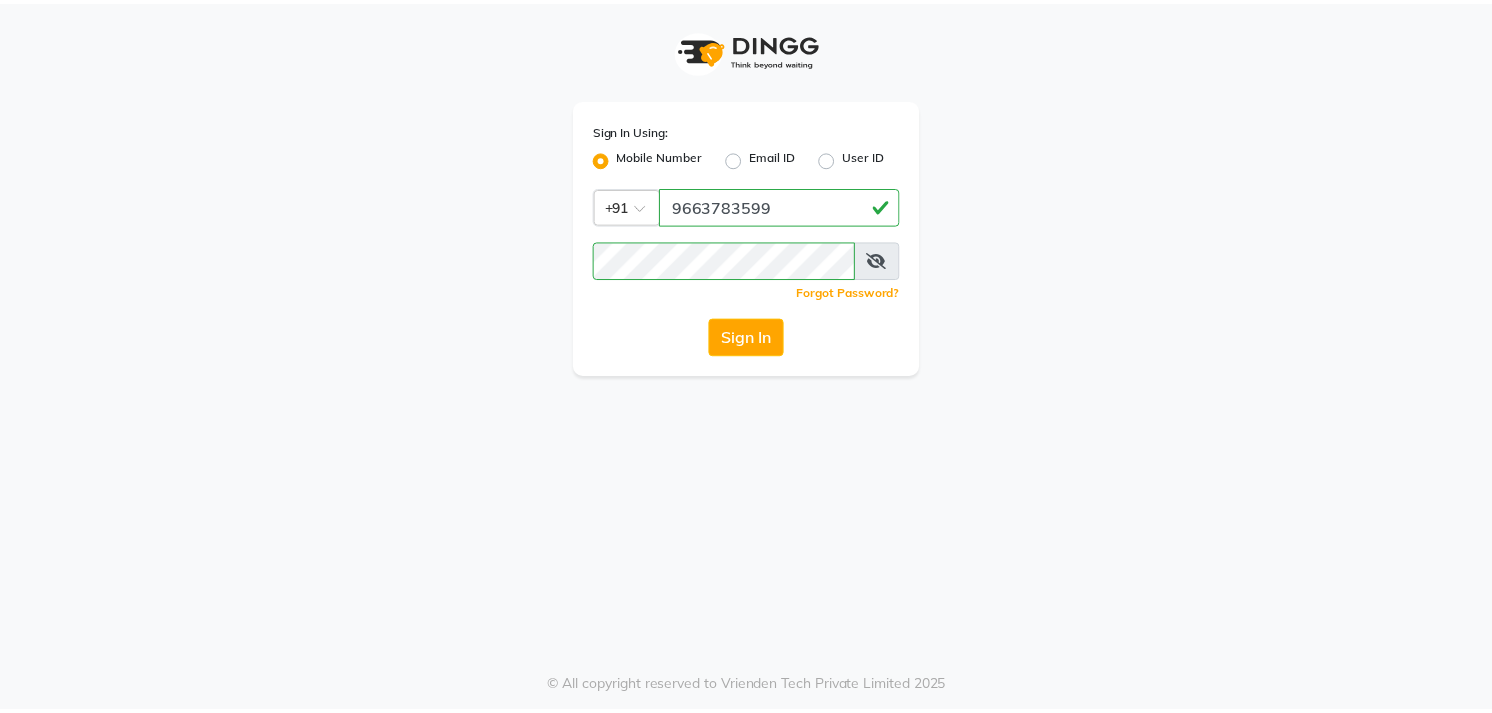 scroll, scrollTop: 0, scrollLeft: 0, axis: both 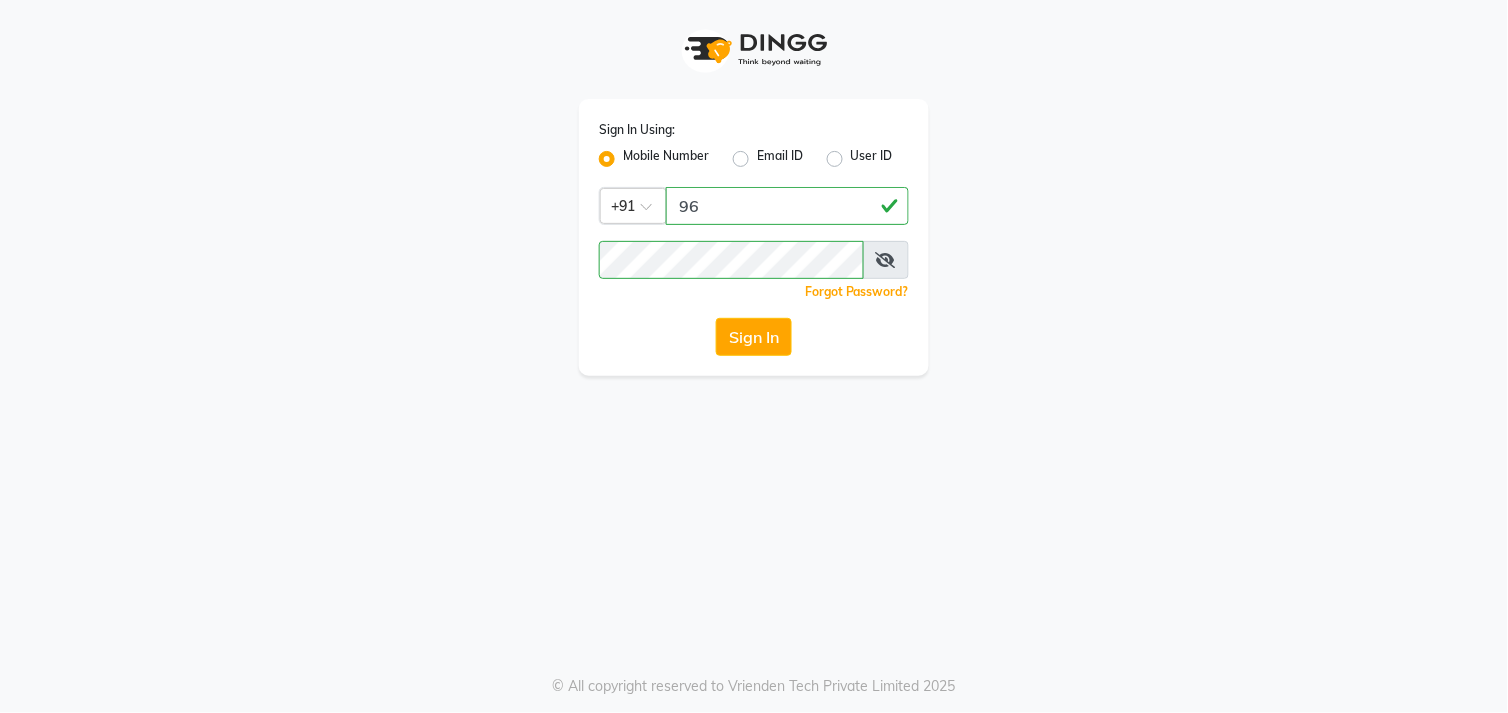 type on "9" 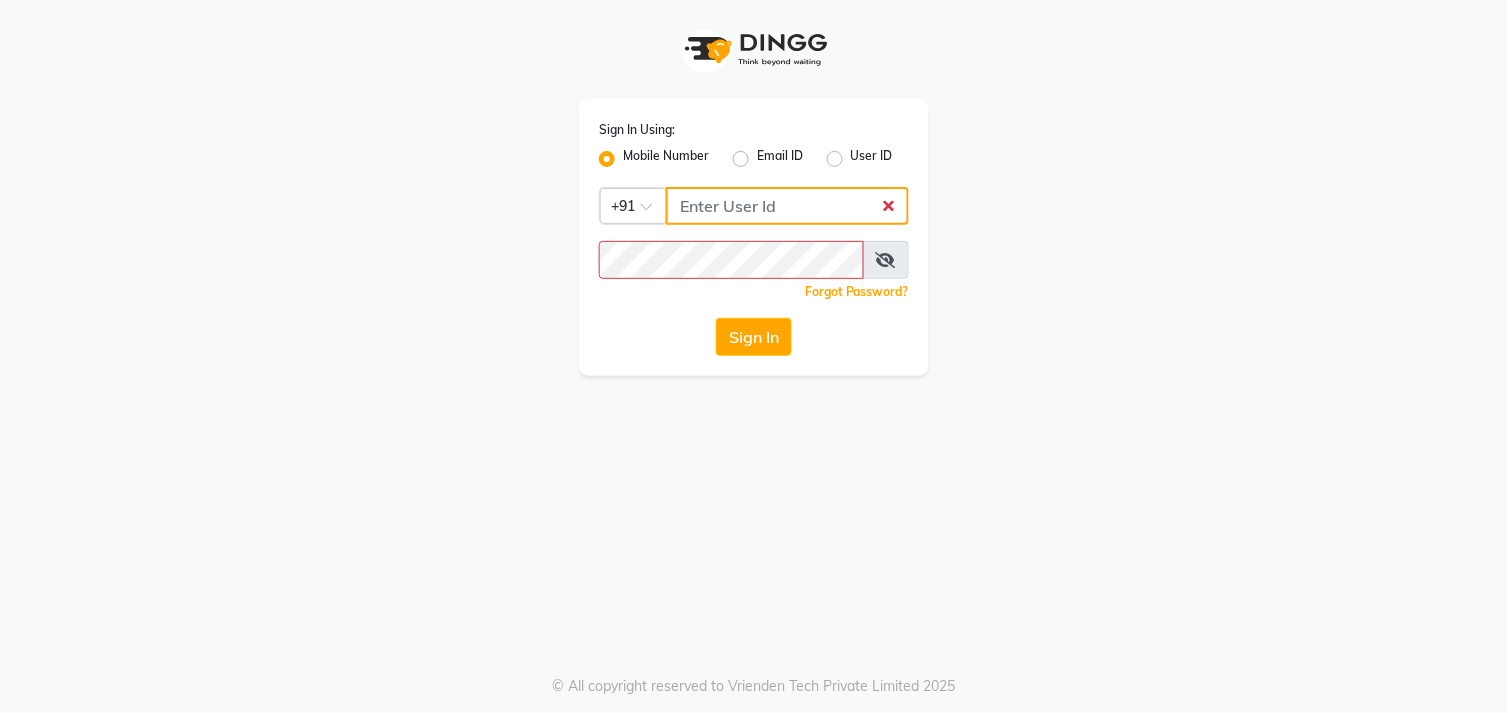 click 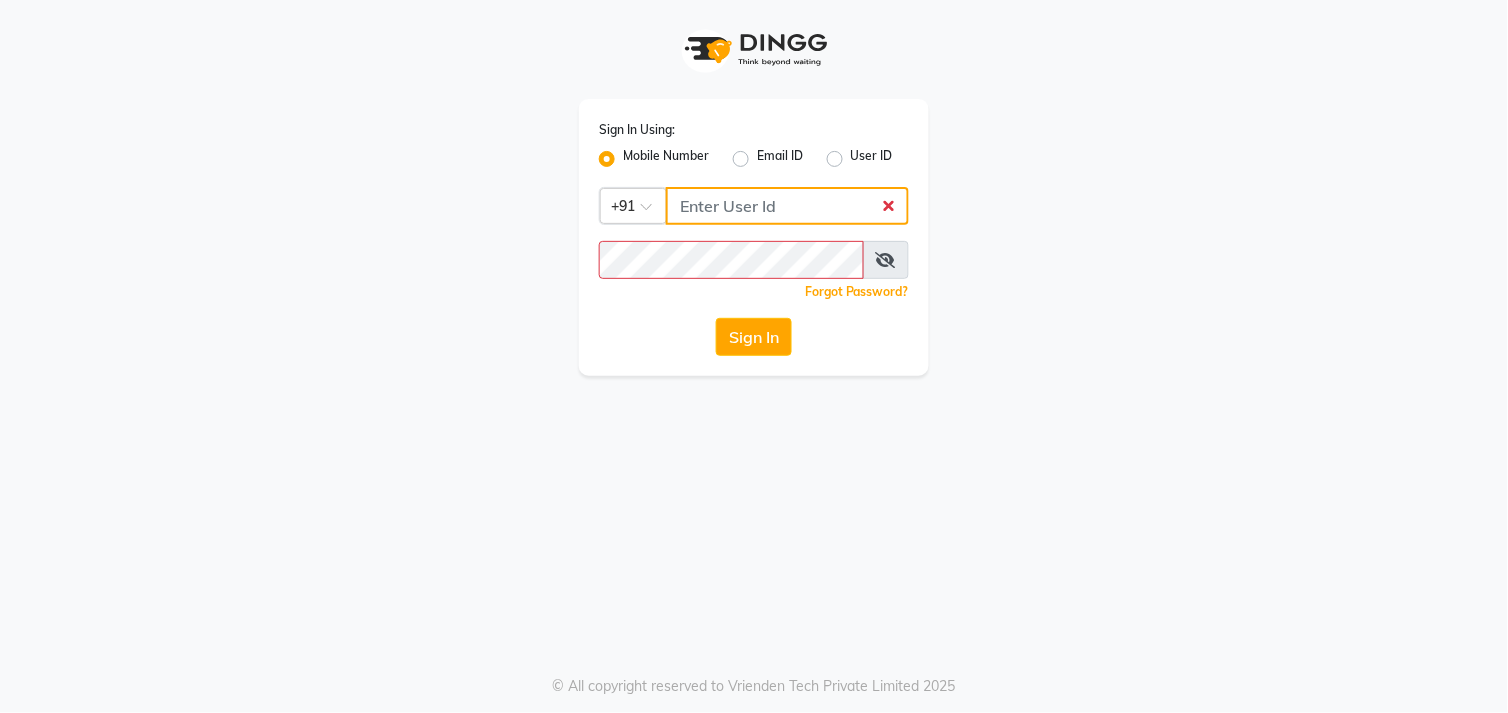 type on "9980535167" 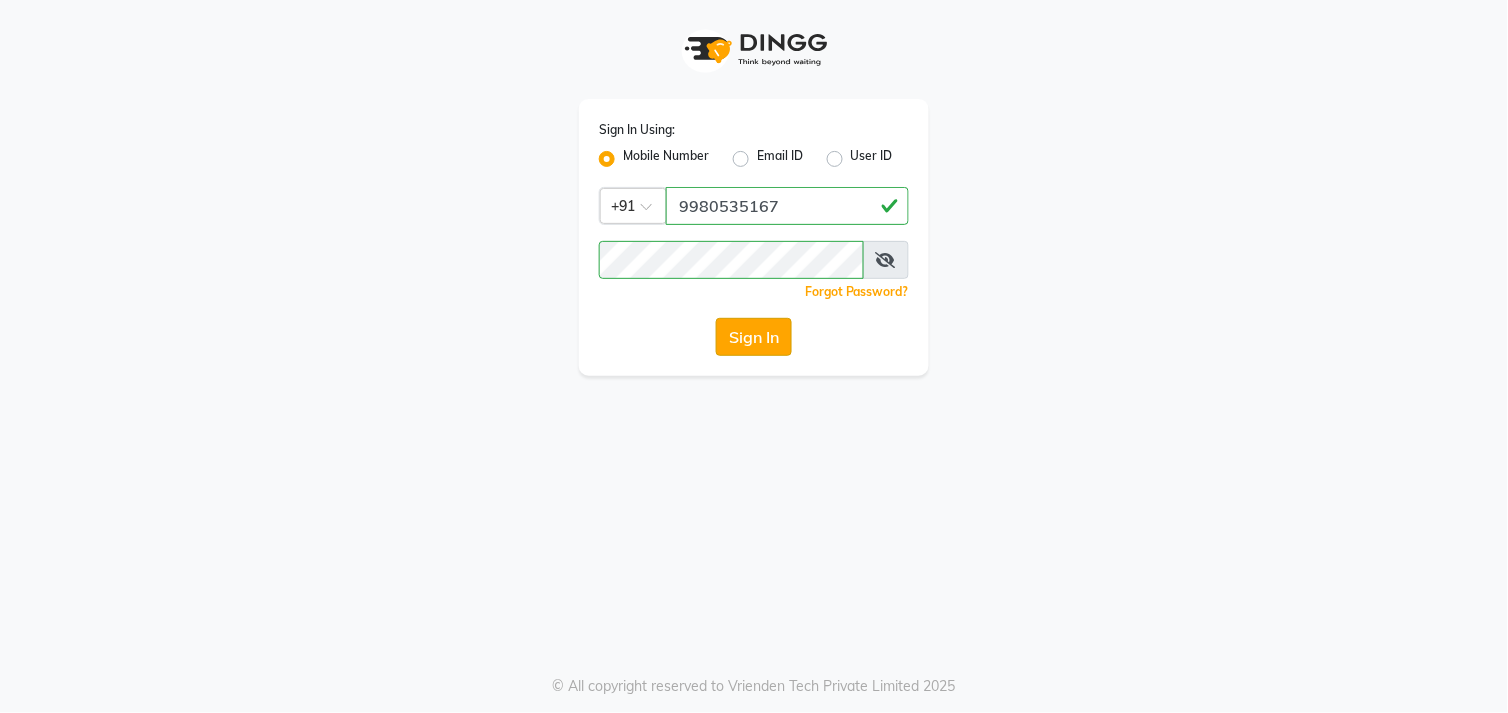 click on "Sign In" 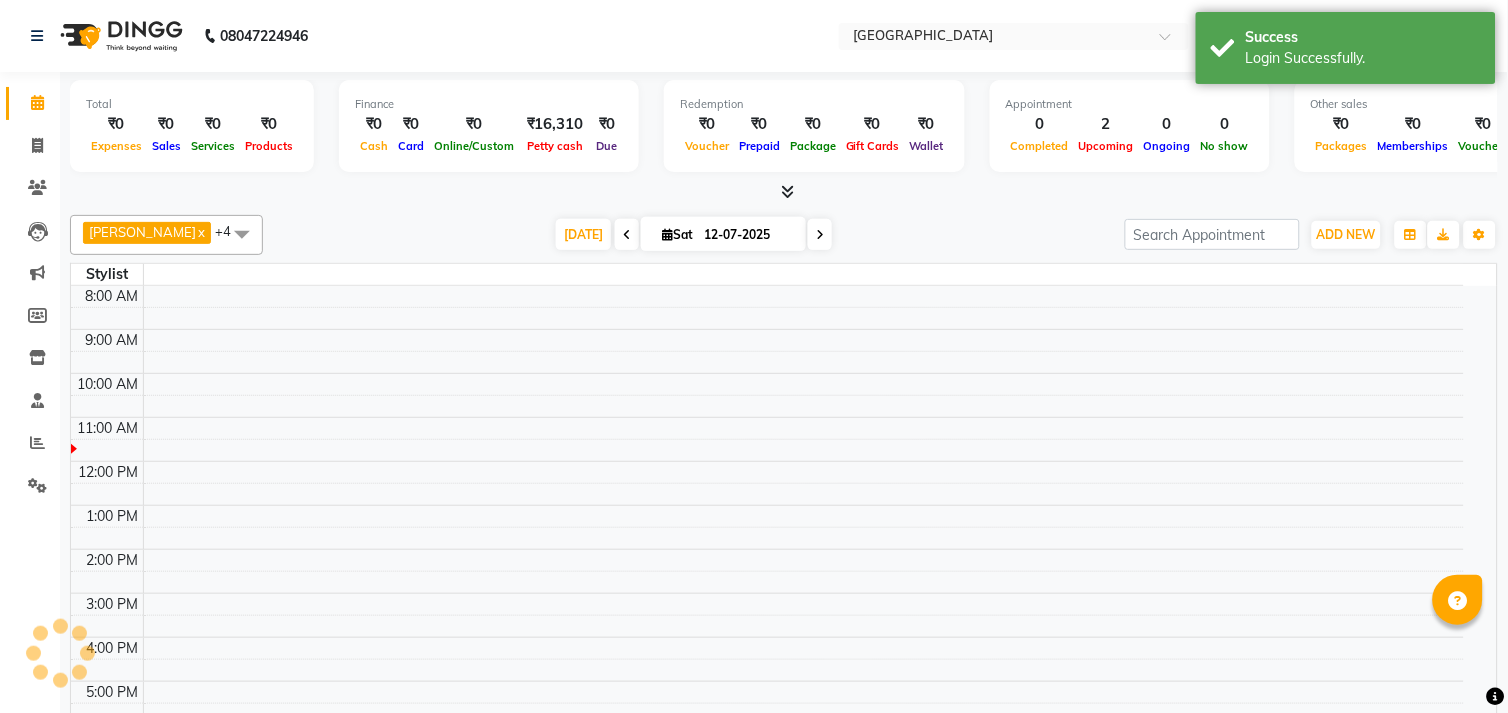 select on "en" 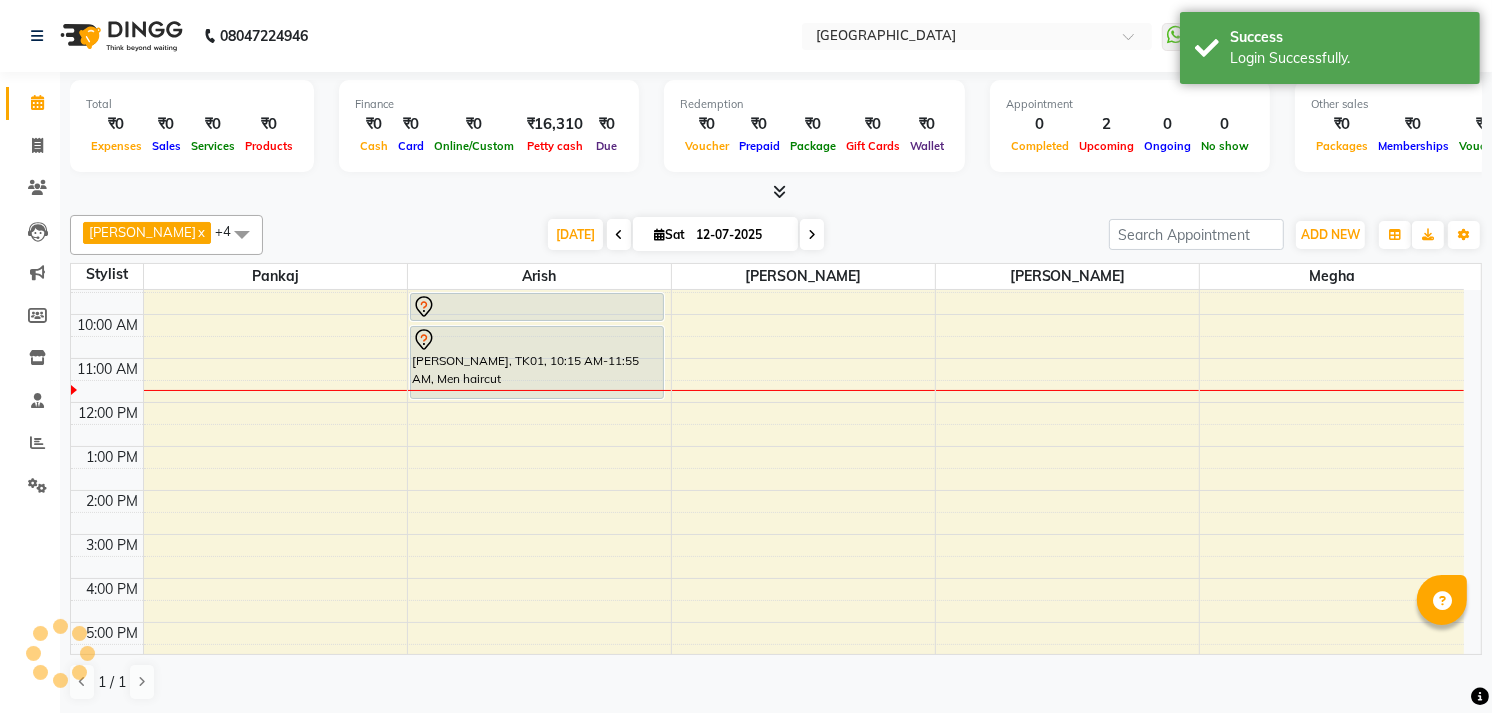 scroll, scrollTop: 0, scrollLeft: 0, axis: both 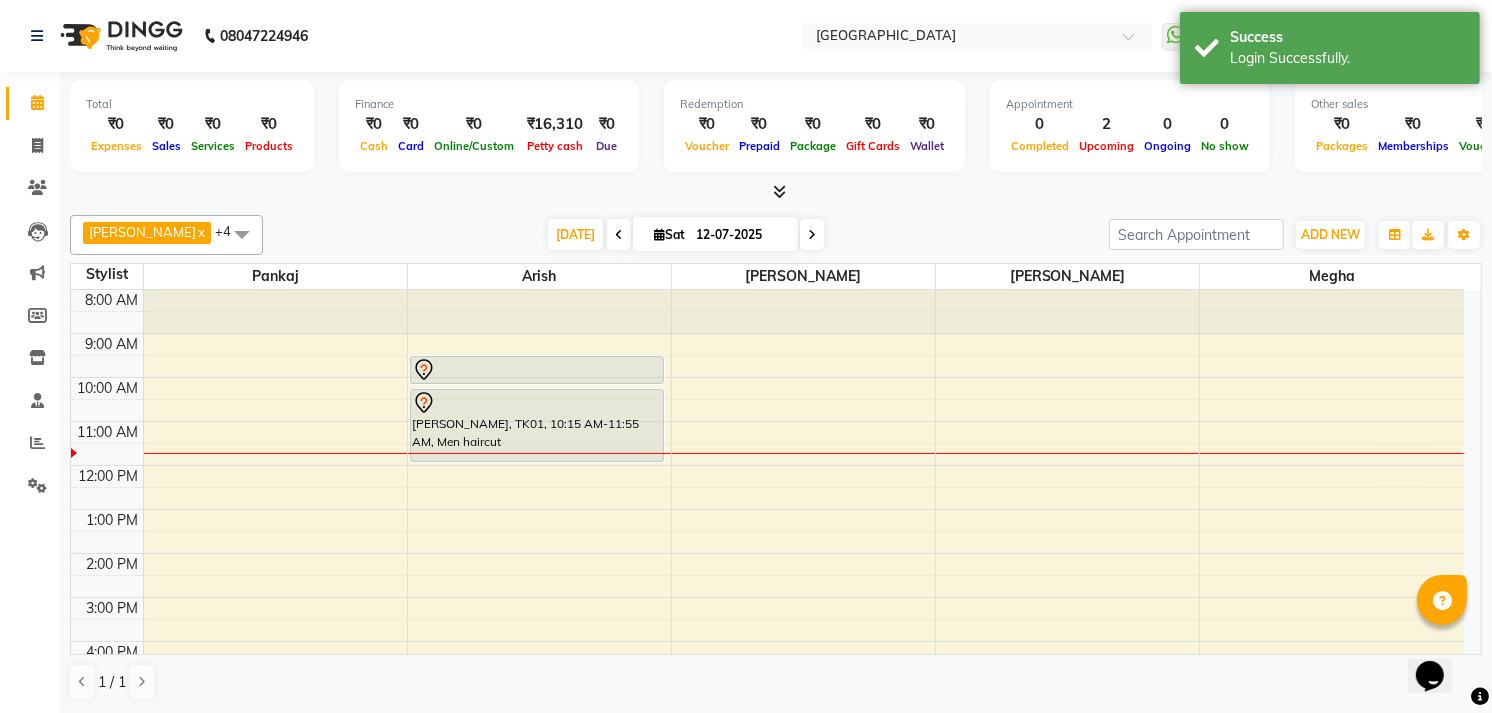 click on "Invoice" 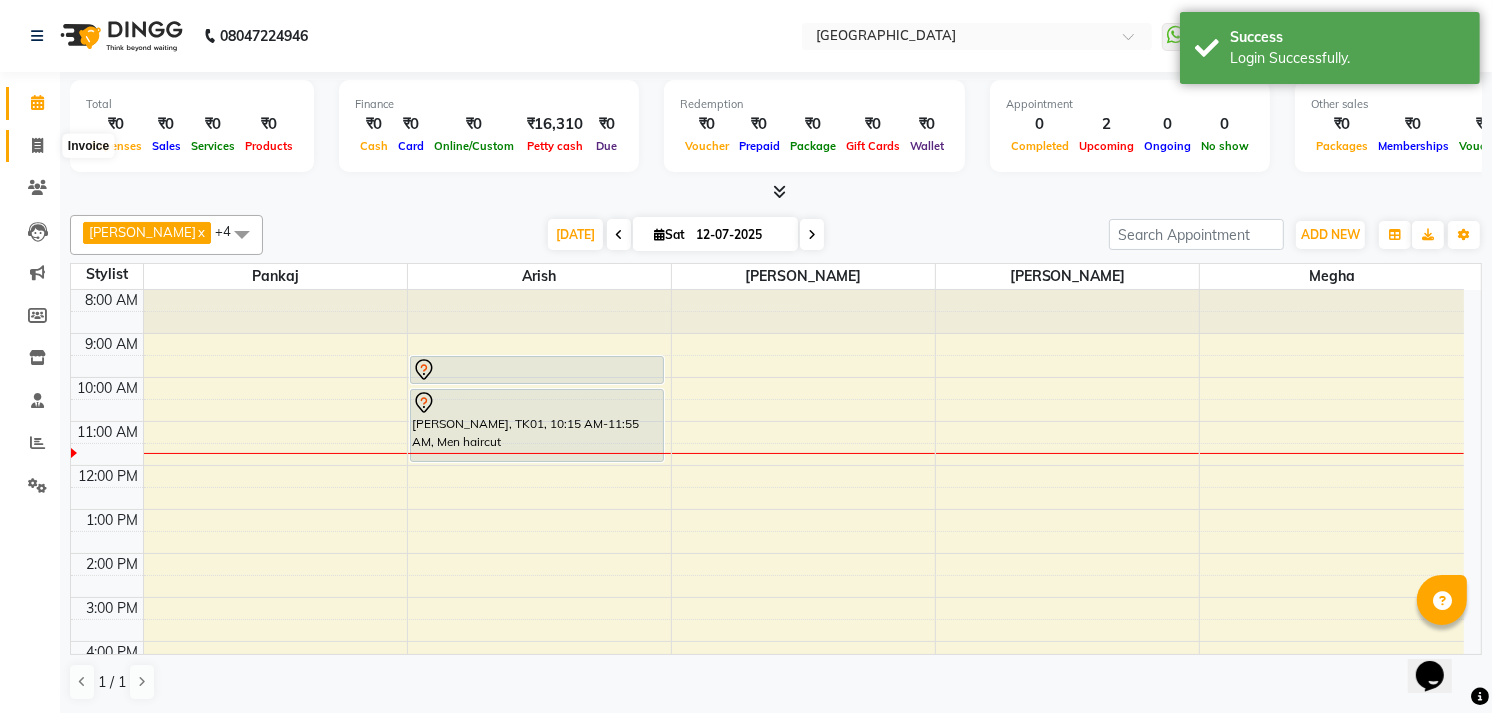 click 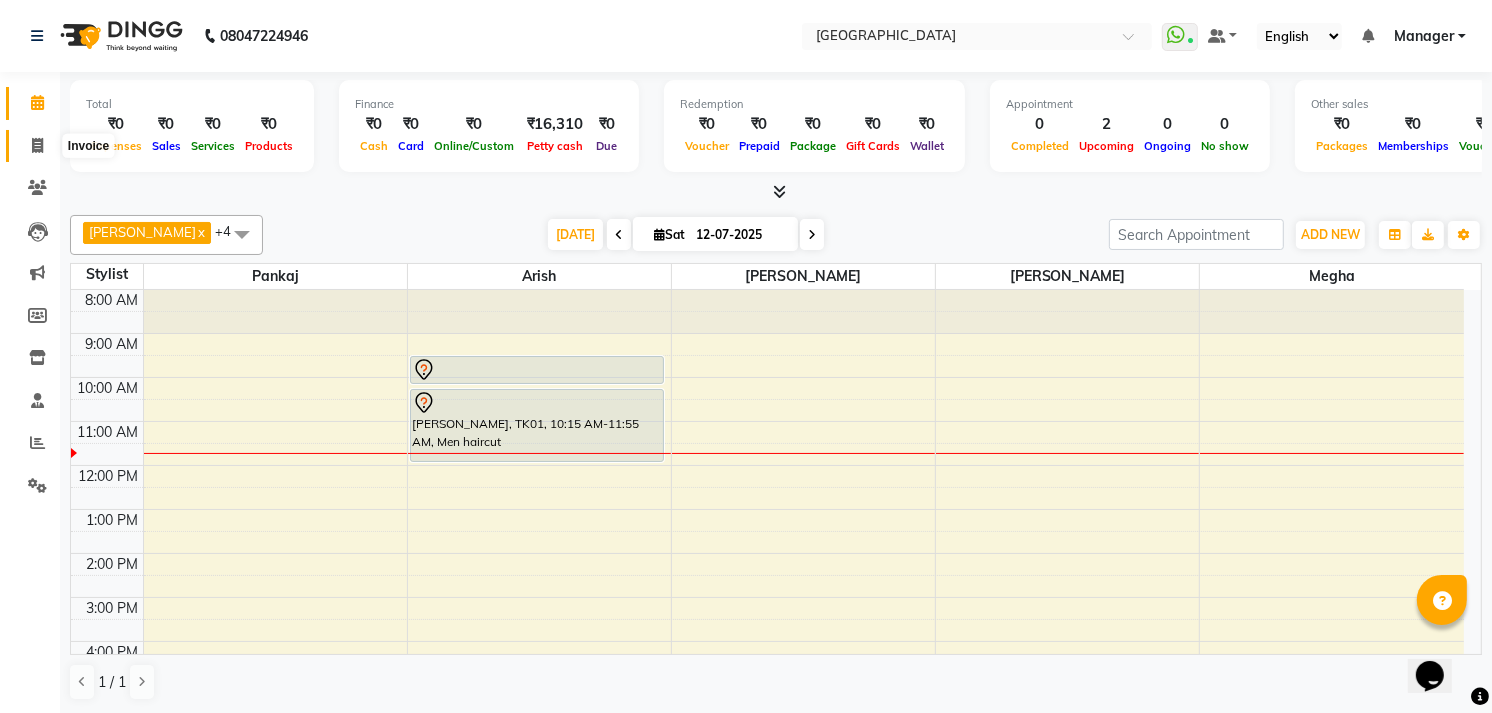 select on "service" 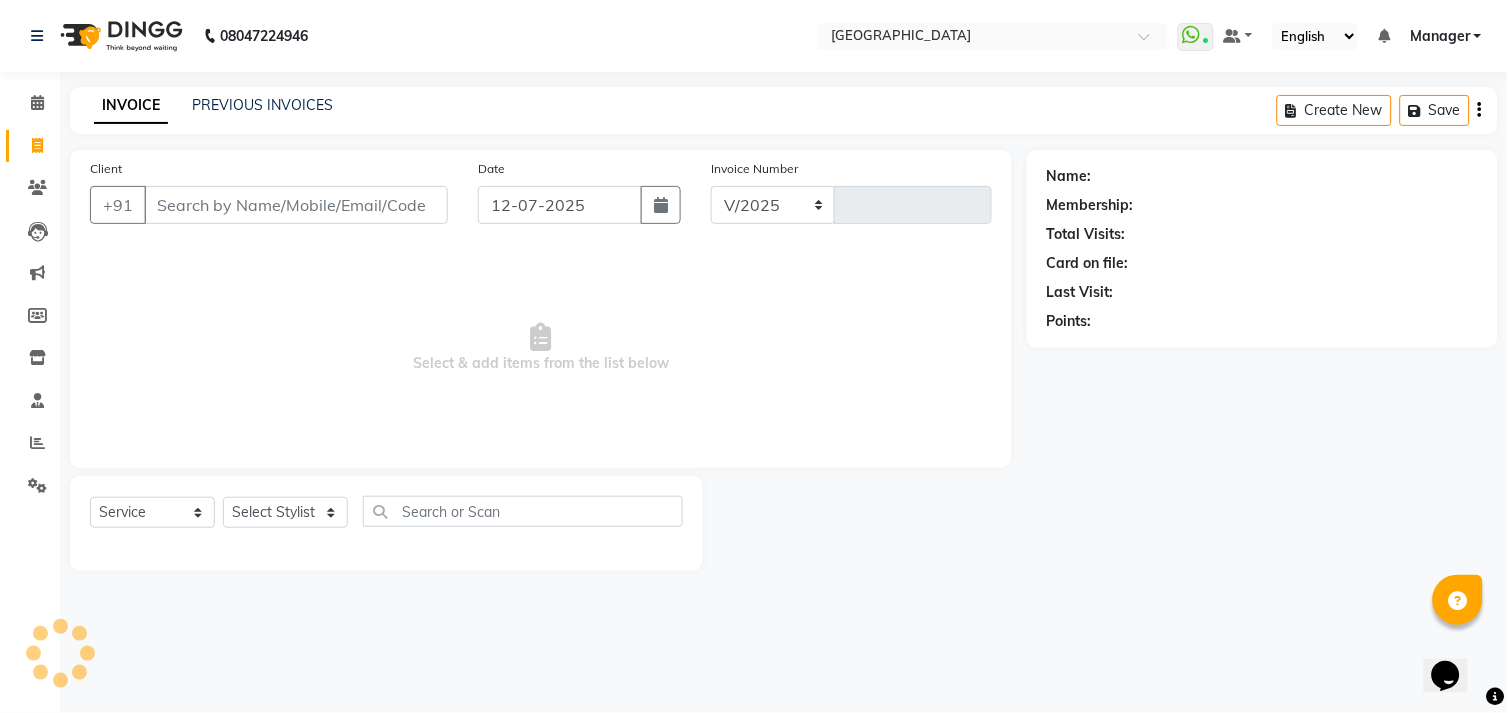 select on "7871" 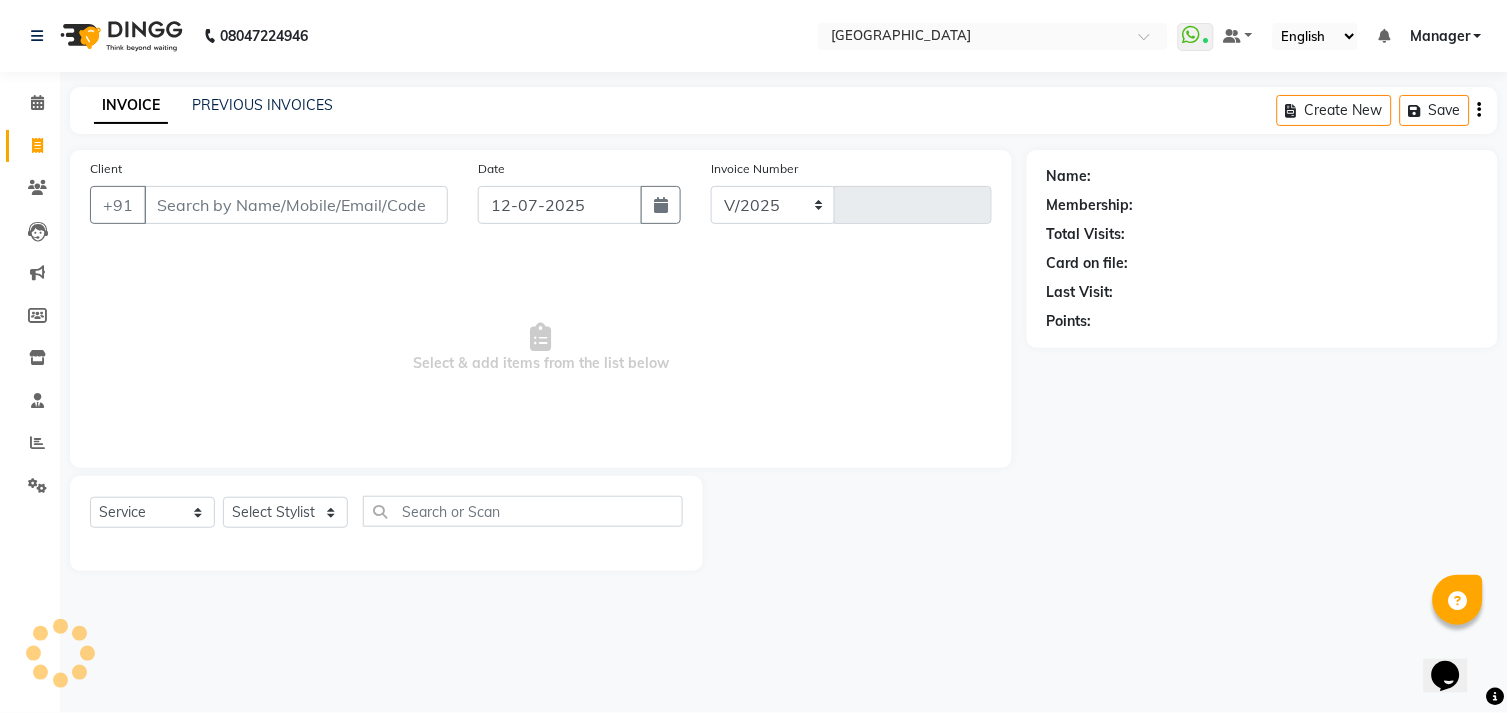 type on "0622" 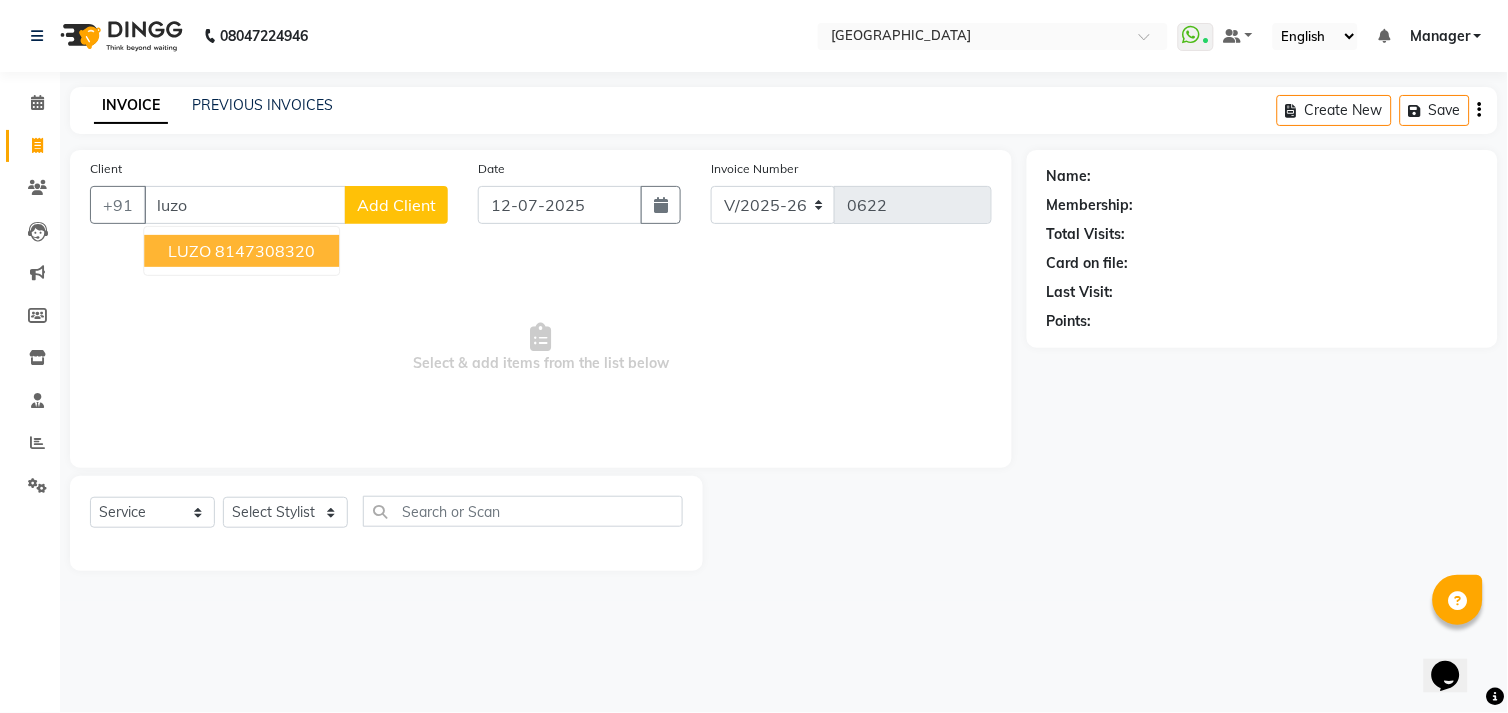 click on "8147308320" at bounding box center (265, 251) 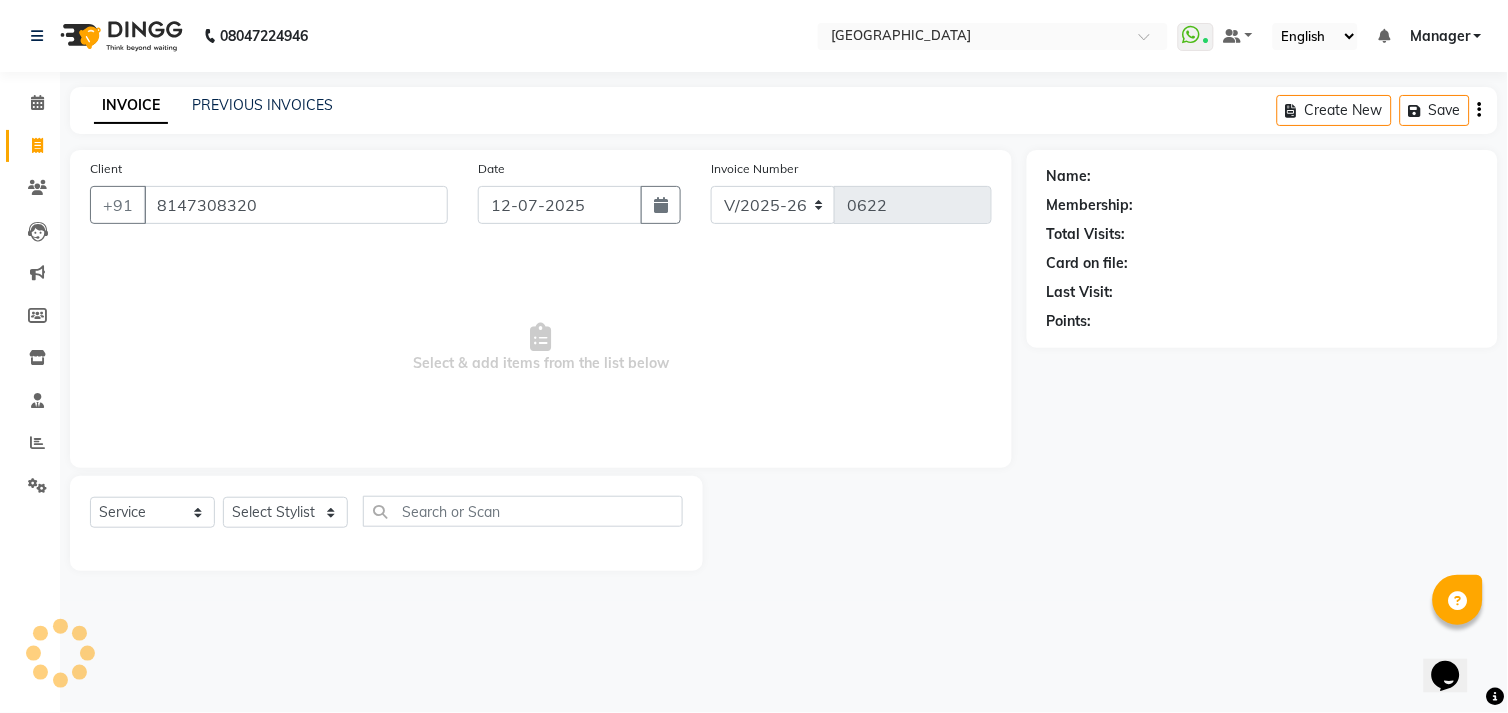 type on "8147308320" 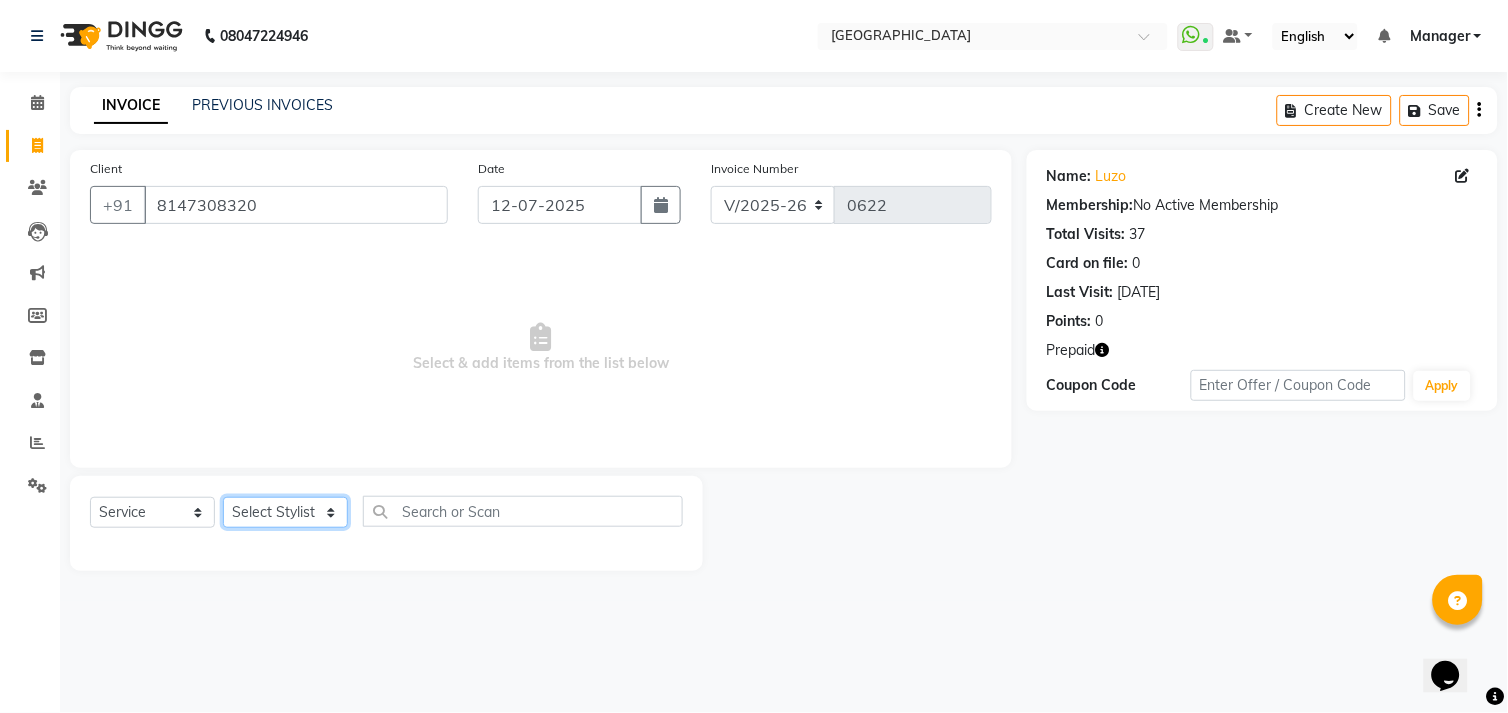click on "Select Stylist Amgha Arish CHANDU DIPEN kajal kupu  Manager megha NIRJALA Owner Pankaj Rahul Sir shradha" 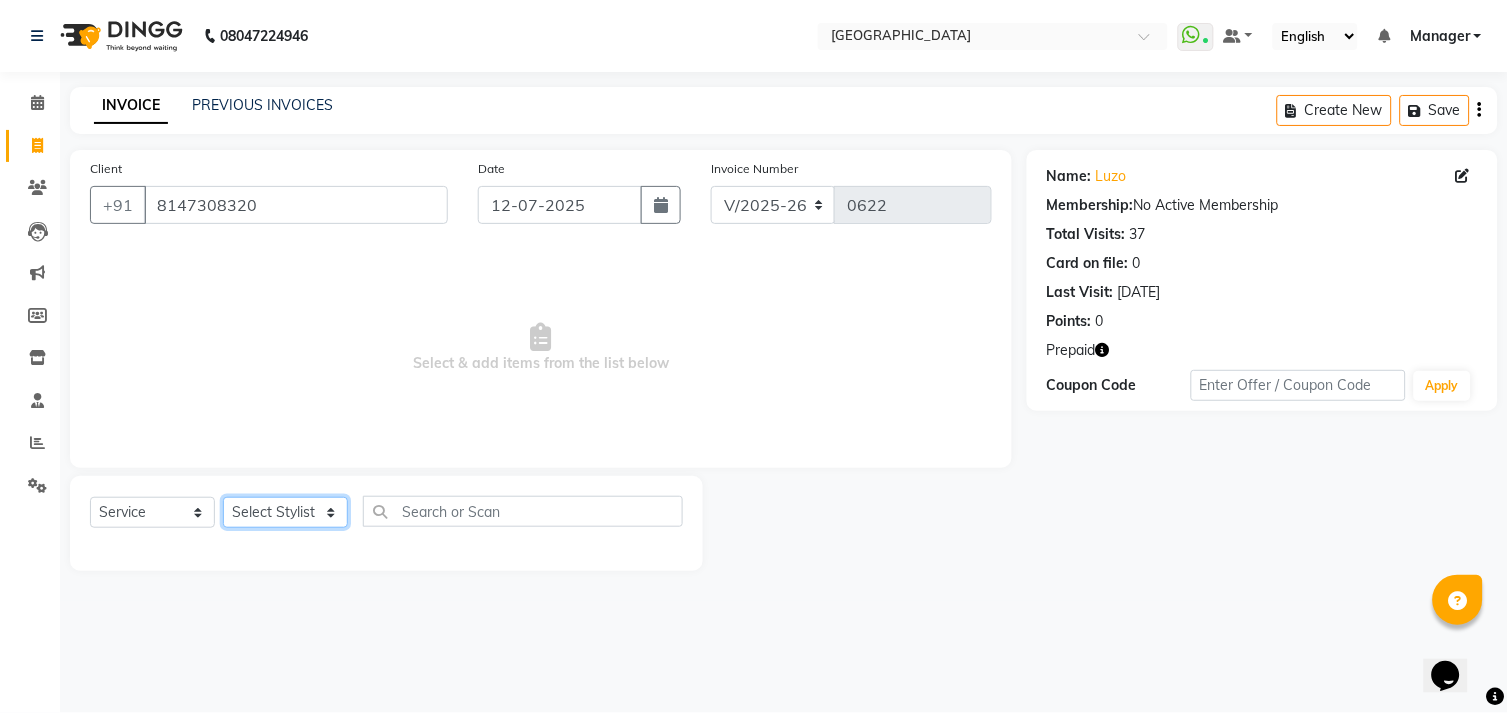 select on "70687" 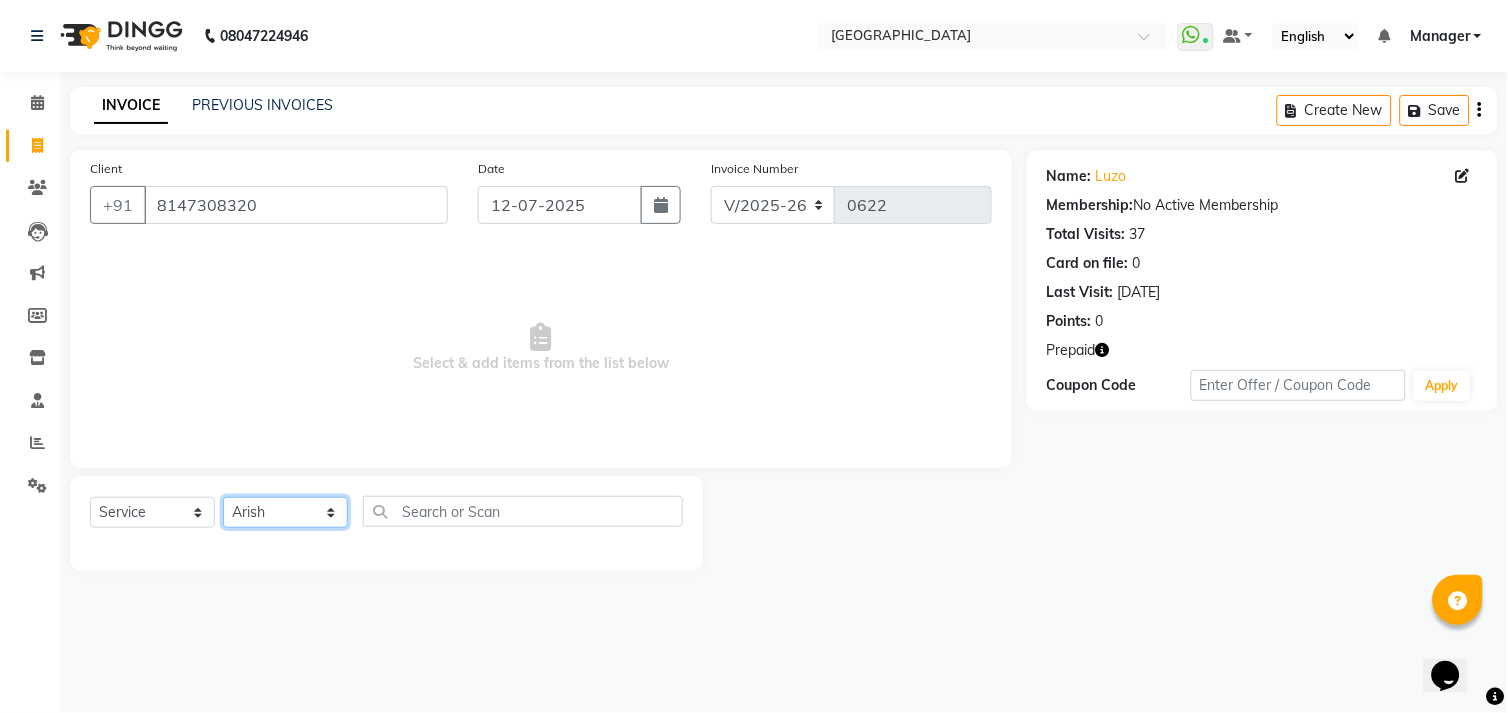 click on "Select Stylist Amgha Arish CHANDU DIPEN kajal kupu  Manager megha NIRJALA Owner Pankaj Rahul Sir shradha" 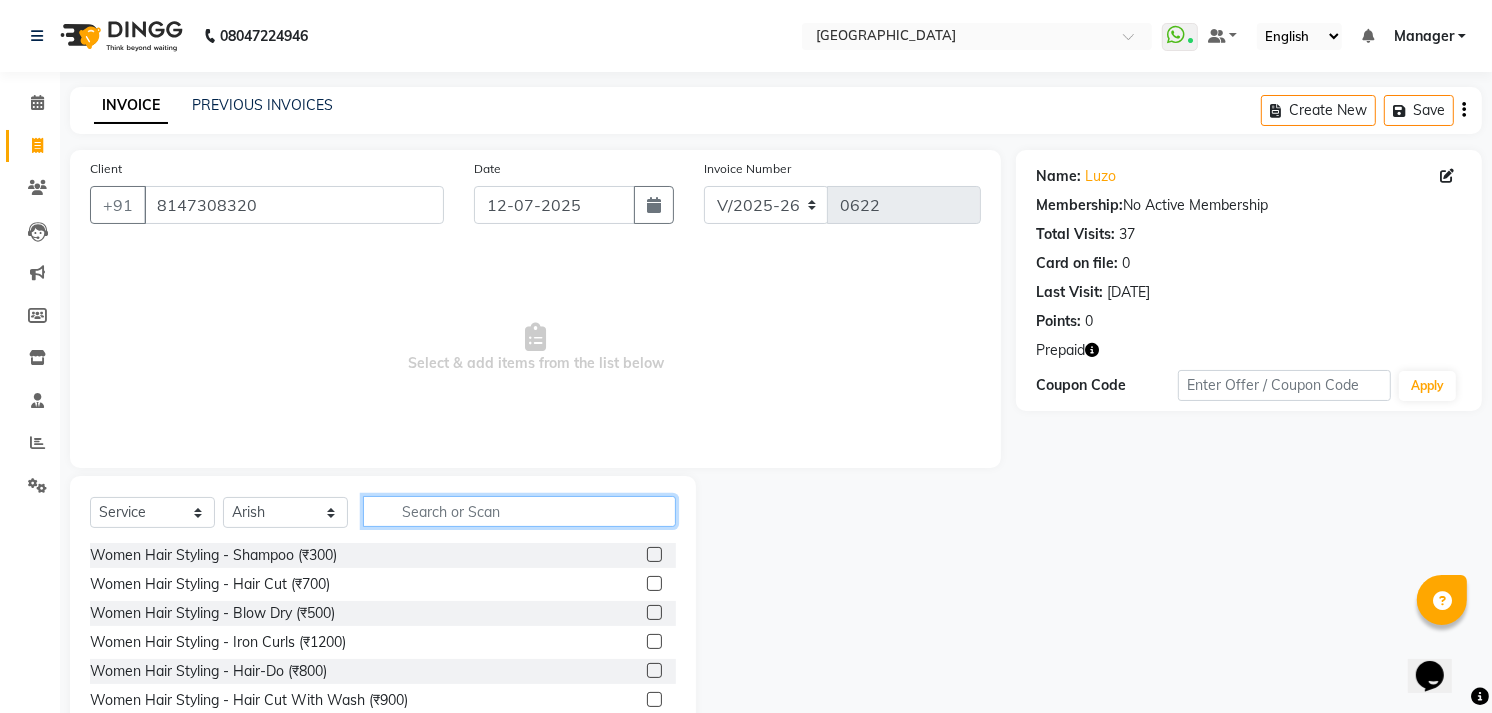 click 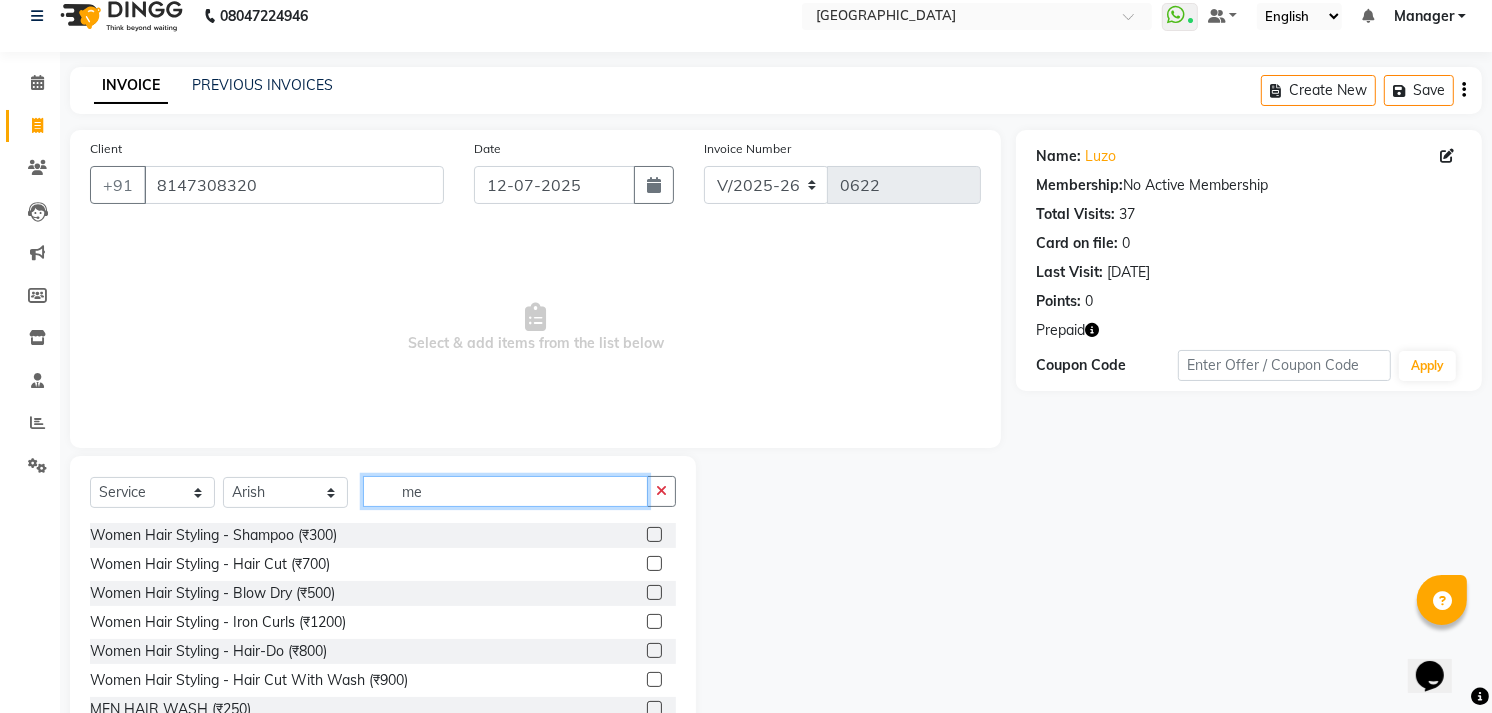 scroll, scrollTop: 87, scrollLeft: 0, axis: vertical 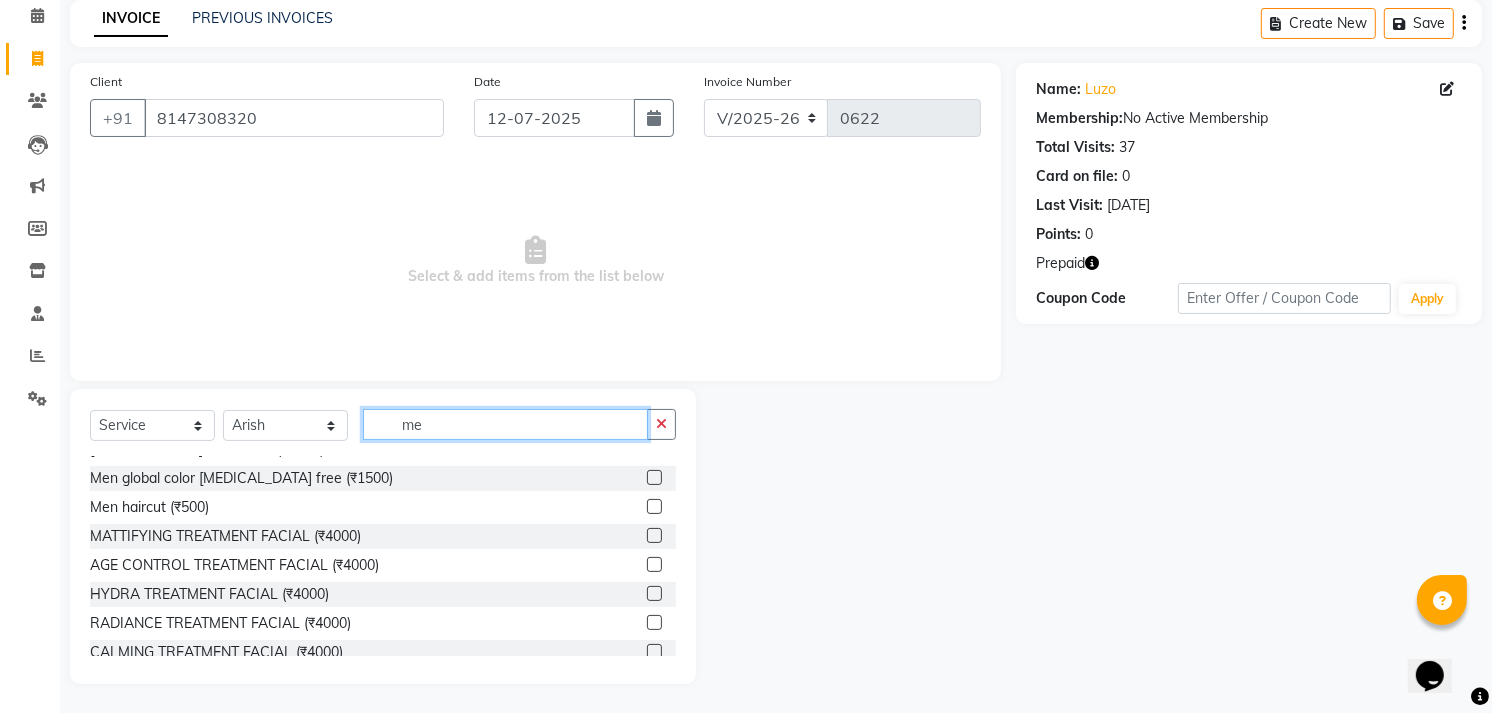 type on "me" 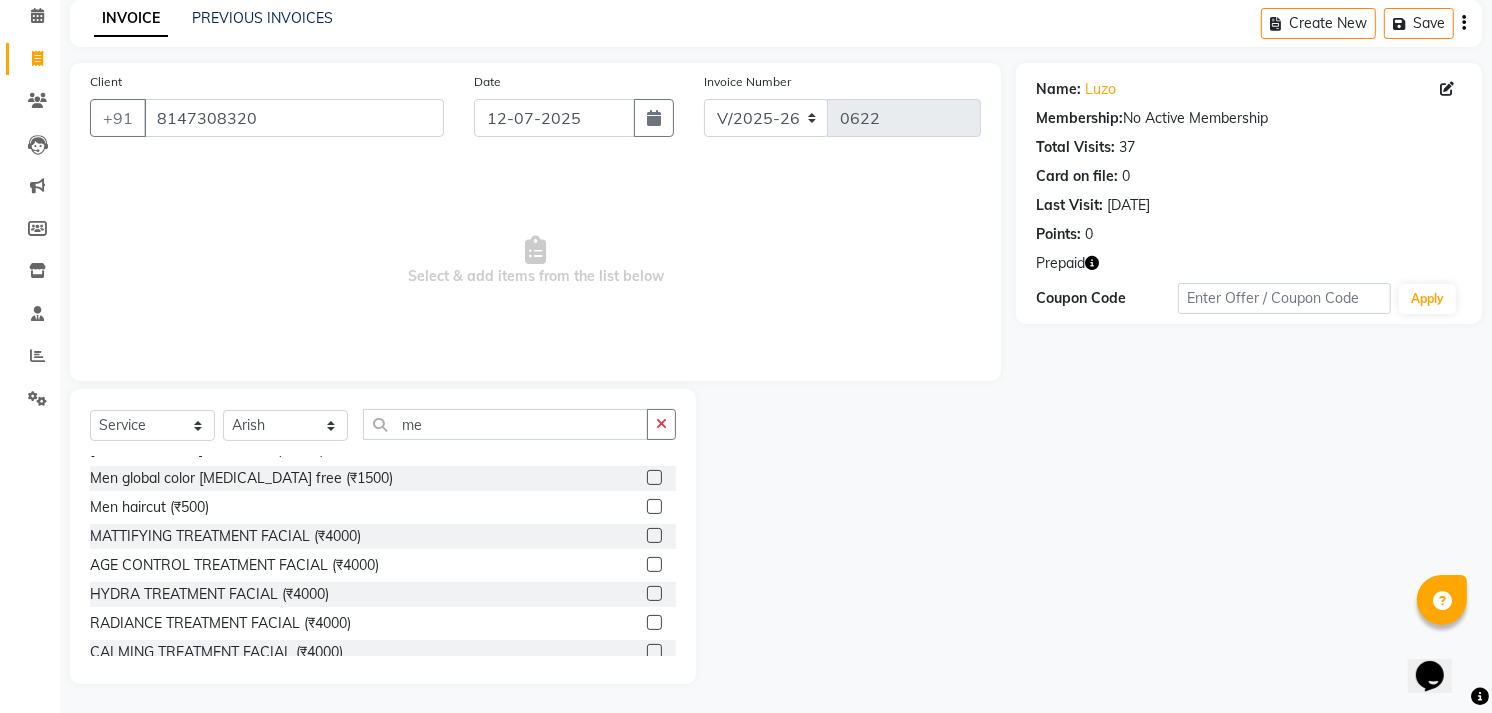 click 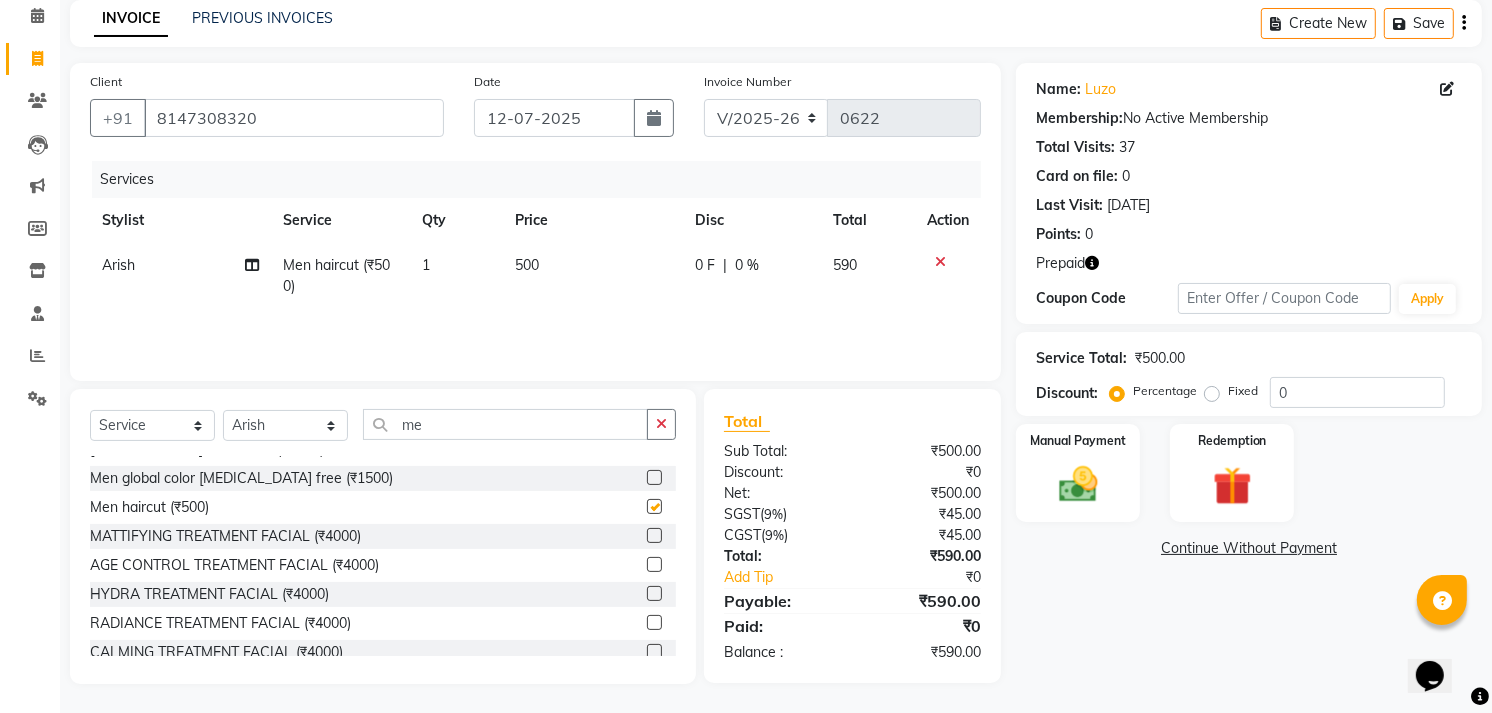 checkbox on "false" 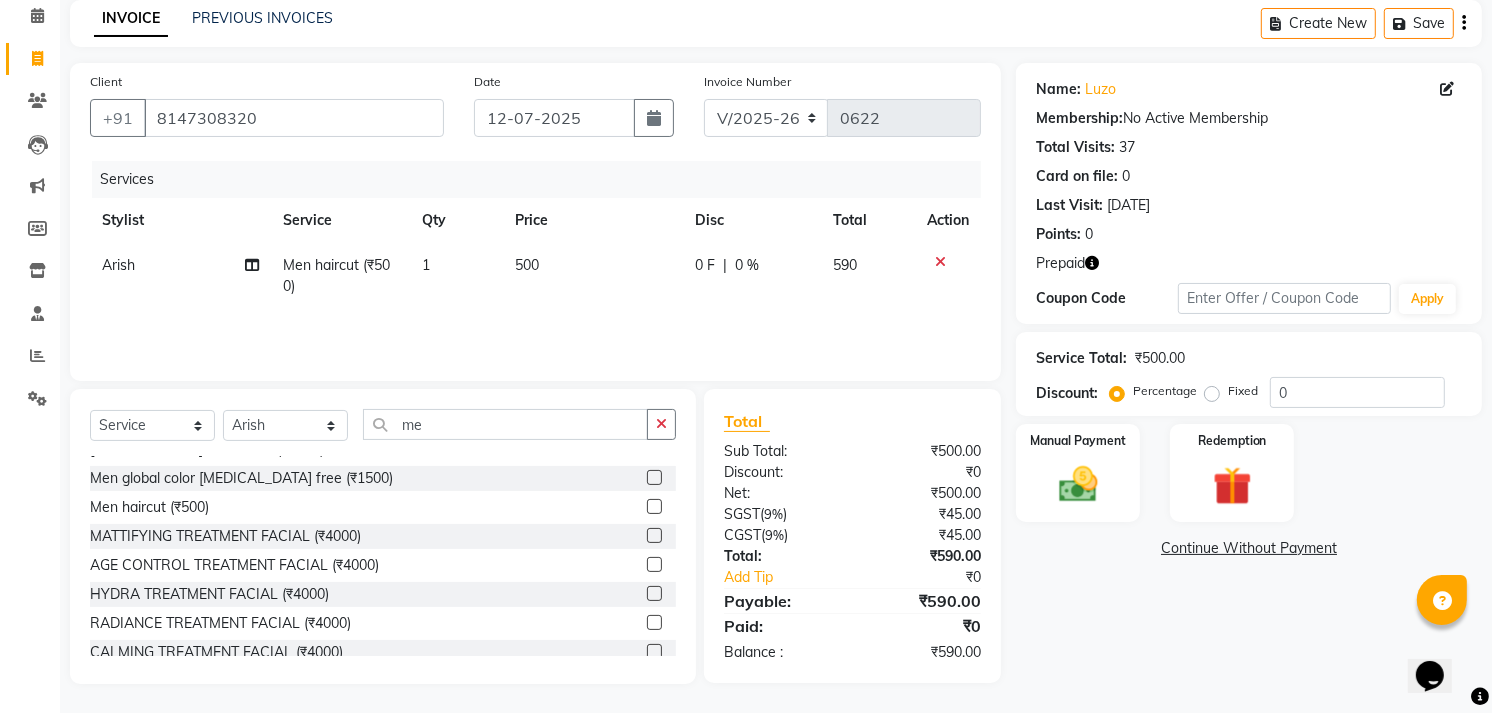 click on "500" 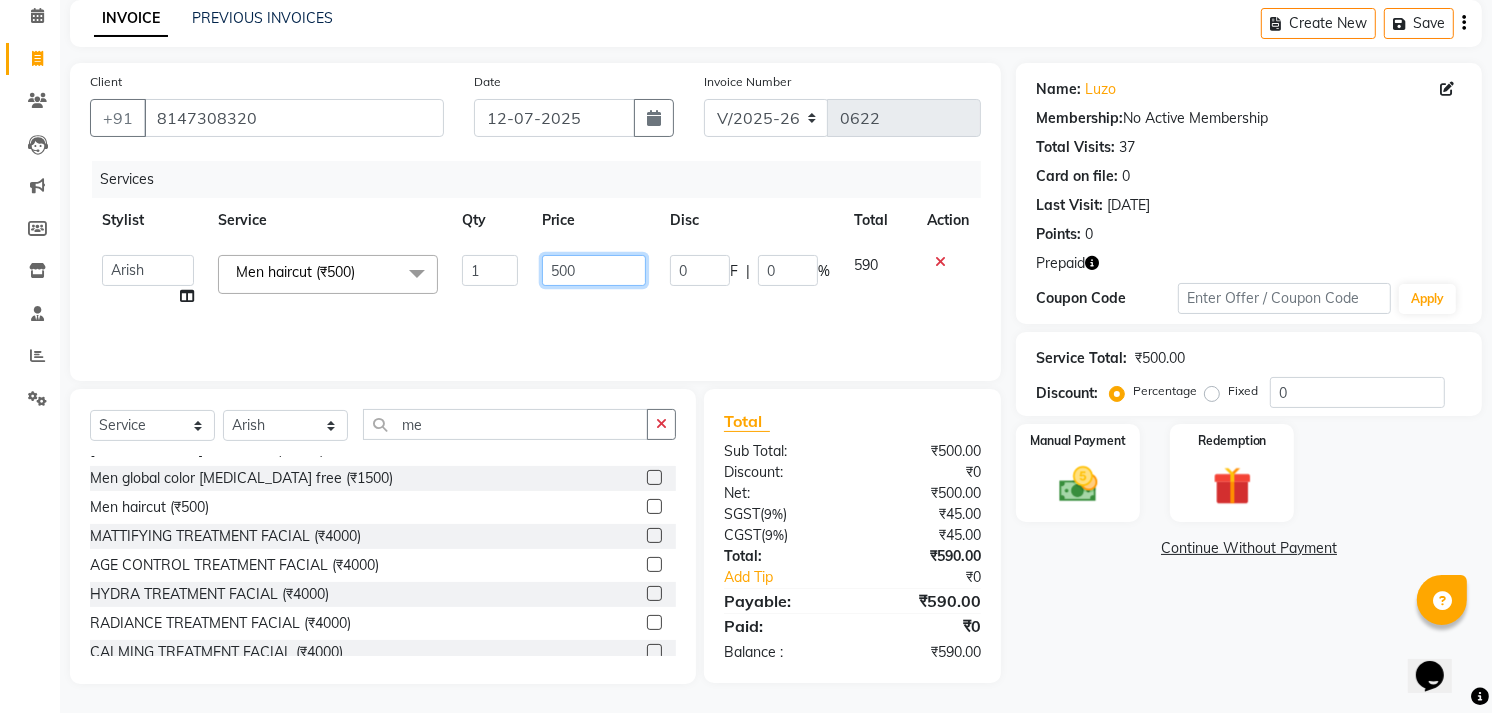 click on "500" 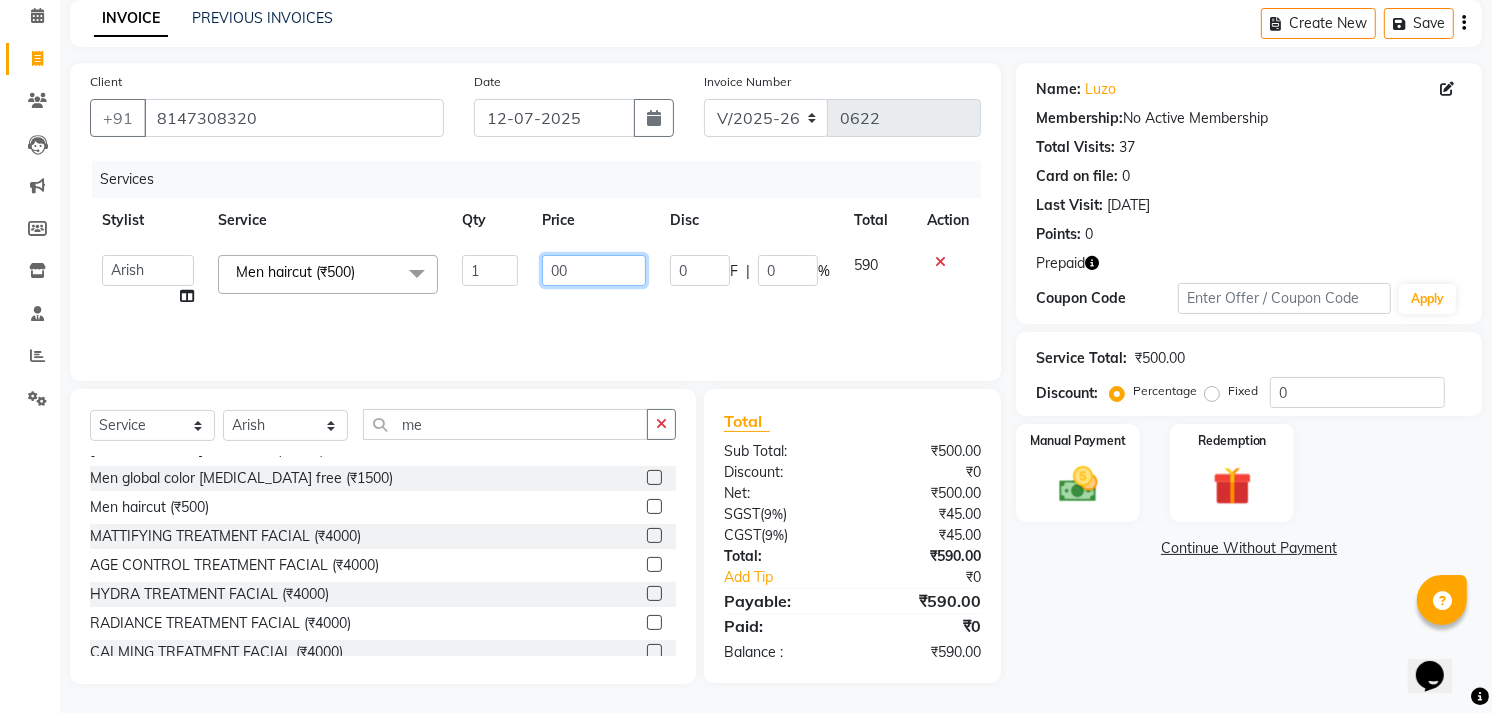 type on "600" 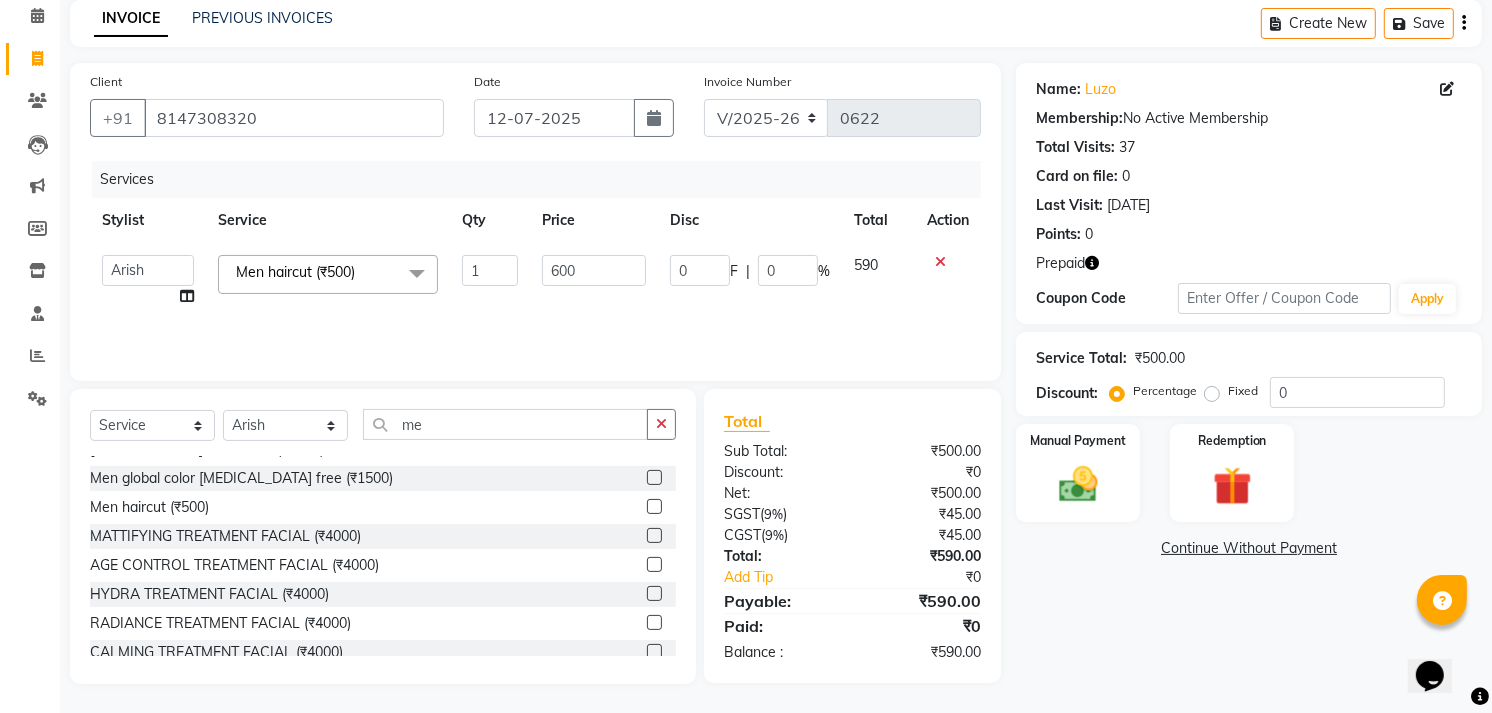 click on "Name: Luzo  Membership:  No Active Membership  Total Visits:  37 Card on file:  0 Last Visit:   11-07-2025 Points:   0  Prepaid Coupon Code Apply Service Total:  ₹500.00  Discount:  Percentage   Fixed  0 Manual Payment Redemption  Continue Without Payment" 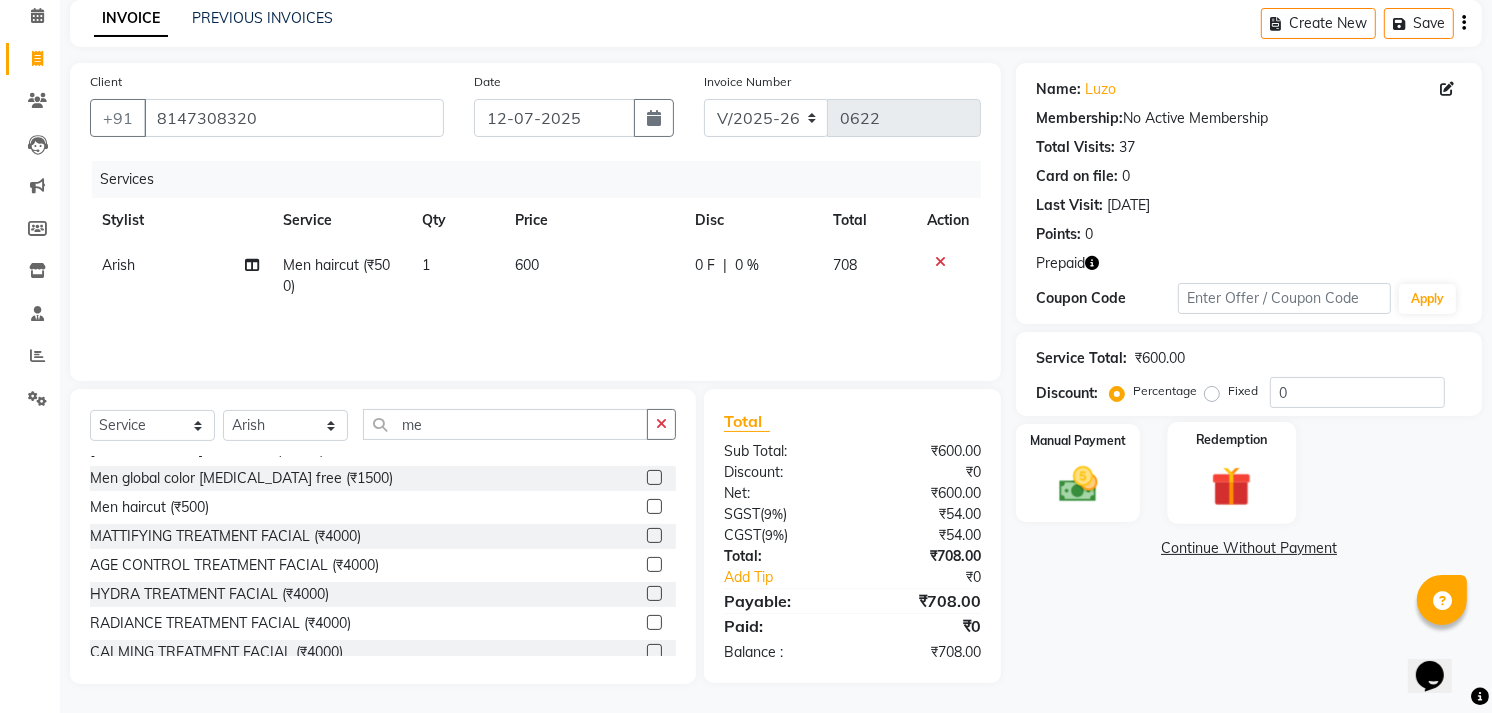 click on "Redemption" 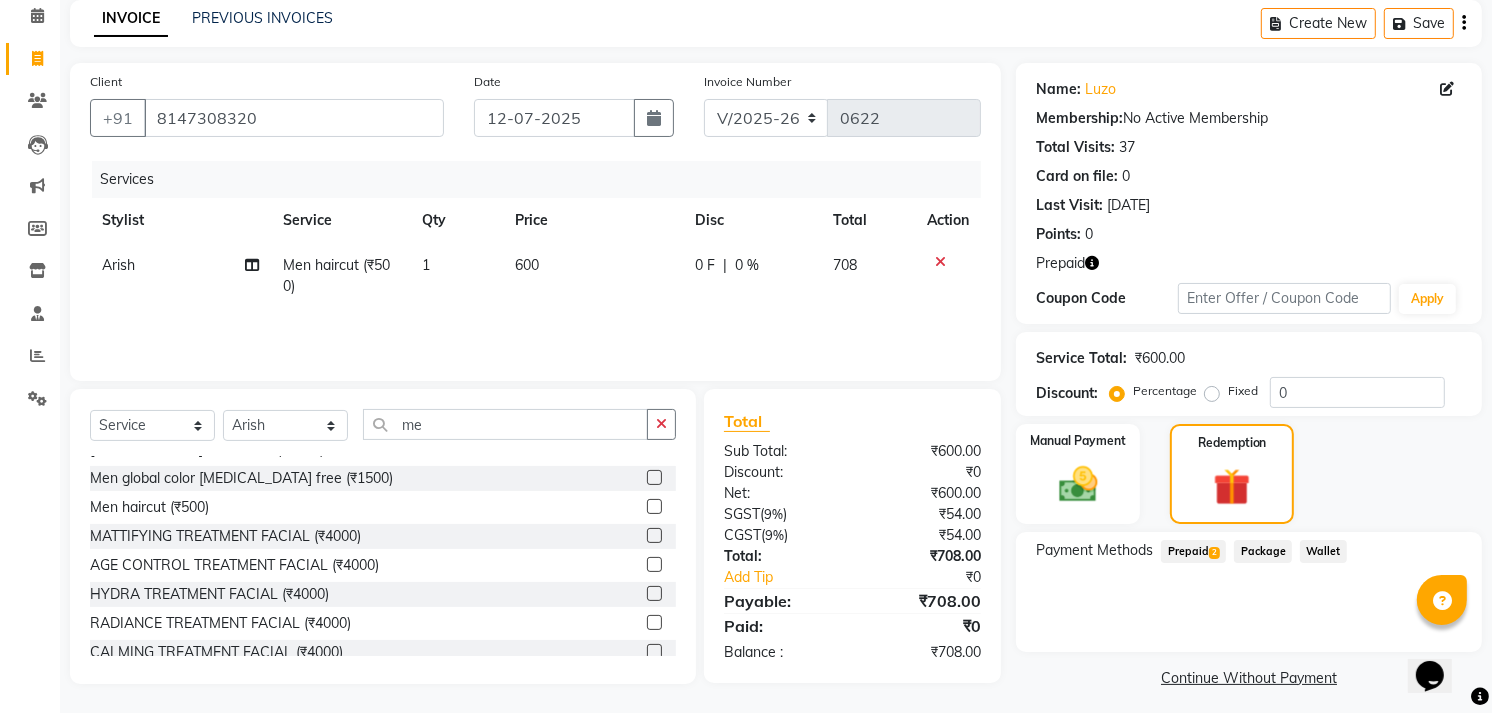 click on "Prepaid  2" 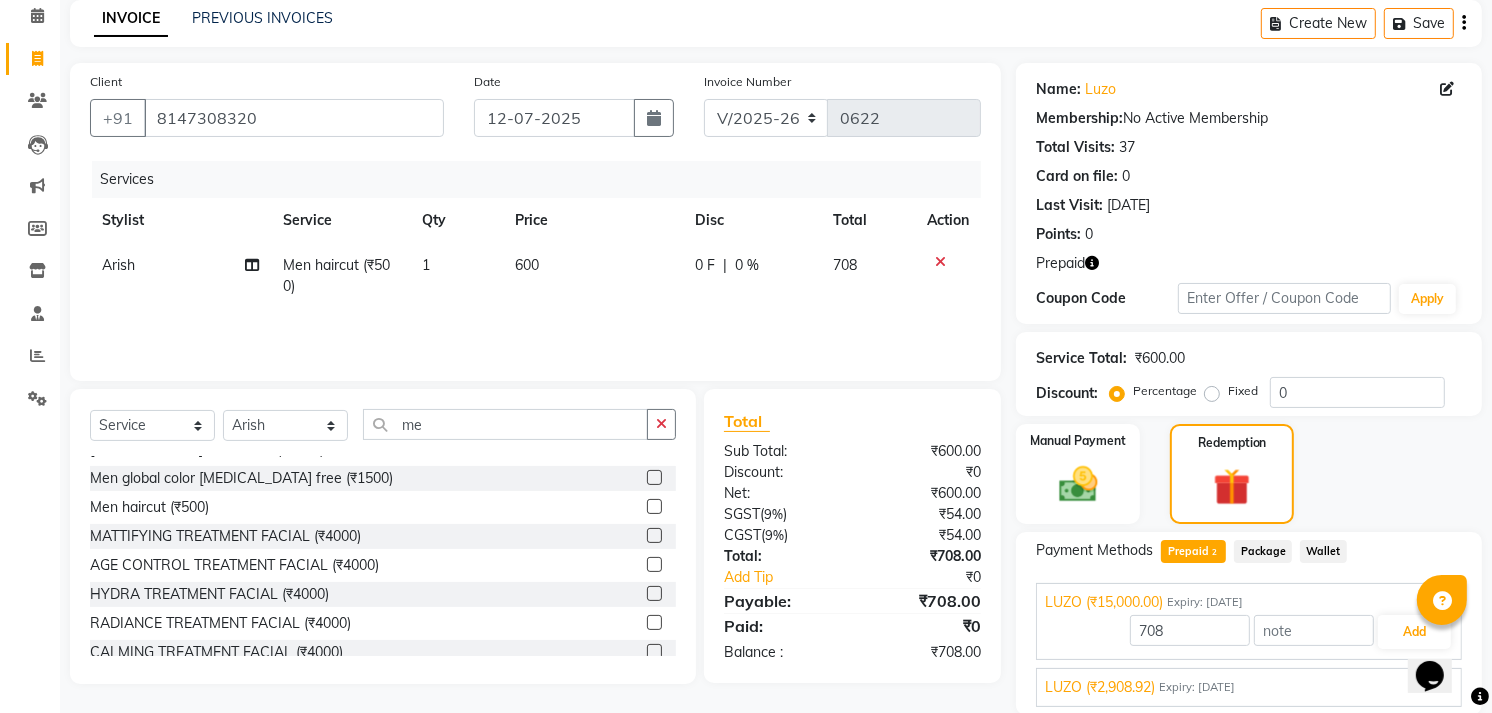 scroll, scrollTop: 158, scrollLeft: 0, axis: vertical 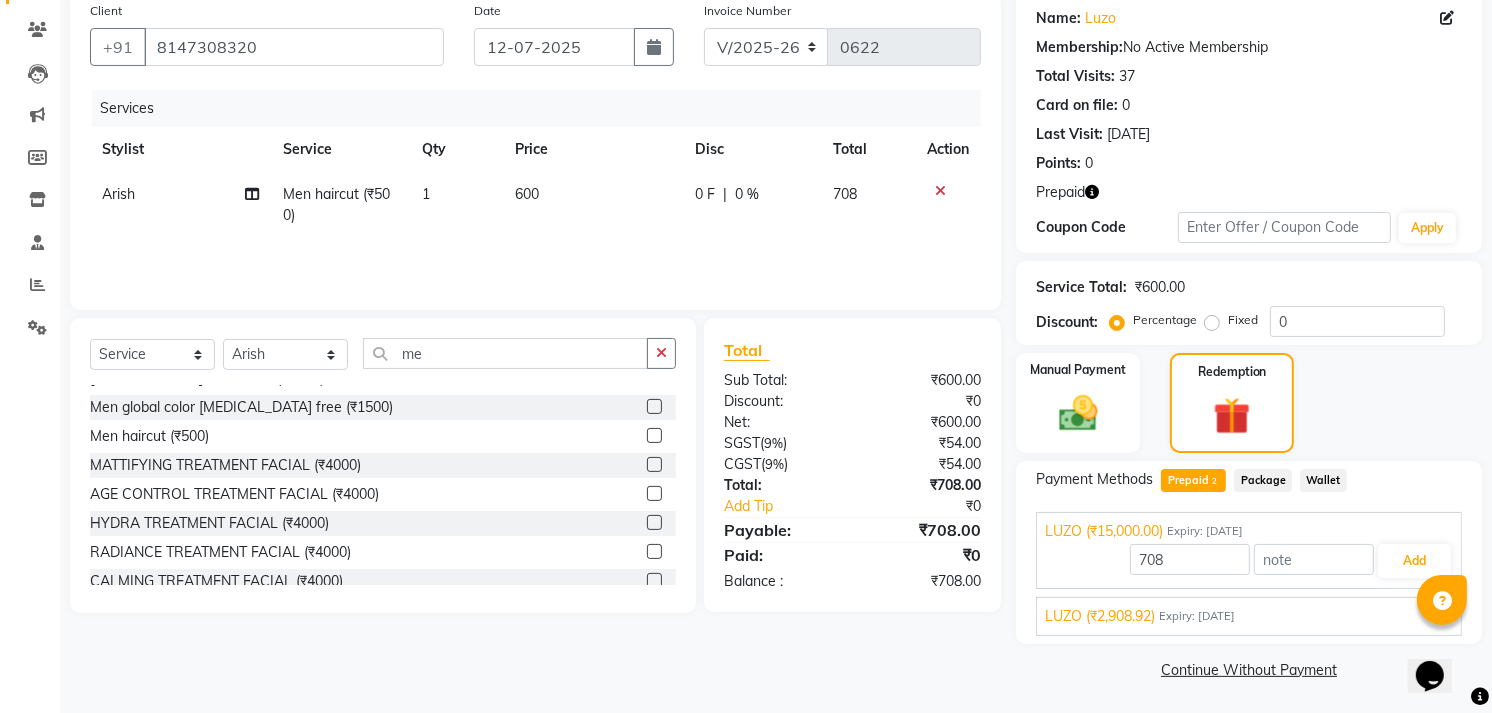 click on "Expiry: 23-10-2031" at bounding box center [1197, 616] 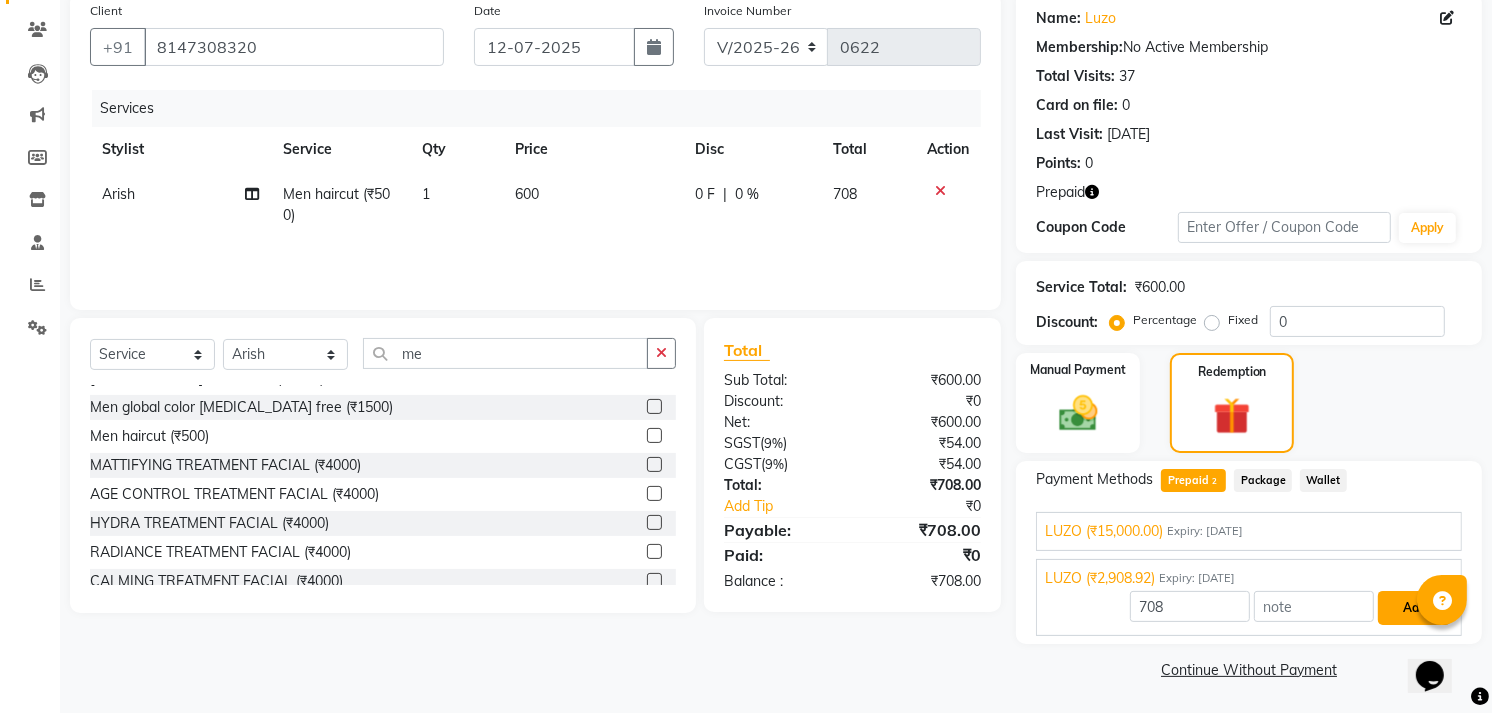 click on "Add" at bounding box center (1414, 608) 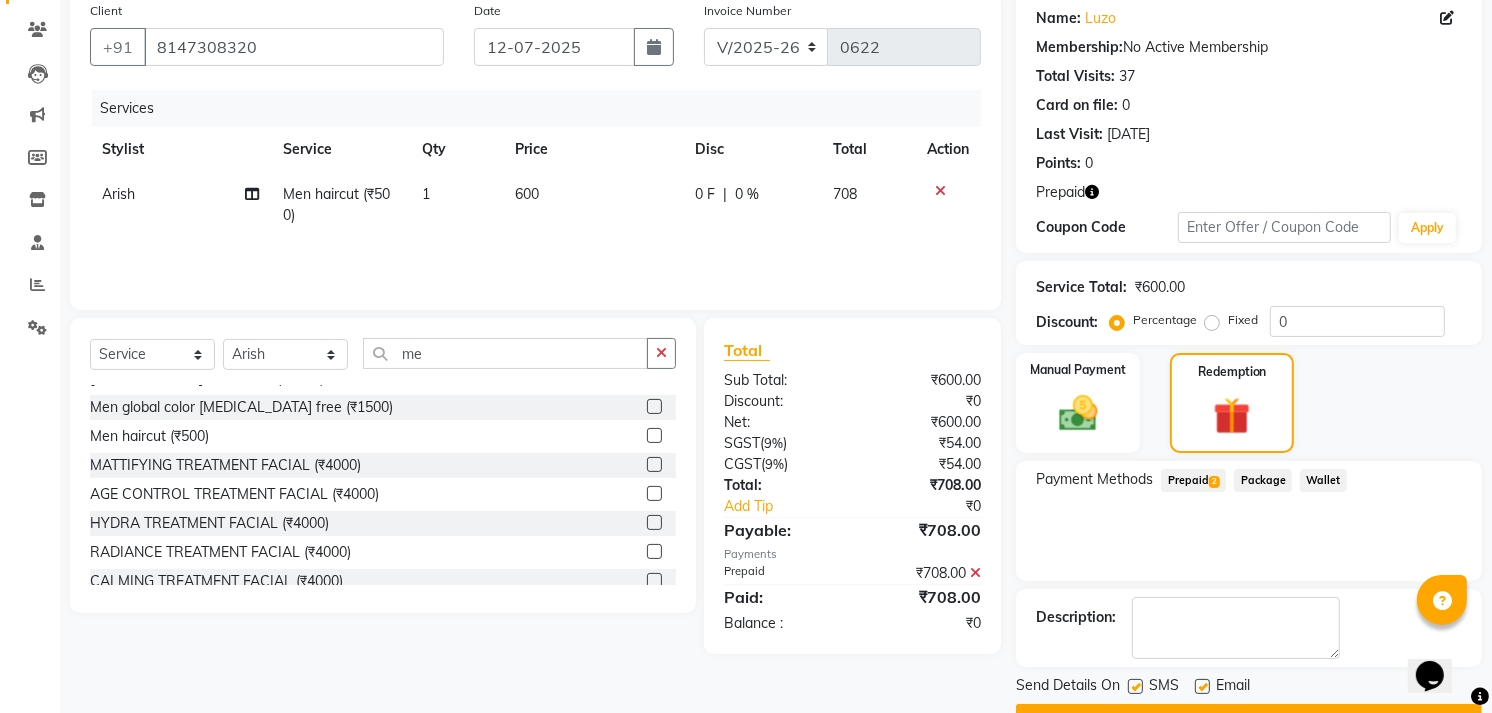 scroll, scrollTop: 208, scrollLeft: 0, axis: vertical 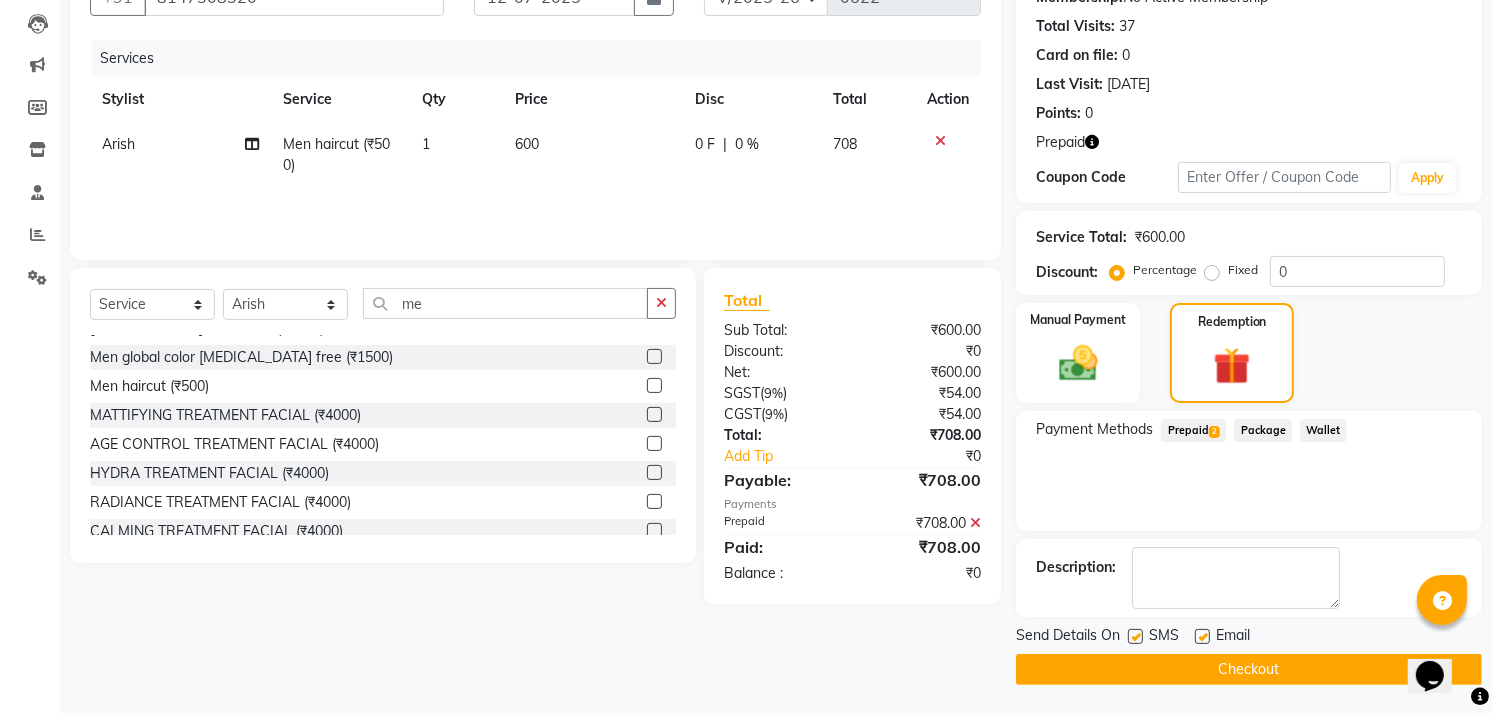 click 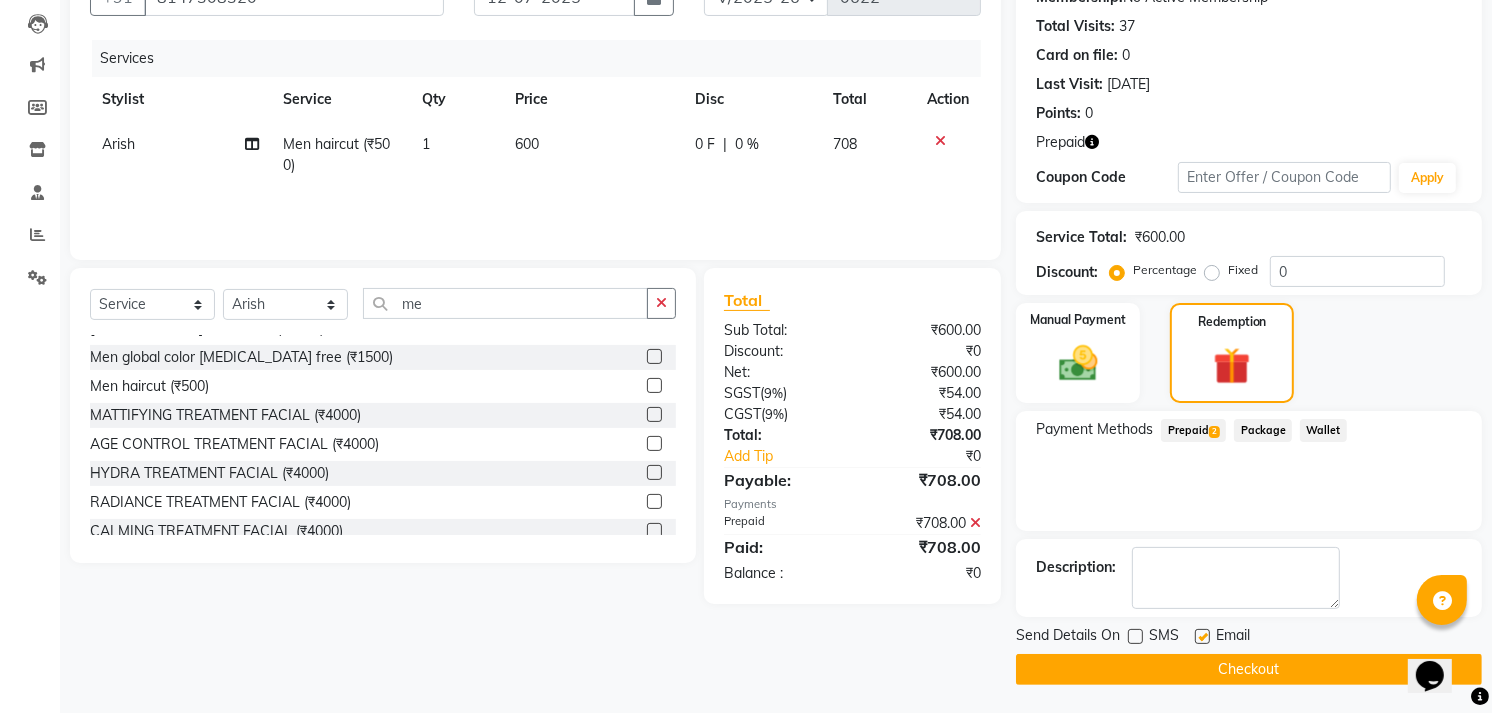 click on "Checkout" 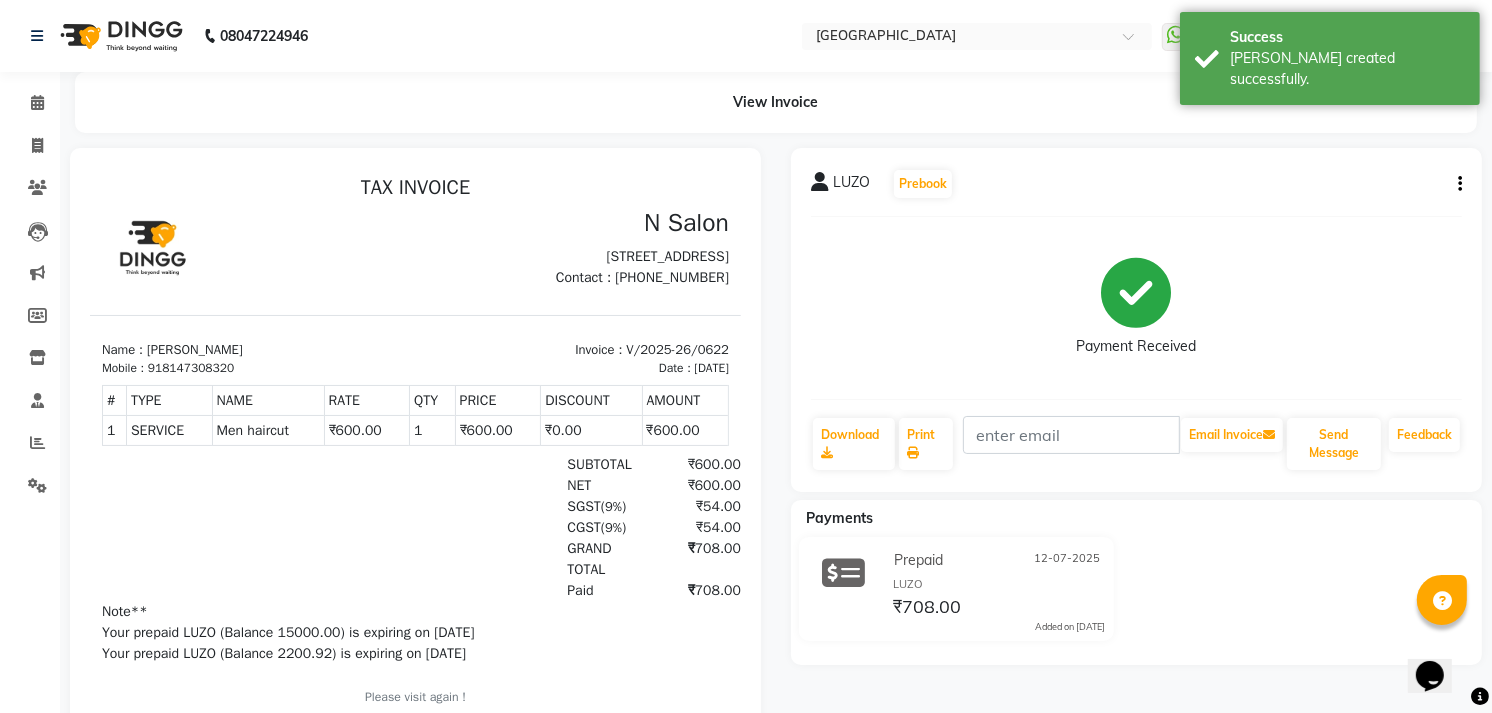 scroll, scrollTop: 0, scrollLeft: 0, axis: both 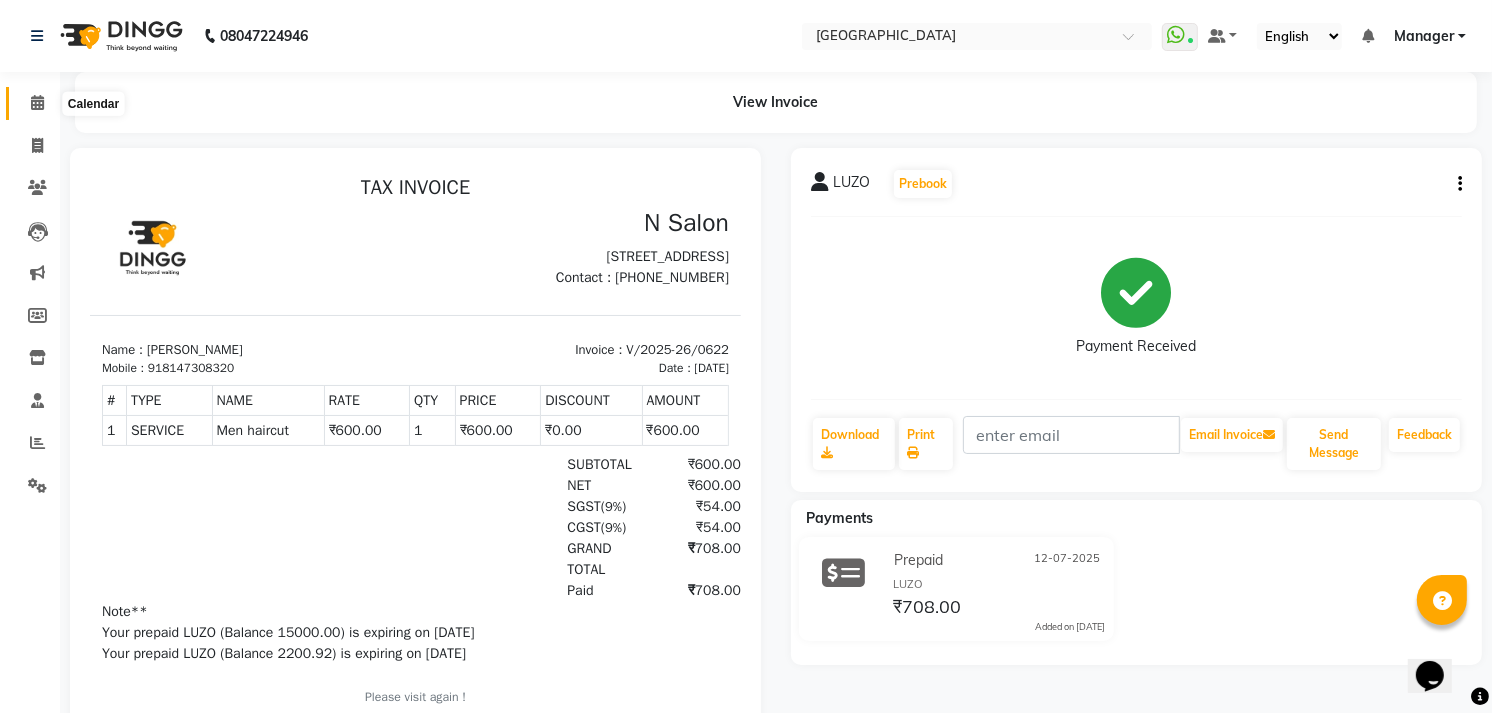 click 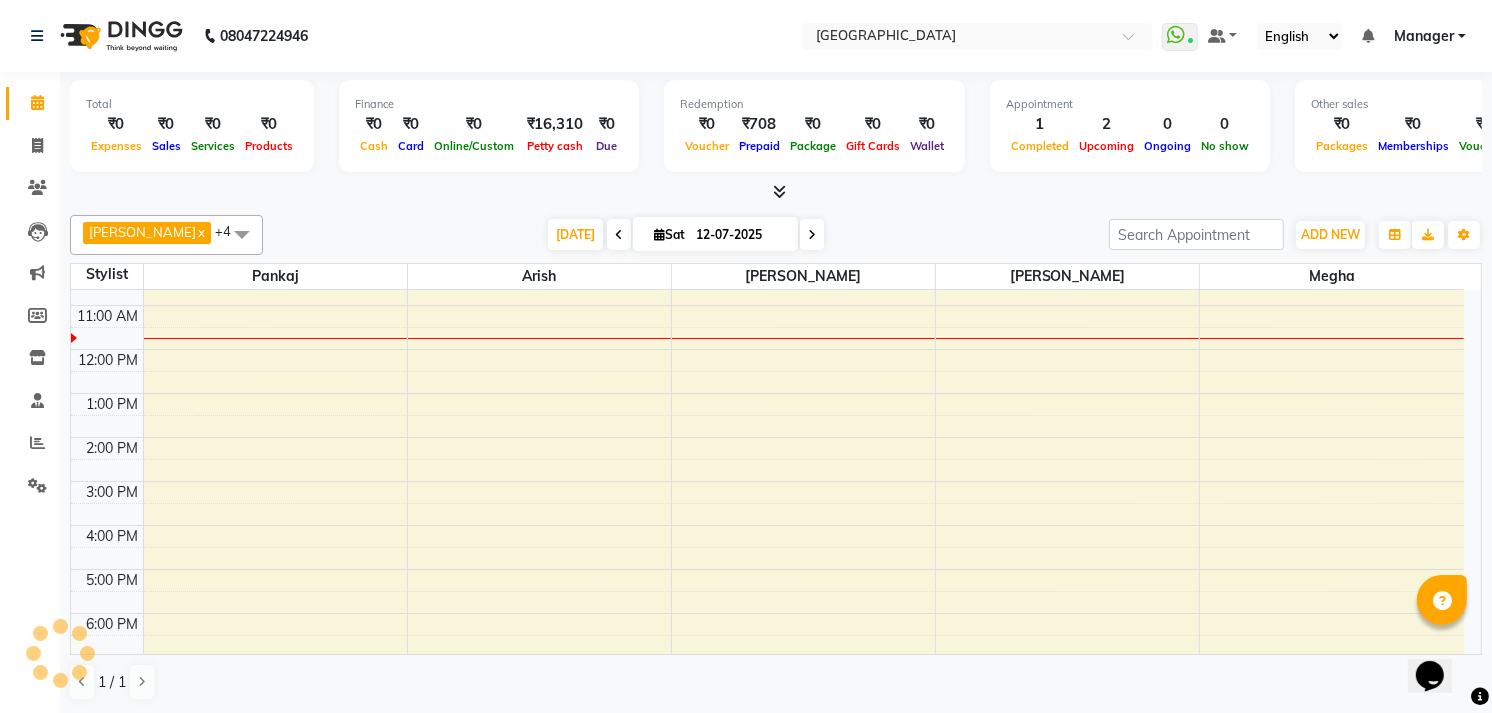 scroll, scrollTop: 0, scrollLeft: 0, axis: both 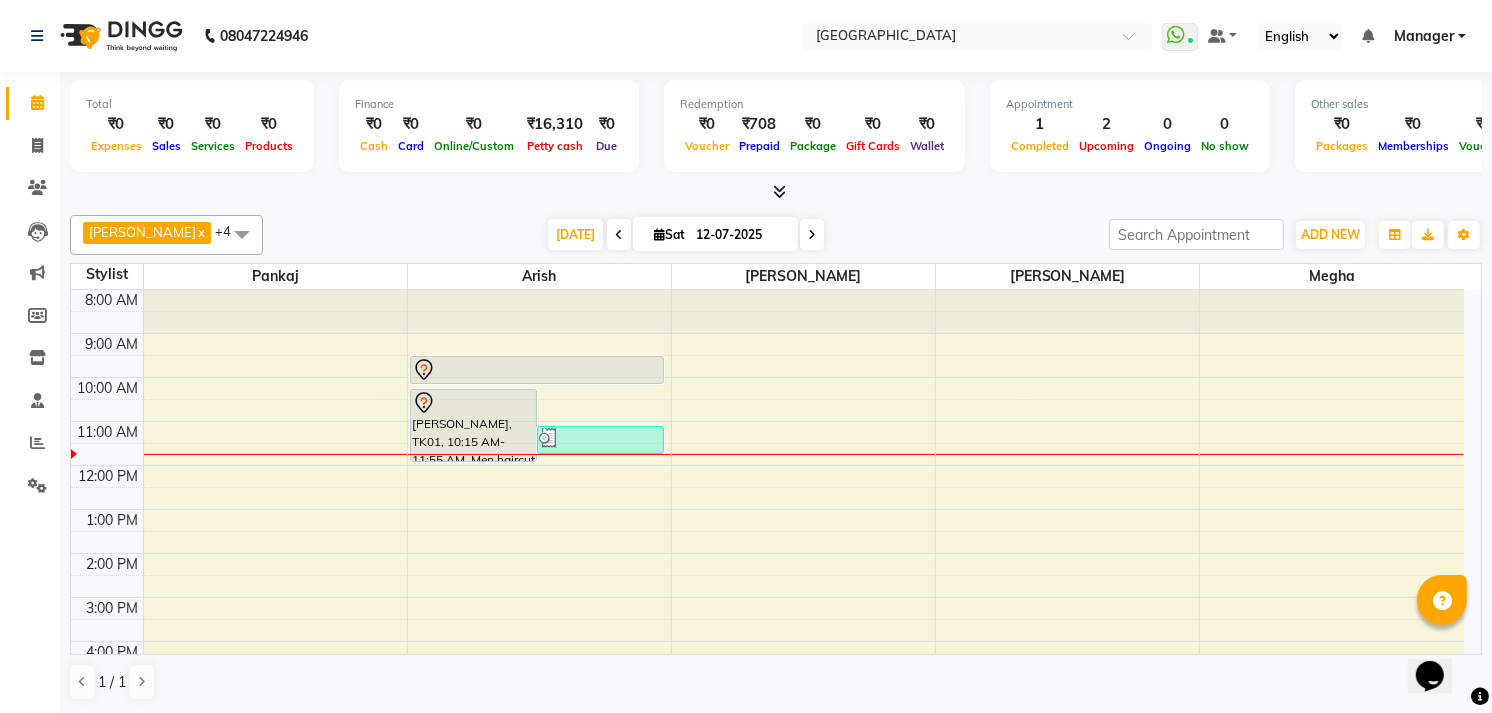 click at bounding box center (776, 192) 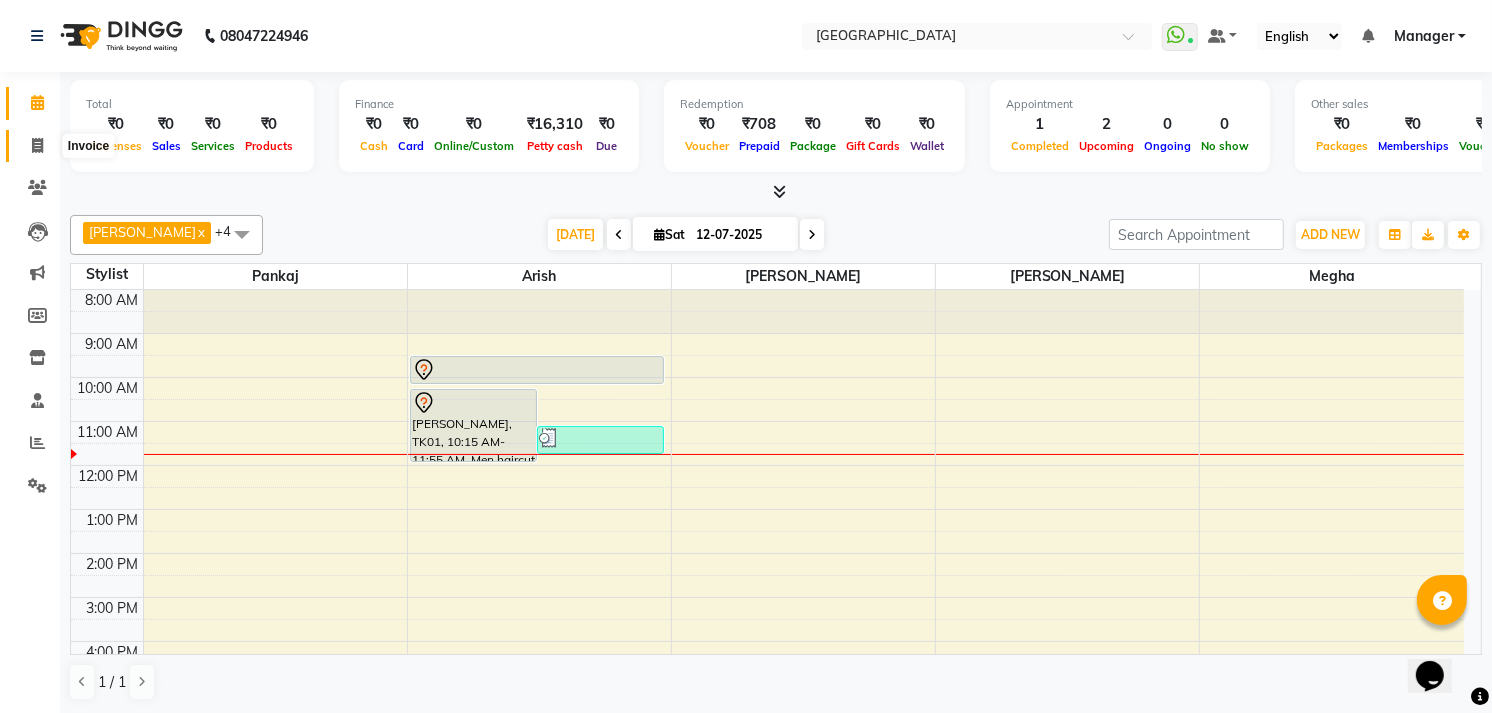 click 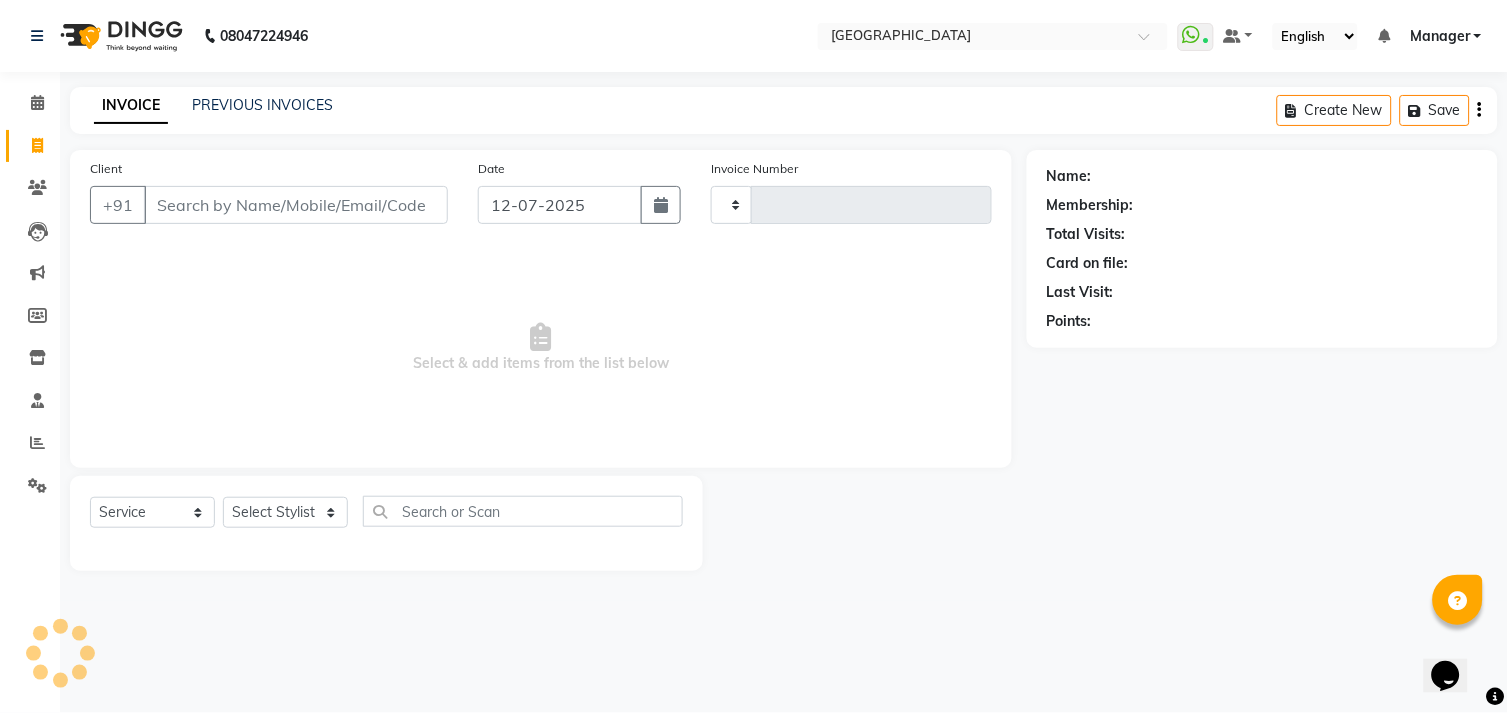 type on "0623" 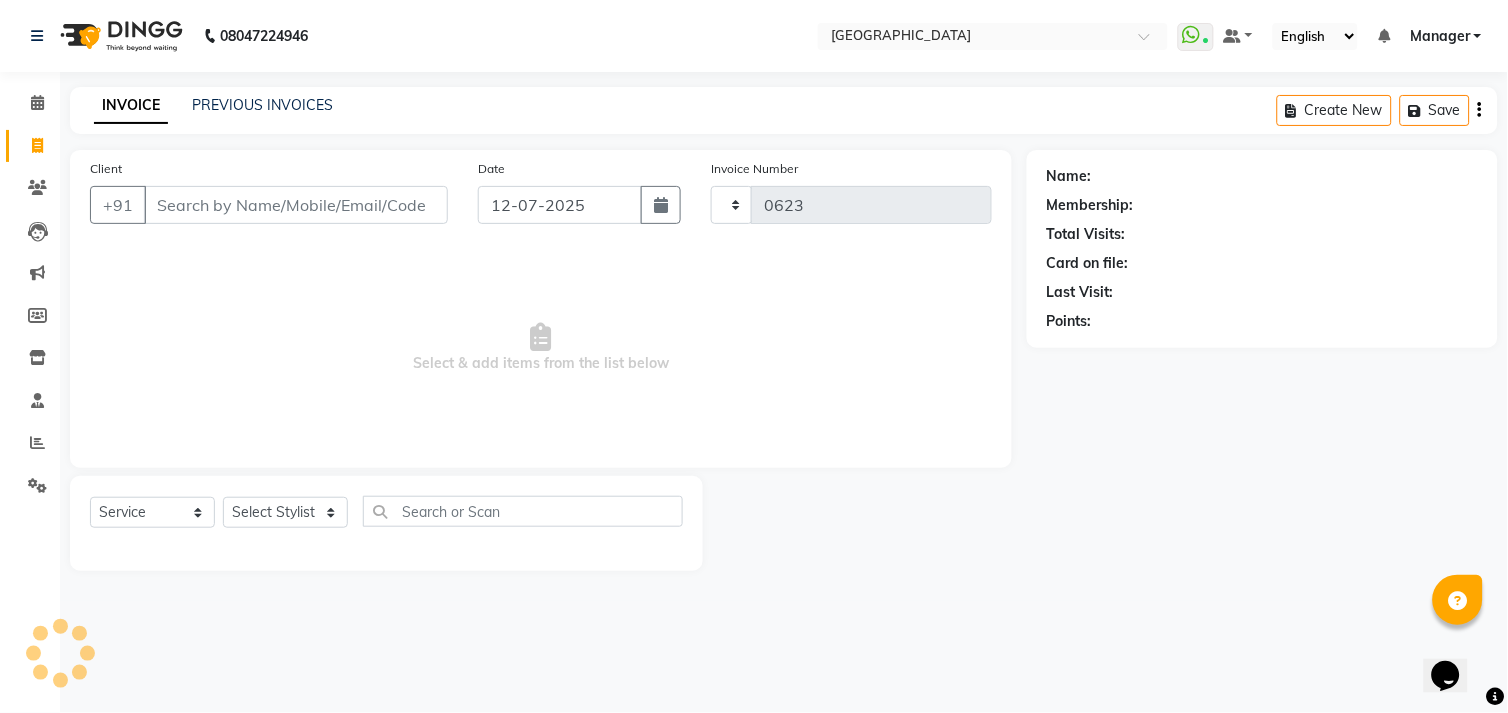 select on "7871" 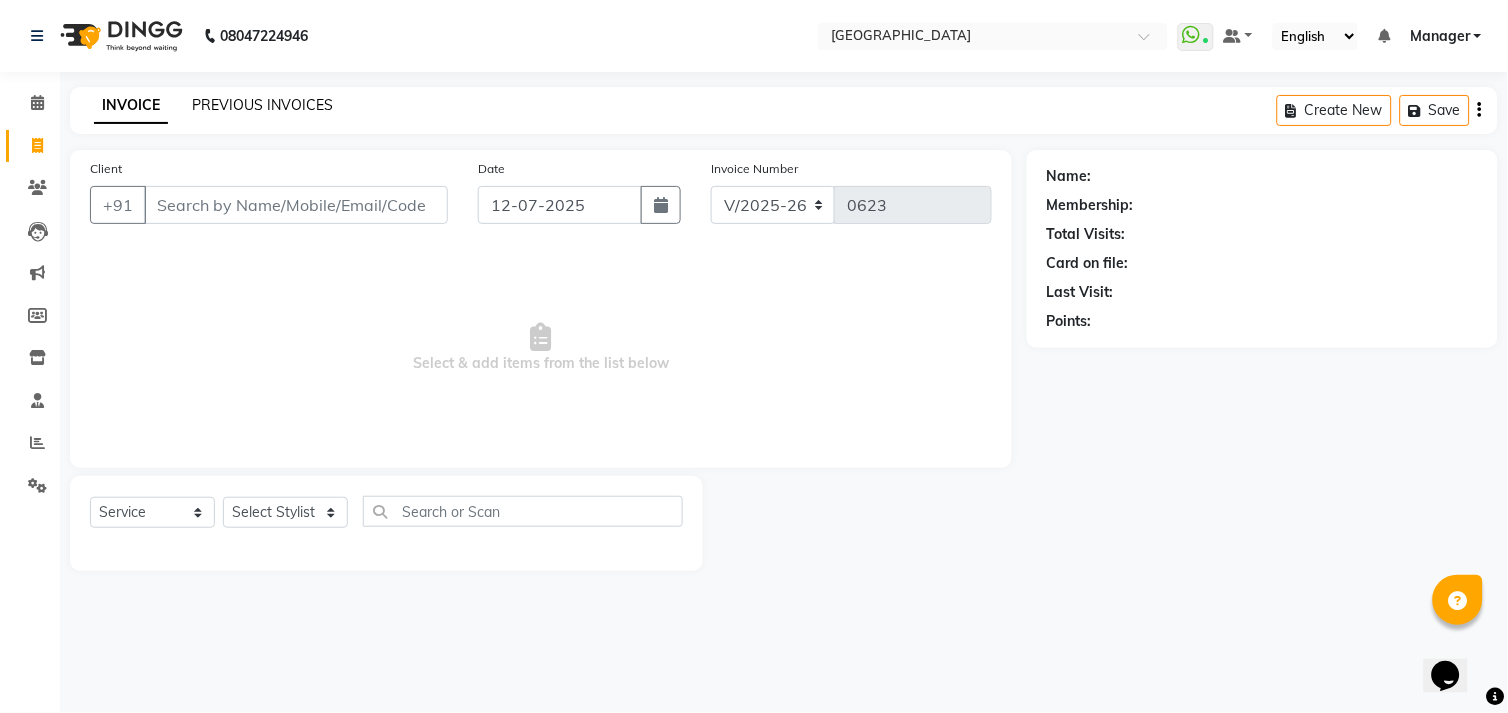 click on "PREVIOUS INVOICES" 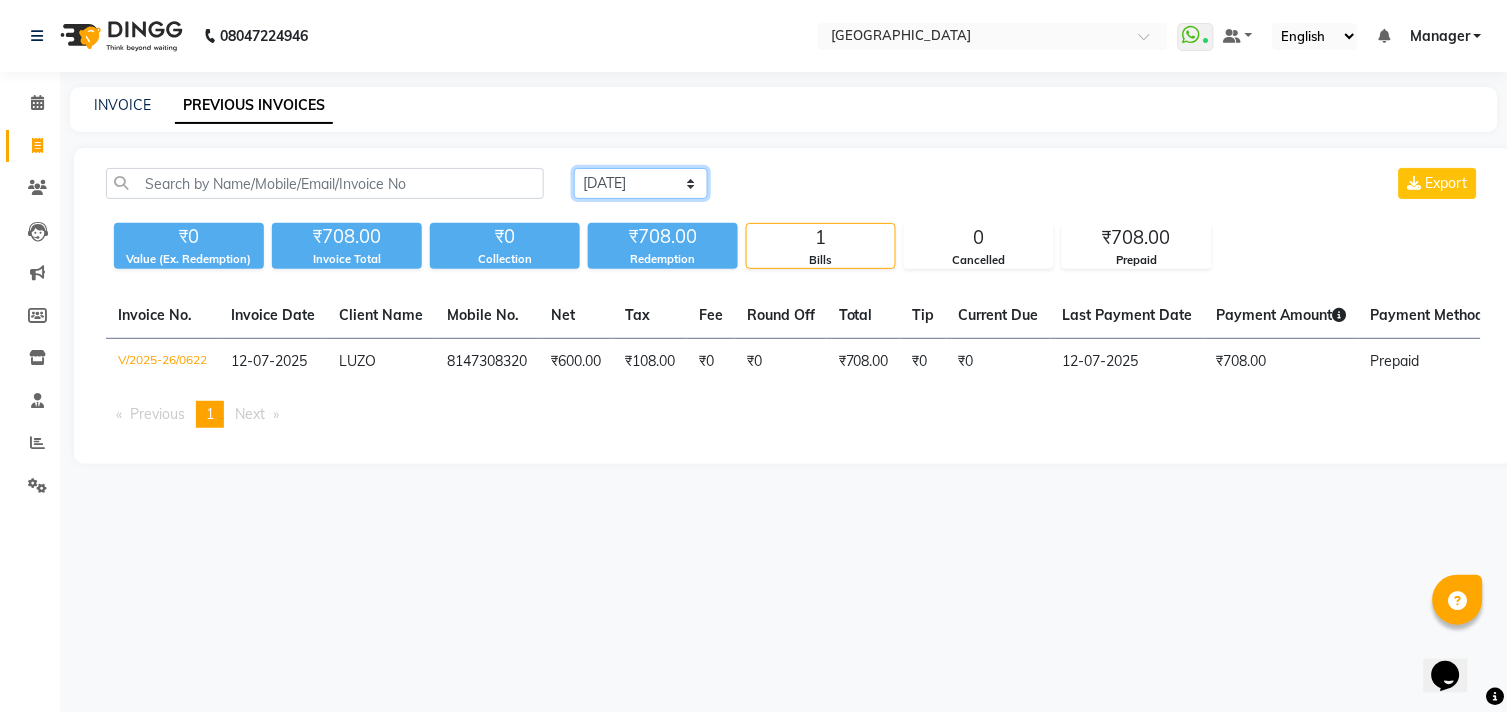 click on "Today Yesterday Custom Range" 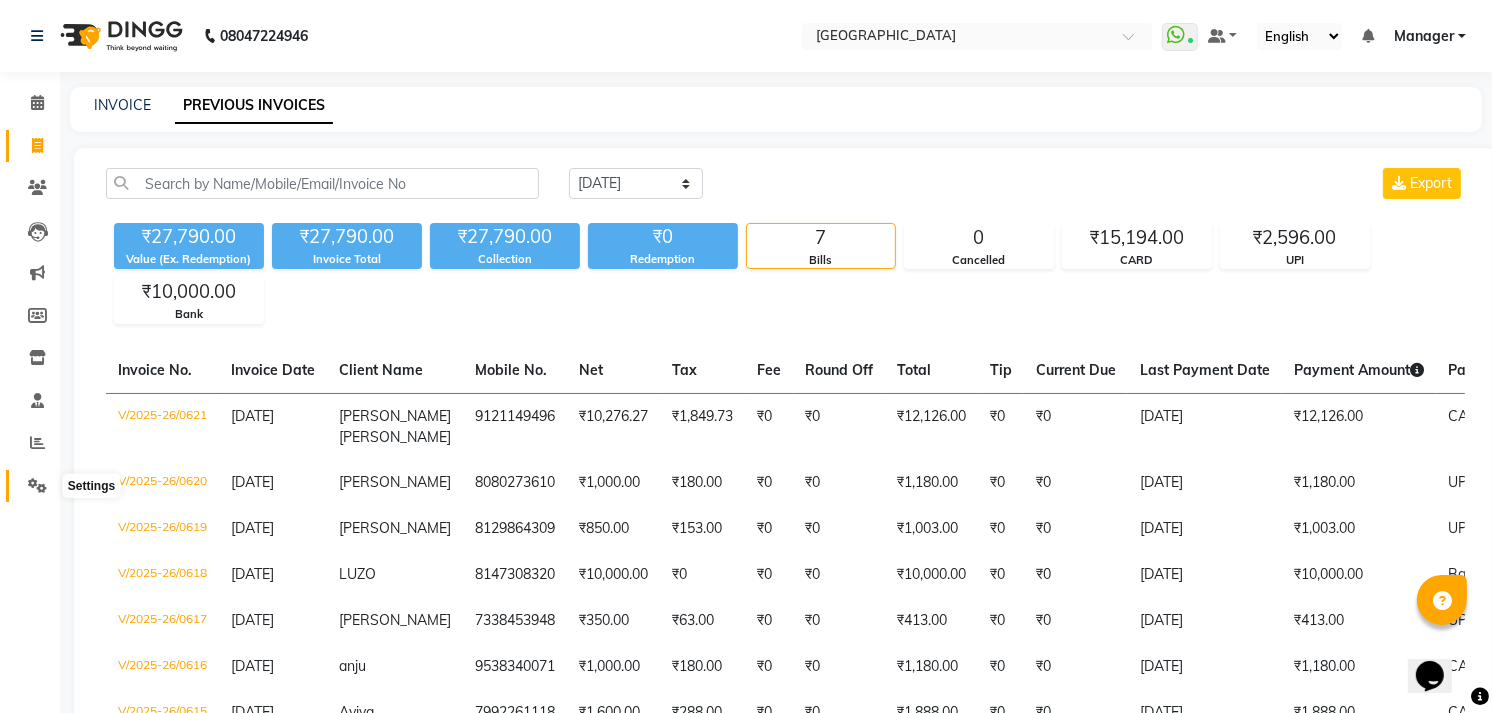 click 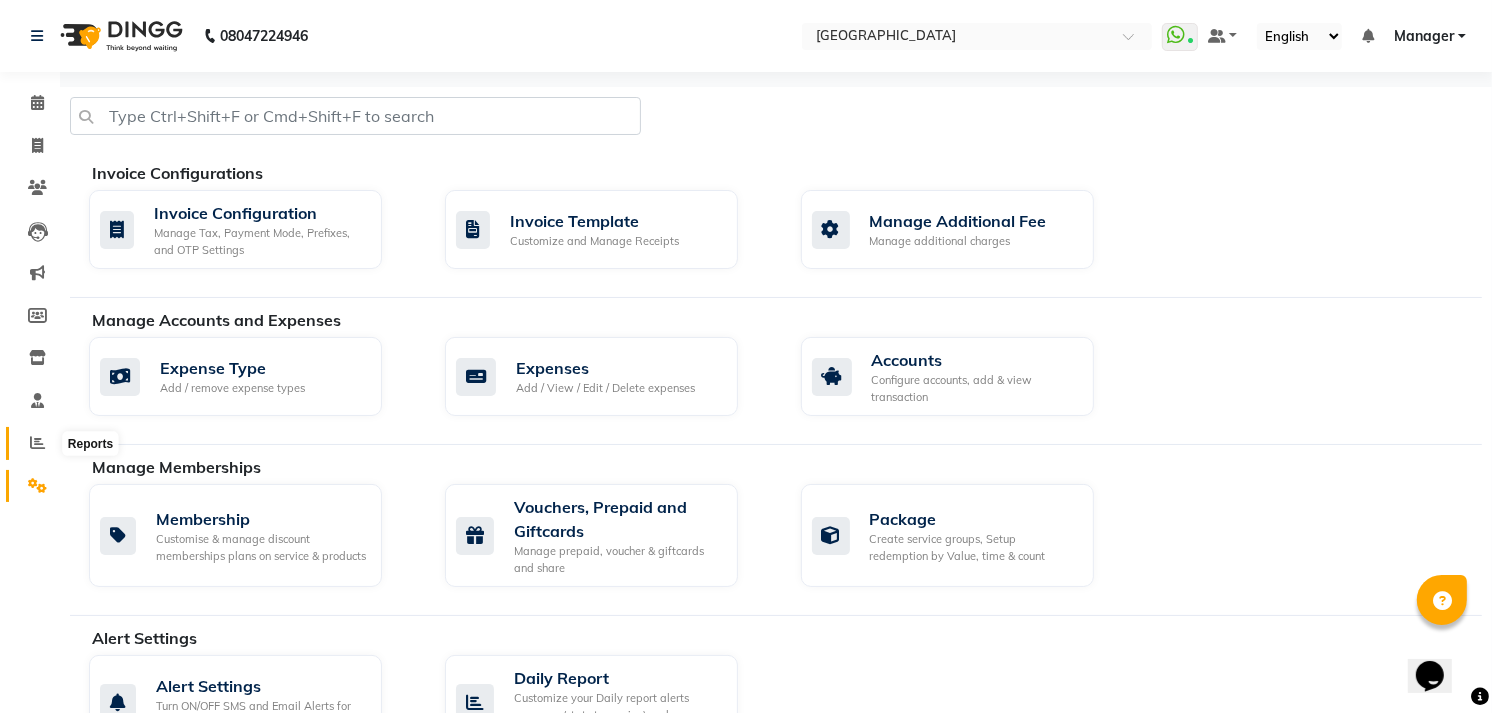 click 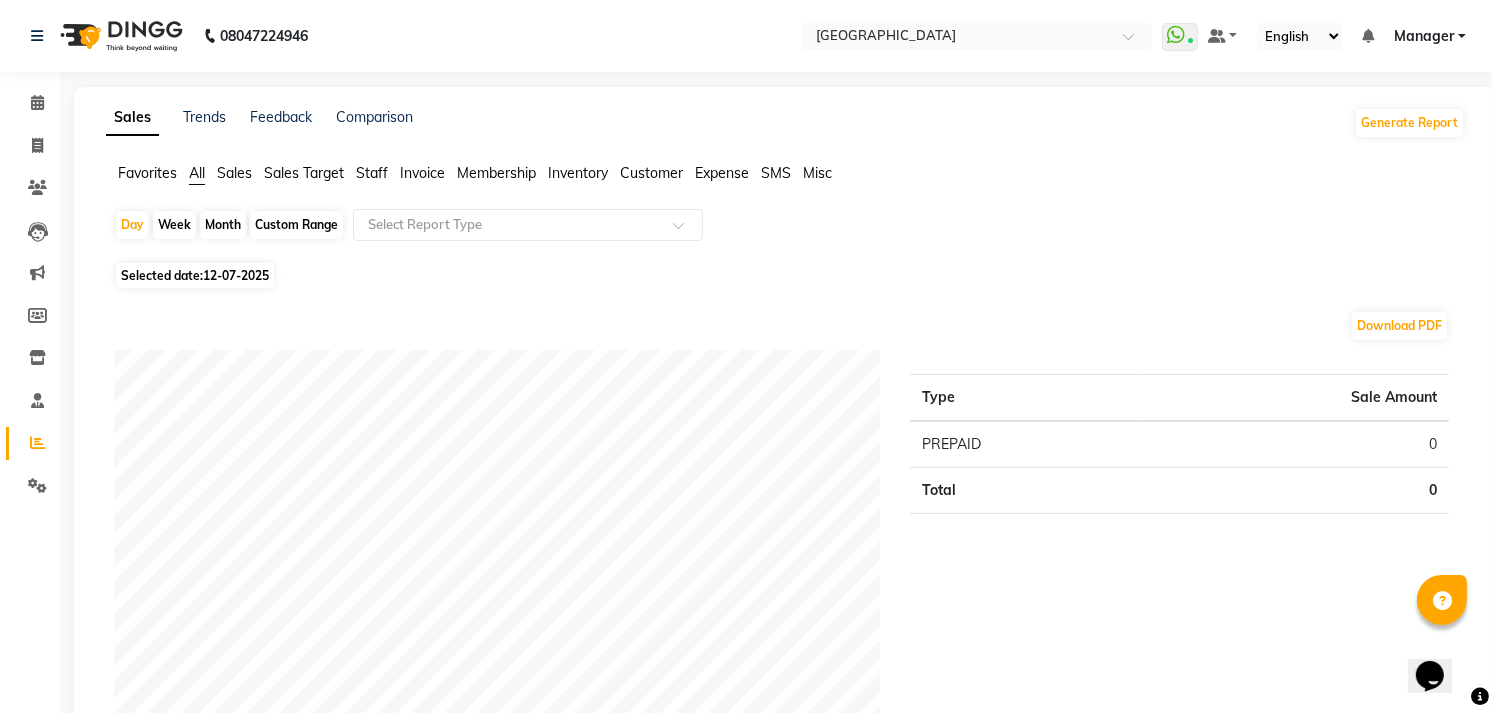 click on "Selected date:  12-07-2025" 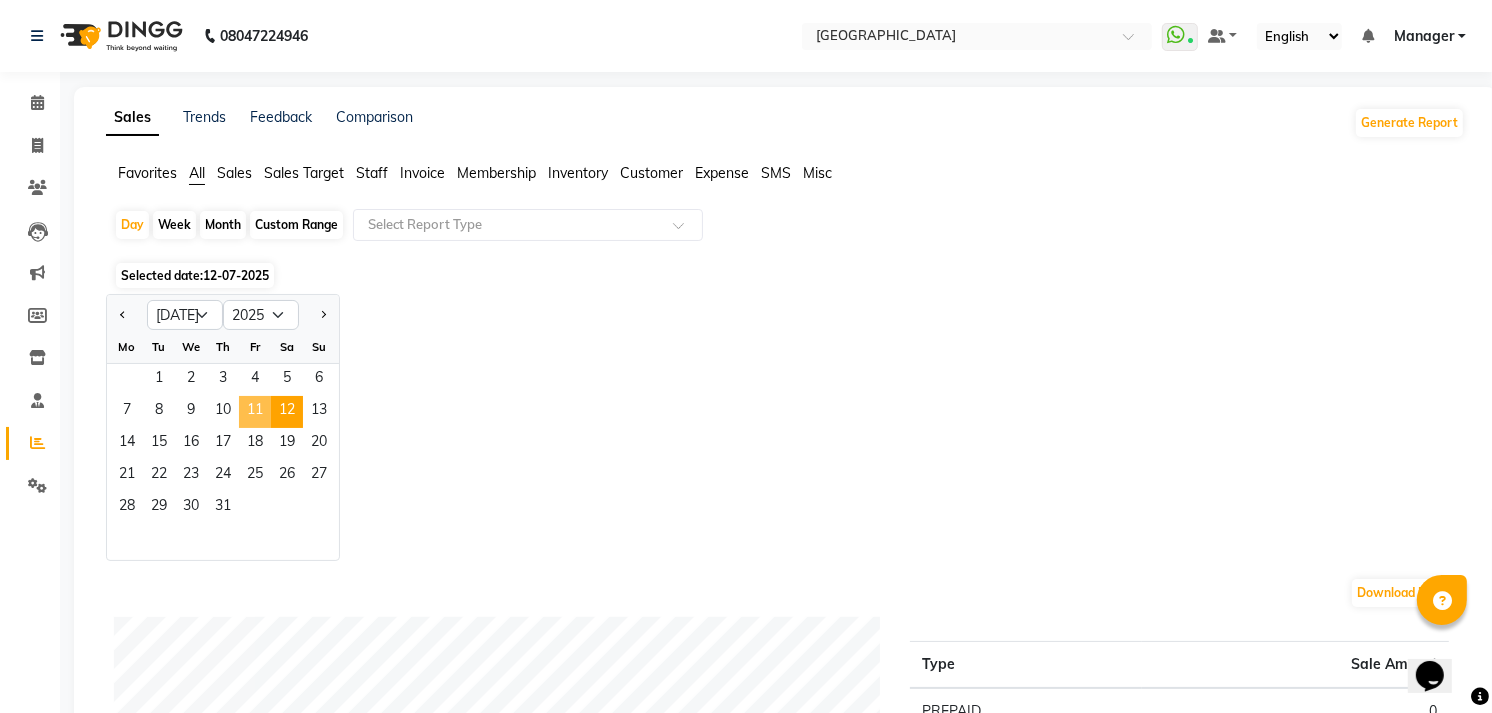 click on "11" 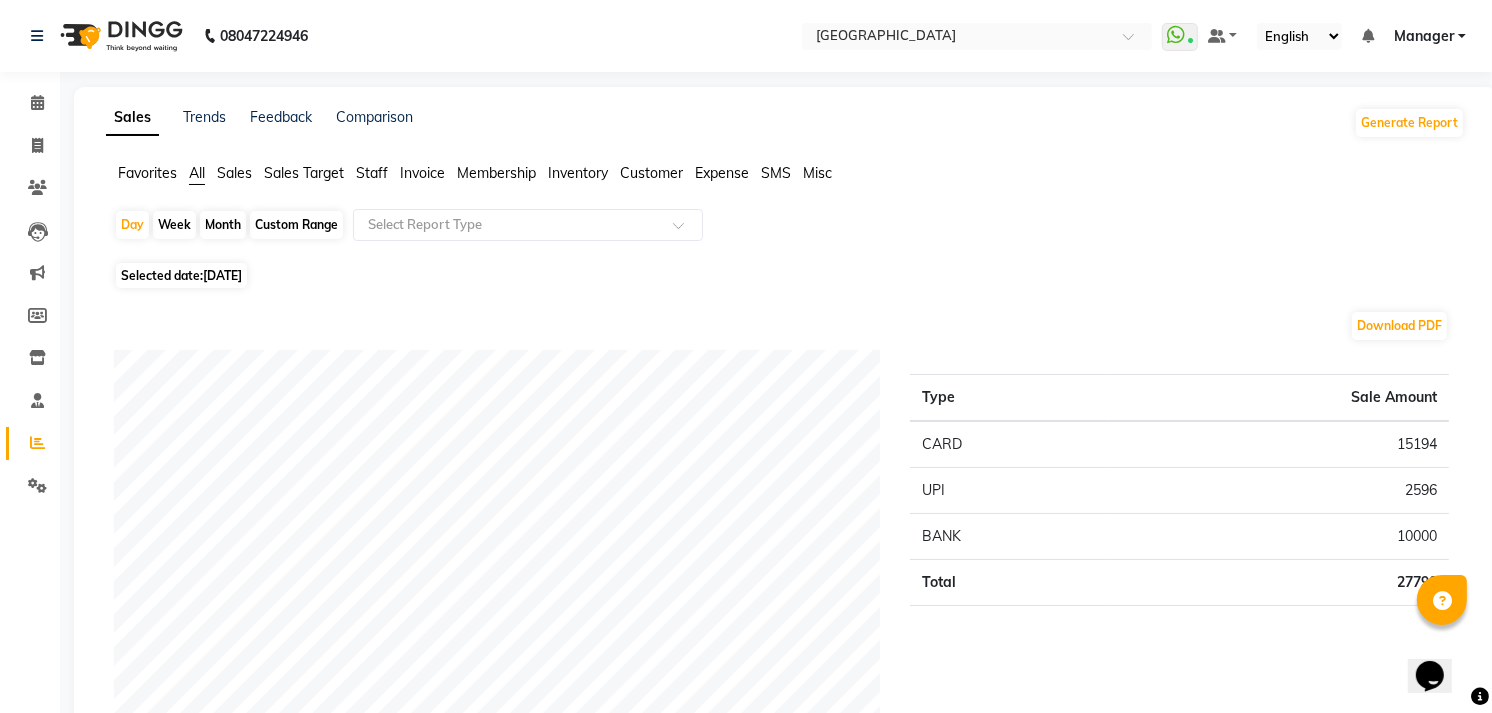 click on "Staff" 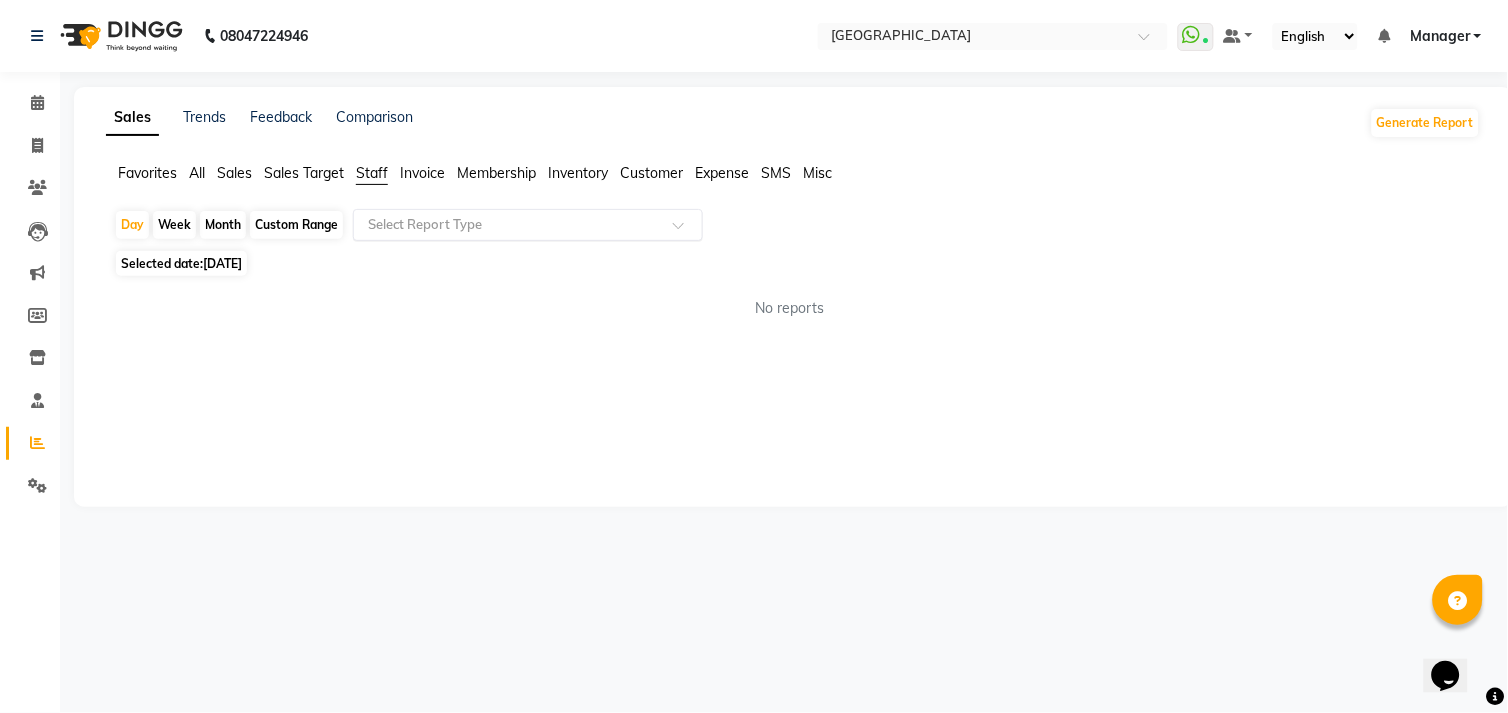 click 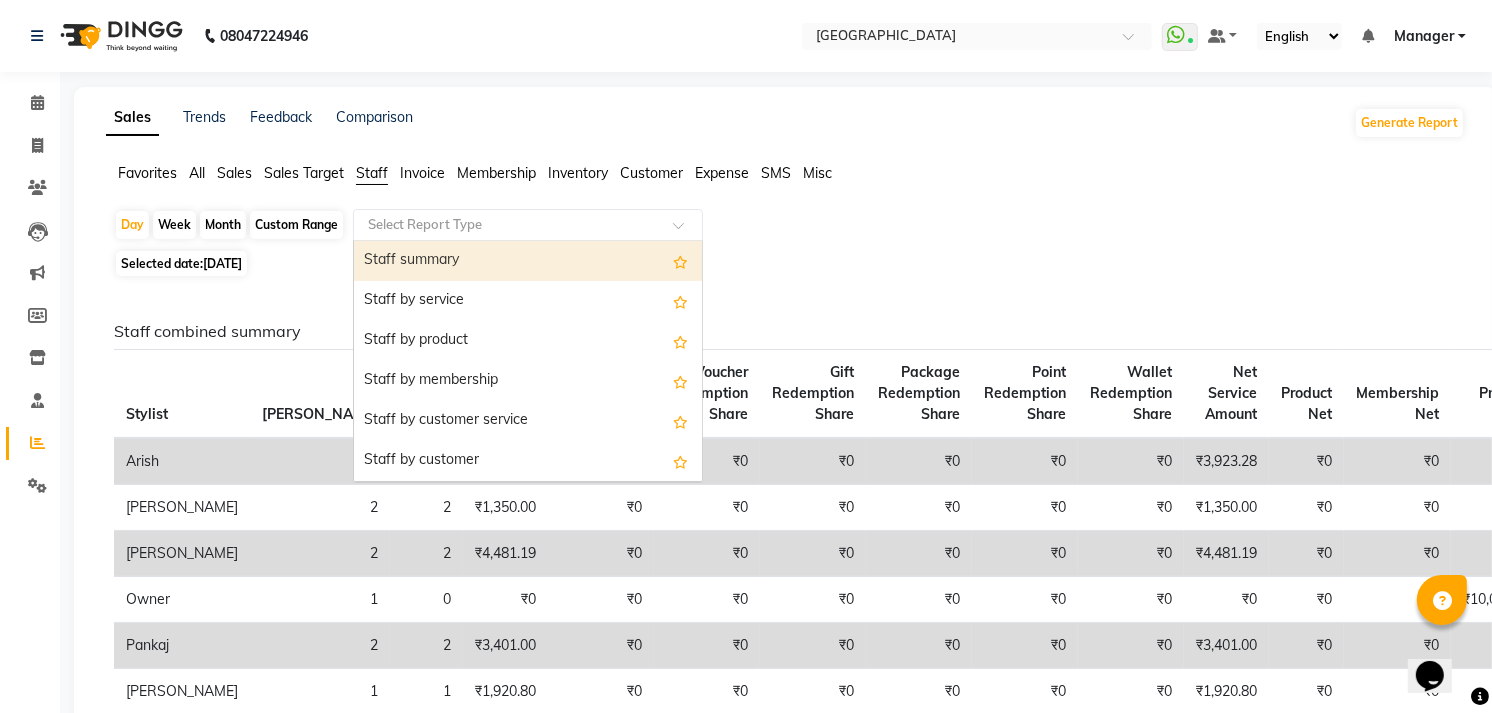 click on "Staff summary" at bounding box center [528, 261] 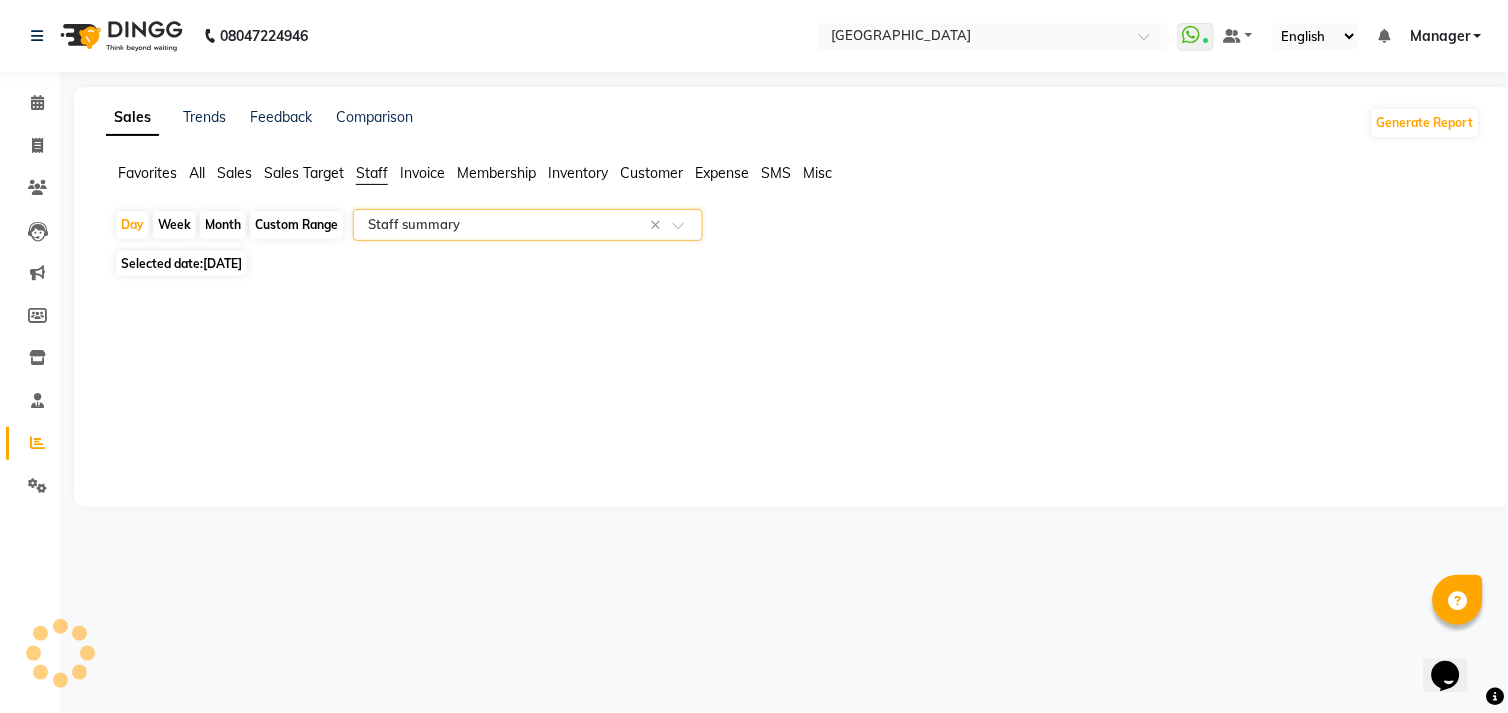 select on "full_report" 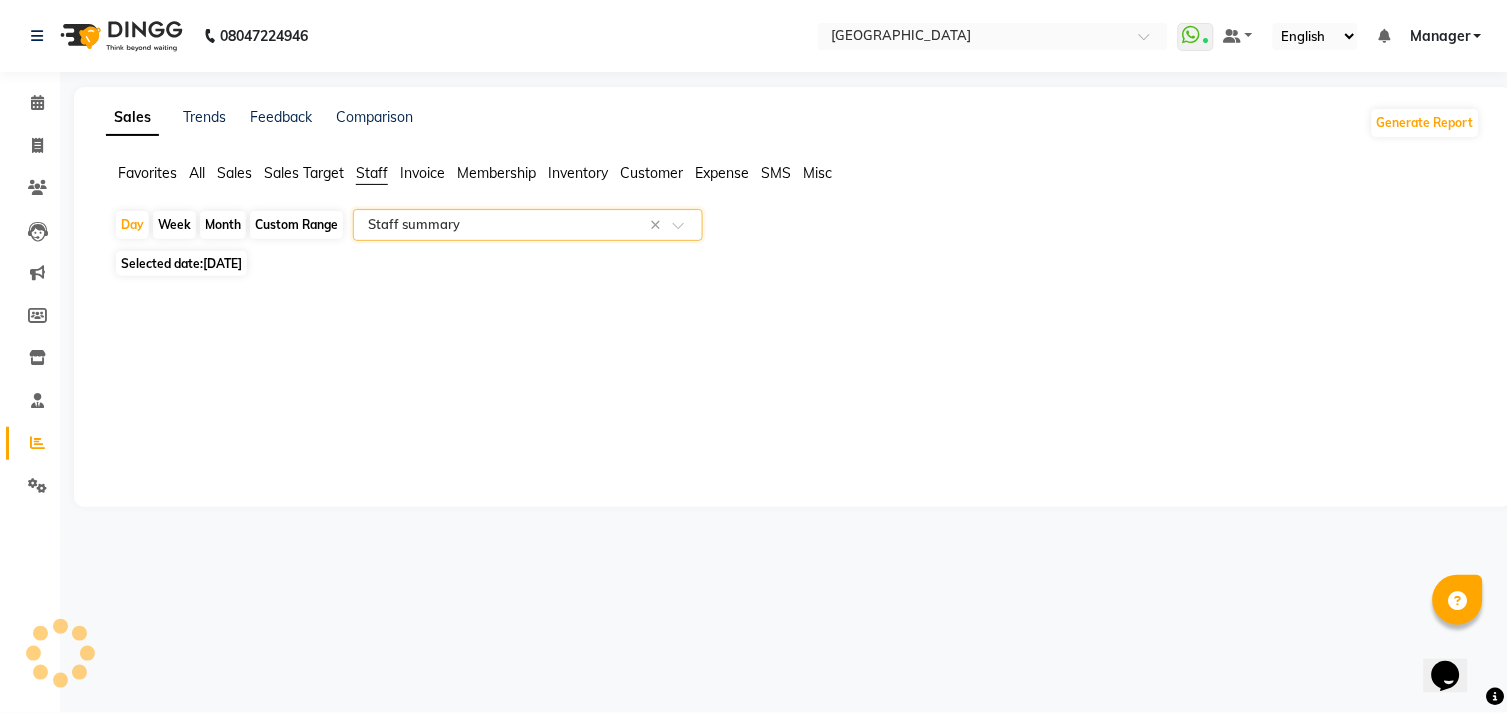 select on "csv" 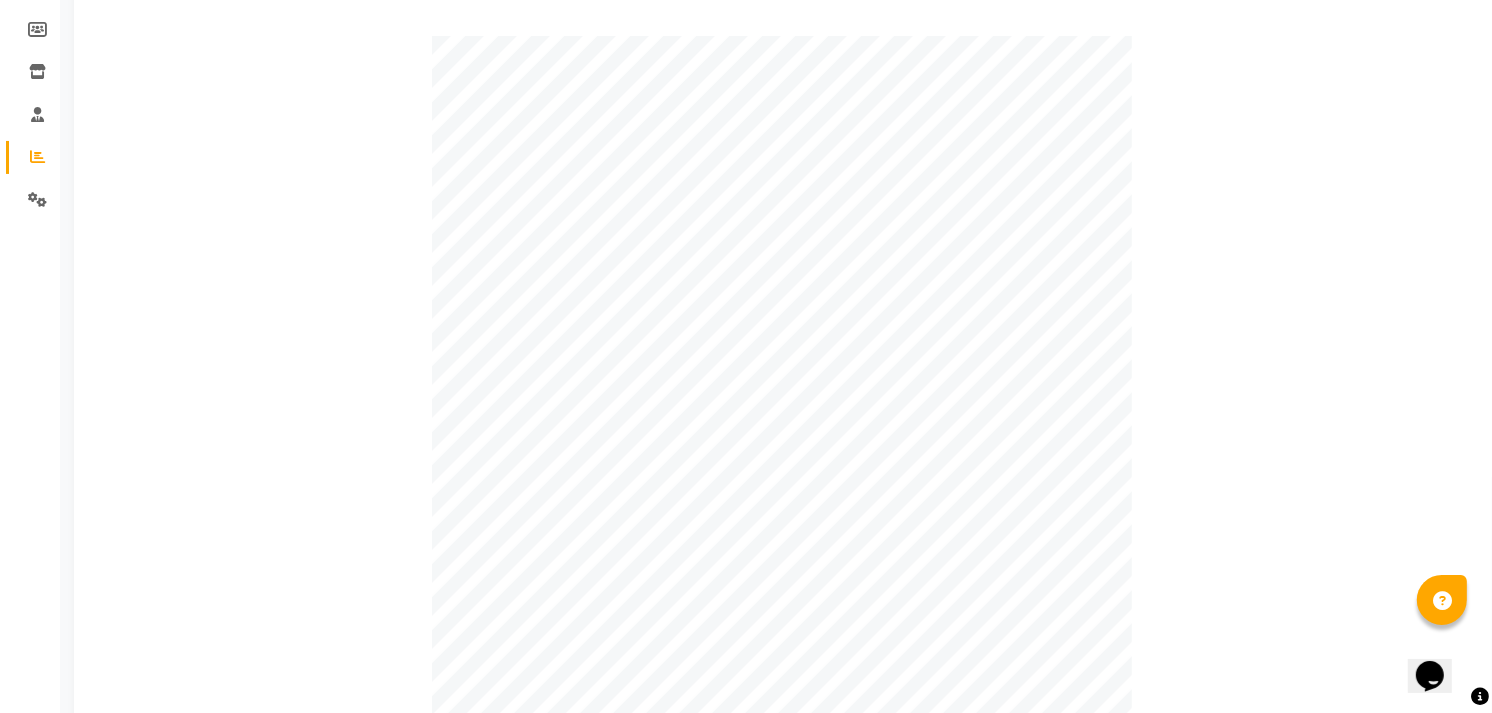 scroll, scrollTop: 222, scrollLeft: 0, axis: vertical 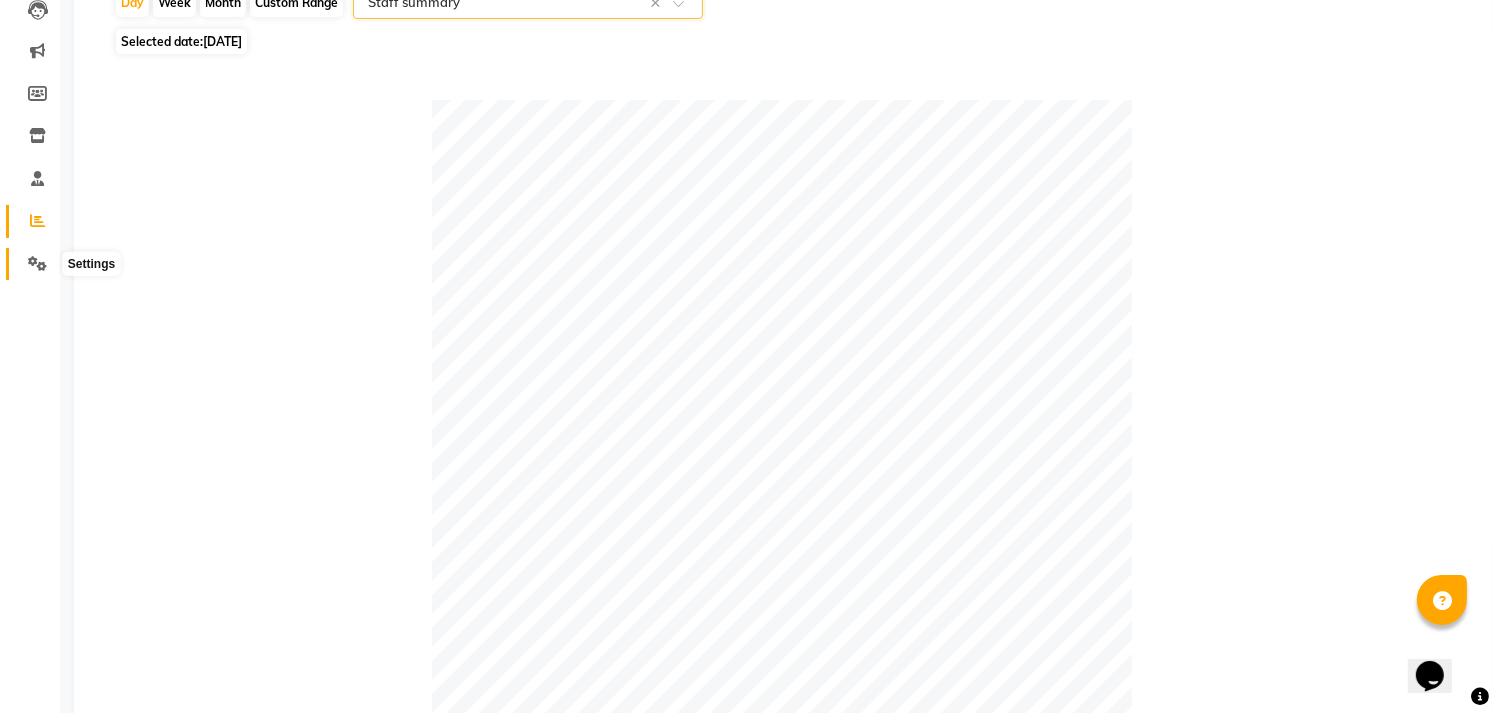 click 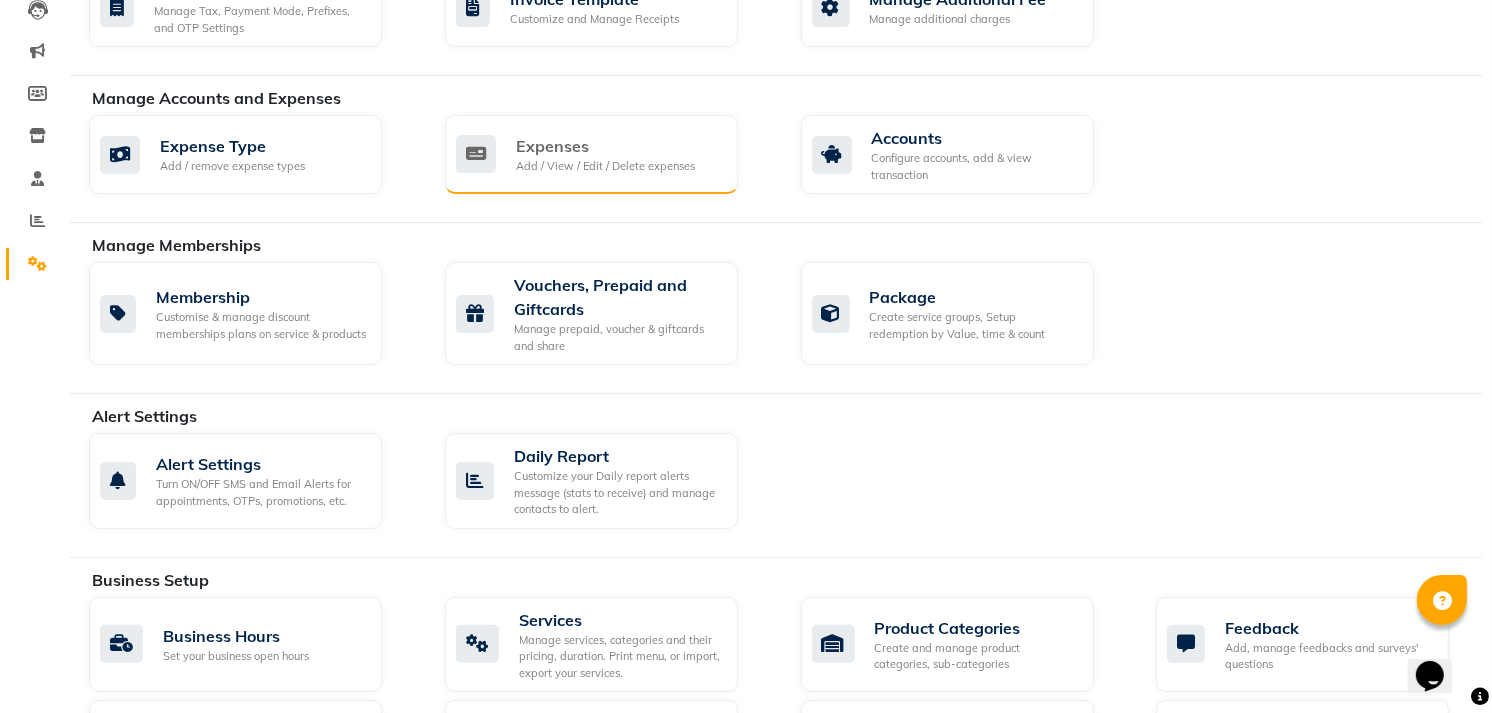click on "Expenses Add / View / Edit / Delete expenses" 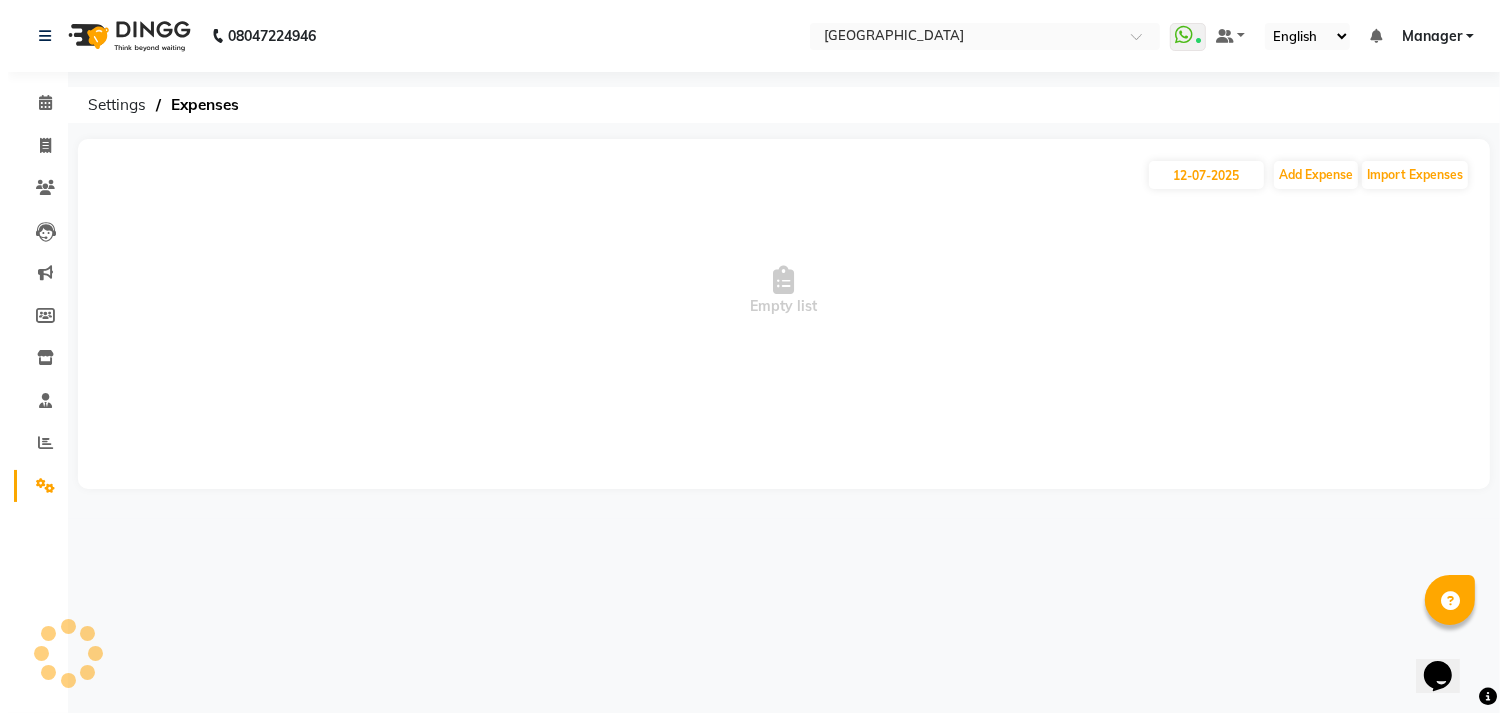 scroll, scrollTop: 0, scrollLeft: 0, axis: both 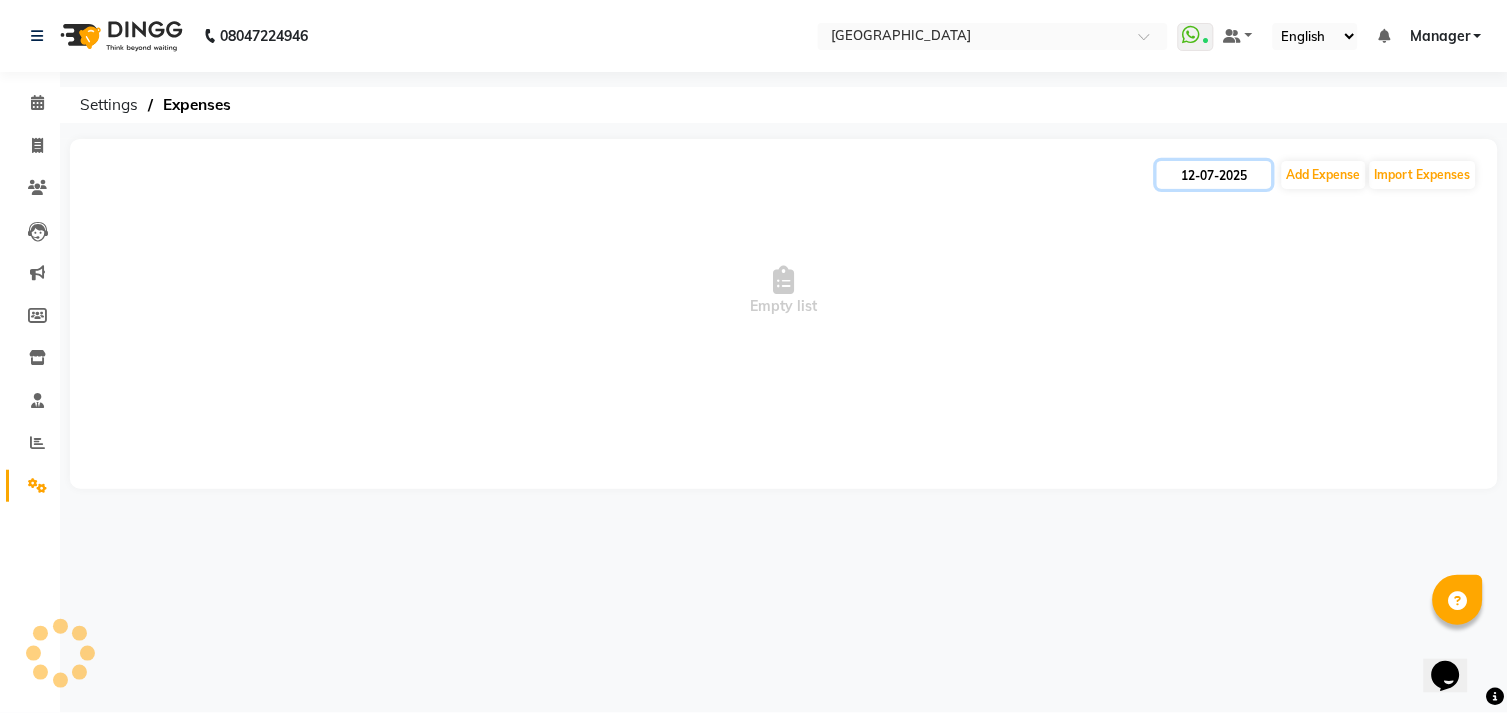 click on "12-07-2025" 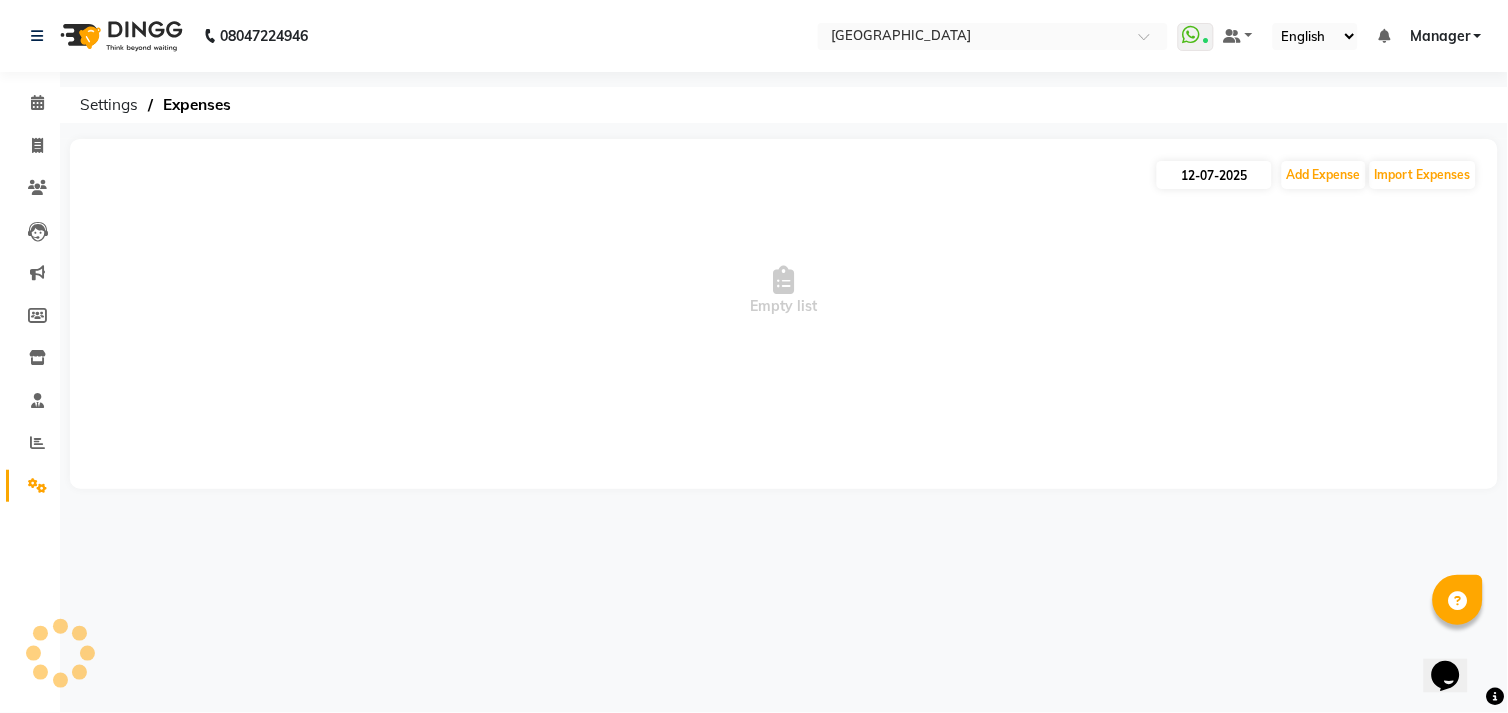 select on "7" 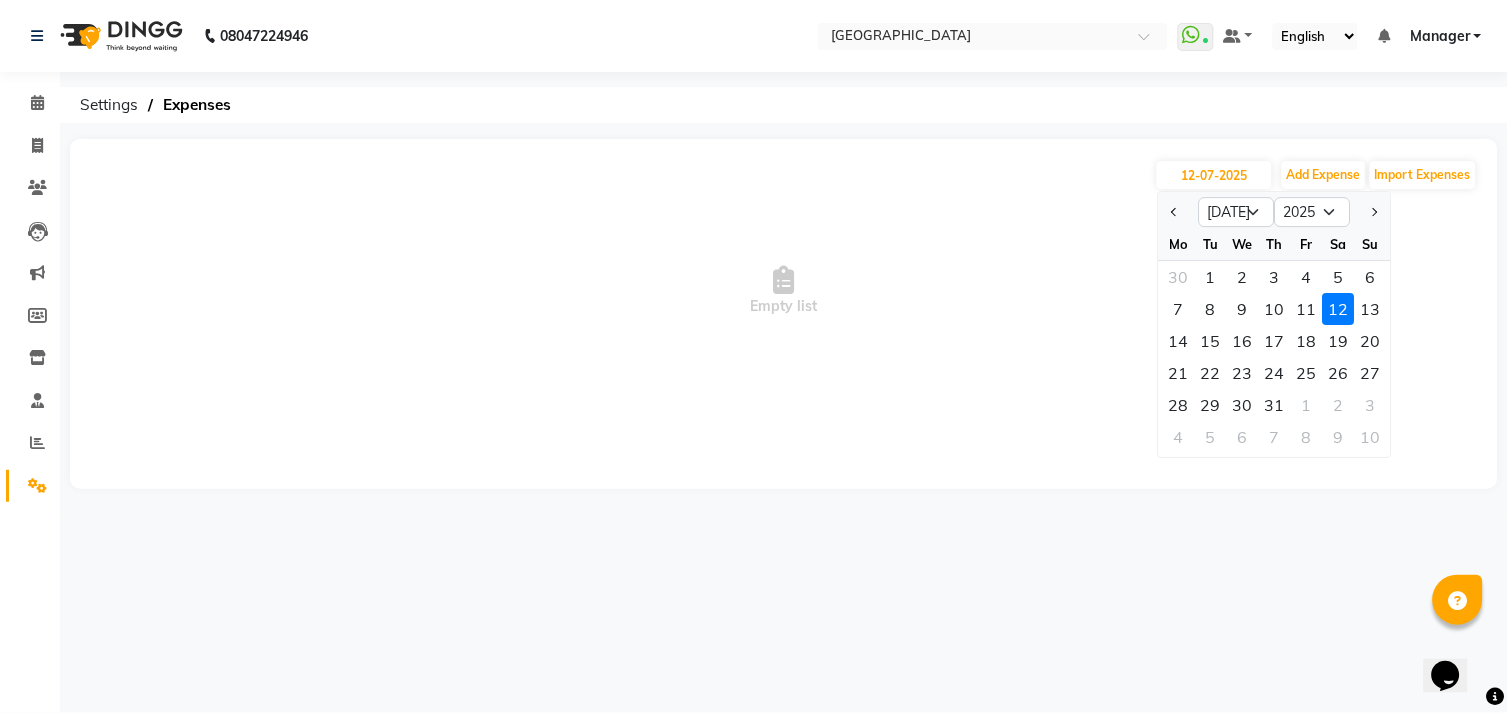 click on "12" 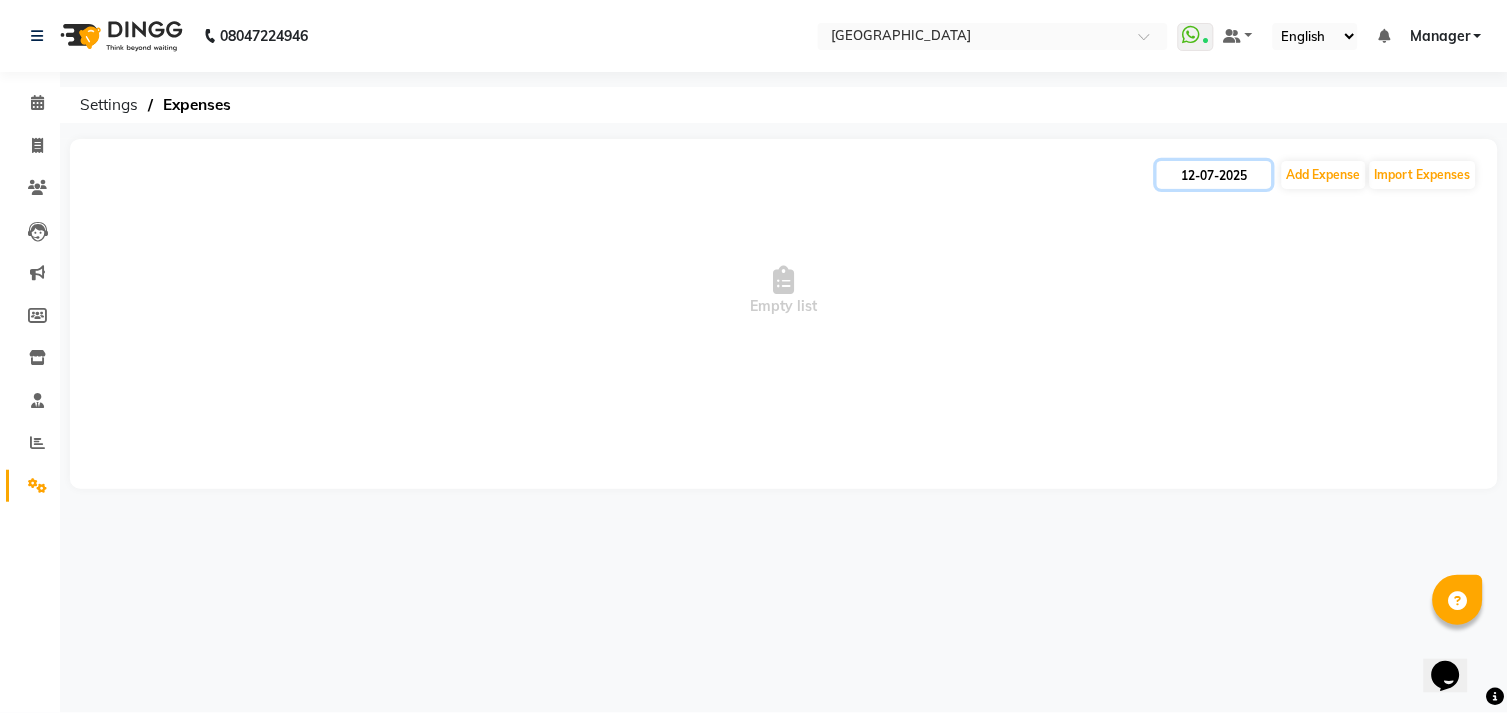 click on "12-07-2025" 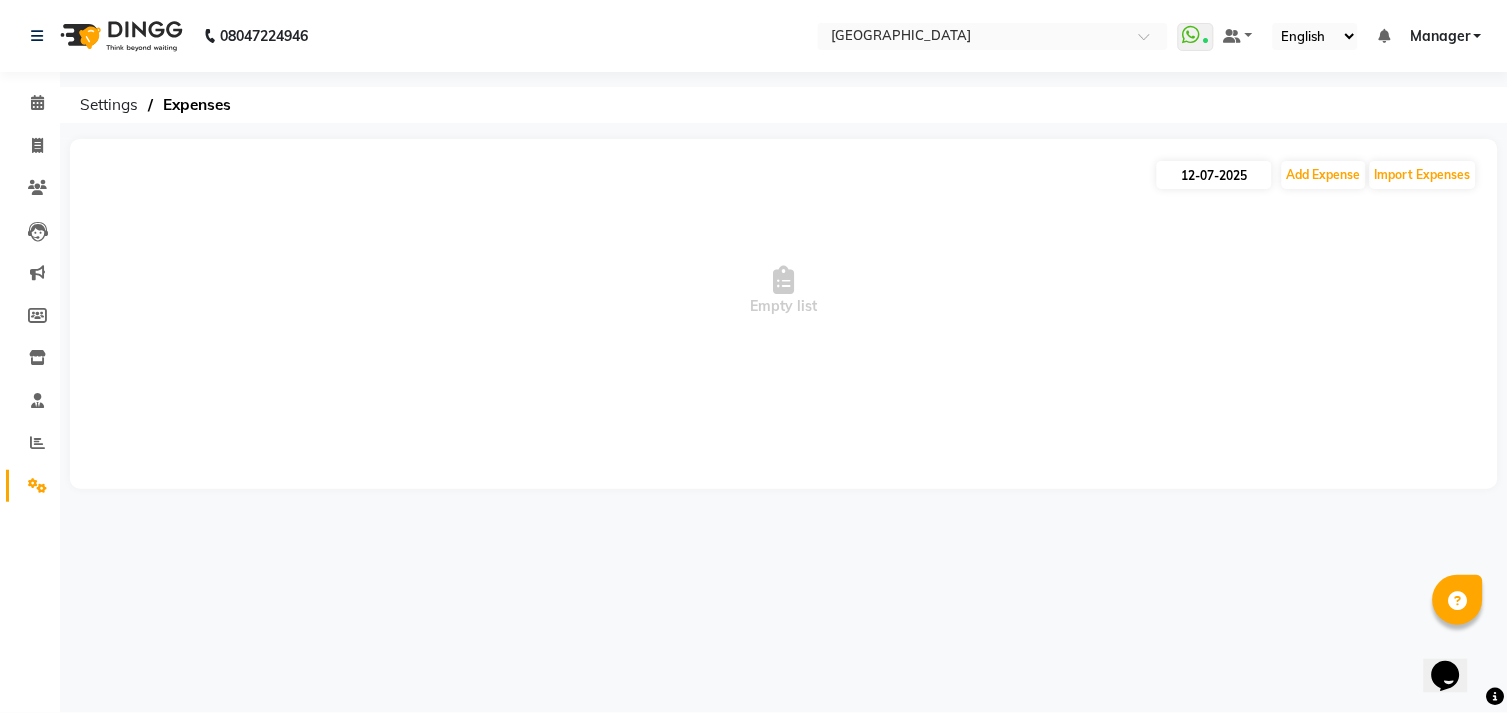 select on "7" 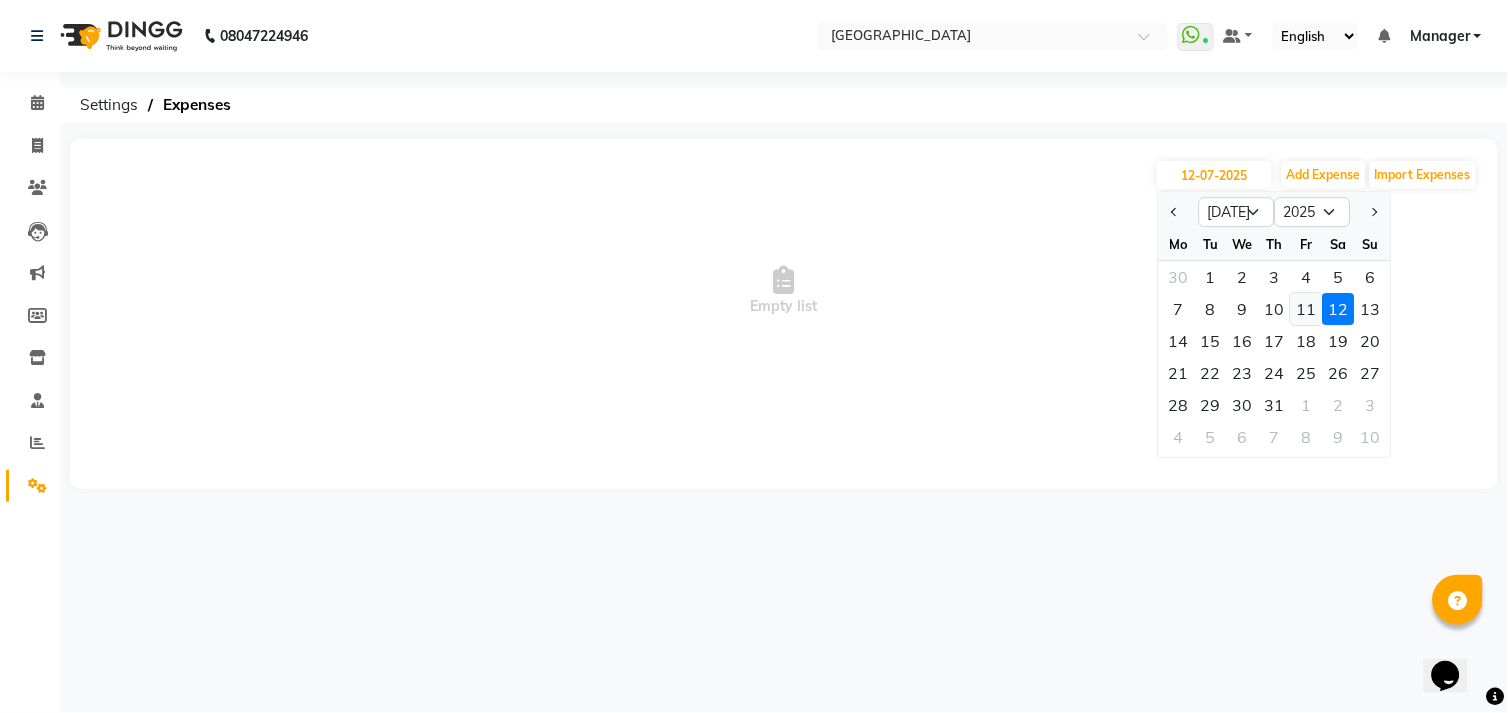 click on "11" 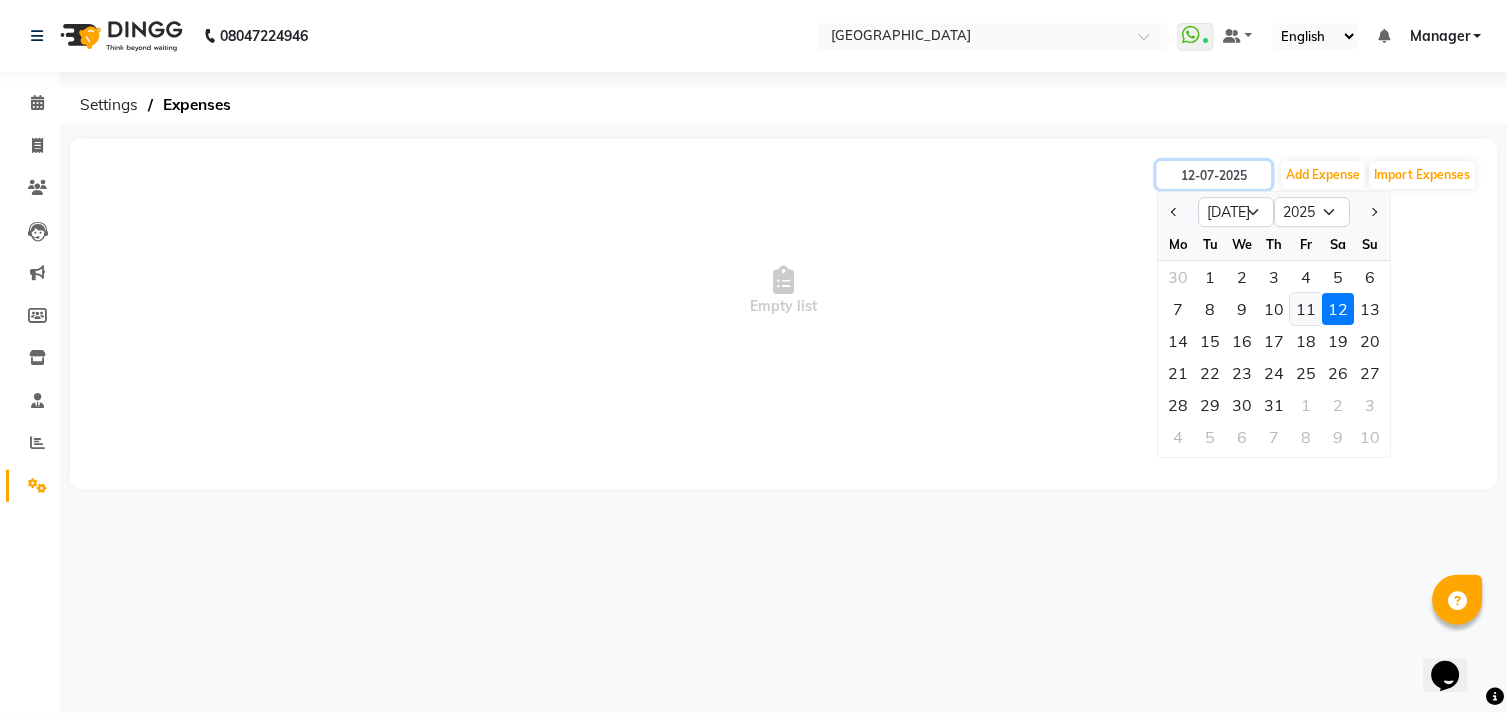type on "11-07-2025" 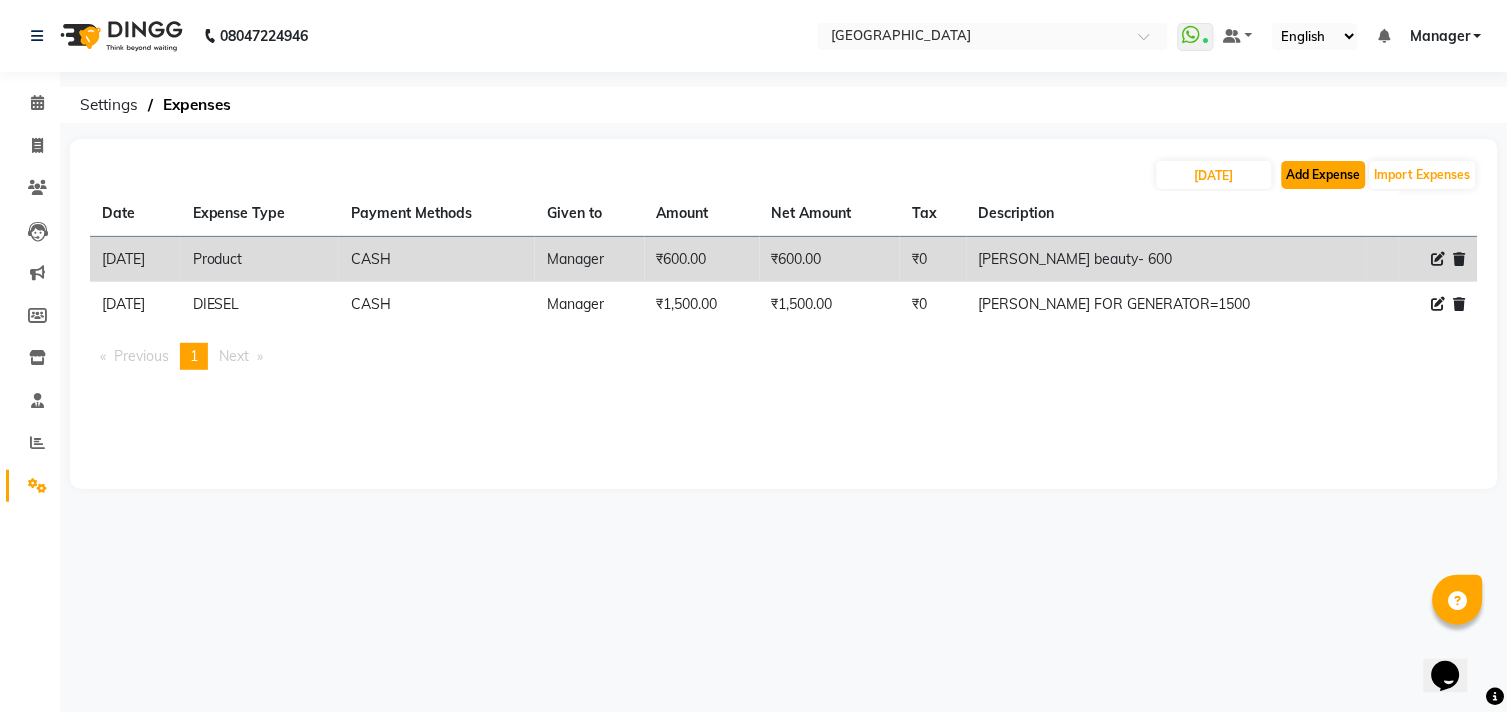 click on "Add Expense" 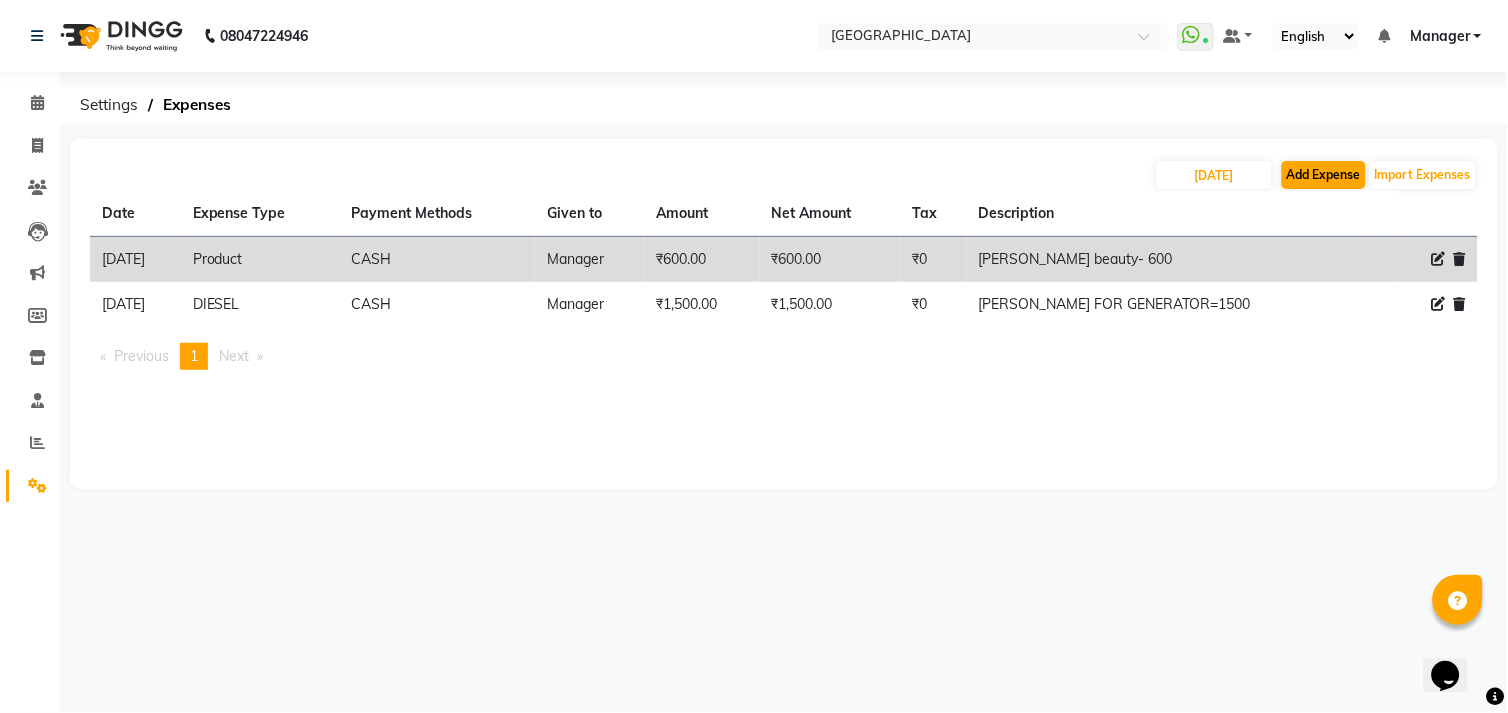 select on "1" 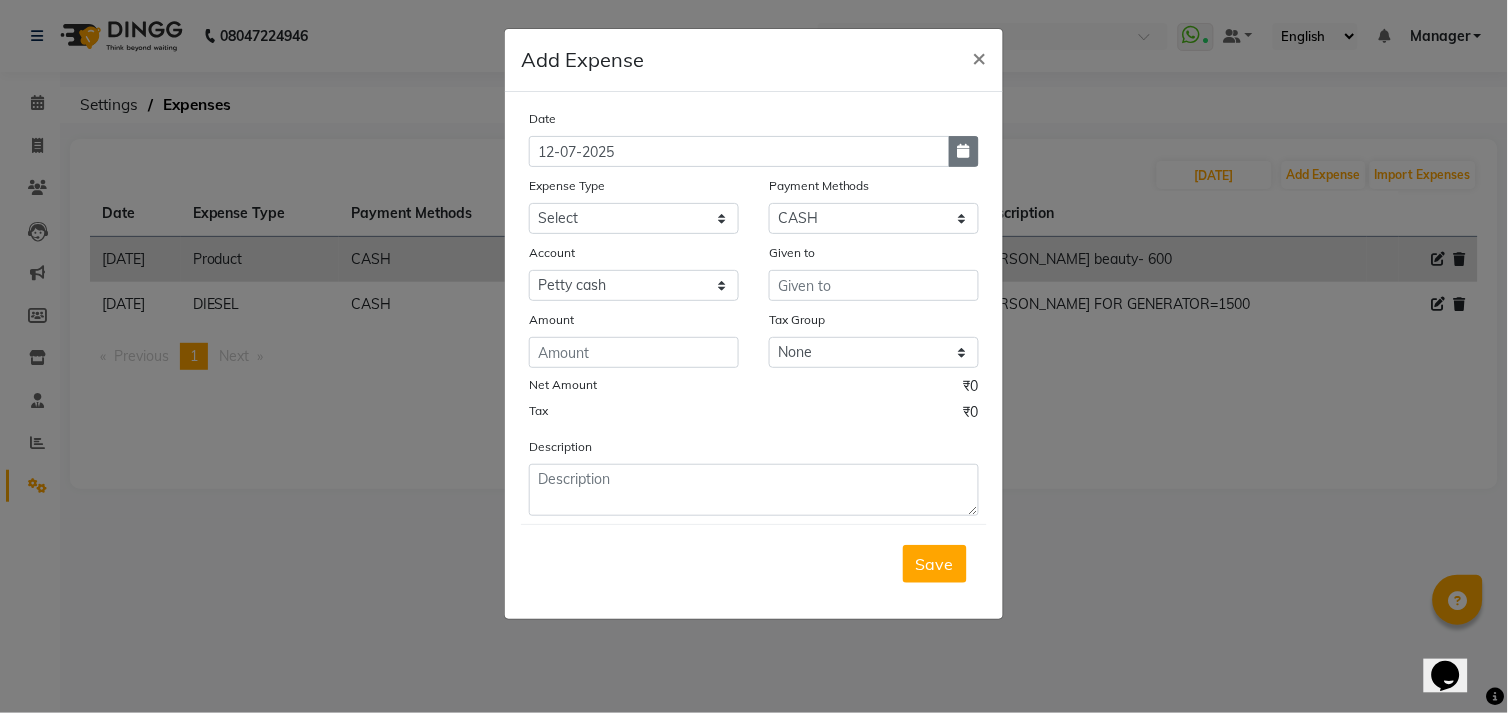 click 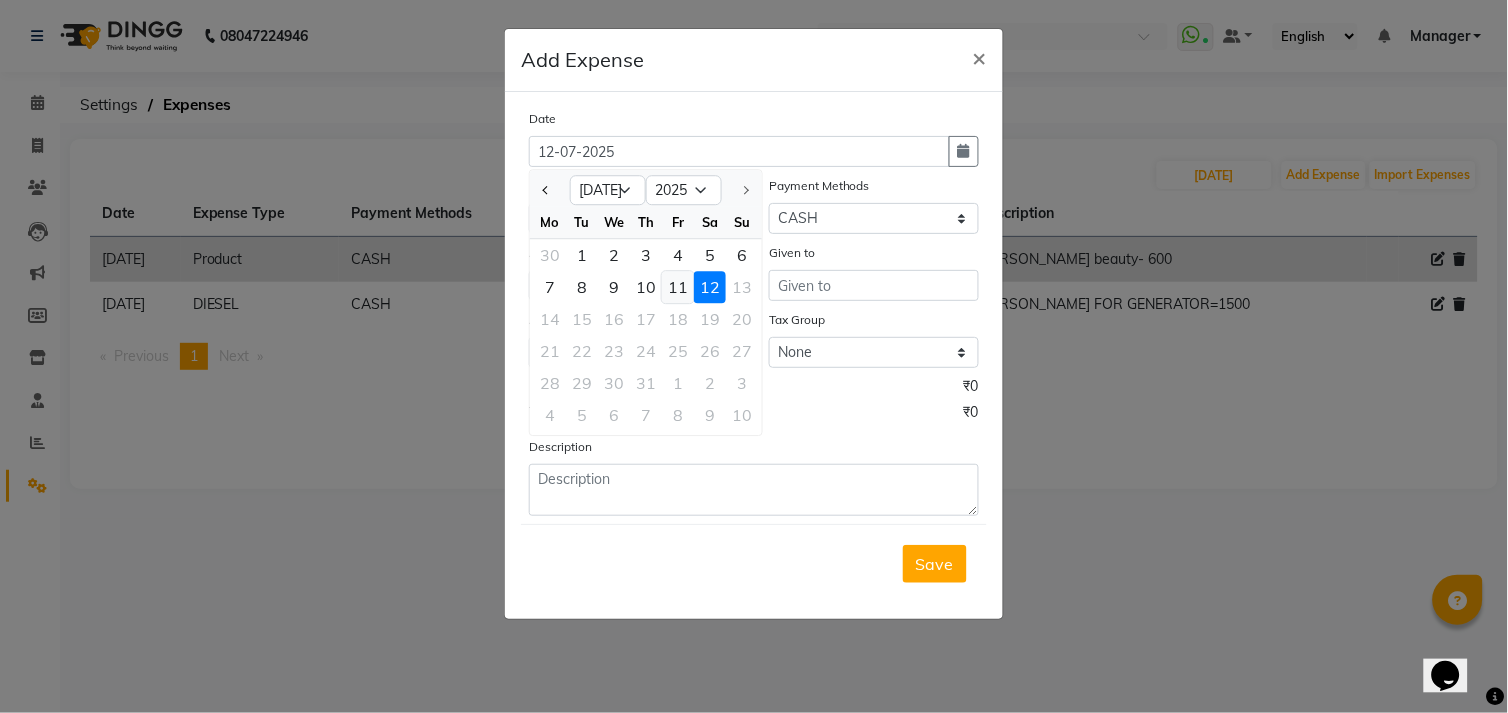 click on "11" 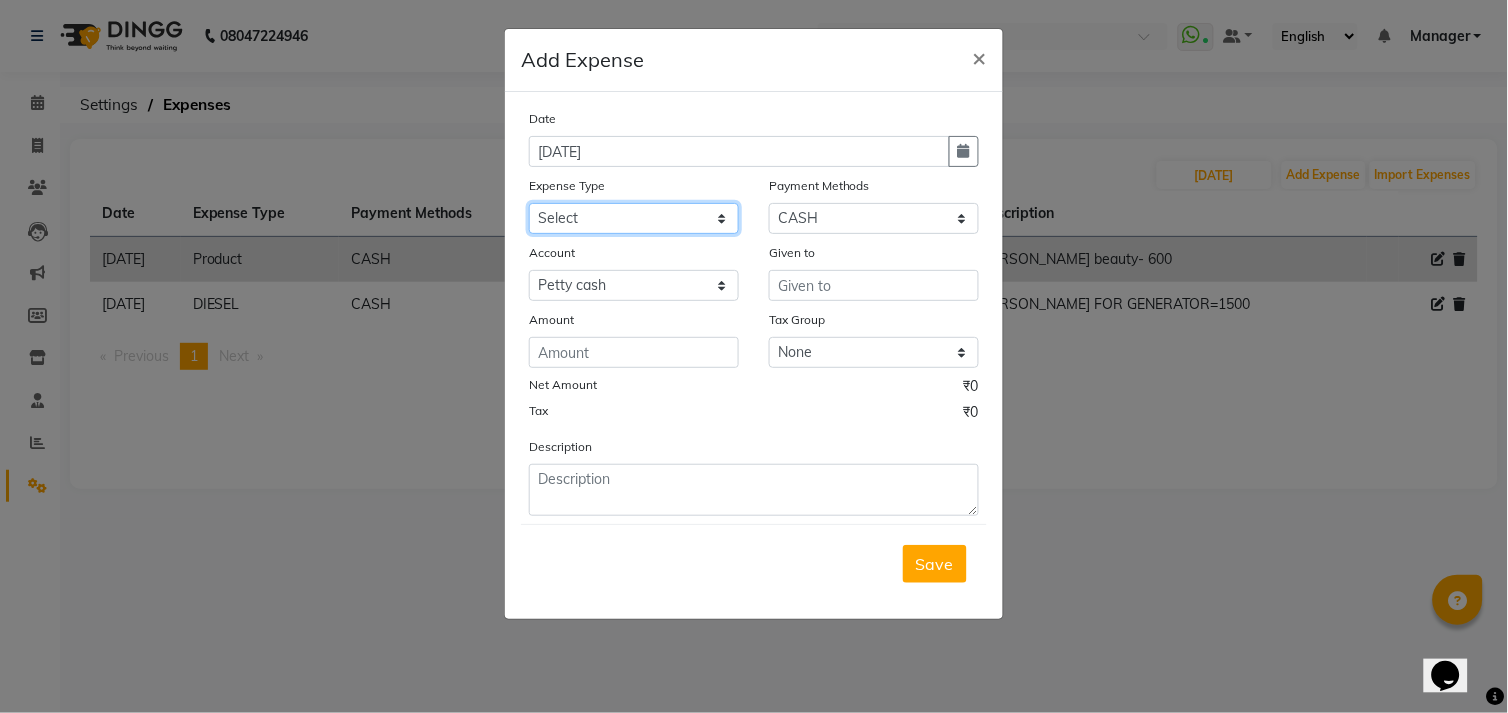 click on "Select advance salary BANK DEPOSIT building  maintenance Day target DIESEL electrician charges foil Fuel garbage HandOver Incentive lunch Maintenance majirel colour tube mandir Membership milk Miscellaneous office expense OT OTHER overtime OWNER Pantry pedicure incentive phone bill plumber charges Poter Product Rent room freshner Salary salon stock Tea & Refreshment tip TIPS FOR STAFF WATER water charges" 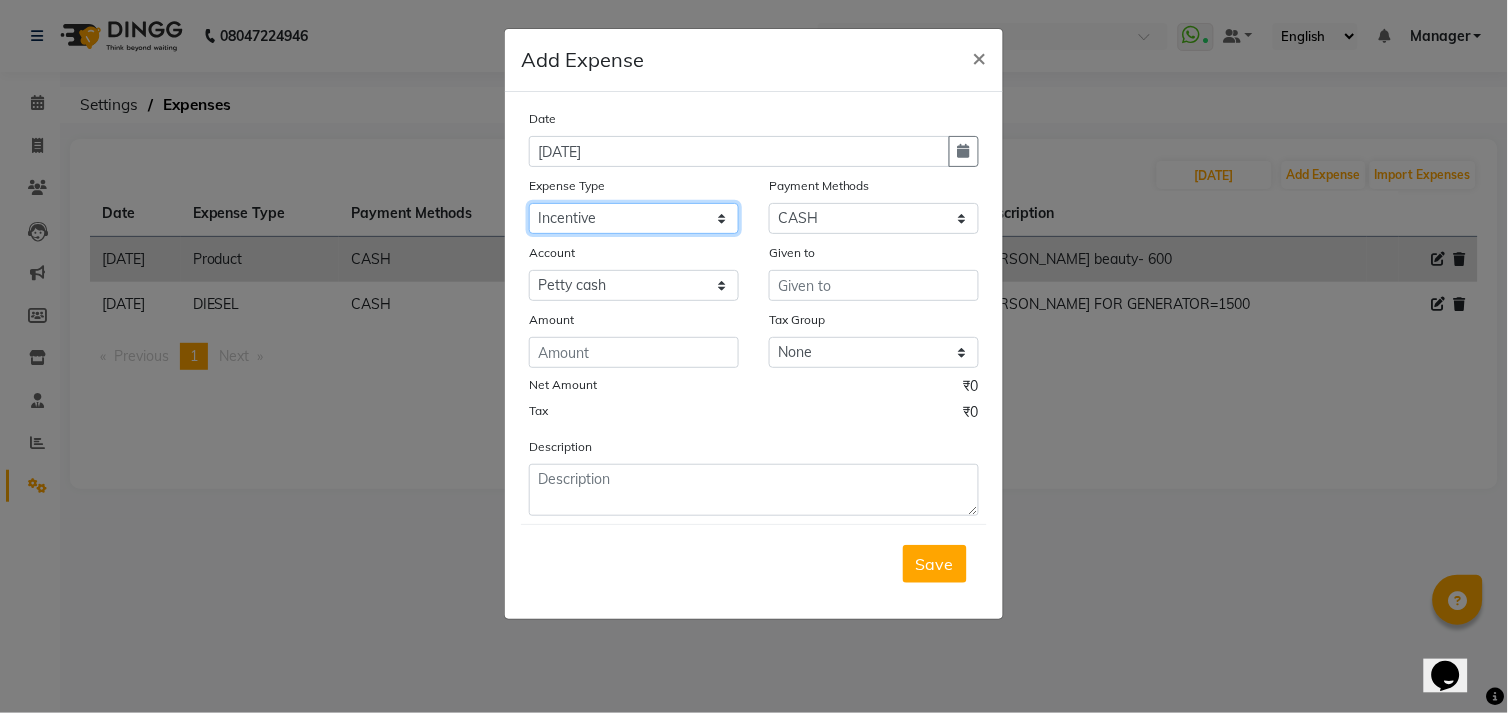 click on "Select advance salary BANK DEPOSIT building  maintenance Day target DIESEL electrician charges foil Fuel garbage HandOver Incentive lunch Maintenance majirel colour tube mandir Membership milk Miscellaneous office expense OT OTHER overtime OWNER Pantry pedicure incentive phone bill plumber charges Poter Product Rent room freshner Salary salon stock Tea & Refreshment tip TIPS FOR STAFF WATER water charges" 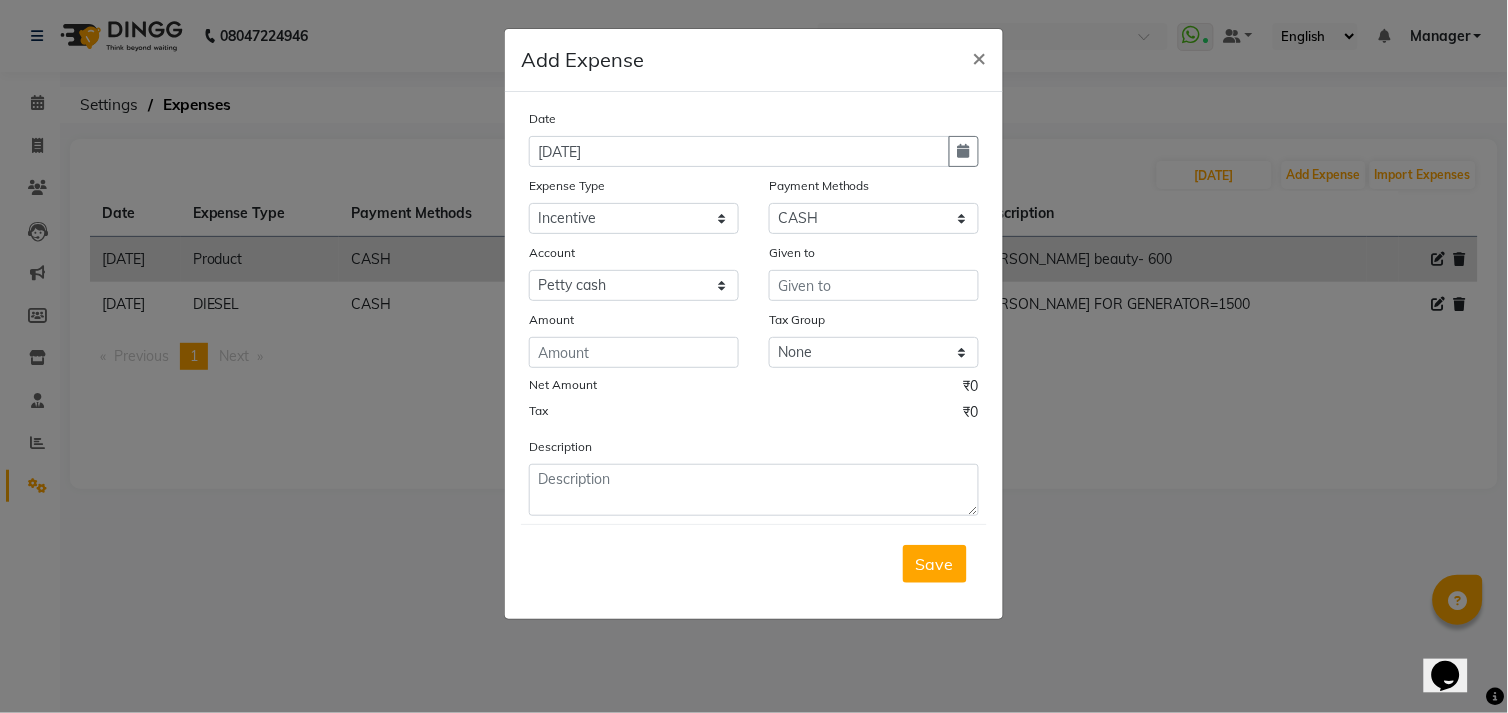 click on "Given to" 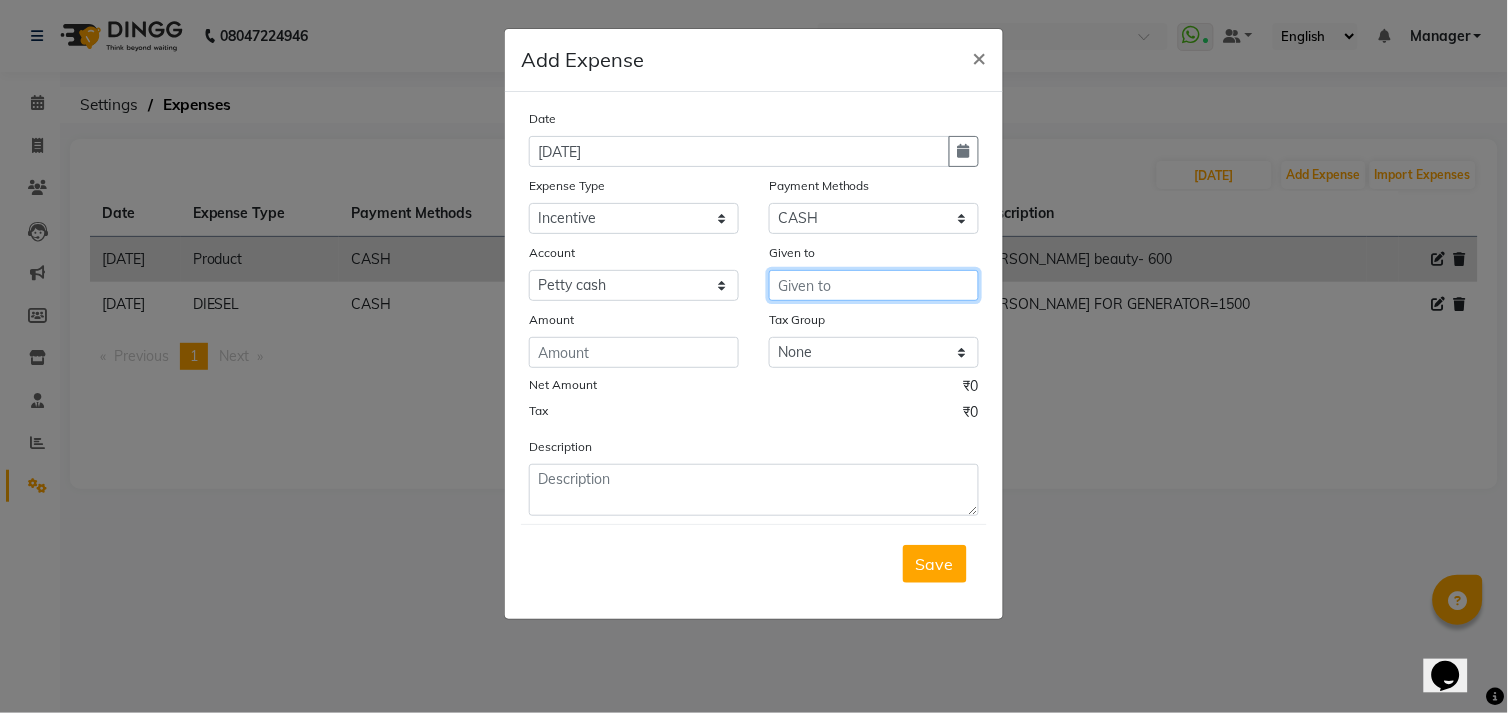 click at bounding box center (874, 285) 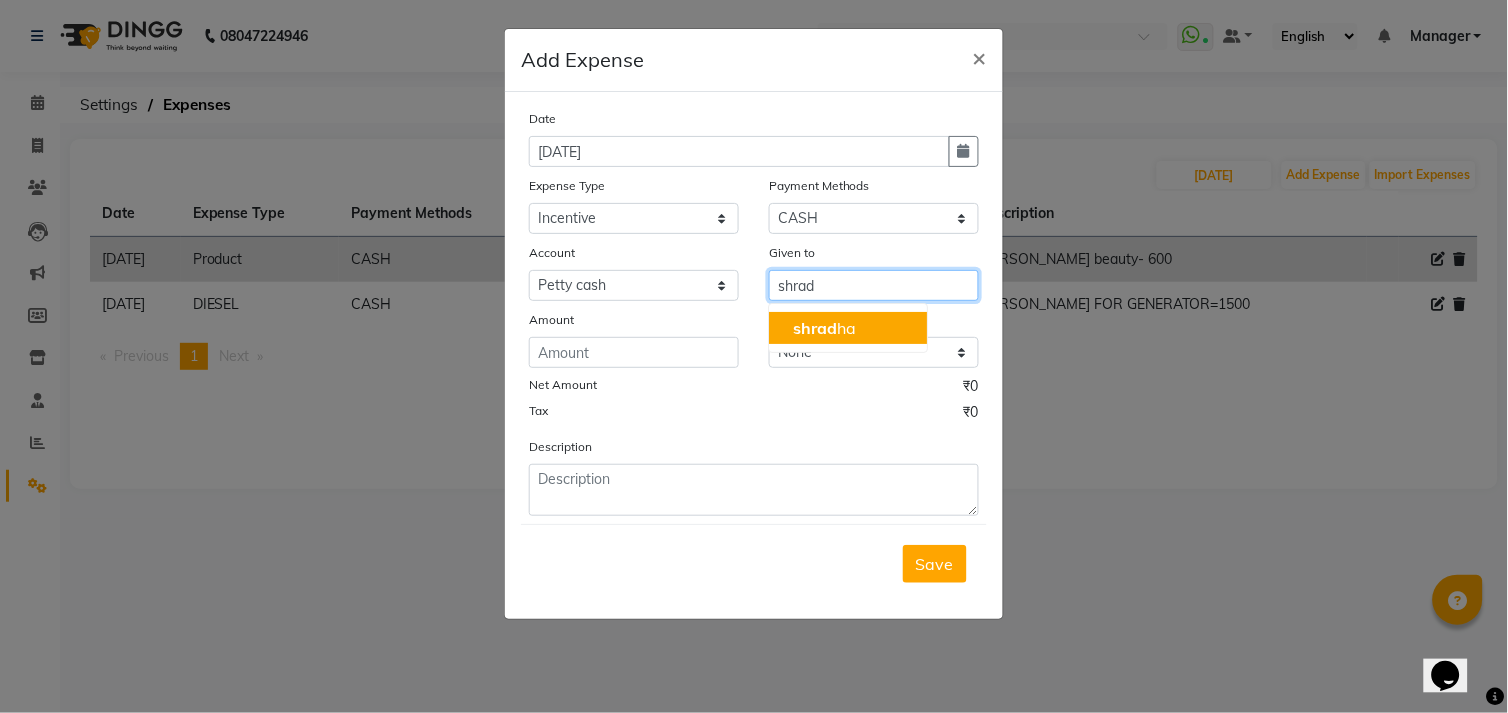 click on "shrad ha" at bounding box center (824, 328) 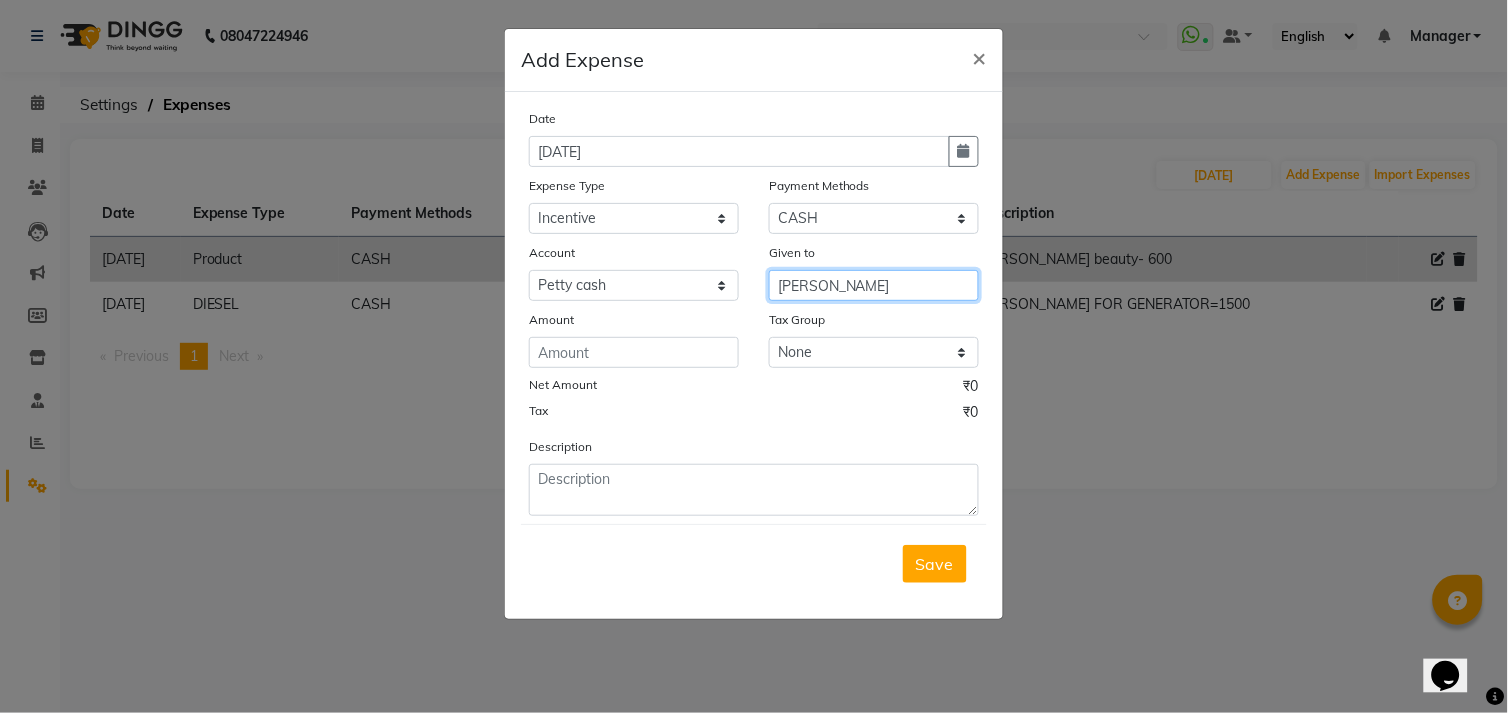 type on "[PERSON_NAME]" 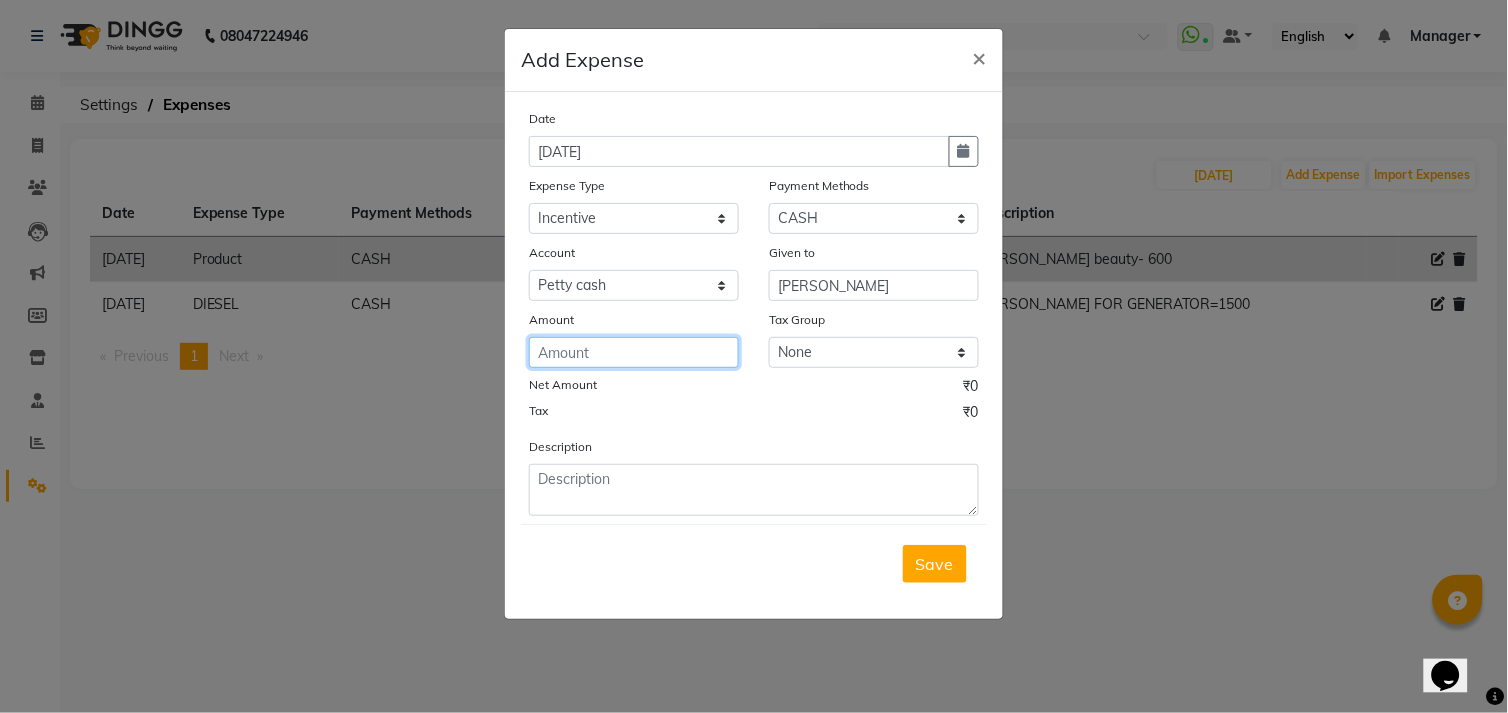 click 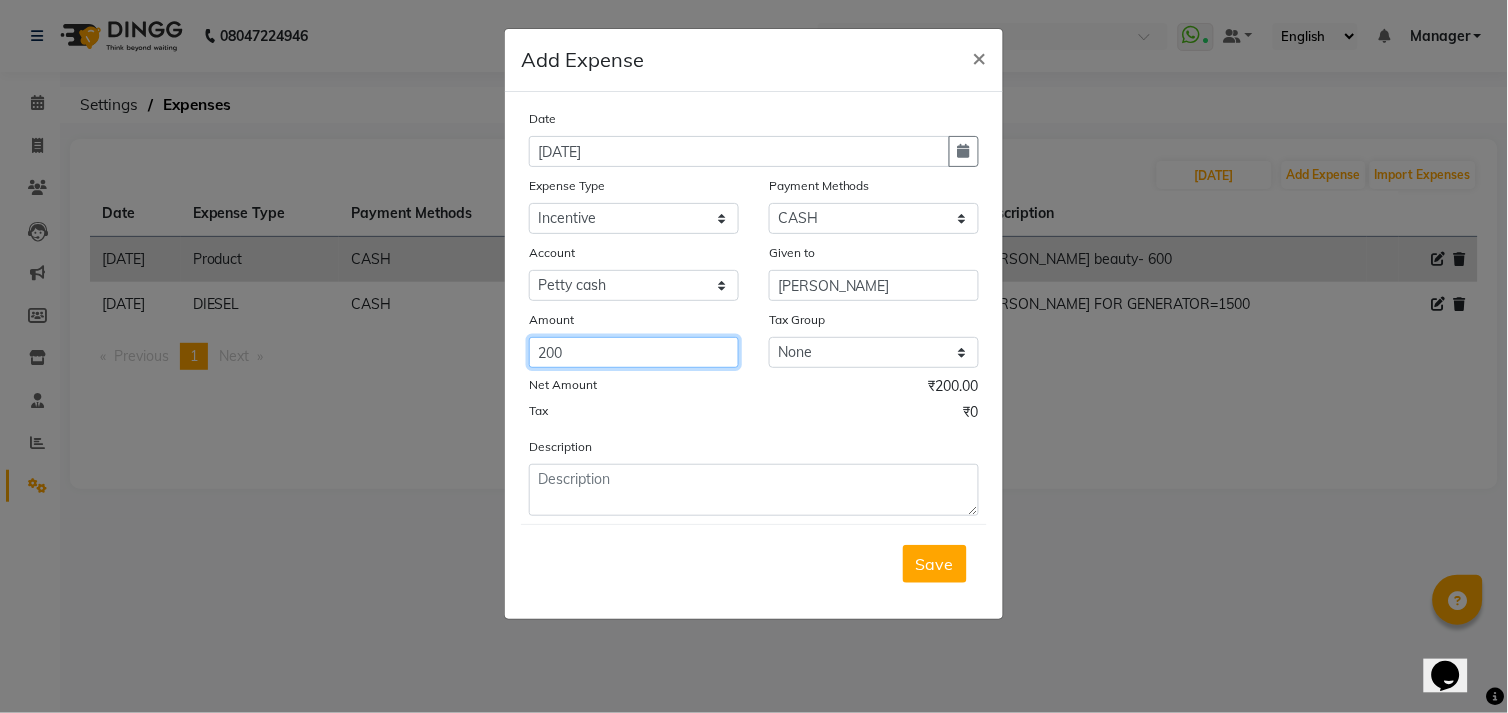 type on "200" 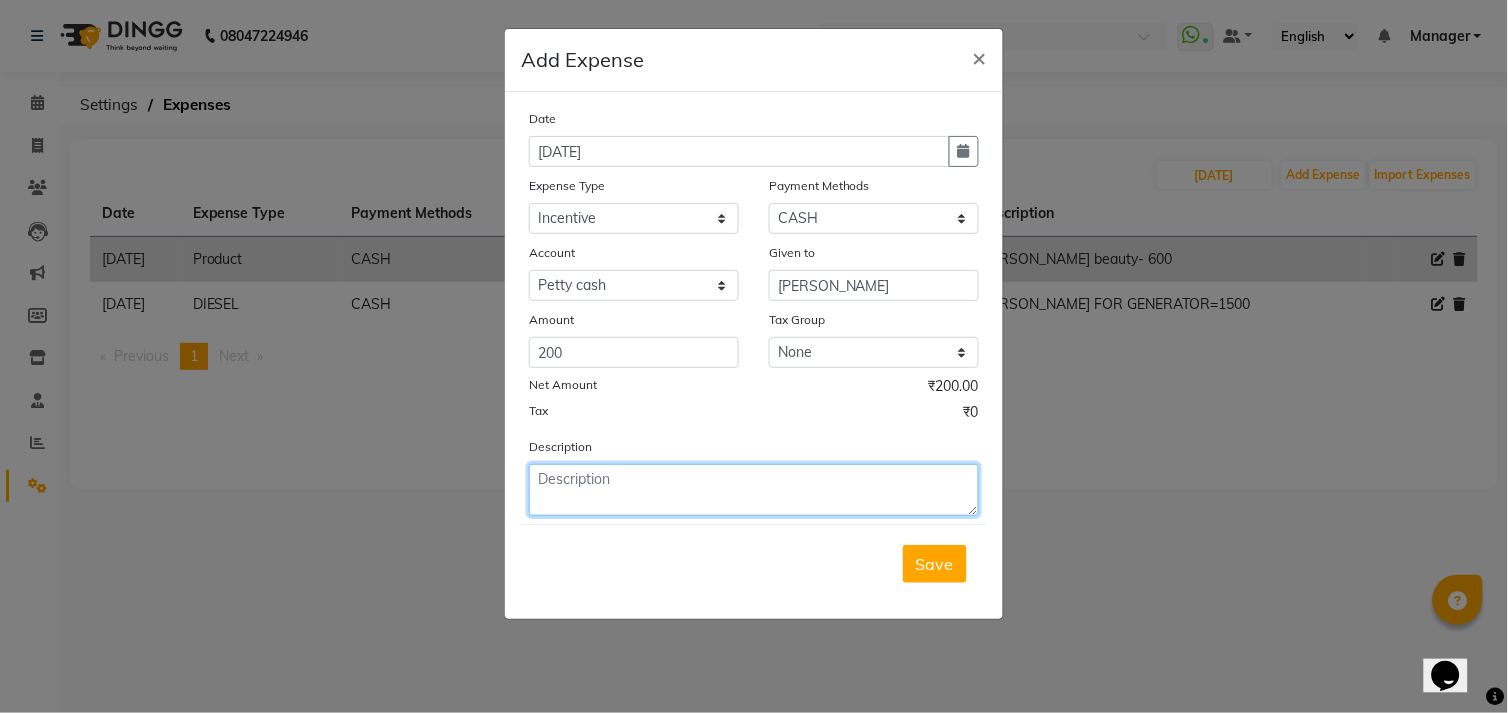click 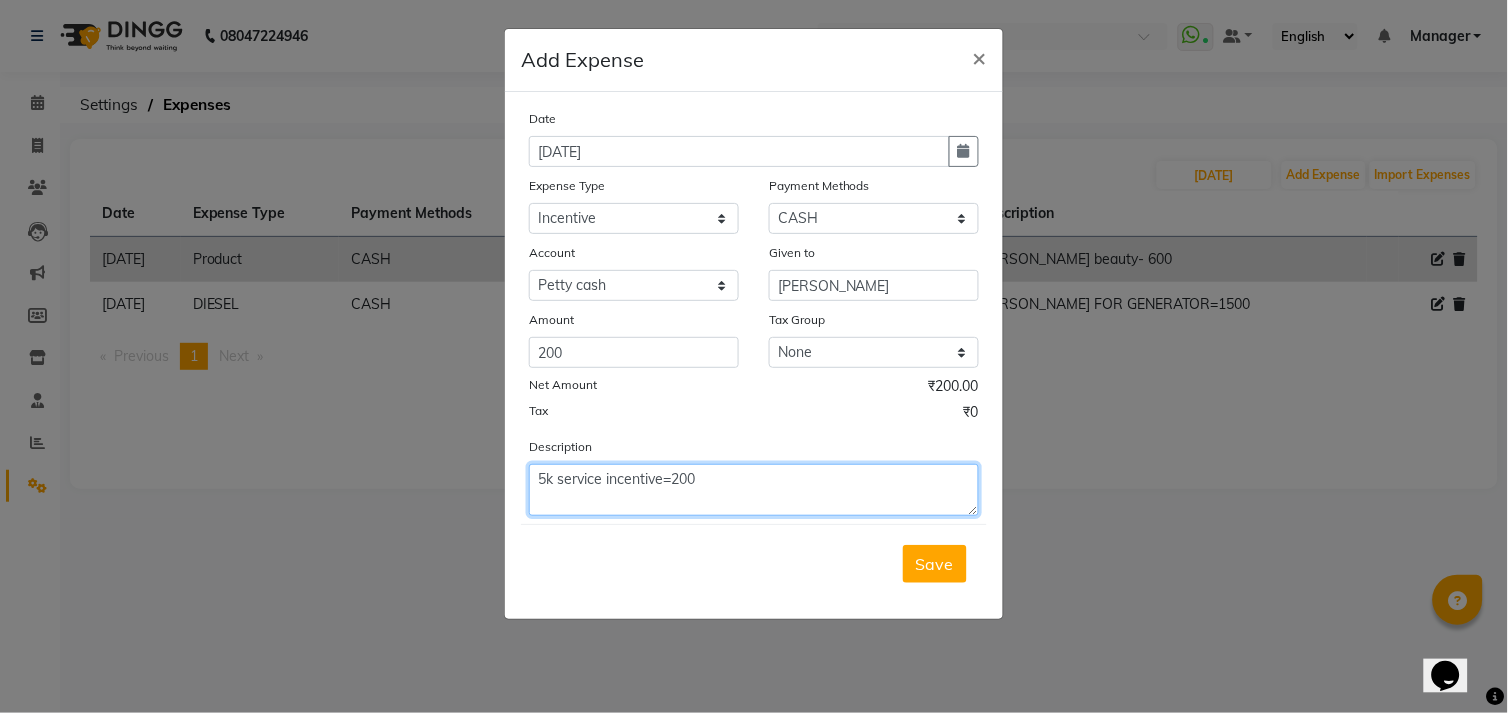 type on "5k service incentive=200" 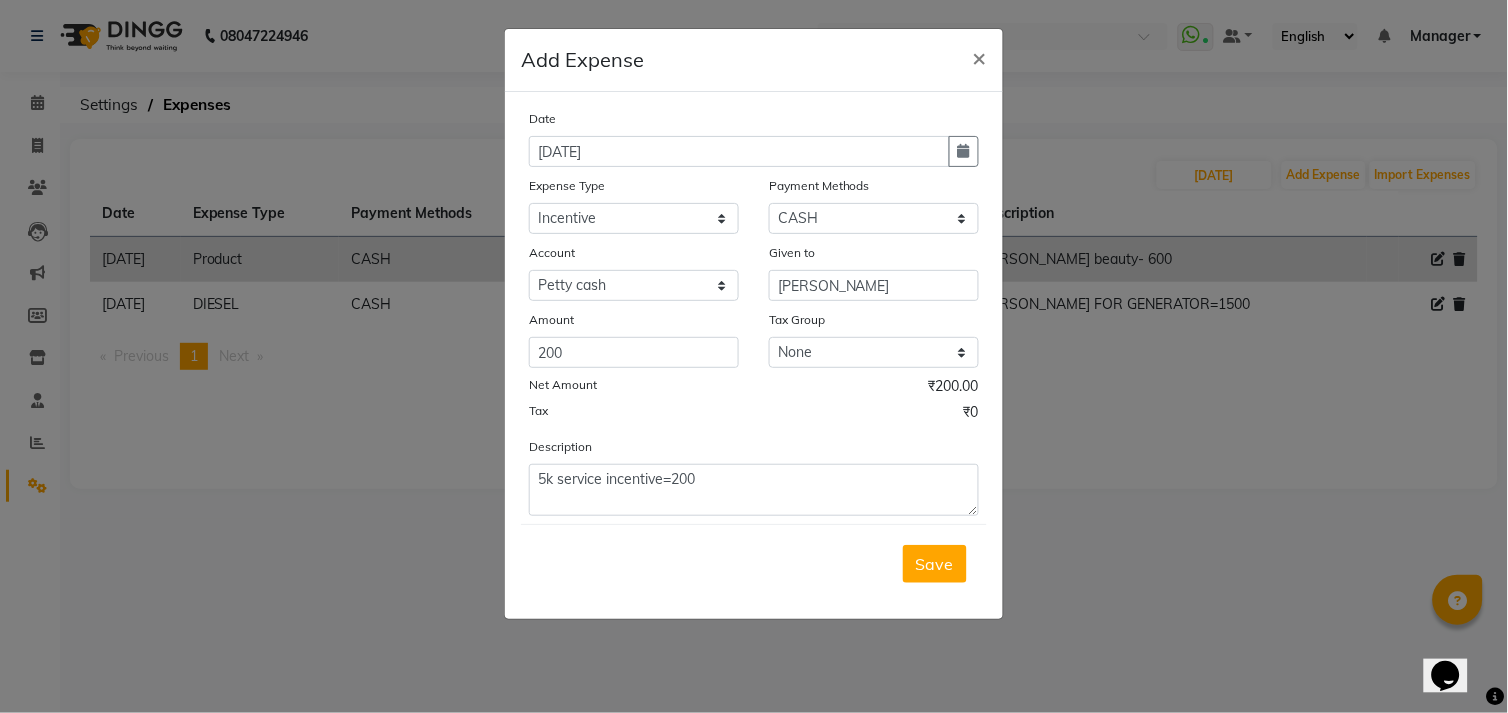 click on "Save" 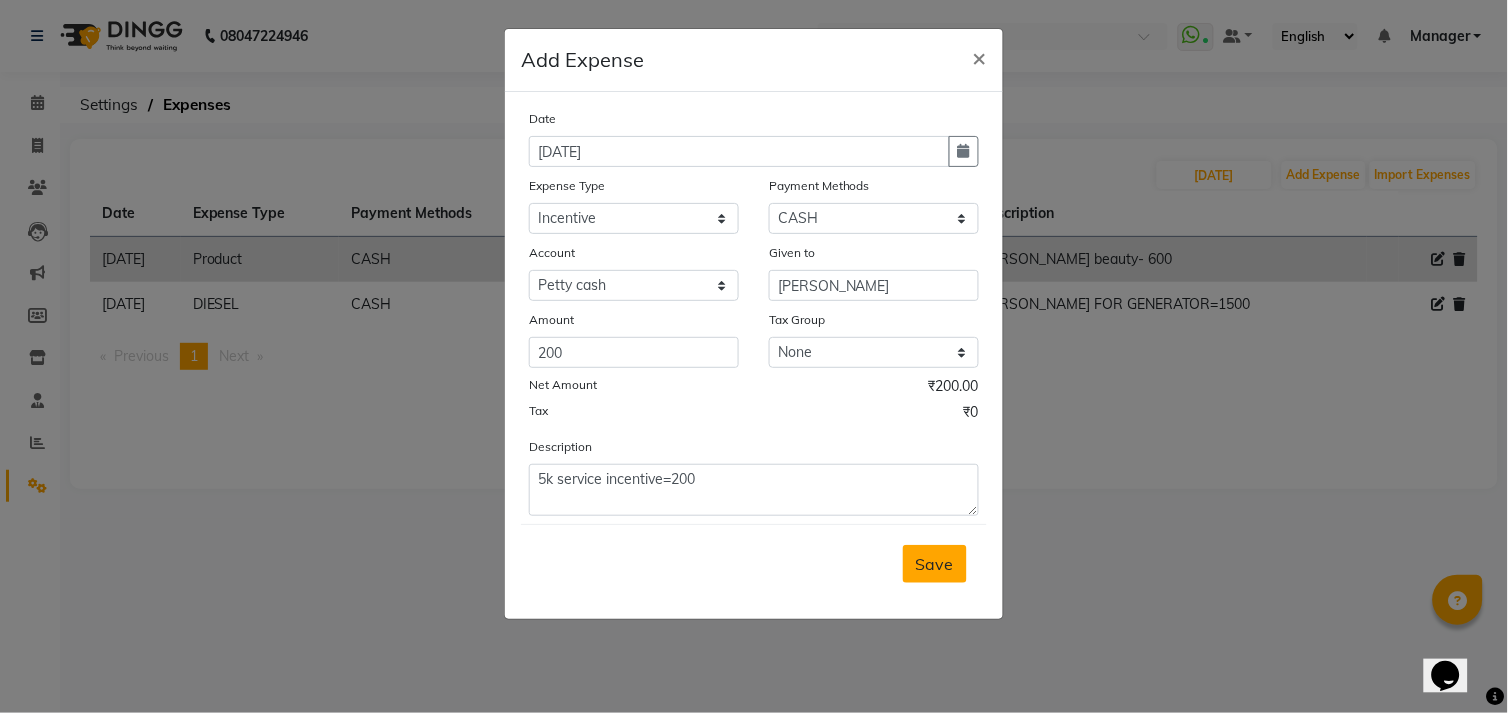 click on "Save" at bounding box center (935, 564) 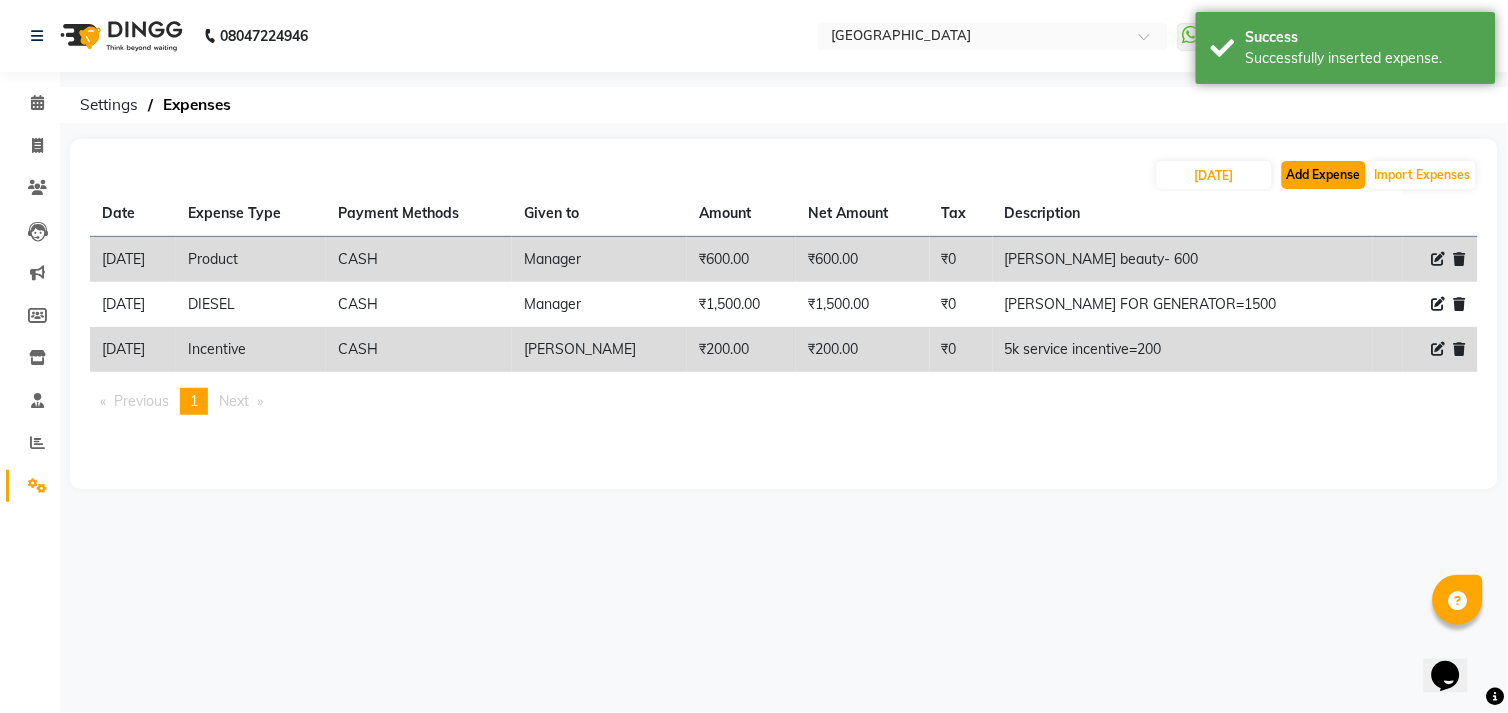 click on "Add Expense" 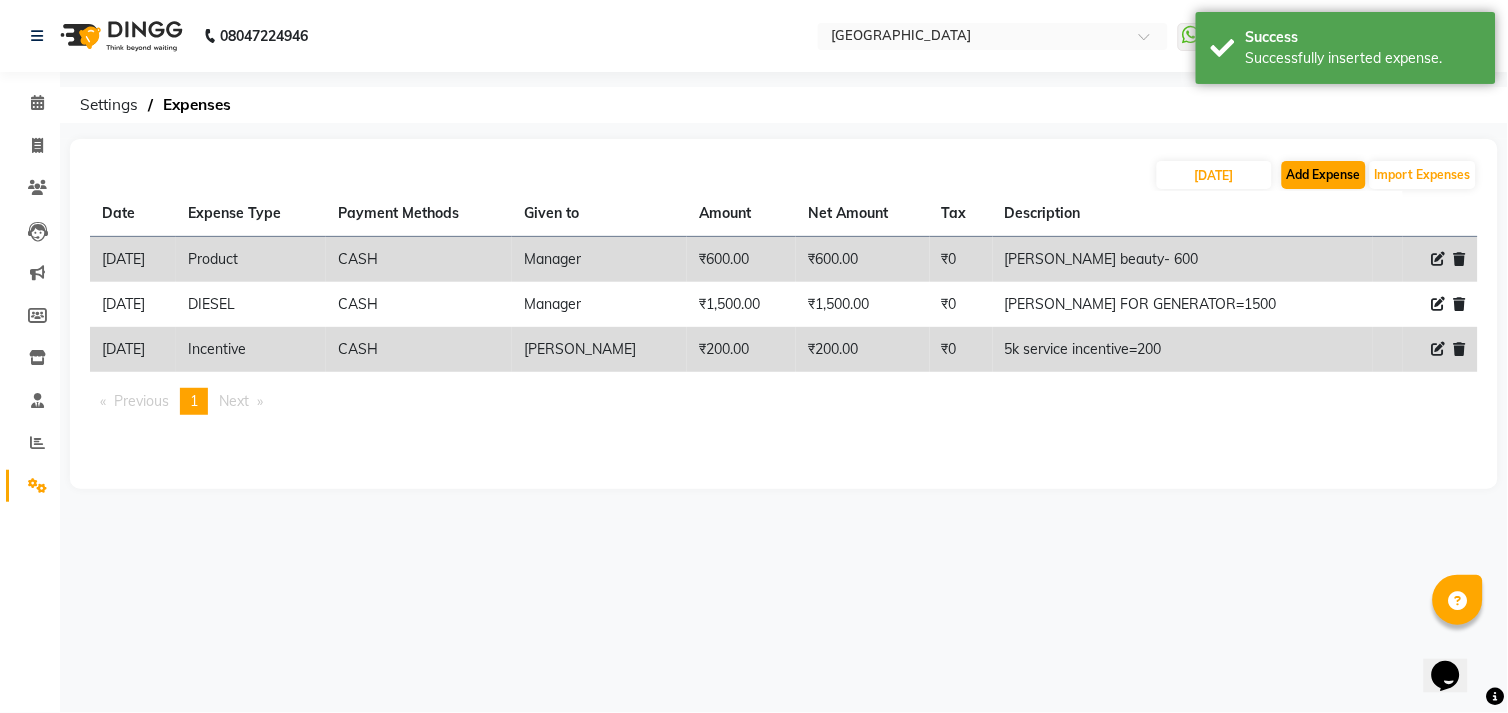 select on "1" 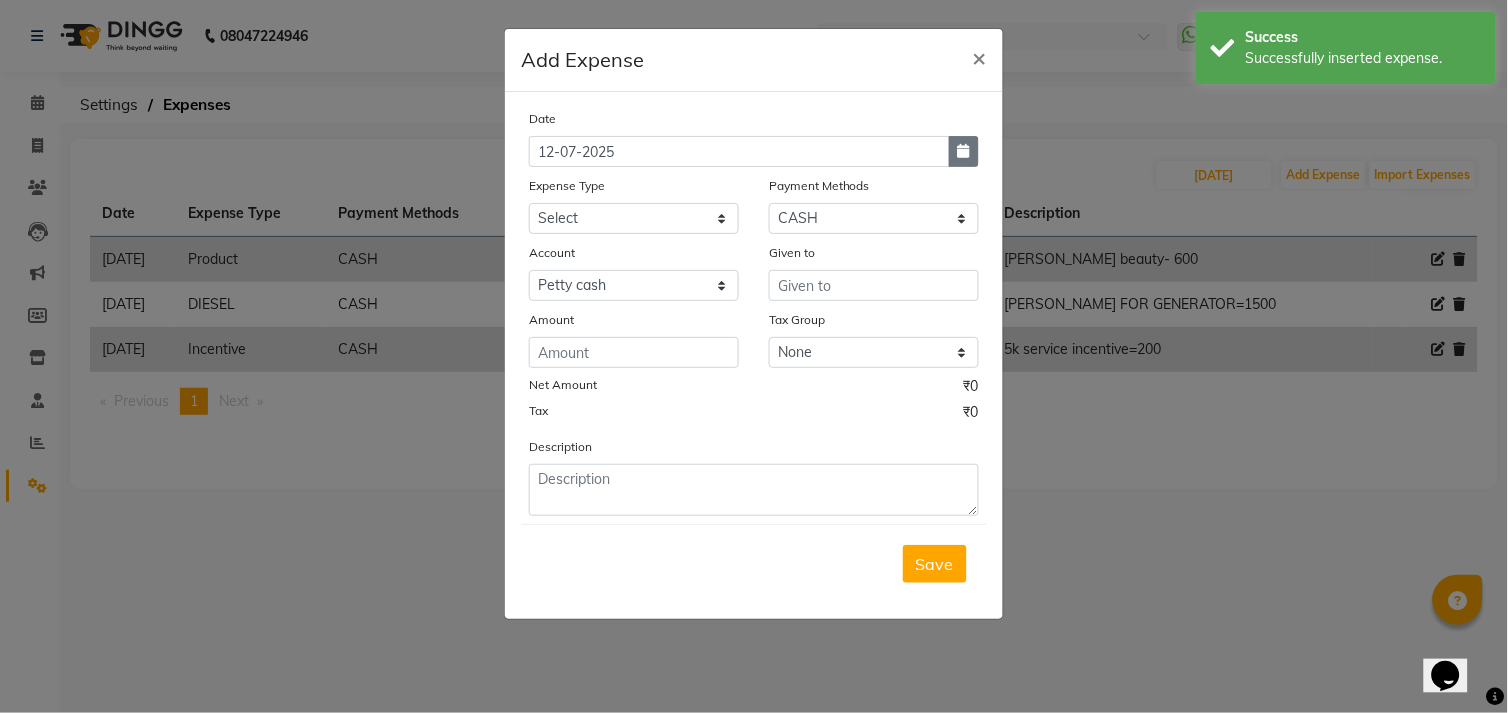 click 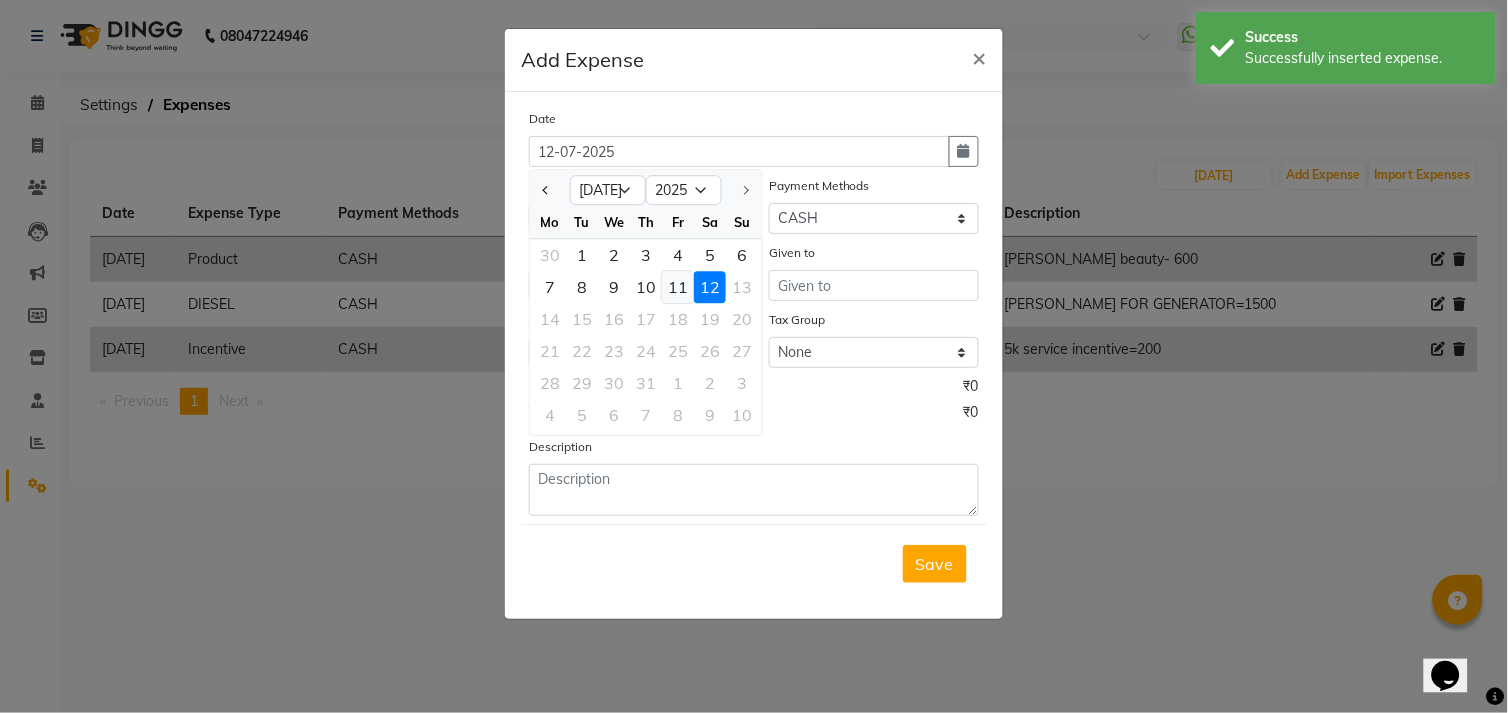 click on "11" 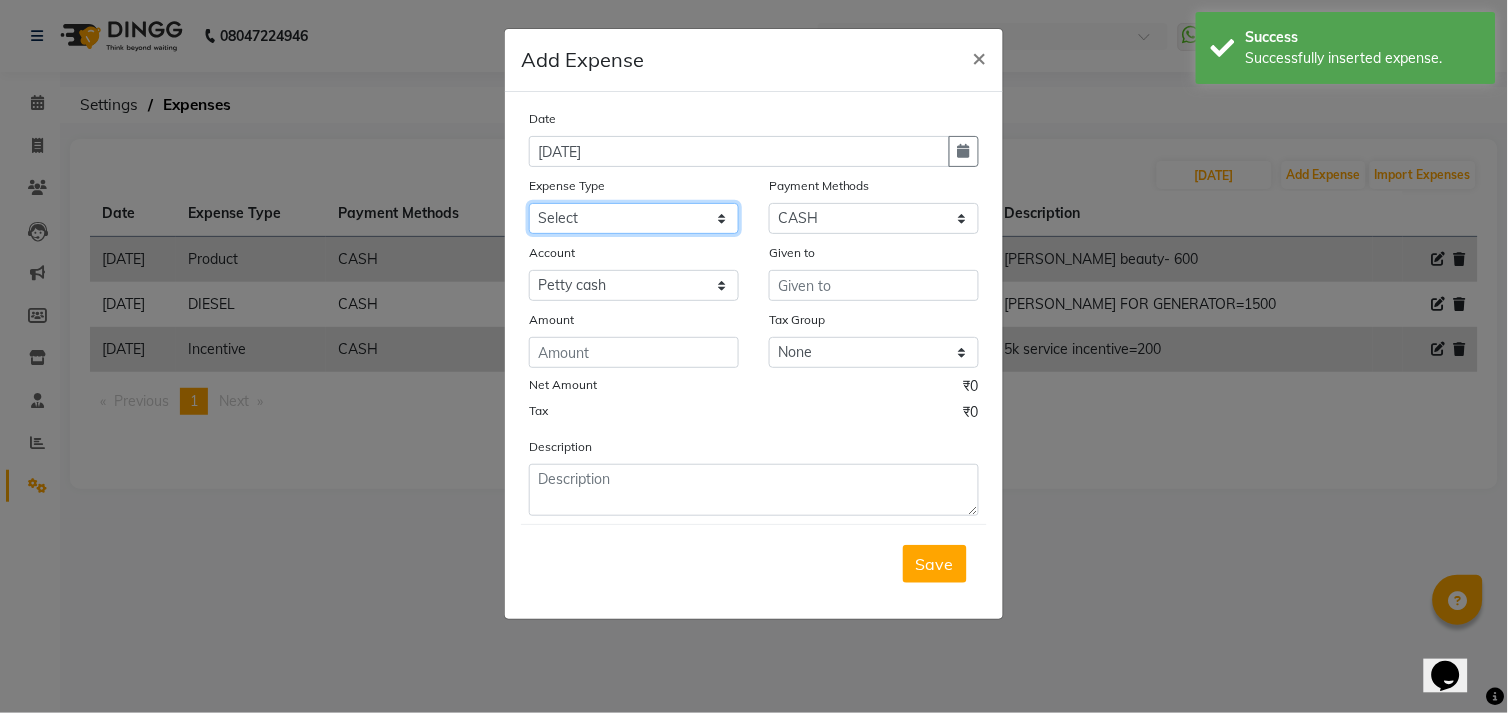 click on "Select advance salary BANK DEPOSIT building  maintenance Day target DIESEL electrician charges foil Fuel garbage HandOver Incentive lunch Maintenance majirel colour tube mandir Membership milk Miscellaneous office expense OT OTHER overtime OWNER Pantry pedicure incentive phone bill plumber charges Poter Product Rent room freshner Salary salon stock Tea & Refreshment tip TIPS FOR STAFF WATER water charges" 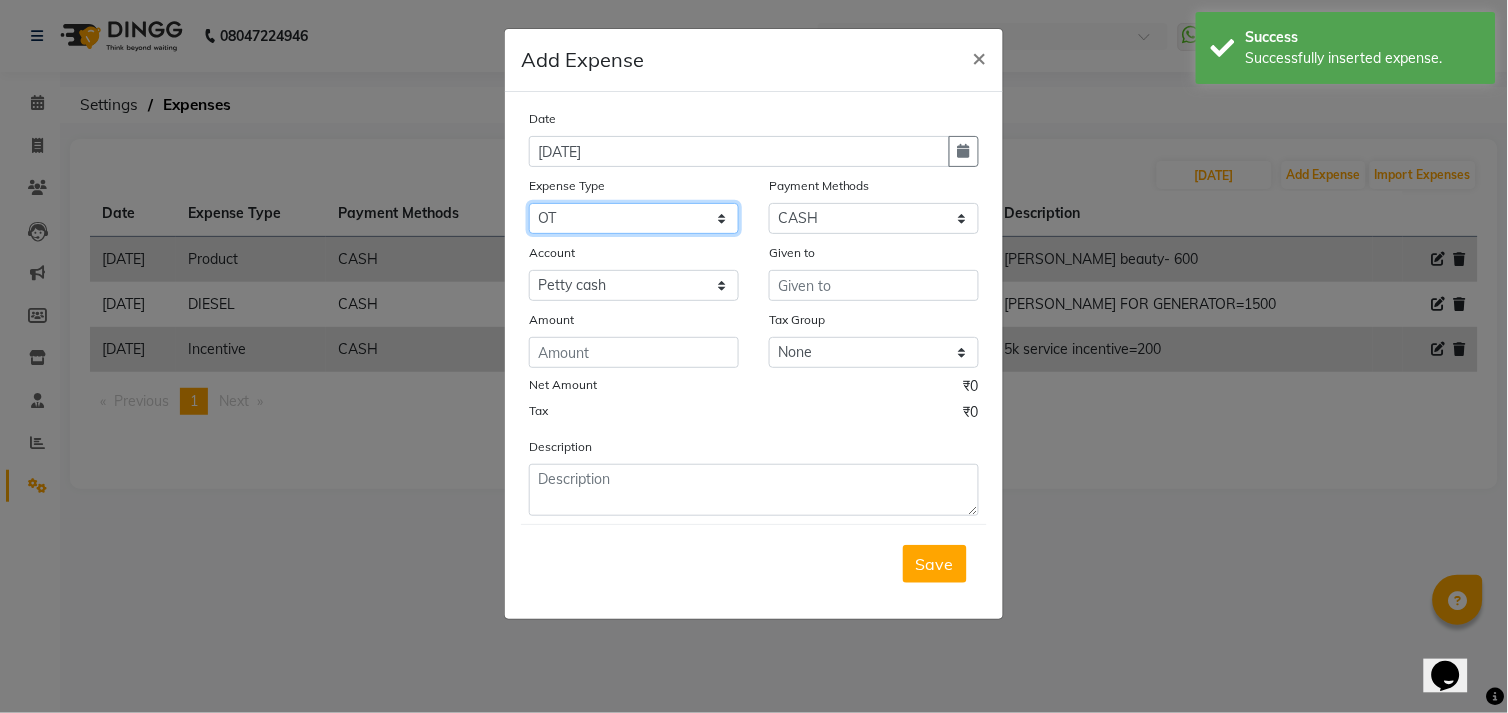 click on "Select advance salary BANK DEPOSIT building  maintenance Day target DIESEL electrician charges foil Fuel garbage HandOver Incentive lunch Maintenance majirel colour tube mandir Membership milk Miscellaneous office expense OT OTHER overtime OWNER Pantry pedicure incentive phone bill plumber charges Poter Product Rent room freshner Salary salon stock Tea & Refreshment tip TIPS FOR STAFF WATER water charges" 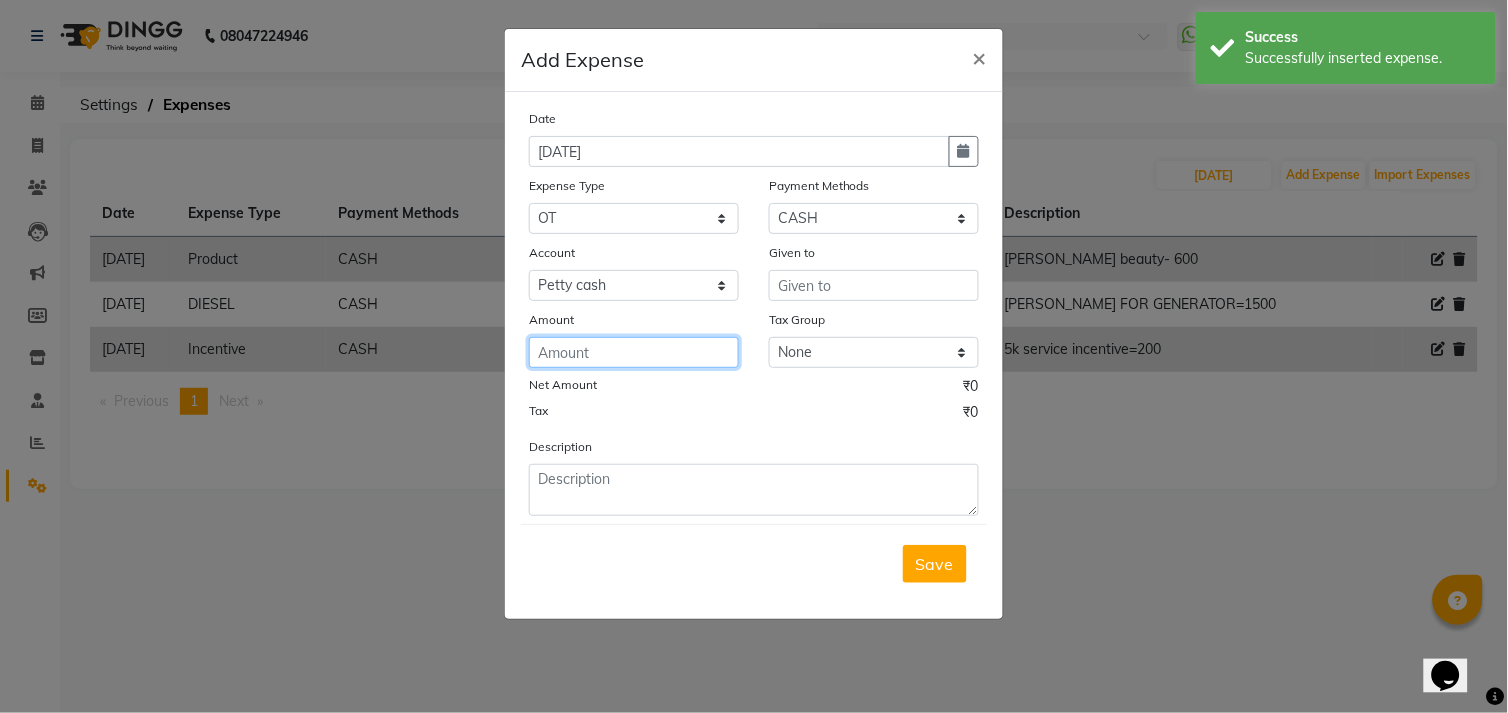 click 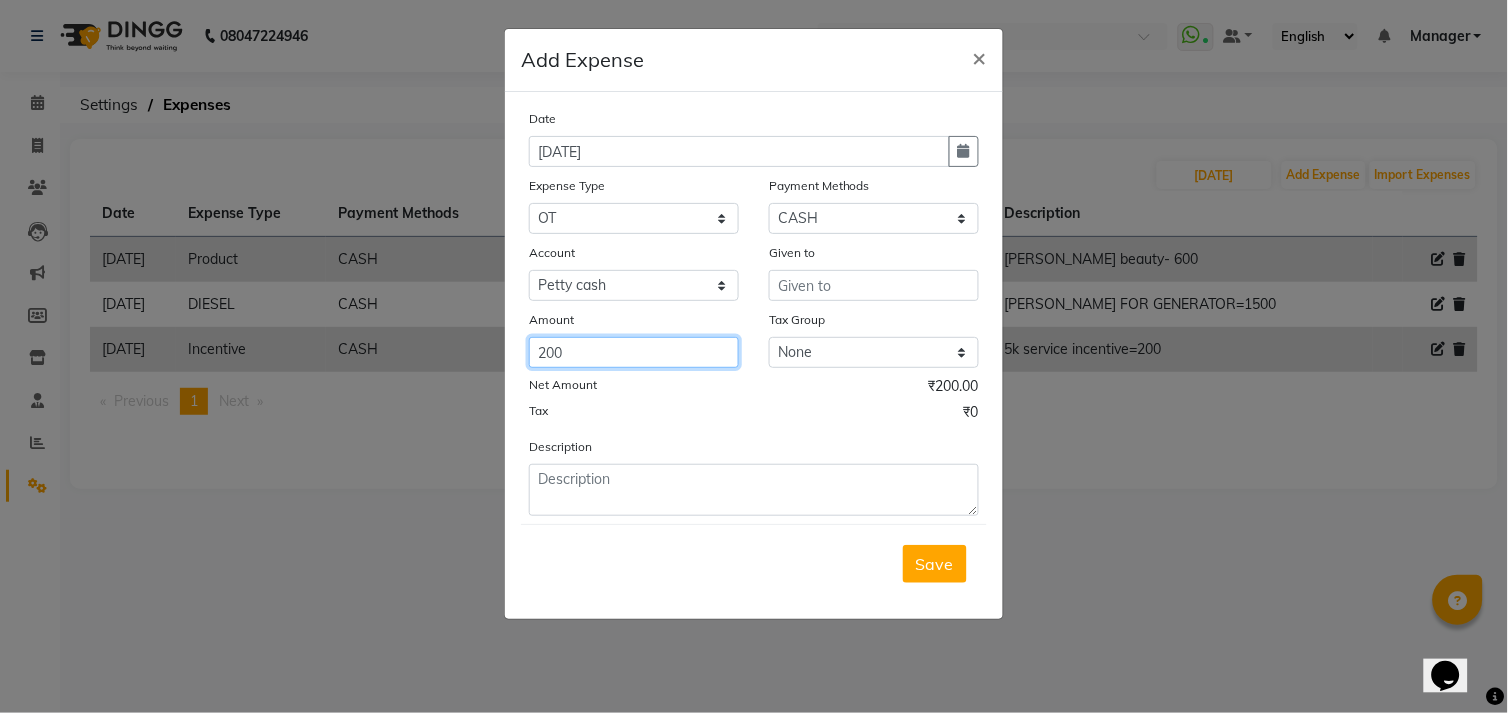 type on "200" 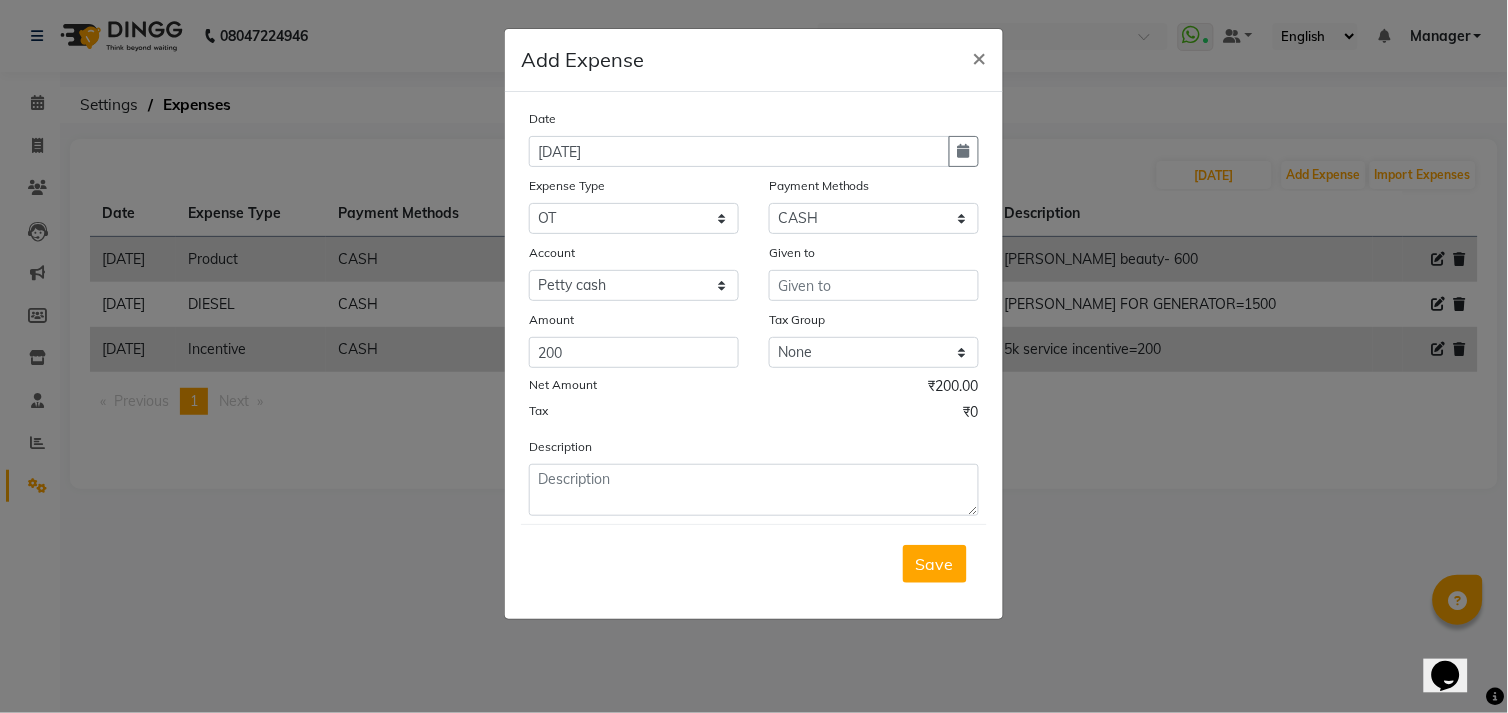 click on "Given to" 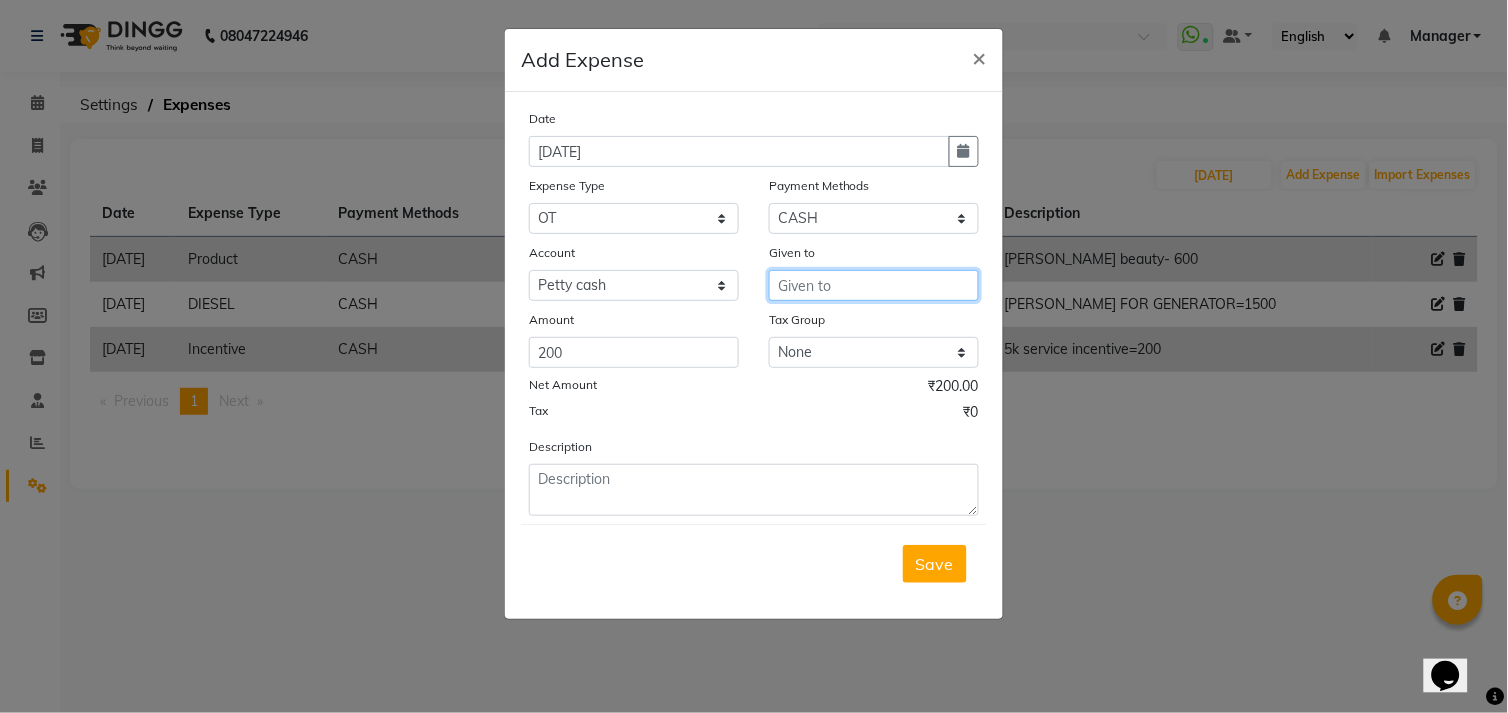 click at bounding box center [874, 285] 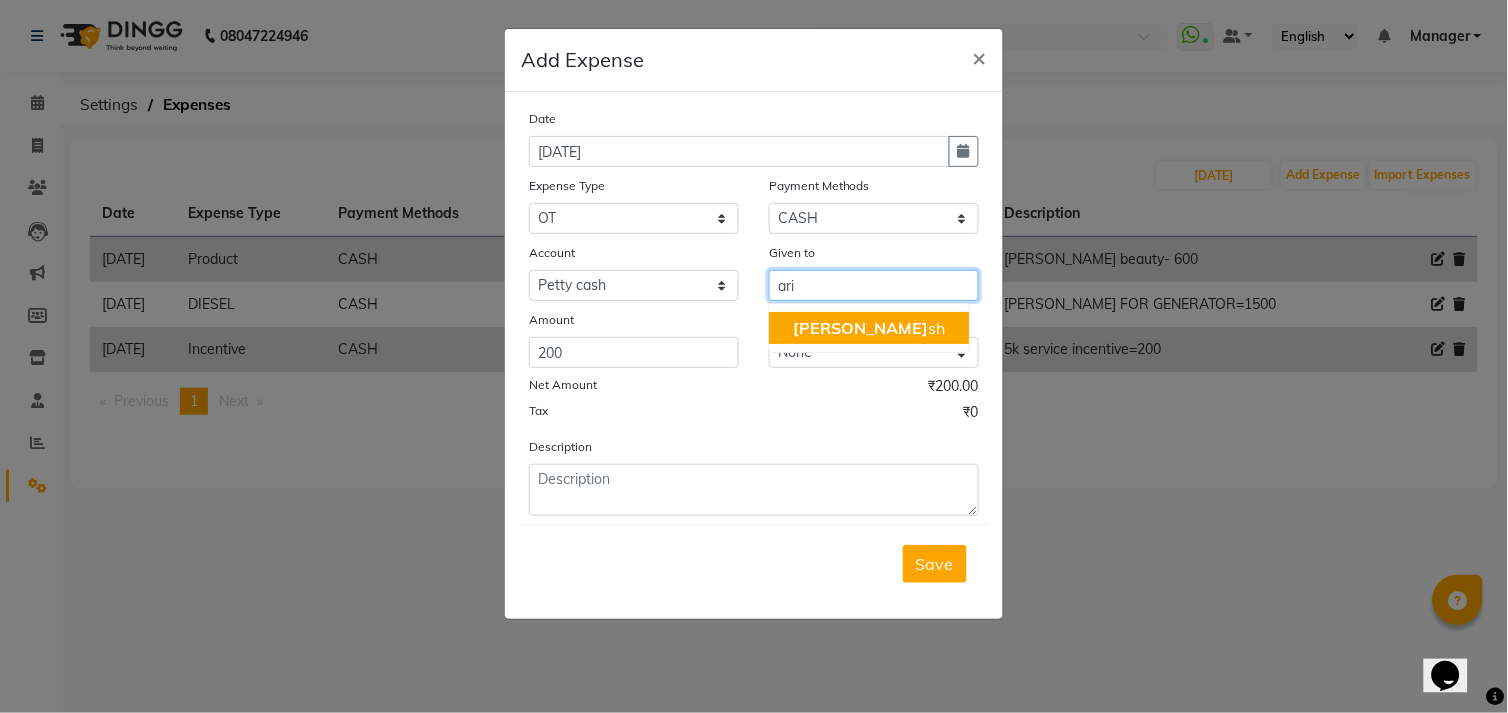 click on "Ari" 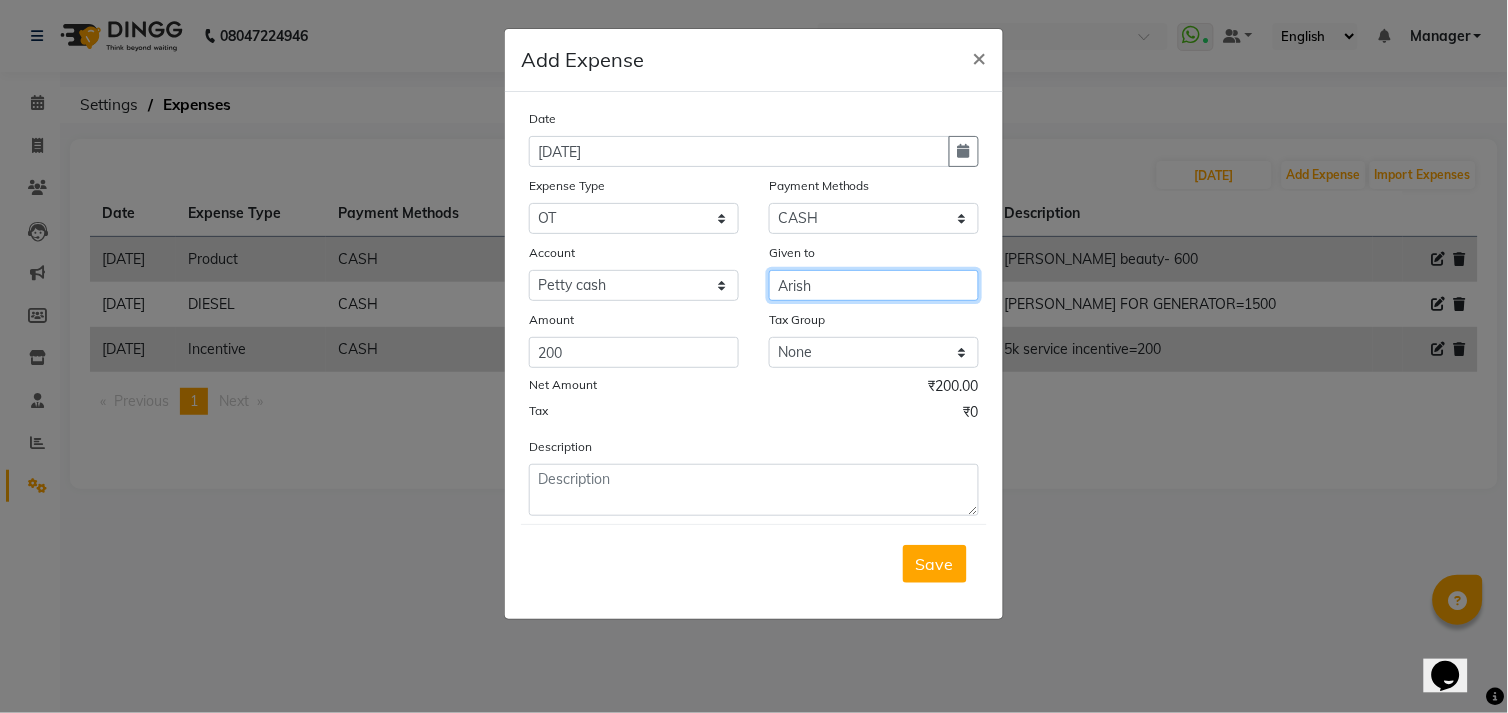 type on "Arish" 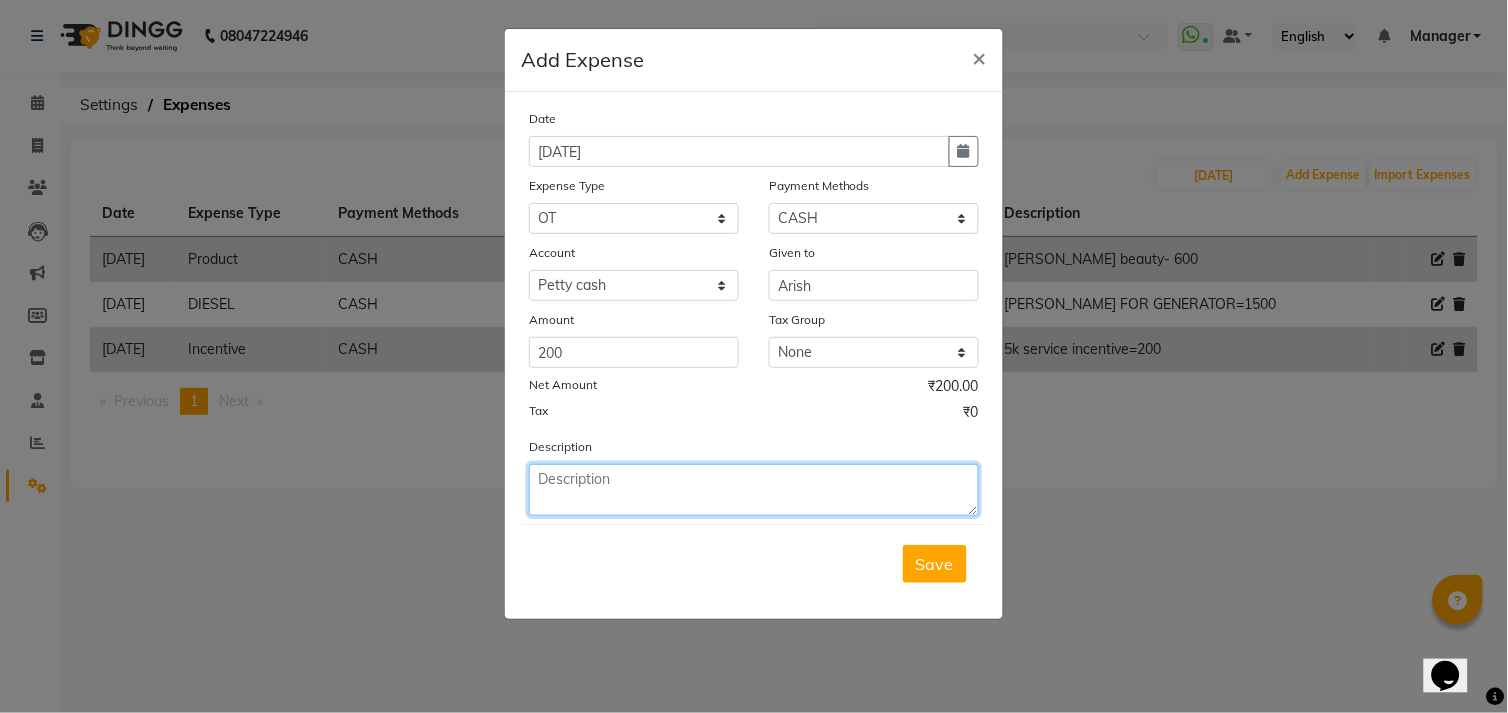click 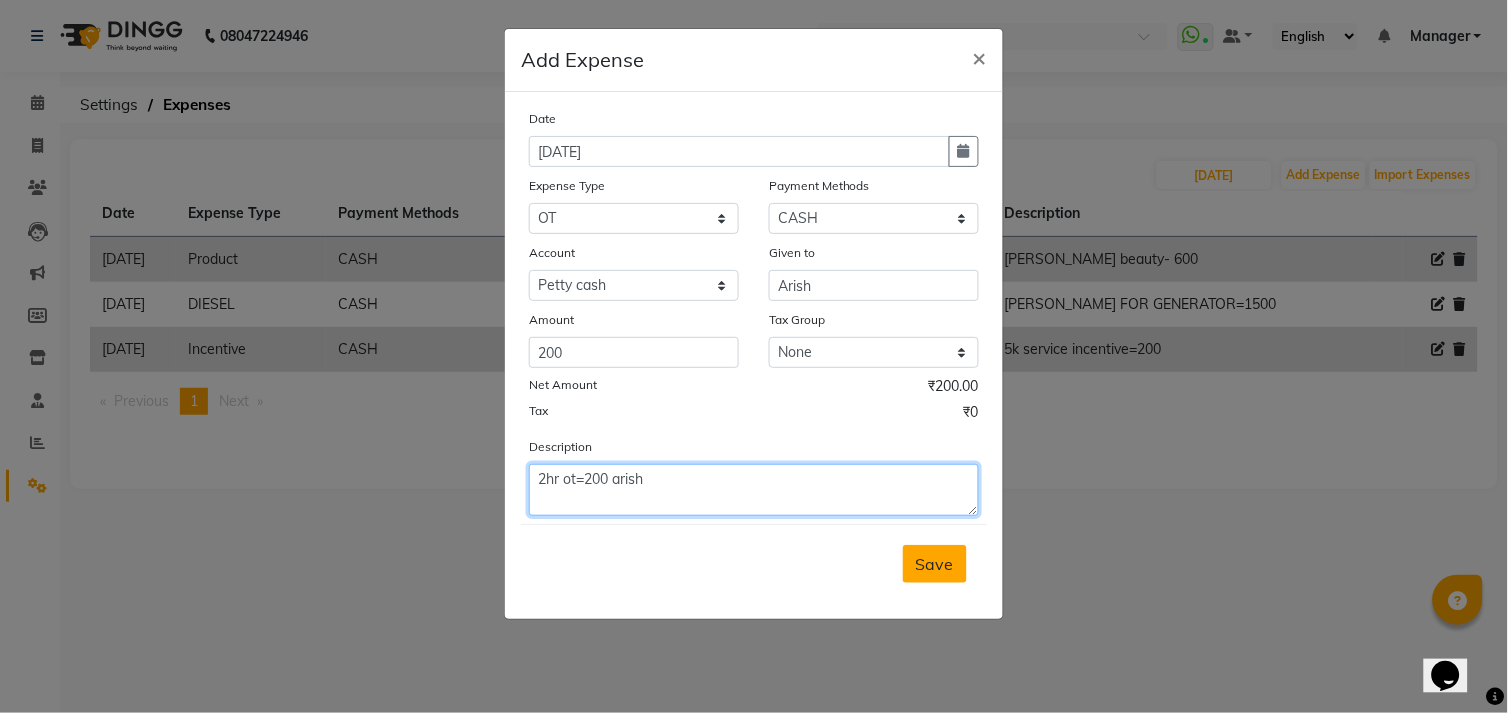 type on "2hr ot=200 arish" 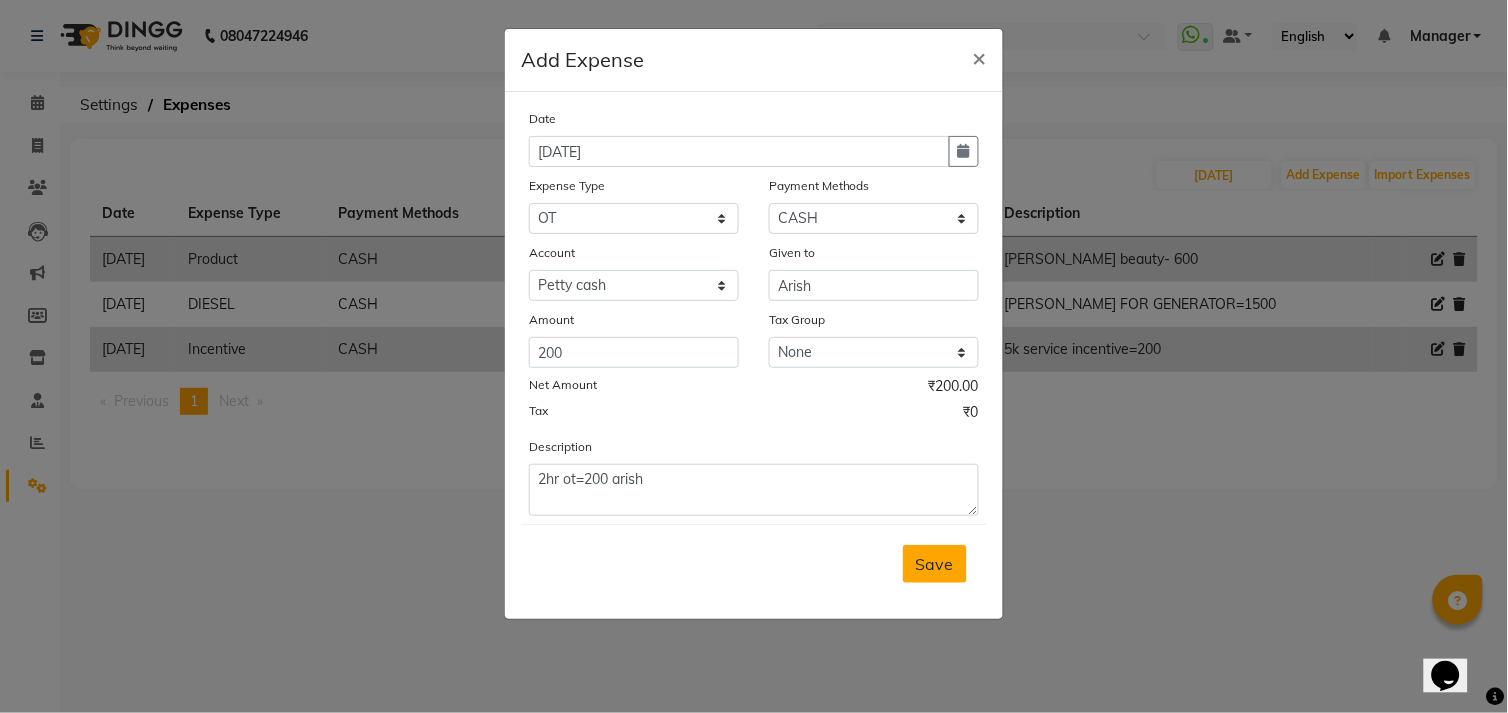 click on "Save" at bounding box center [935, 564] 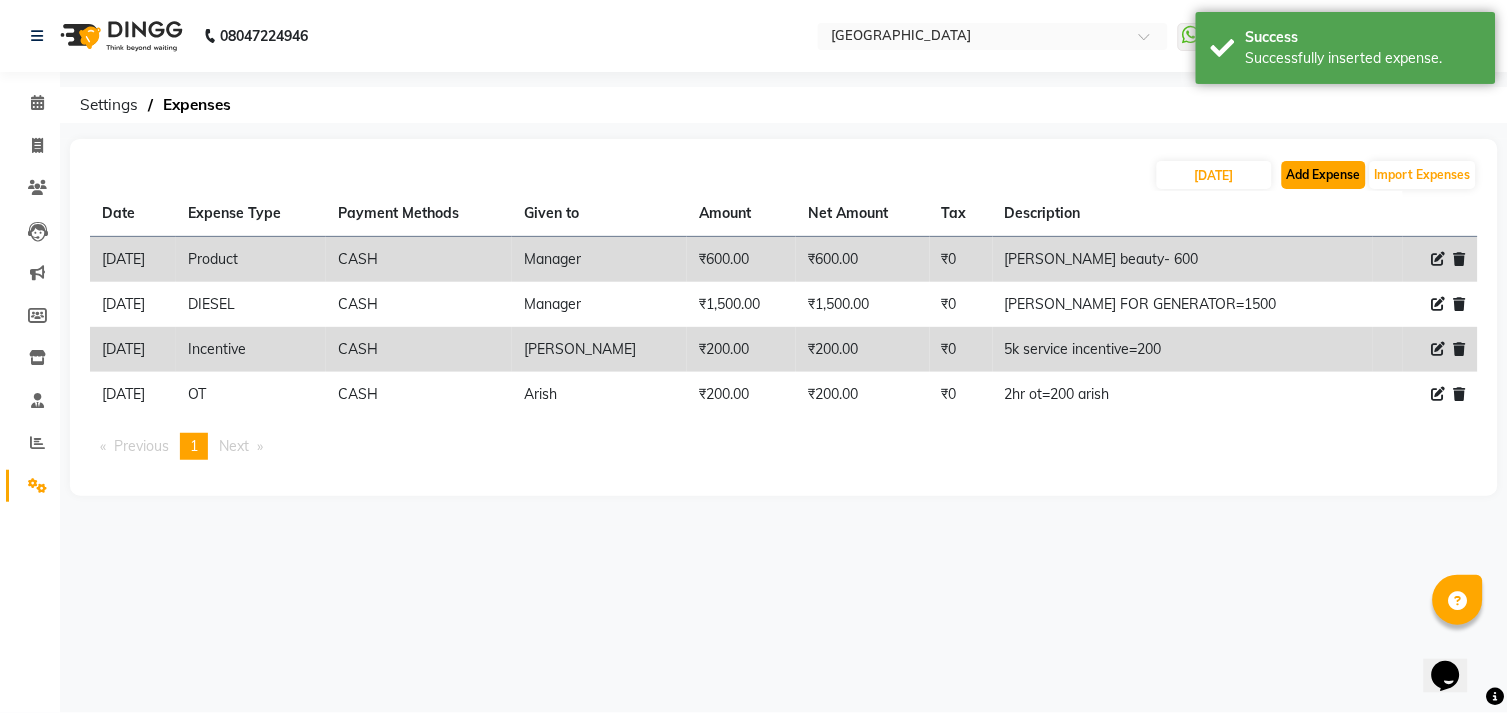 click on "Add Expense" 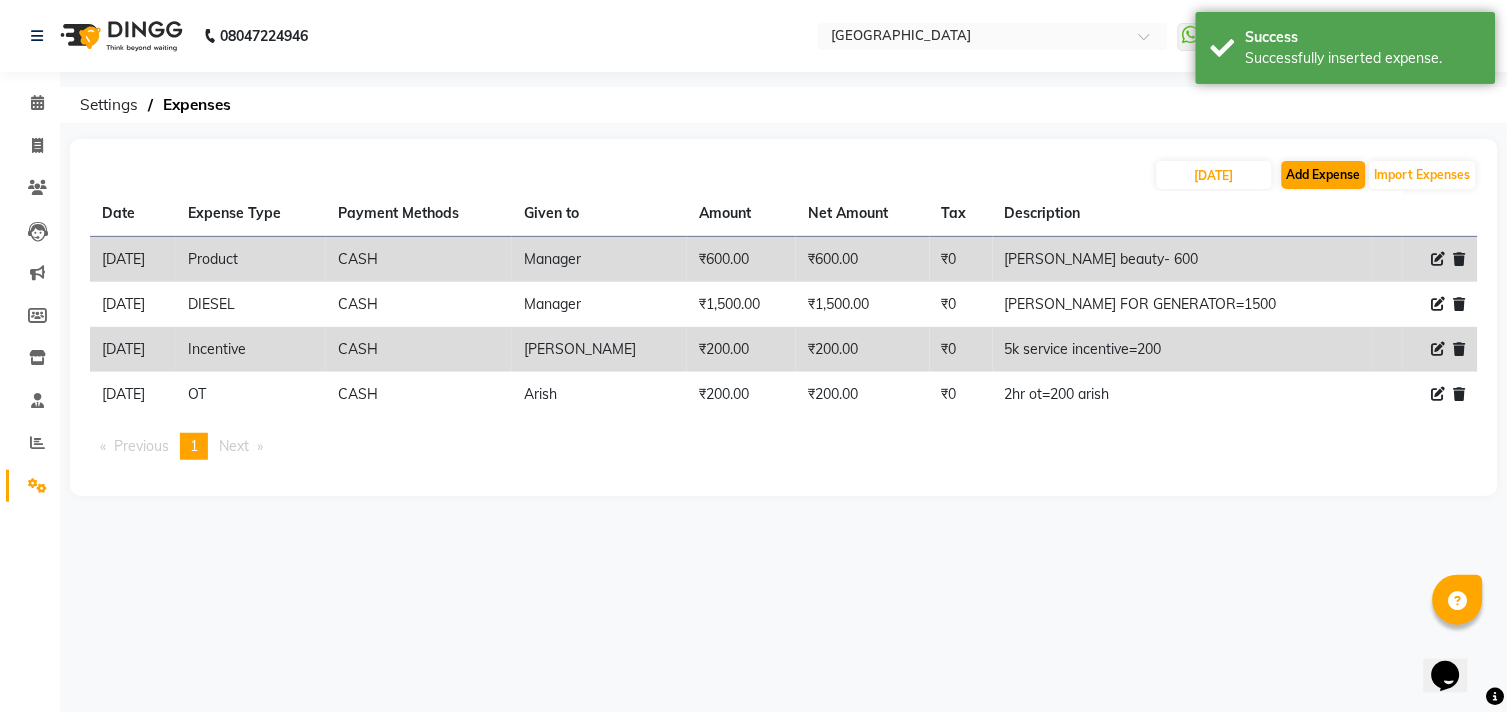 select on "1" 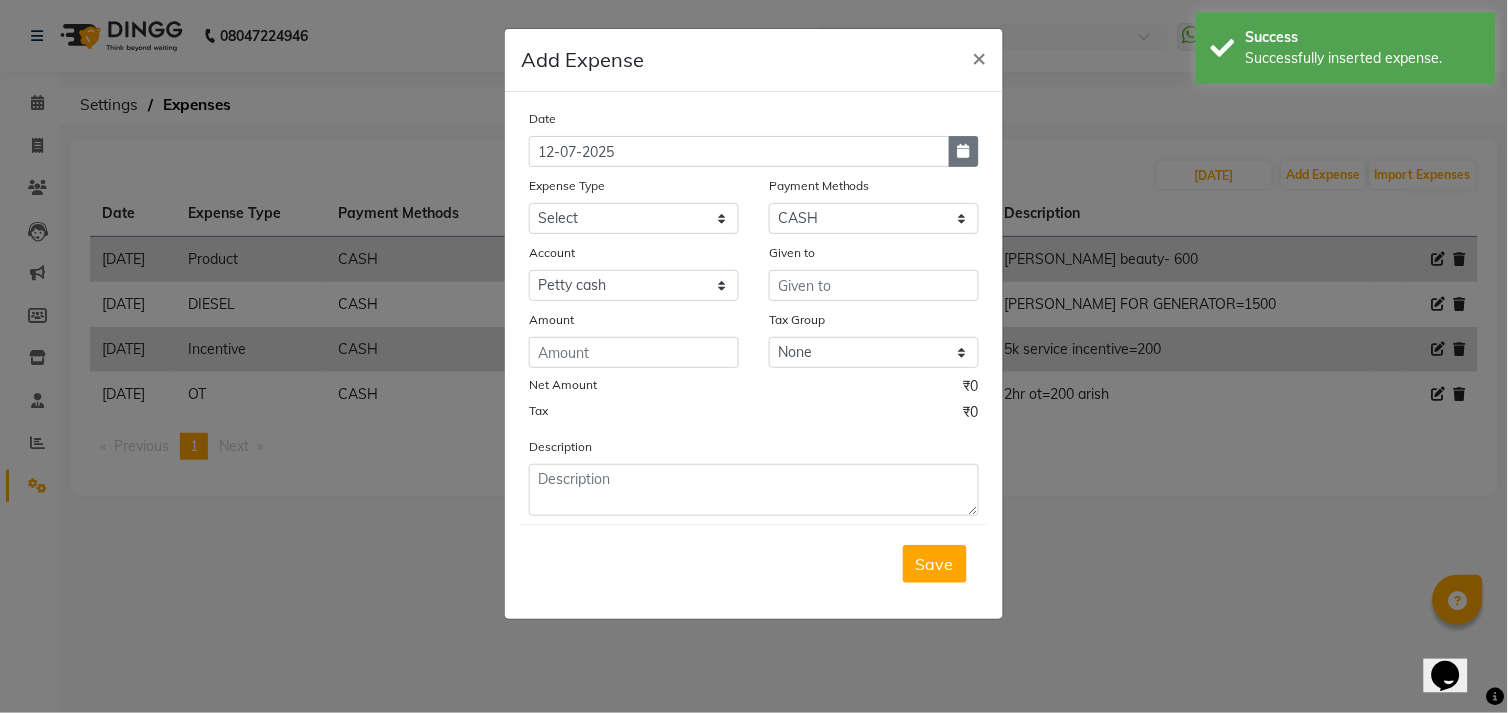 click 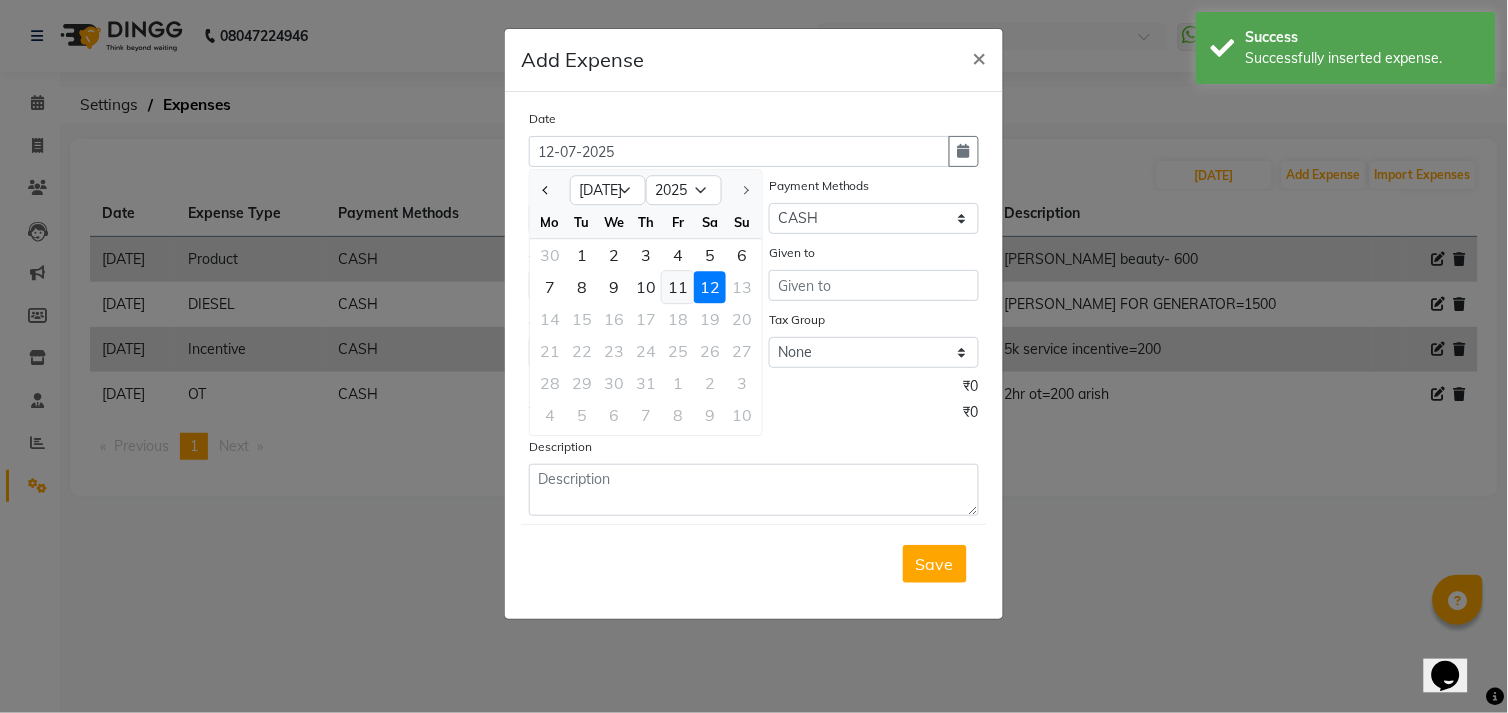click on "11" 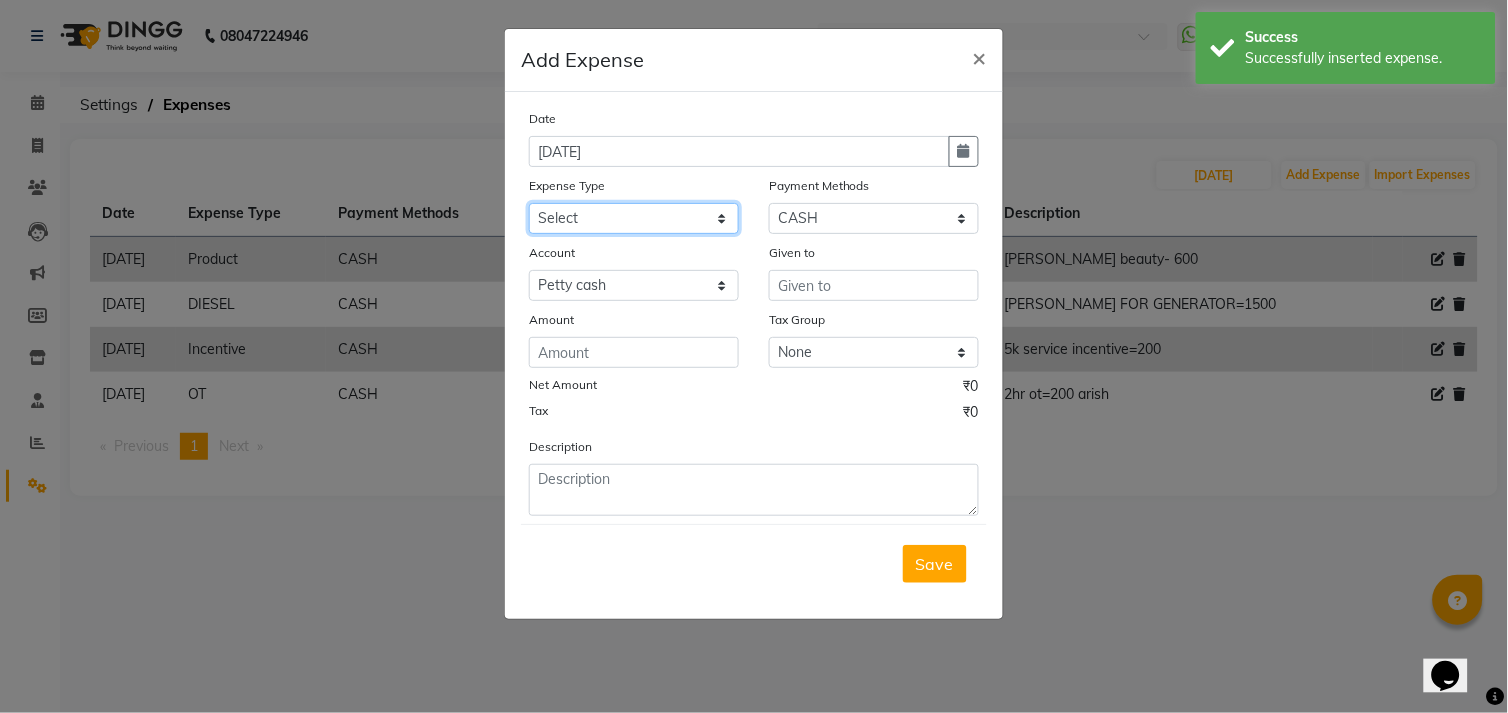 click on "Select advance salary BANK DEPOSIT building  maintenance Day target DIESEL electrician charges foil Fuel garbage HandOver Incentive lunch Maintenance majirel colour tube mandir Membership milk Miscellaneous office expense OT OTHER overtime OWNER Pantry pedicure incentive phone bill plumber charges Poter Product Rent room freshner Salary salon stock Tea & Refreshment tip TIPS FOR STAFF WATER water charges" 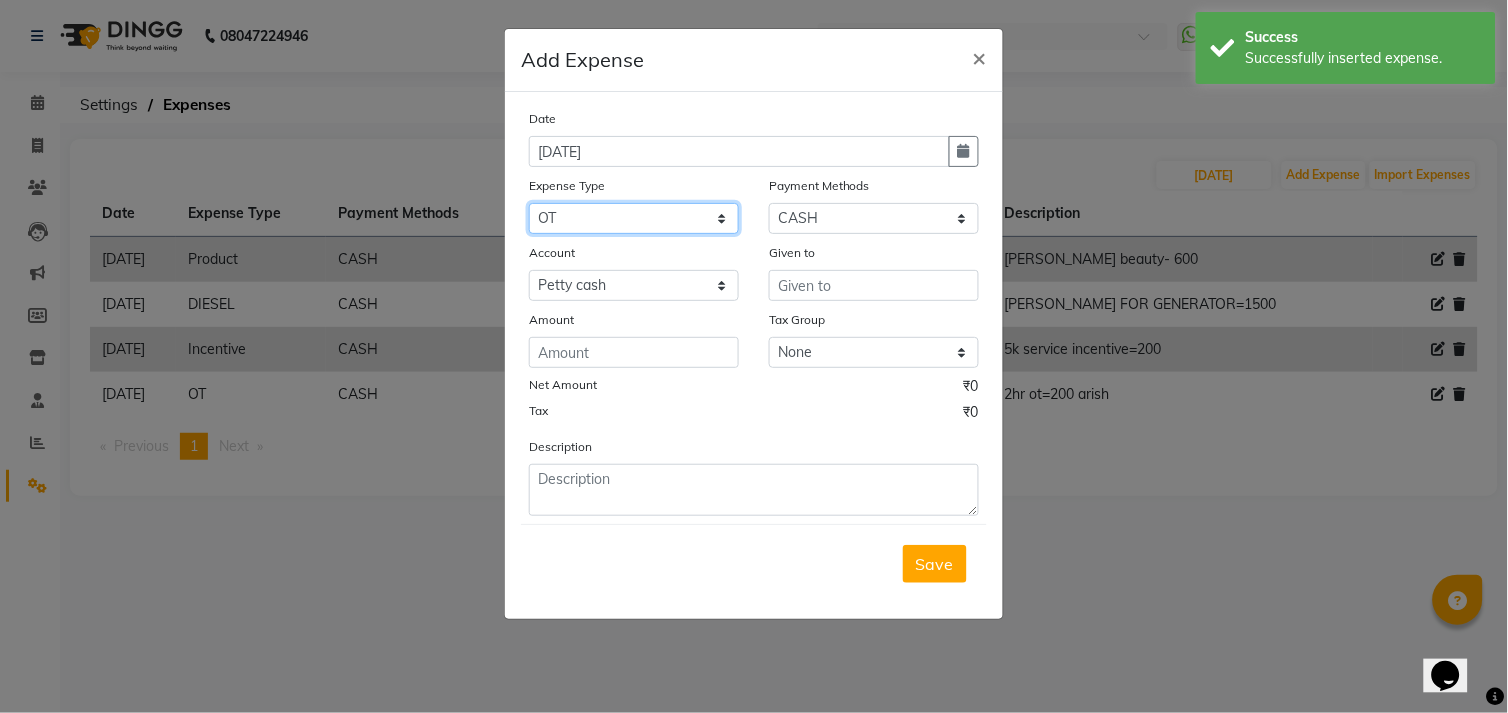 click on "Select advance salary BANK DEPOSIT building  maintenance Day target DIESEL electrician charges foil Fuel garbage HandOver Incentive lunch Maintenance majirel colour tube mandir Membership milk Miscellaneous office expense OT OTHER overtime OWNER Pantry pedicure incentive phone bill plumber charges Poter Product Rent room freshner Salary salon stock Tea & Refreshment tip TIPS FOR STAFF WATER water charges" 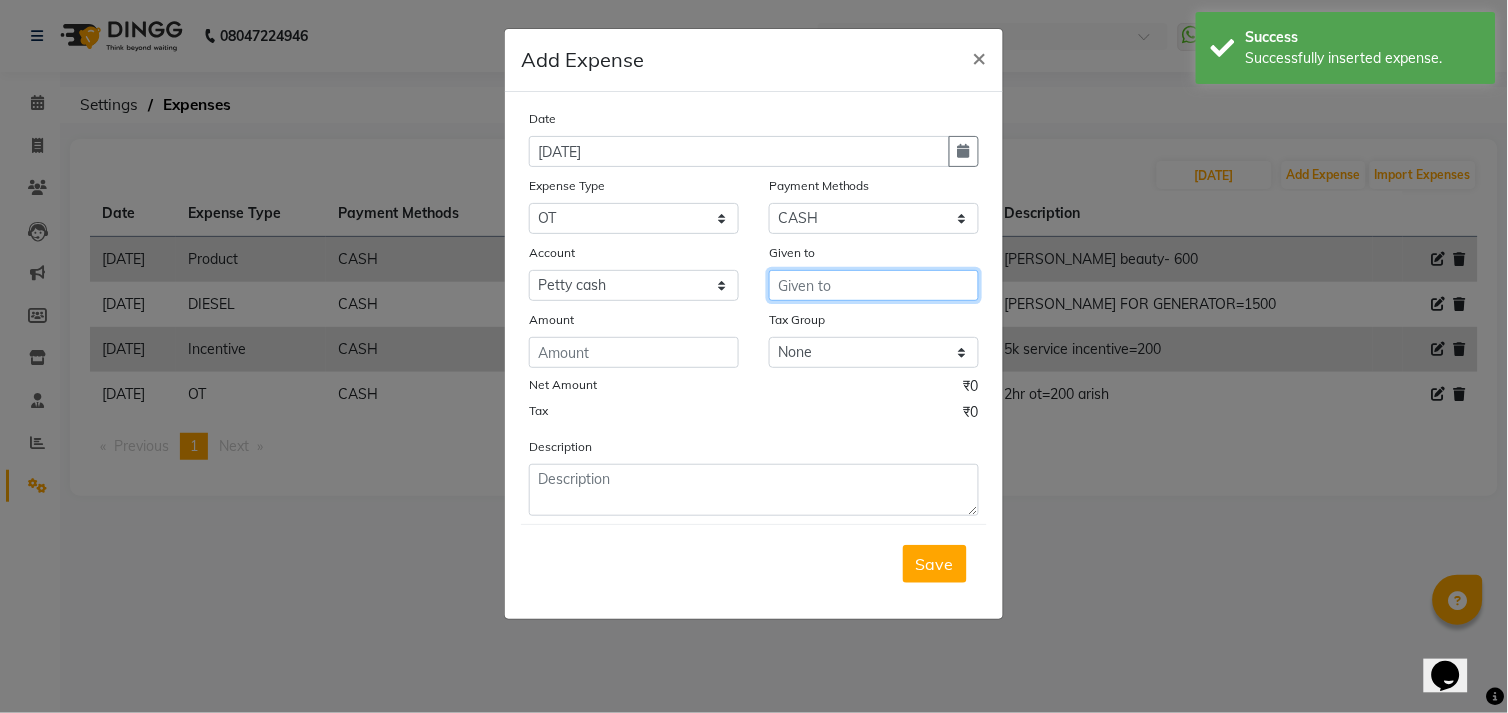 click at bounding box center [874, 285] 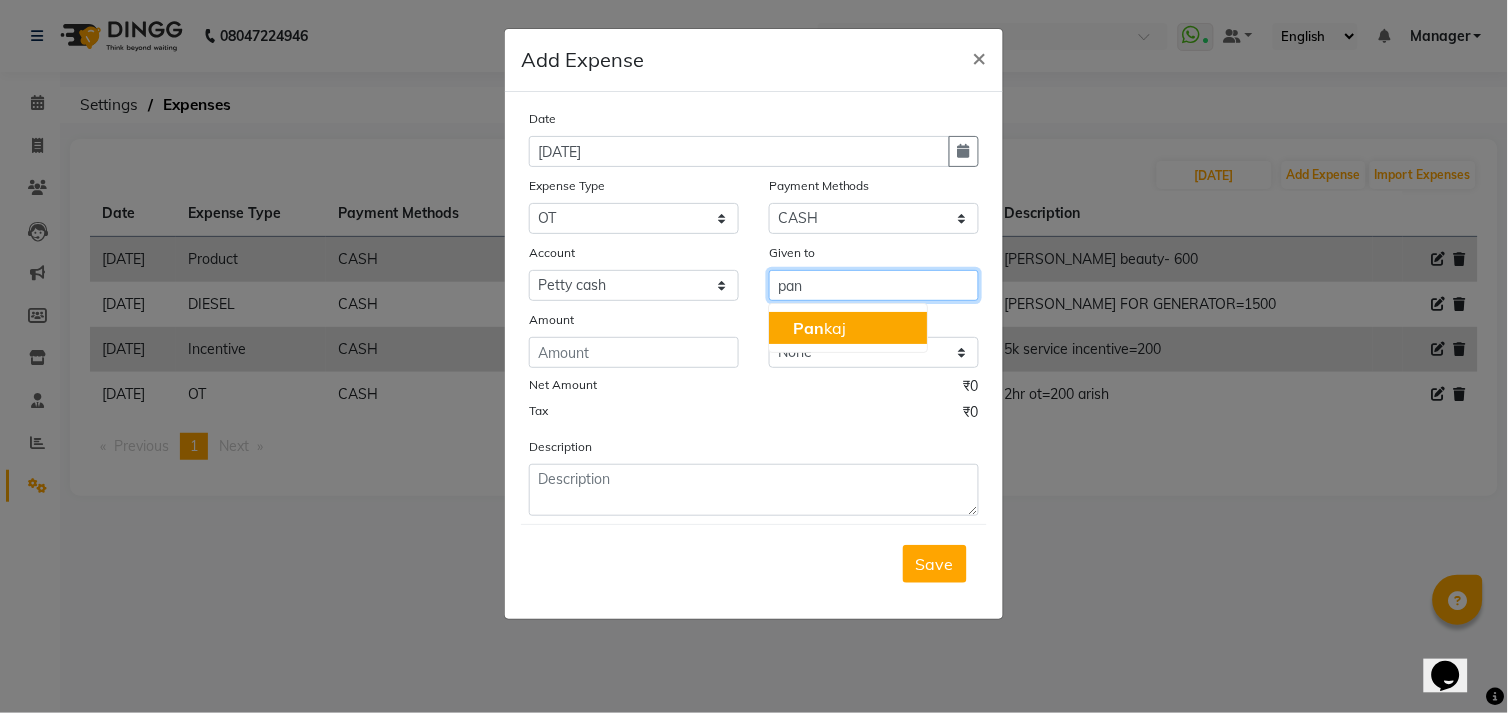 click on "Pan kaj" at bounding box center (819, 328) 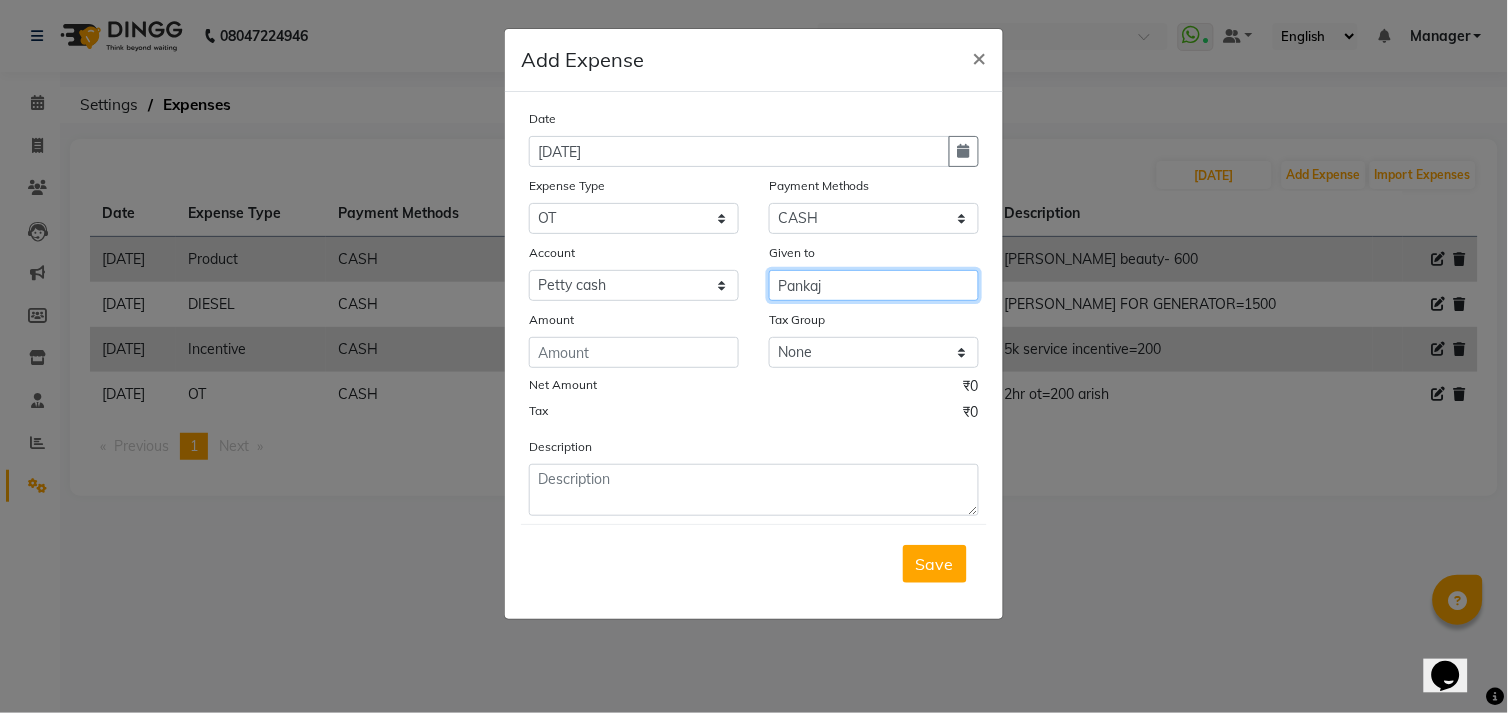 type on "Pankaj" 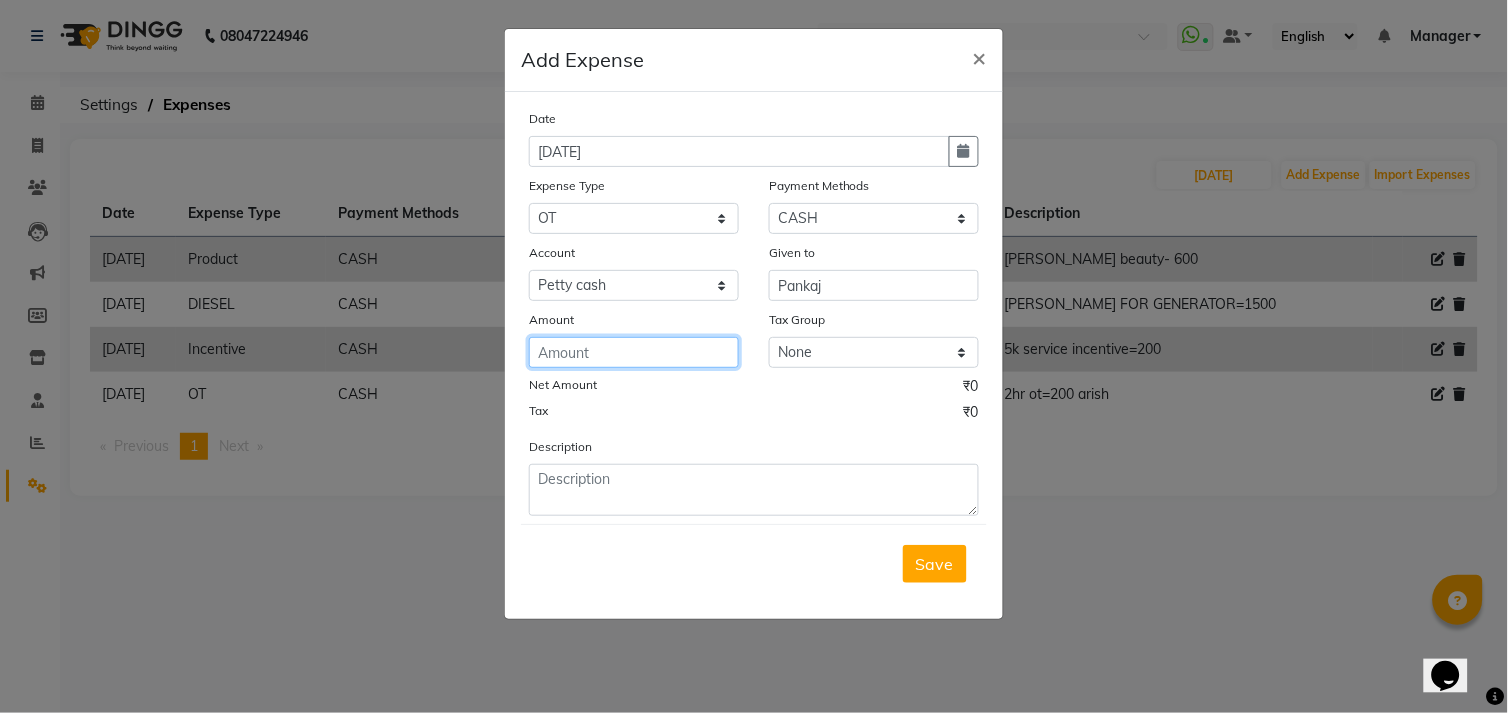drag, startPoint x: 826, startPoint y: 326, endPoint x: 572, endPoint y: 353, distance: 255.43102 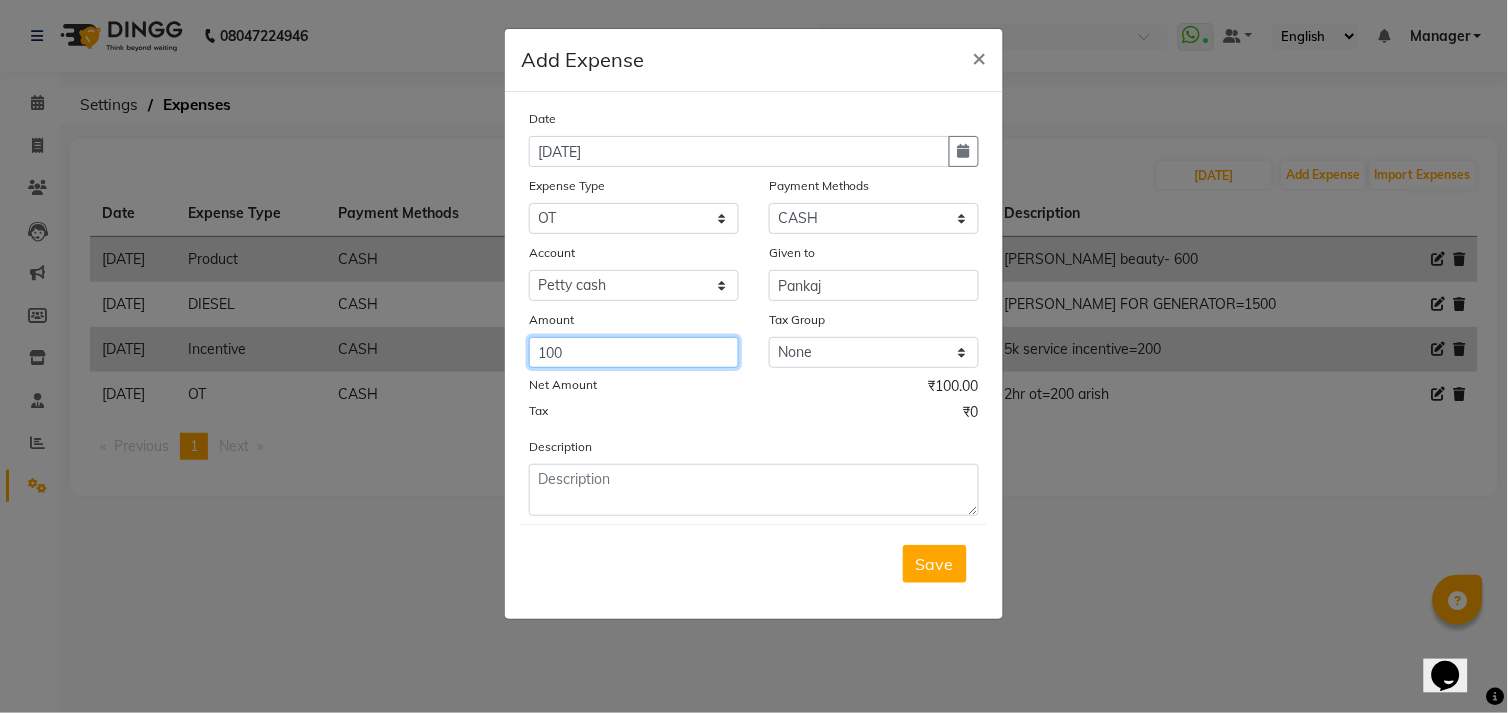type on "100" 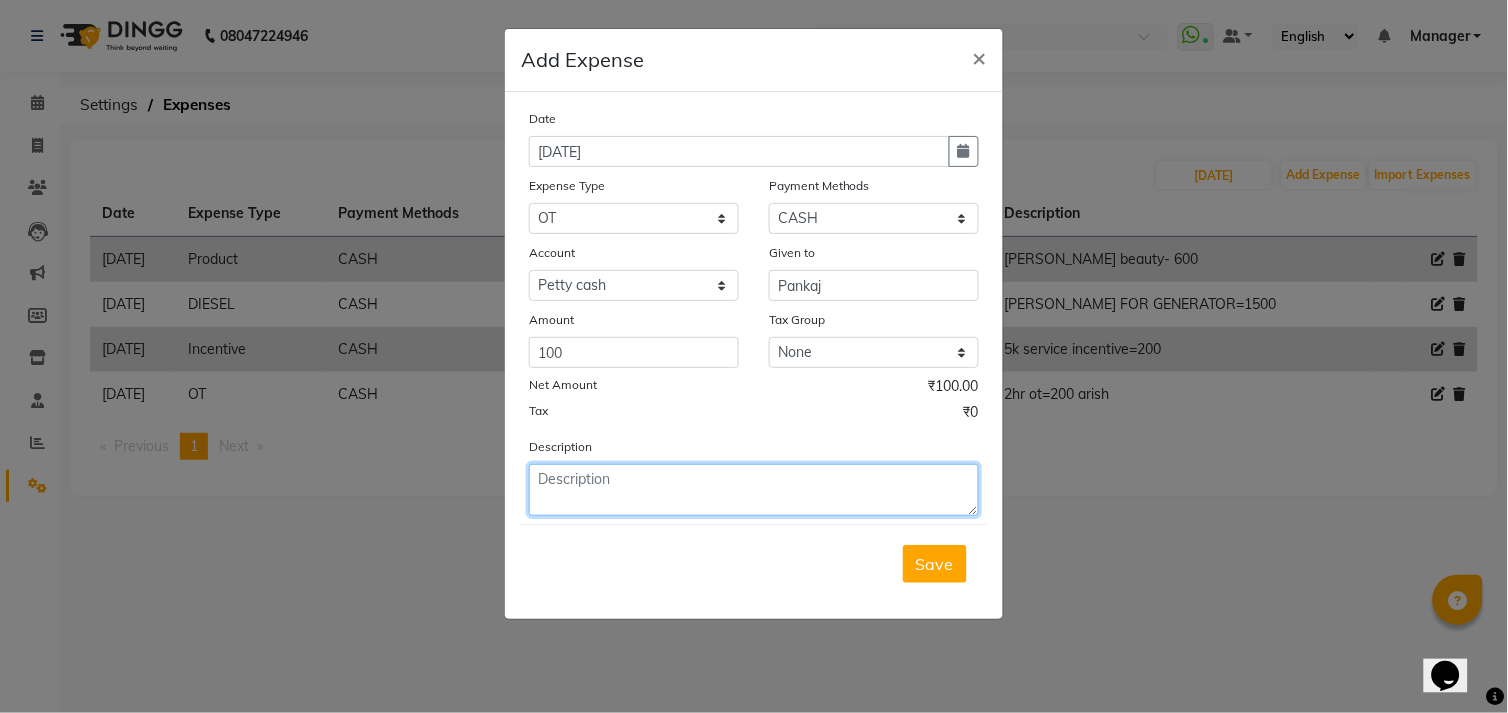 click 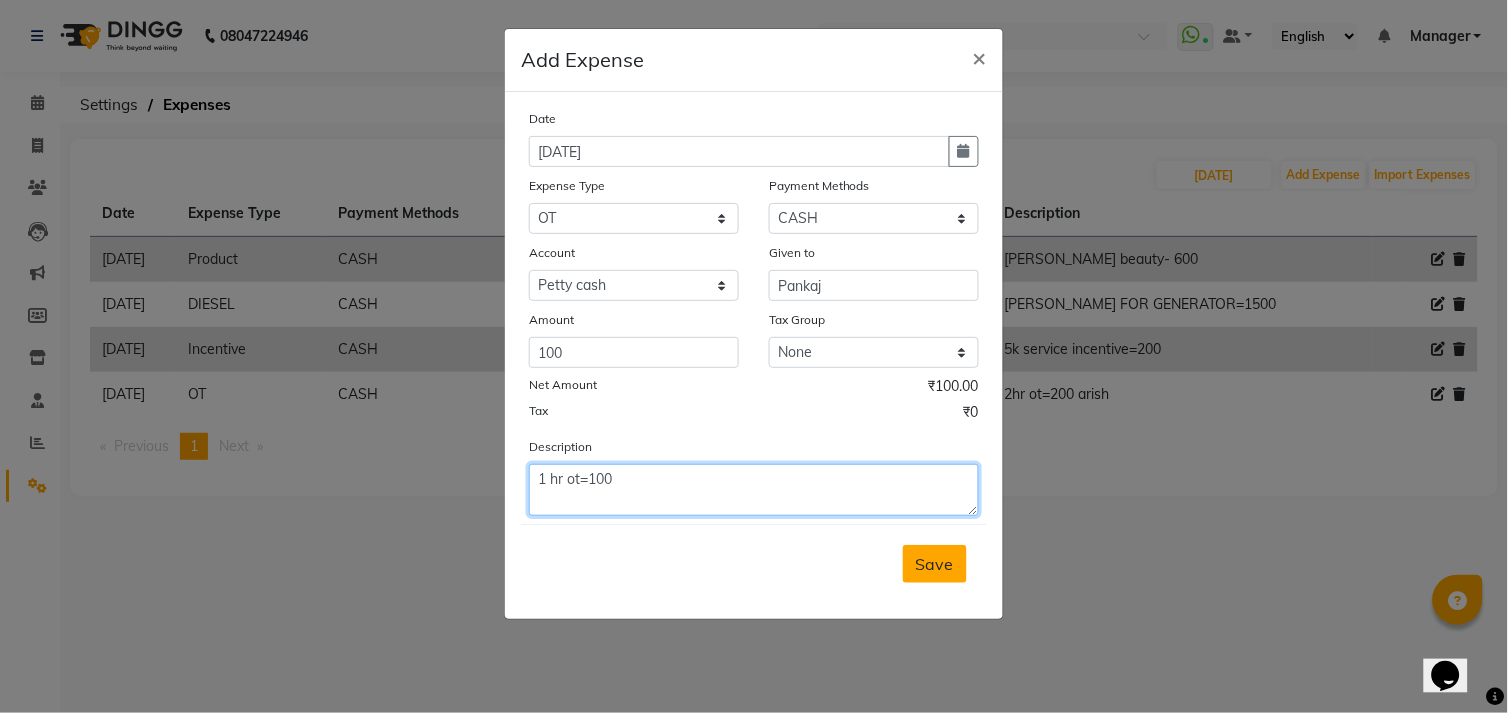 type on "1 hr ot=100" 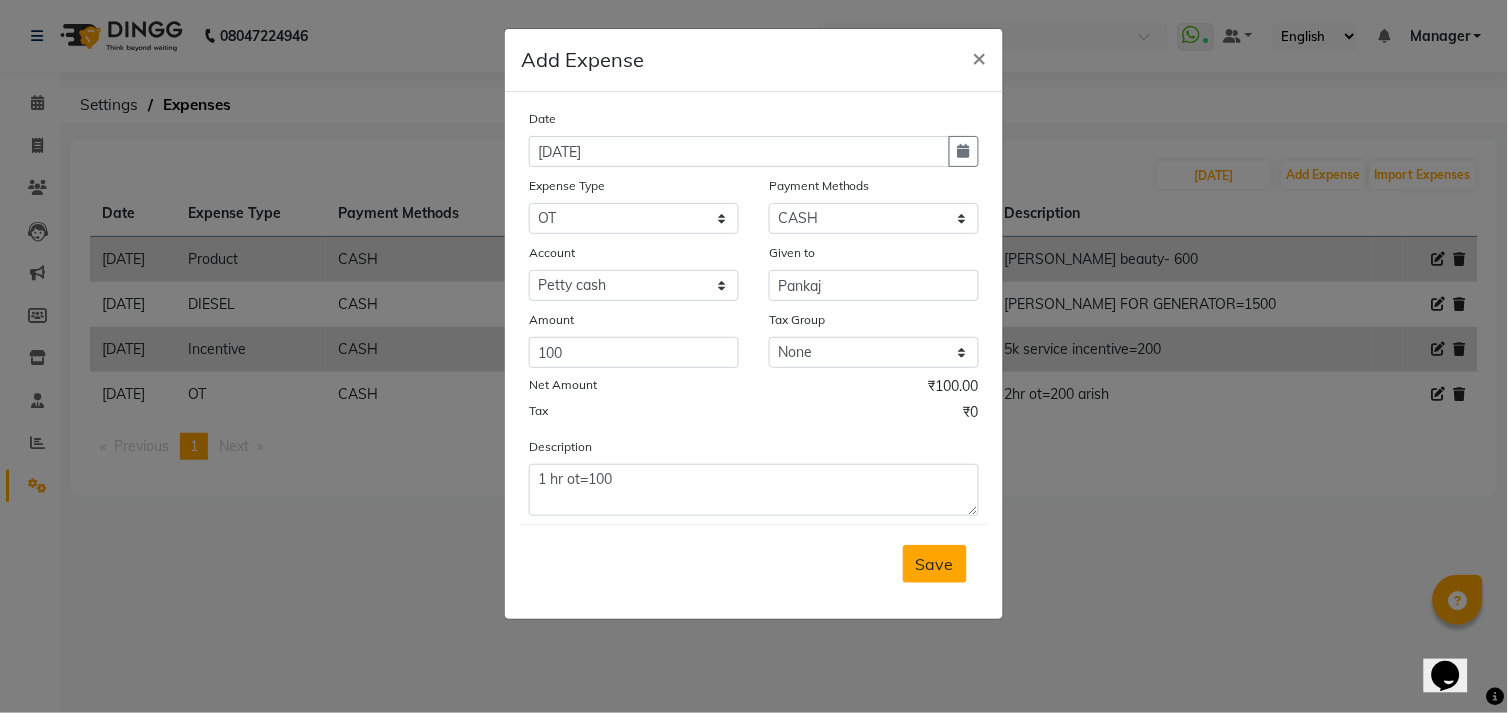 click on "Save" at bounding box center [935, 564] 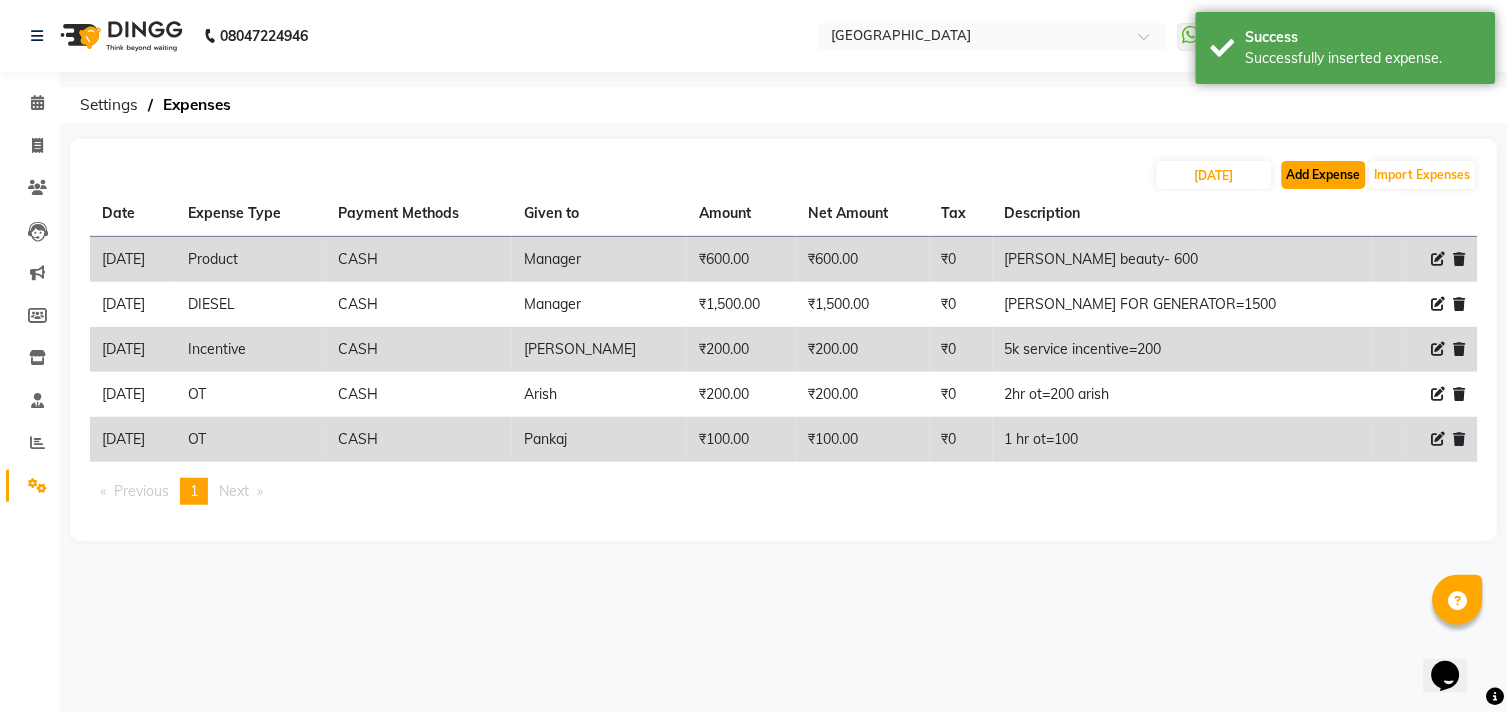 click on "Add Expense" 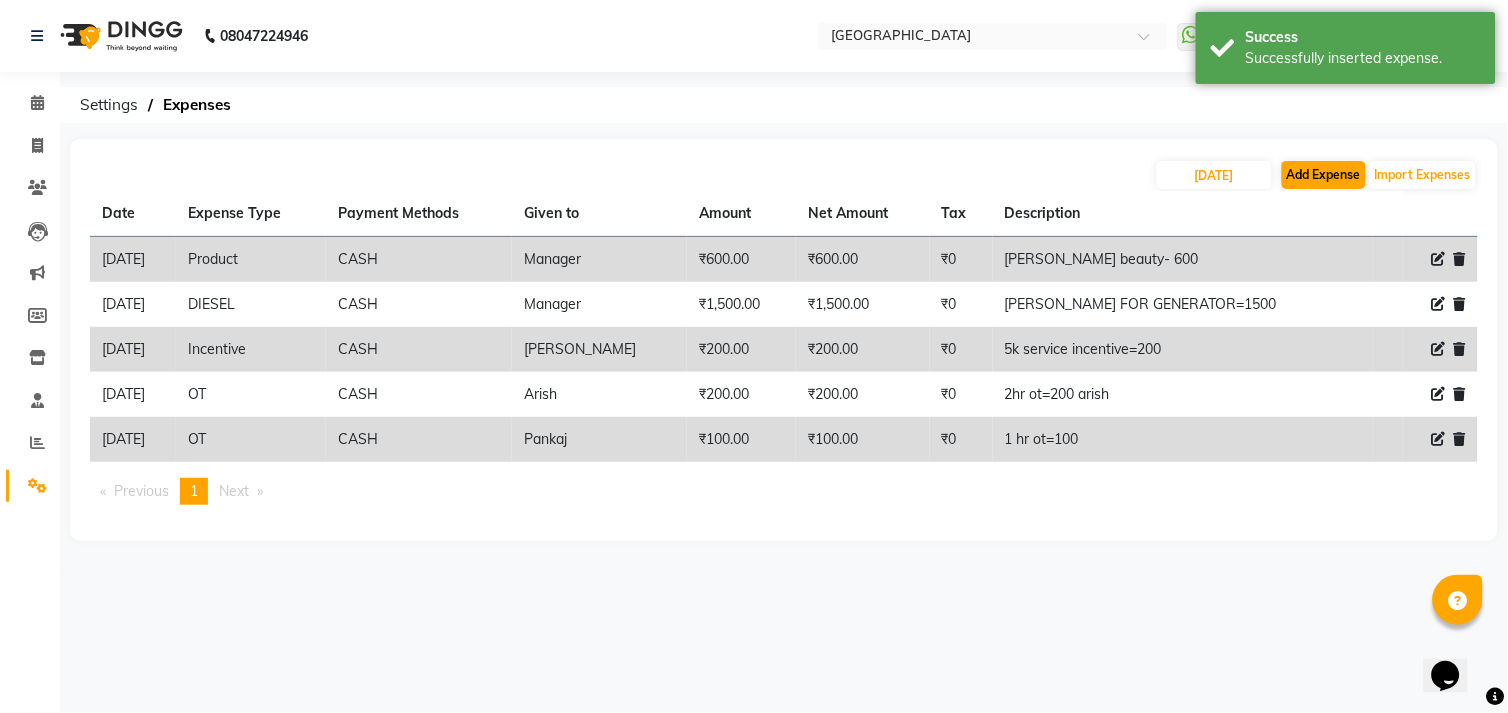 select on "1" 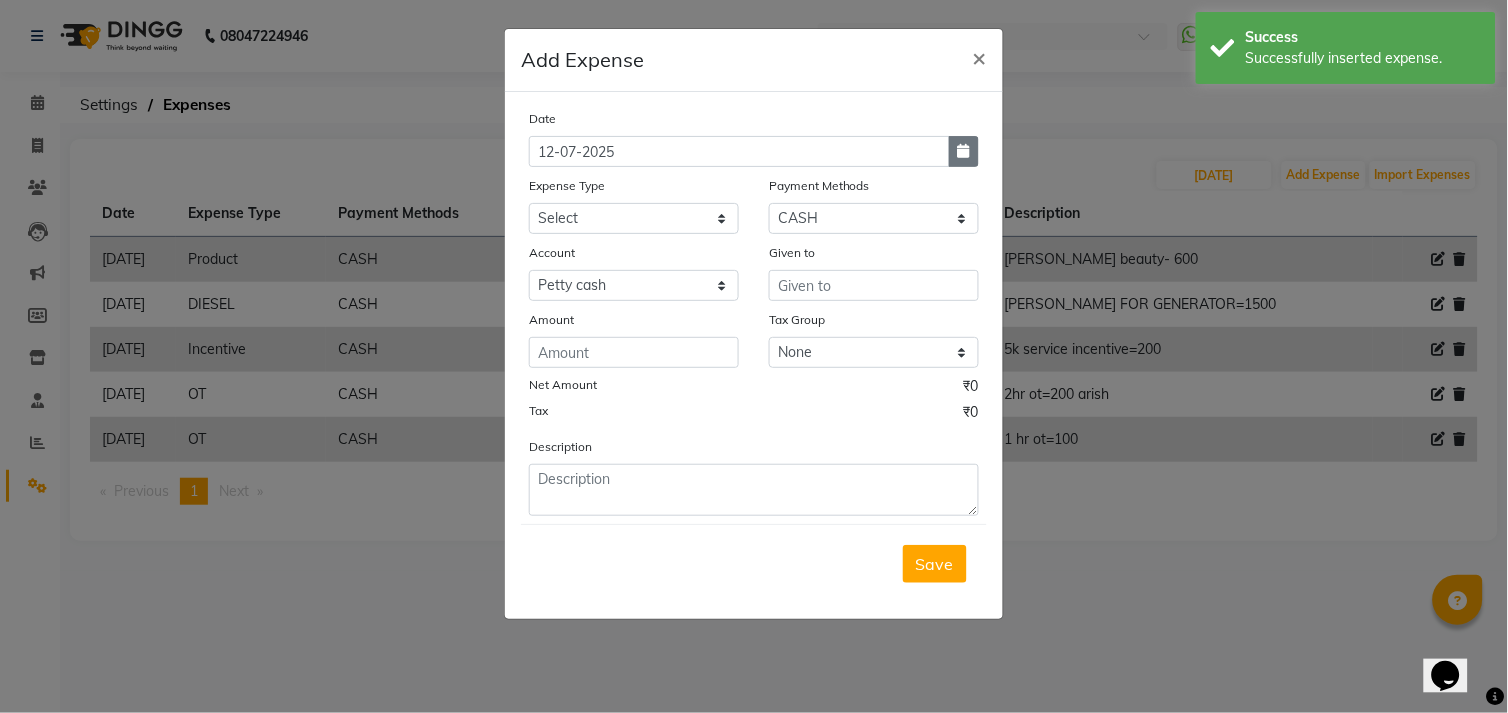 click 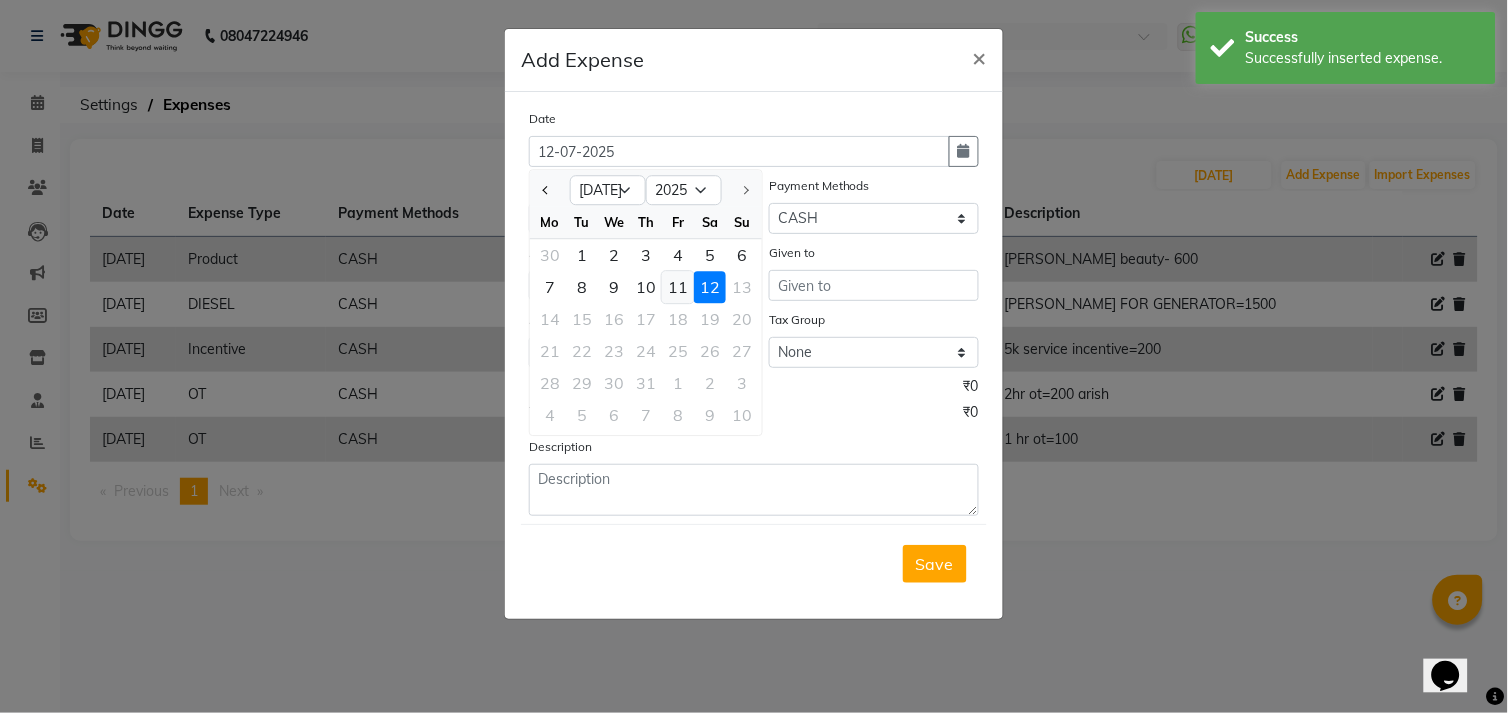 click on "11" 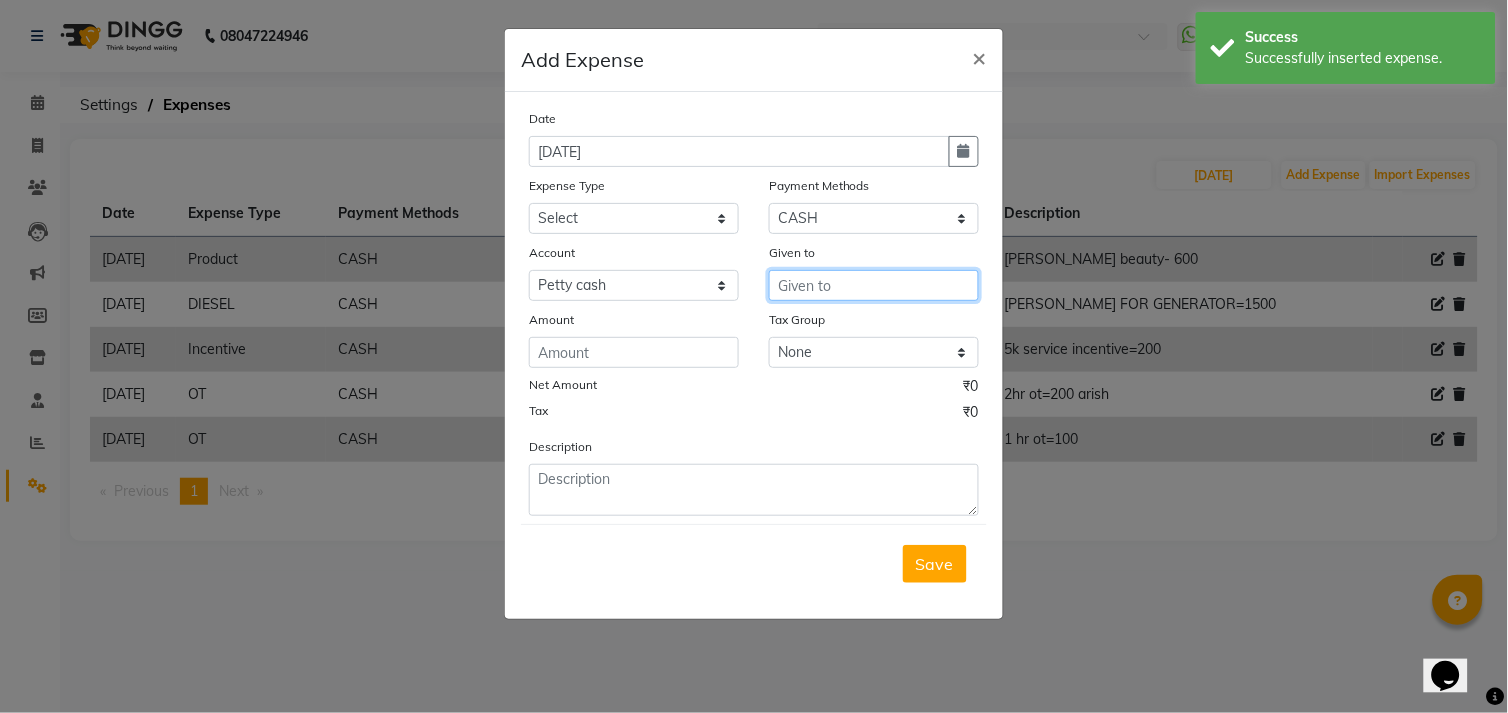 click at bounding box center [874, 285] 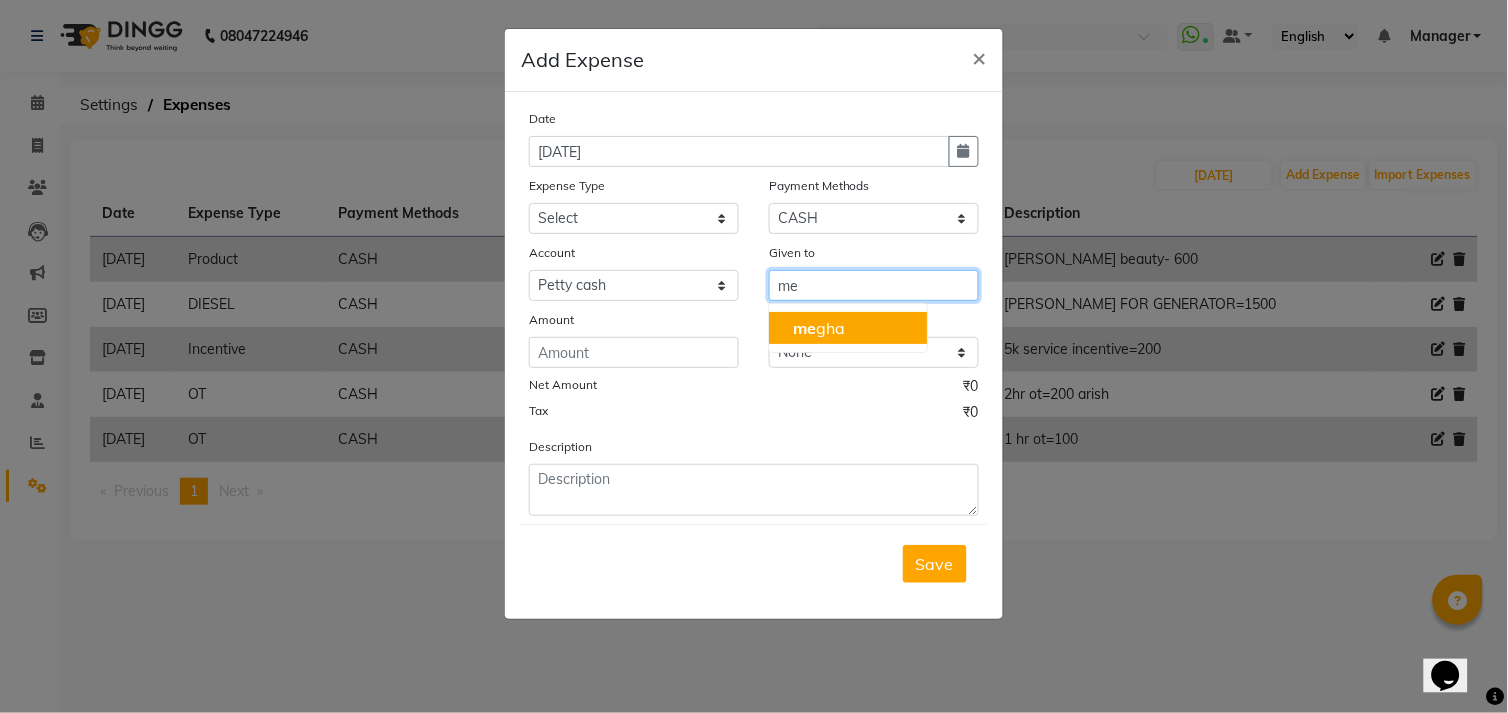 click on "me gha" at bounding box center (848, 328) 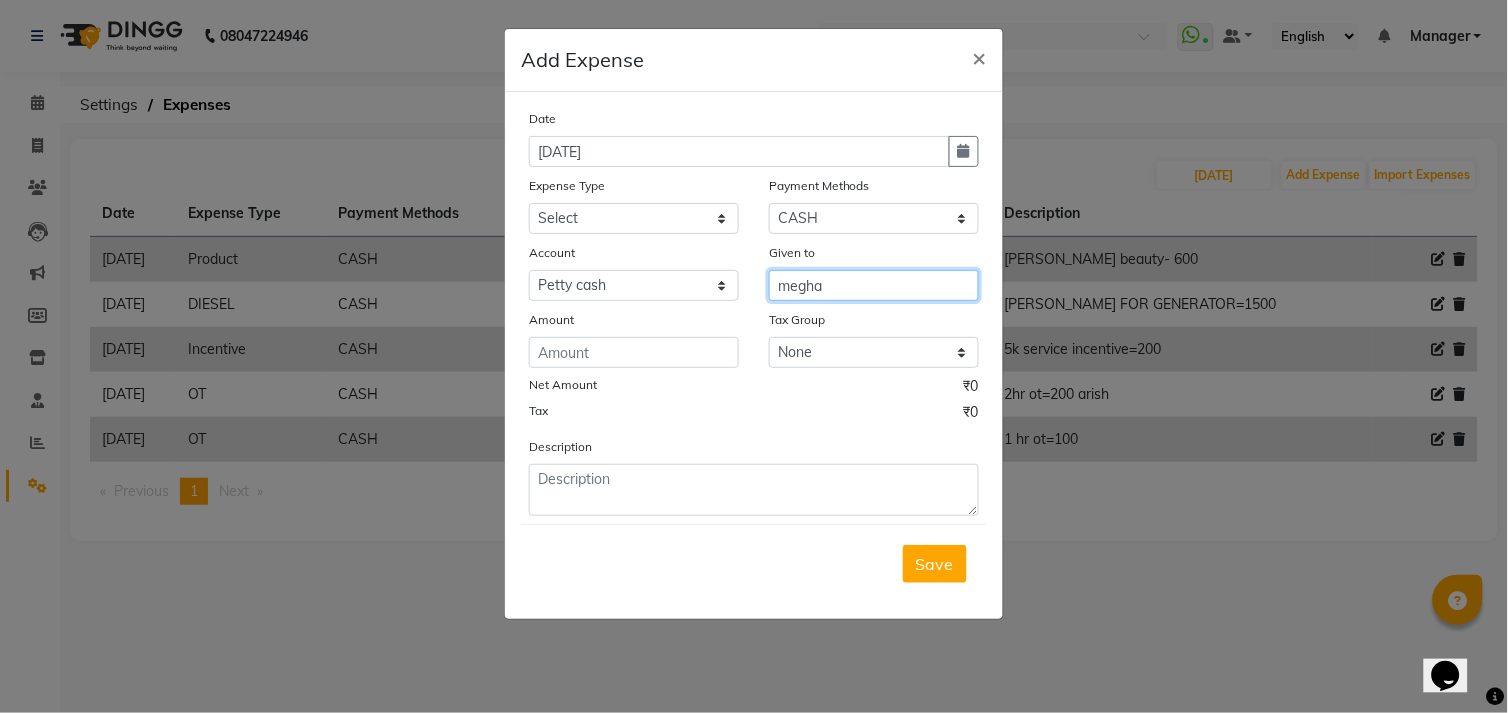 type on "megha" 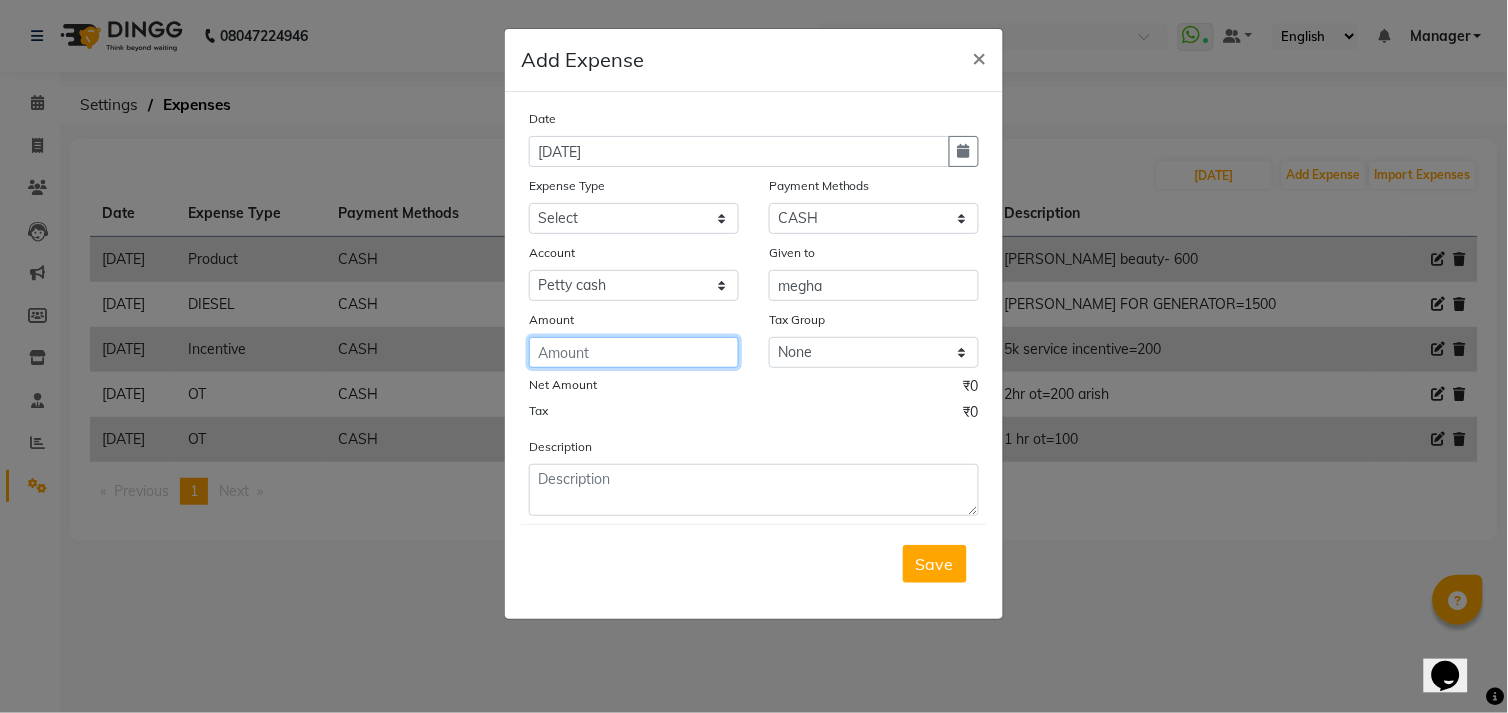 click 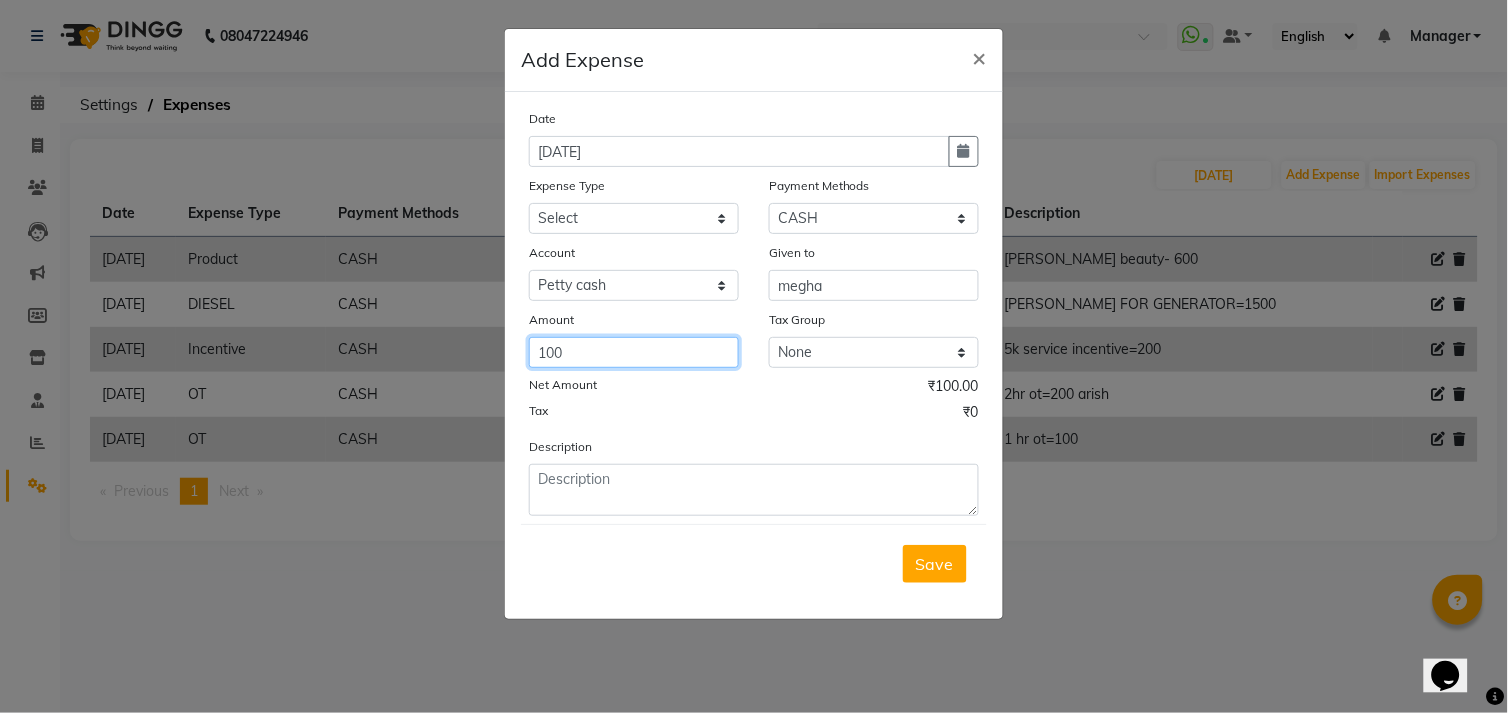 type on "100" 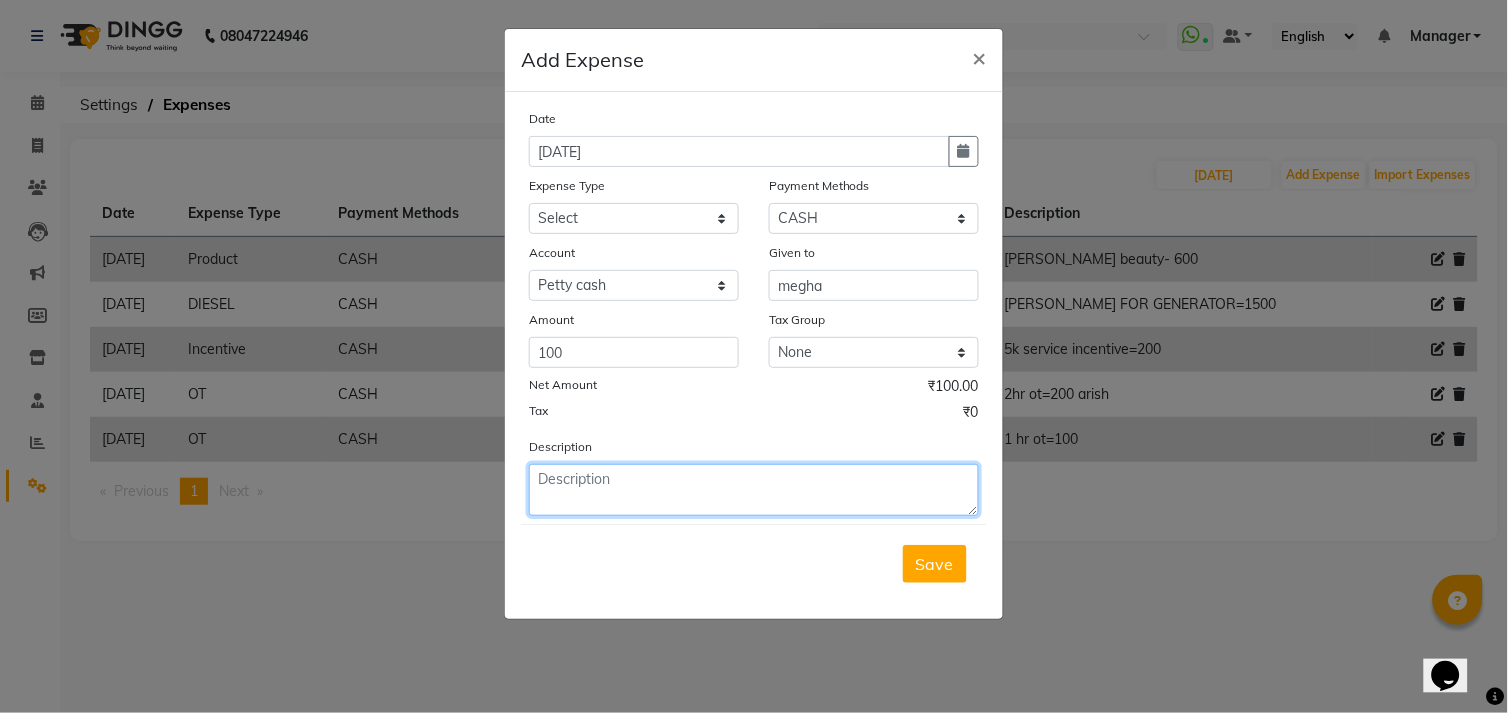 click 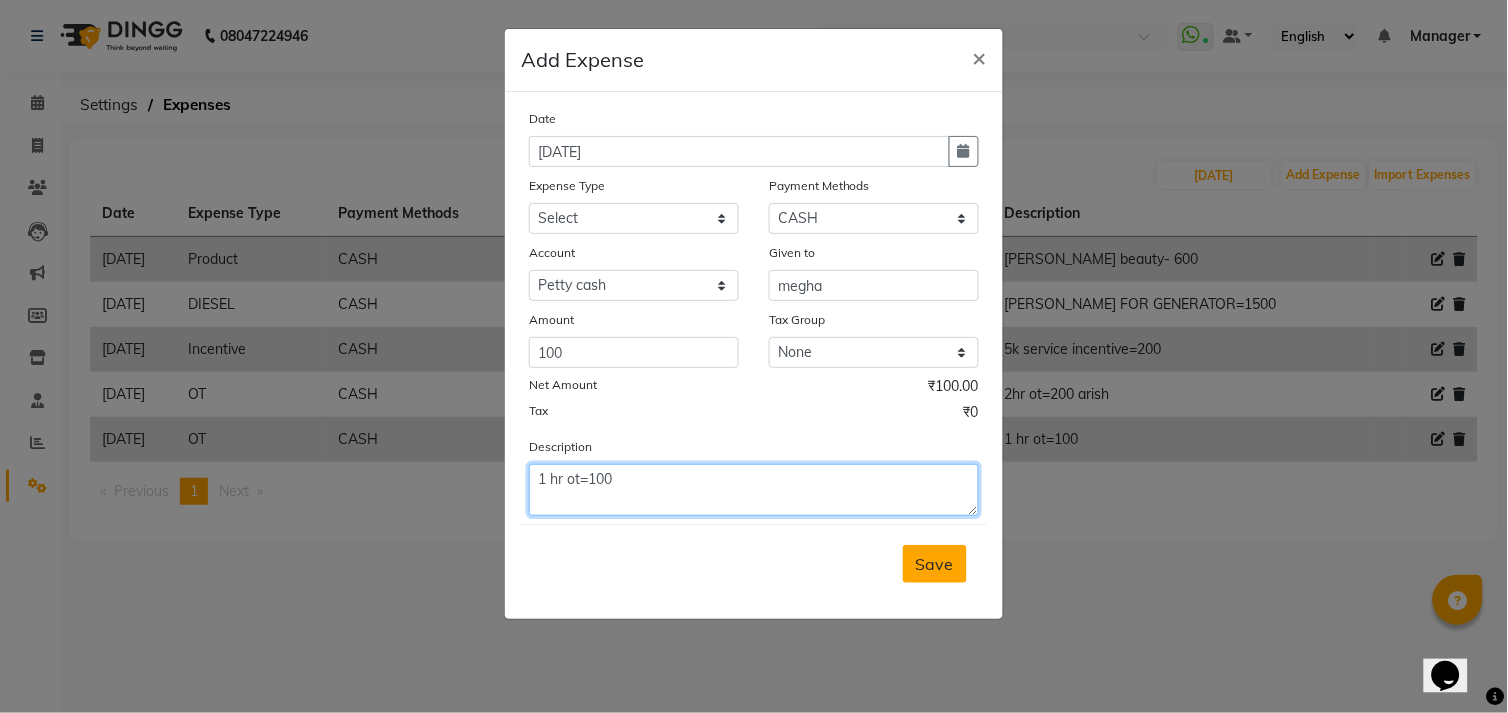 type on "1 hr ot=100" 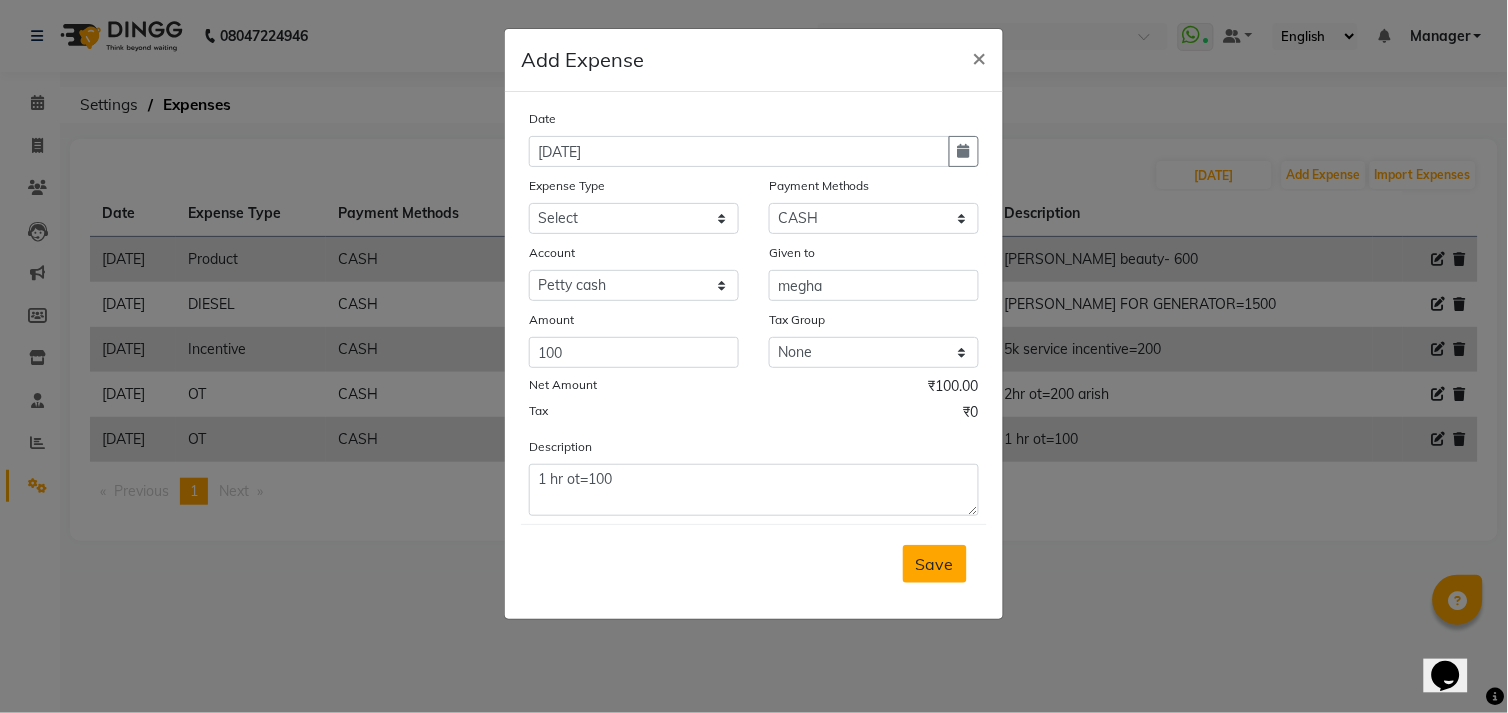 click on "Save" at bounding box center [935, 564] 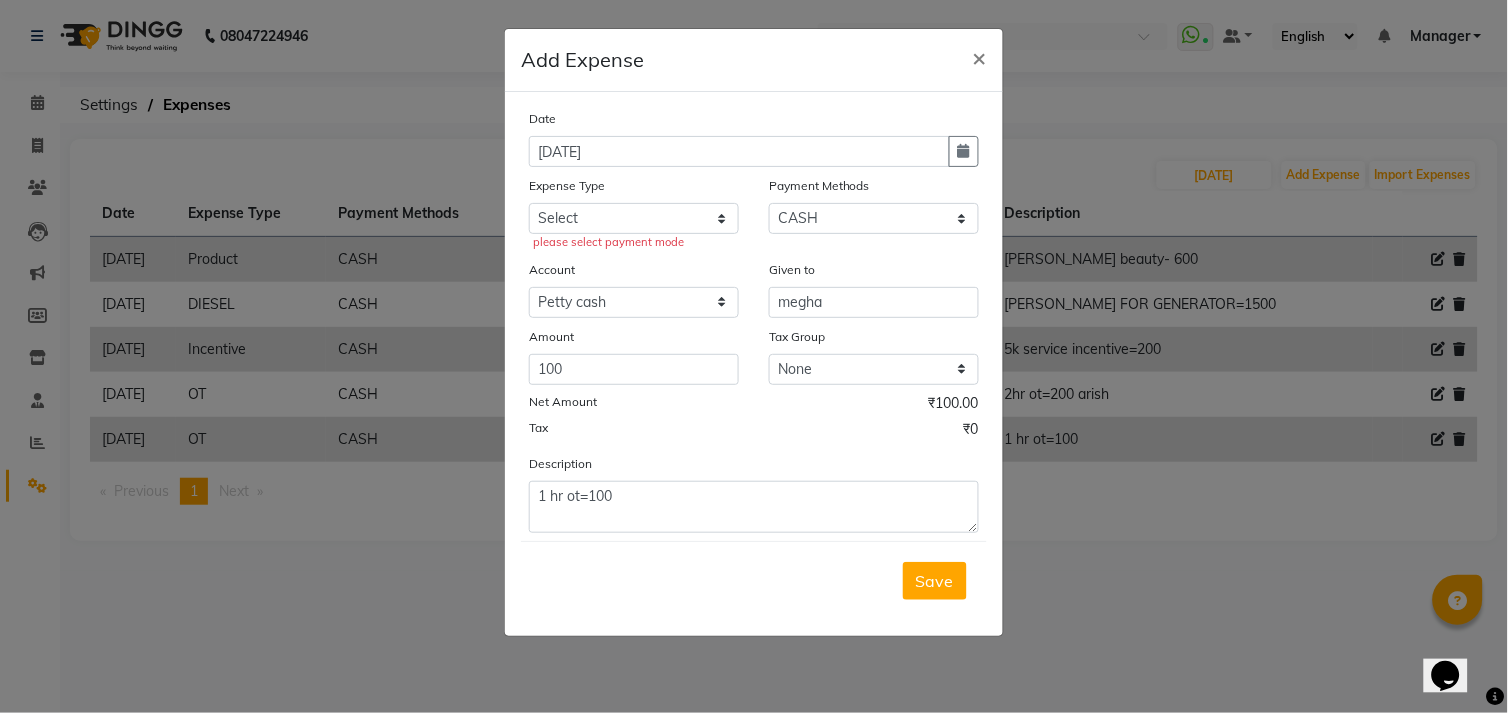 click on "Expense Type" 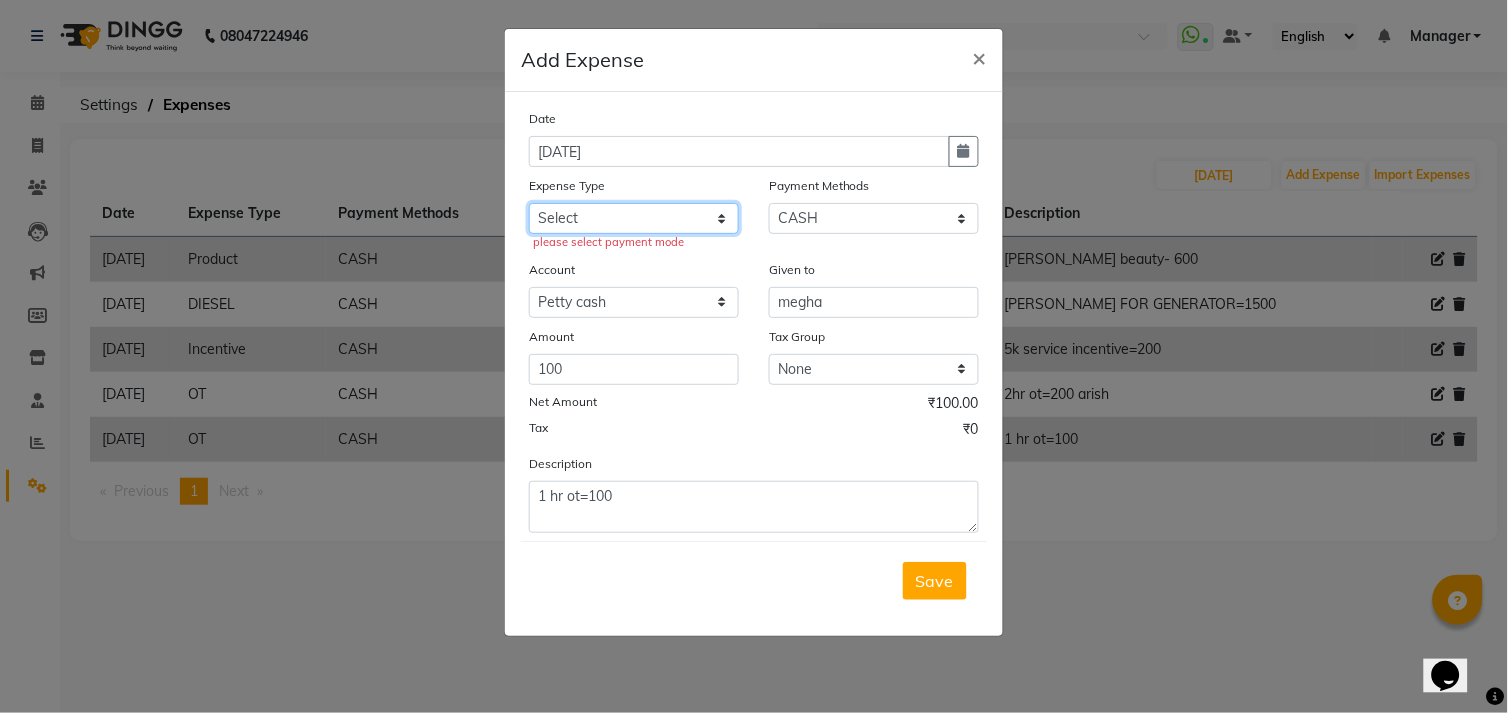click on "Select advance salary BANK DEPOSIT building  maintenance Day target DIESEL electrician charges foil Fuel garbage HandOver Incentive lunch Maintenance majirel colour tube mandir Membership milk Miscellaneous office expense OT OTHER overtime OWNER Pantry pedicure incentive phone bill plumber charges Poter Product Rent room freshner Salary salon stock Tea & Refreshment tip TIPS FOR STAFF WATER water charges" 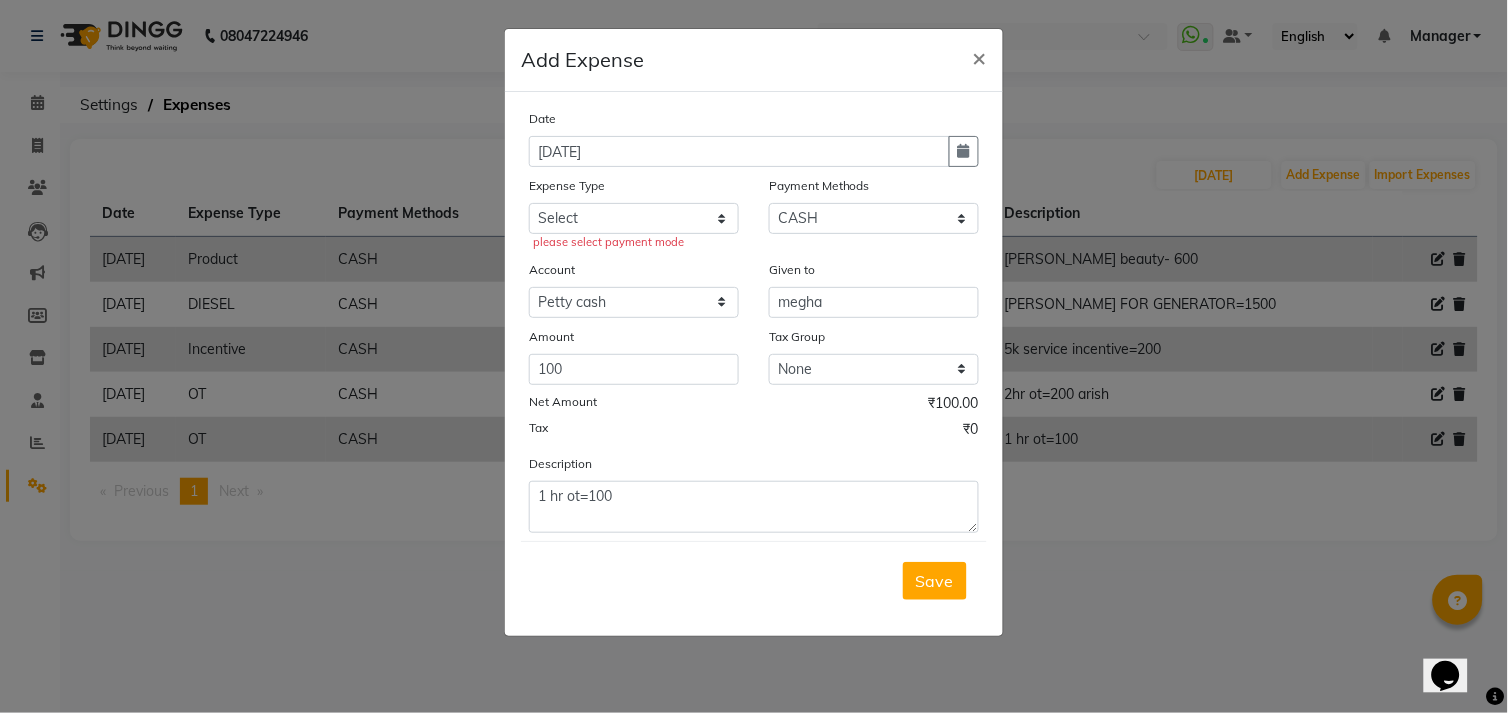 click on "Expense Type" 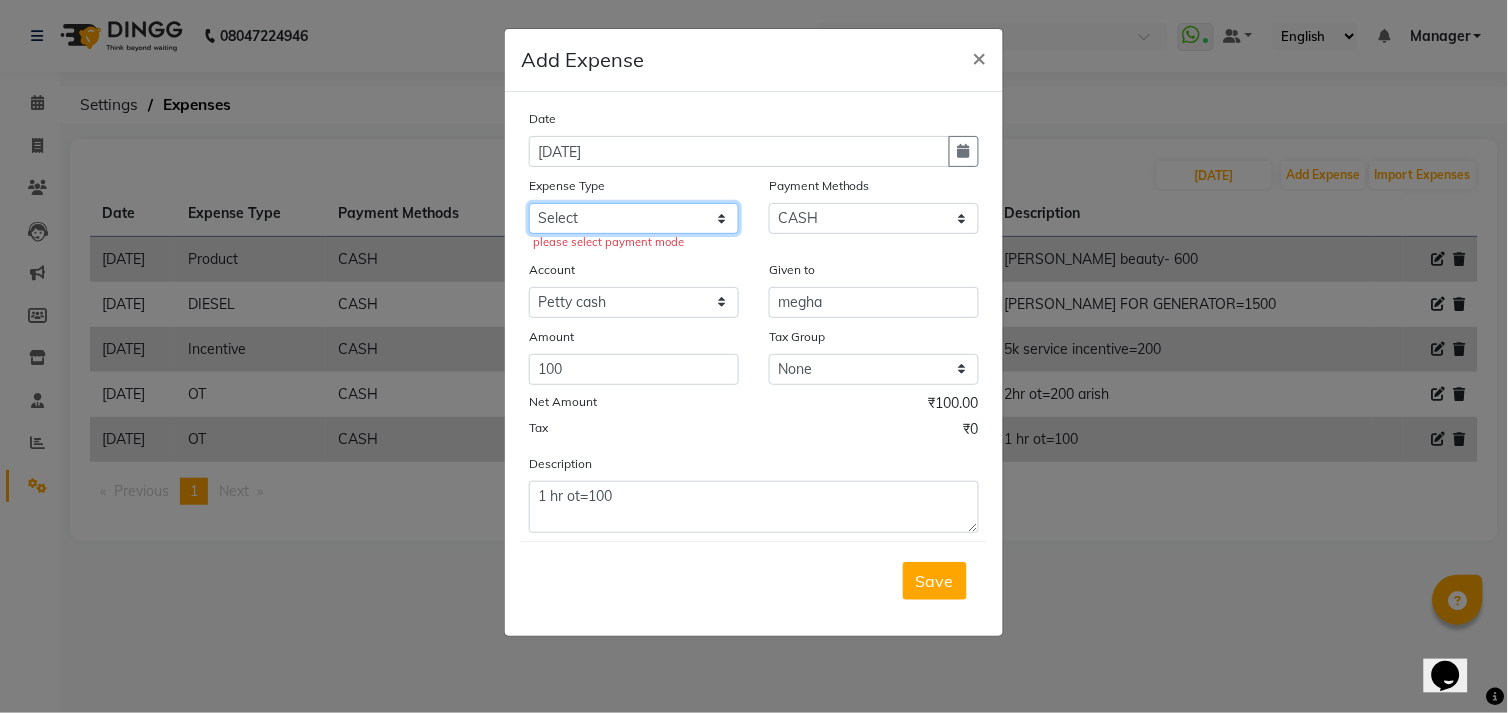 click on "Select advance salary BANK DEPOSIT building  maintenance Day target DIESEL electrician charges foil Fuel garbage HandOver Incentive lunch Maintenance majirel colour tube mandir Membership milk Miscellaneous office expense OT OTHER overtime OWNER Pantry pedicure incentive phone bill plumber charges Poter Product Rent room freshner Salary salon stock Tea & Refreshment tip TIPS FOR STAFF WATER water charges" 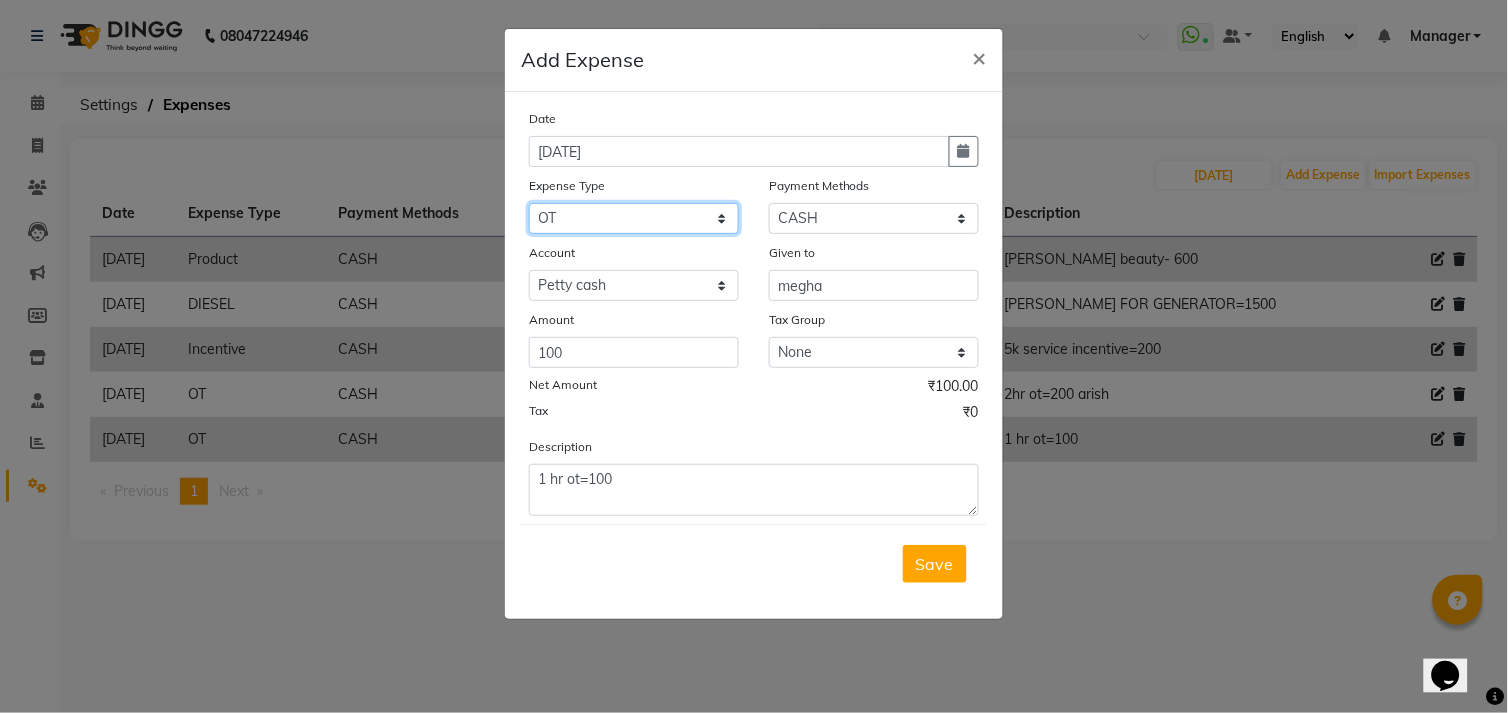 click on "Select advance salary BANK DEPOSIT building  maintenance Day target DIESEL electrician charges foil Fuel garbage HandOver Incentive lunch Maintenance majirel colour tube mandir Membership milk Miscellaneous office expense OT OTHER overtime OWNER Pantry pedicure incentive phone bill plumber charges Poter Product Rent room freshner Salary salon stock Tea & Refreshment tip TIPS FOR STAFF WATER water charges" 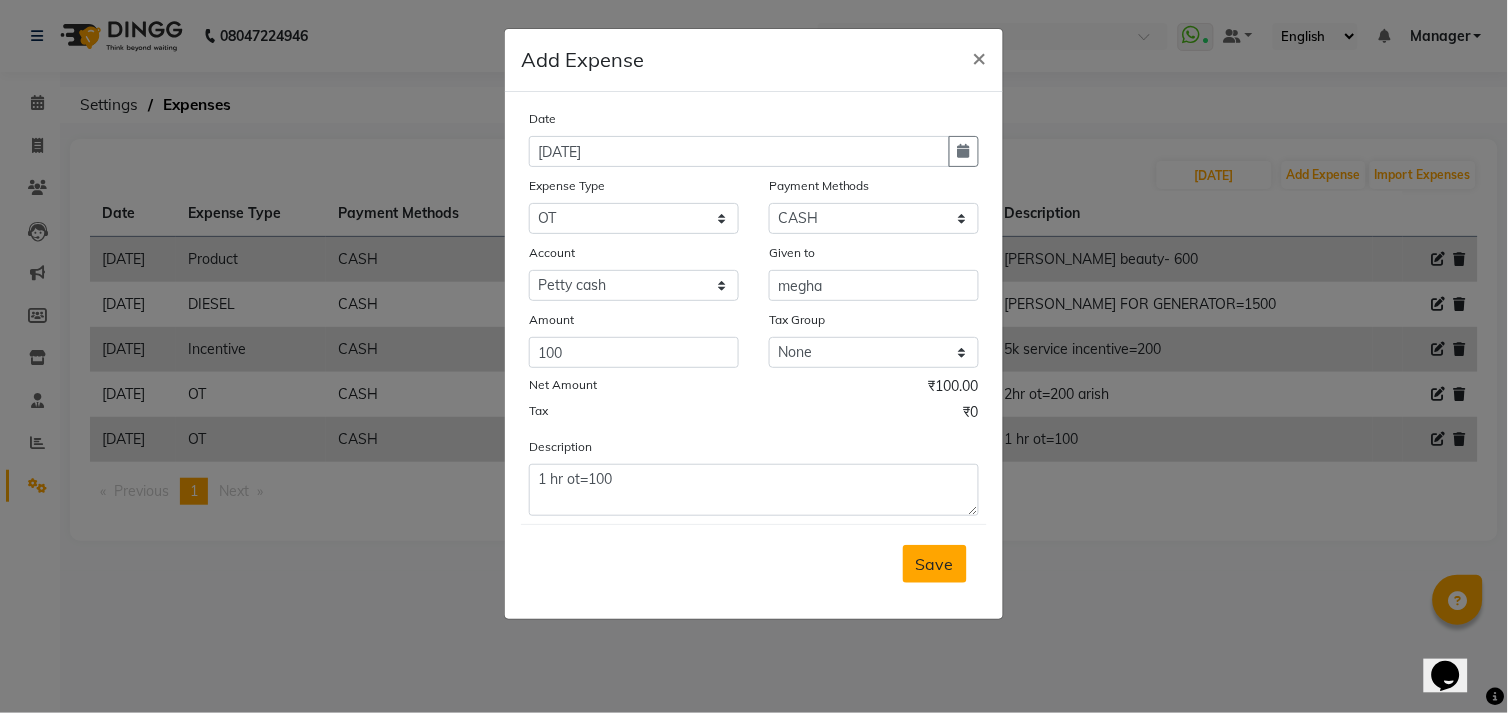 click on "Save" at bounding box center [935, 564] 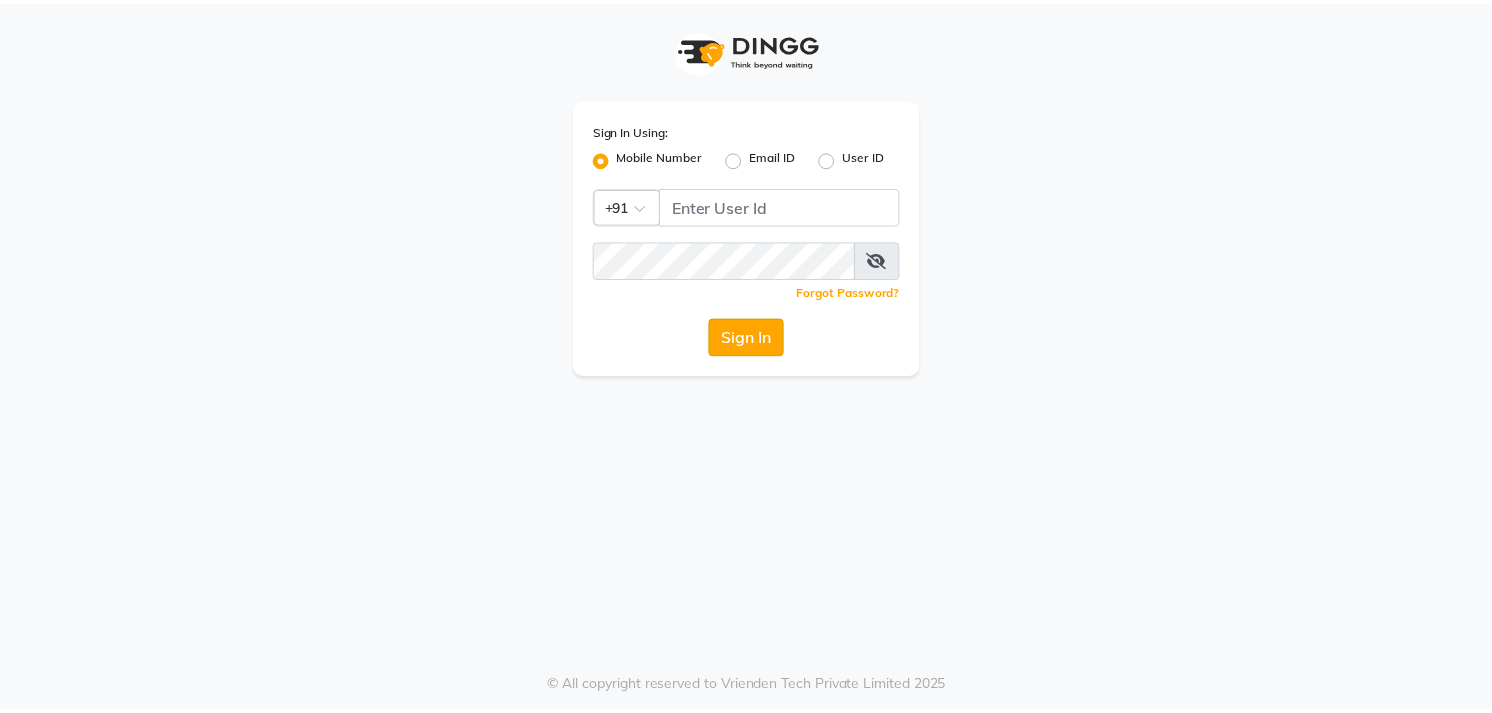 scroll, scrollTop: 0, scrollLeft: 0, axis: both 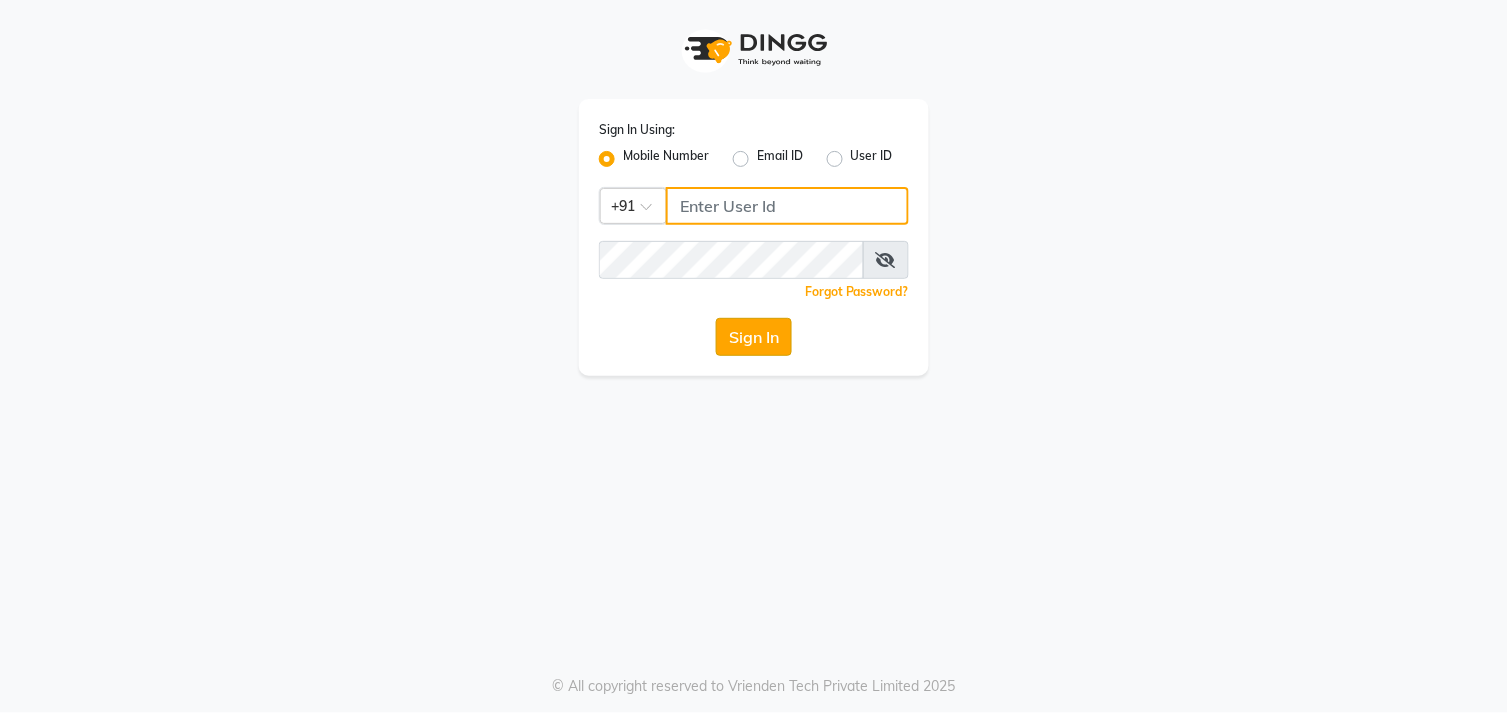 type on "9980535167" 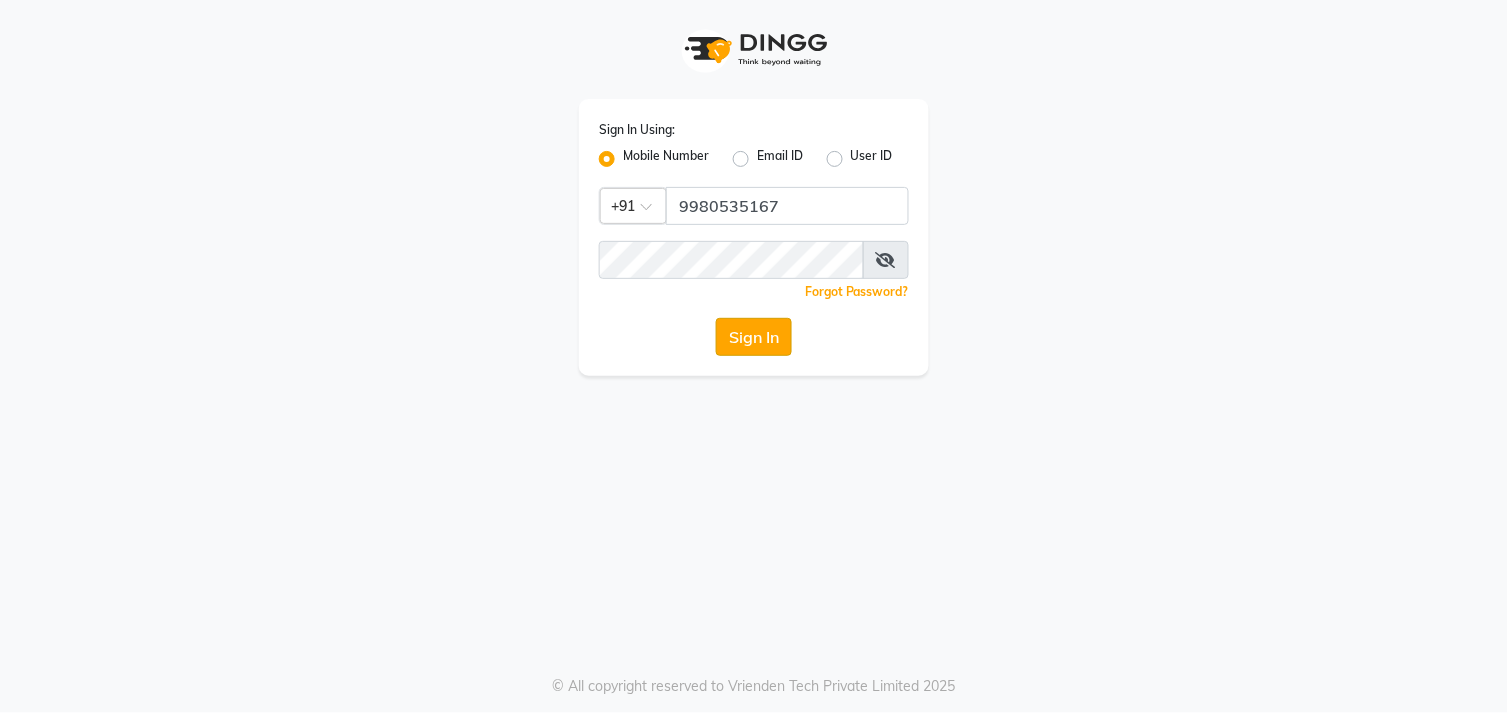 click on "Sign In" 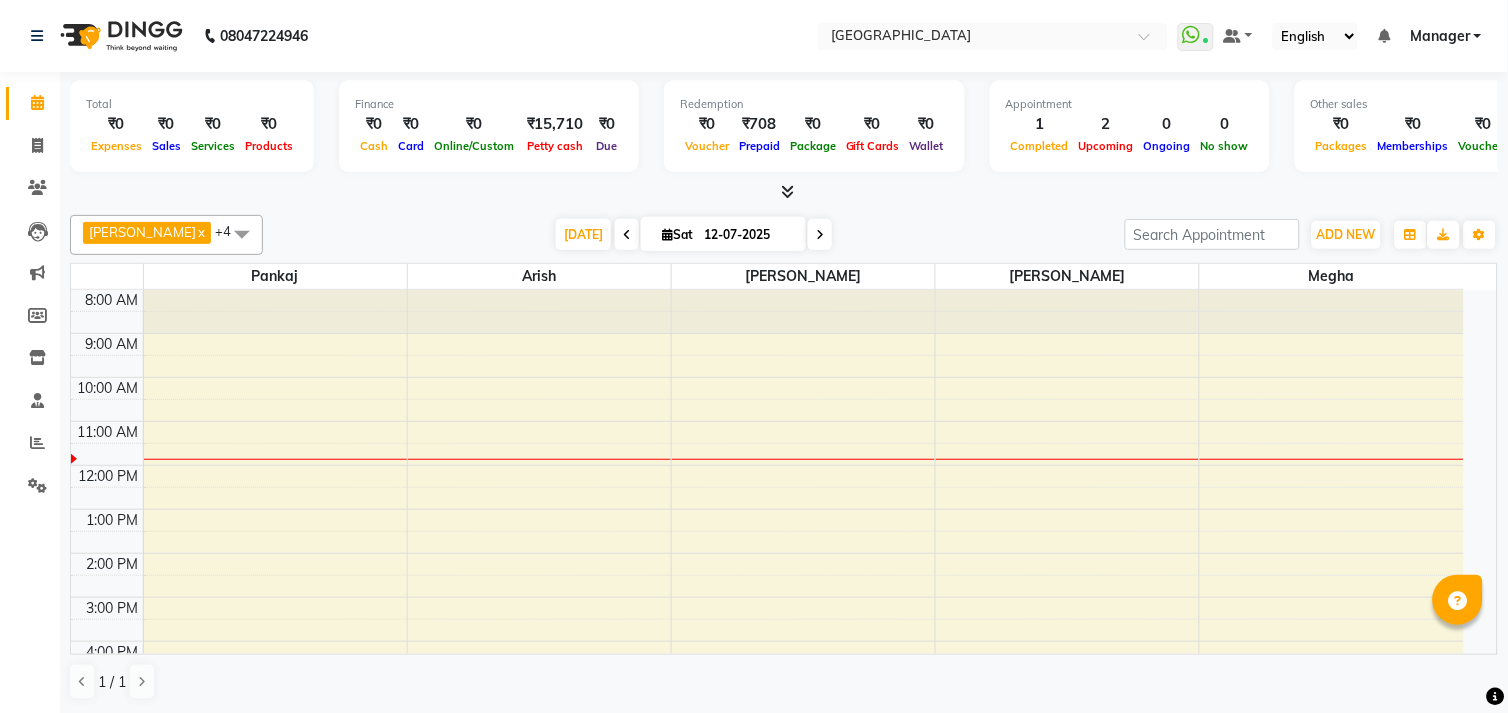 select on "en" 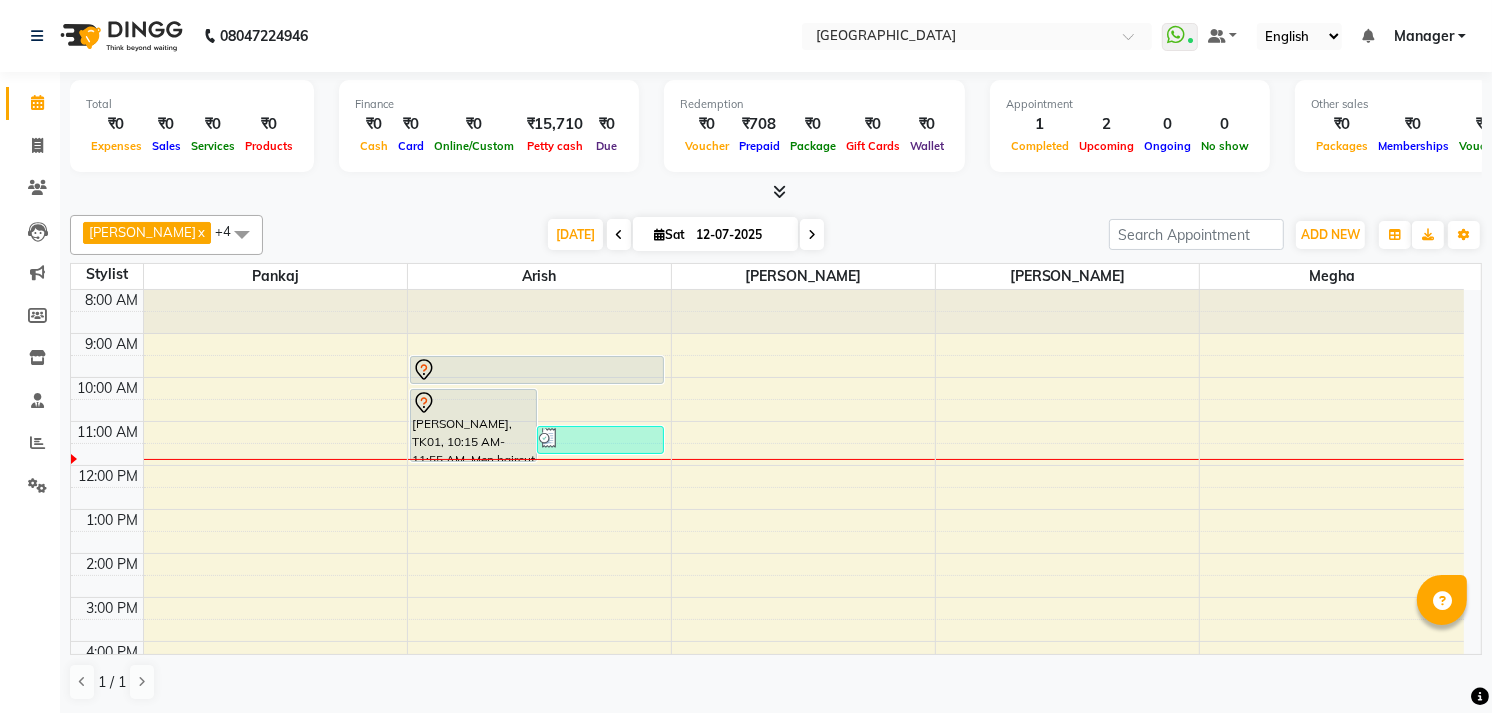 scroll, scrollTop: 0, scrollLeft: 0, axis: both 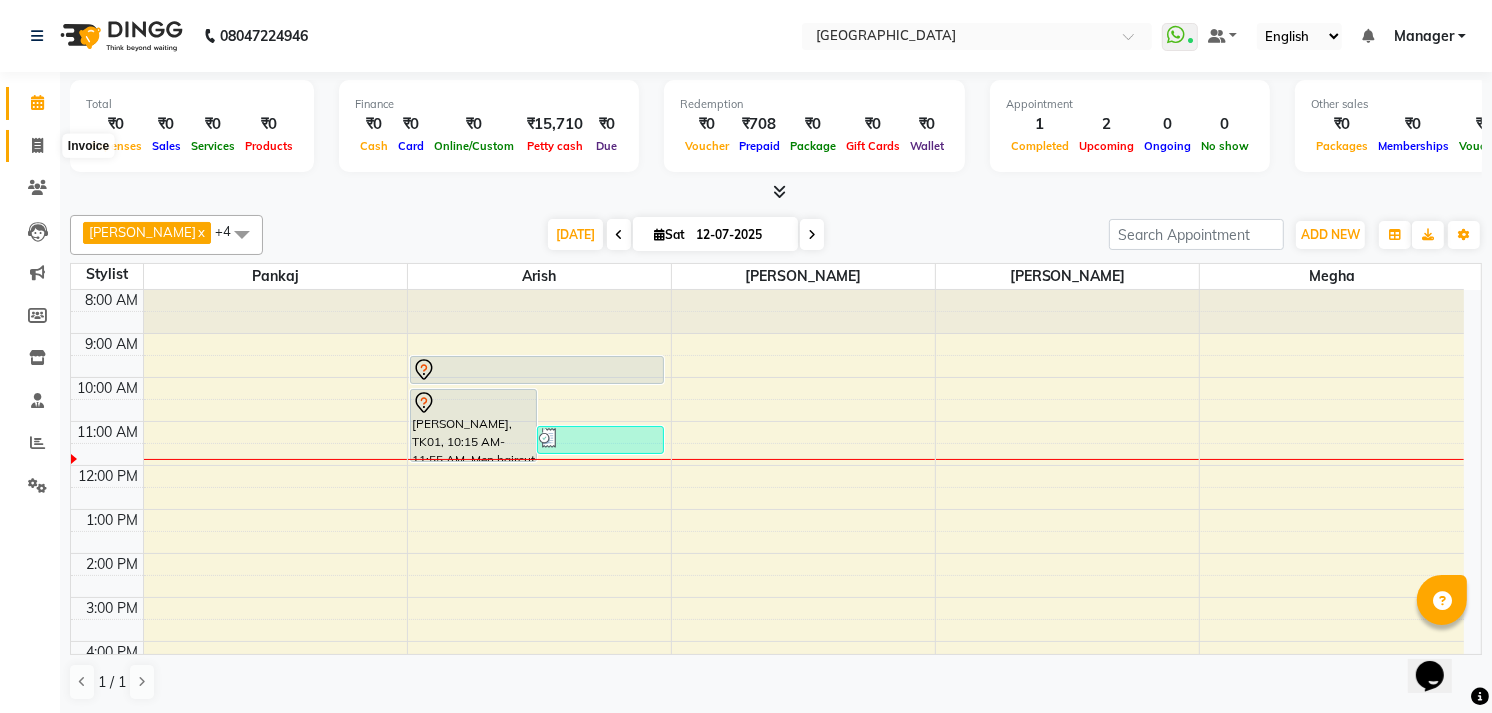 click 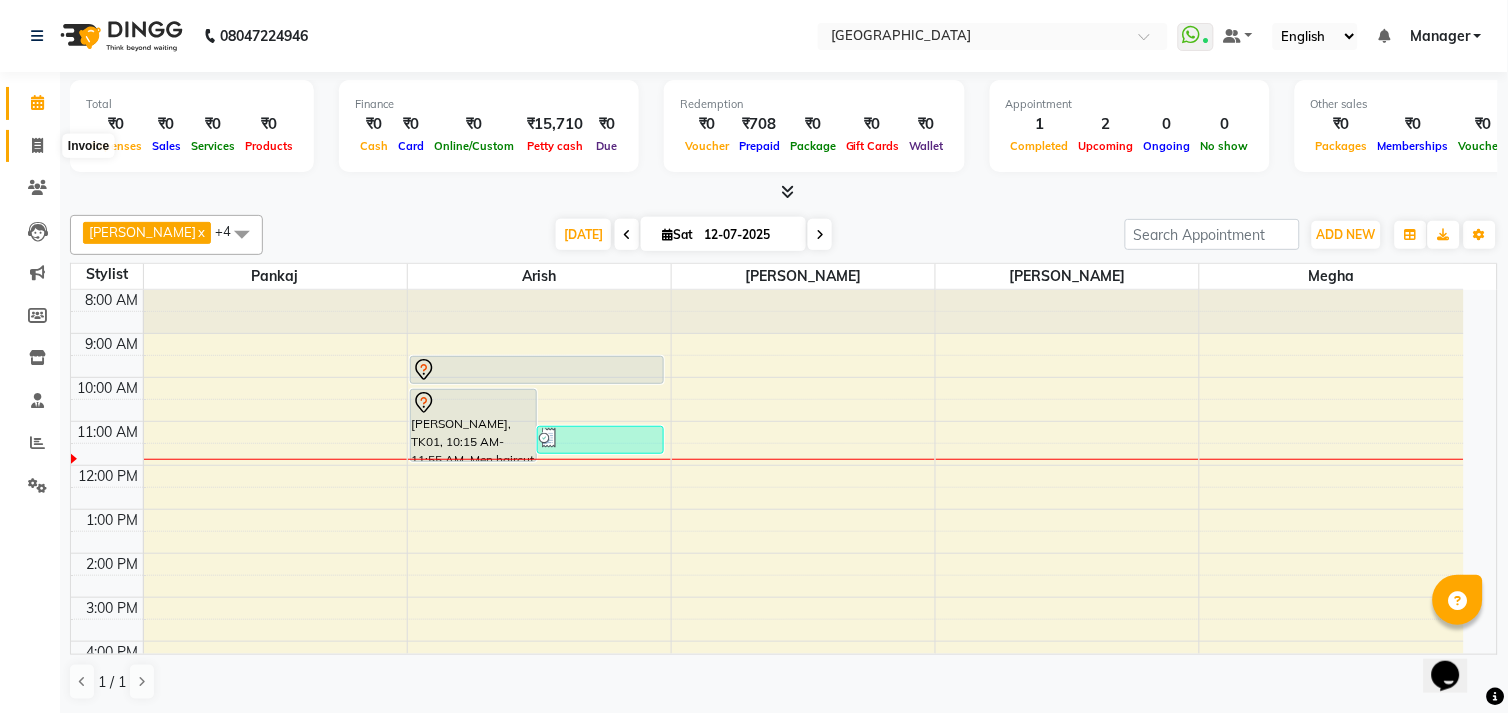 select on "service" 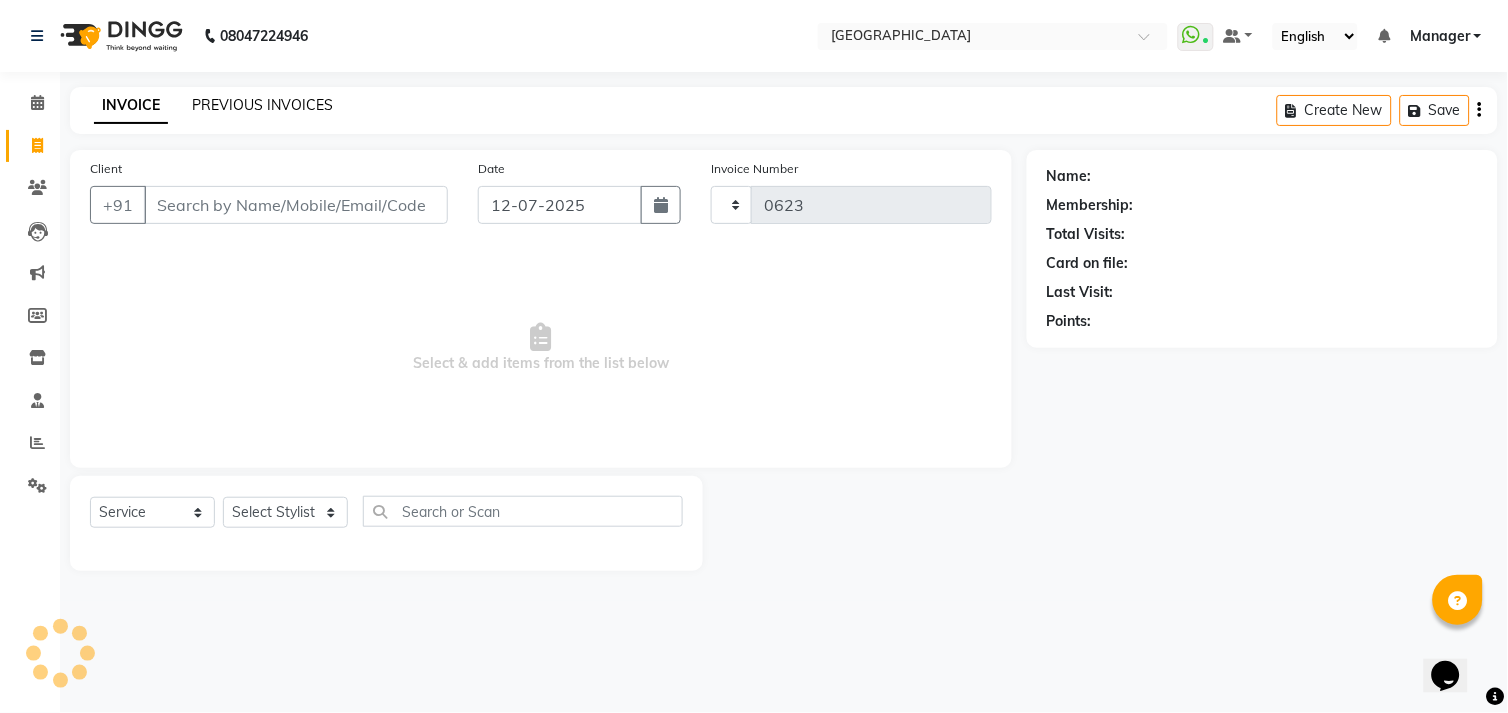 click on "PREVIOUS INVOICES" 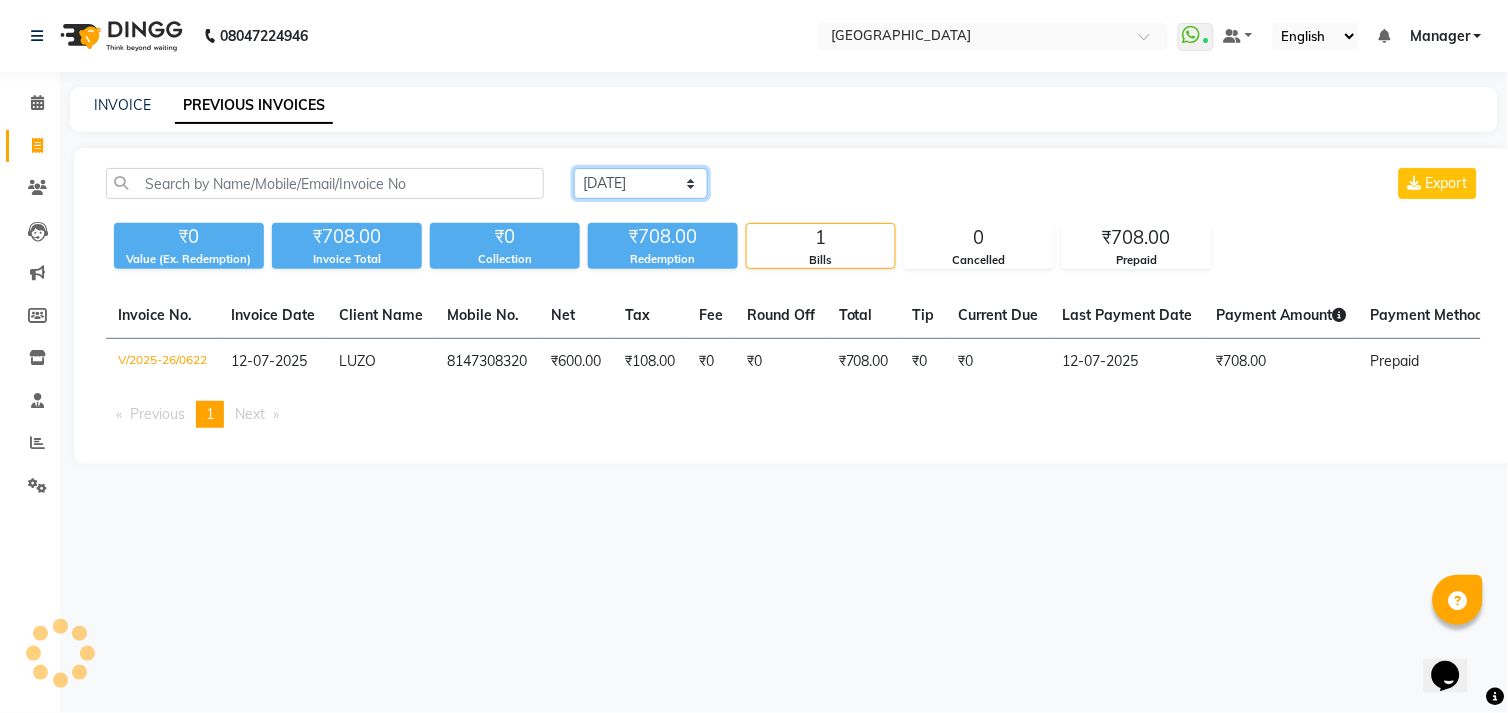 click on "[DATE] [DATE] Custom Range" 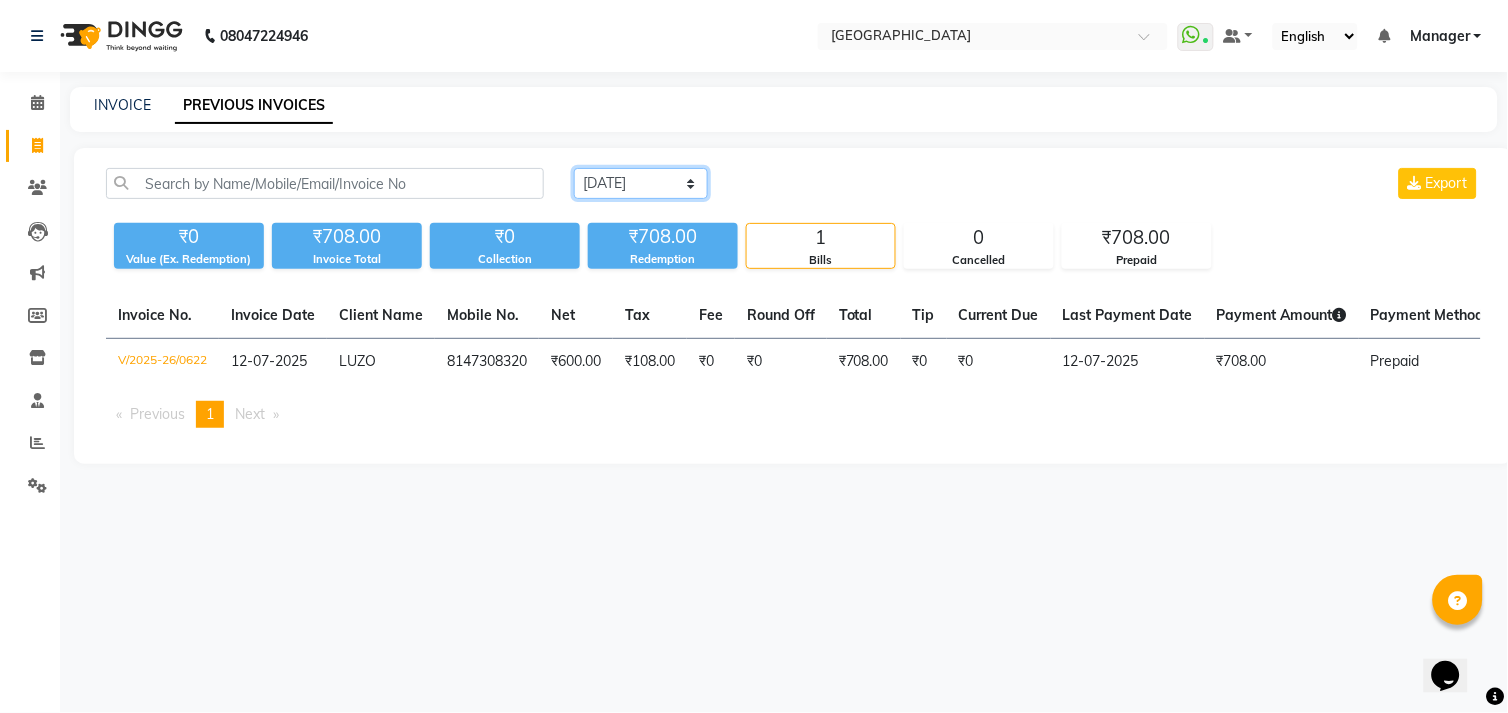 select on "[DATE]" 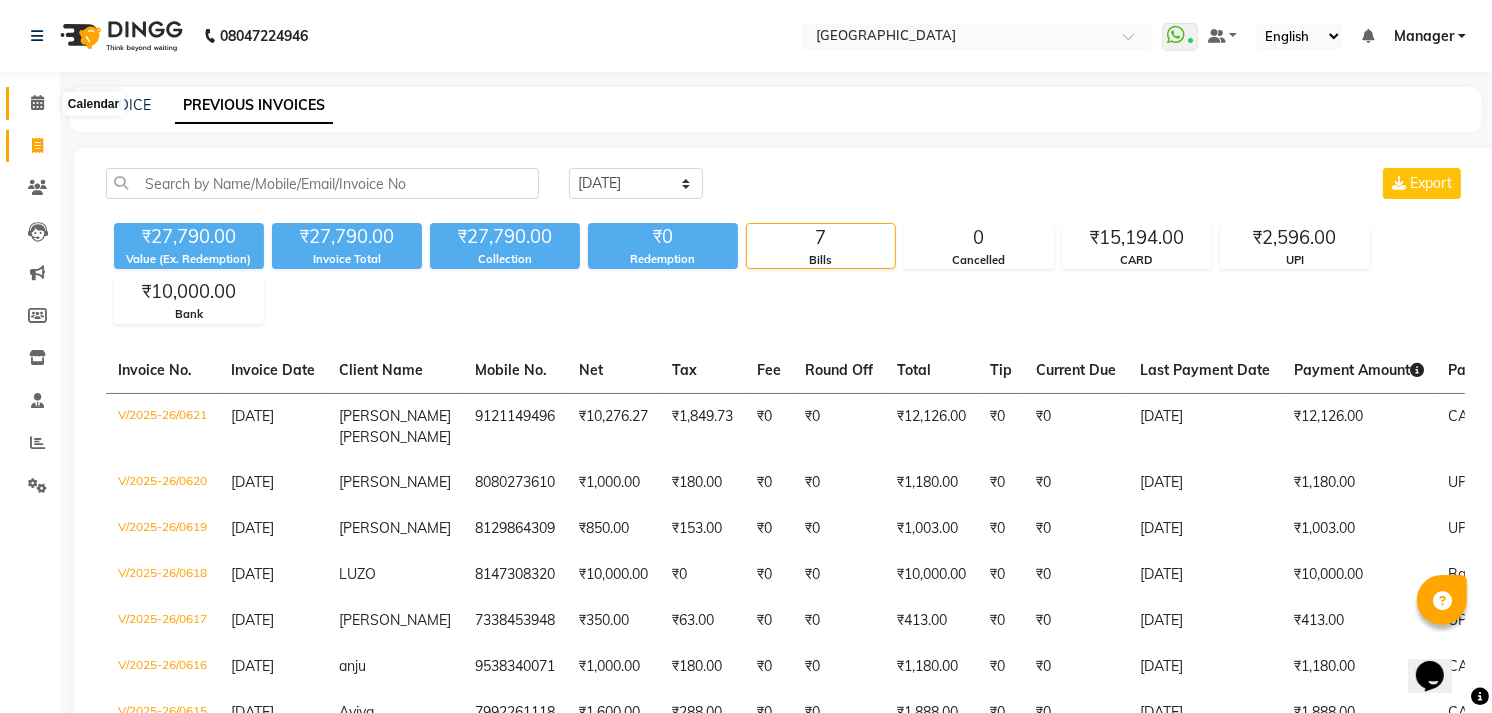 click 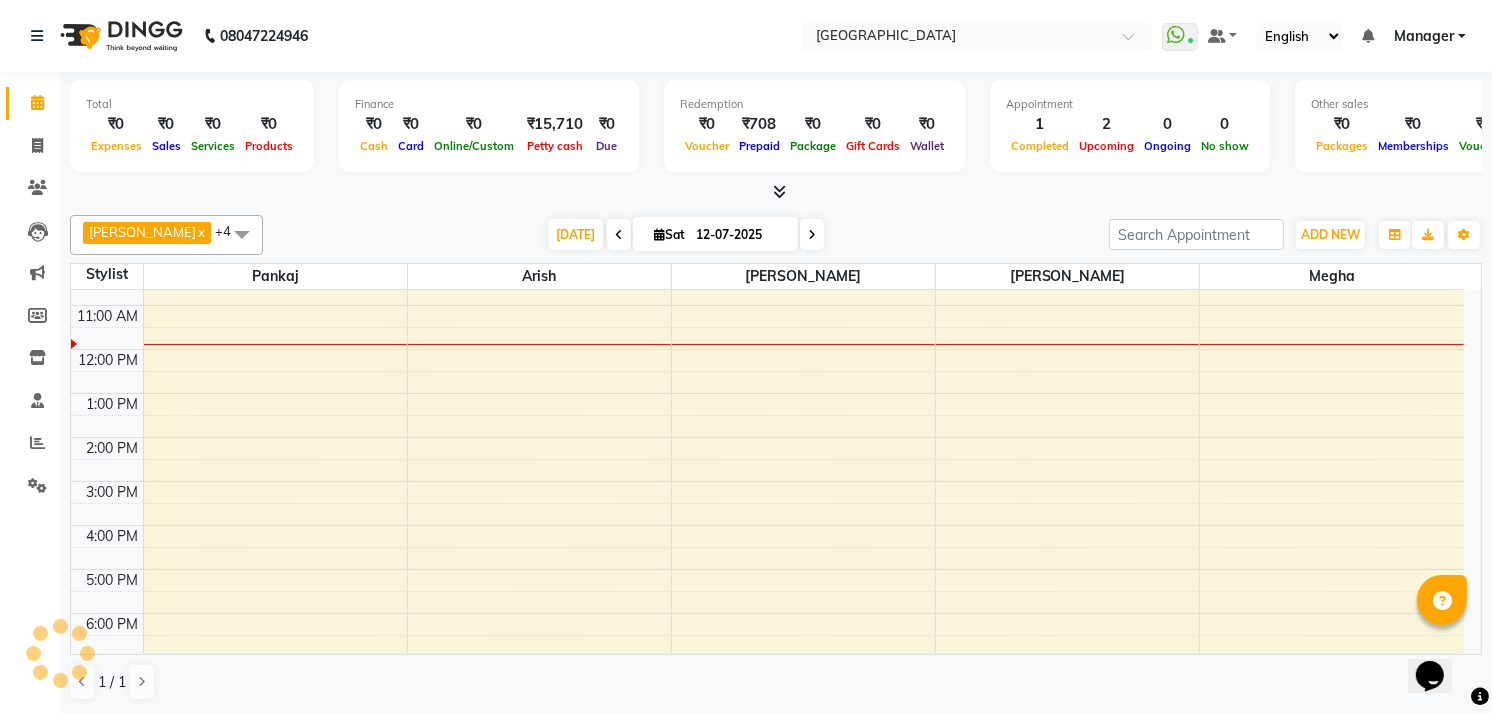 scroll, scrollTop: 0, scrollLeft: 0, axis: both 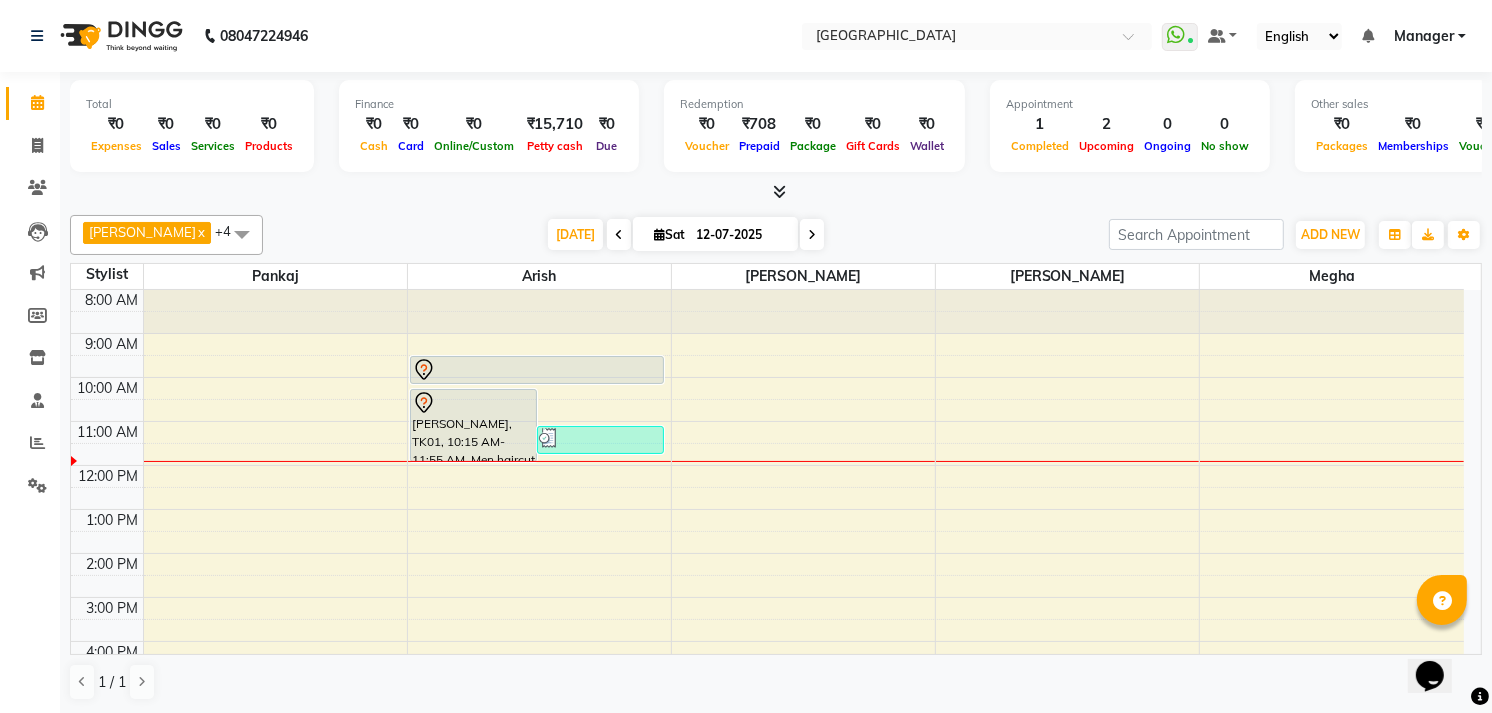 click at bounding box center [776, 192] 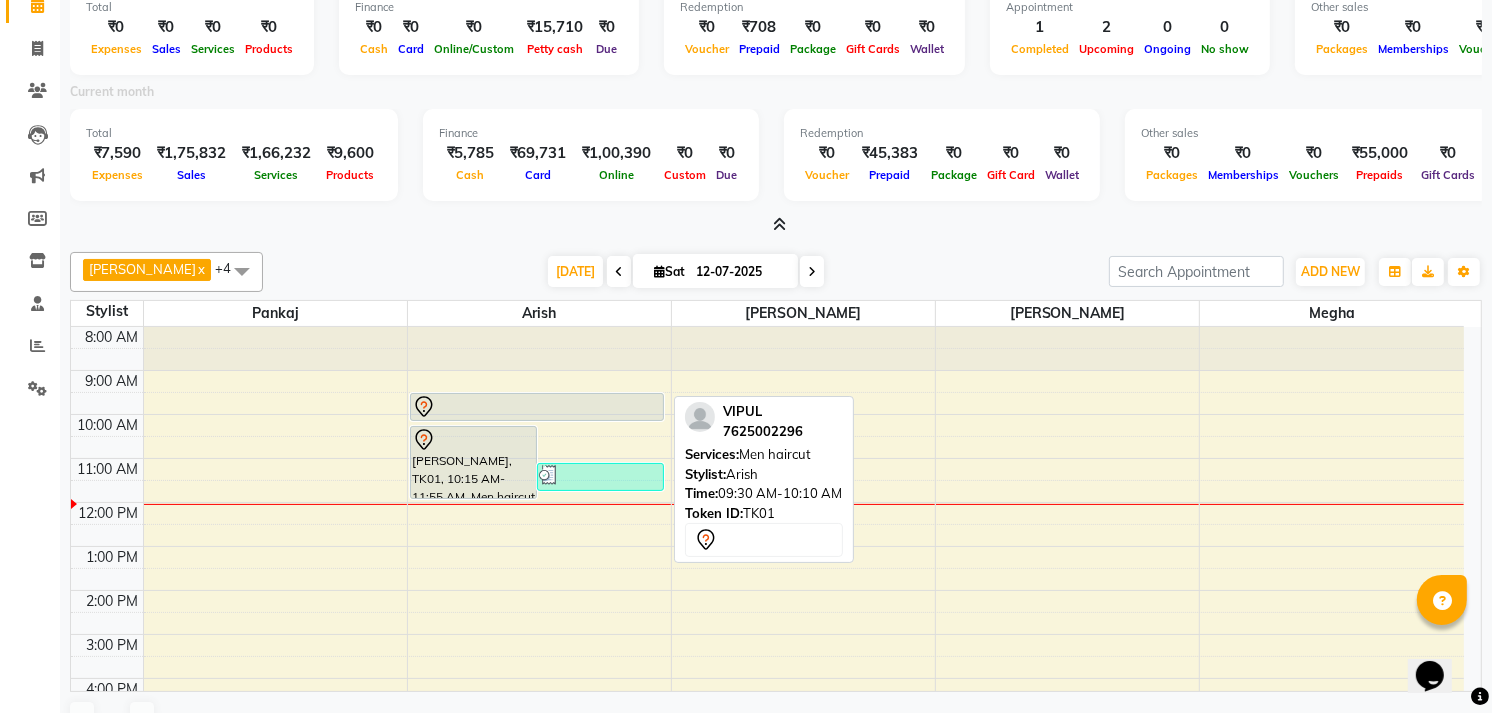 scroll, scrollTop: 134, scrollLeft: 0, axis: vertical 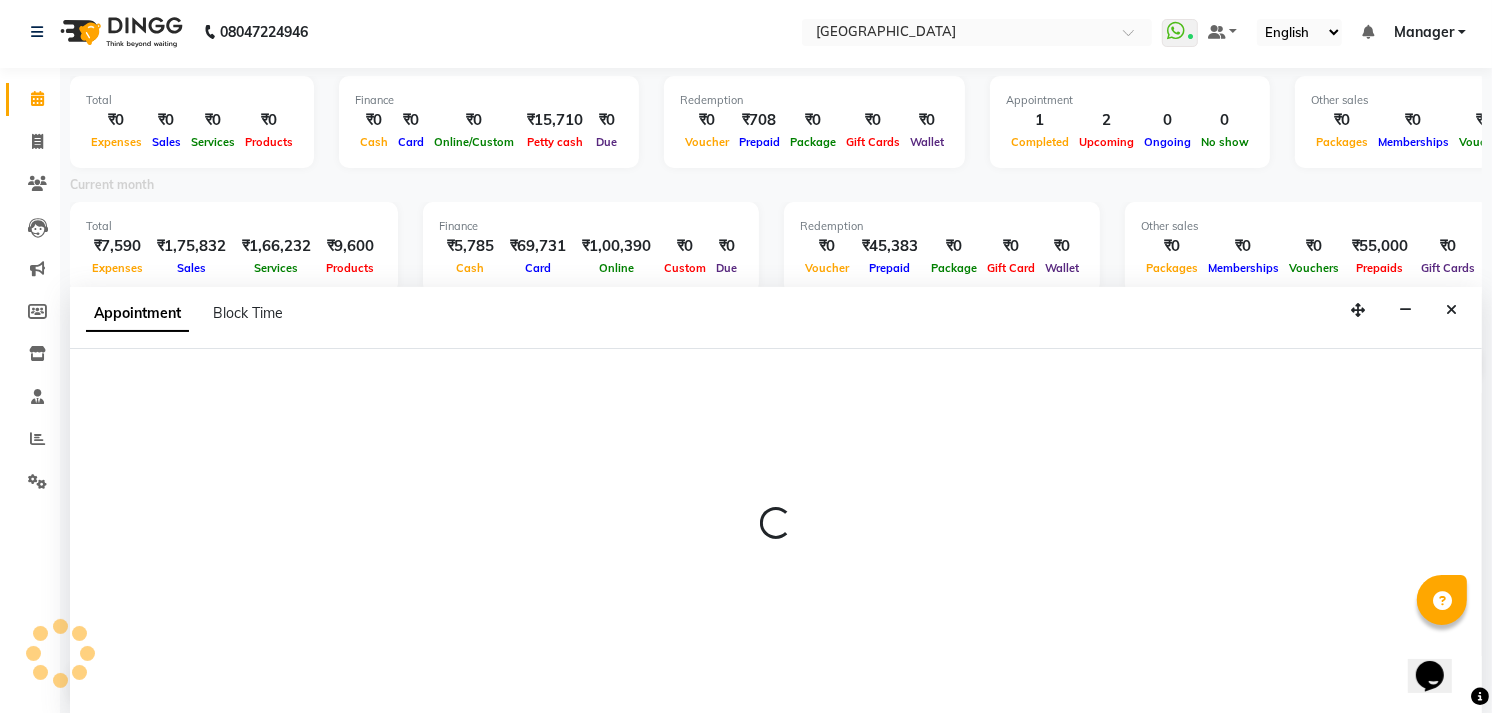 select on "70687" 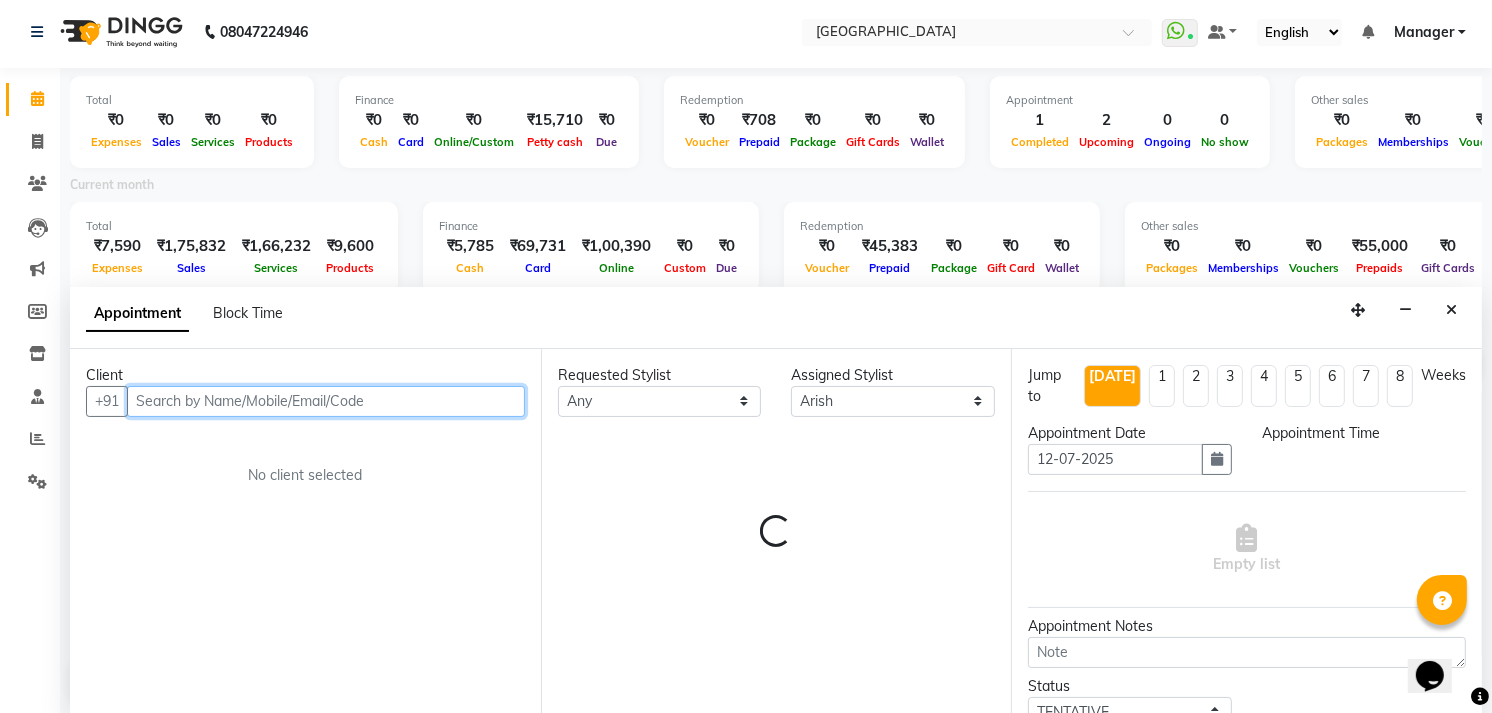 select on "690" 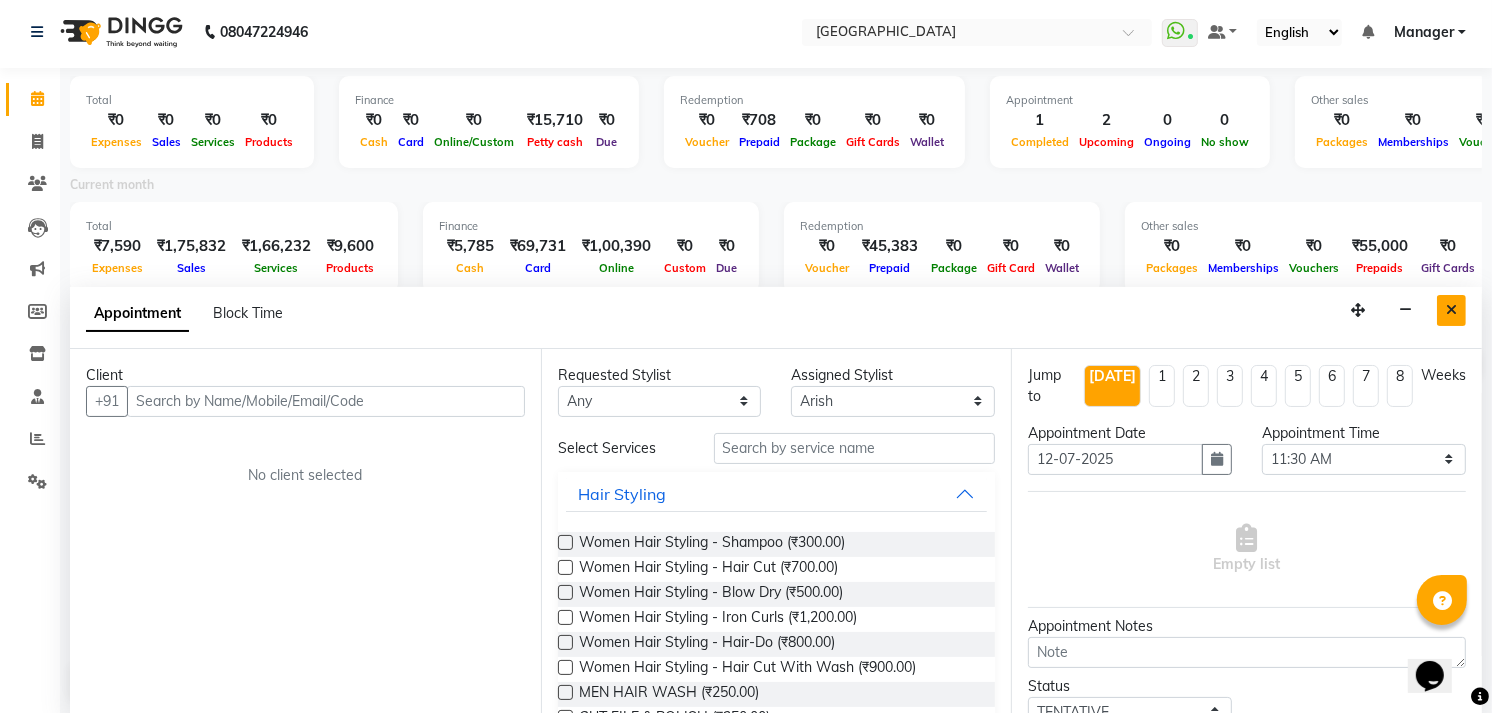 click on "Appointment Block Time" at bounding box center (776, 318) 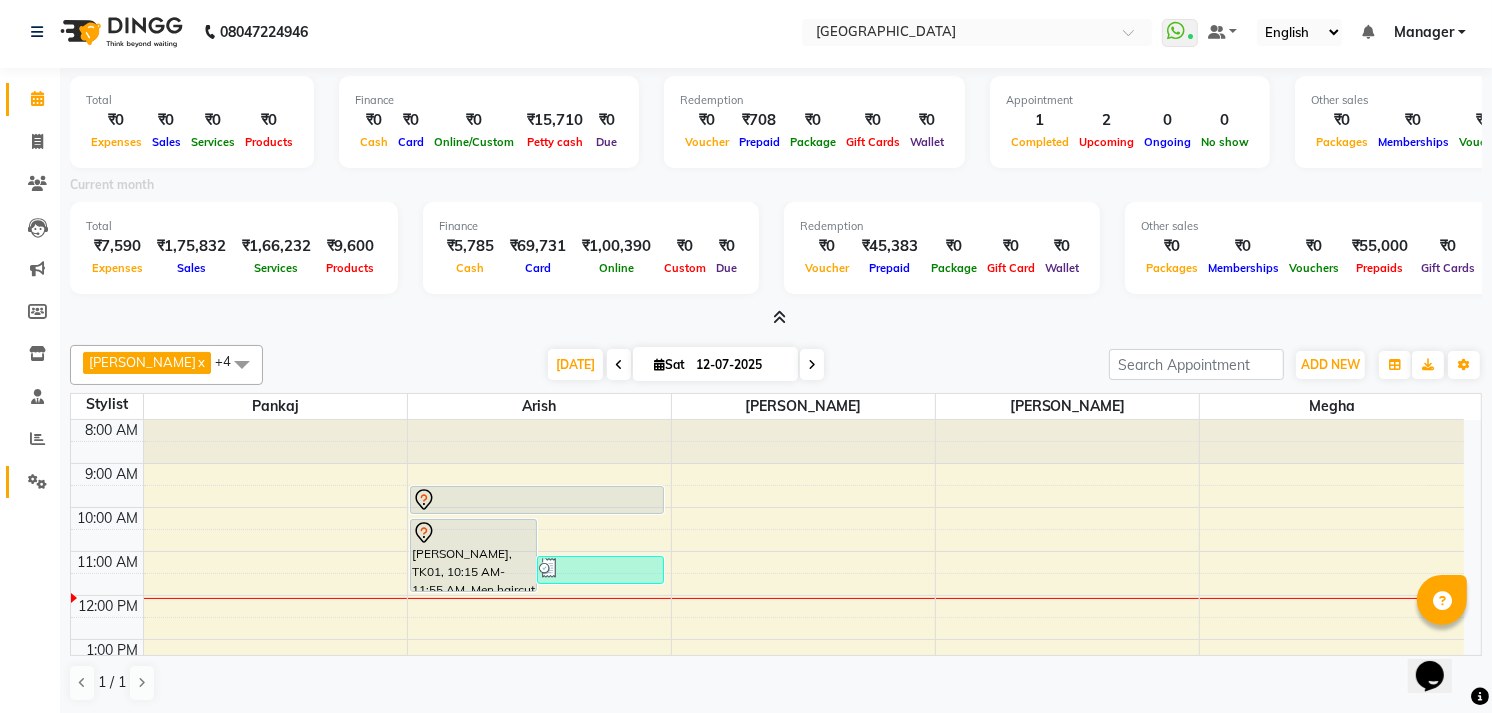 click on "Settings" 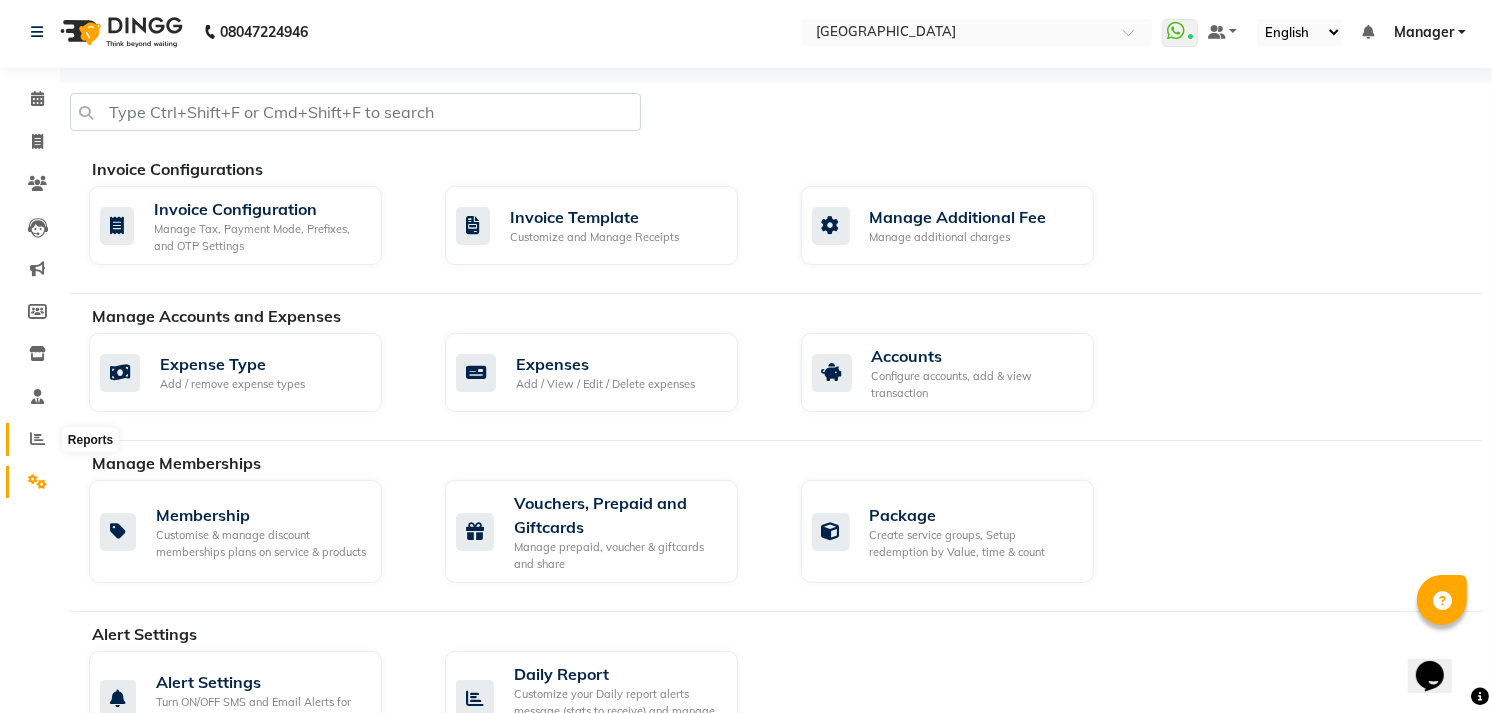 click 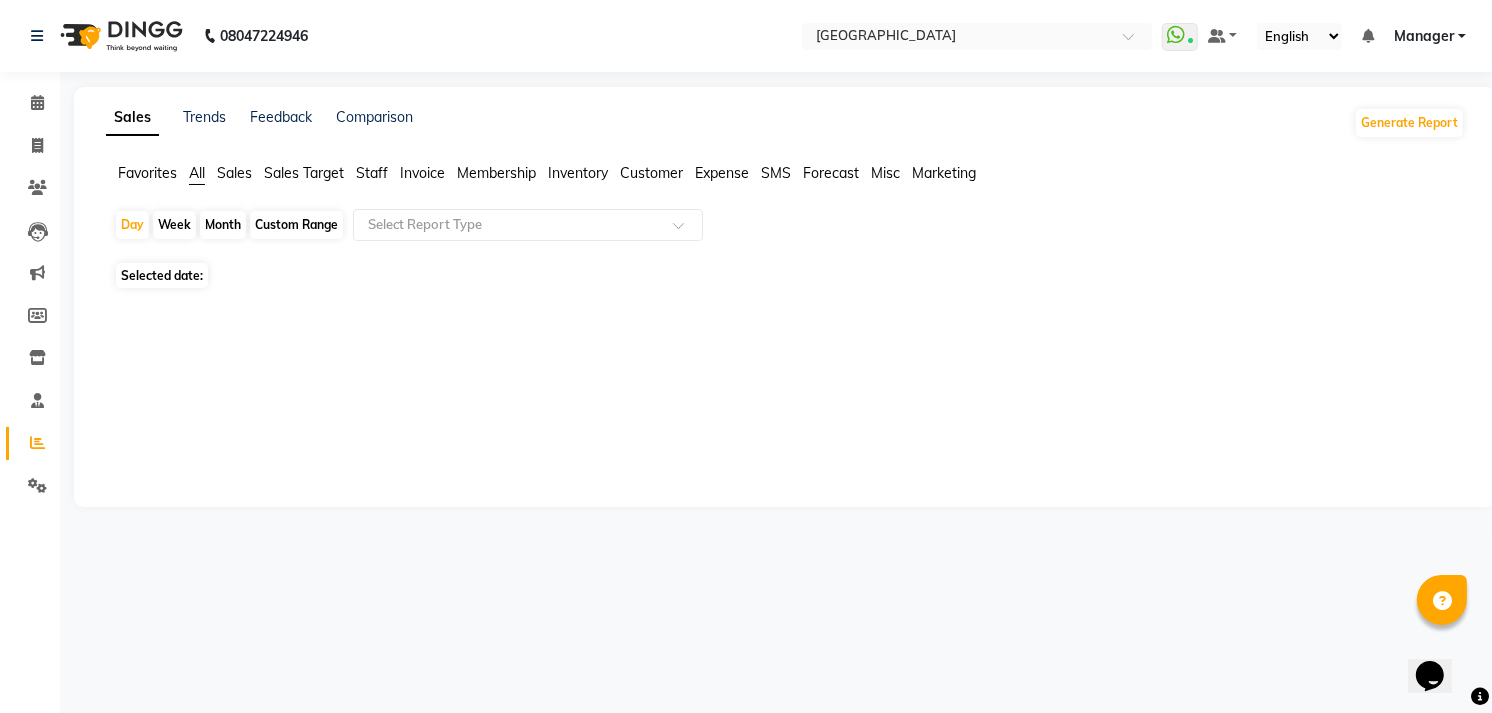 scroll, scrollTop: 0, scrollLeft: 0, axis: both 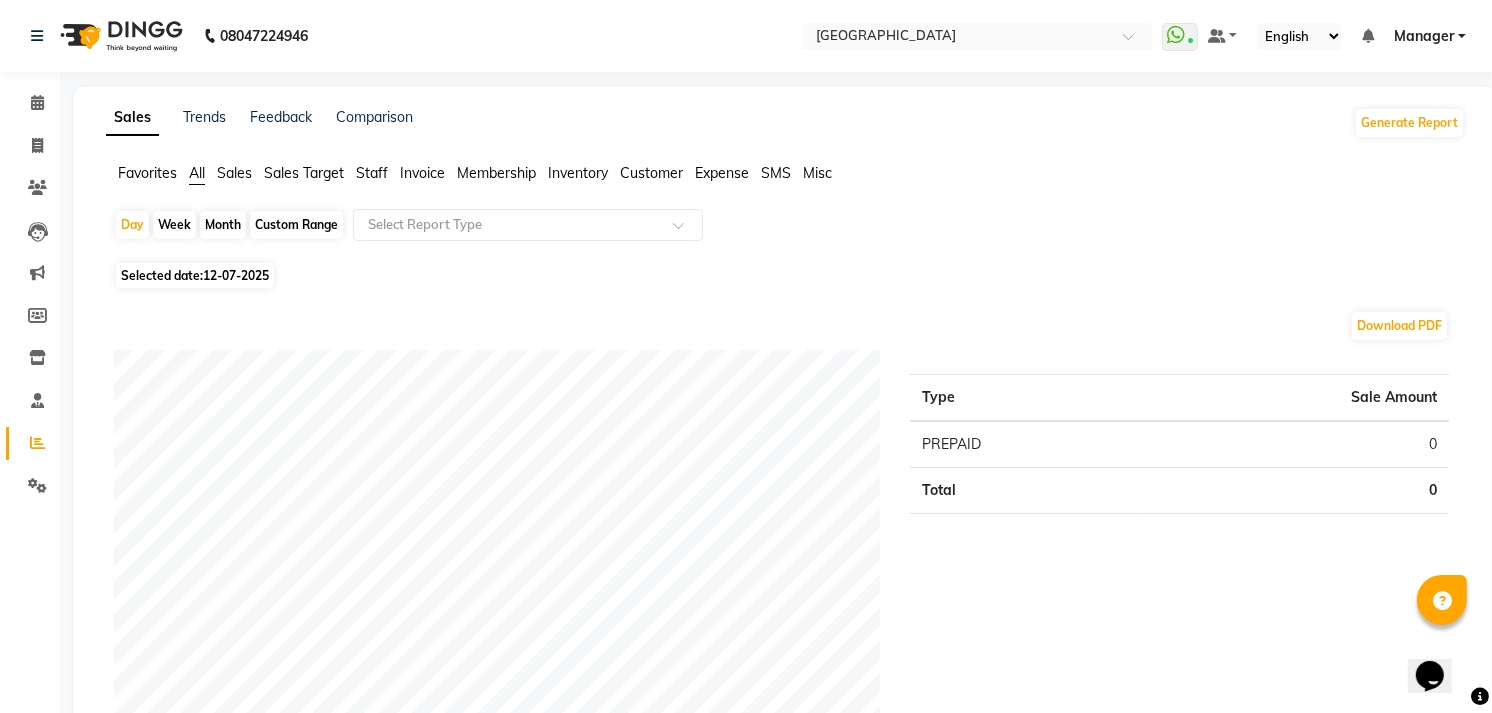 click on "Week" 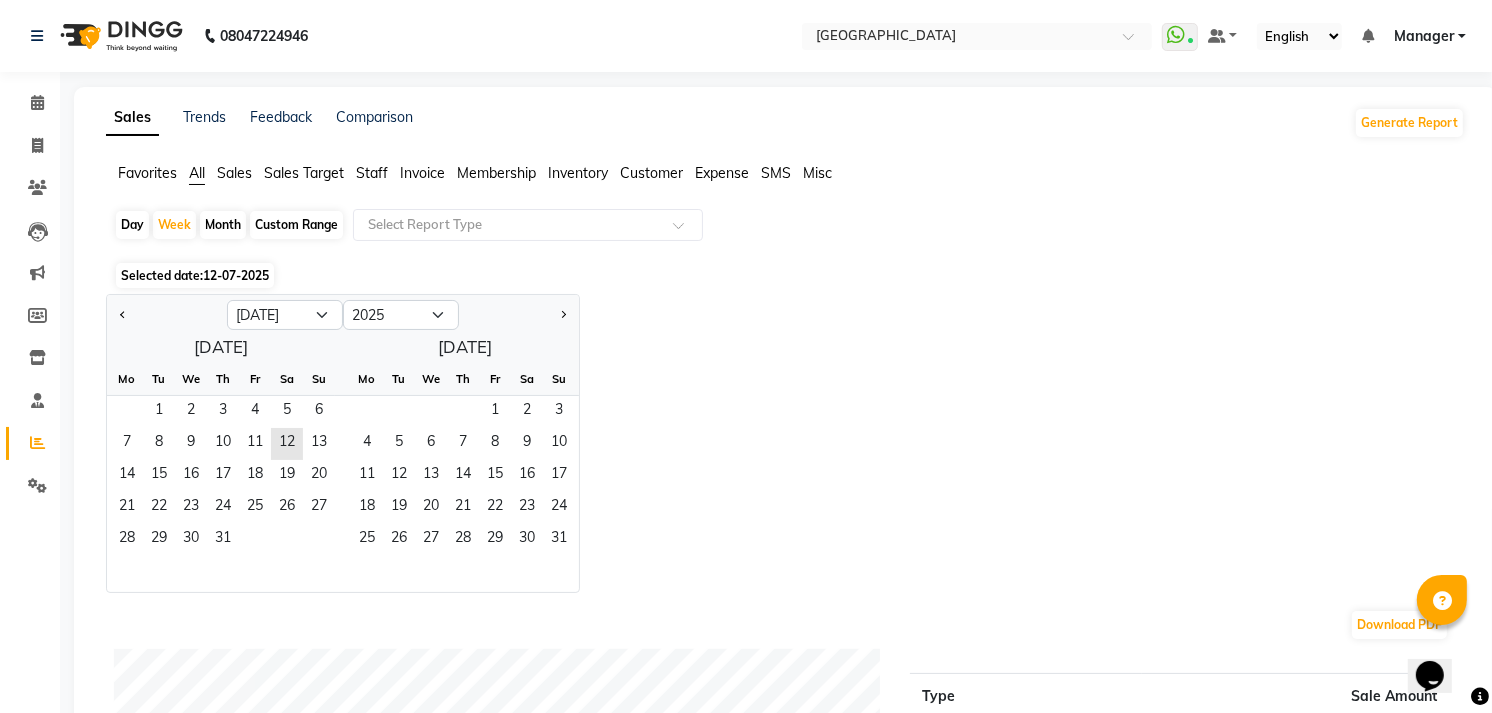 click on "Jan Feb Mar Apr May Jun Jul Aug Sep Oct Nov Dec 2015 2016 2017 2018 2019 2020 2021 2022 2023 2024 2025 2026 2027 2028 2029 2030 2031 2032 2033 2034 2035" 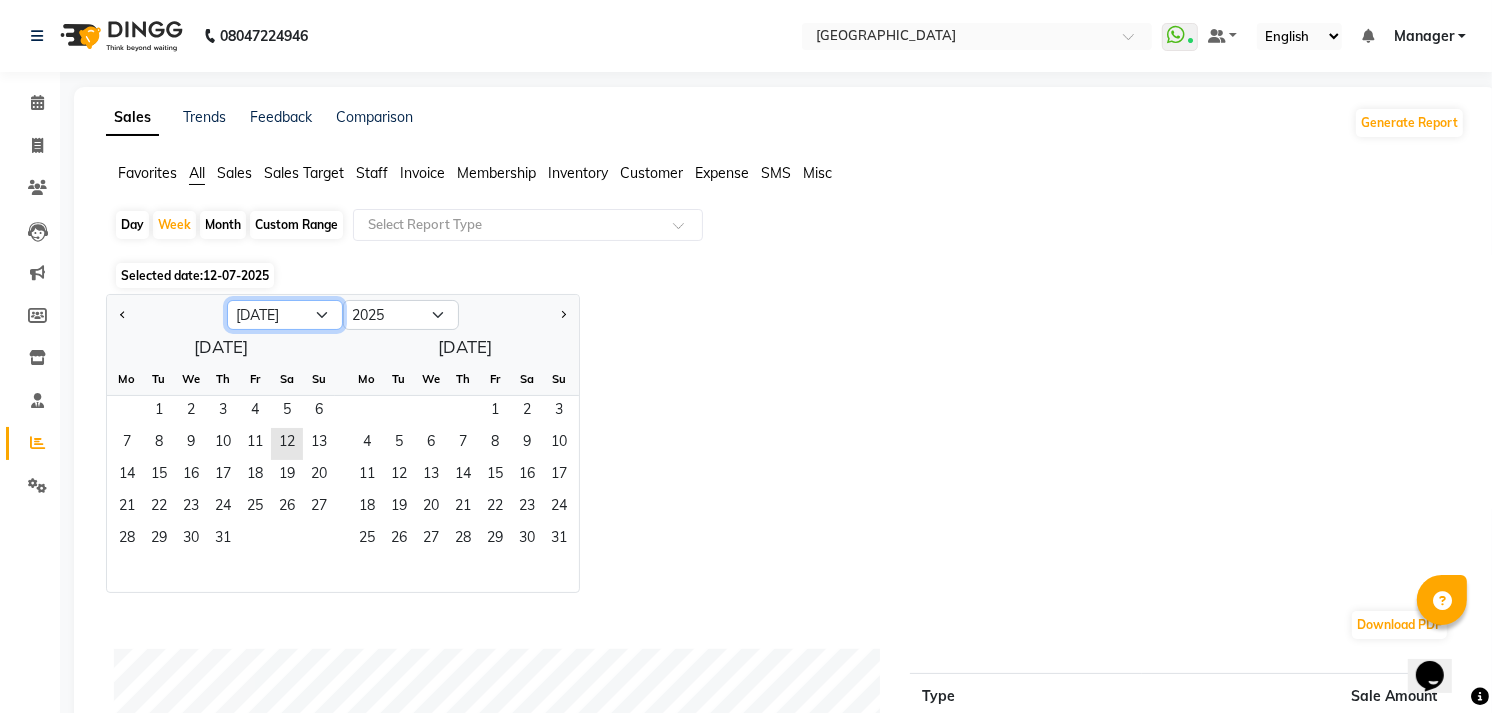 click on "Jan Feb Mar Apr May Jun Jul Aug Sep Oct Nov Dec" 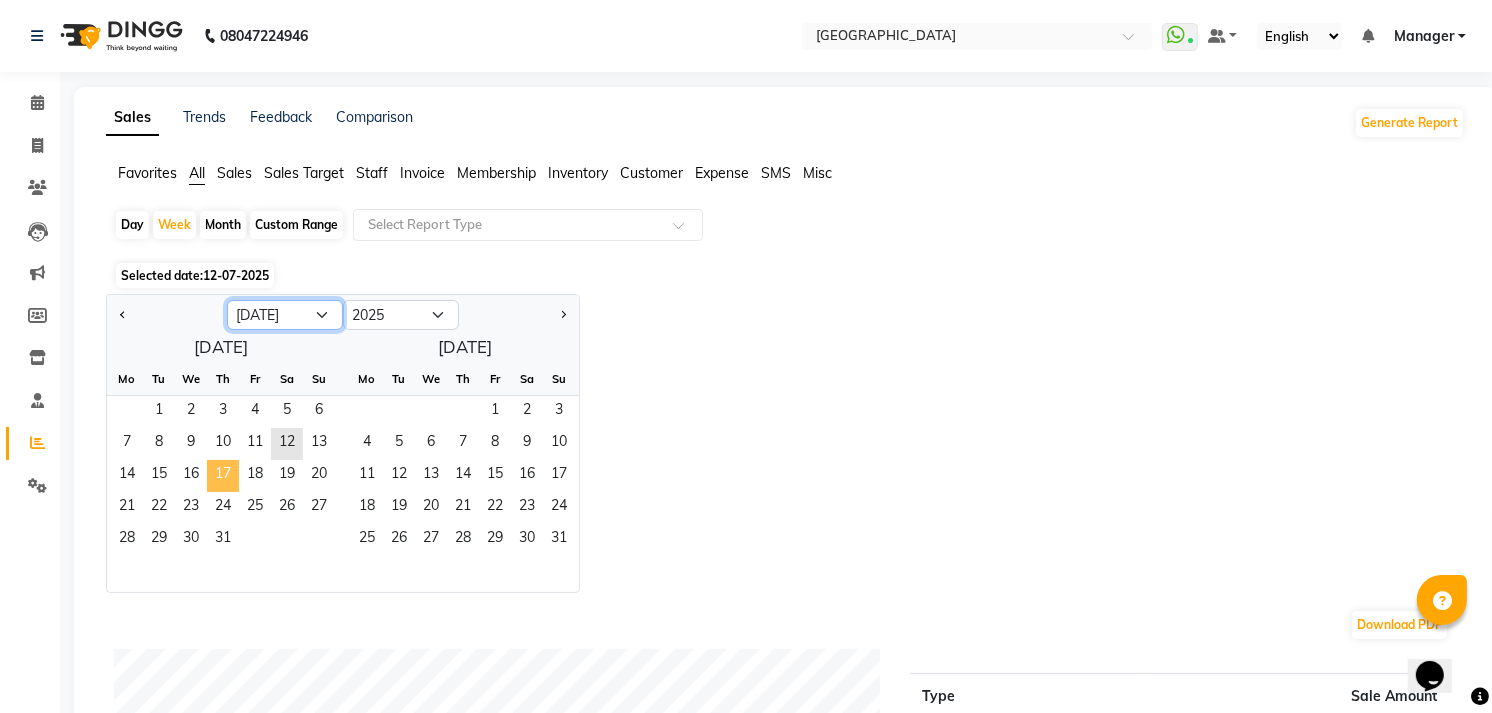 select on "6" 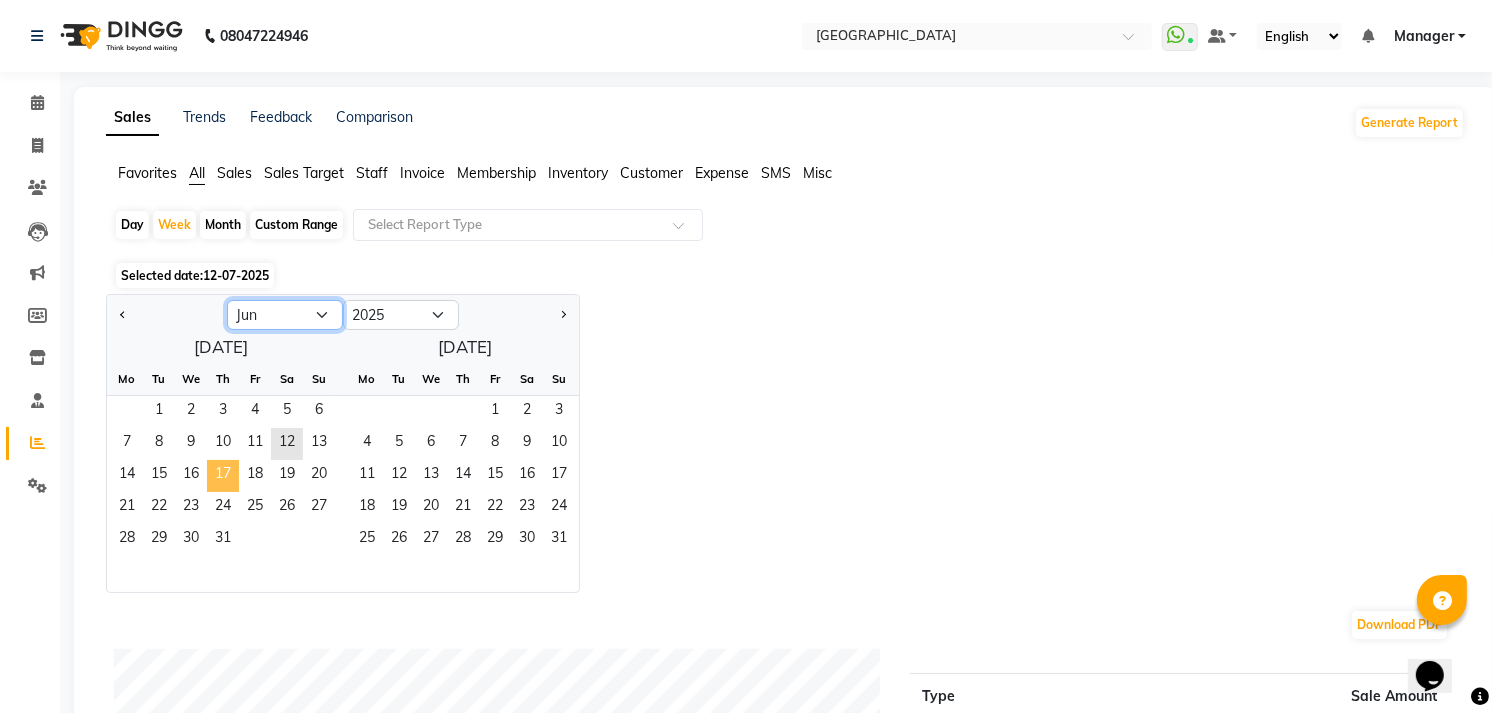 click on "Jan Feb Mar Apr May Jun Jul Aug Sep Oct Nov Dec" 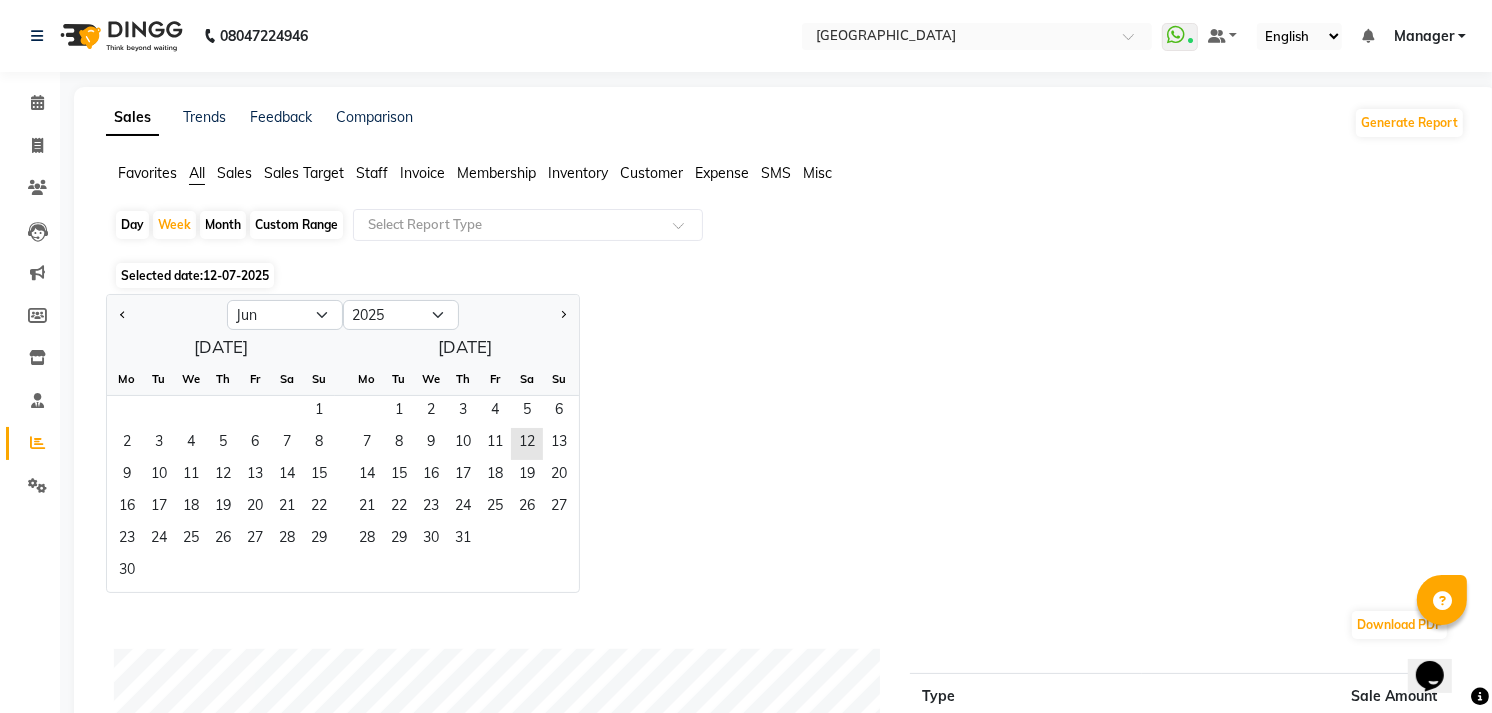 drag, startPoint x: 323, startPoint y: 537, endPoint x: 152, endPoint y: 575, distance: 175.17134 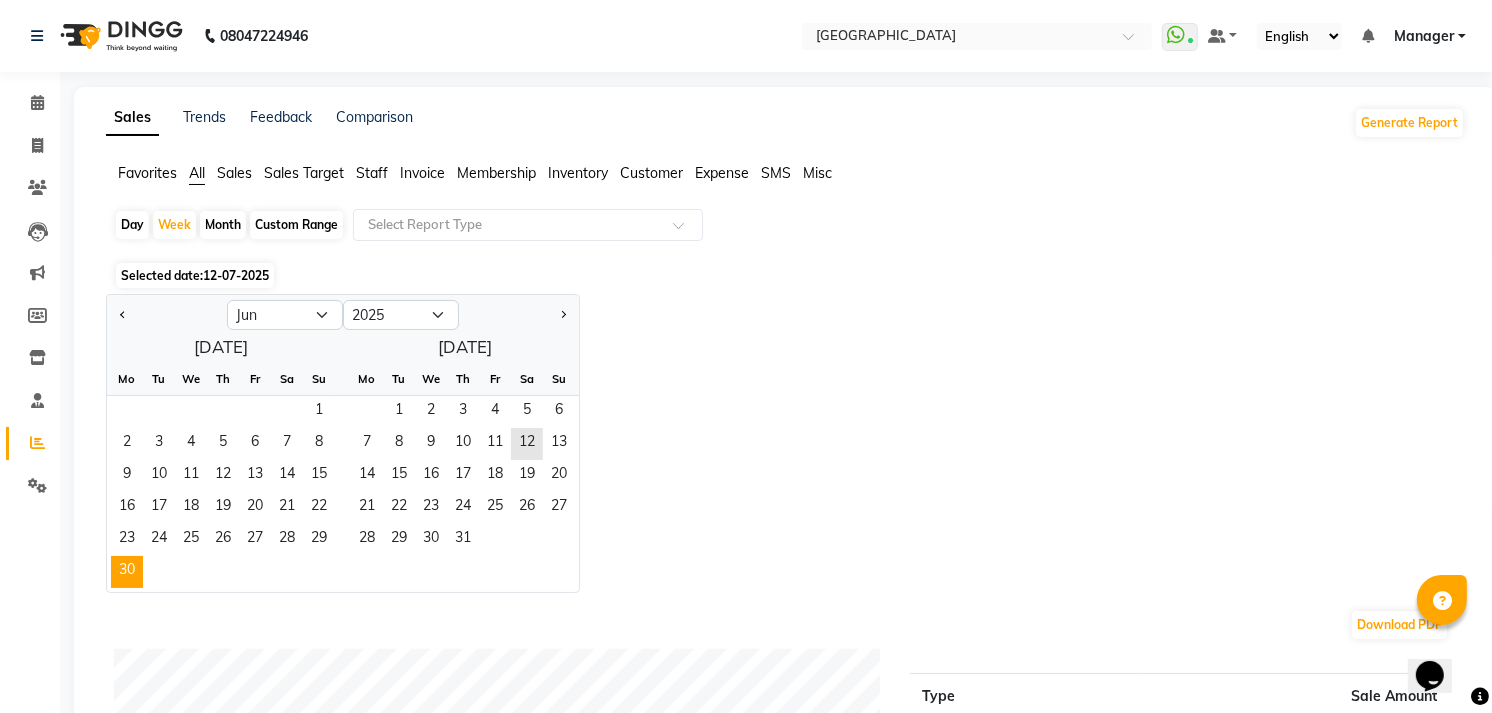 drag, startPoint x: 152, startPoint y: 575, endPoint x: 113, endPoint y: 571, distance: 39.20459 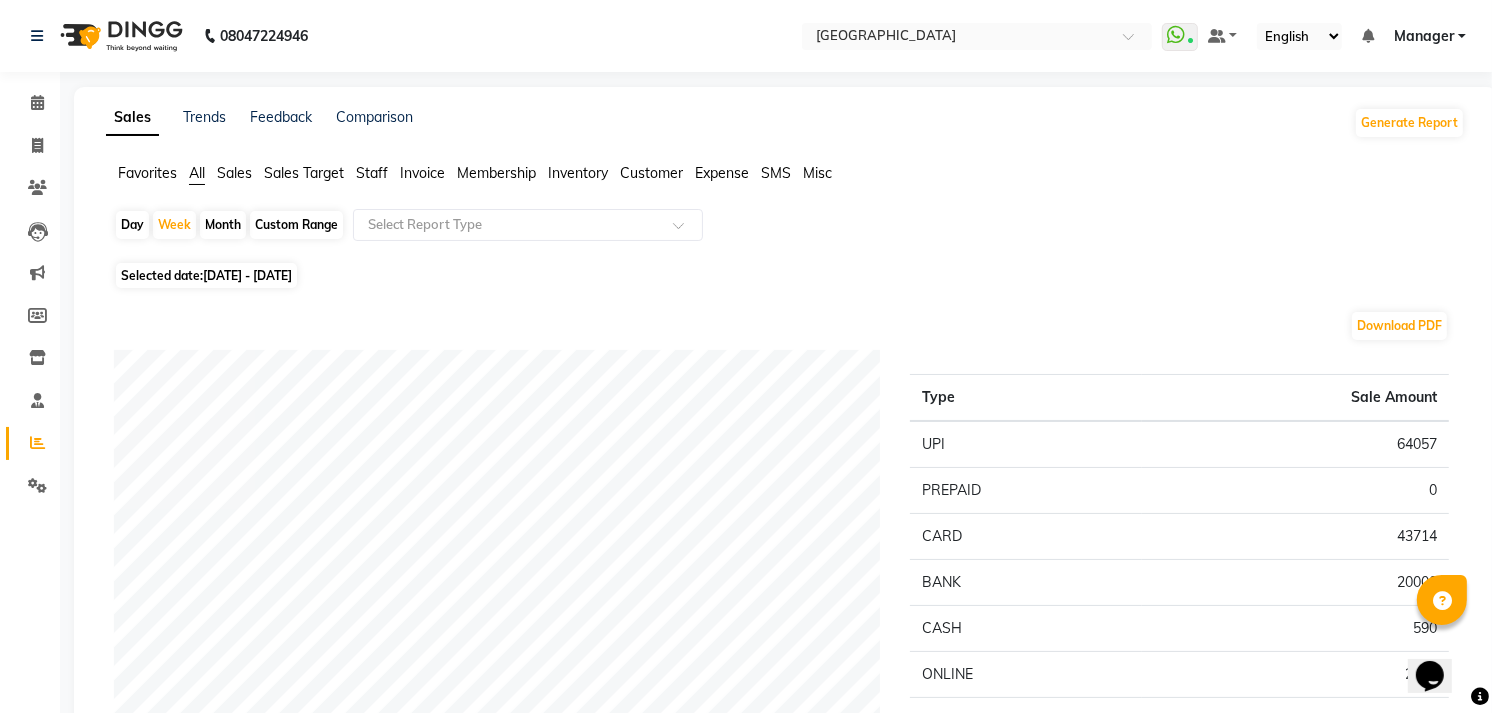 click on "Month" 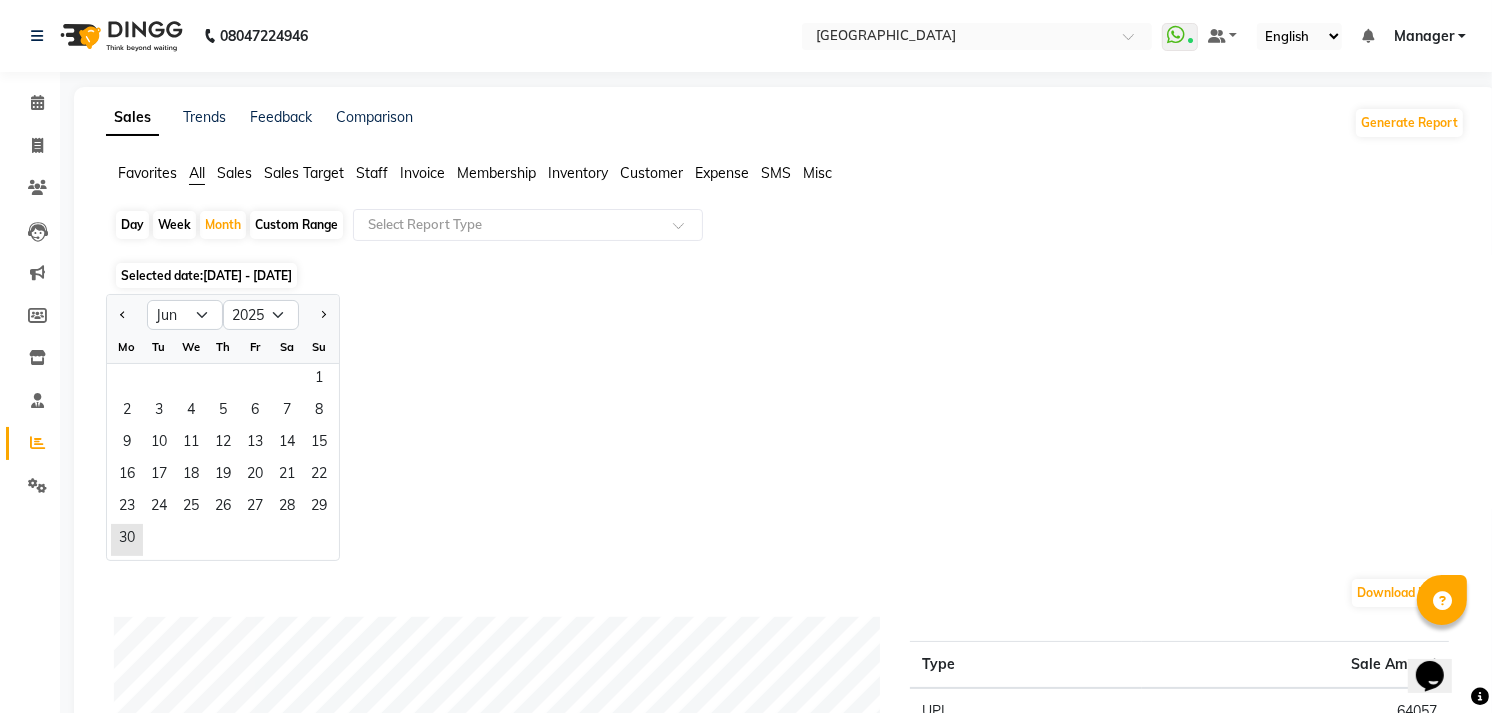 click on "Day   Week   Month   Custom Range  Select Report Type" 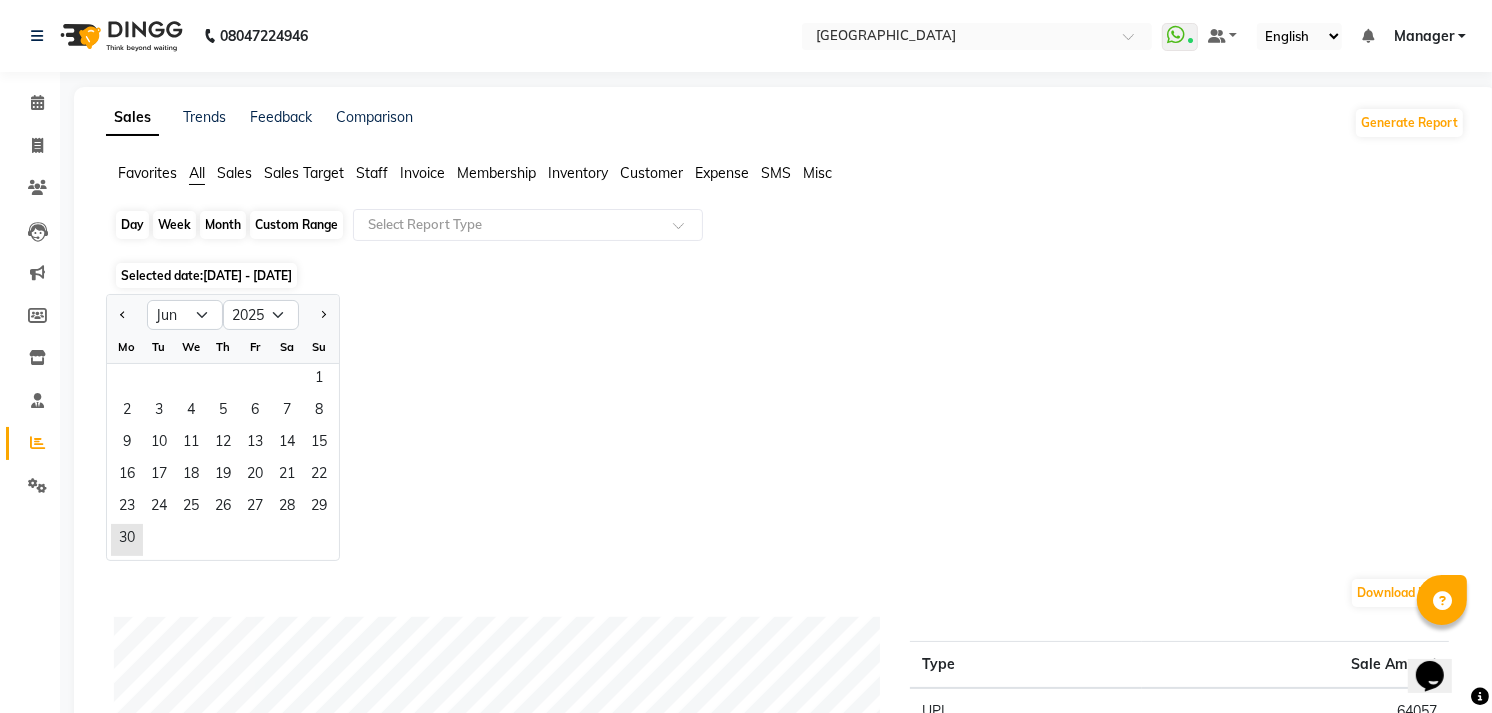 click on "Day" 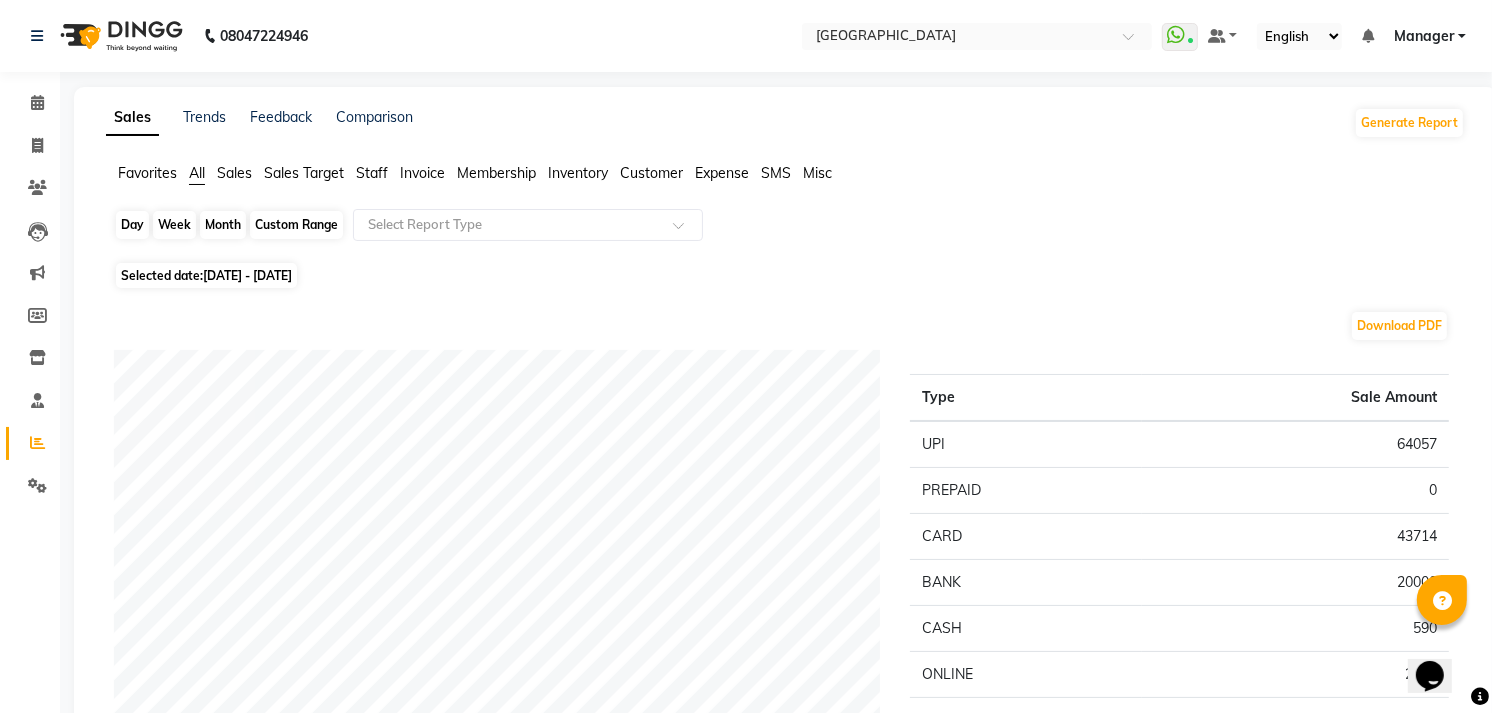 click on "Day" 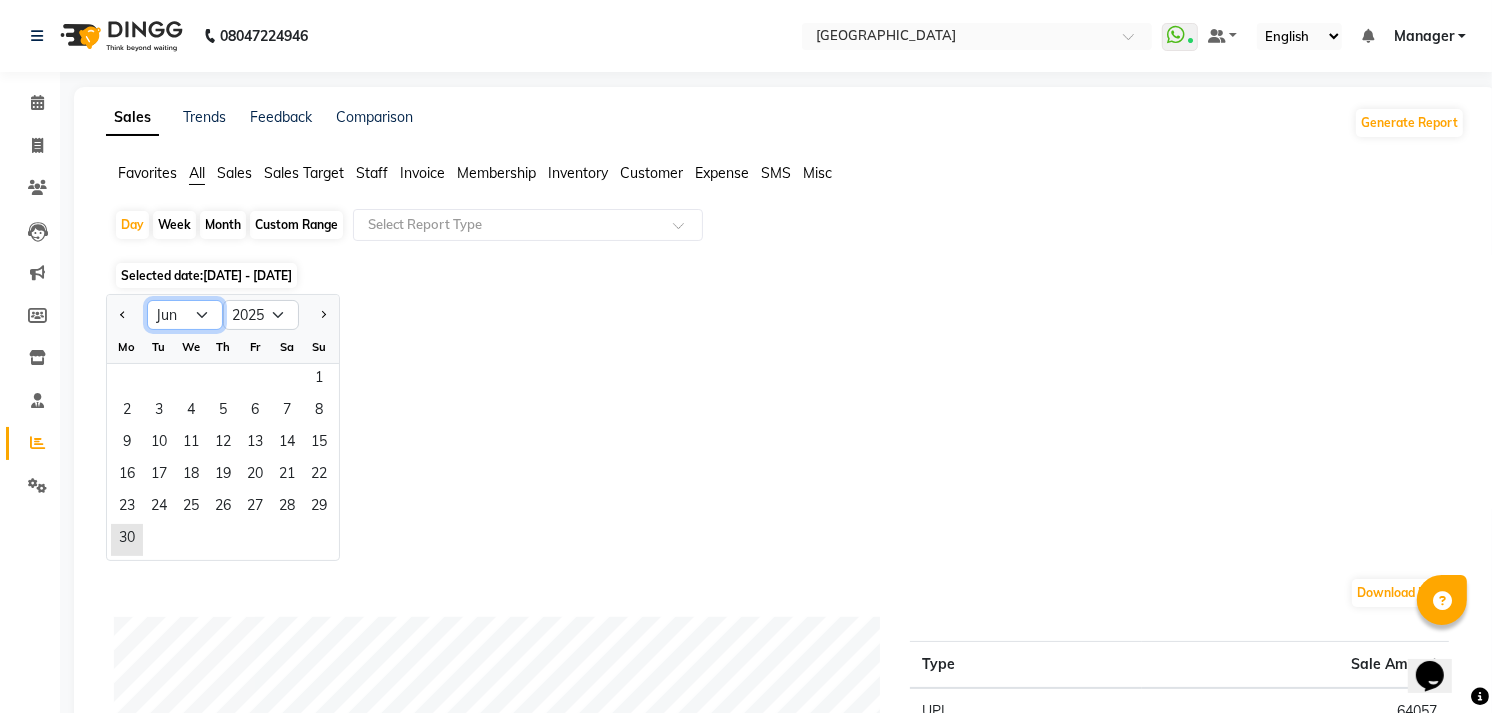 click on "Jan Feb Mar Apr May Jun Jul Aug Sep Oct Nov Dec" 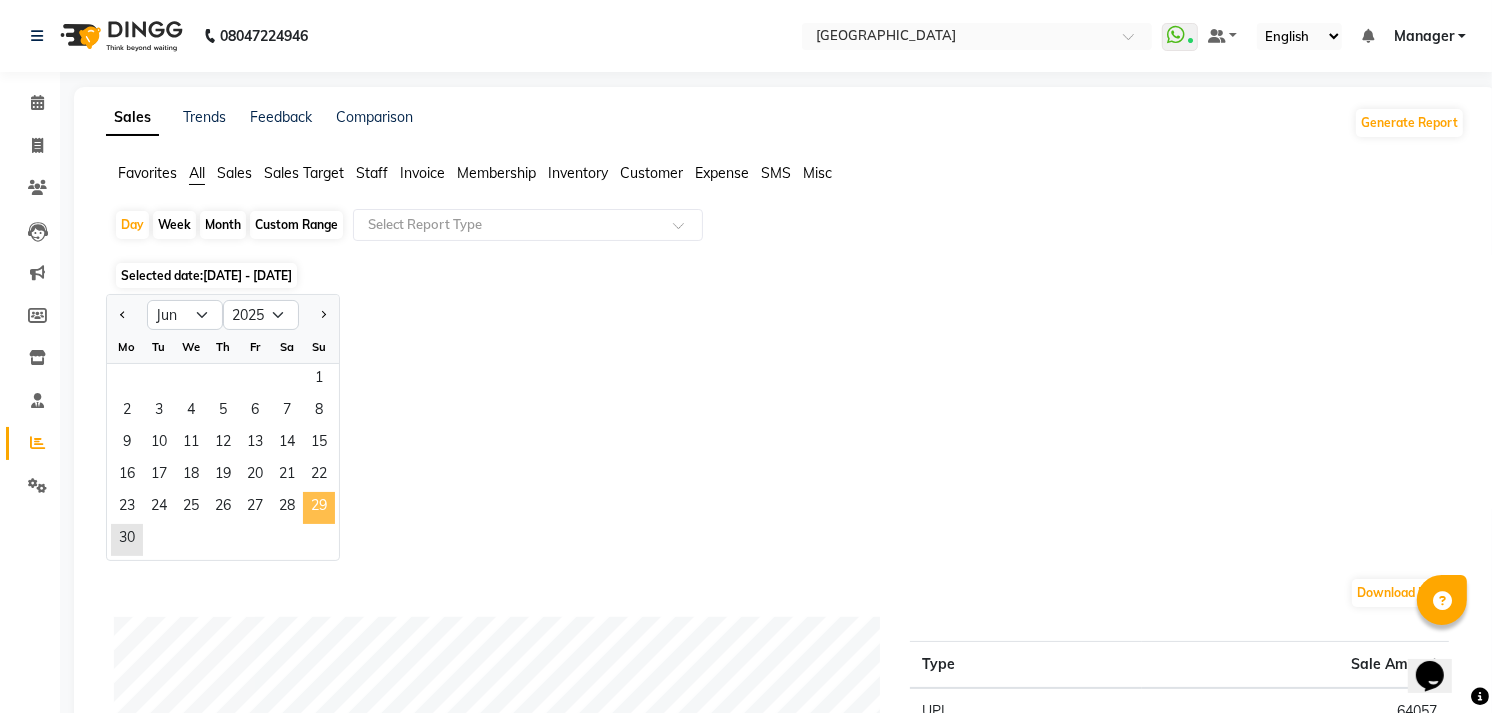click on "29" 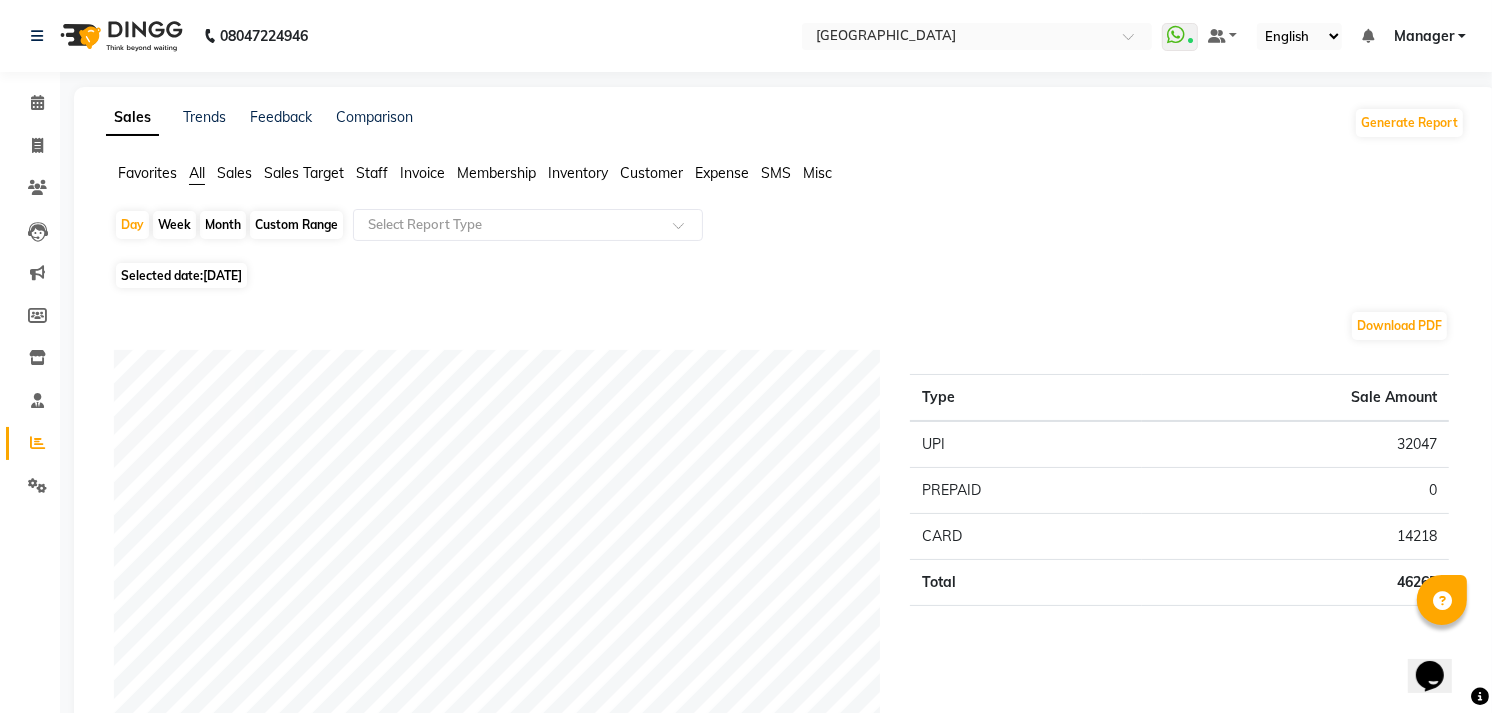 click on "Favorites All Sales Sales Target Staff Invoice Membership Inventory Customer Expense SMS Misc" 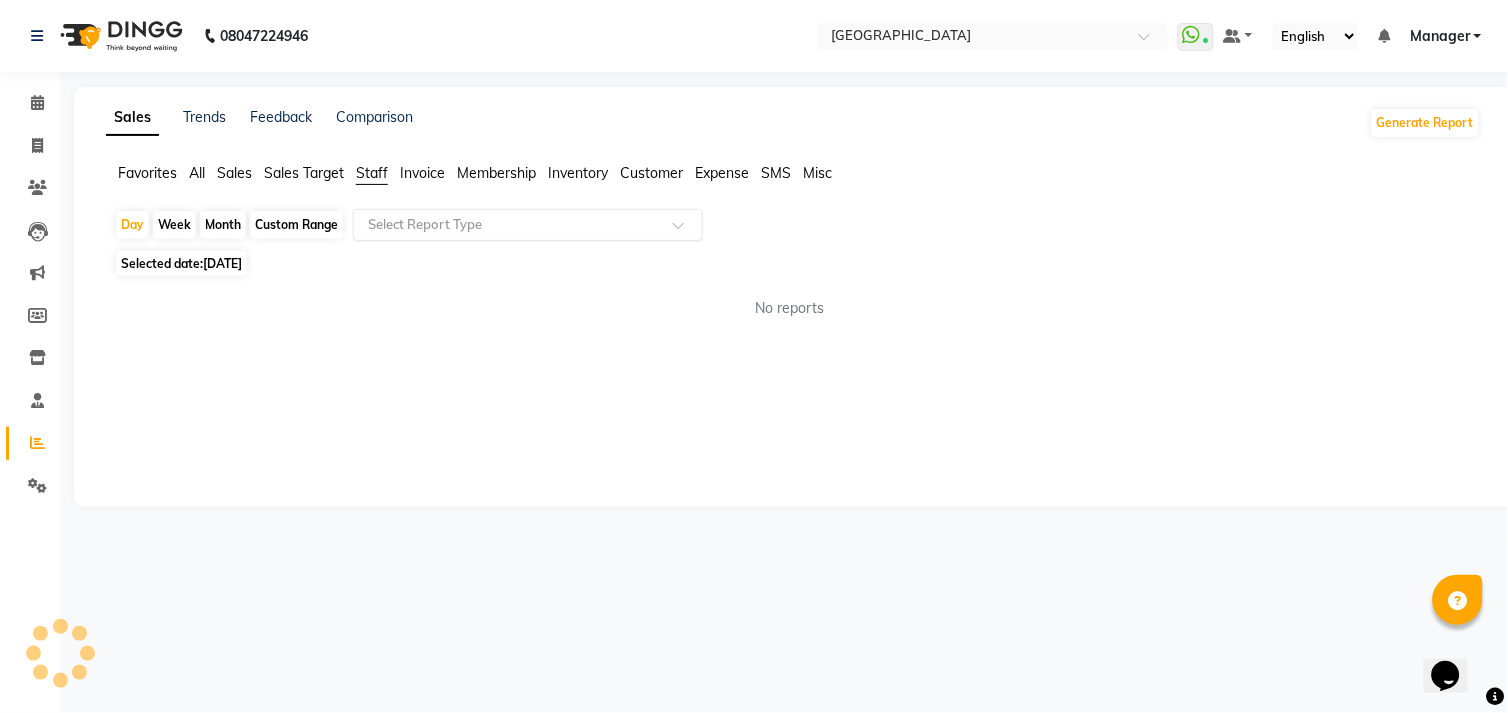click 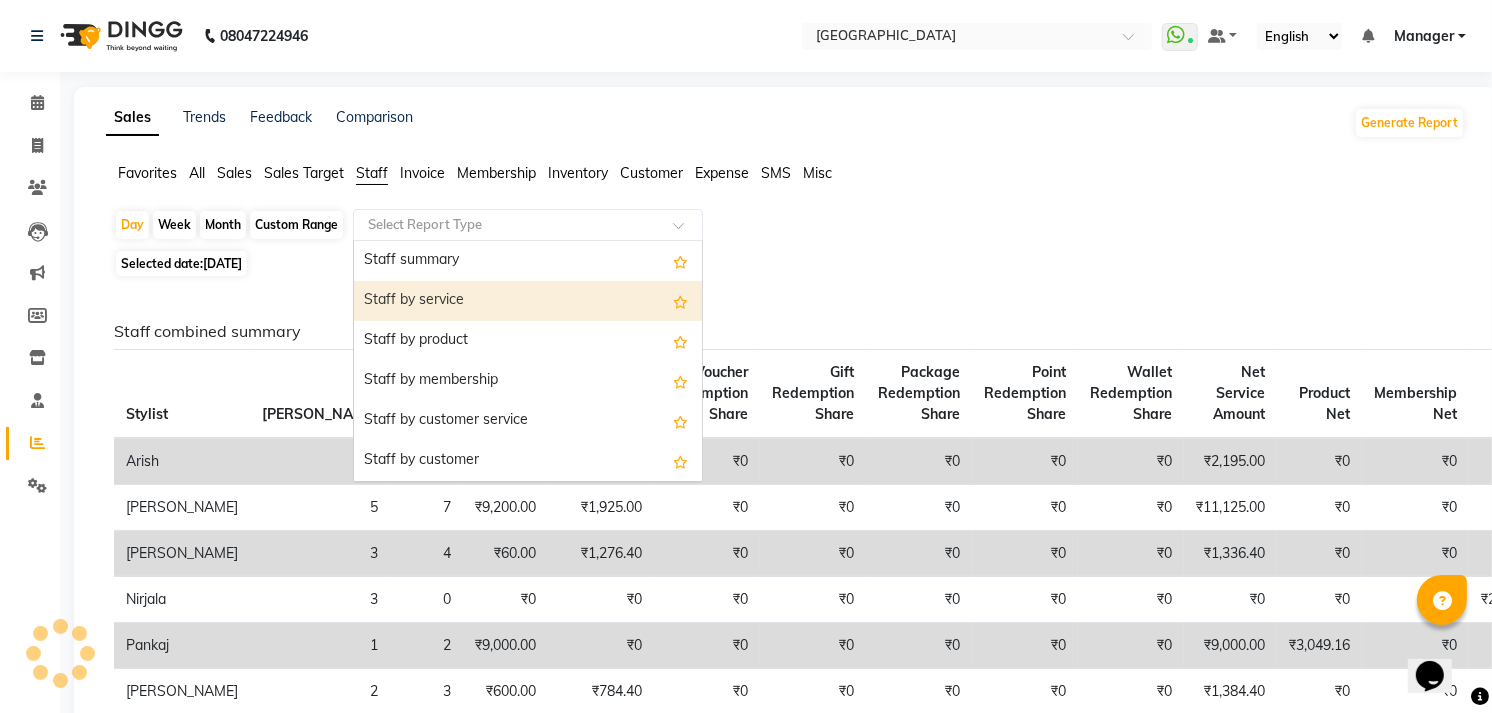 click on "Staff by service" at bounding box center (528, 301) 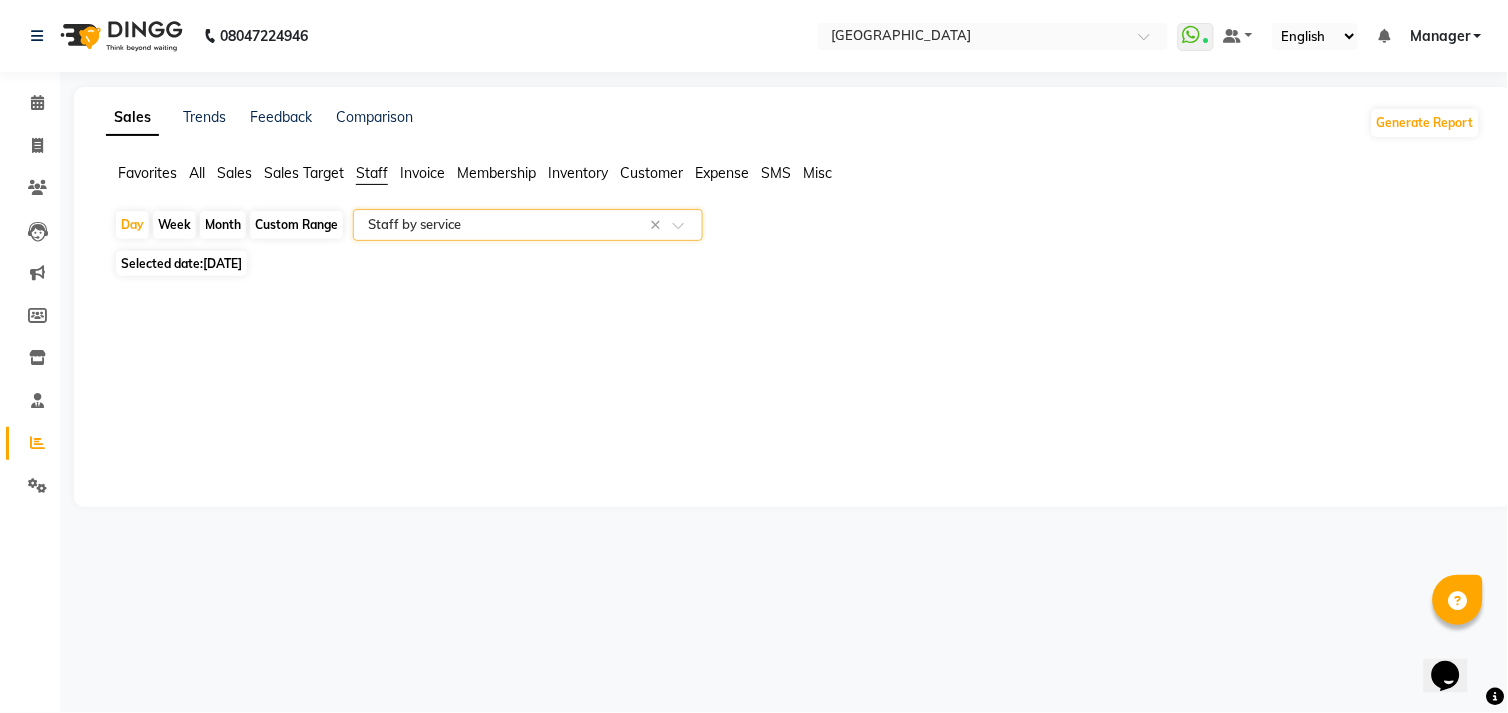 select on "full_report" 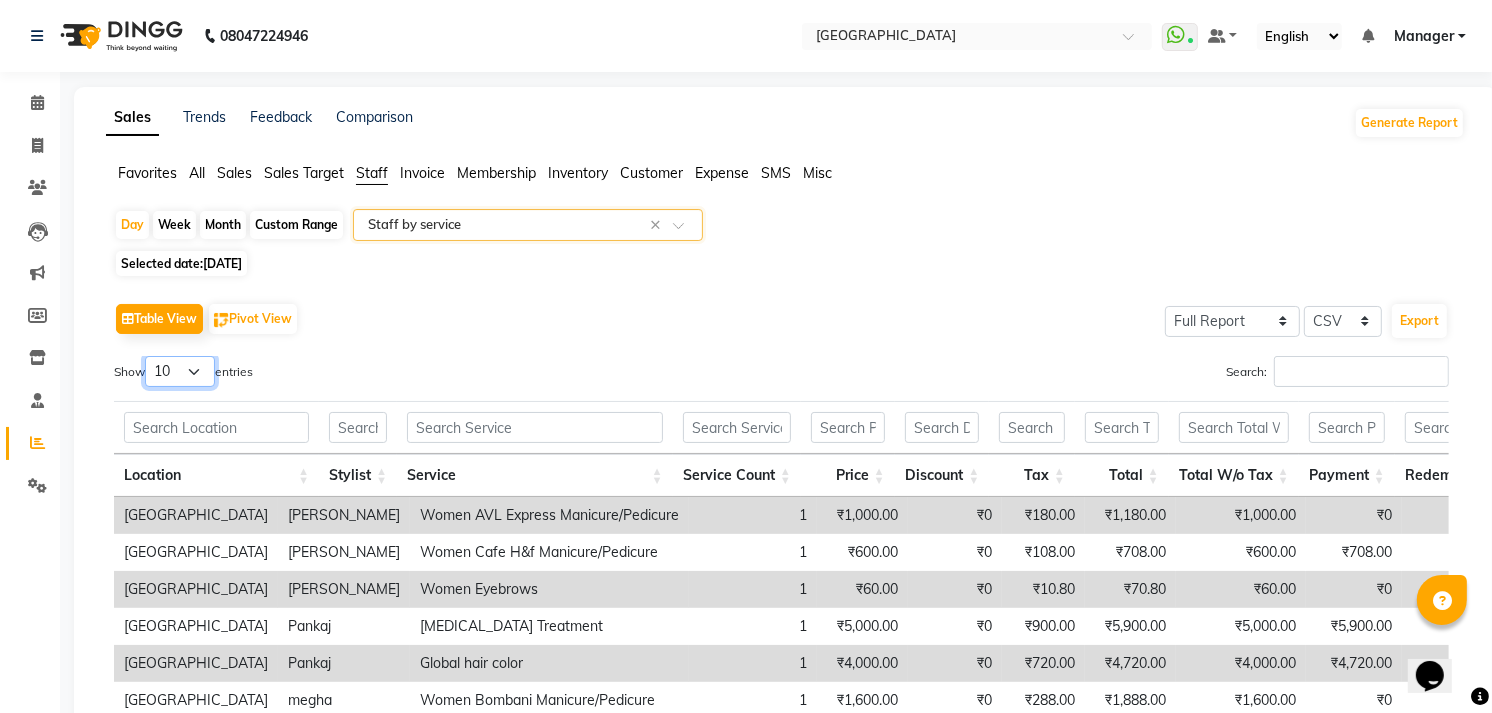 click on "10 25 50 100" at bounding box center [180, 371] 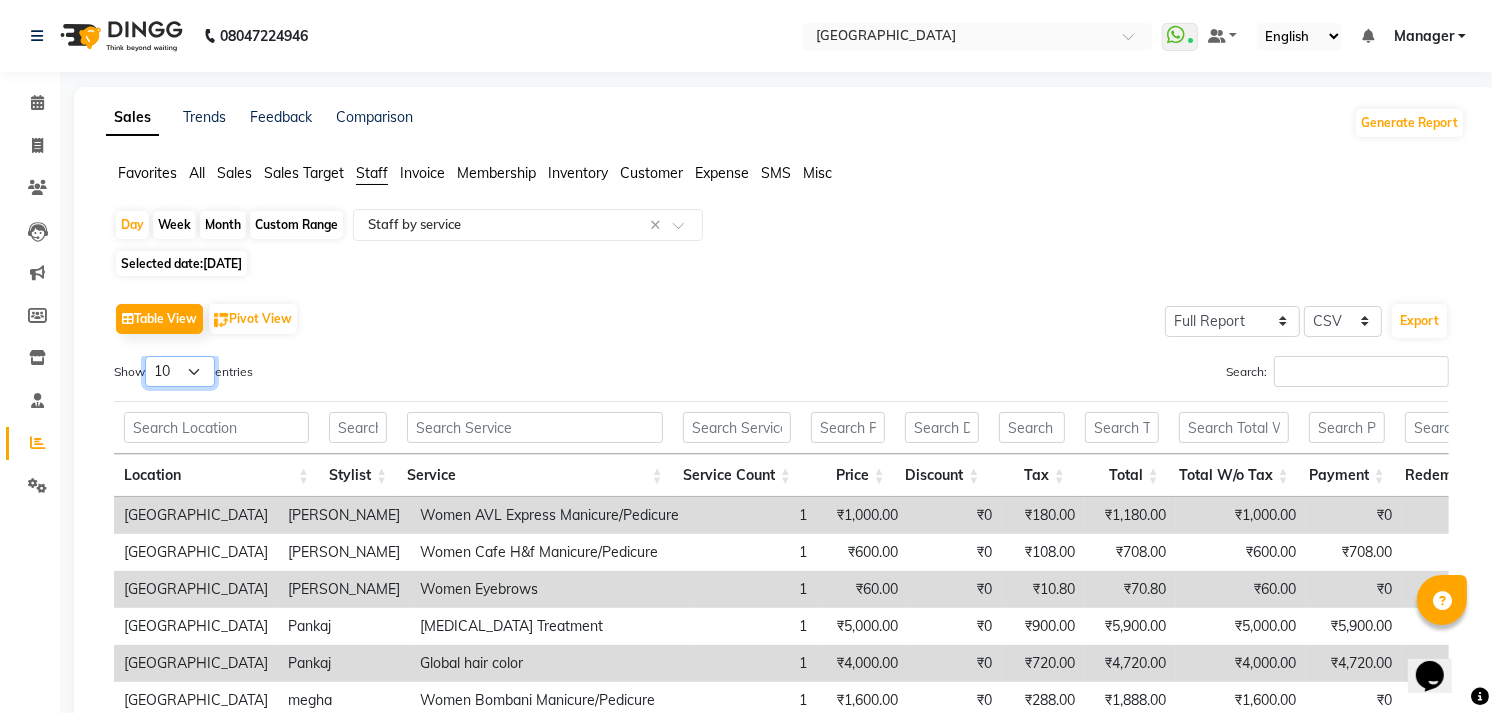 select on "25" 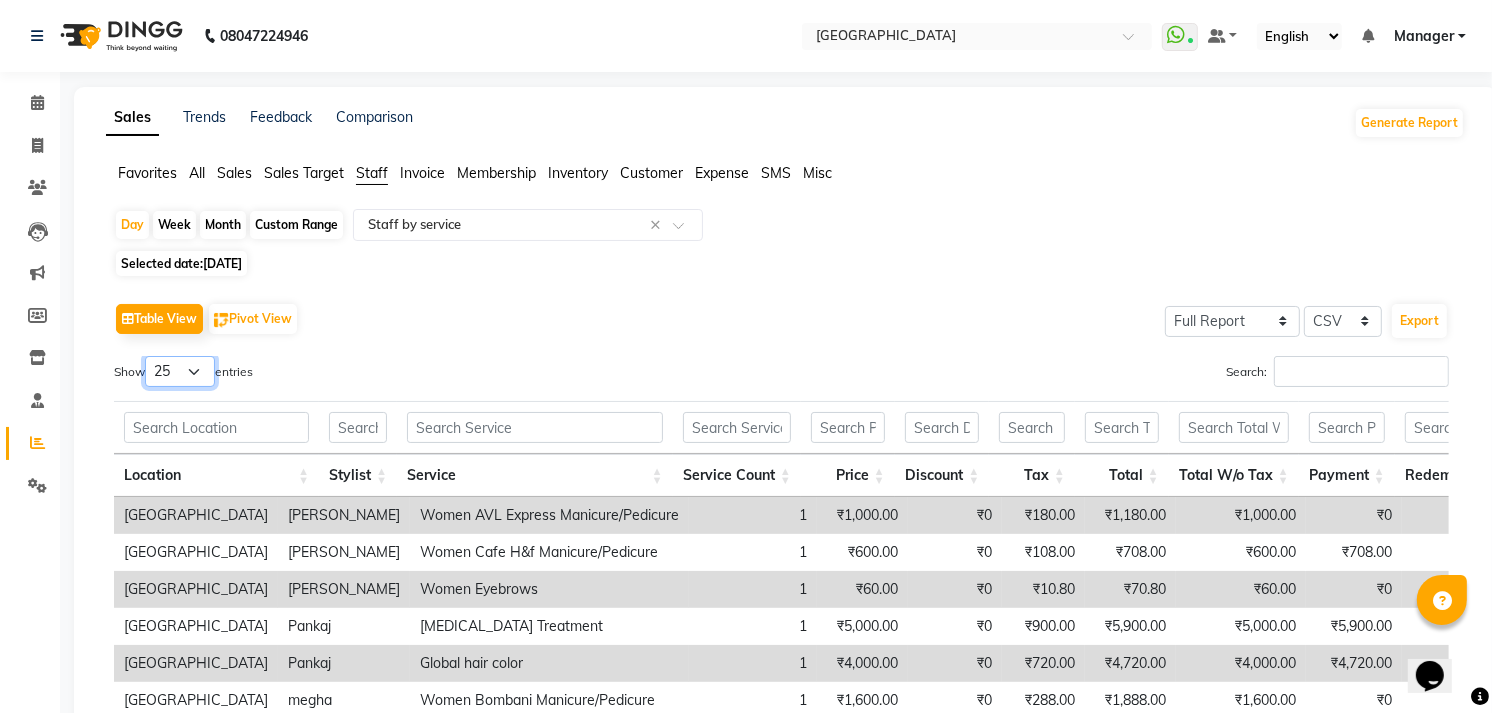 click on "10 25 50 100" at bounding box center (180, 371) 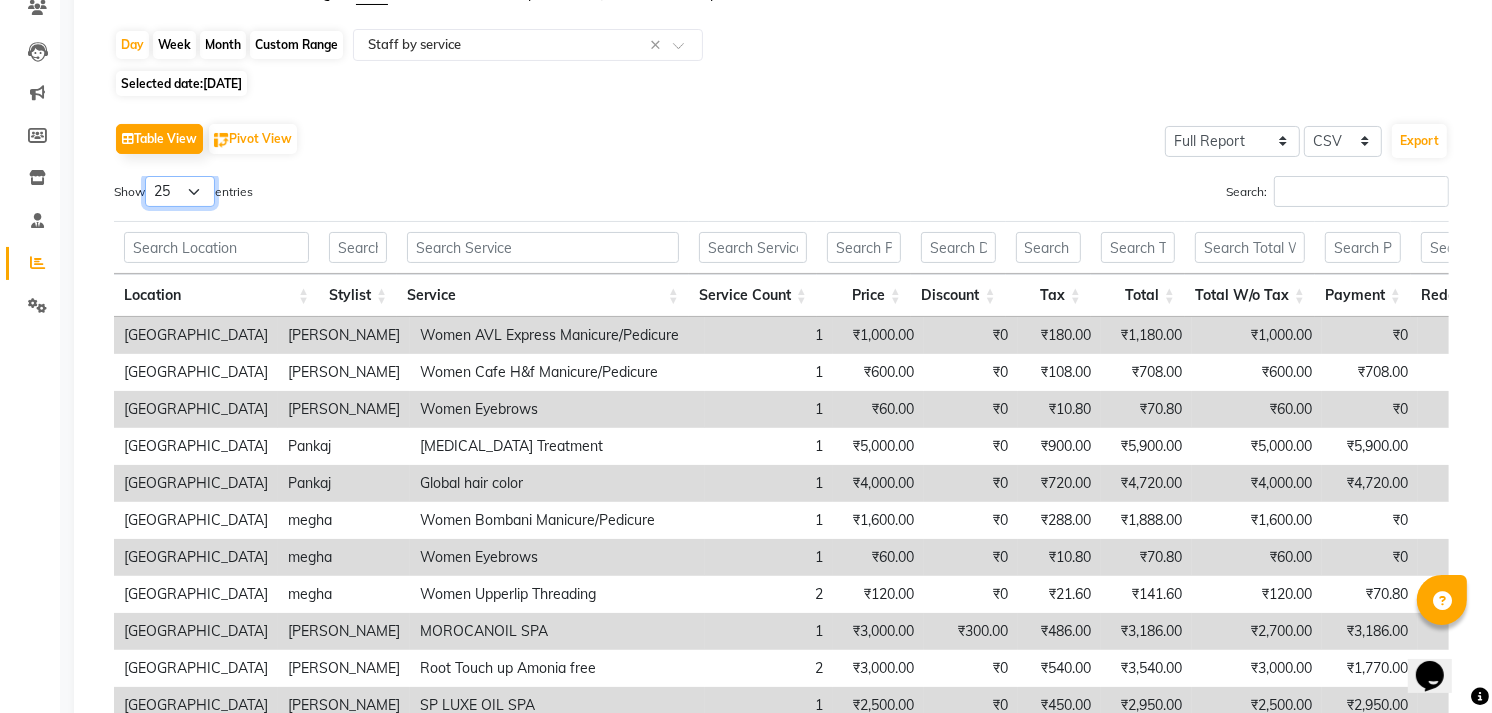 scroll, scrollTop: 222, scrollLeft: 0, axis: vertical 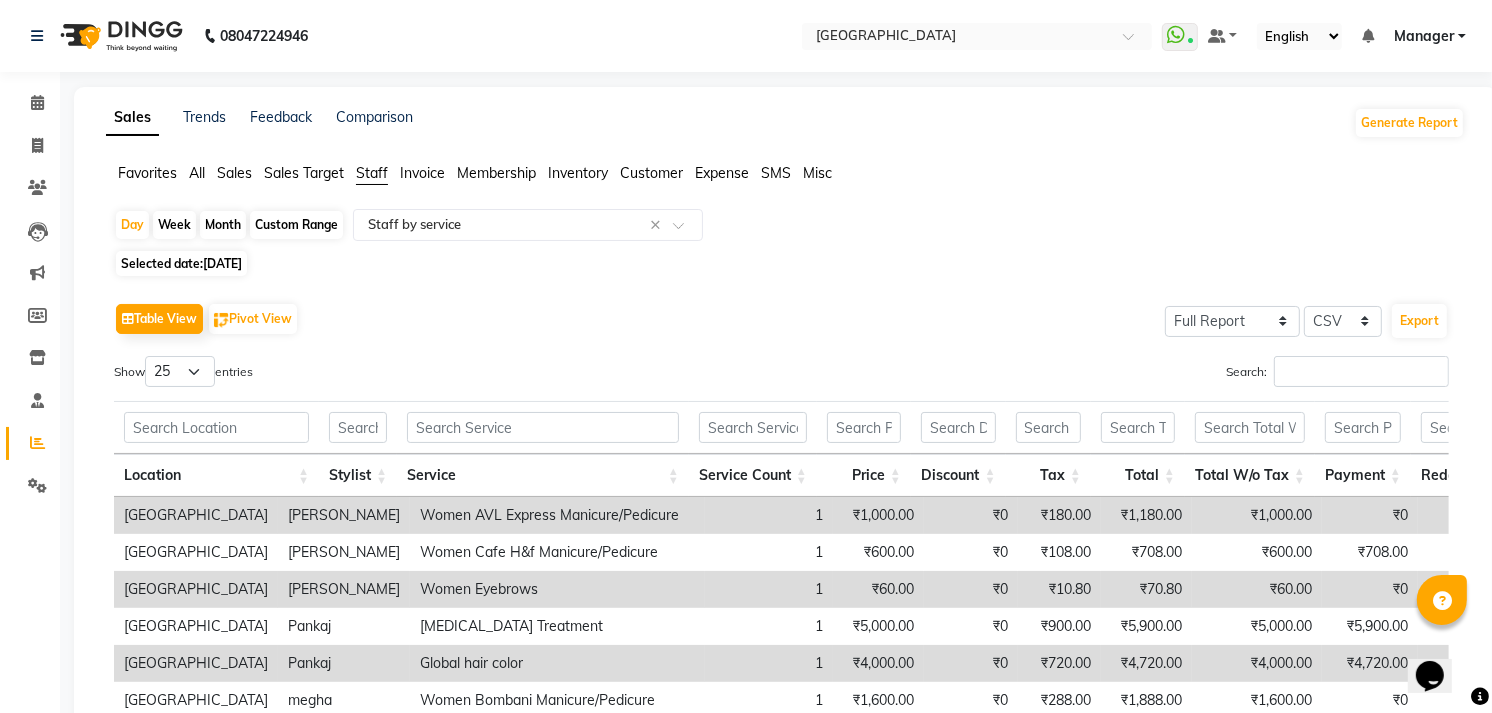 click on "Selected date:  29-06-2025" 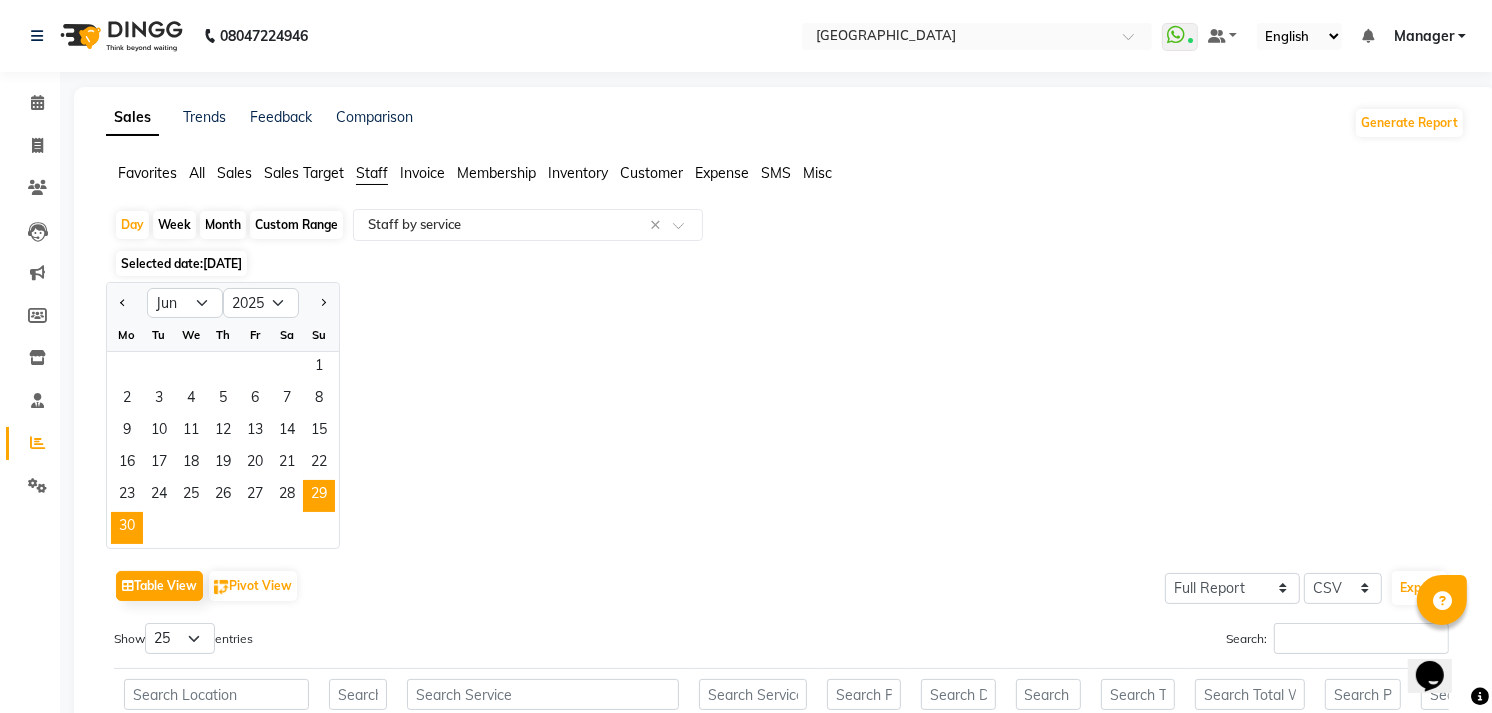 drag, startPoint x: 193, startPoint y: 263, endPoint x: 120, endPoint y: 520, distance: 267.16663 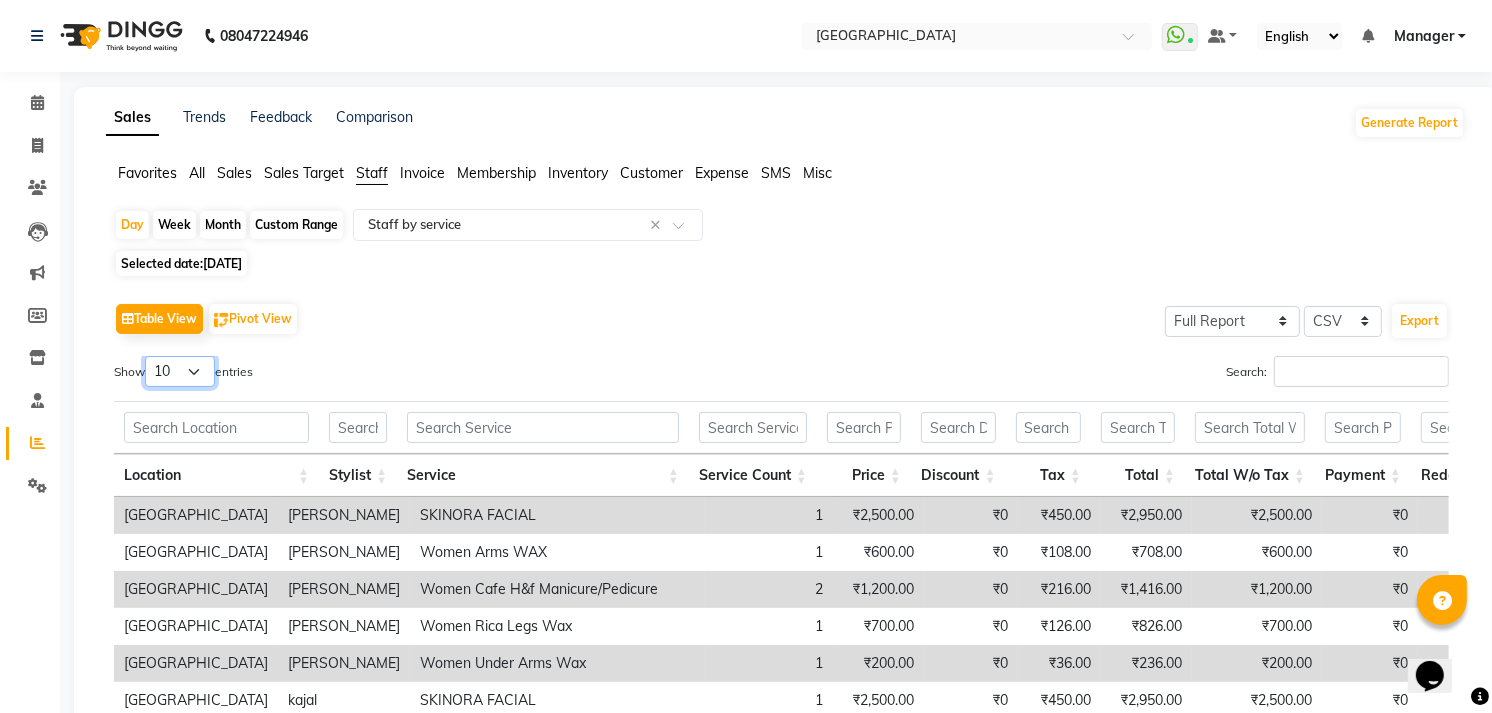 click on "10 25 50 100" at bounding box center [180, 371] 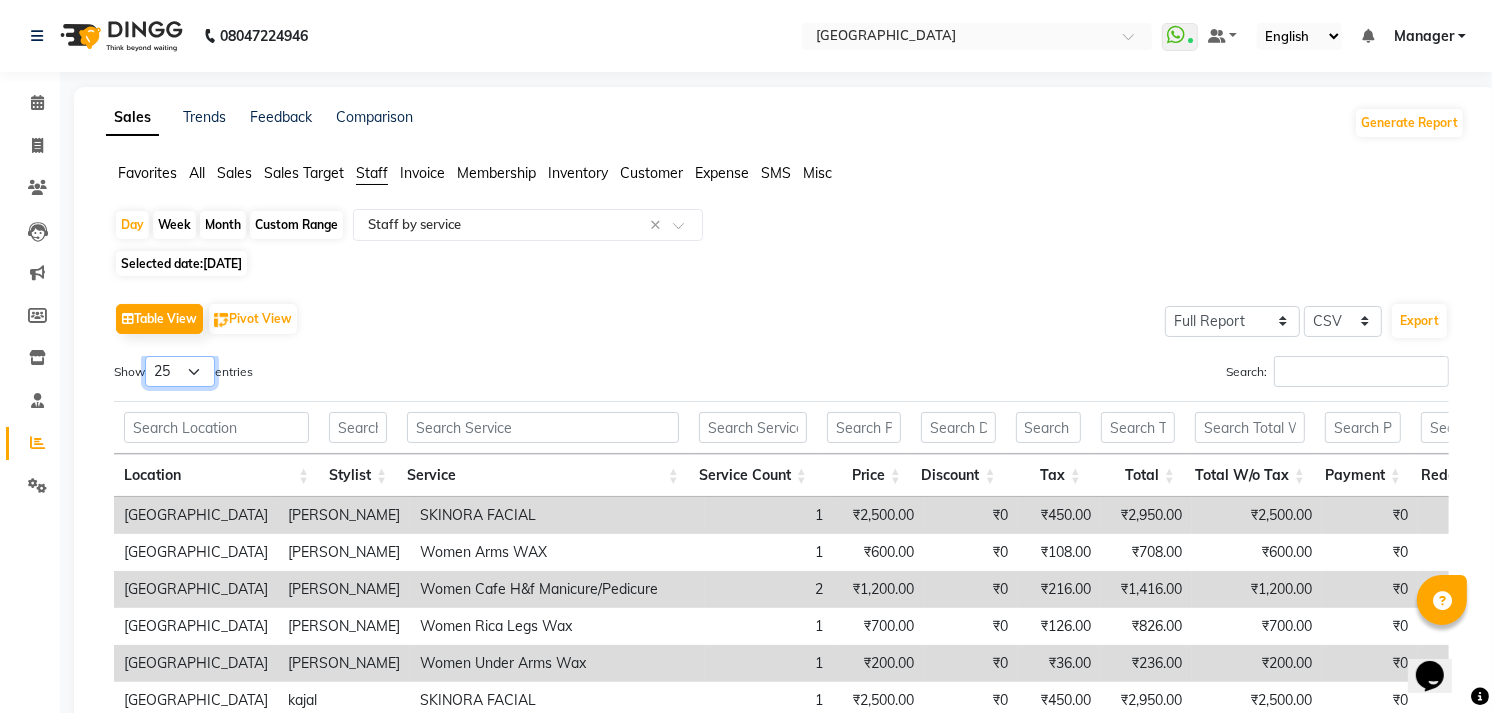 click on "10 25 50 100" at bounding box center (180, 371) 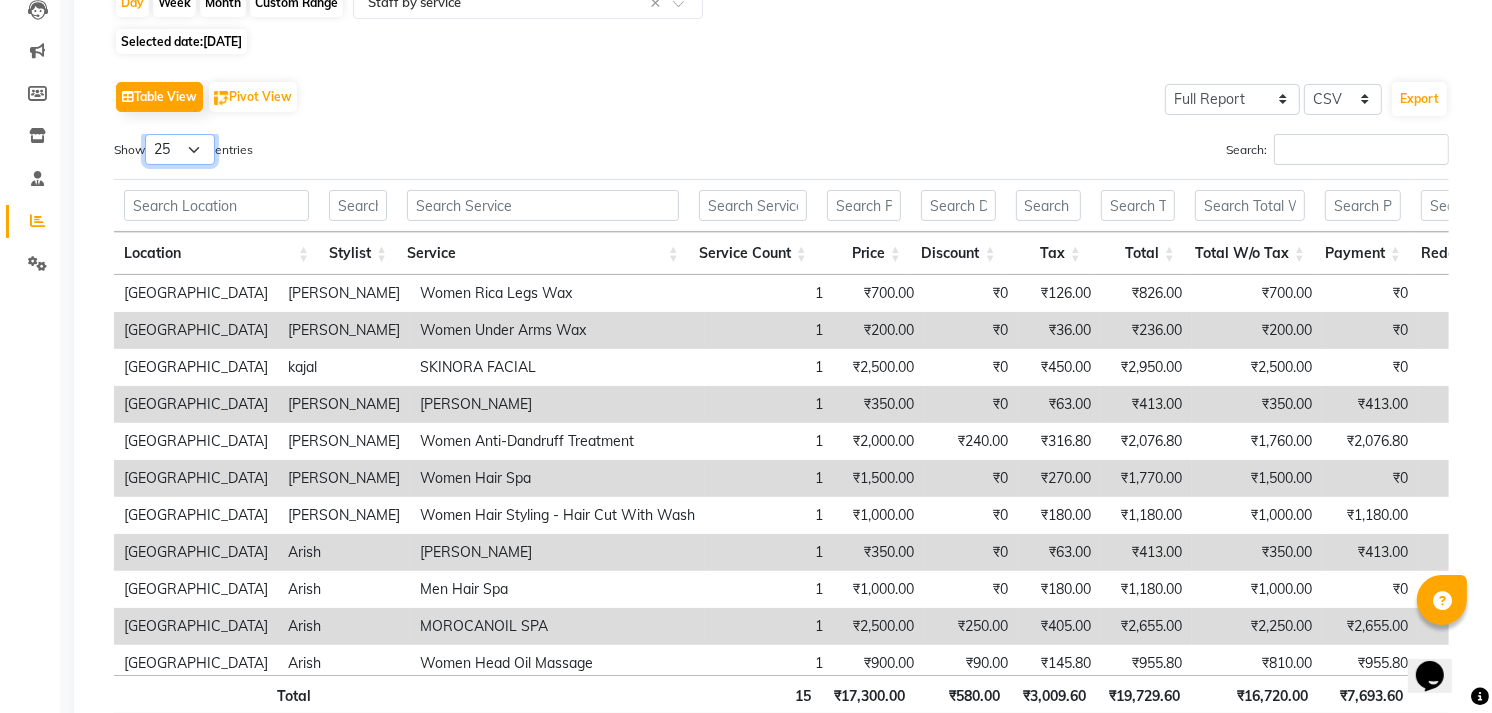 scroll, scrollTop: 134, scrollLeft: 0, axis: vertical 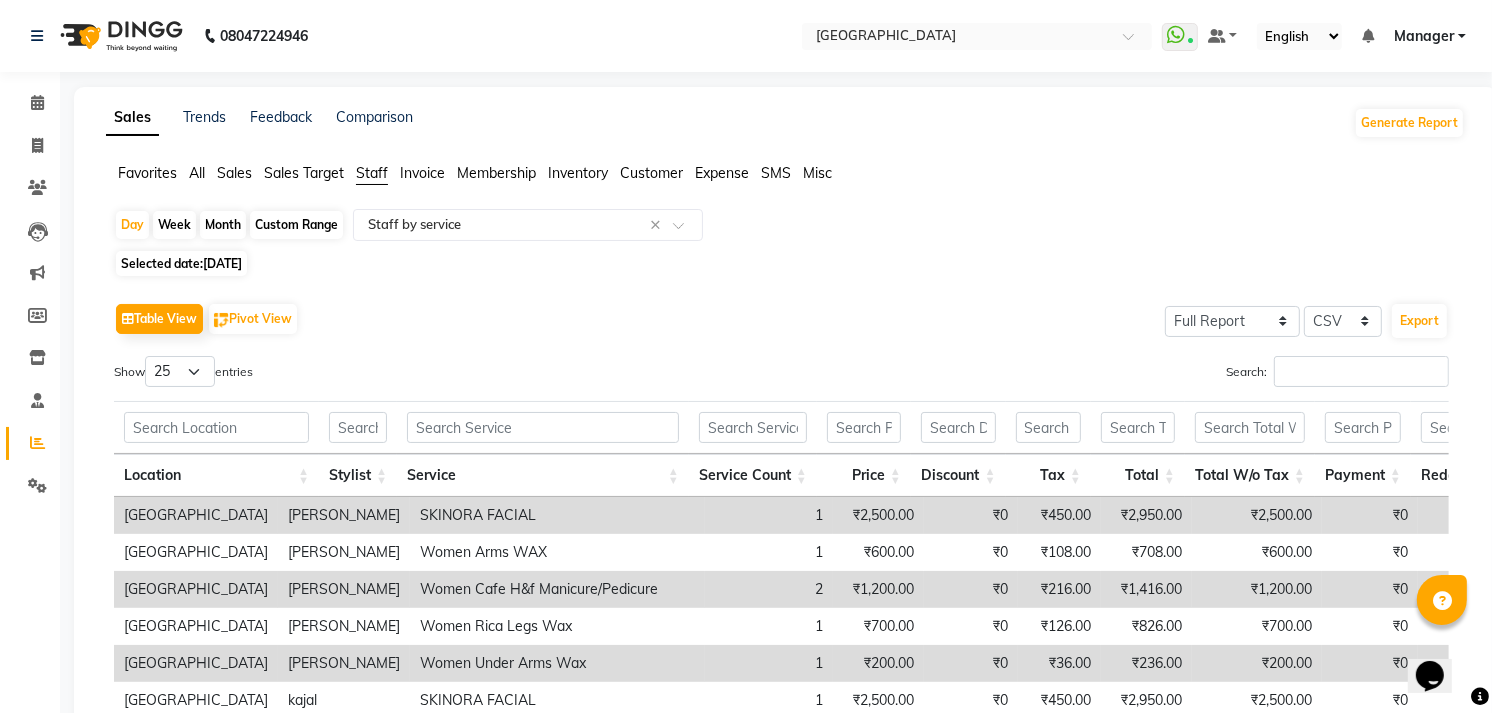 click on "Month" 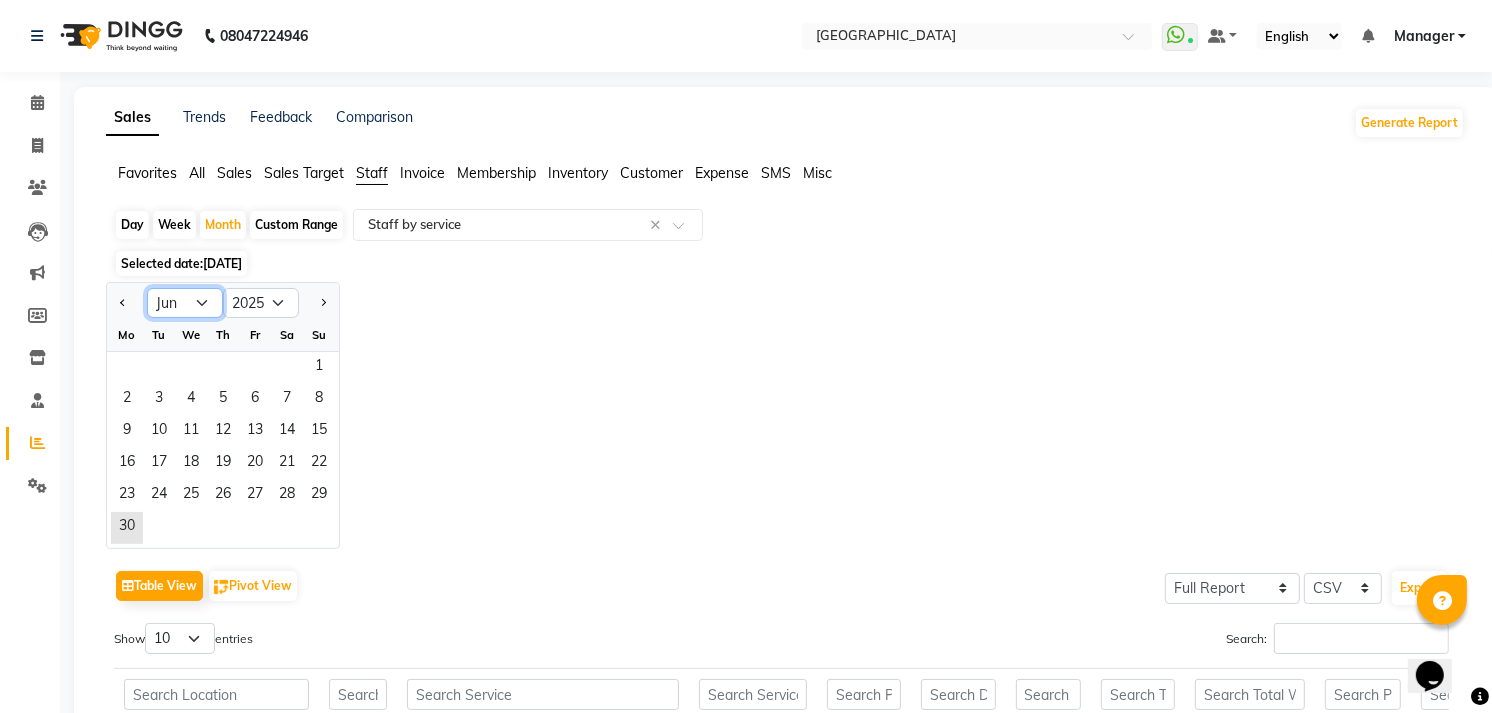 click on "Jan Feb Mar Apr May Jun Jul Aug Sep Oct Nov Dec" 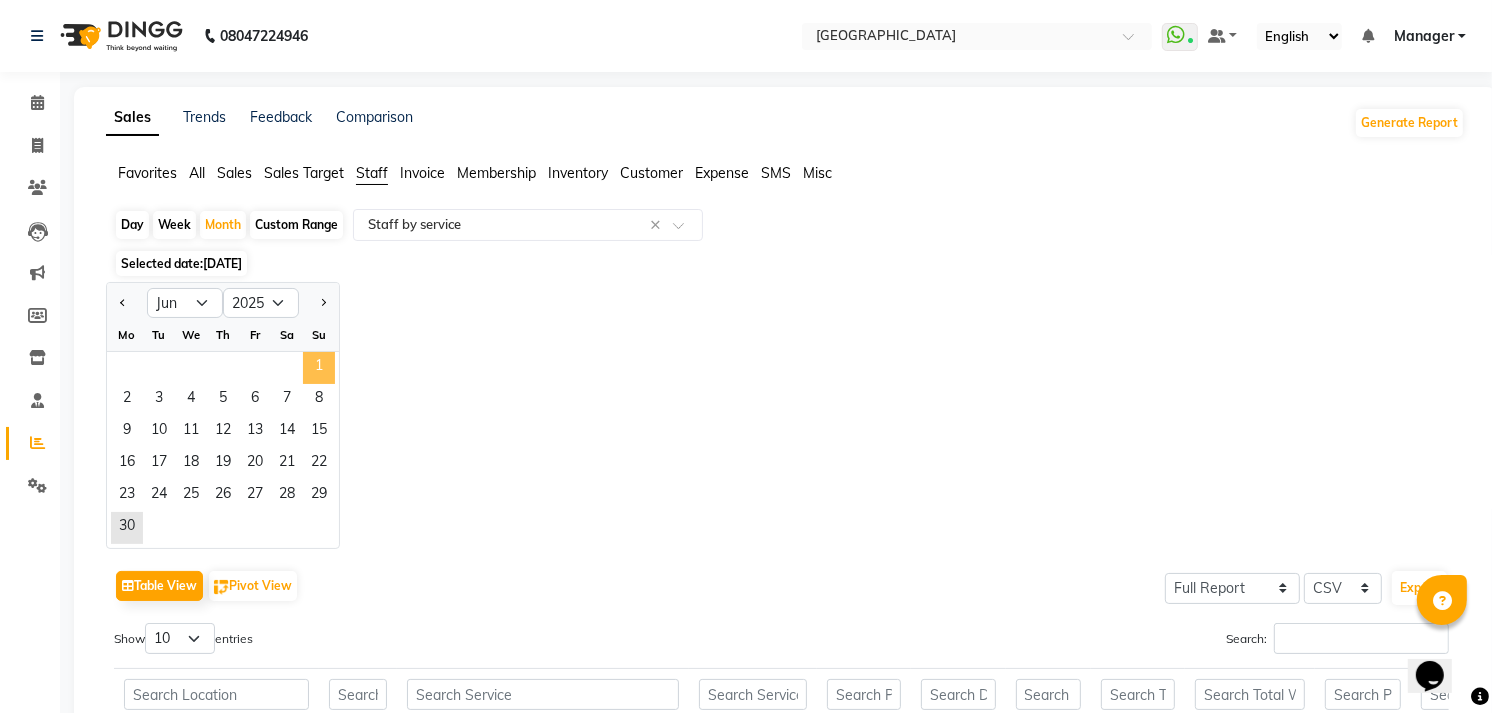 click on "1" 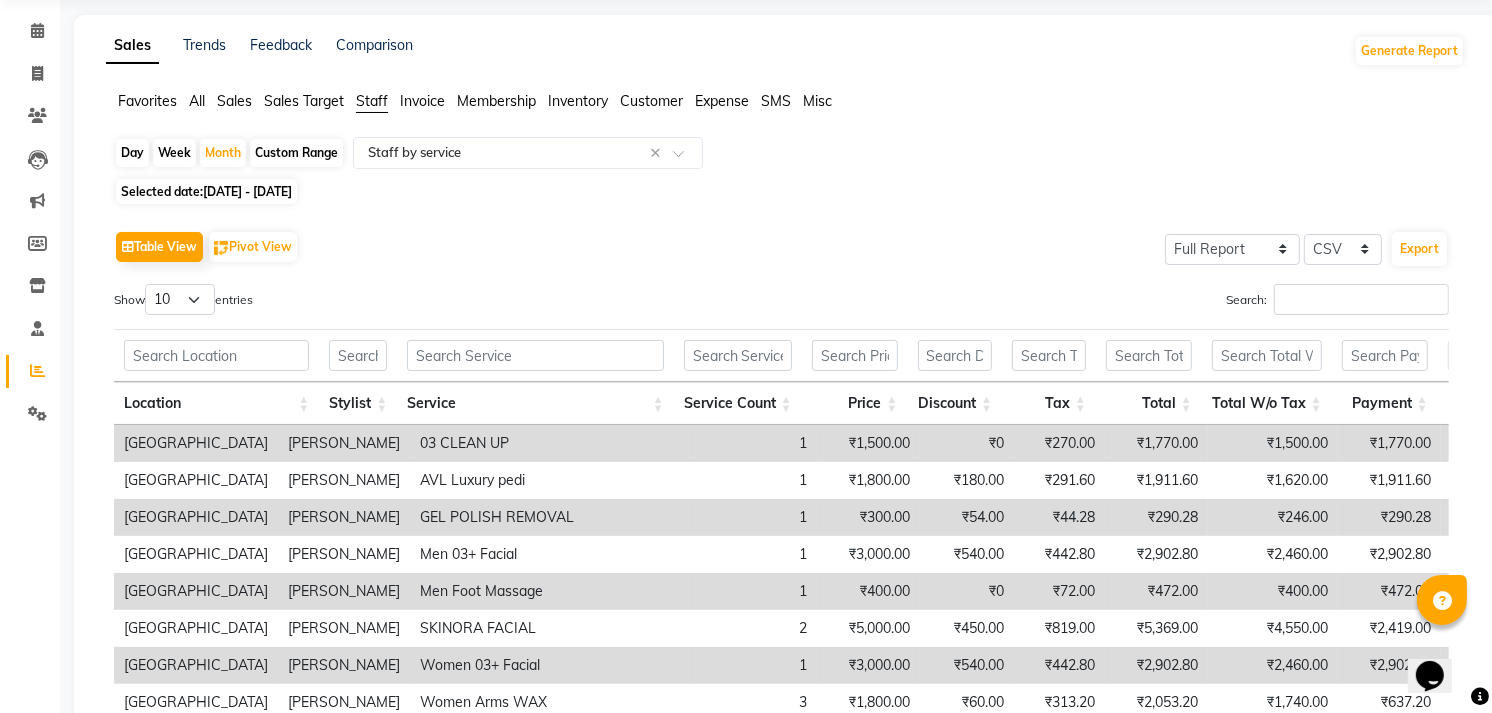scroll, scrollTop: 111, scrollLeft: 0, axis: vertical 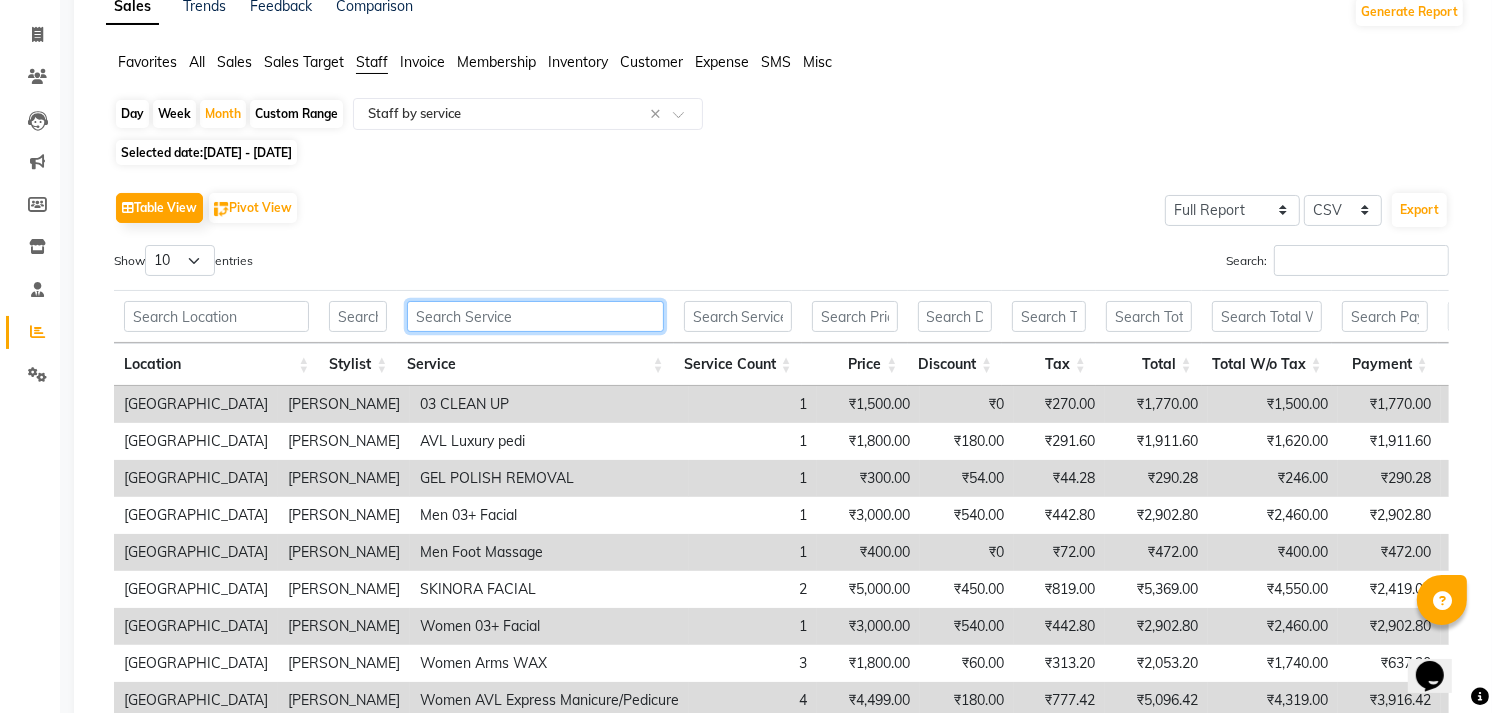 click at bounding box center (535, 316) 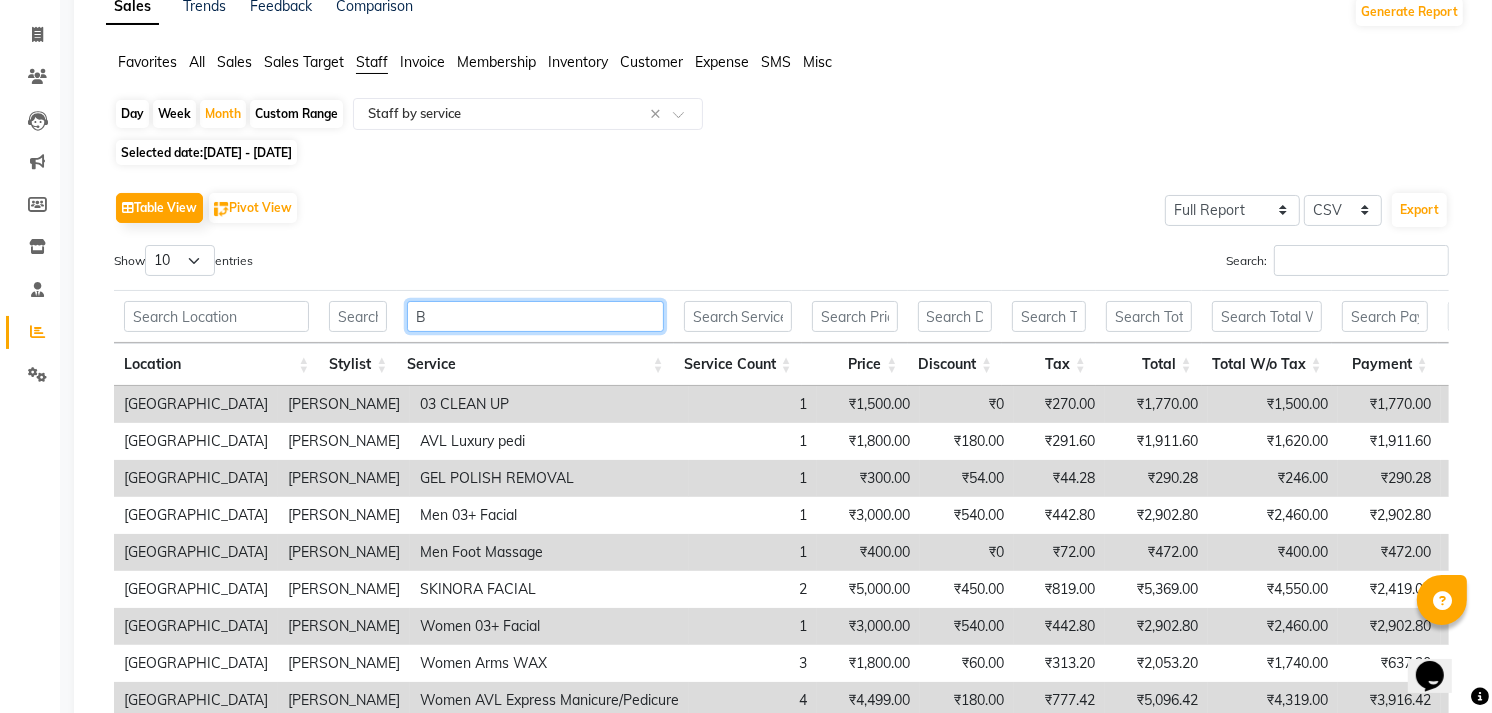 click on "B" at bounding box center (535, 316) 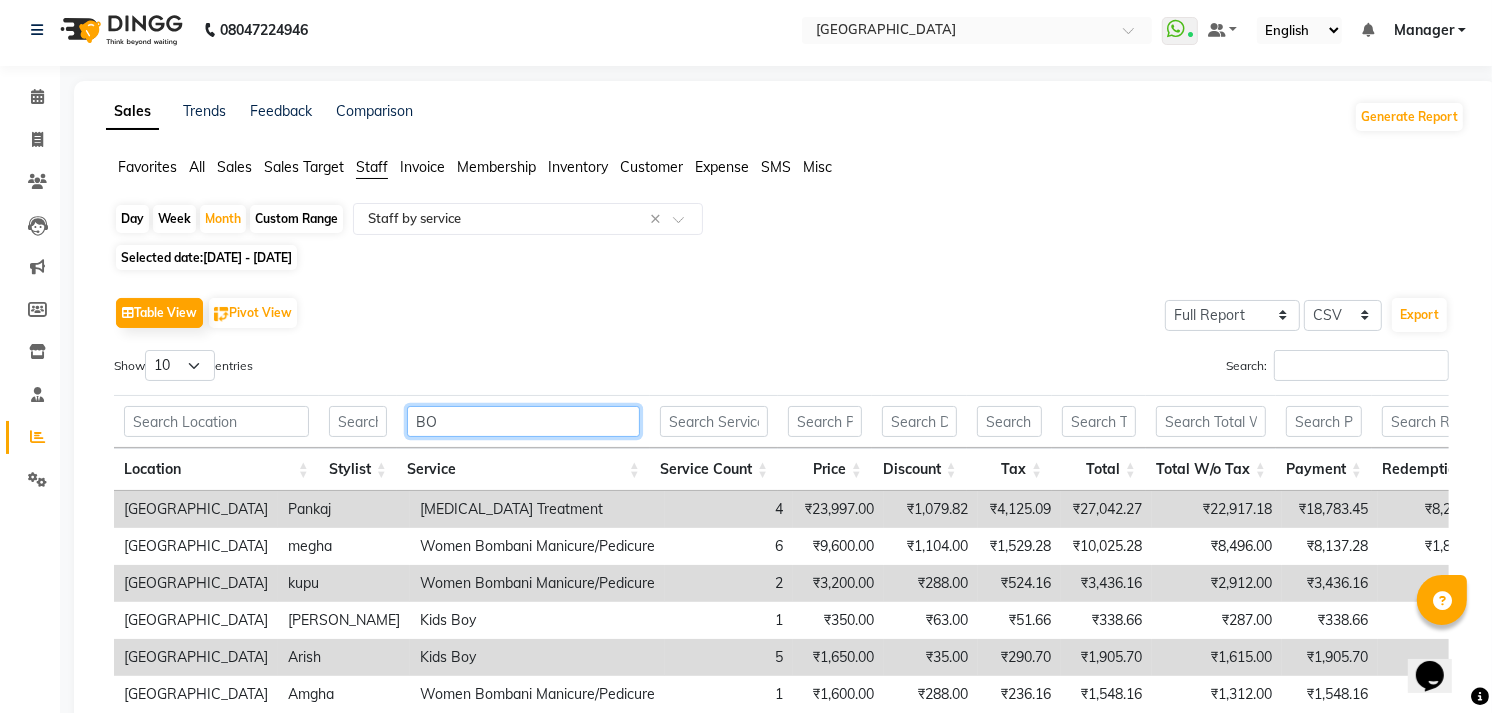 scroll, scrollTop: 111, scrollLeft: 0, axis: vertical 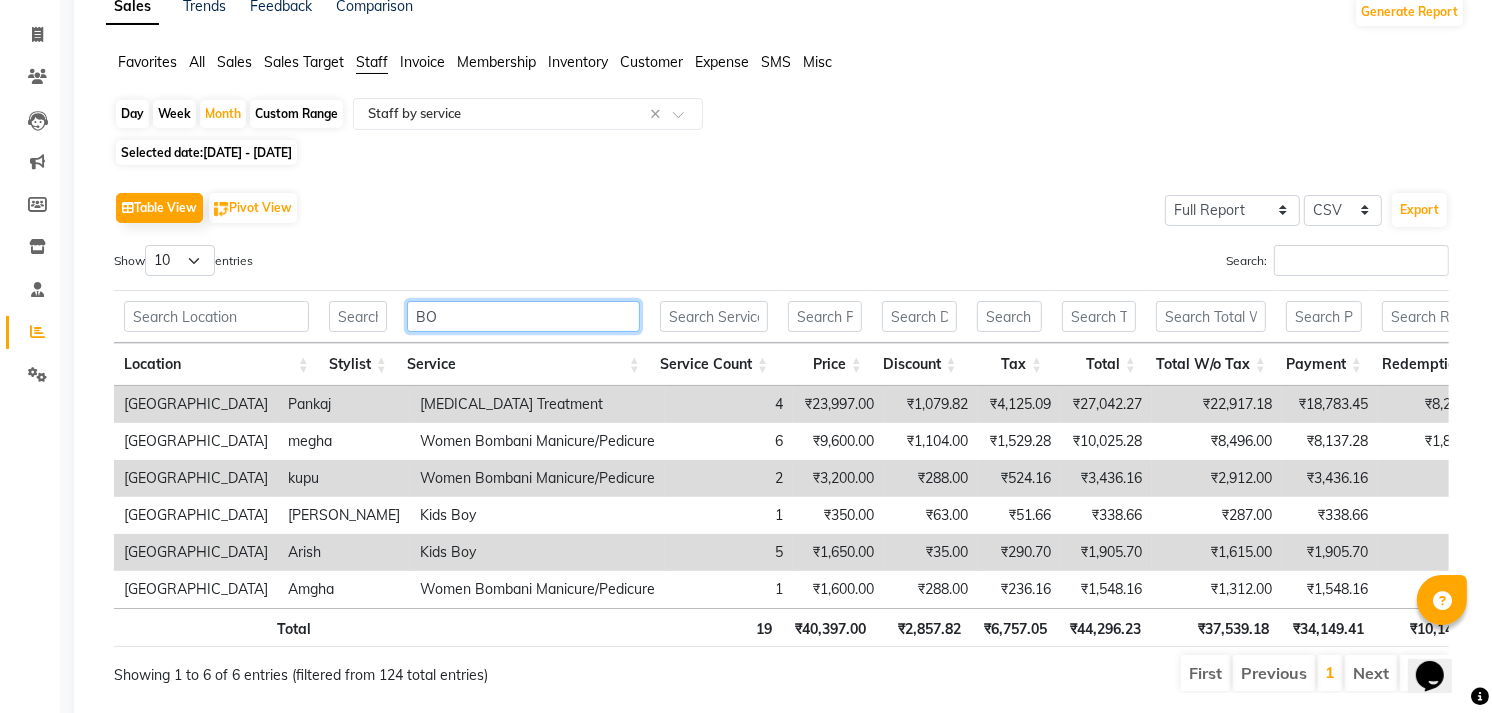 type on "B" 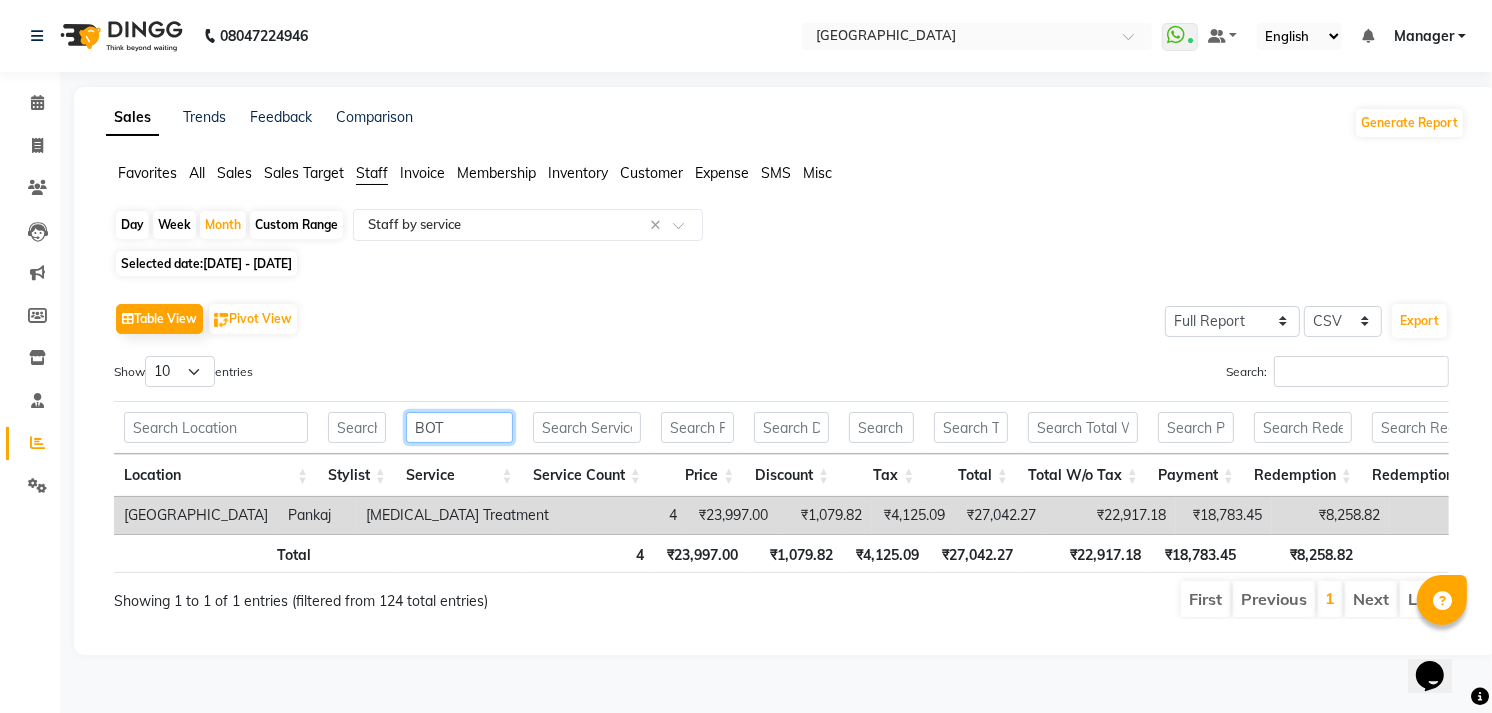 scroll, scrollTop: 6, scrollLeft: 0, axis: vertical 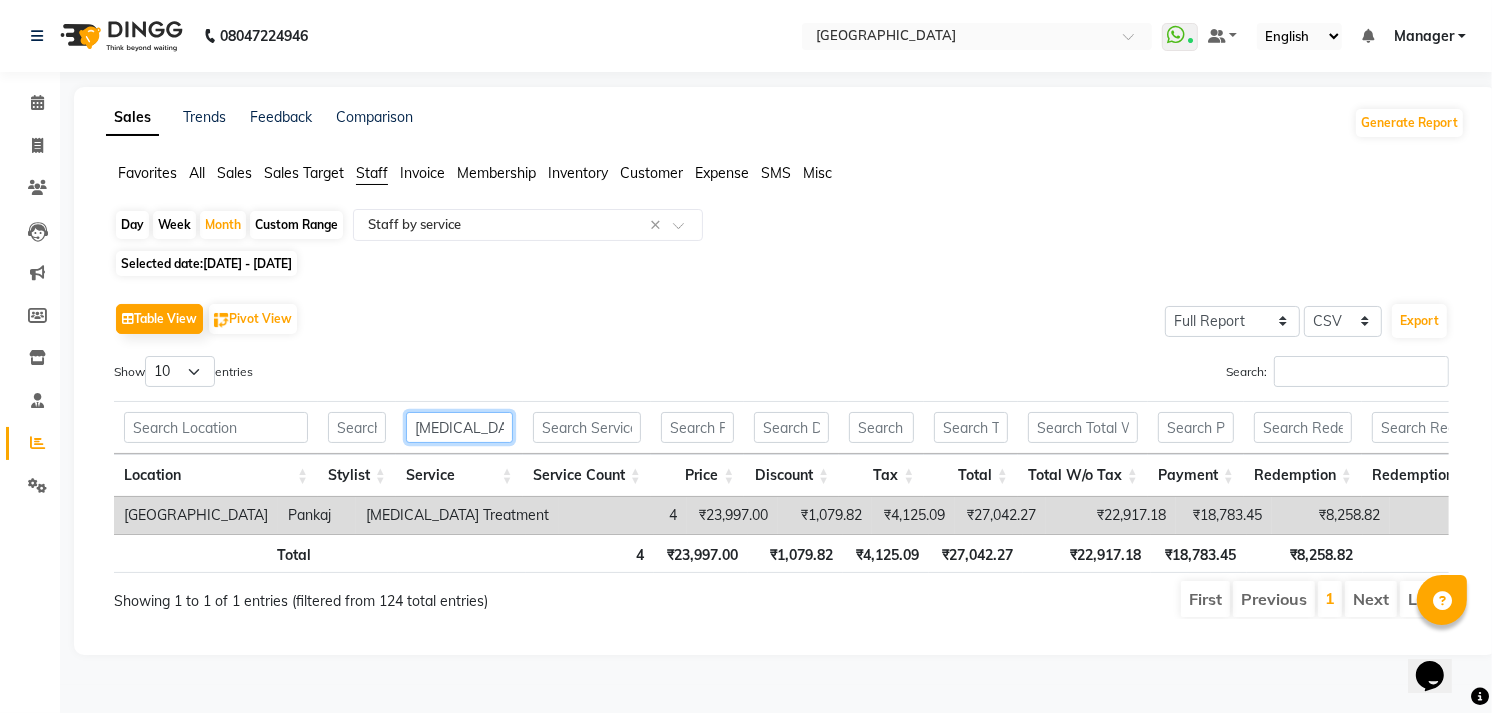 type on "BOTOX" 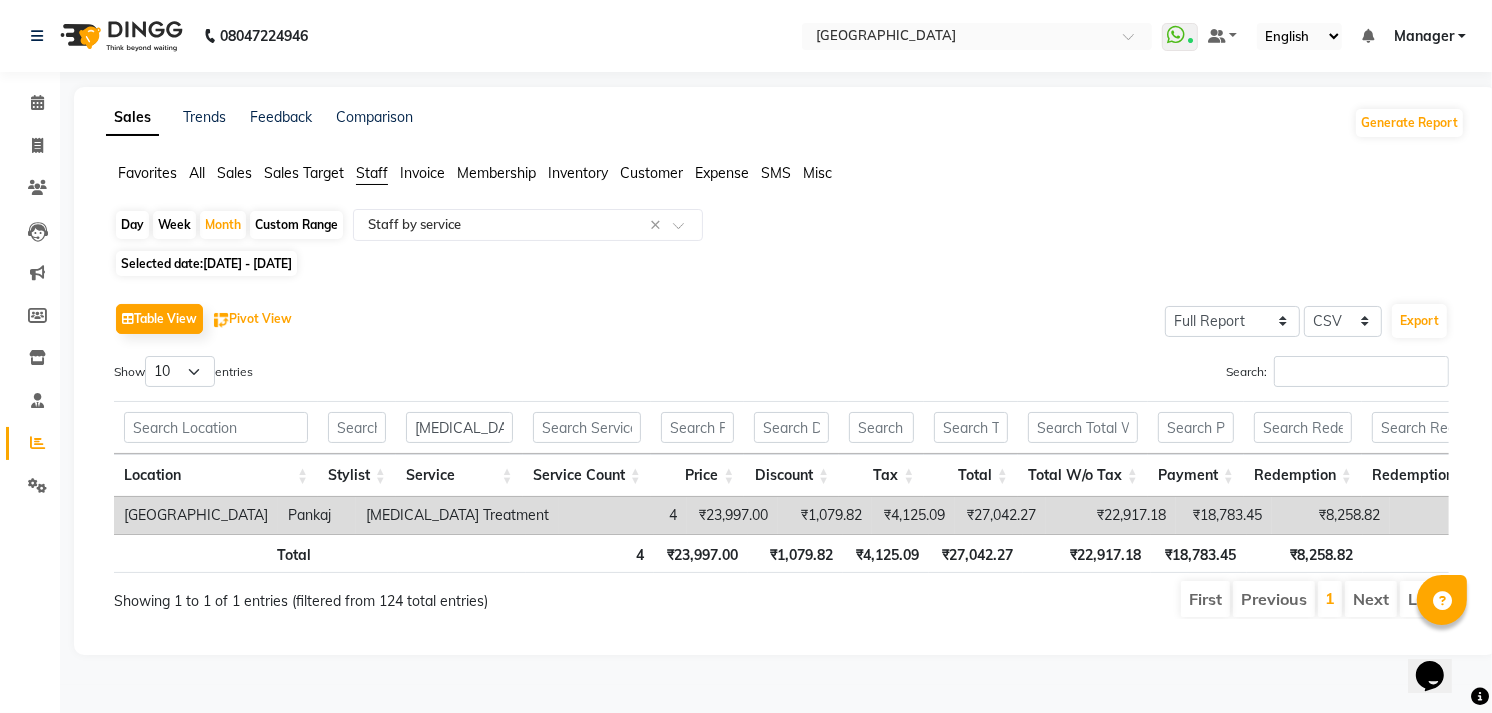 drag, startPoint x: 552, startPoint y: 320, endPoint x: 225, endPoint y: 325, distance: 327.03824 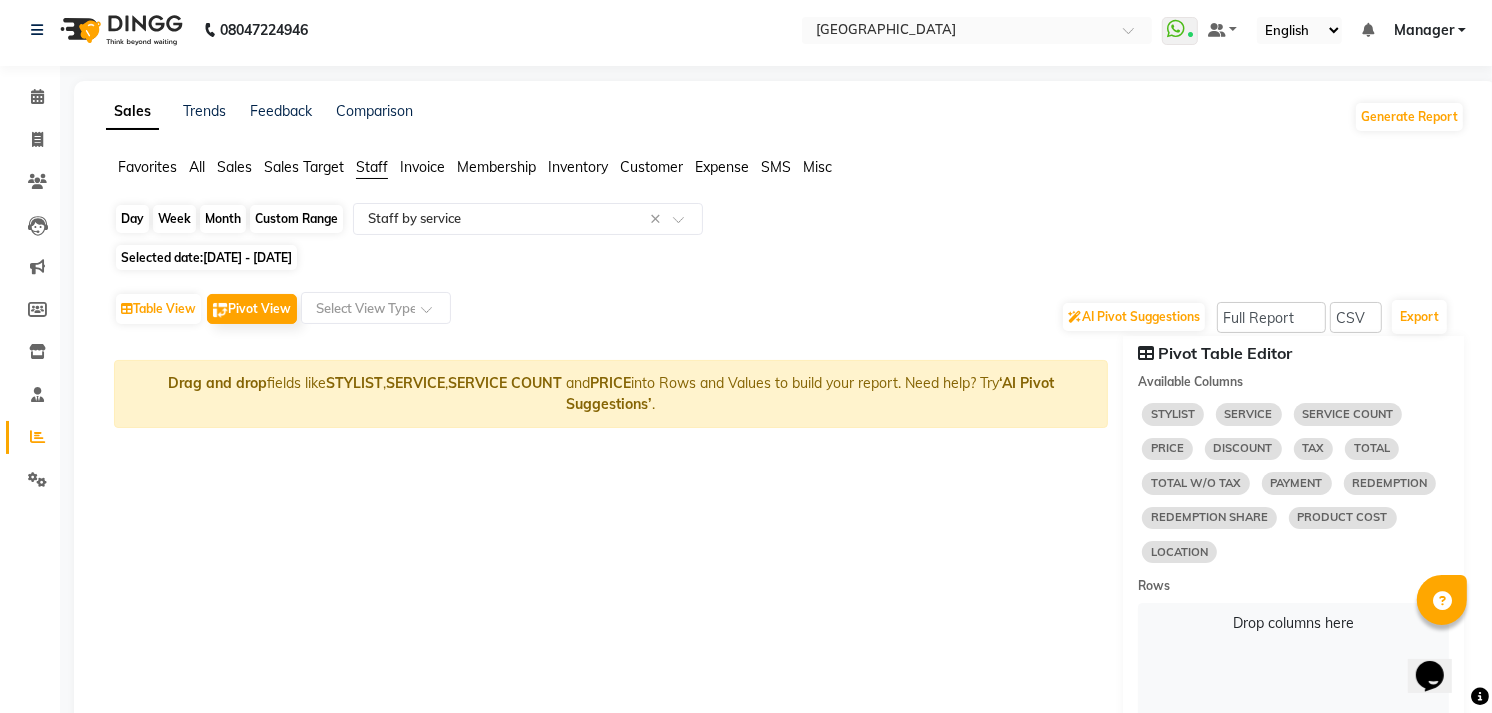 click on "Month" 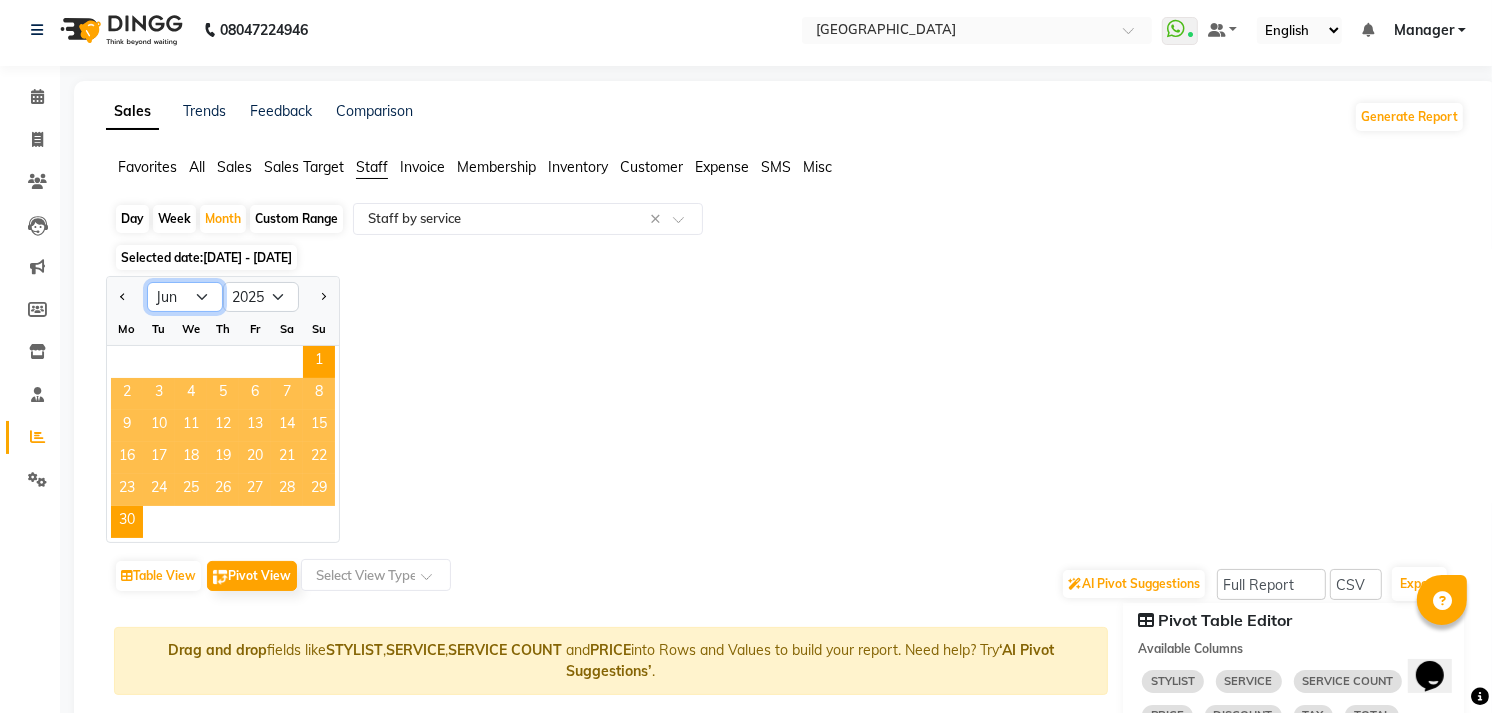 click on "Jan Feb Mar Apr May Jun Jul Aug Sep Oct Nov Dec" 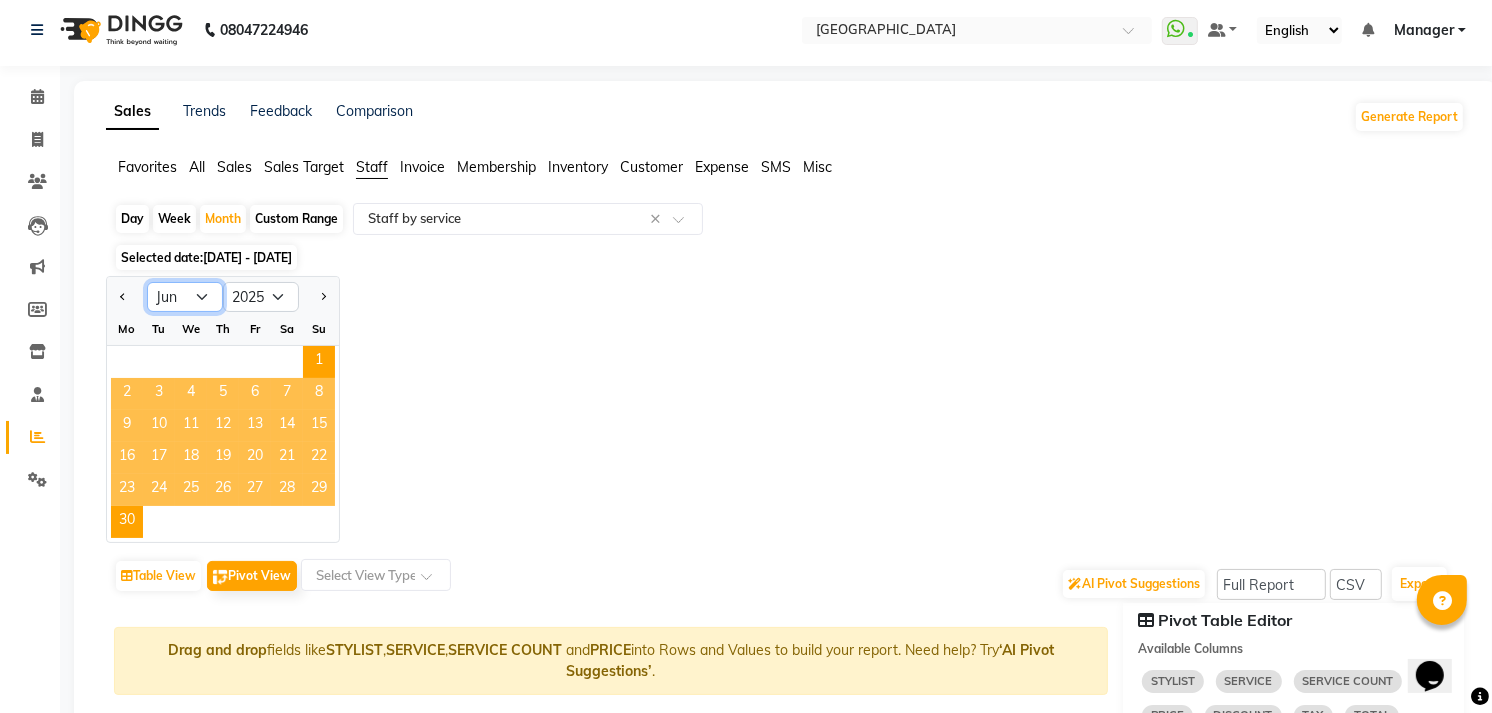 select on "5" 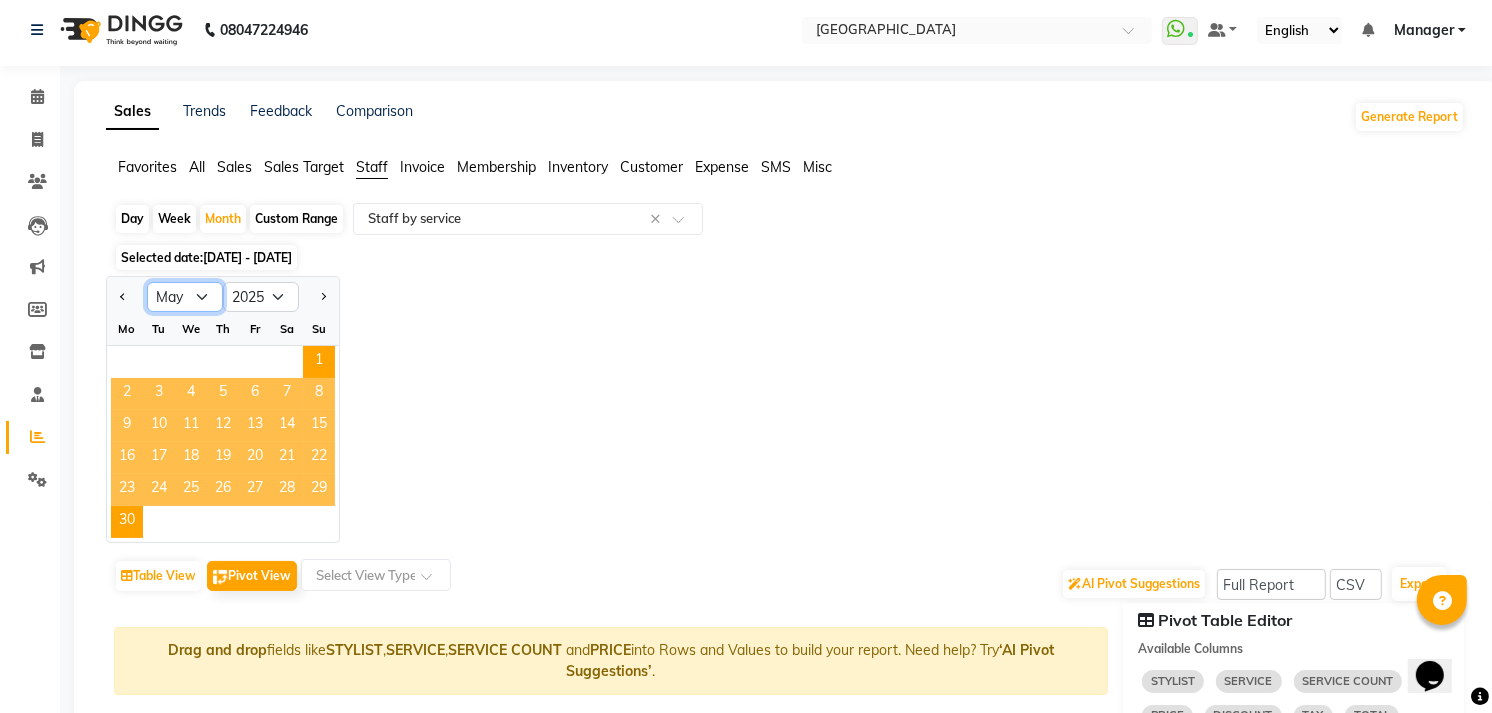 click on "Jan Feb Mar Apr May Jun Jul Aug Sep Oct Nov Dec" 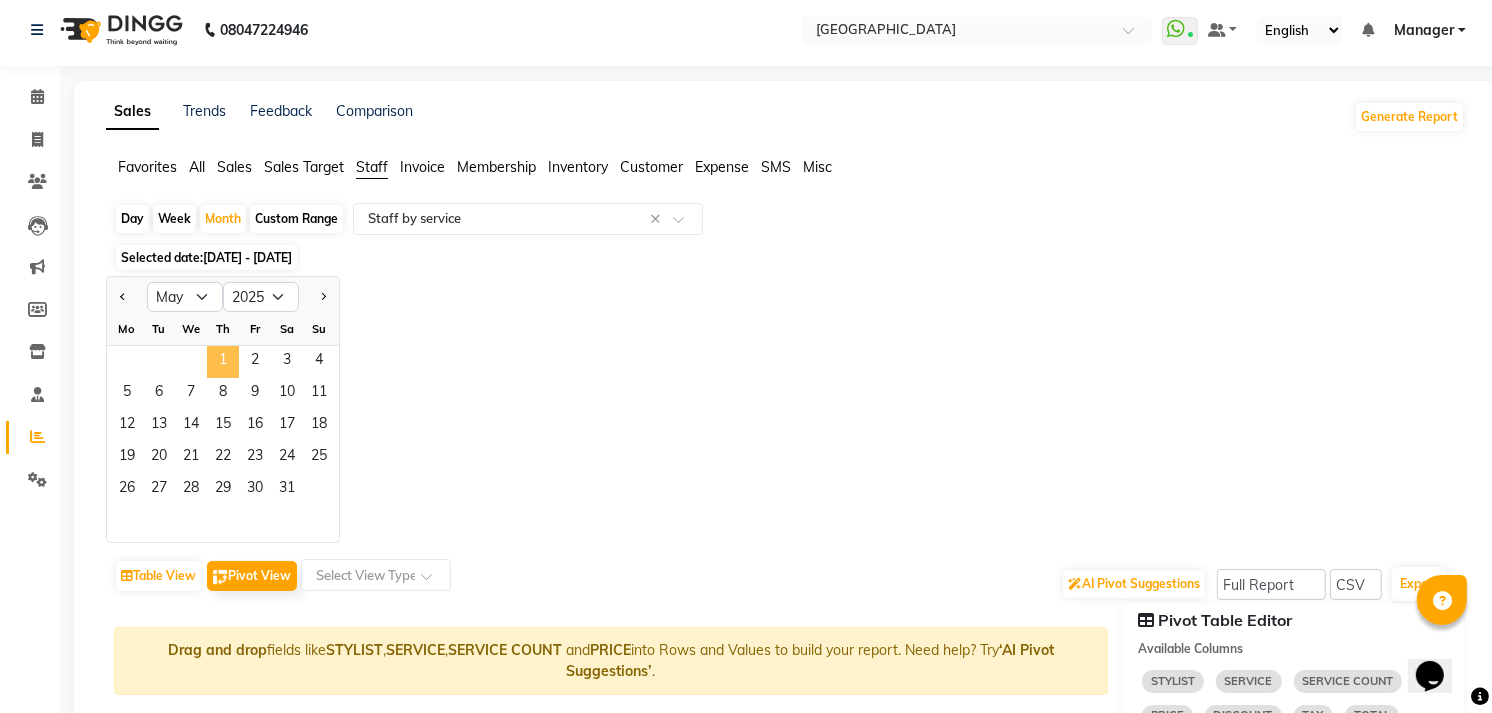 click on "1" 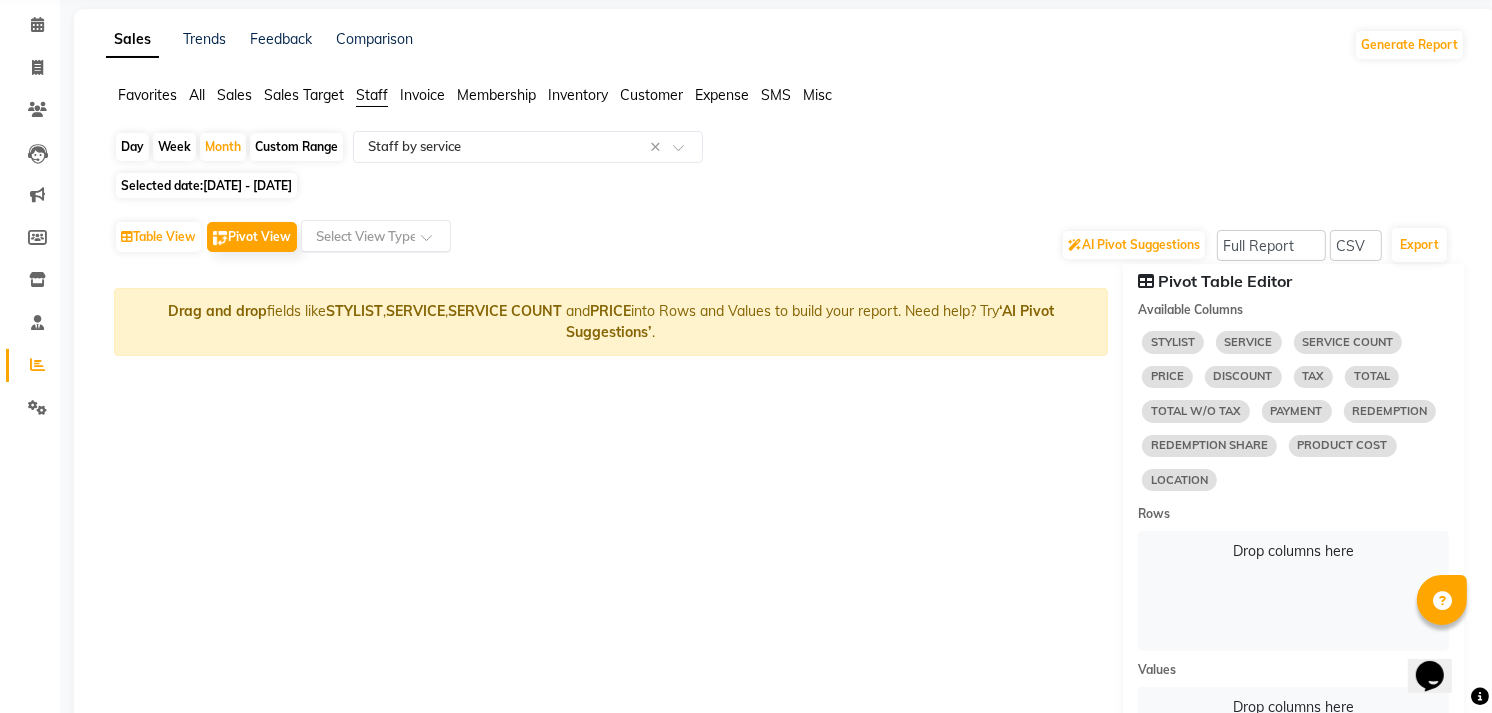 scroll, scrollTop: 117, scrollLeft: 0, axis: vertical 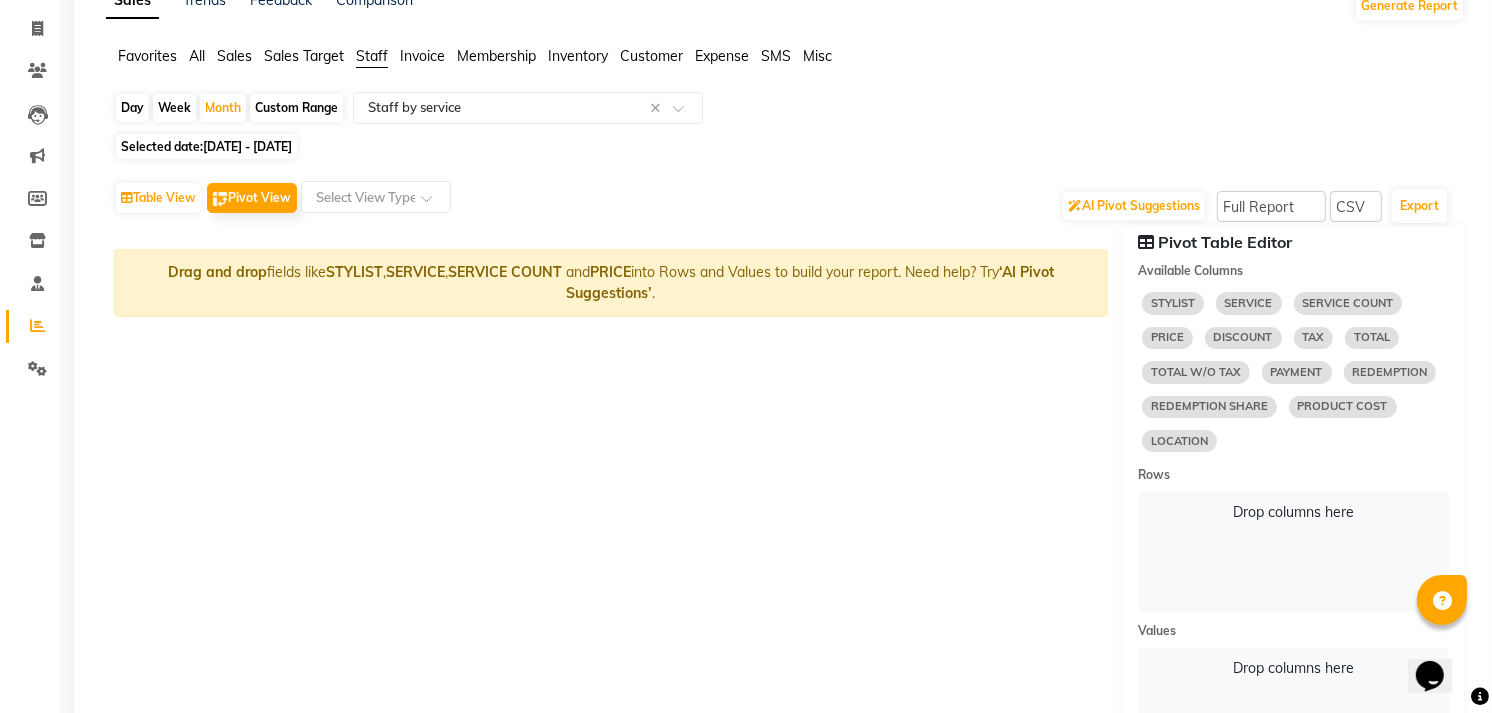 click on "Table View   Pivot View  Select View Type  AI Pivot Suggestions  Select Full Report Filtered Report Select CSV PDF  Export  Drag and drop  fields like  STYLIST ,   SERVICE ,   SERVICE COUNT    and  PRICE  into Rows and Values to build your report. Need help? Try  ‘AI Pivot Suggestions’ .    Pivot Table Editor  Available Columns  STYLIST   SERVICE   SERVICE COUNT   PRICE   DISCOUNT   TAX   TOTAL   TOTAL W/O TAX   PAYMENT   REDEMPTION   REDEMPTION SHARE   PRODUCT COST   LOCATION  Rows Drop columns here Values Drop columns here Filters Drop filters here PDF Preview × Close Download pdf" 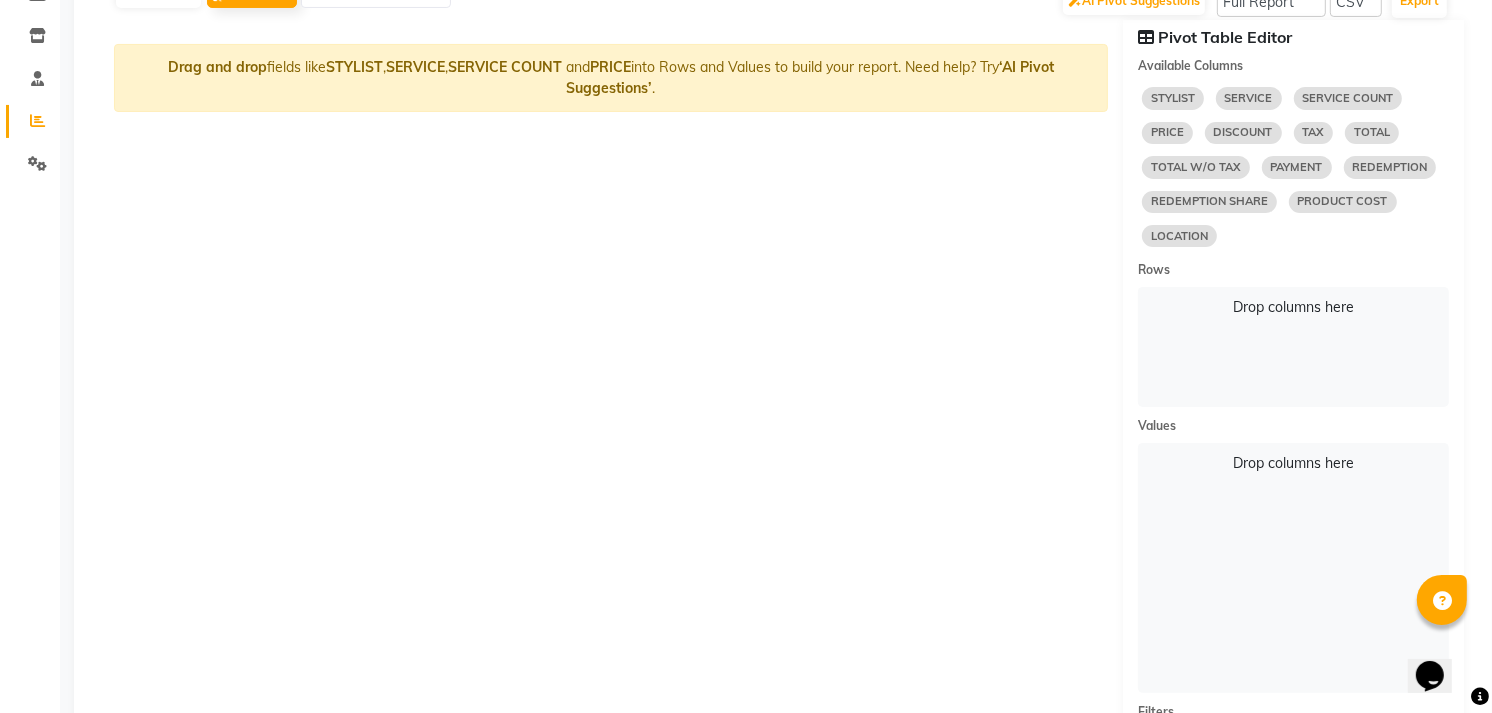 scroll, scrollTop: 0, scrollLeft: 0, axis: both 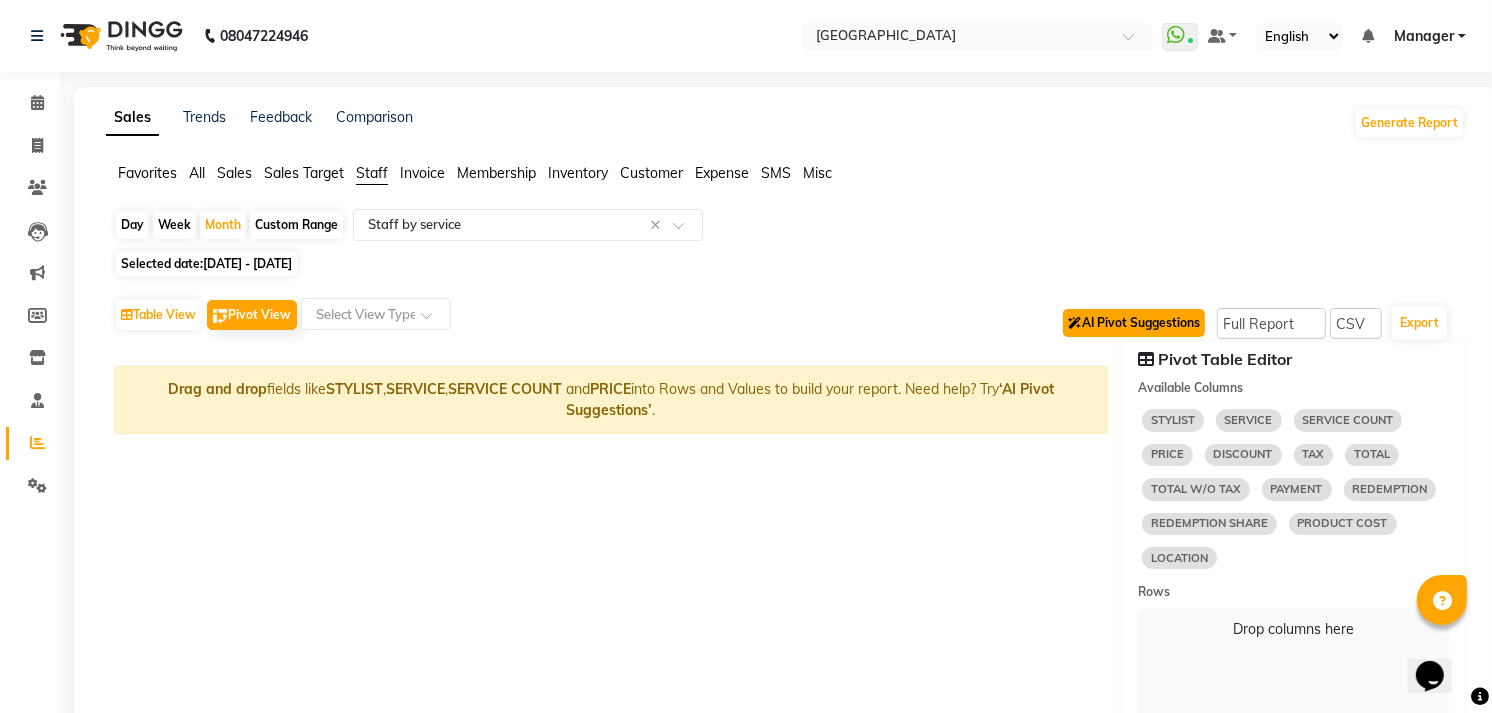 click on "AI Pivot Suggestions" 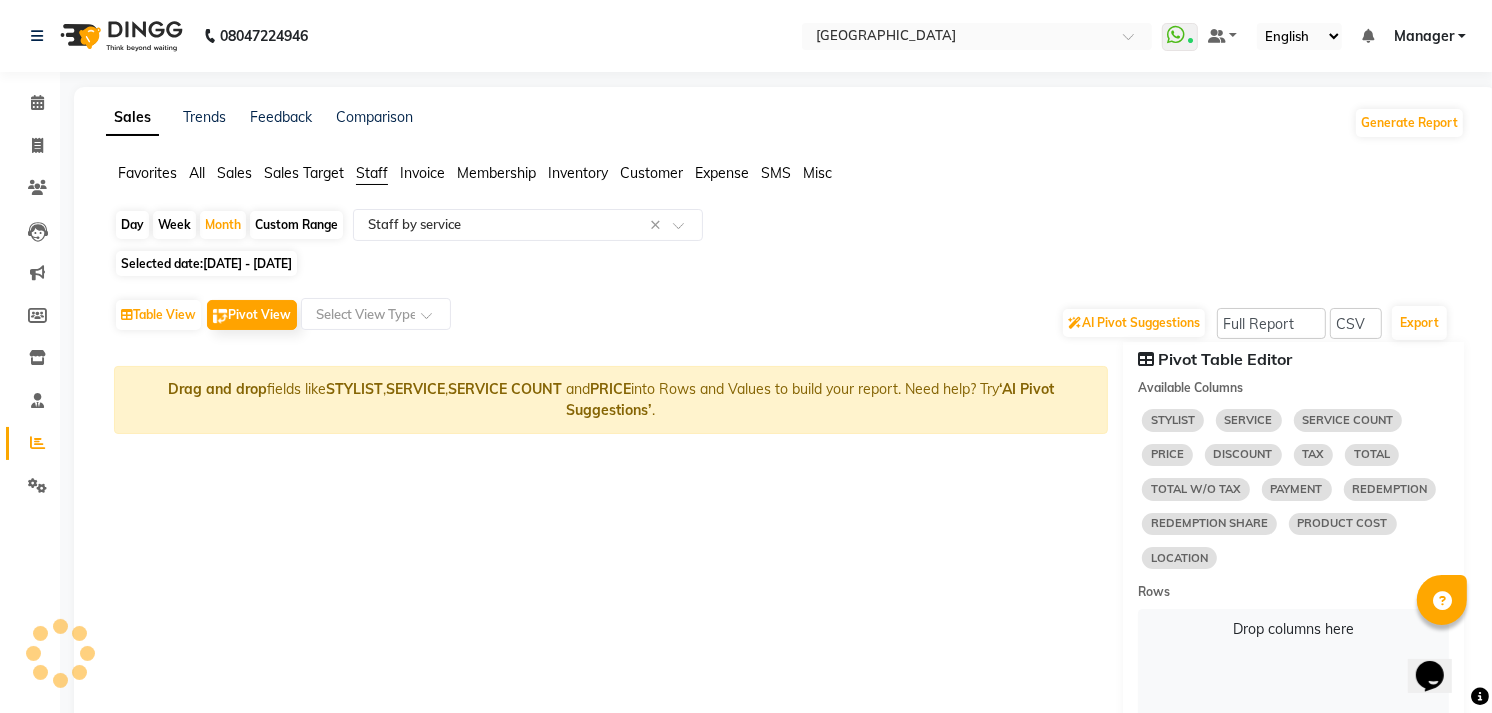 click 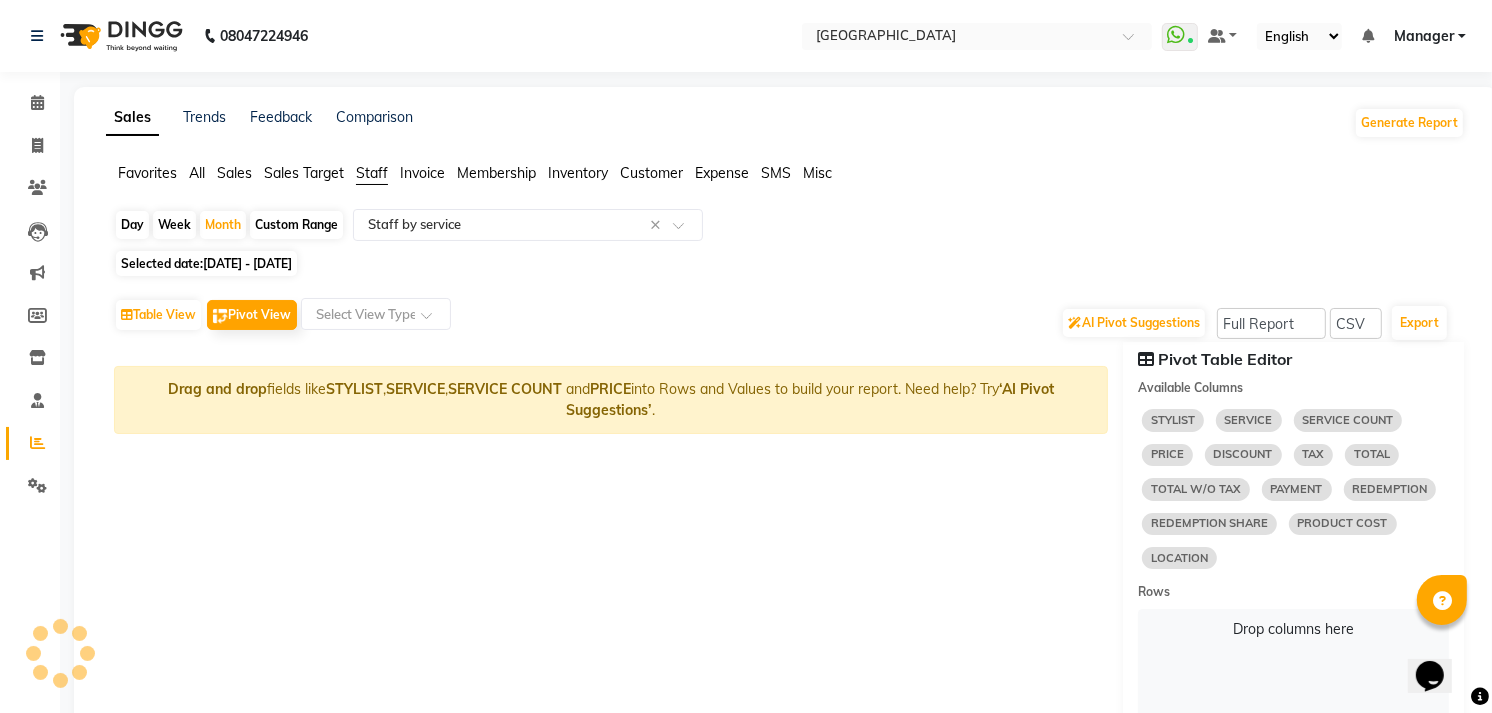 click on "Day   Week   Month   Custom Range  Select Report Type × Staff by service ×" 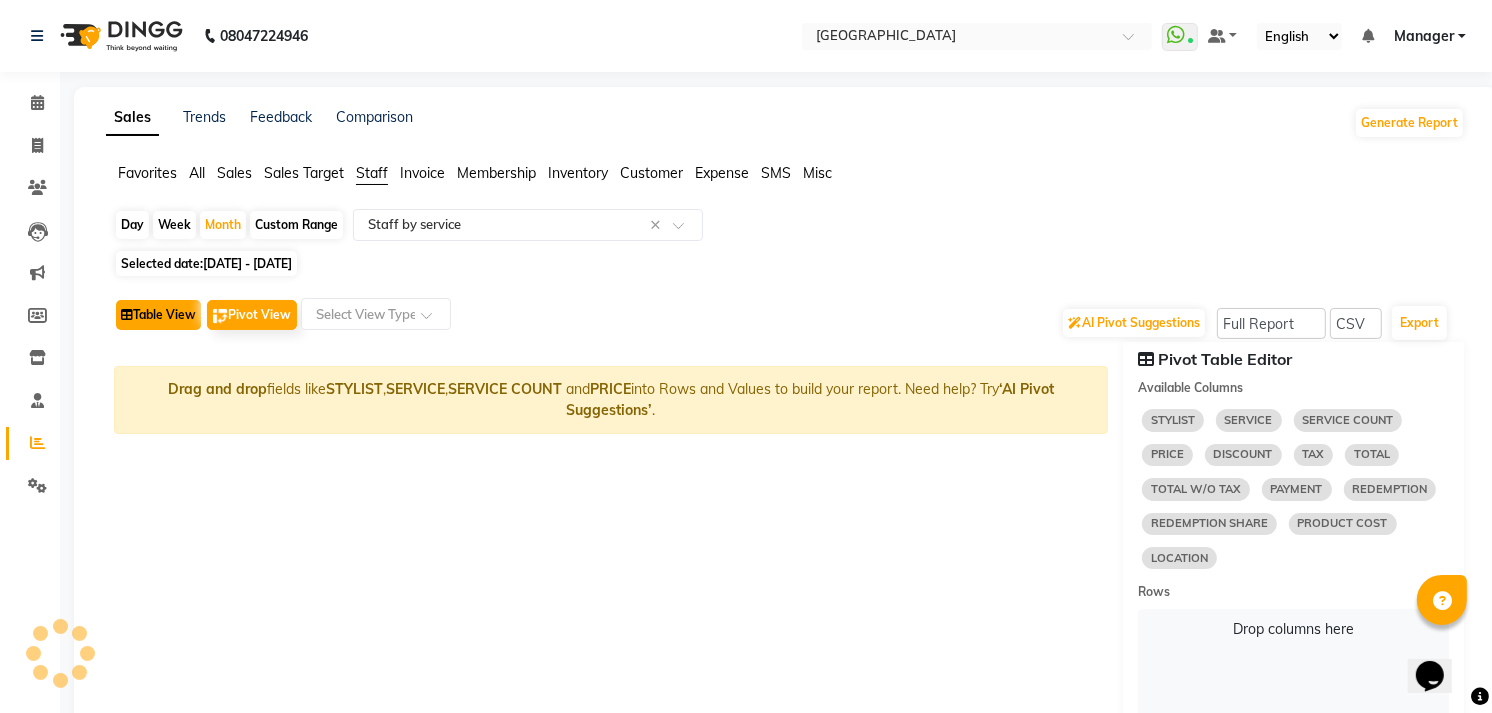 click on "Table View" 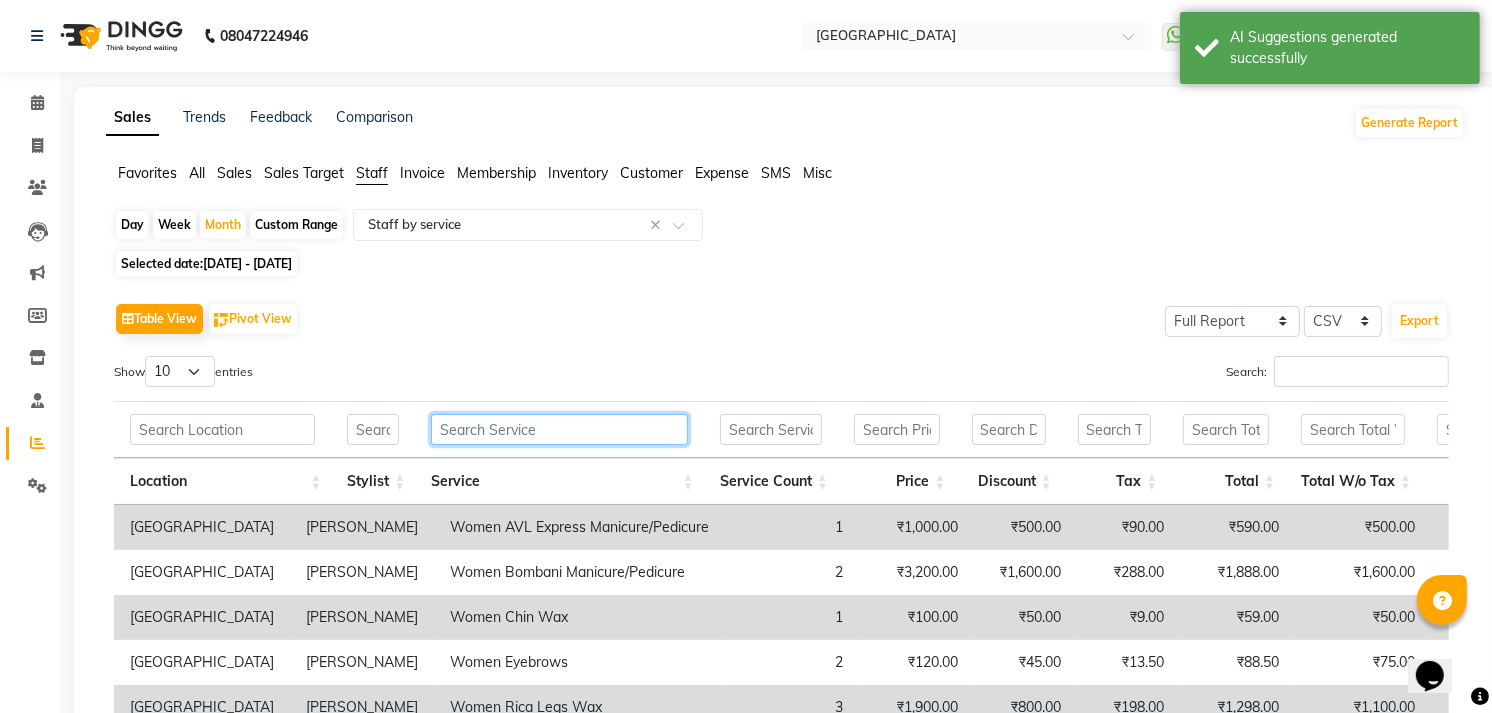 click at bounding box center (559, 429) 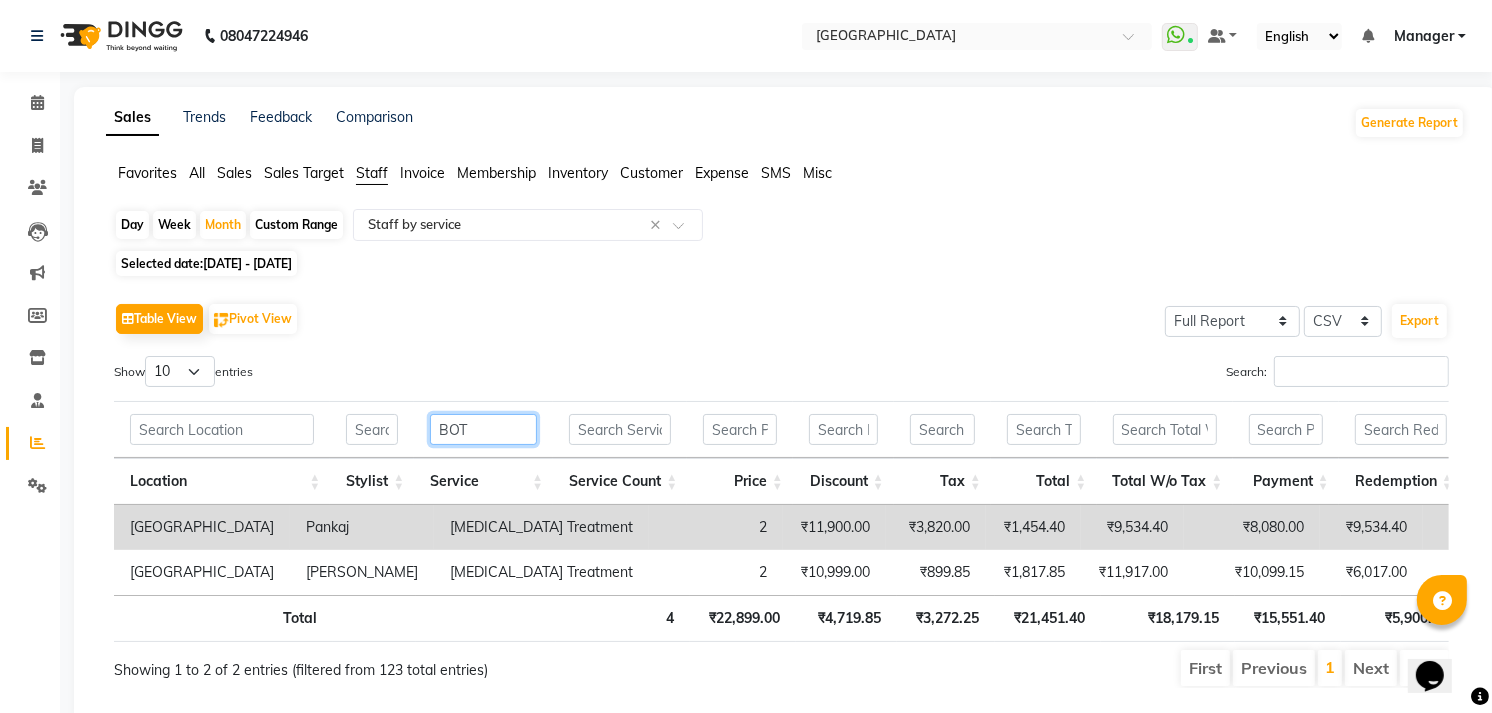 type on "BOT" 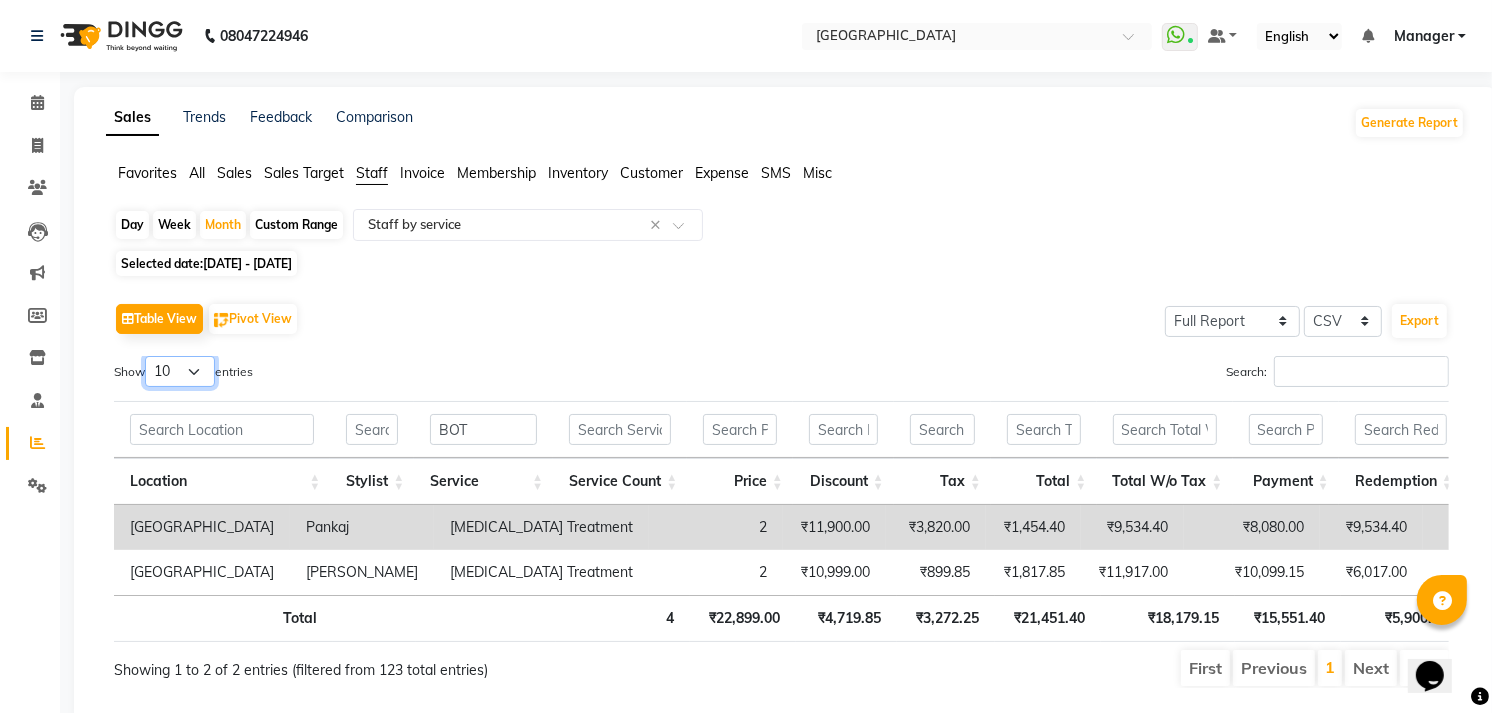 click on "10 25 50 100" at bounding box center (180, 371) 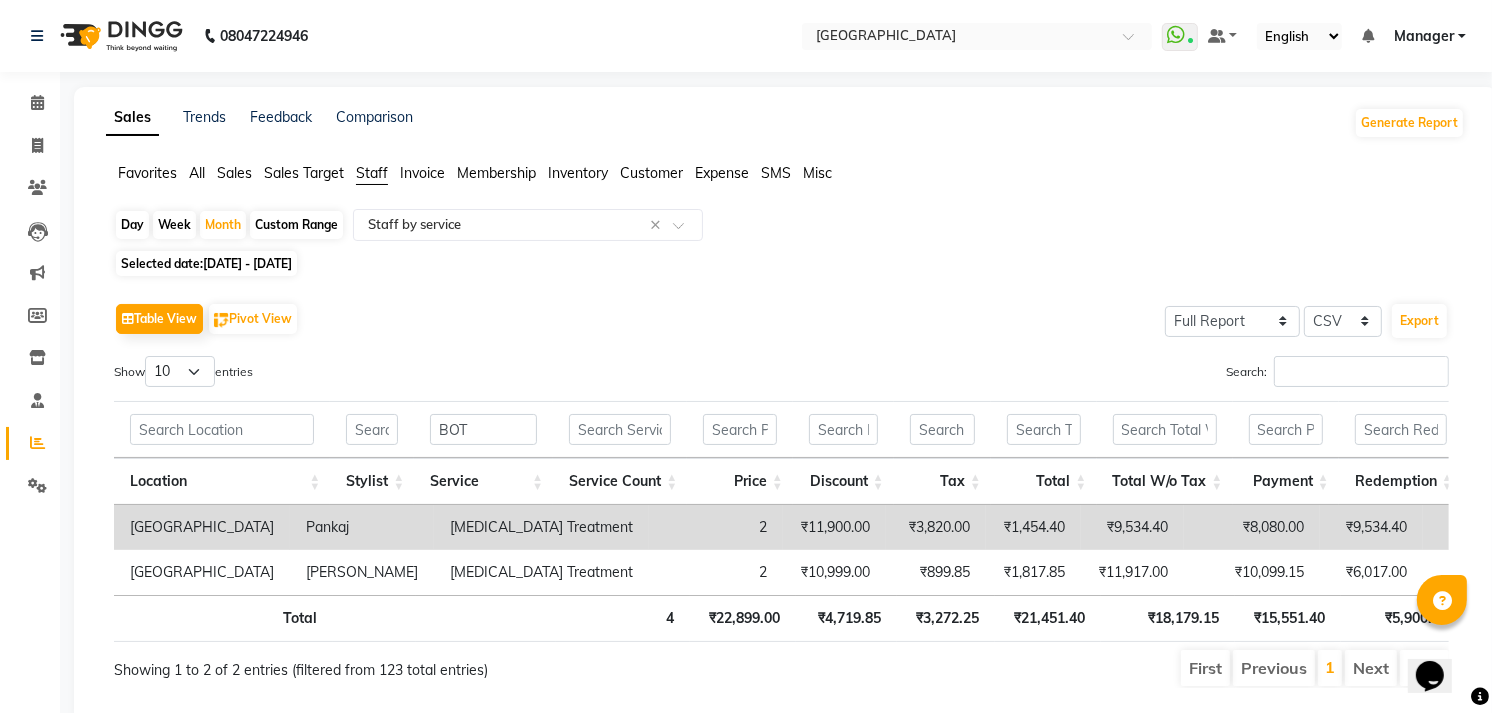 click on "Table View   Pivot View  Select Full Report Filtered Report Select CSV PDF  Export" 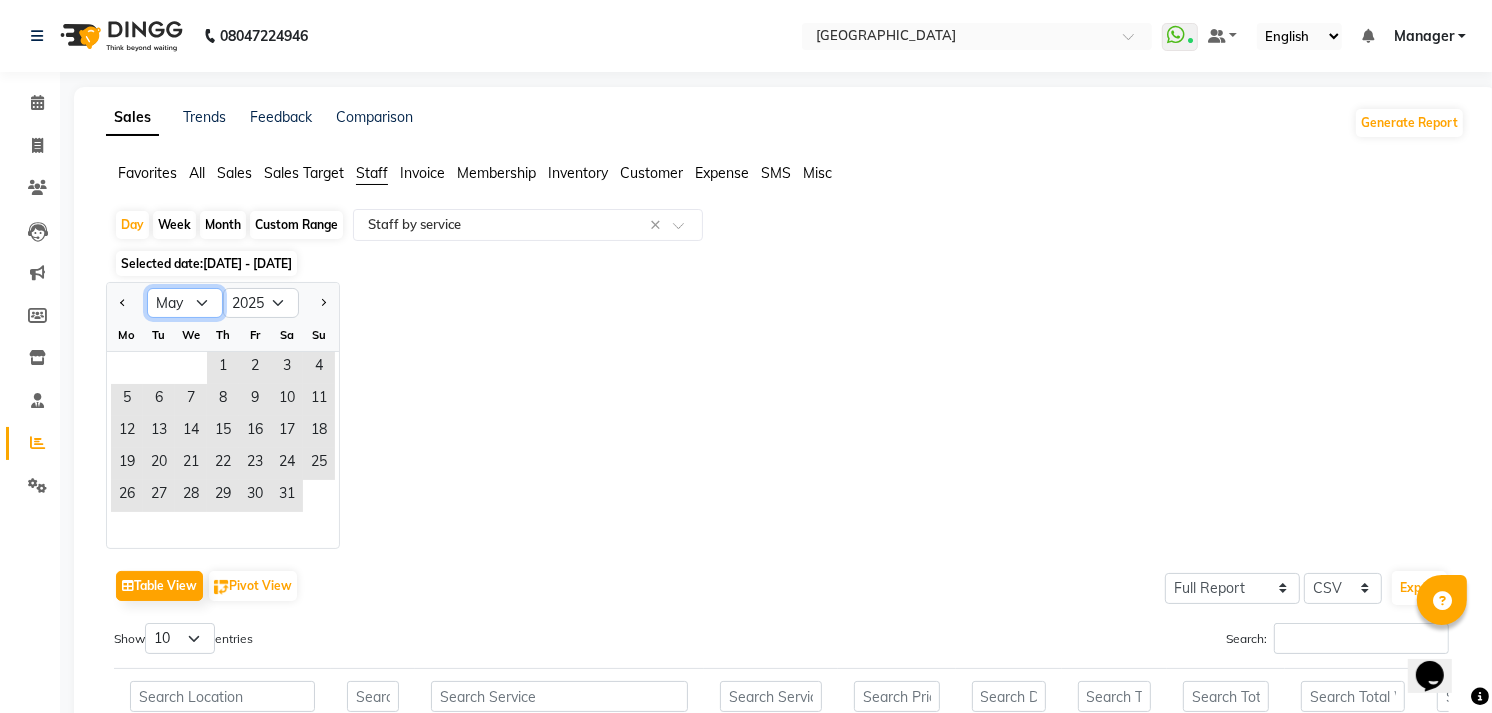 click on "Jan Feb Mar Apr May Jun Jul Aug Sep Oct Nov Dec" 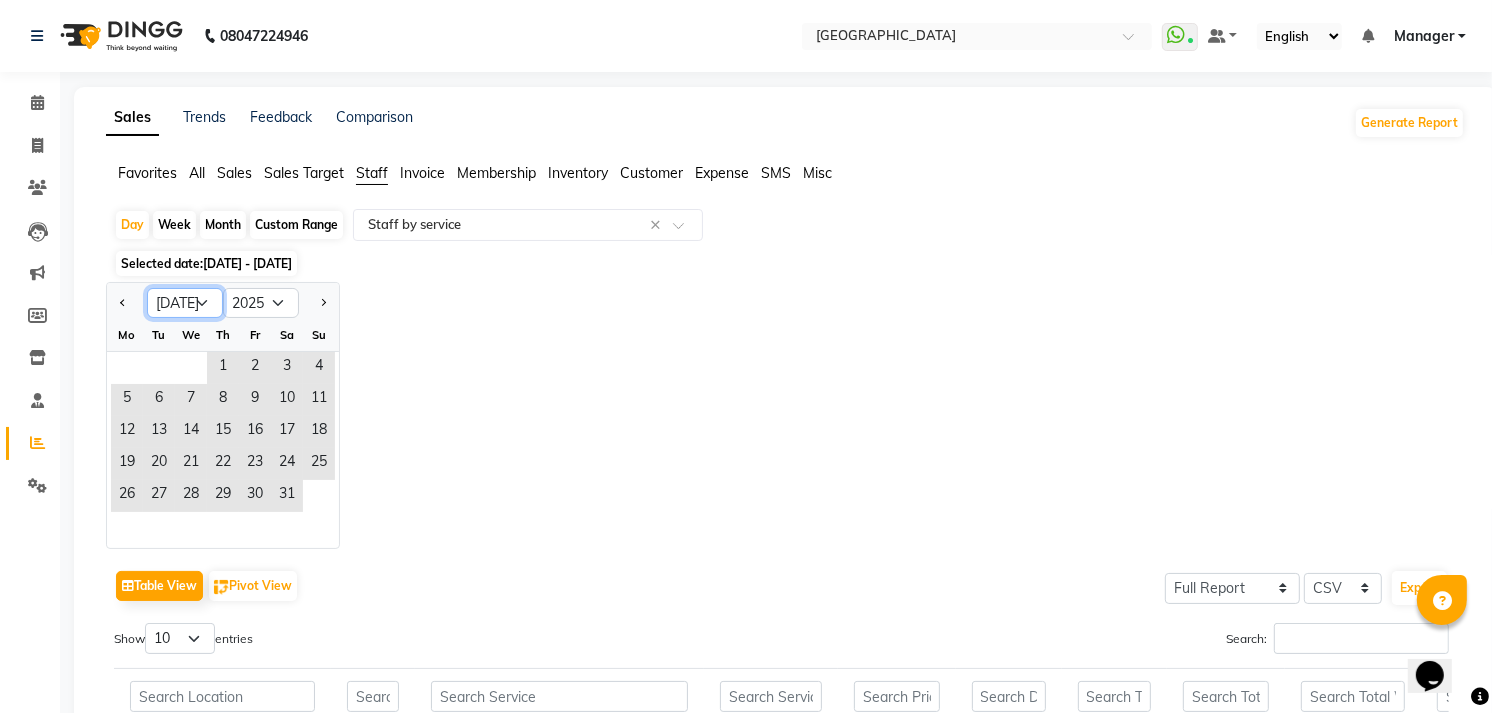 click on "Jan Feb Mar Apr May Jun Jul Aug Sep Oct Nov Dec" 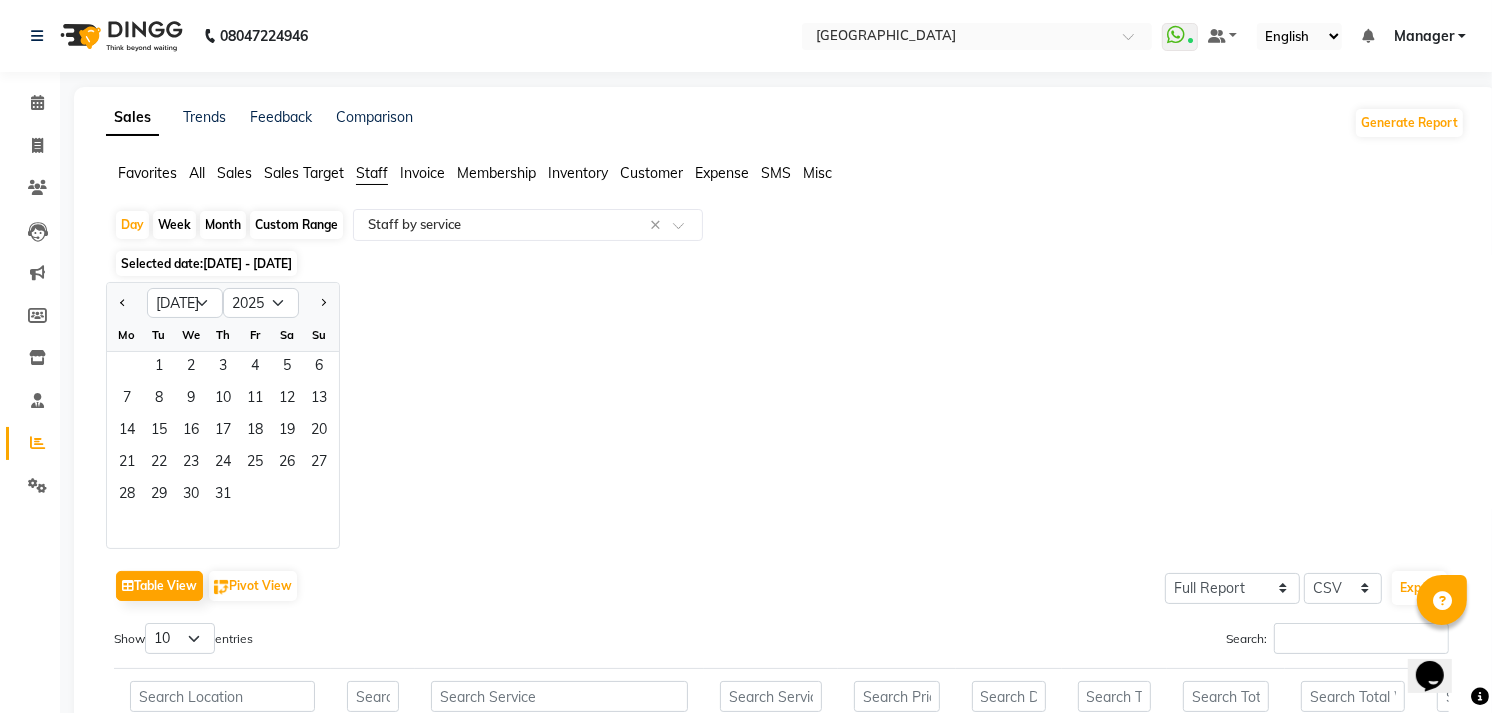 click on "Jan Feb Mar Apr May Jun Jul Aug Sep Oct Nov Dec 2015 2016 2017 2018 2019 2020 2021 2022 2023 2024 2025 2026 2027 2028 2029 2030 2031 2032 2033 2034 2035 Mo Tu We Th Fr Sa Su  1   2   3   4   5   6   7   8   9   10   11   12   13   14   15   16   17   18   19   20   21   22   23   24   25   26   27   28   29   30   31" 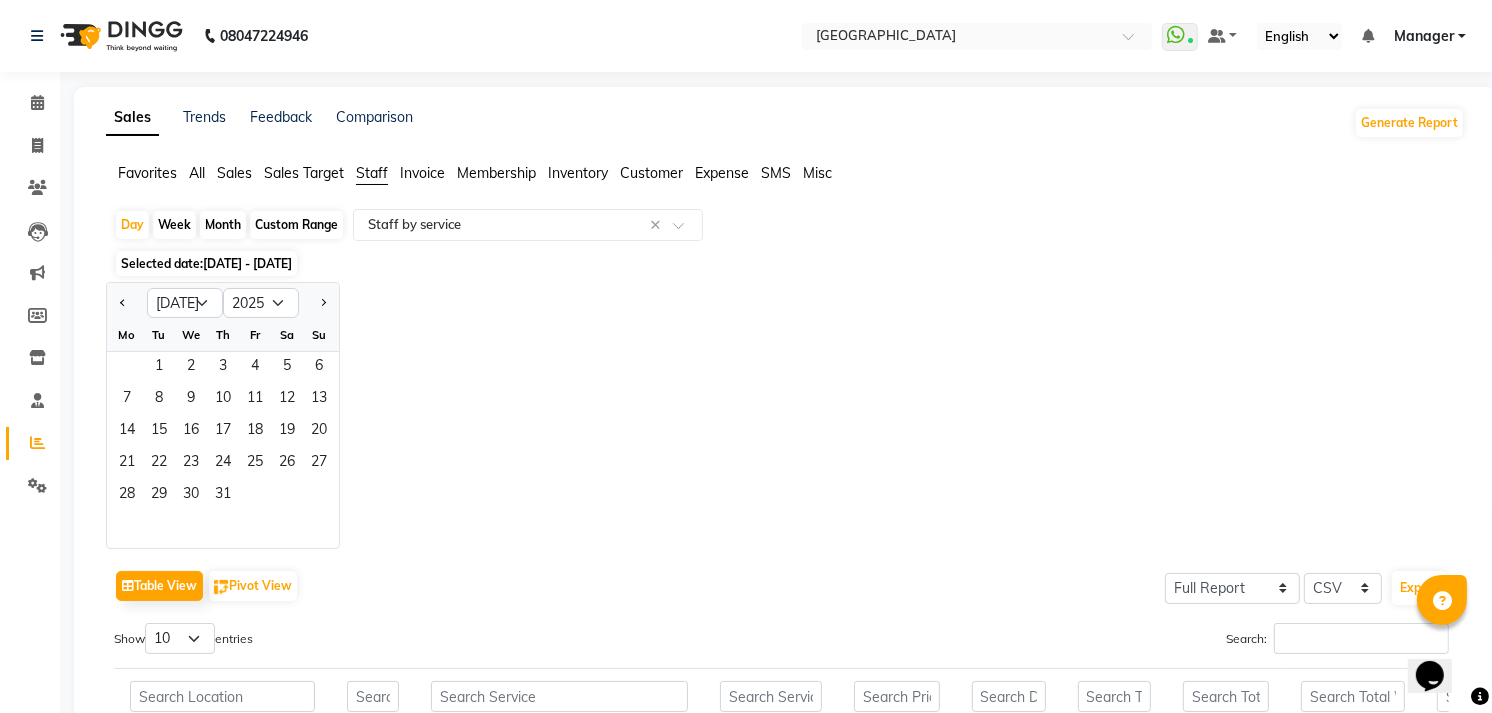 click on "Month" 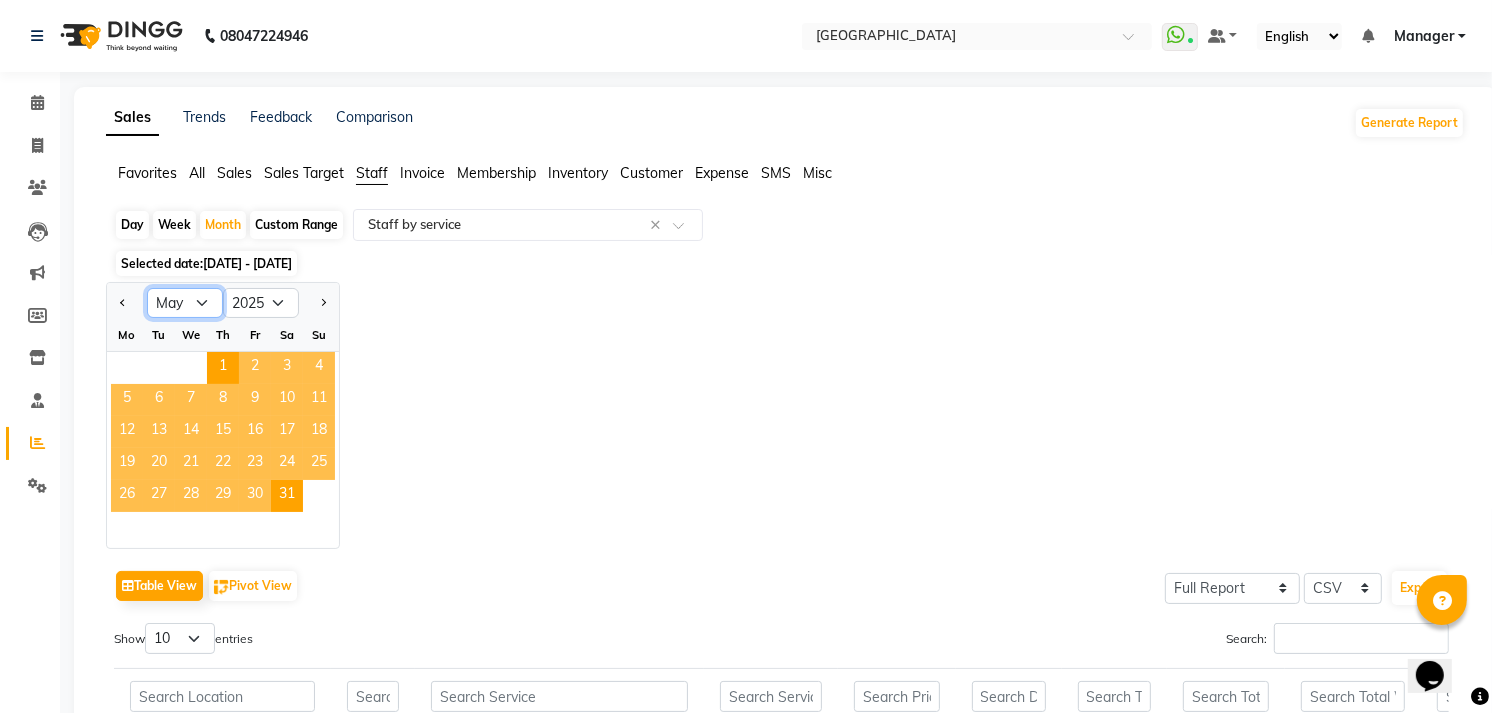 click on "Jan Feb Mar Apr May Jun Jul Aug Sep Oct Nov Dec" 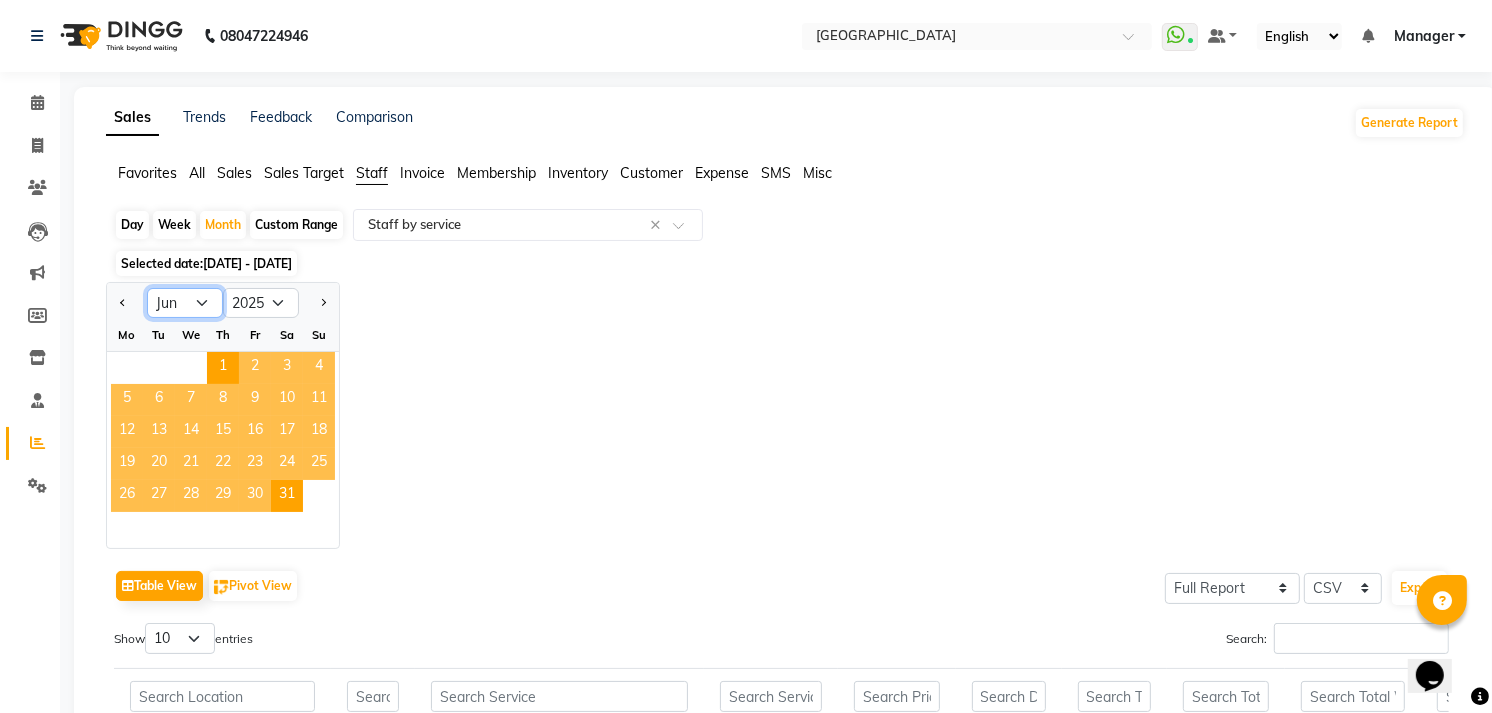 click on "Jan Feb Mar Apr May Jun Jul Aug Sep Oct Nov Dec" 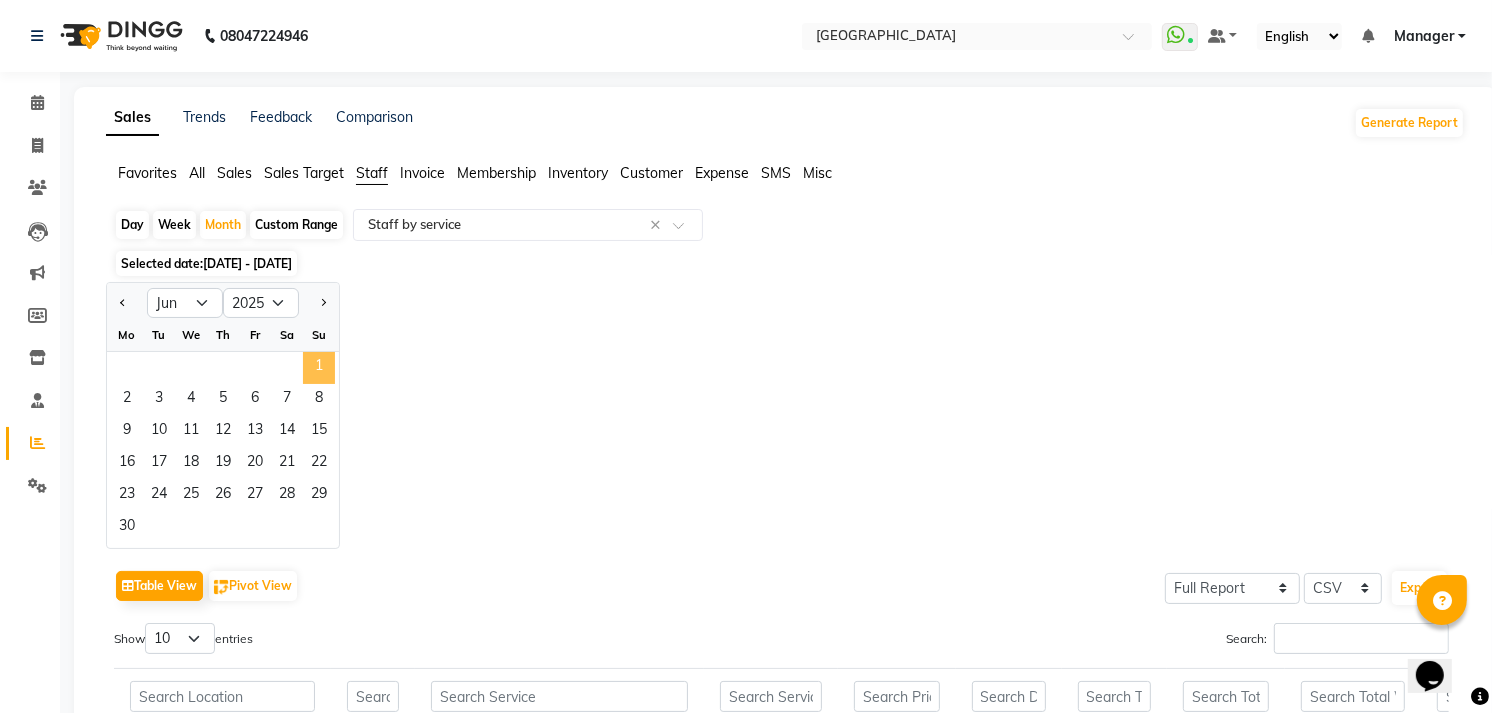 click on "1" 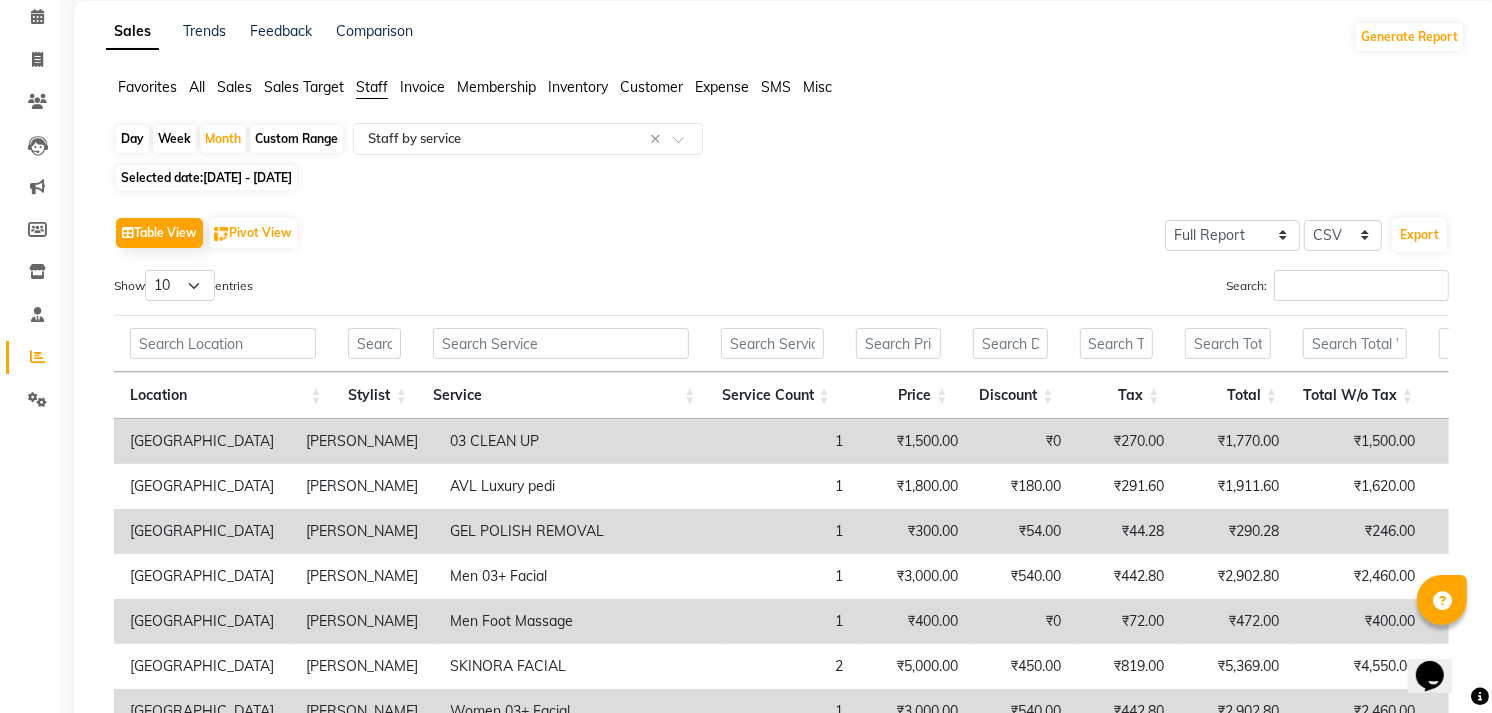 scroll, scrollTop: 222, scrollLeft: 0, axis: vertical 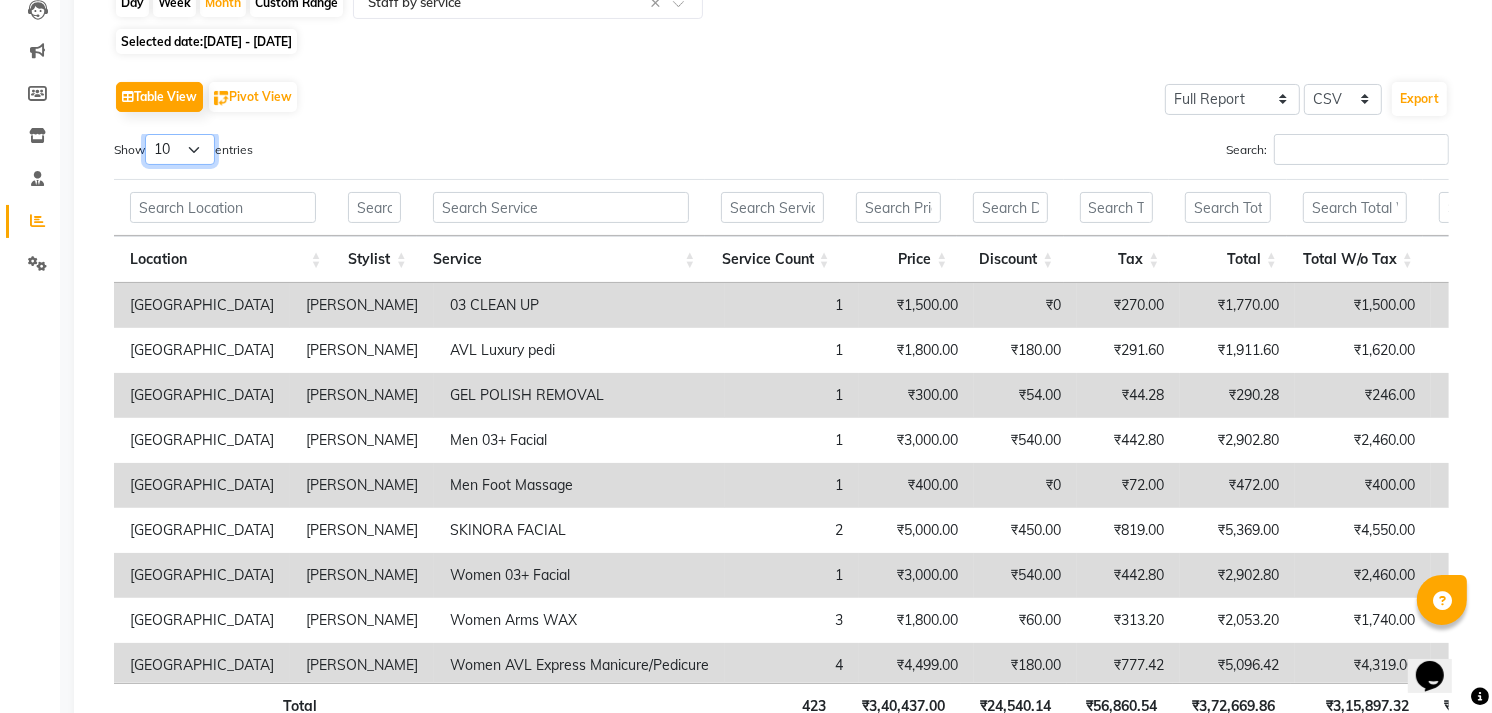 click on "10 25 50 100" at bounding box center [180, 149] 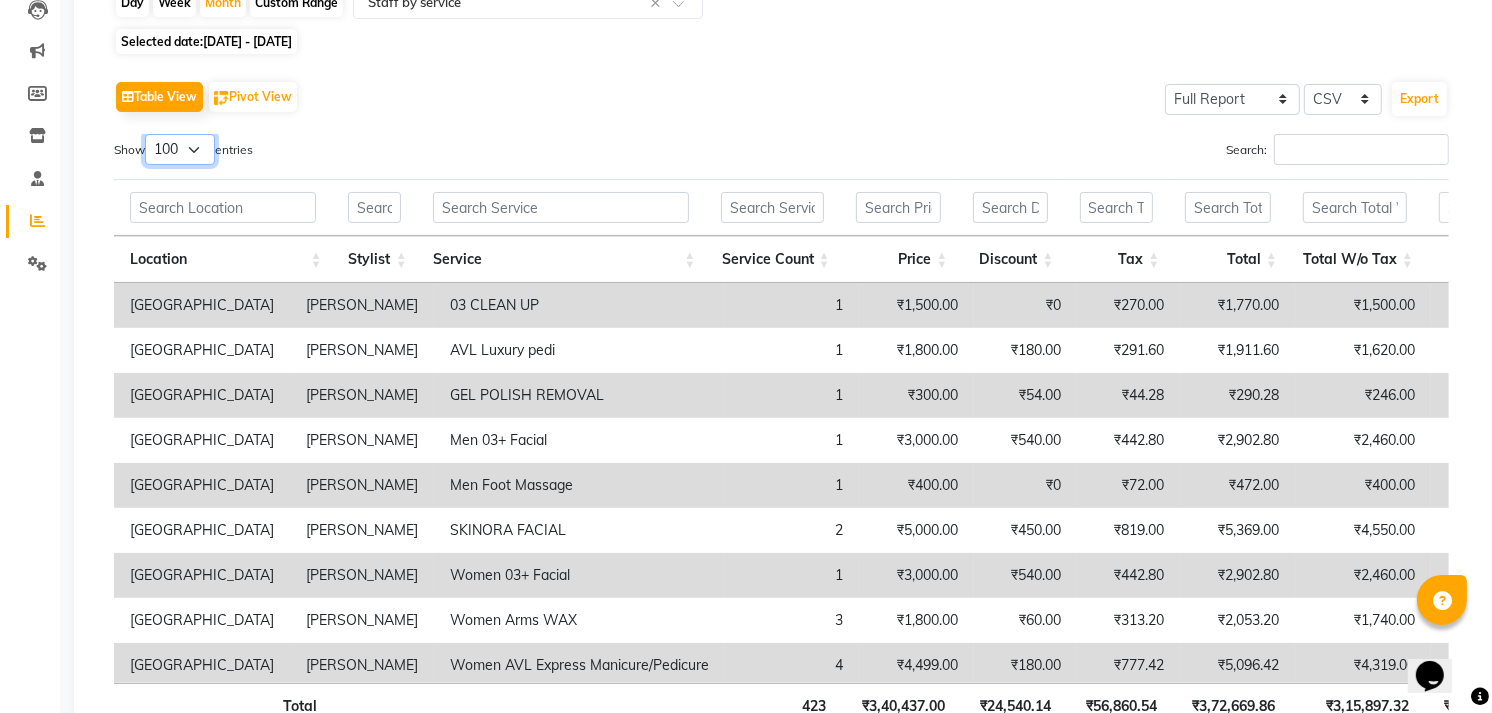click on "10 25 50 100" at bounding box center [180, 149] 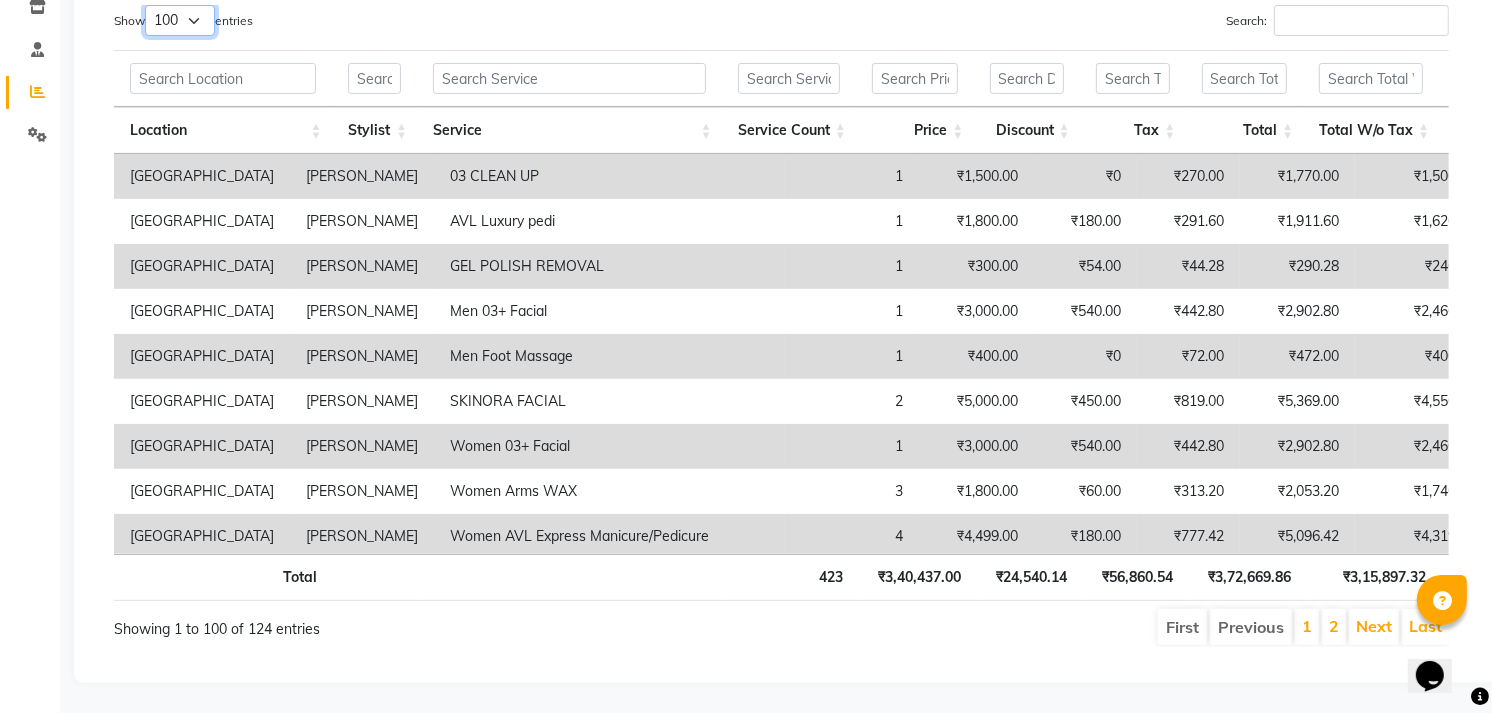 scroll, scrollTop: 257, scrollLeft: 0, axis: vertical 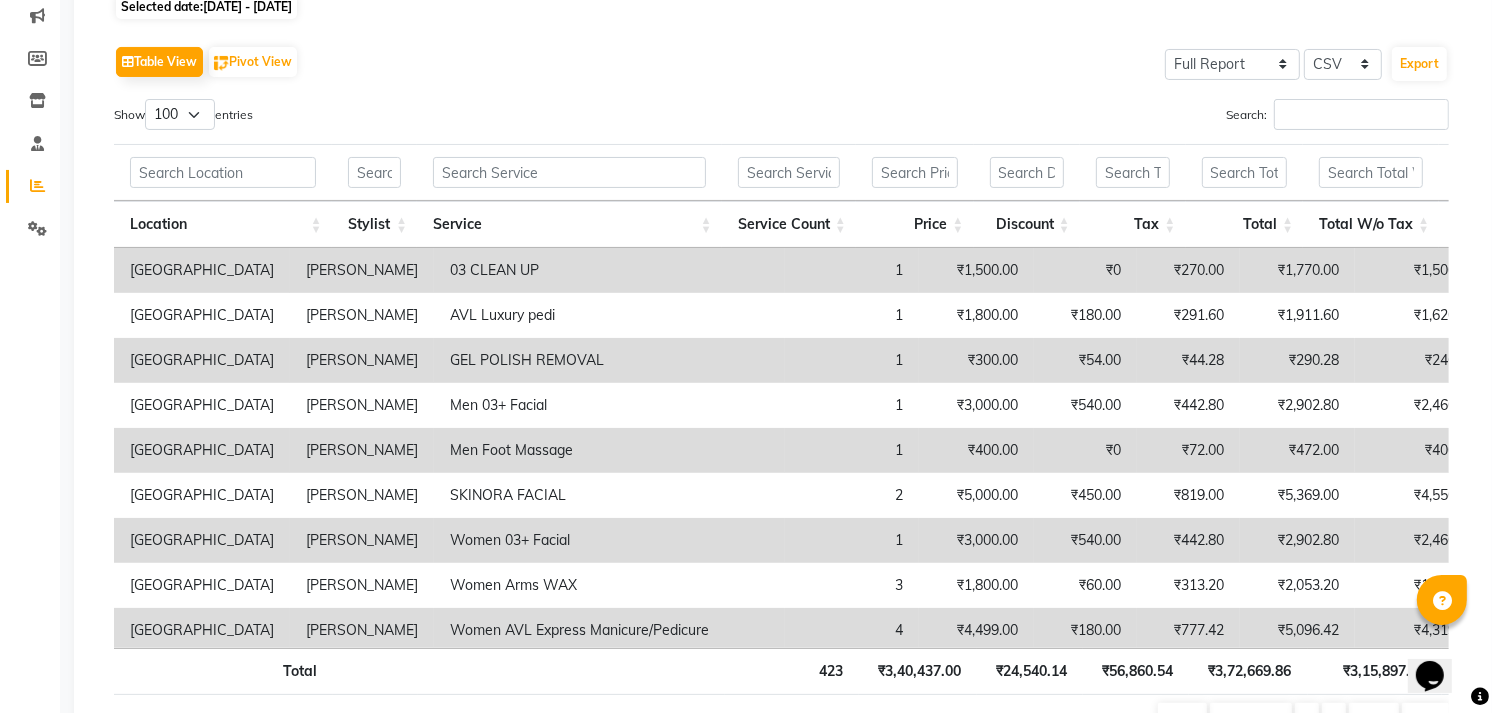click at bounding box center (569, 172) 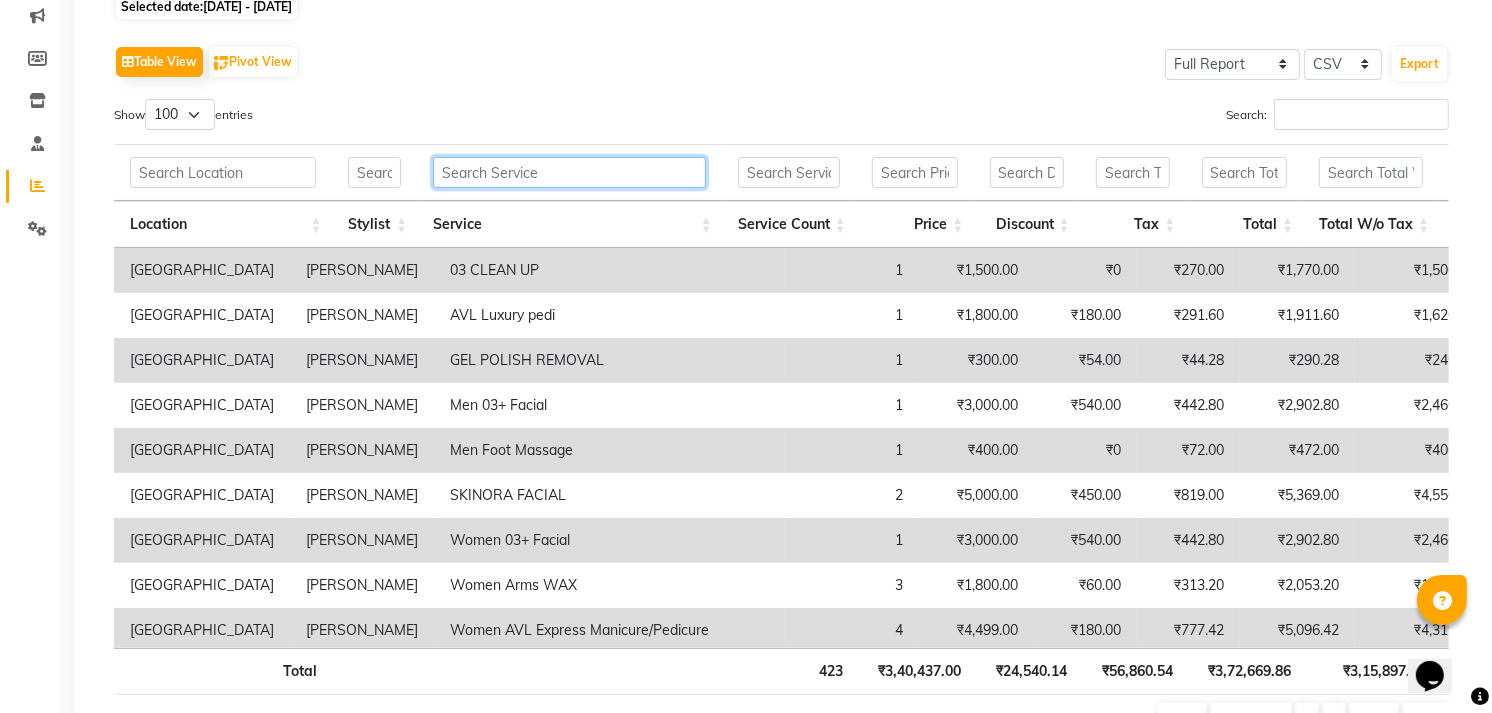 click at bounding box center (569, 172) 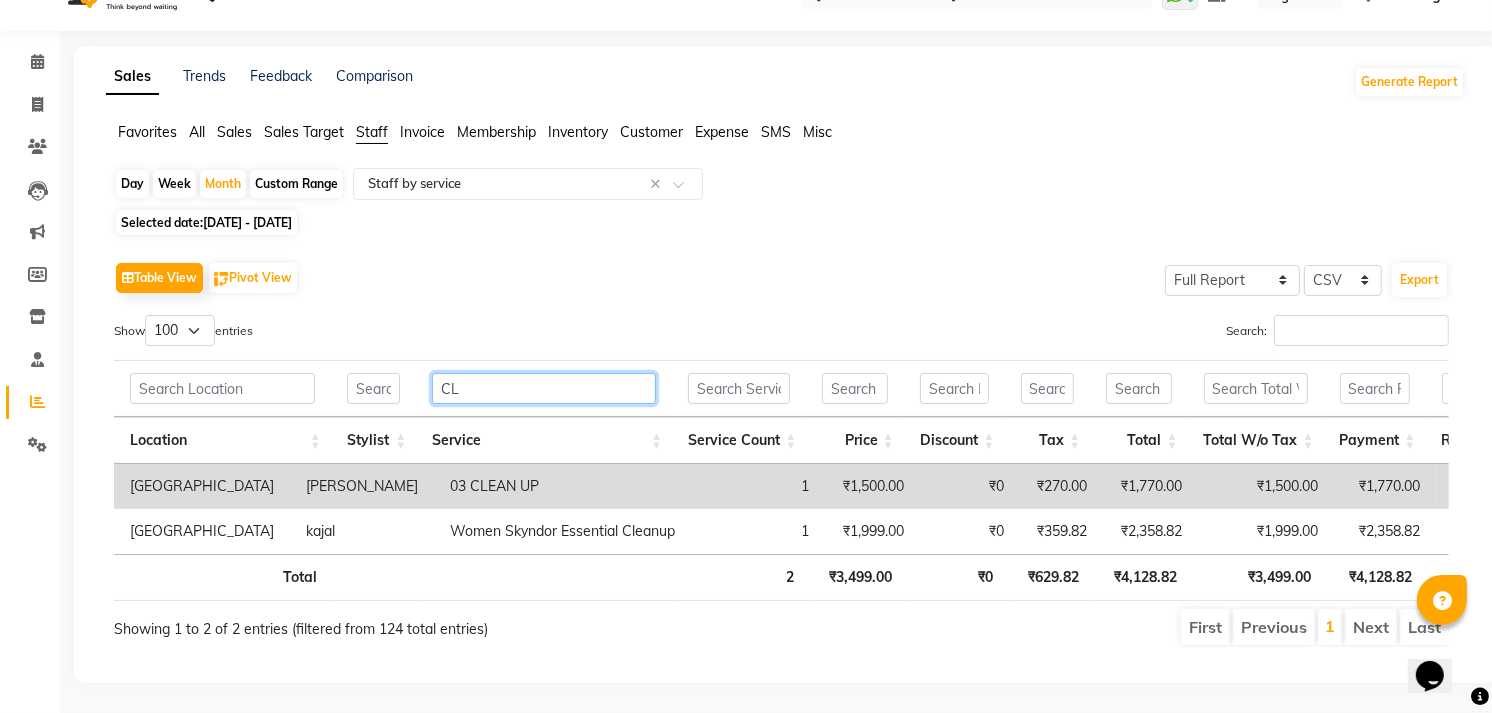 scroll, scrollTop: 75, scrollLeft: 0, axis: vertical 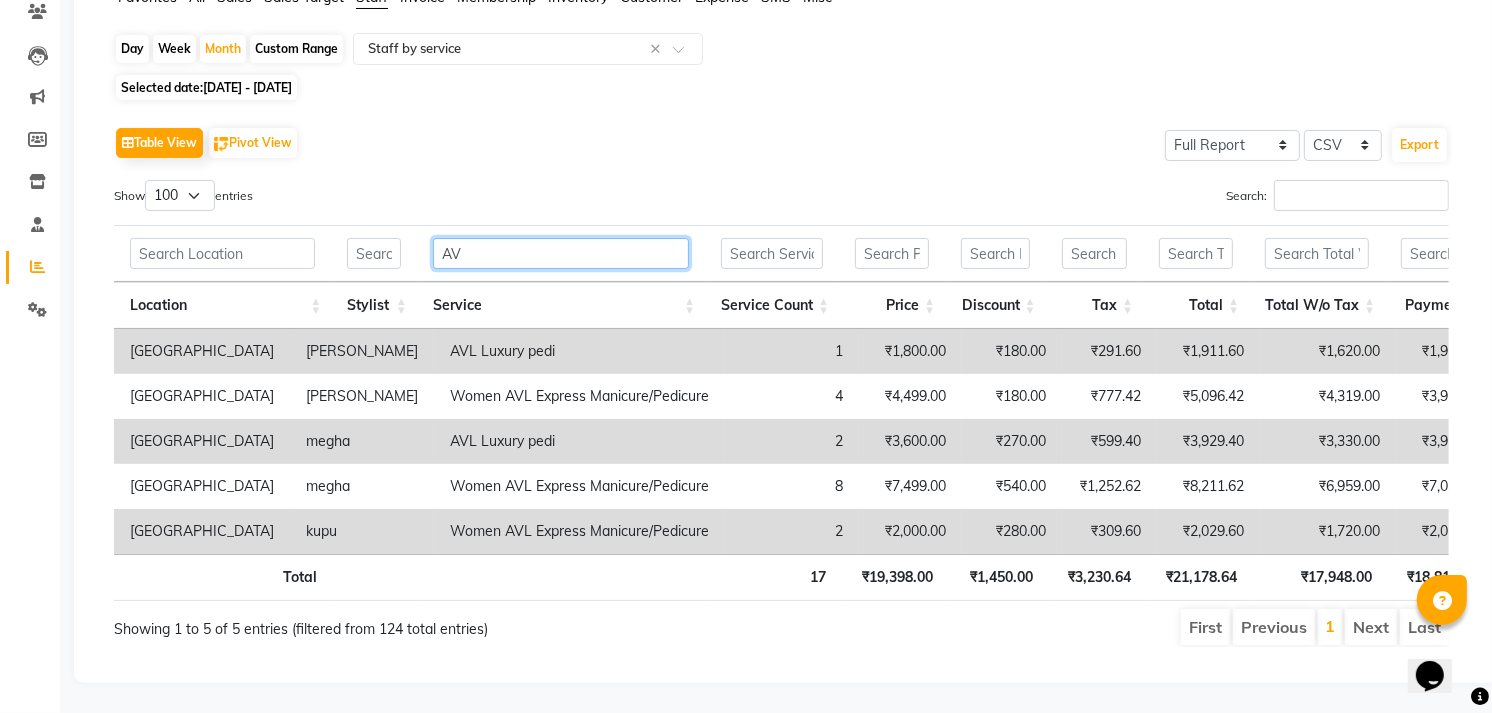 type on "A" 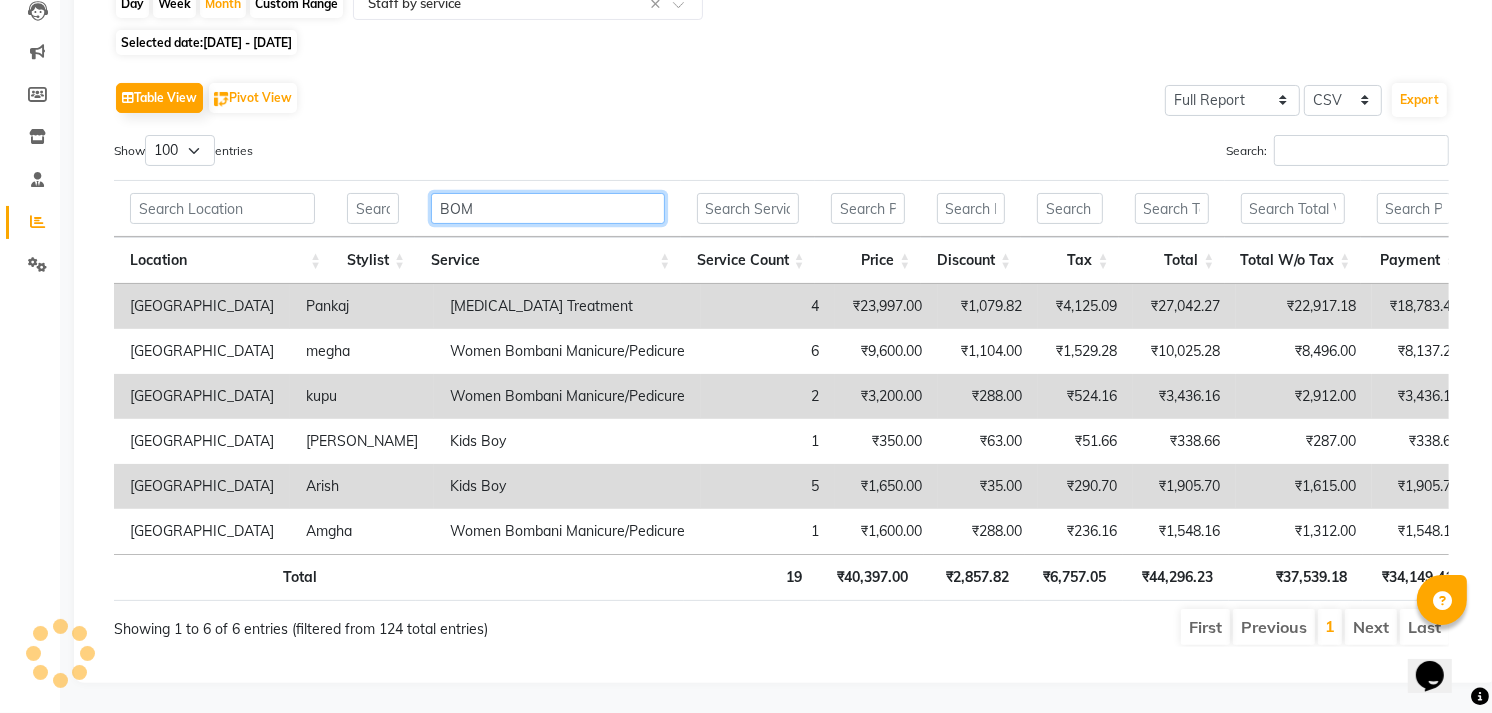 scroll, scrollTop: 121, scrollLeft: 0, axis: vertical 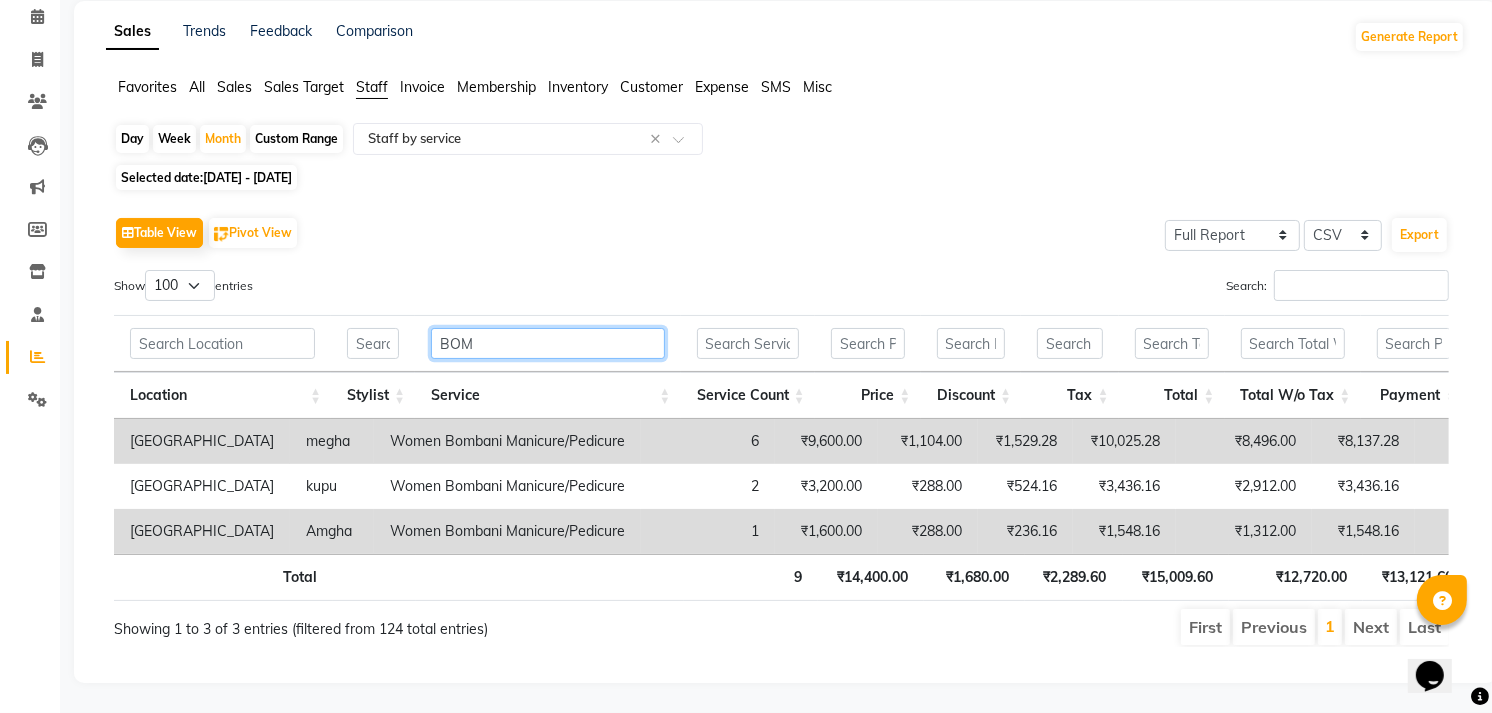 type on "BOM" 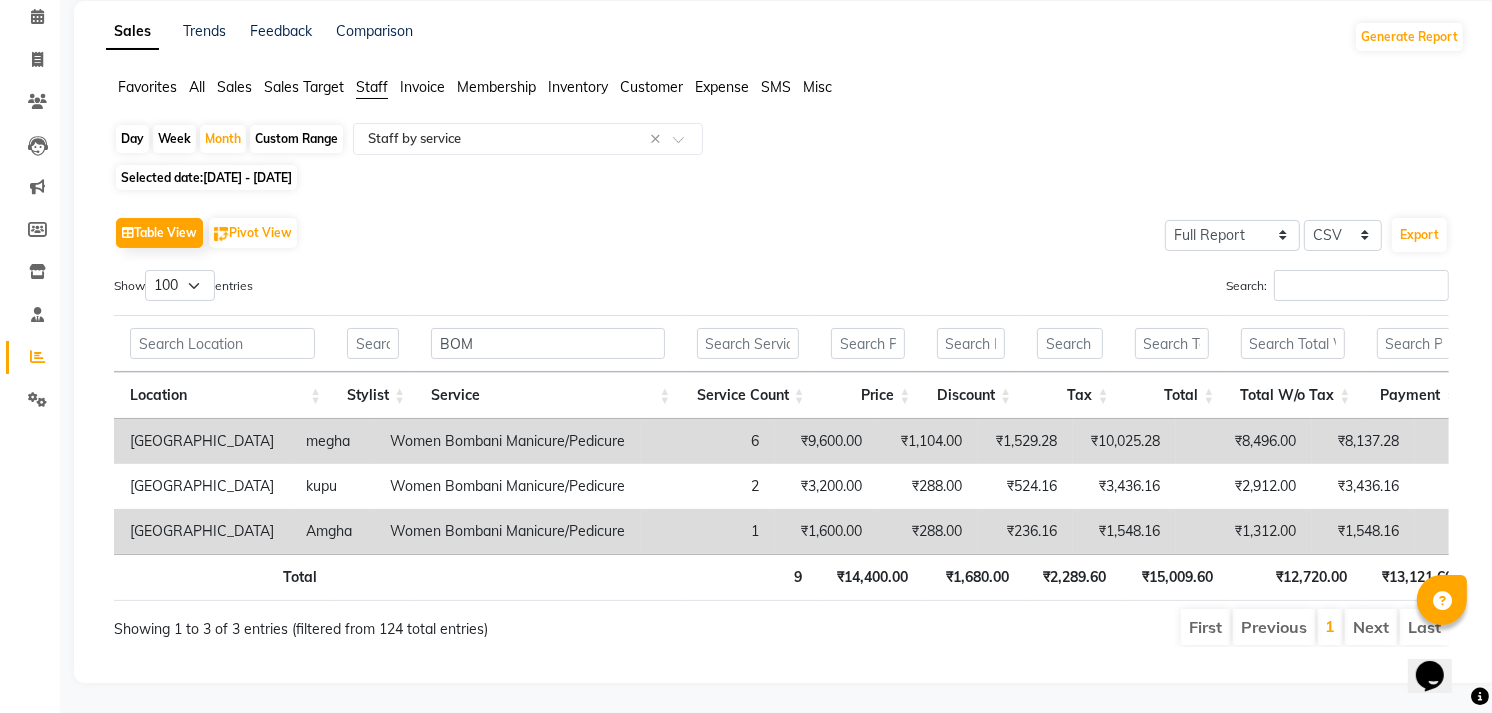 click on "01-06-2025 - 30-06-2025" 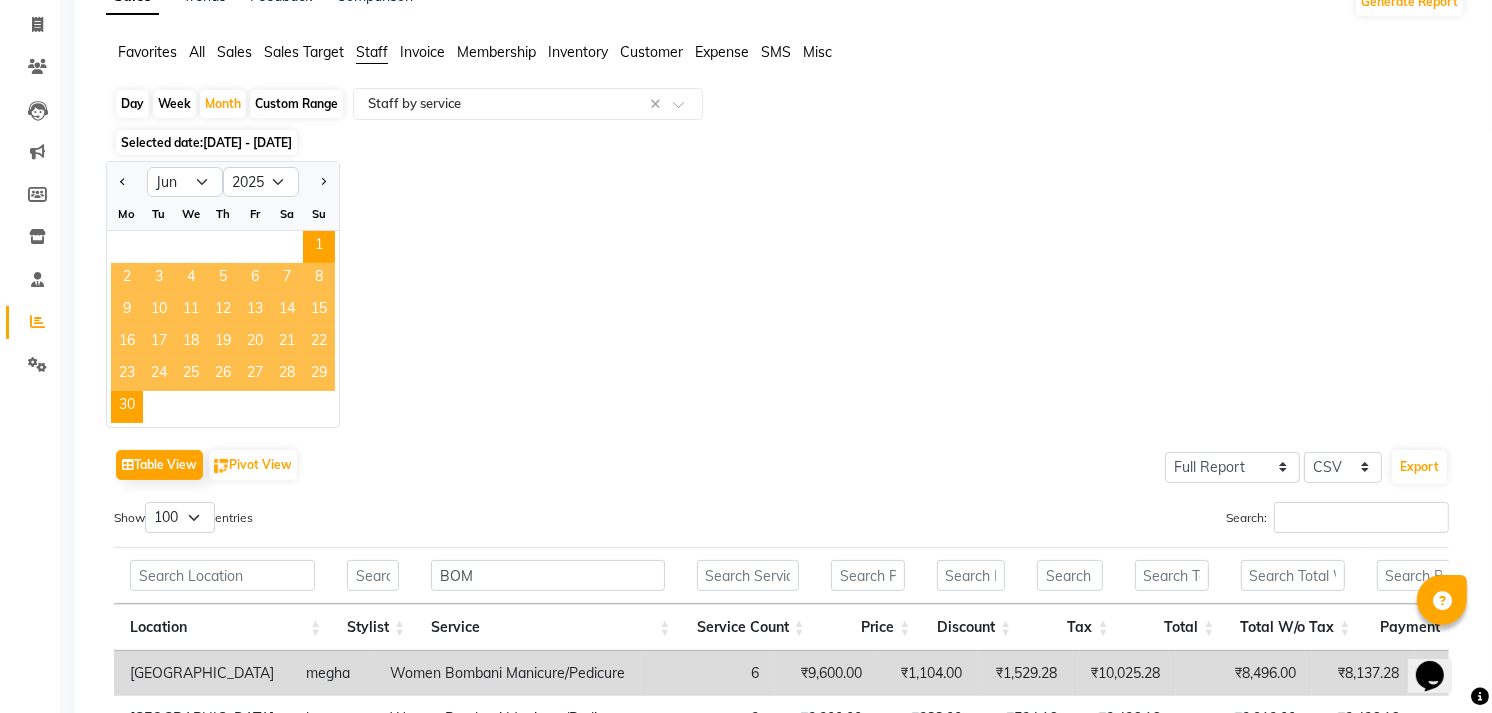 click on "Jan Feb Mar Apr May Jun Jul Aug Sep Oct Nov Dec 2015 2016 2017 2018 2019 2020 2021 2022 2023 2024 2025 2026 2027 2028 2029 2030 2031 2032 2033 2034 2035 Mo Tu We Th Fr Sa Su  1   2   3   4   5   6   7   8   9   10   11   12   13   14   15   16   17   18   19   20   21   22   23   24   25   26   27   28   29   30" 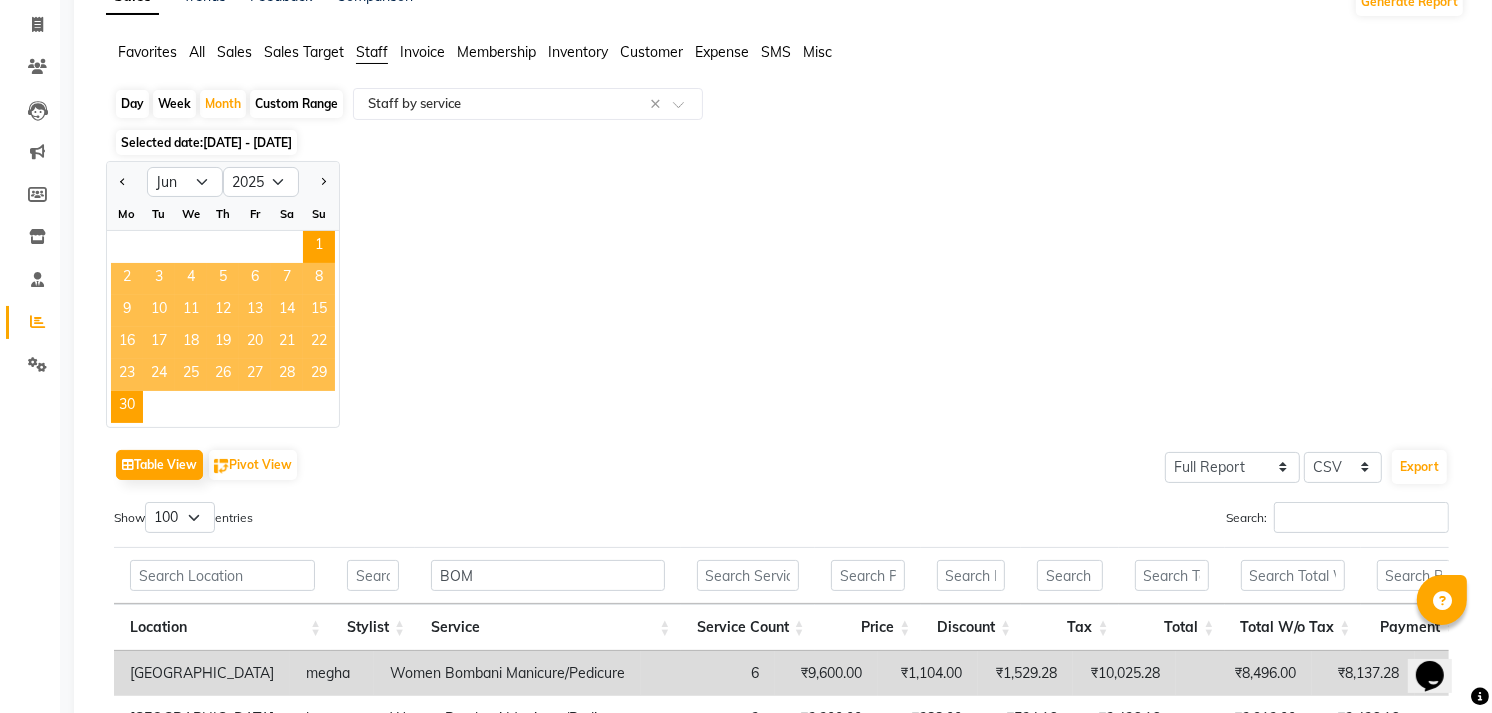 click on "Table View   Pivot View  Select Full Report Filtered Report Select CSV PDF  Export  Show  10 25 50 100  entries Search: BOM Location Stylist Service Service Count Price Discount Tax Total Total W/o Tax Payment Redemption Redemption Share Product Cost Location Stylist Service Service Count Price Discount Tax Total Total W/o Tax Payment Redemption Redemption Share Product Cost Total 9 ₹14,400.00 ₹1,680.00 ₹2,289.60 ₹15,009.60 ₹12,720.00 ₹13,121.60 ₹1,888.00 ₹1,184.00 ₹0 N Salon, Sarjapur Main Road megha Women Bombani Manicure/Pedicure 6 ₹9,600.00 ₹1,104.00 ₹1,529.28 ₹10,025.28 ₹8,496.00 ₹8,137.28 ₹1,888.00 ₹1,184.00 ₹0 N Salon, Sarjapur Main Road kupu  Women Bombani Manicure/Pedicure 2 ₹3,200.00 ₹288.00 ₹524.16 ₹3,436.16 ₹2,912.00 ₹3,436.16 ₹0 ₹0 ₹0 N Salon, Sarjapur Main Road Amgha Women Bombani Manicure/Pedicure 1 ₹1,600.00 ₹288.00 ₹236.16 ₹1,548.16 ₹1,312.00 ₹1,548.16 ₹0 ₹0 ₹0 Total 9 ₹14,400.00 ₹1,680.00 ₹2,289.60 ₹15,009.60" 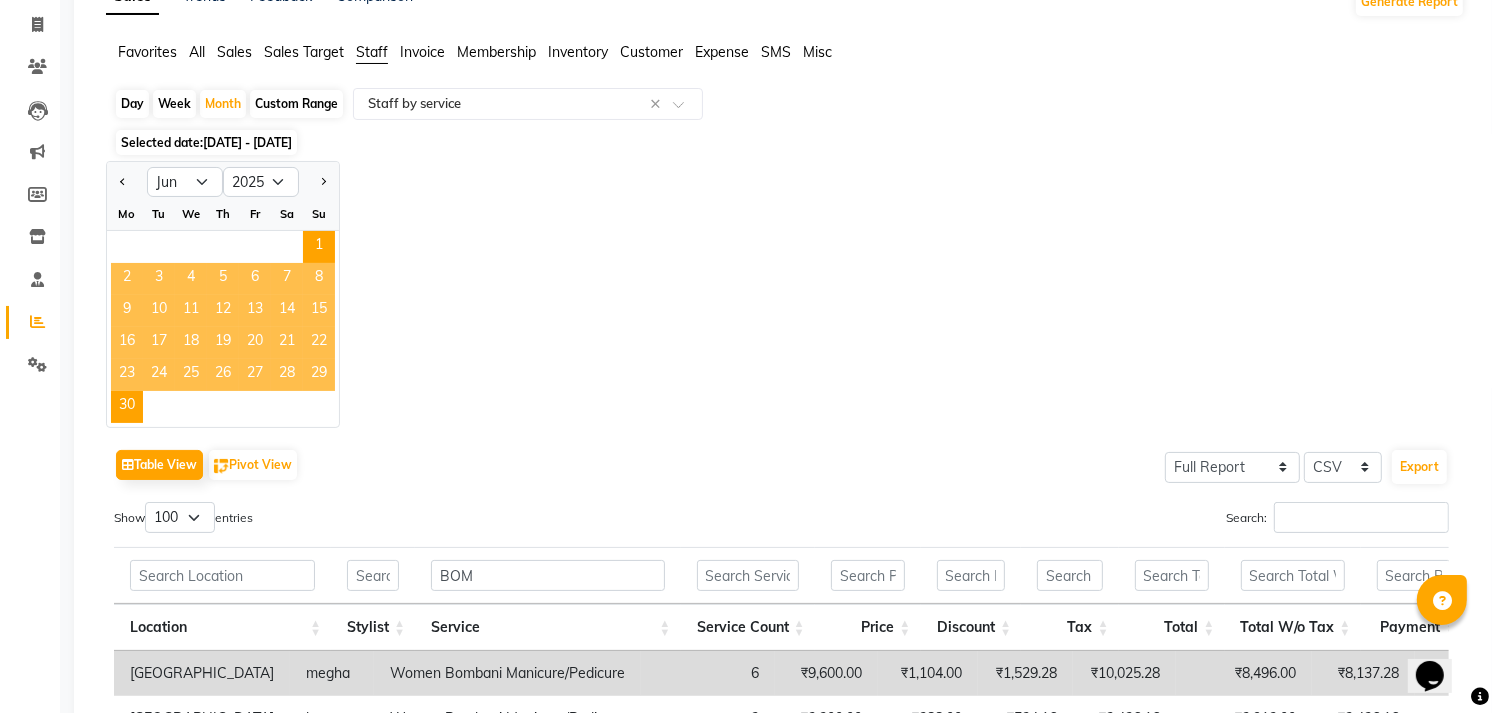 scroll, scrollTop: 232, scrollLeft: 0, axis: vertical 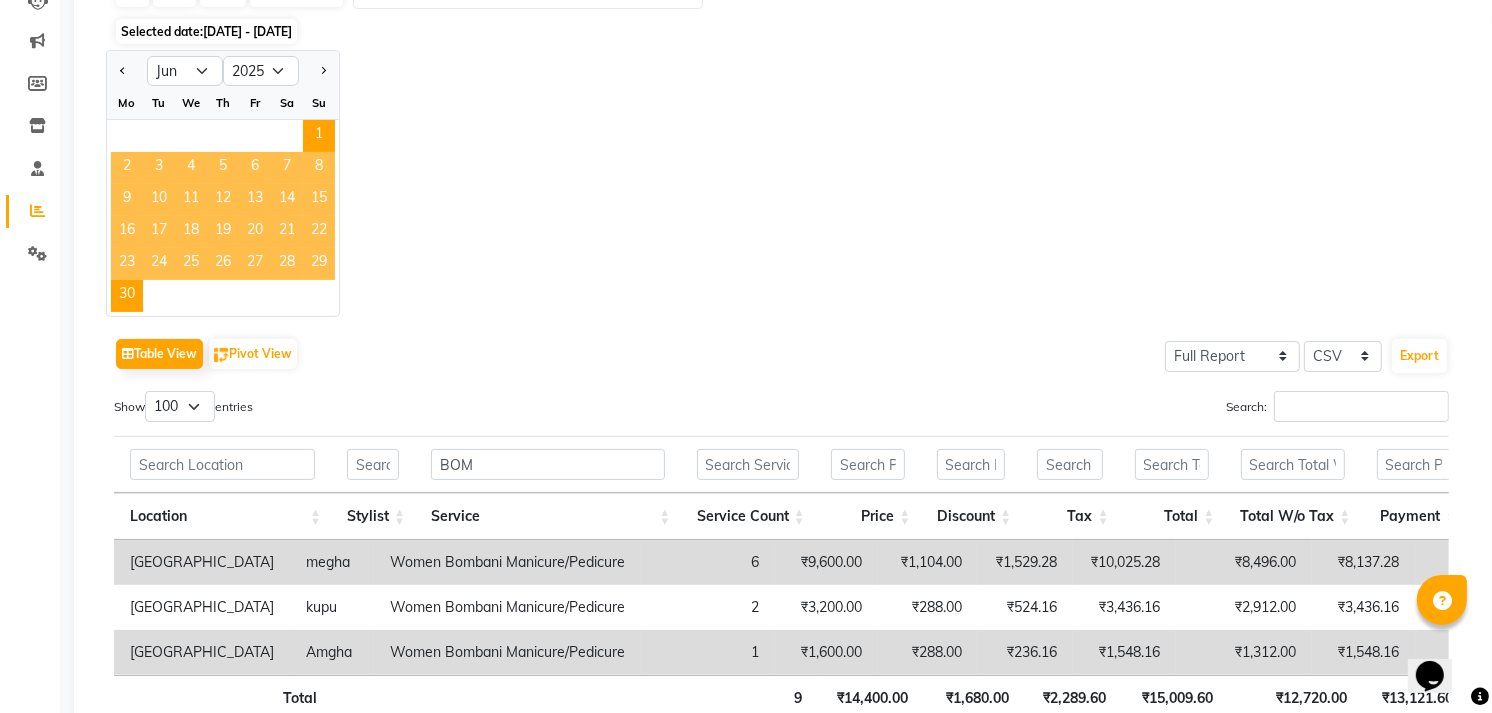 click on "Table View   Pivot View  Select Full Report Filtered Report Select CSV PDF  Export  Show  10 25 50 100  entries Search: BOM Location Stylist Service Service Count Price Discount Tax Total Total W/o Tax Payment Redemption Redemption Share Product Cost Location Stylist Service Service Count Price Discount Tax Total Total W/o Tax Payment Redemption Redemption Share Product Cost Total 9 ₹14,400.00 ₹1,680.00 ₹2,289.60 ₹15,009.60 ₹12,720.00 ₹13,121.60 ₹1,888.00 ₹1,184.00 ₹0 N Salon, Sarjapur Main Road megha Women Bombani Manicure/Pedicure 6 ₹9,600.00 ₹1,104.00 ₹1,529.28 ₹10,025.28 ₹8,496.00 ₹8,137.28 ₹1,888.00 ₹1,184.00 ₹0 N Salon, Sarjapur Main Road kupu  Women Bombani Manicure/Pedicure 2 ₹3,200.00 ₹288.00 ₹524.16 ₹3,436.16 ₹2,912.00 ₹3,436.16 ₹0 ₹0 ₹0 N Salon, Sarjapur Main Road Amgha Women Bombani Manicure/Pedicure 1 ₹1,600.00 ₹288.00 ₹236.16 ₹1,548.16 ₹1,312.00 ₹1,548.16 ₹0 ₹0 ₹0 Total 9 ₹14,400.00 ₹1,680.00 ₹2,289.60 ₹15,009.60" 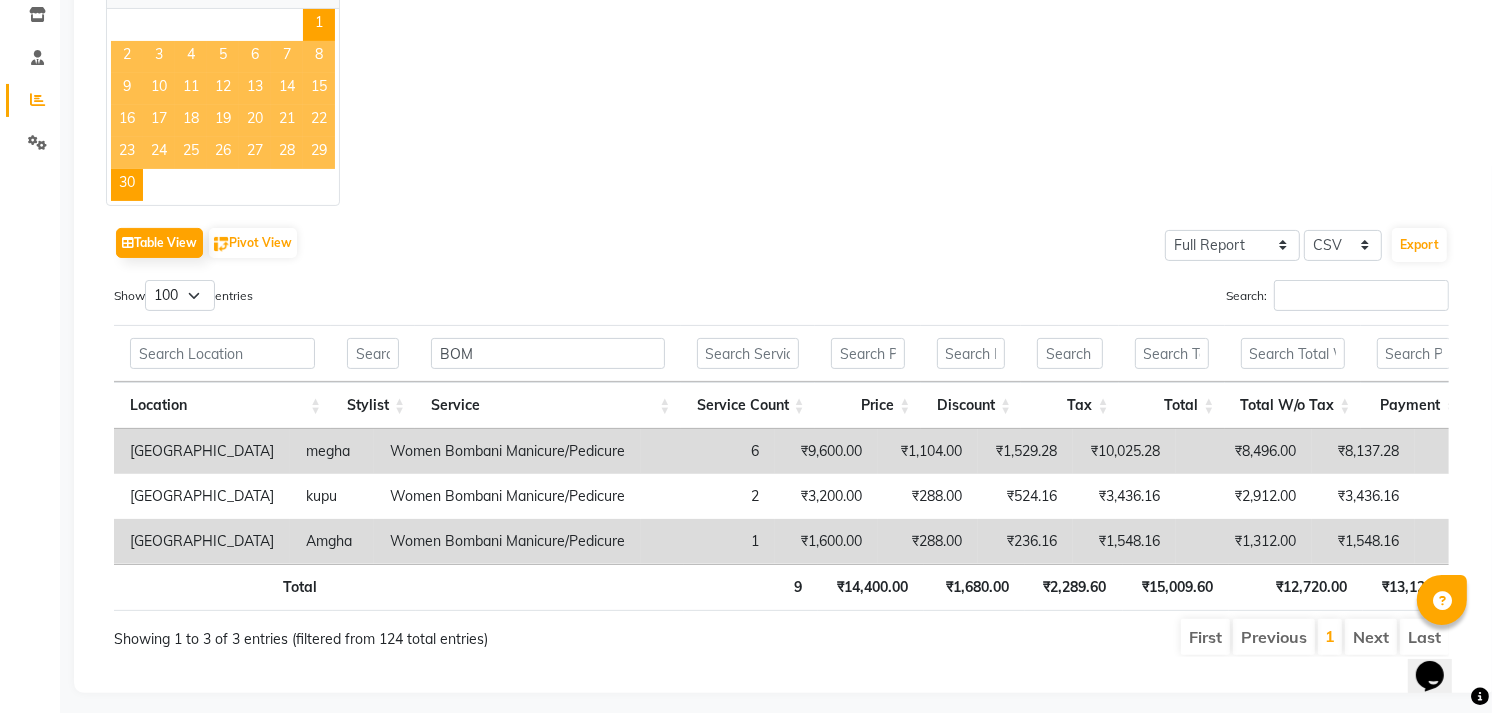 scroll, scrollTop: 387, scrollLeft: 0, axis: vertical 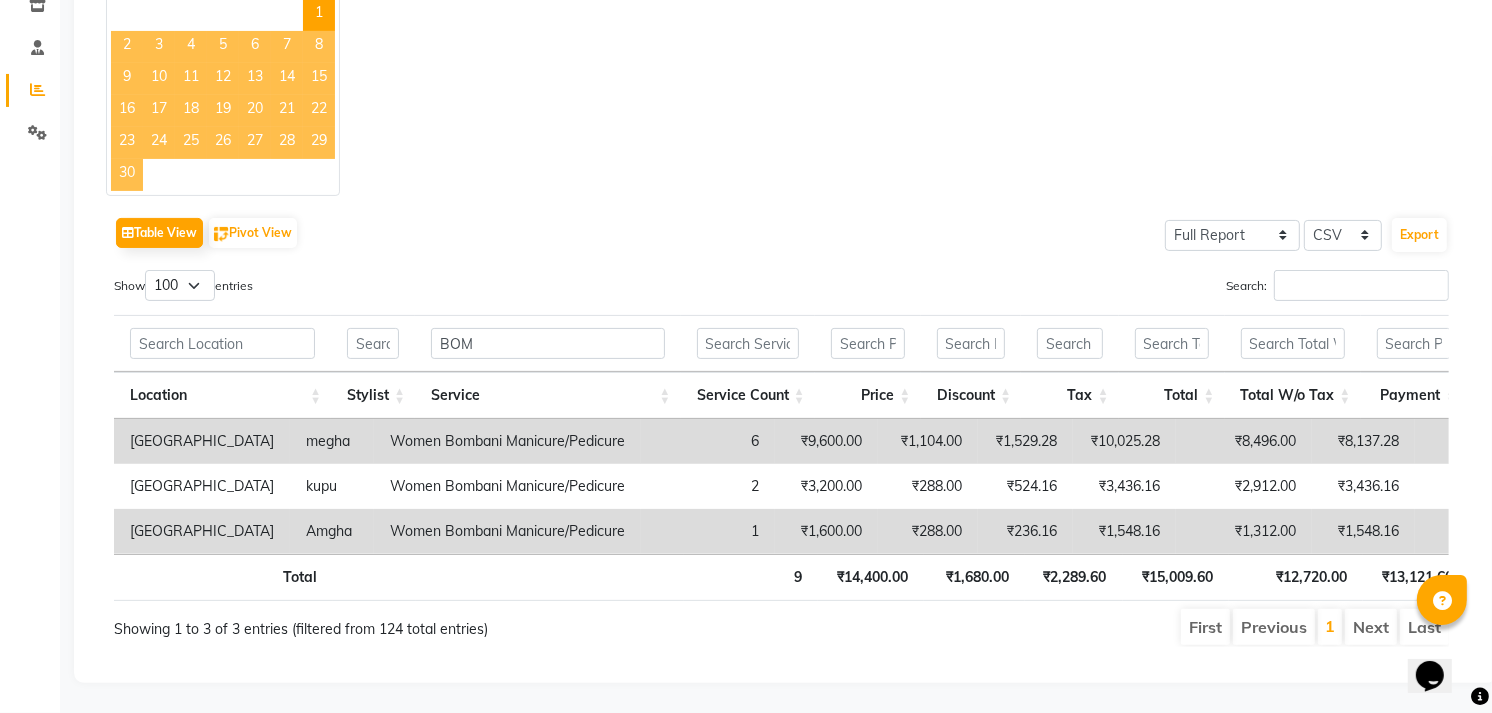click on "30" 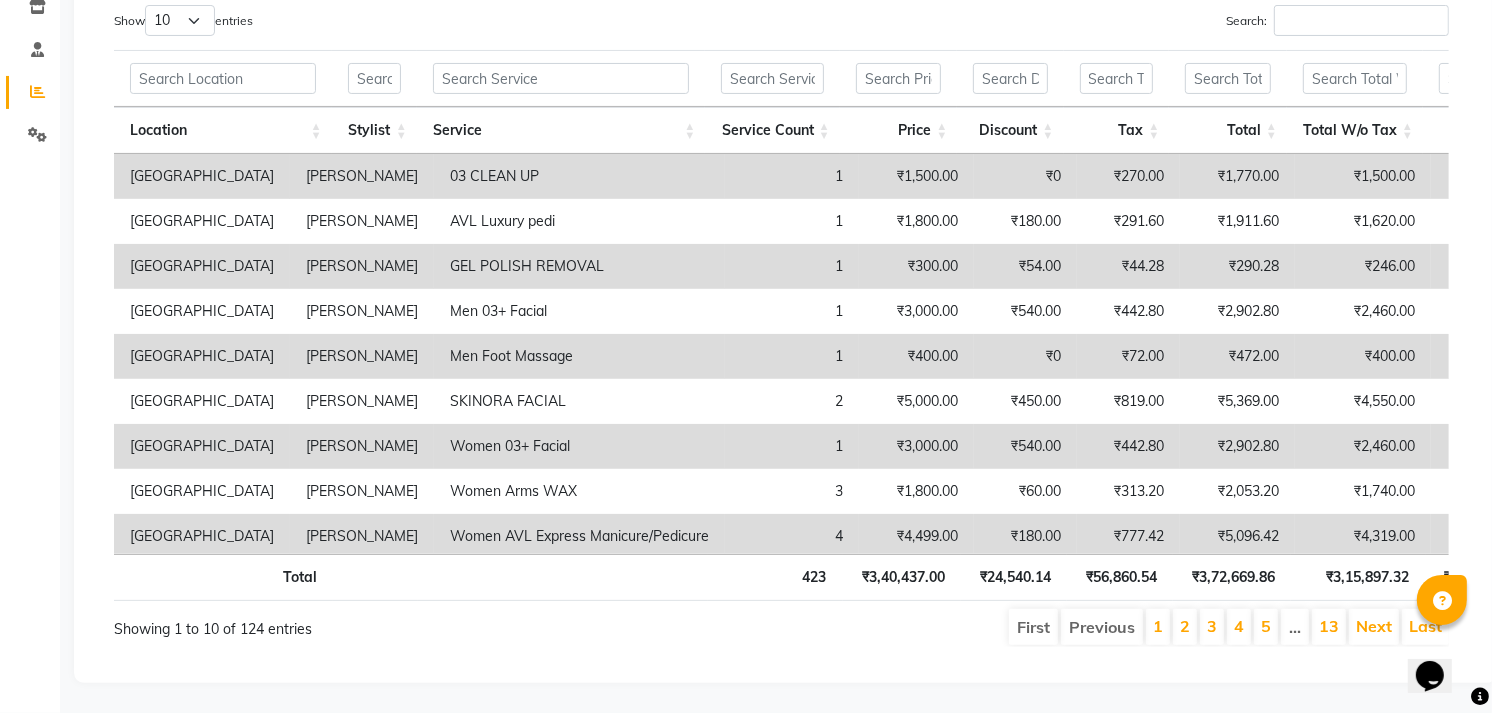 scroll, scrollTop: 0, scrollLeft: 0, axis: both 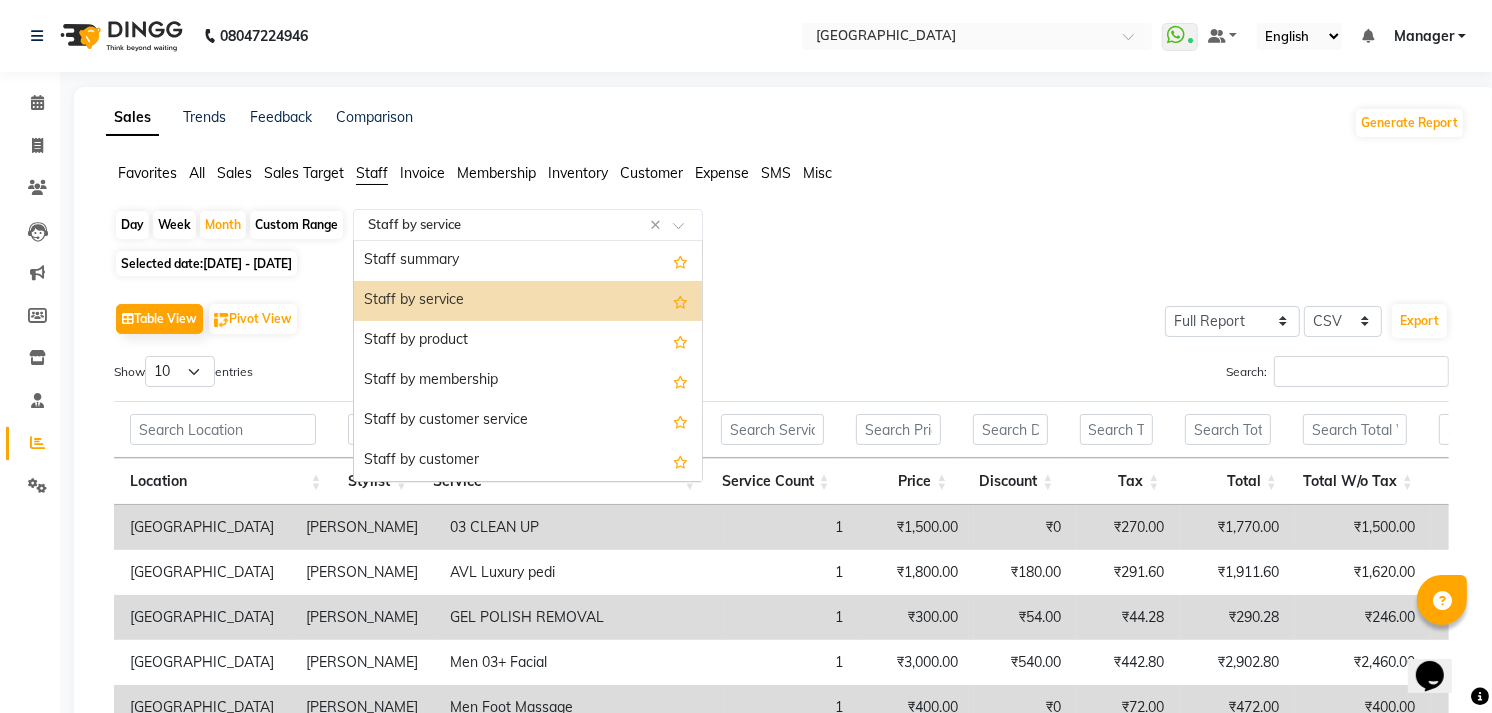 click on "Select Report Type × Staff by service ×" 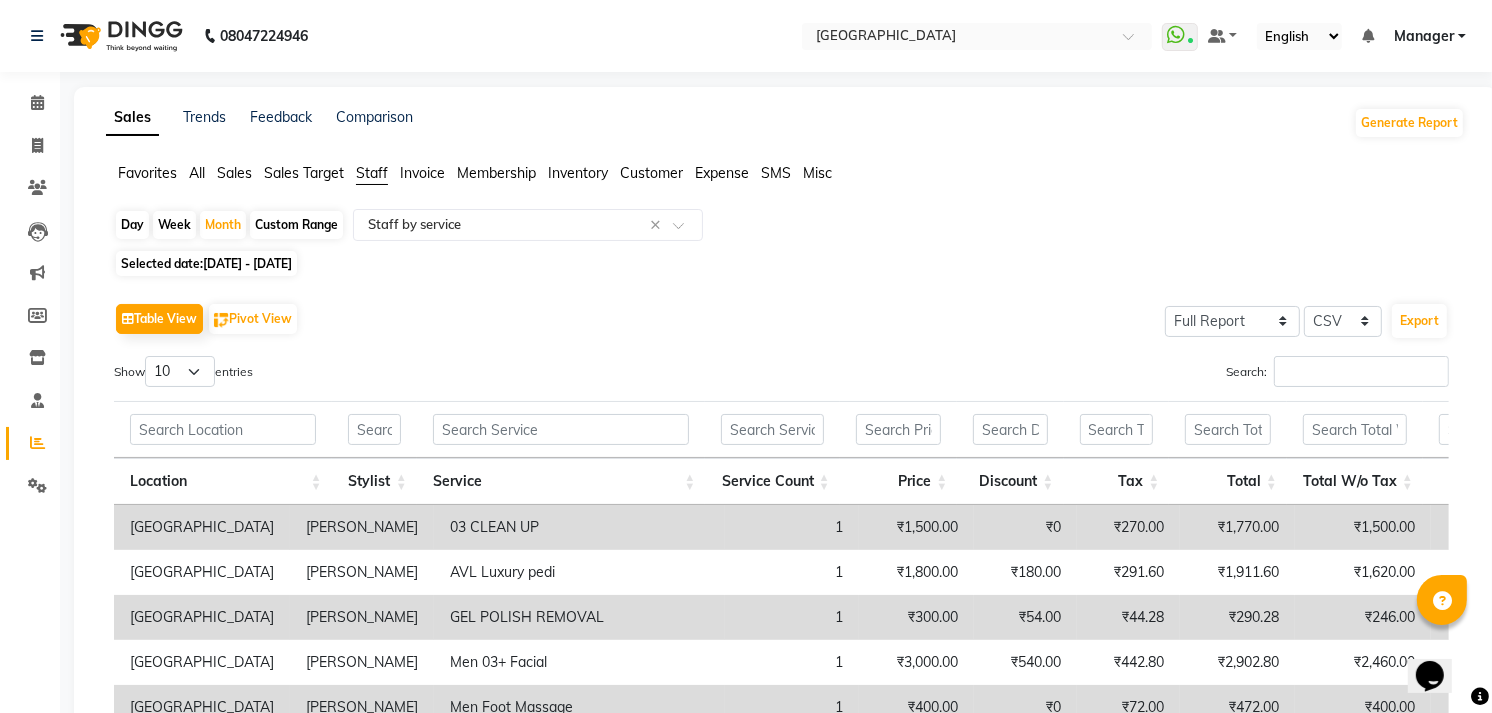 click on "Table View   Pivot View  Select Full Report Filtered Report Select CSV PDF  Export" 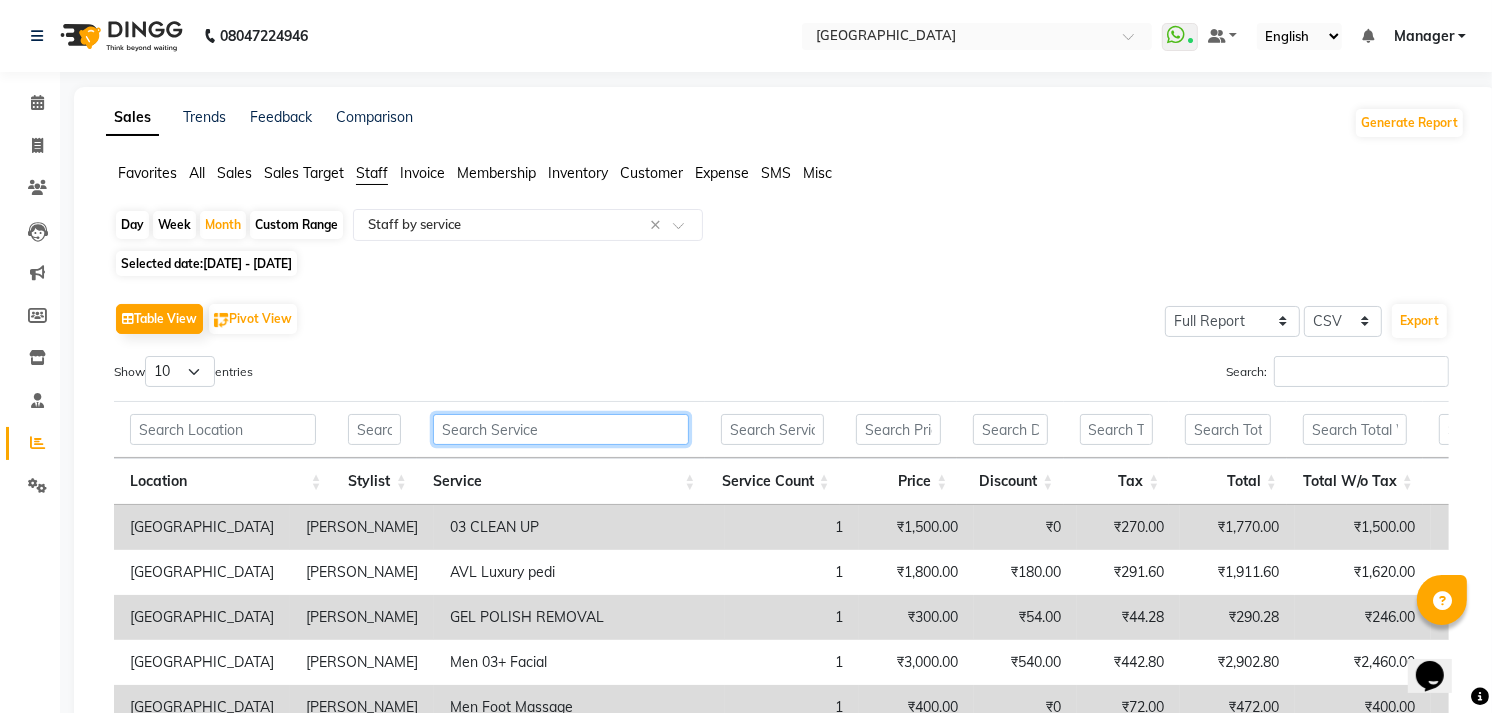 click at bounding box center [561, 429] 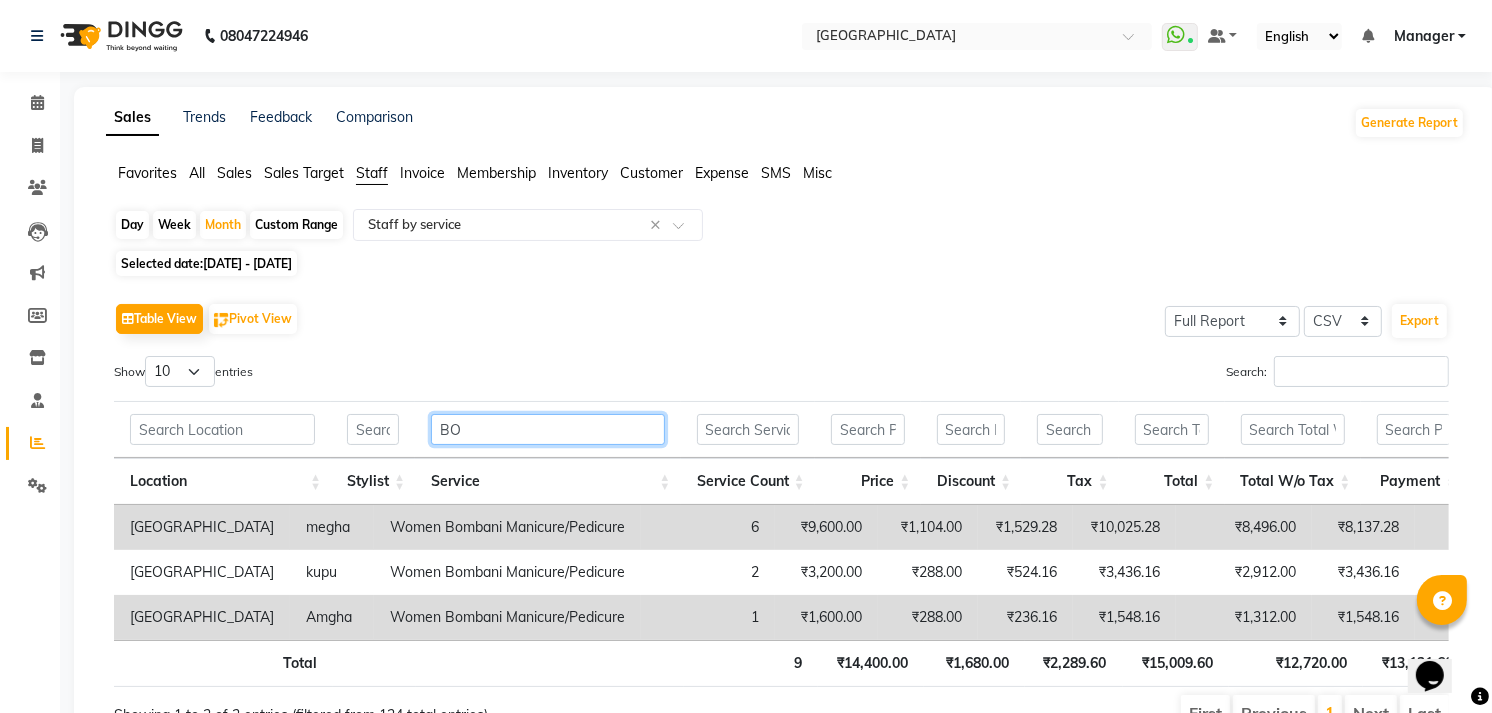 type on "B" 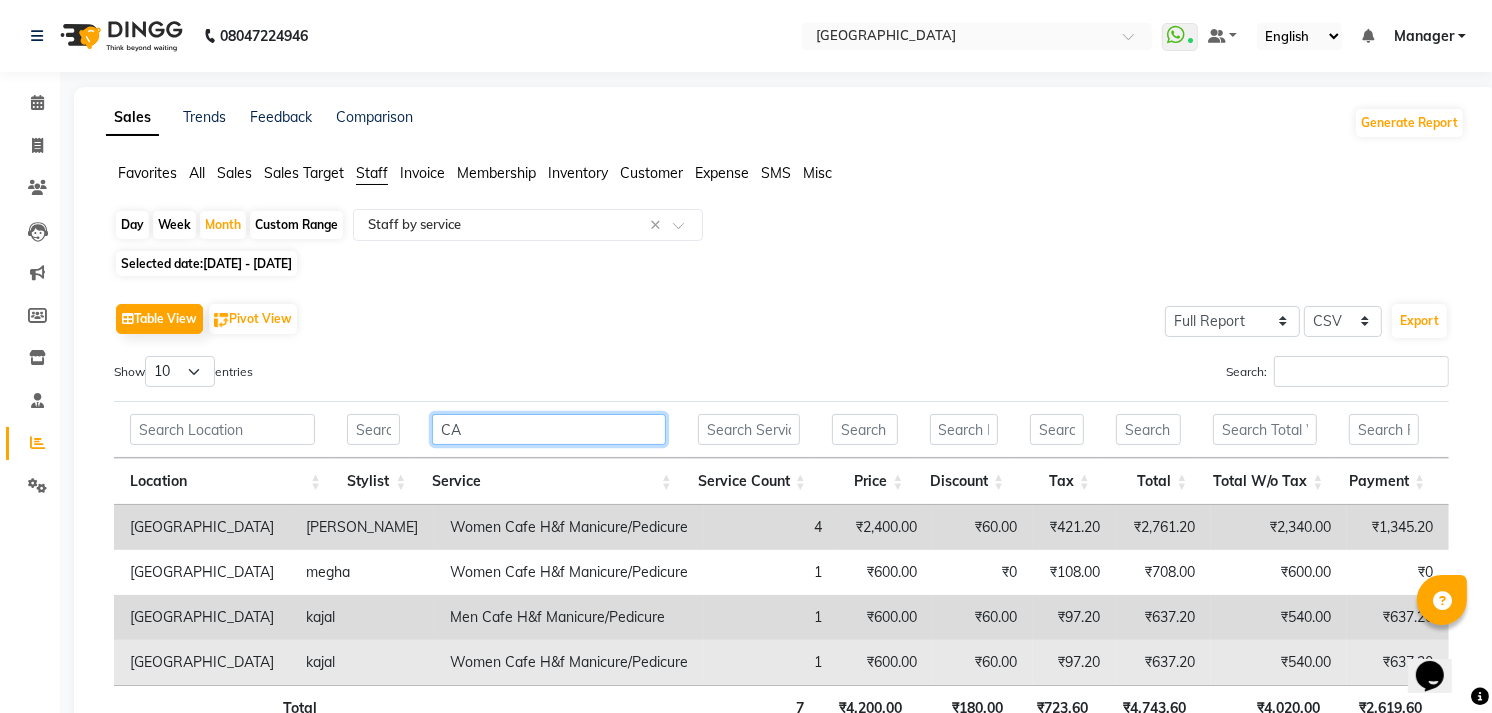 type on "C" 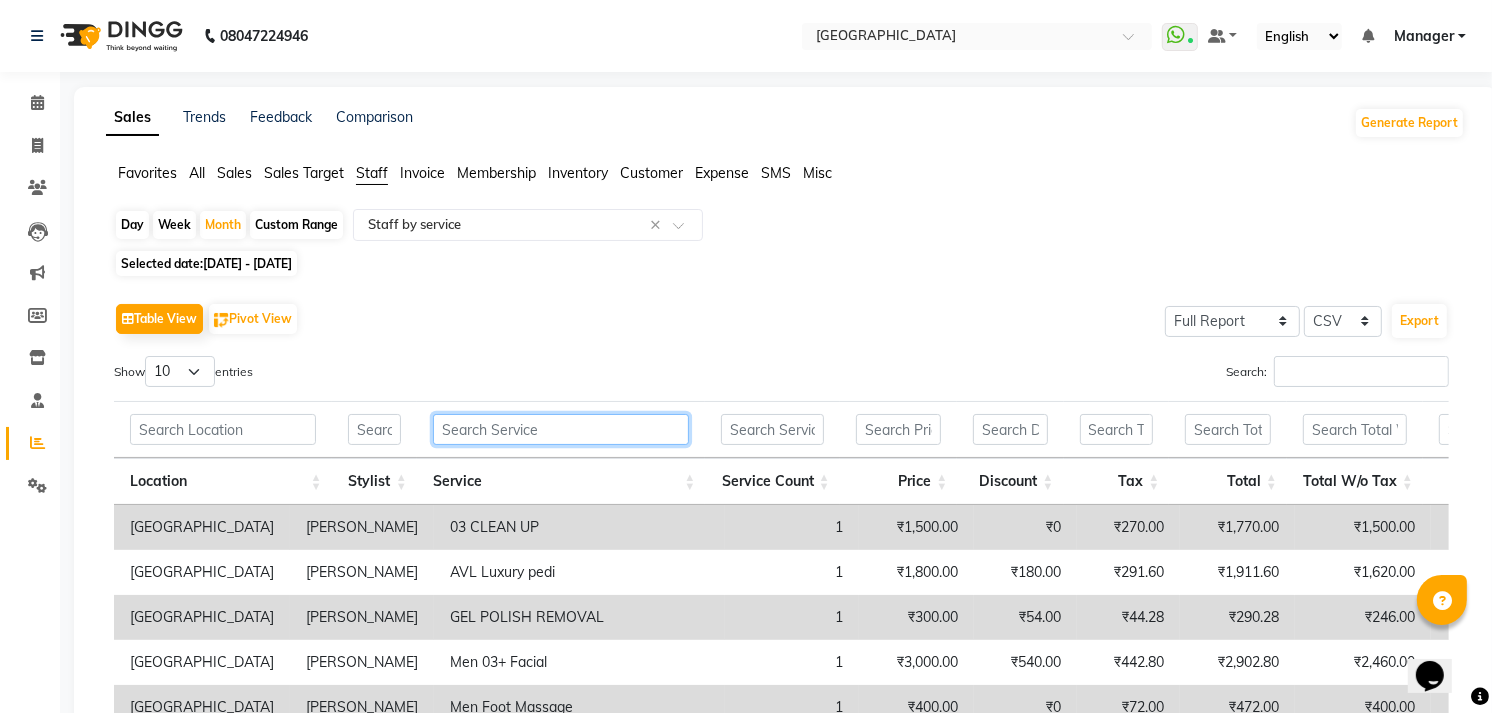 scroll, scrollTop: 65, scrollLeft: 0, axis: vertical 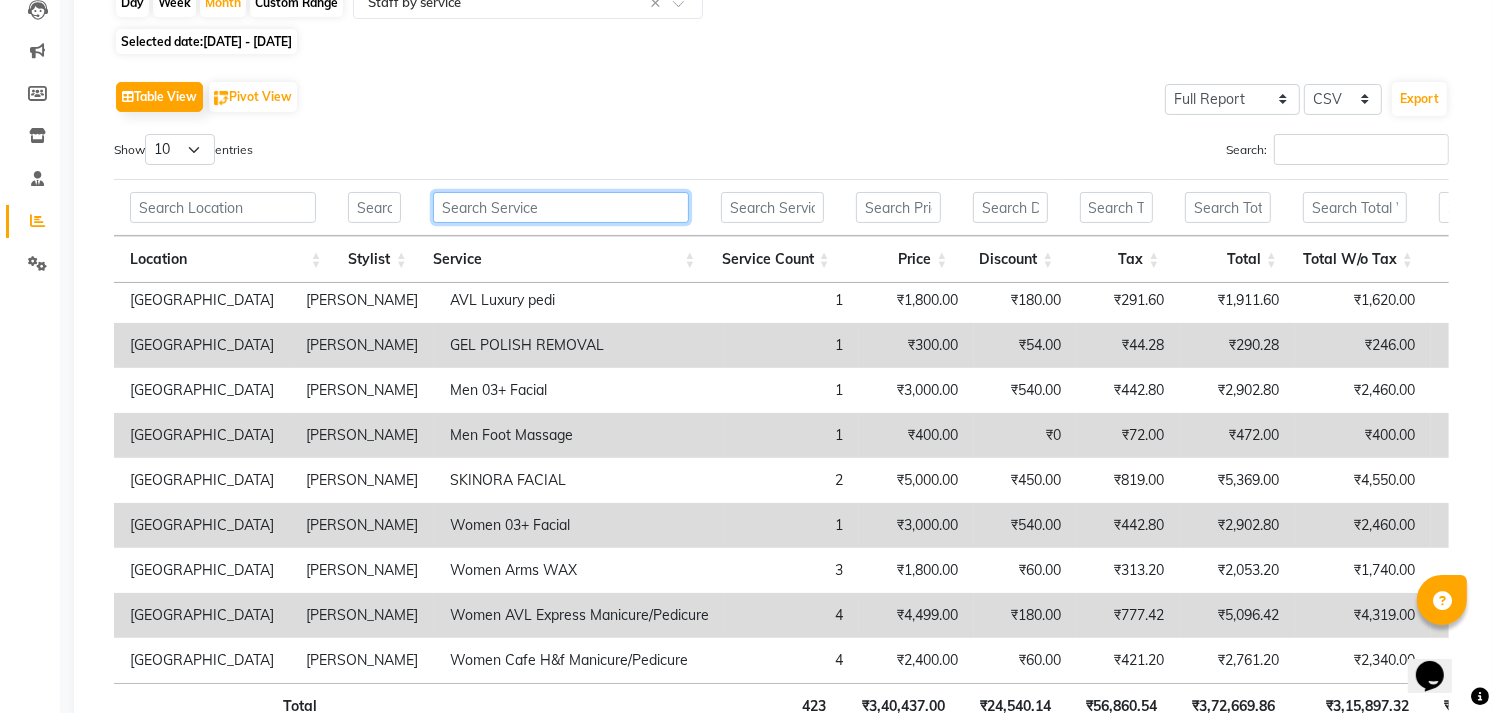 click at bounding box center (561, 207) 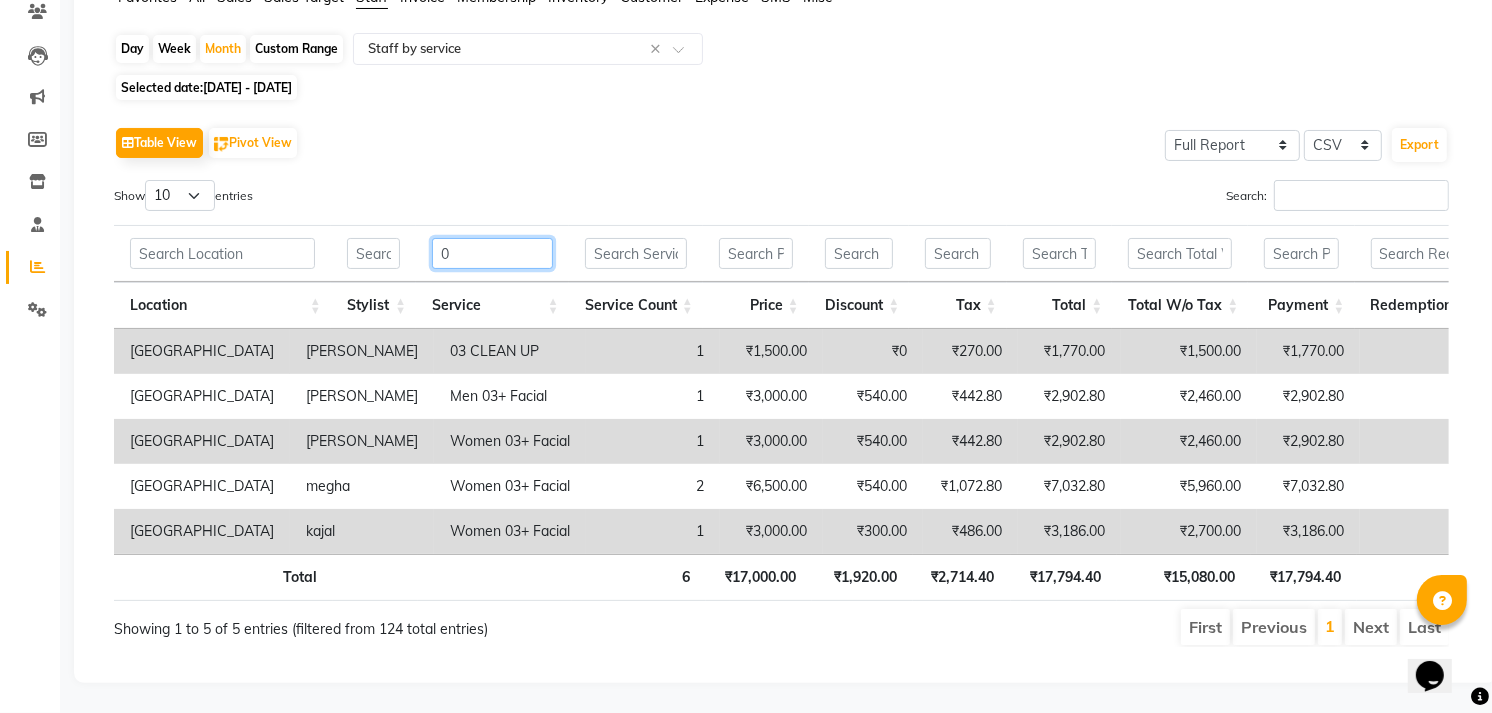 scroll, scrollTop: 211, scrollLeft: 0, axis: vertical 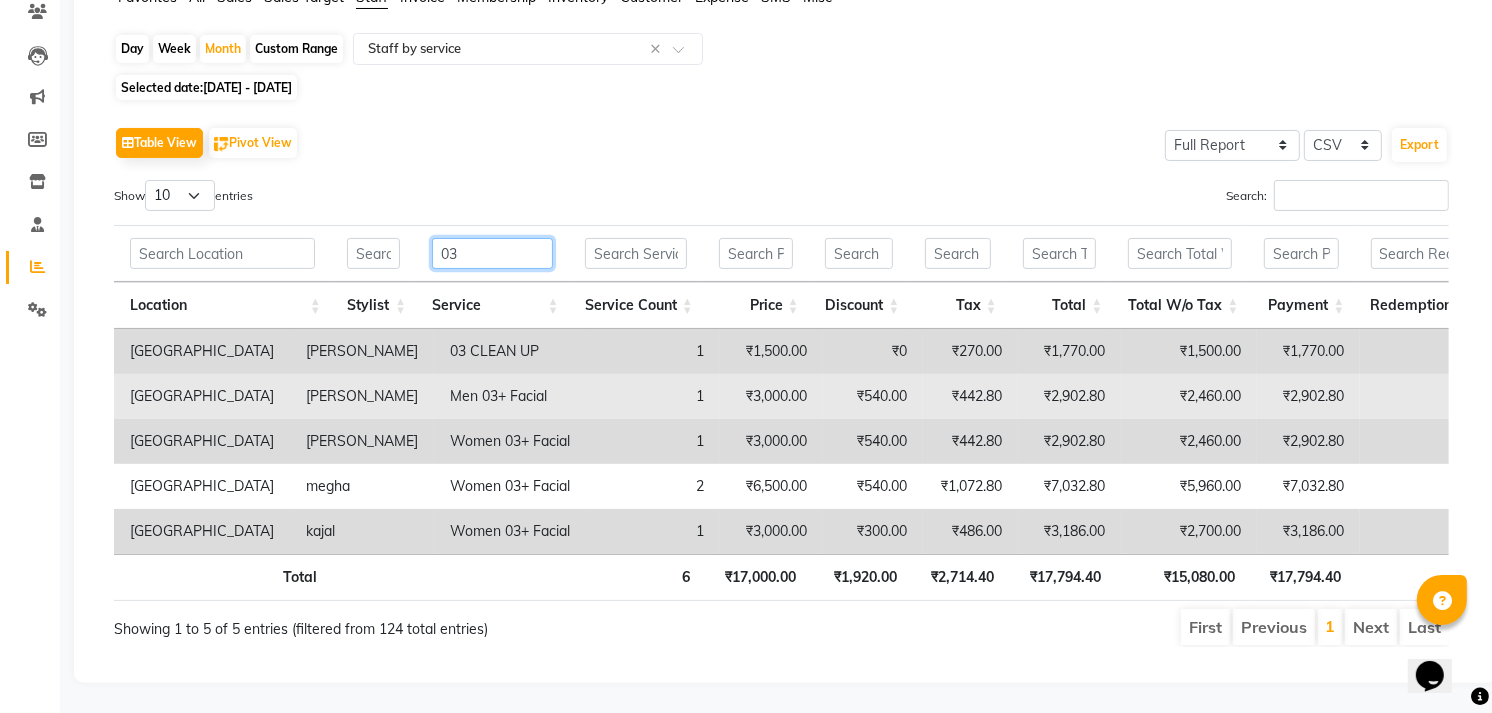type on "0" 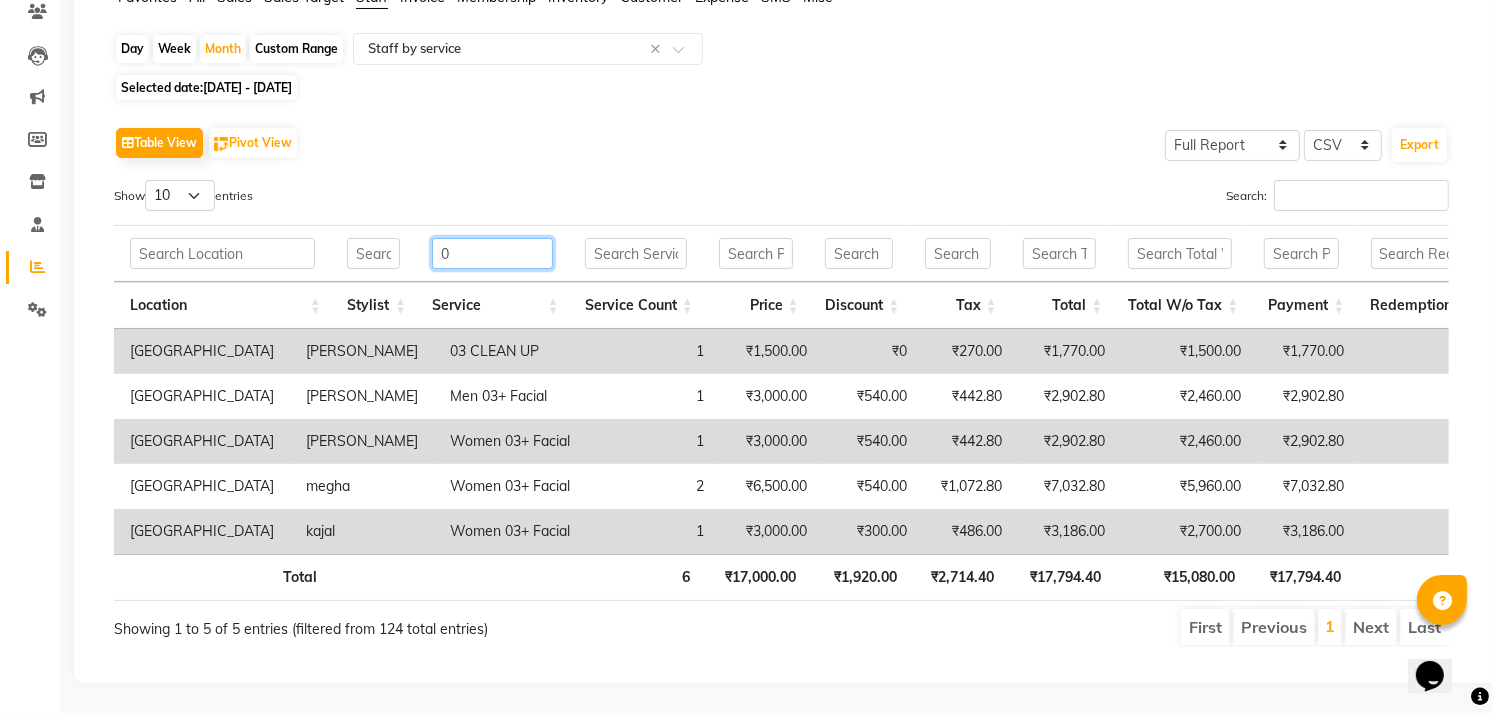 type 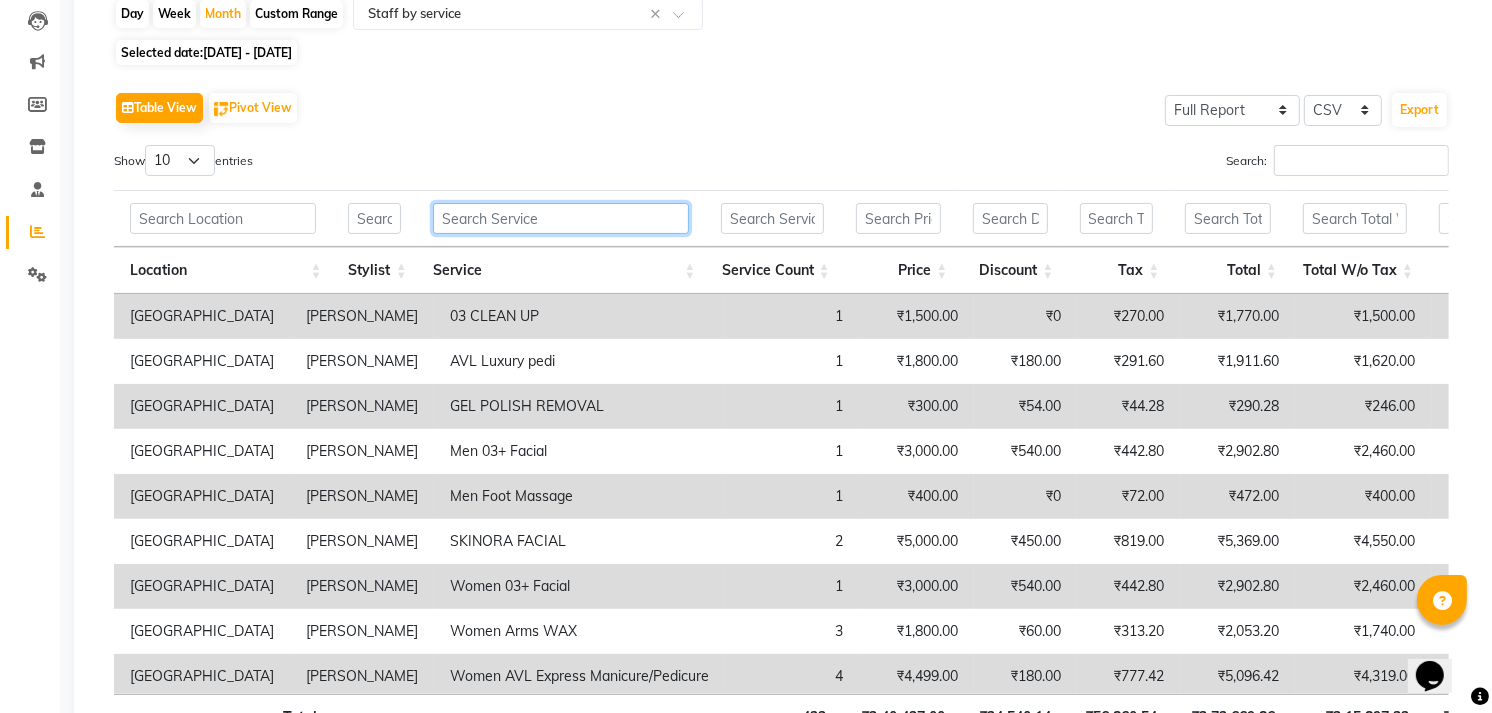 scroll, scrollTop: 222, scrollLeft: 0, axis: vertical 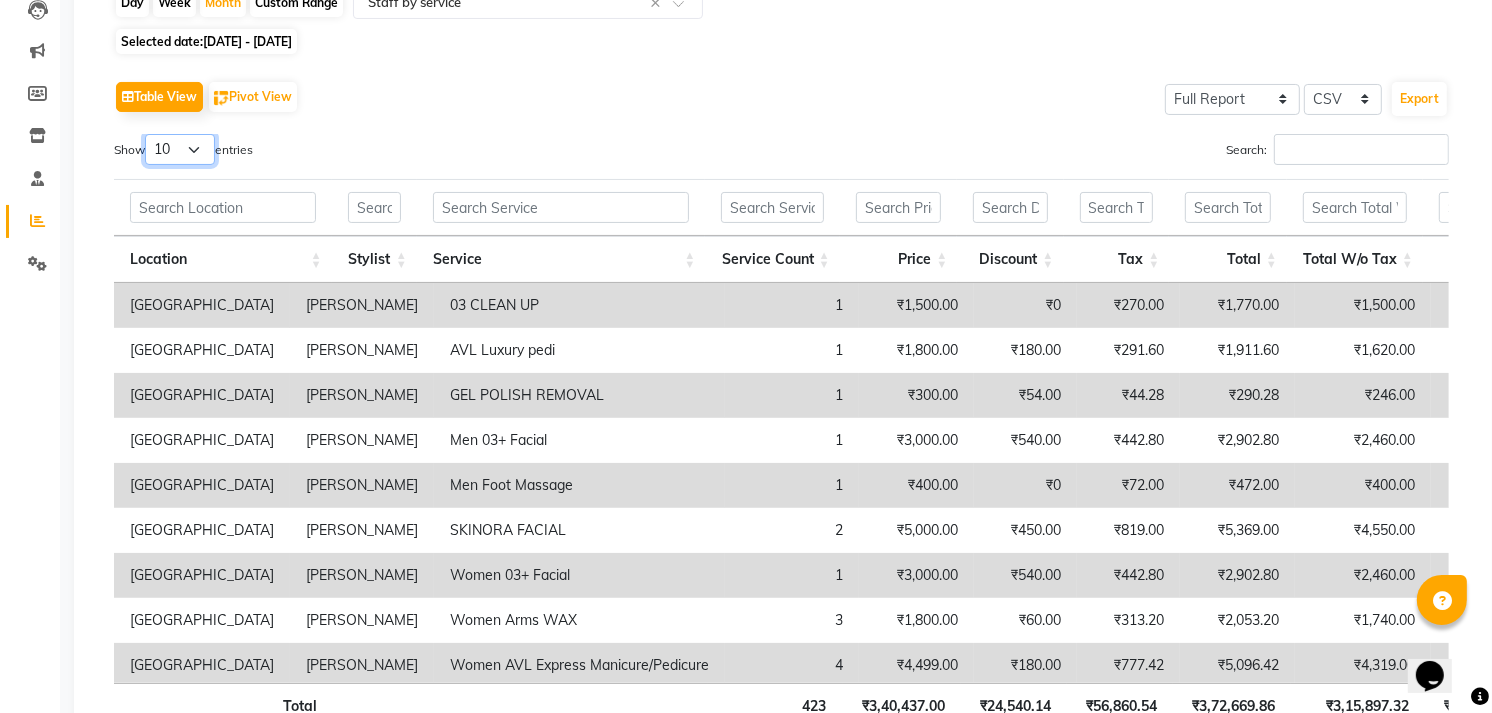 click on "10 25 50 100" at bounding box center (180, 149) 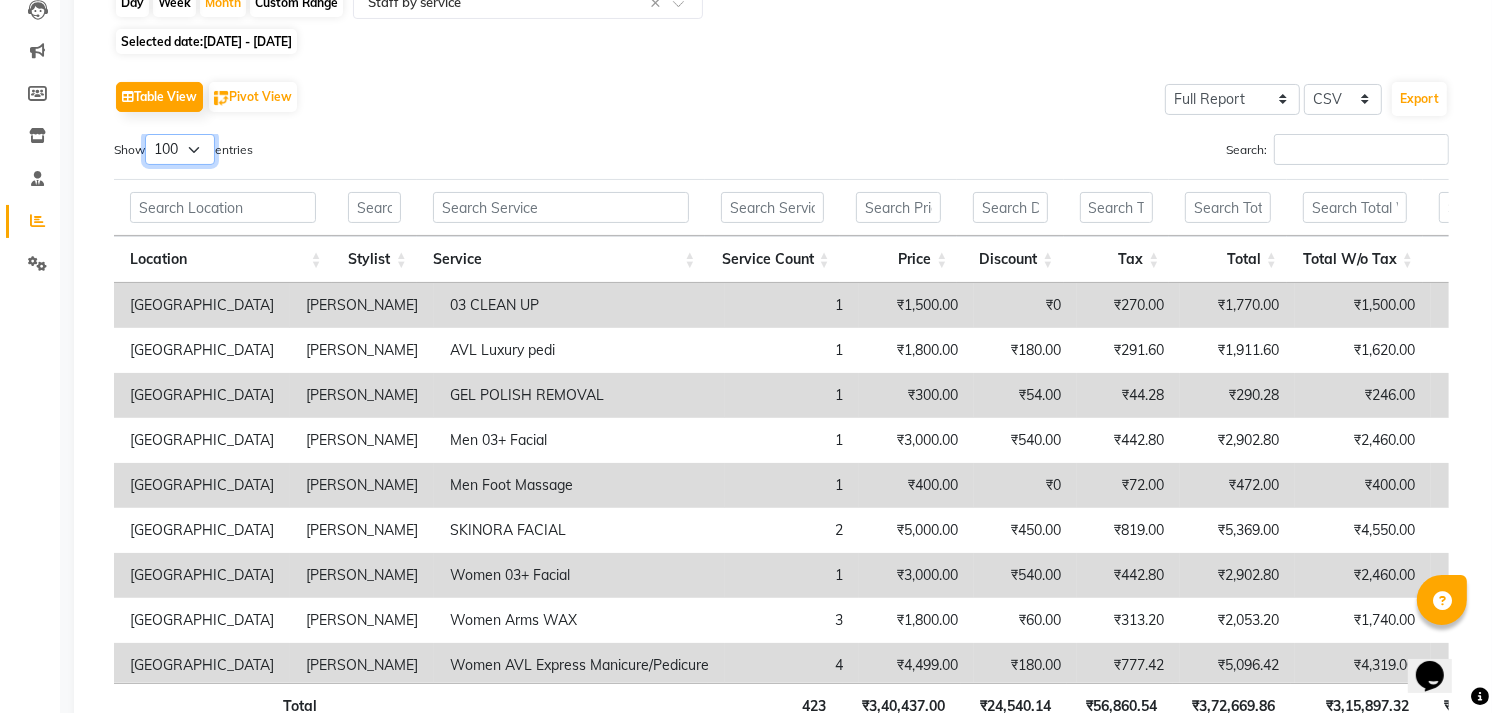 click on "10 25 50 100" at bounding box center [180, 149] 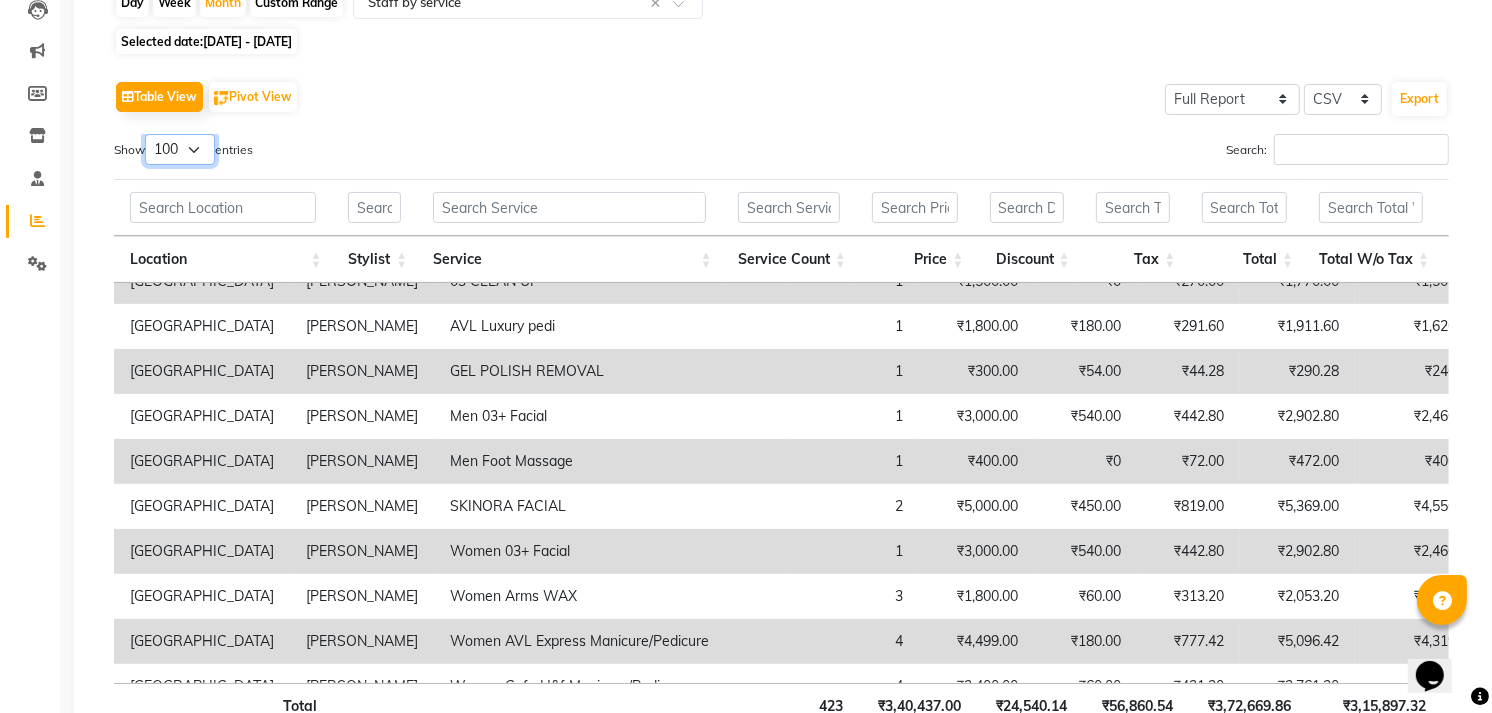 scroll, scrollTop: 0, scrollLeft: 0, axis: both 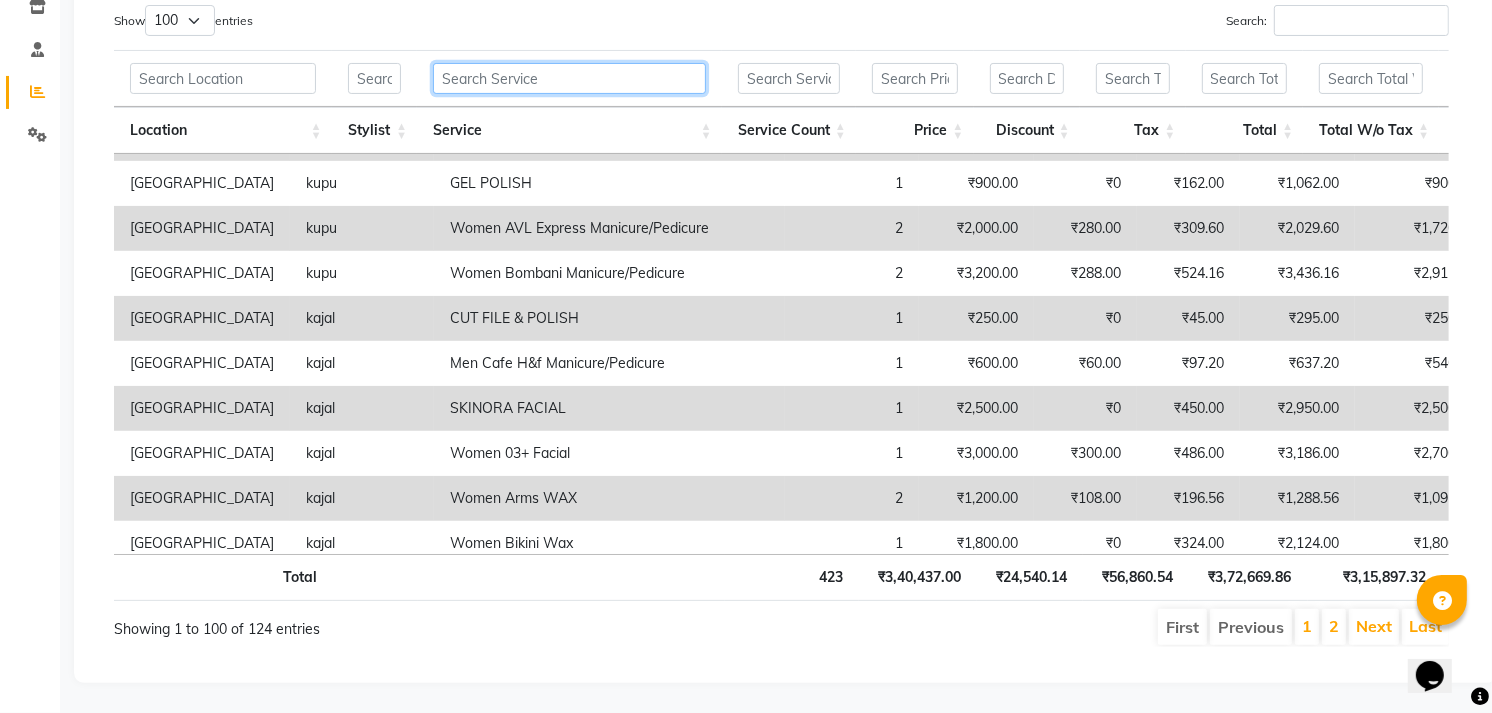 click at bounding box center (569, 78) 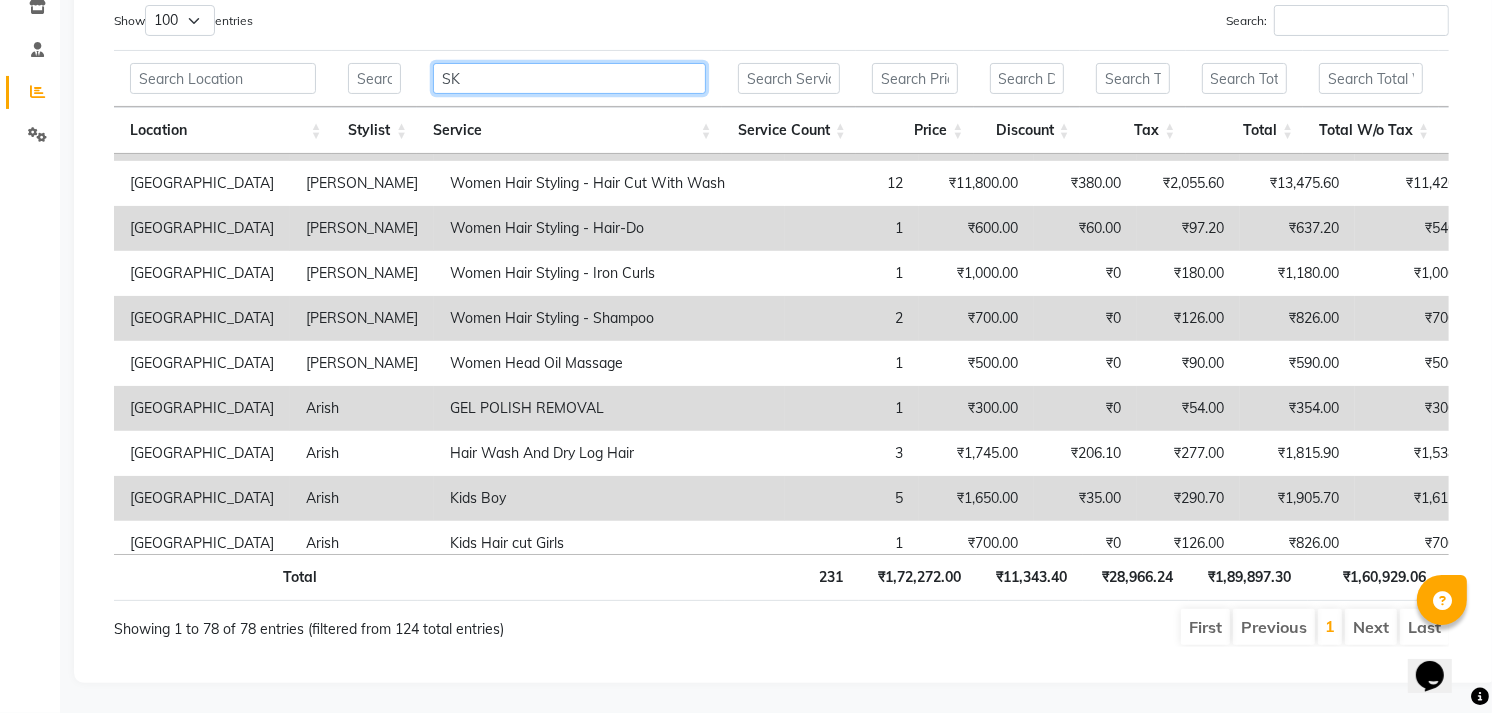 scroll, scrollTop: 0, scrollLeft: 0, axis: both 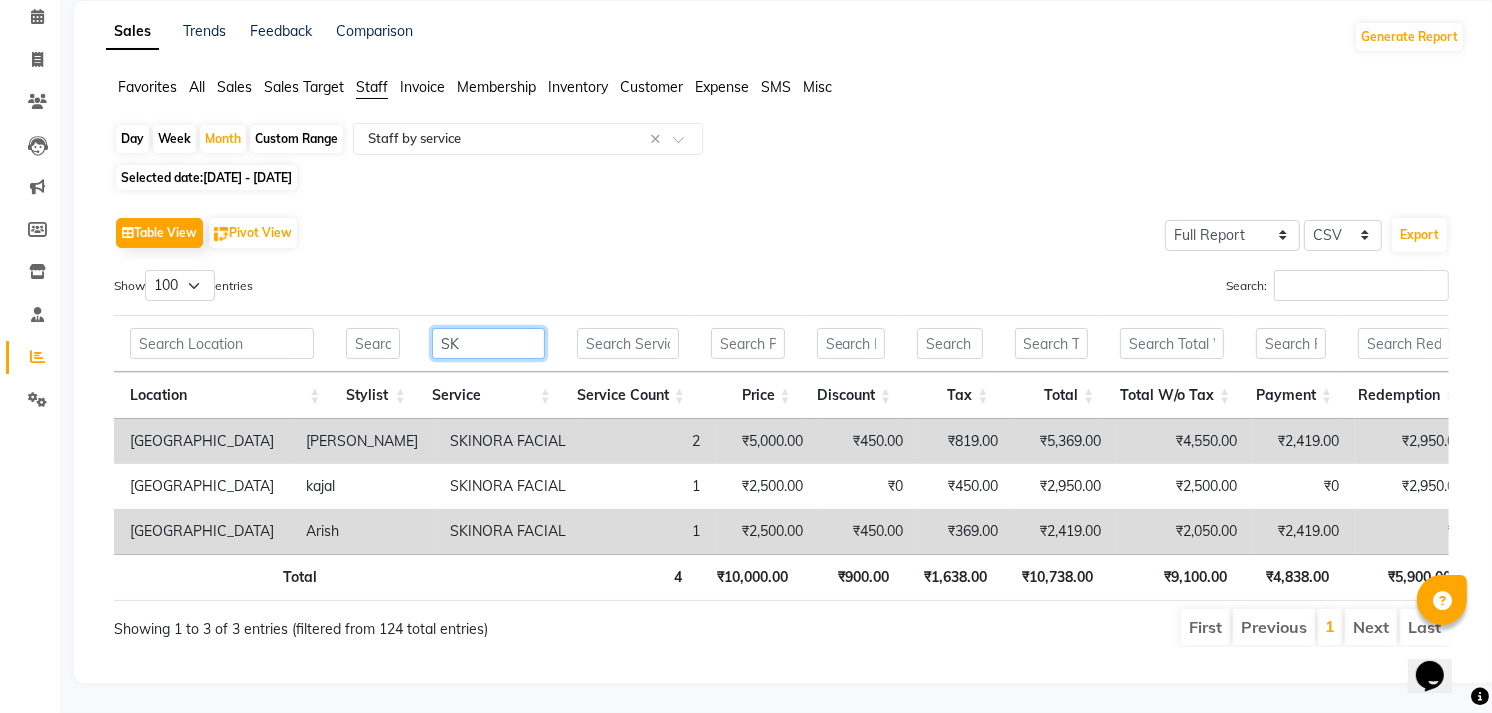 type on "S" 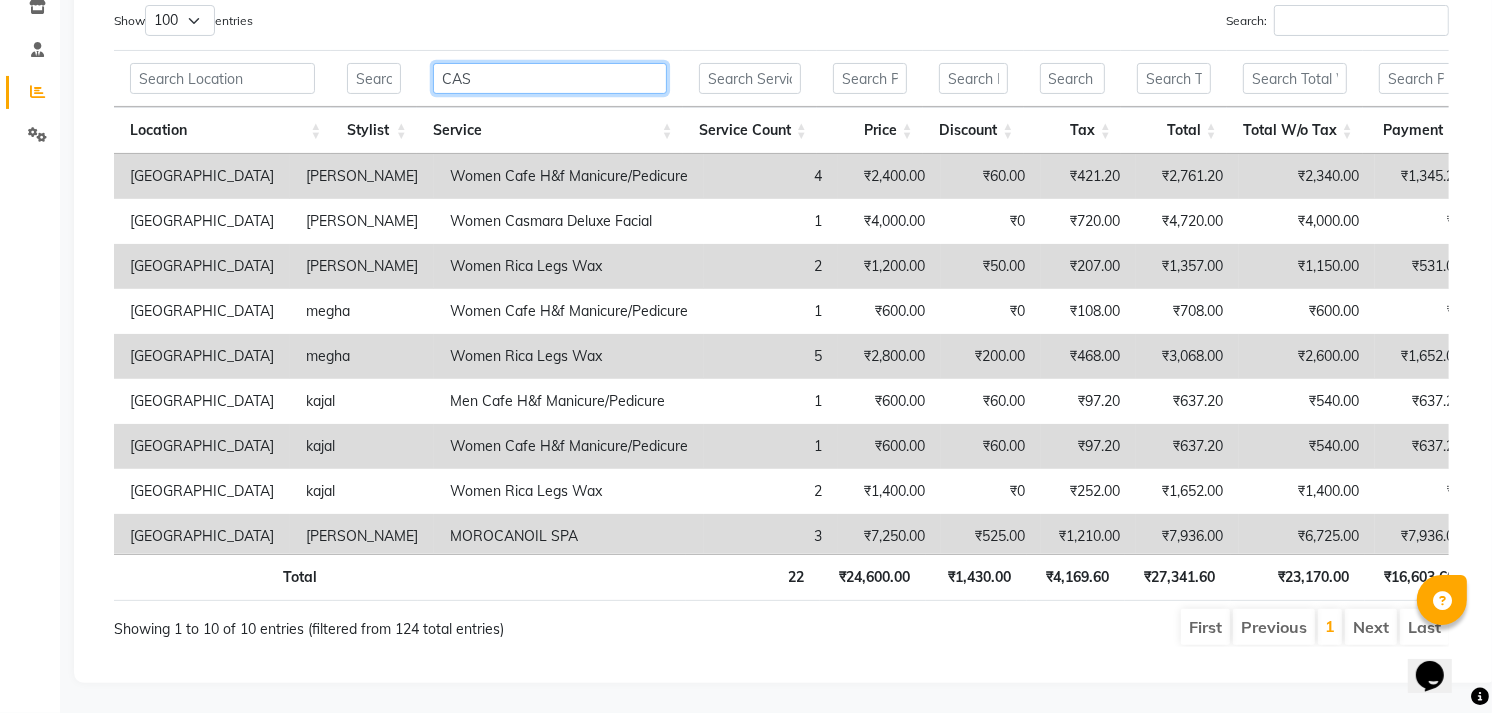 scroll, scrollTop: 31, scrollLeft: 0, axis: vertical 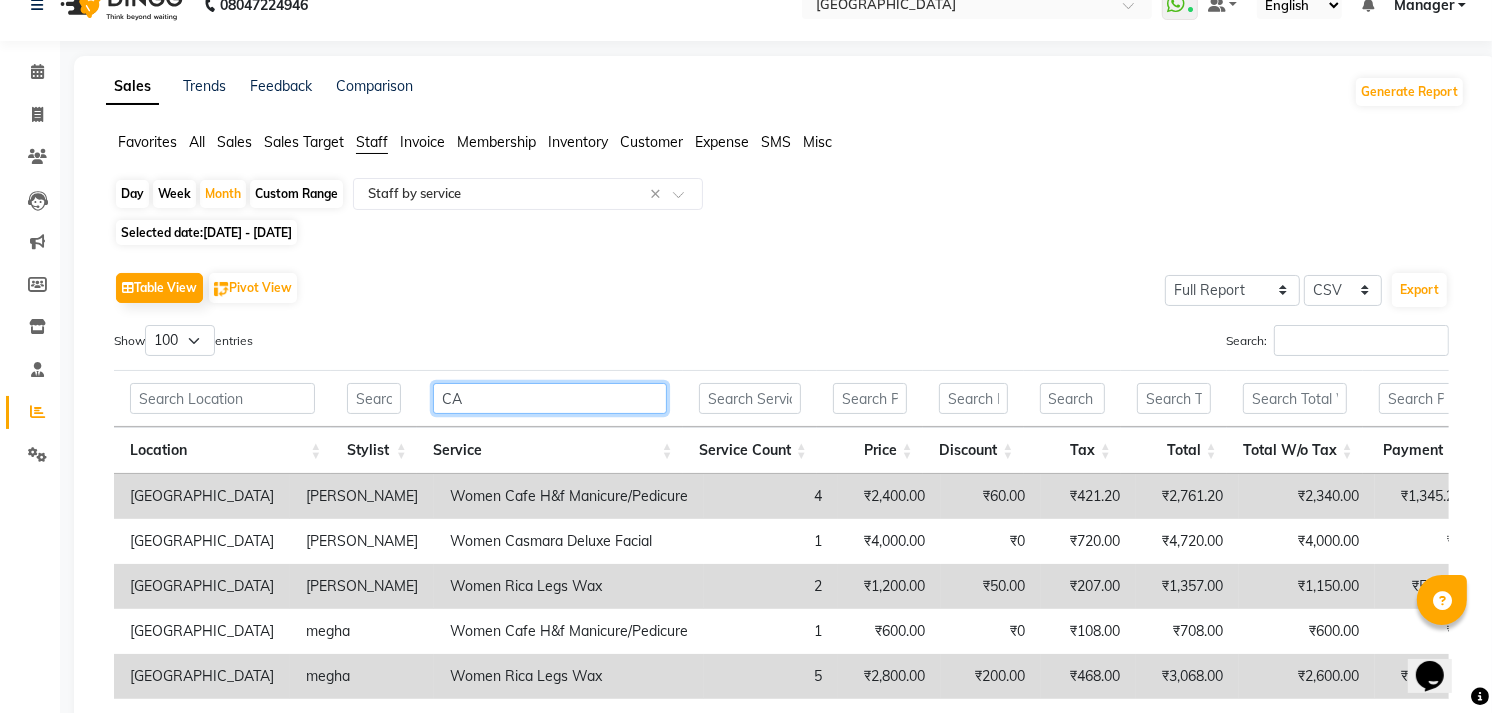 type on "C" 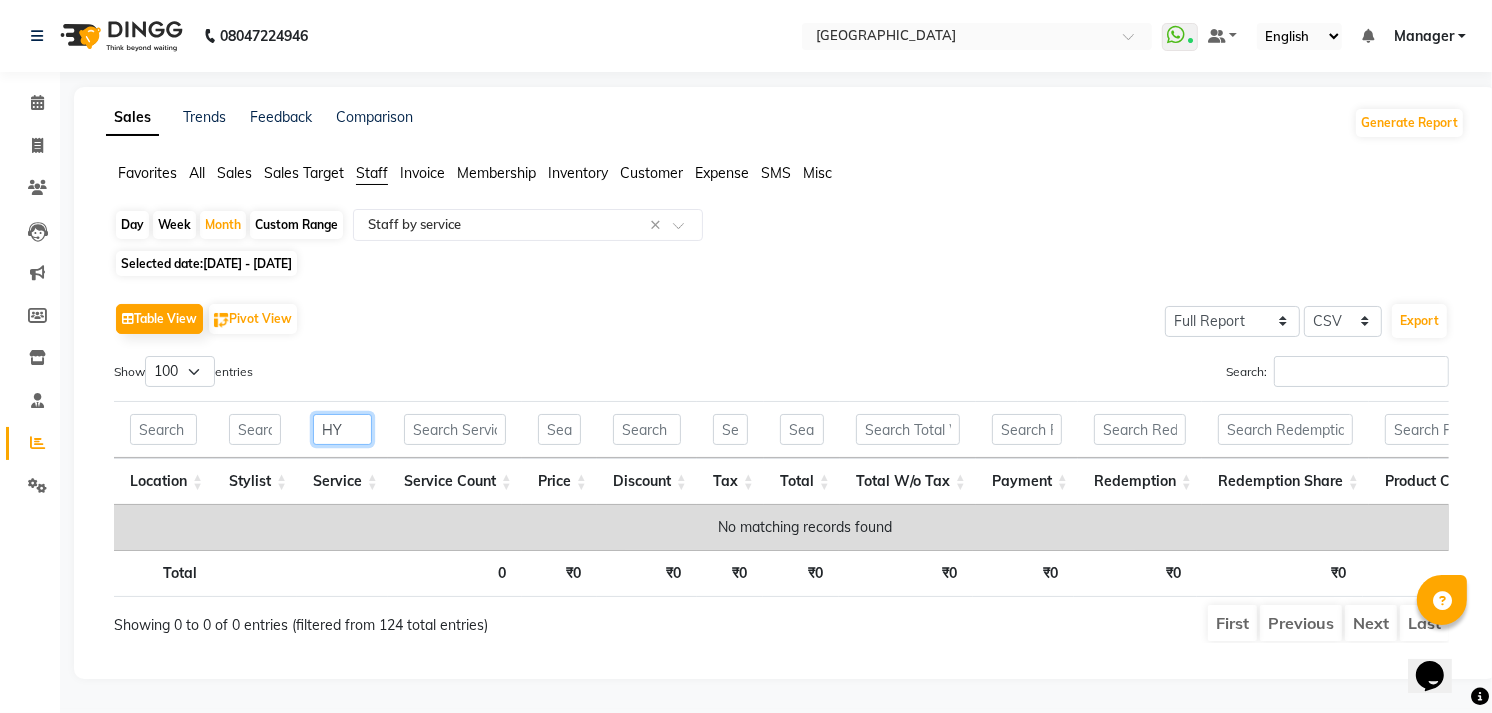 scroll, scrollTop: 31, scrollLeft: 0, axis: vertical 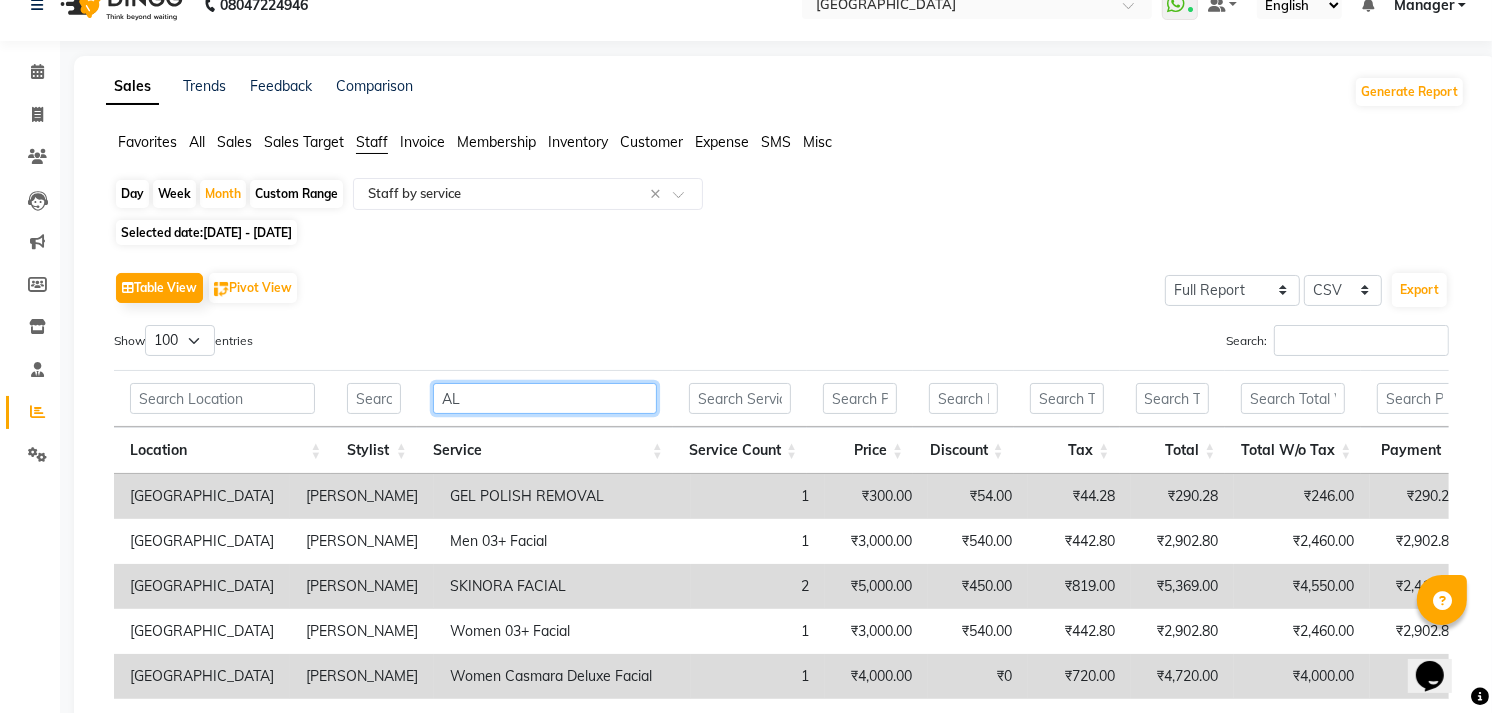 type on "A" 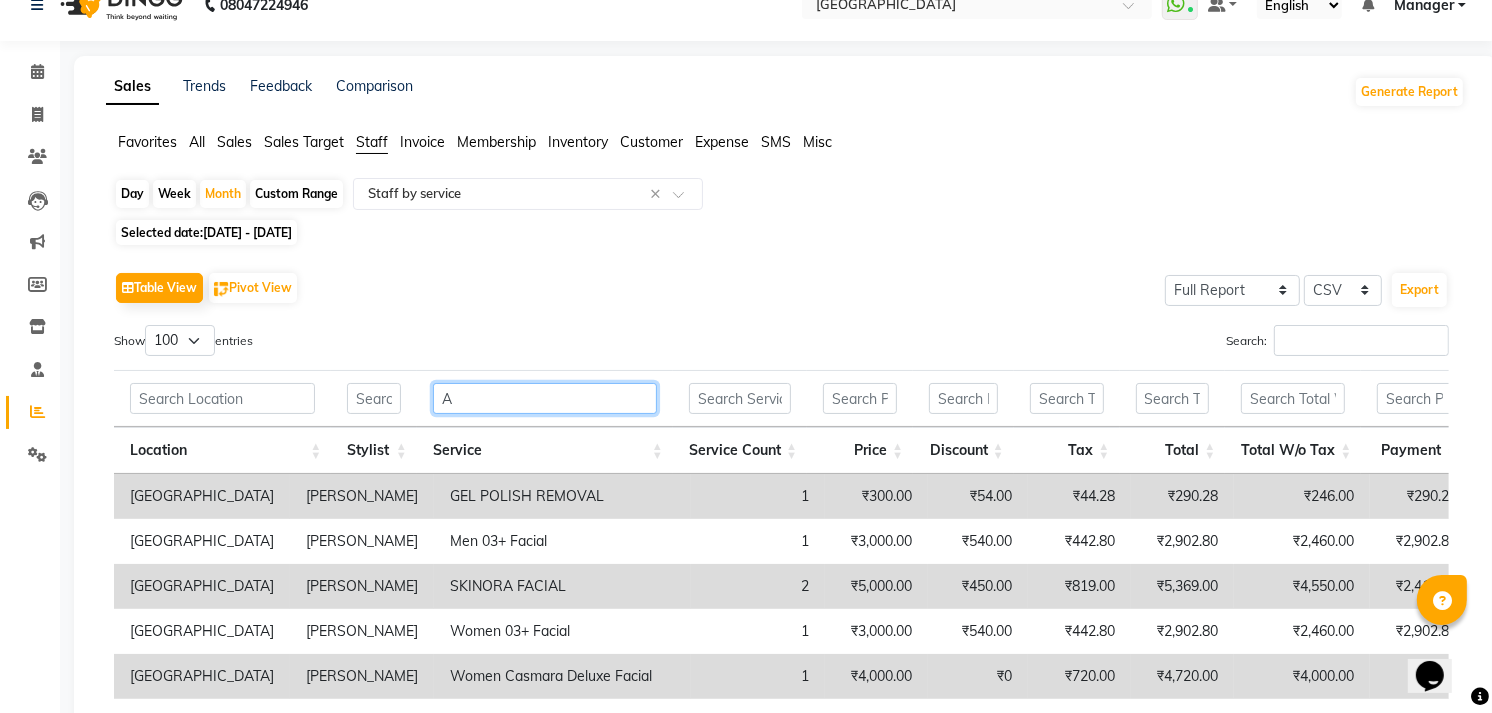 scroll, scrollTop: 368, scrollLeft: 0, axis: vertical 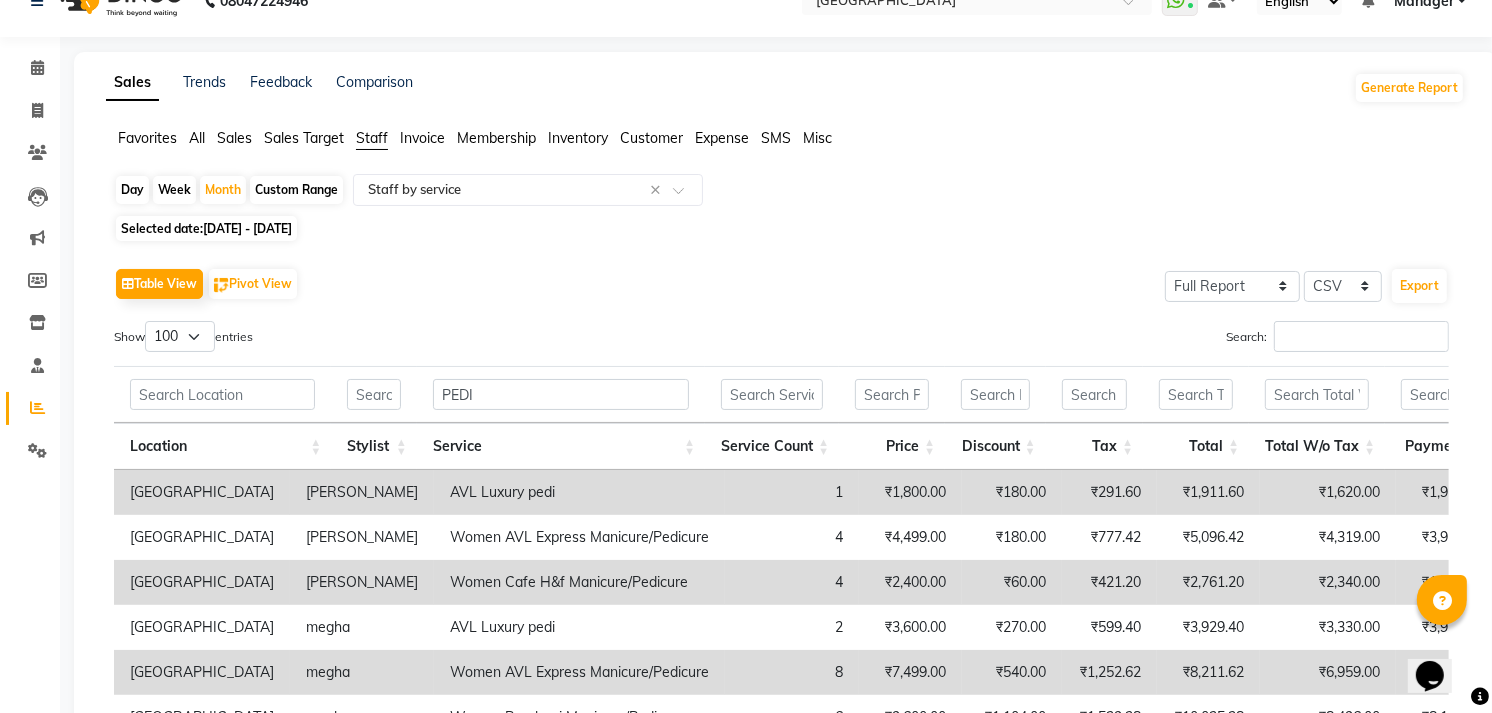 click on "PEDI Location Stylist Service Service Count Price Discount Tax Total Total W/o Tax Payment Redemption Redemption Share Product Cost" at bounding box center [781, 415] 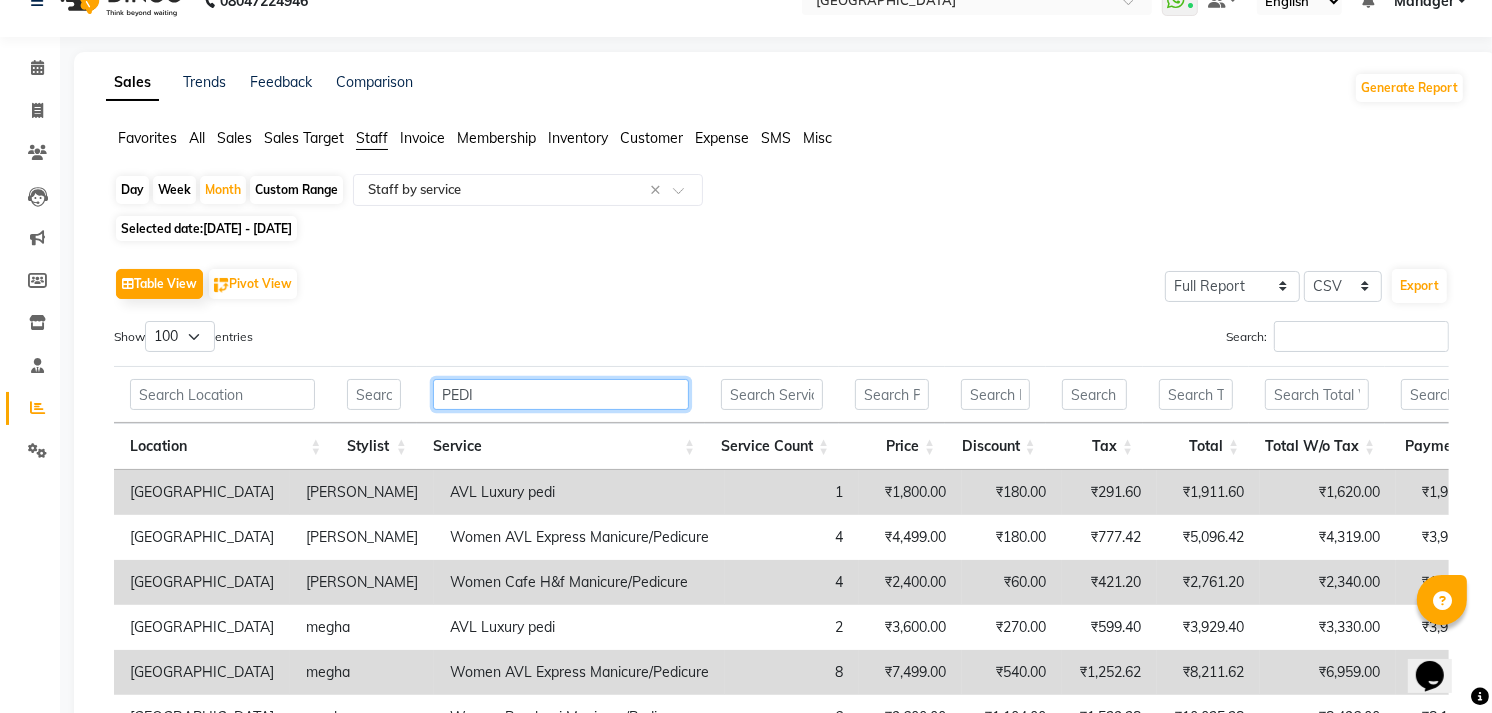 click on "PEDI" at bounding box center (561, 394) 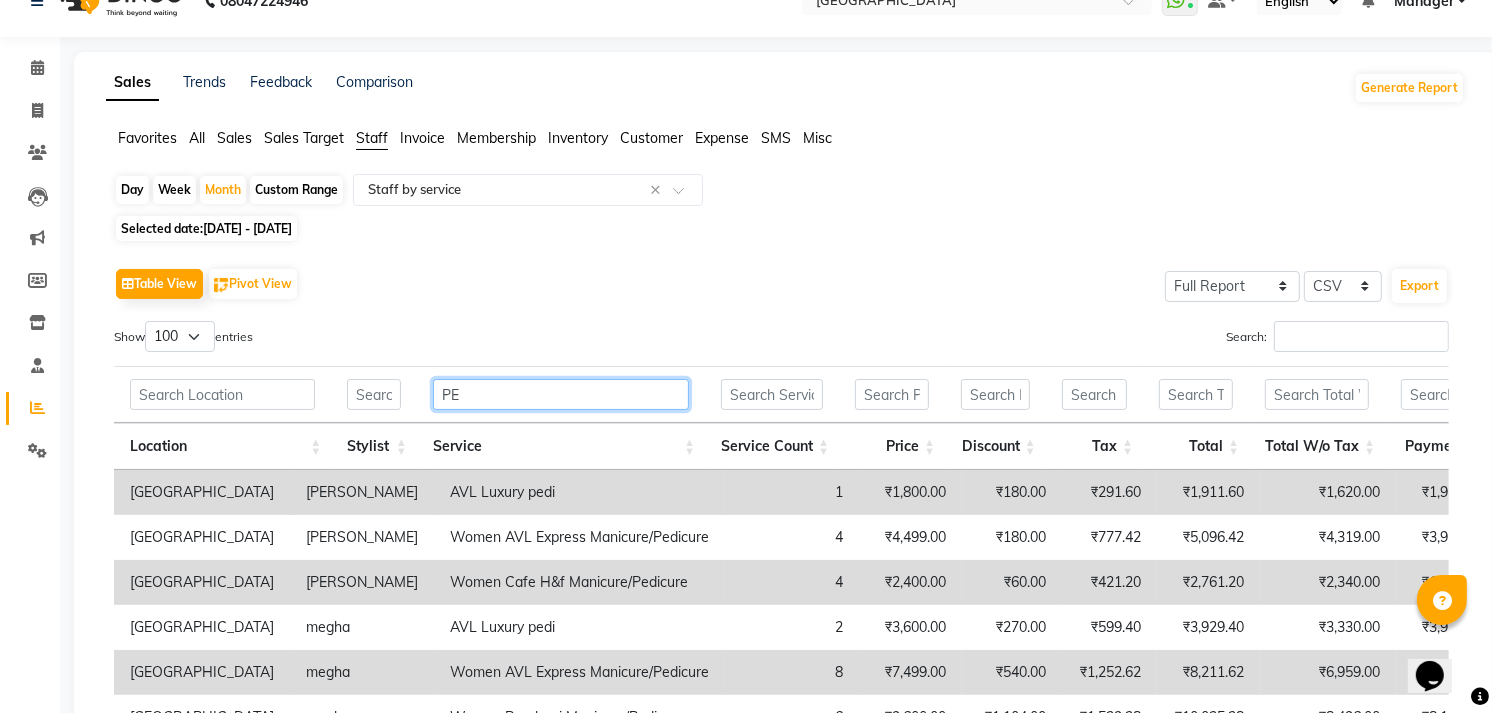 type on "P" 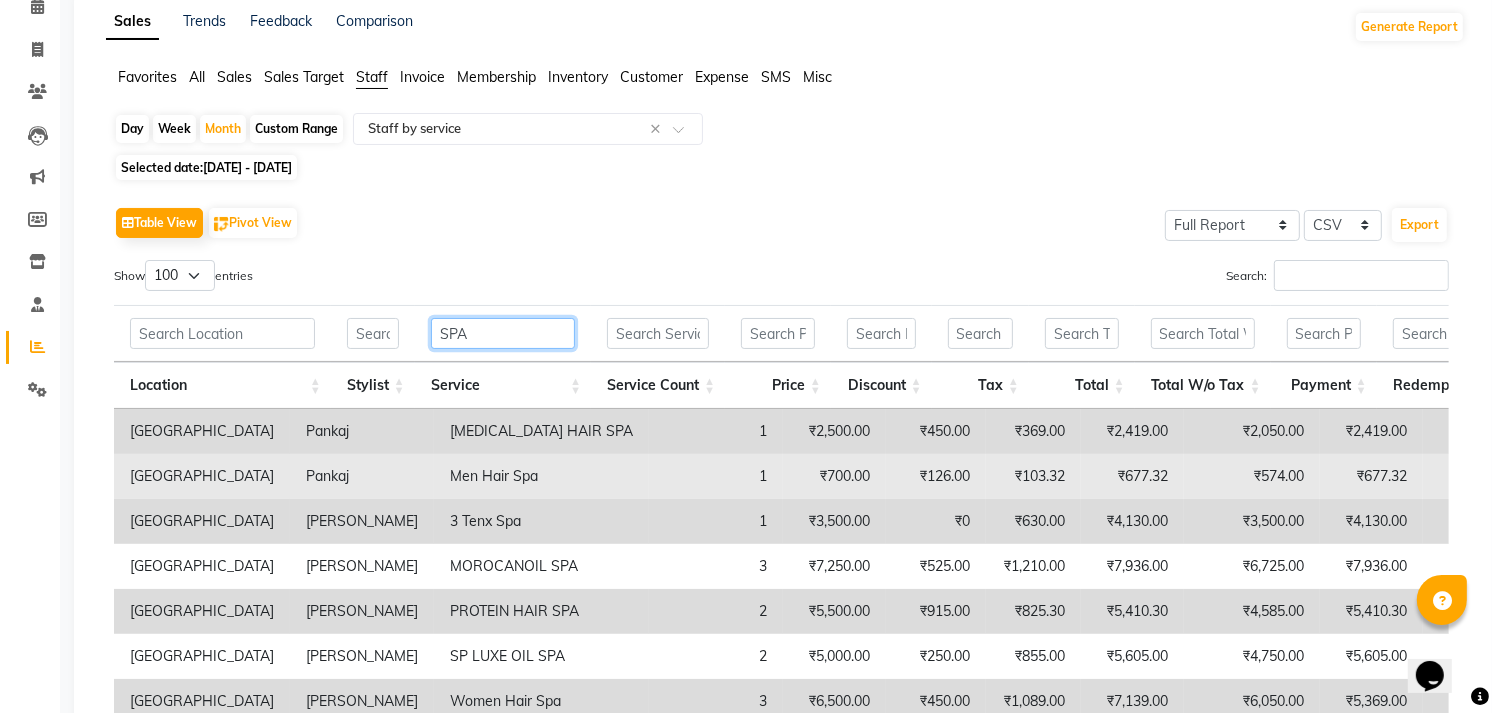 scroll, scrollTop: 146, scrollLeft: 0, axis: vertical 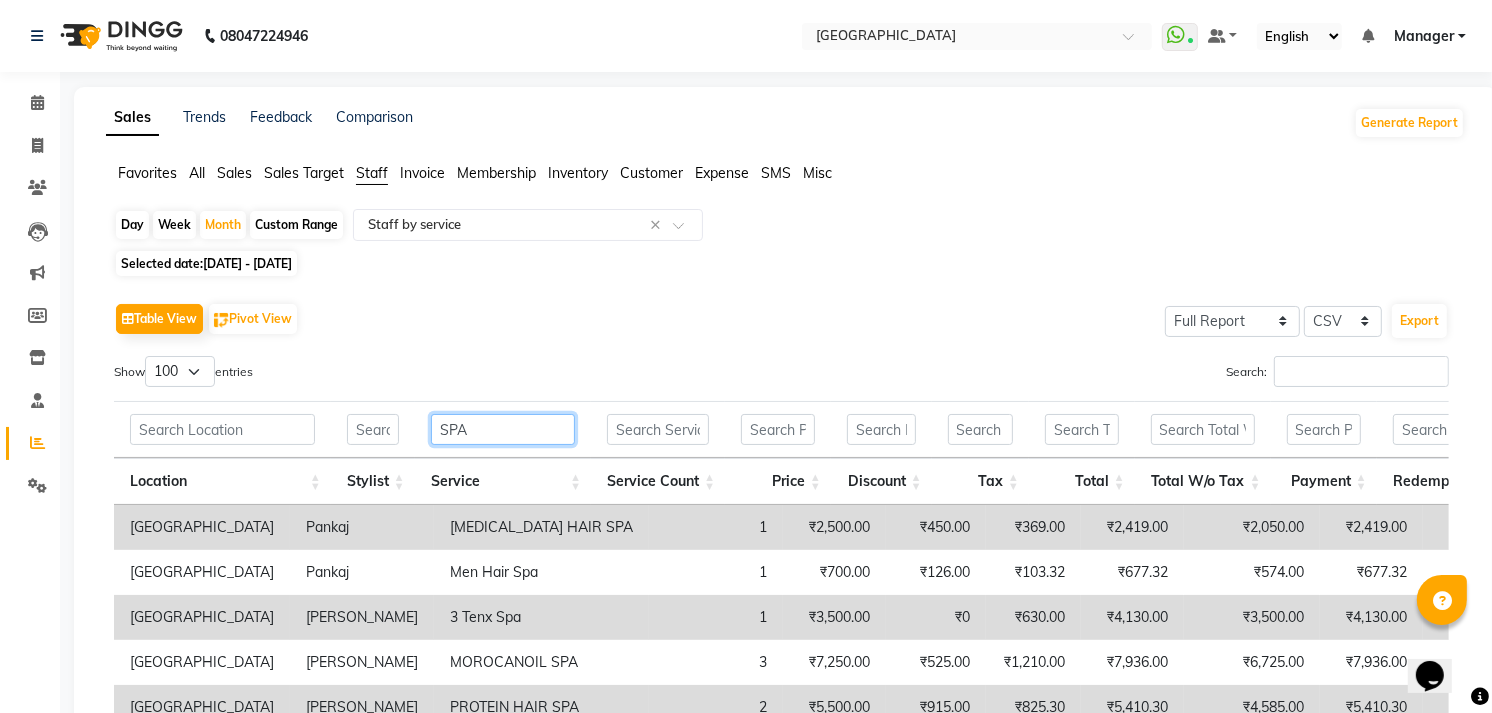 type on "SPA" 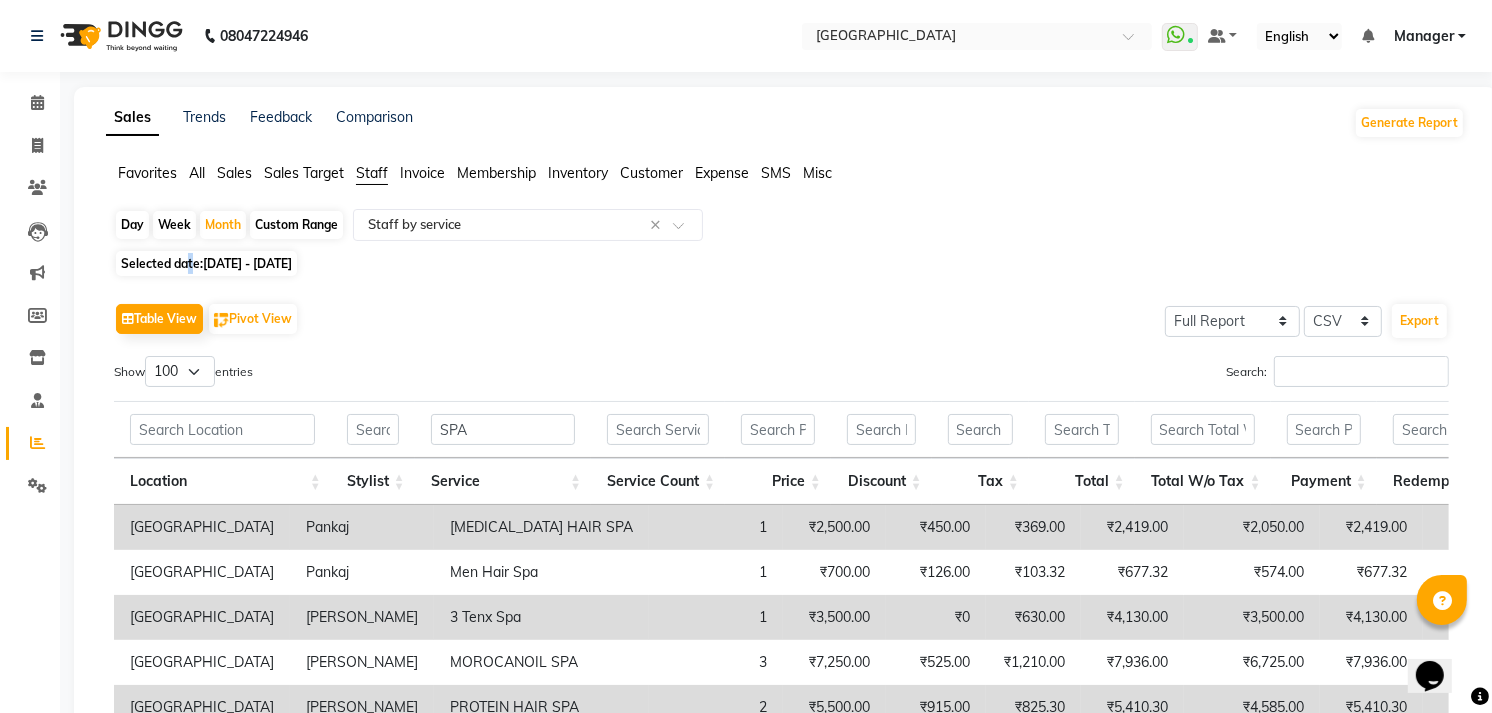click on "Selected date:  01-06-2025 - 30-06-2025" 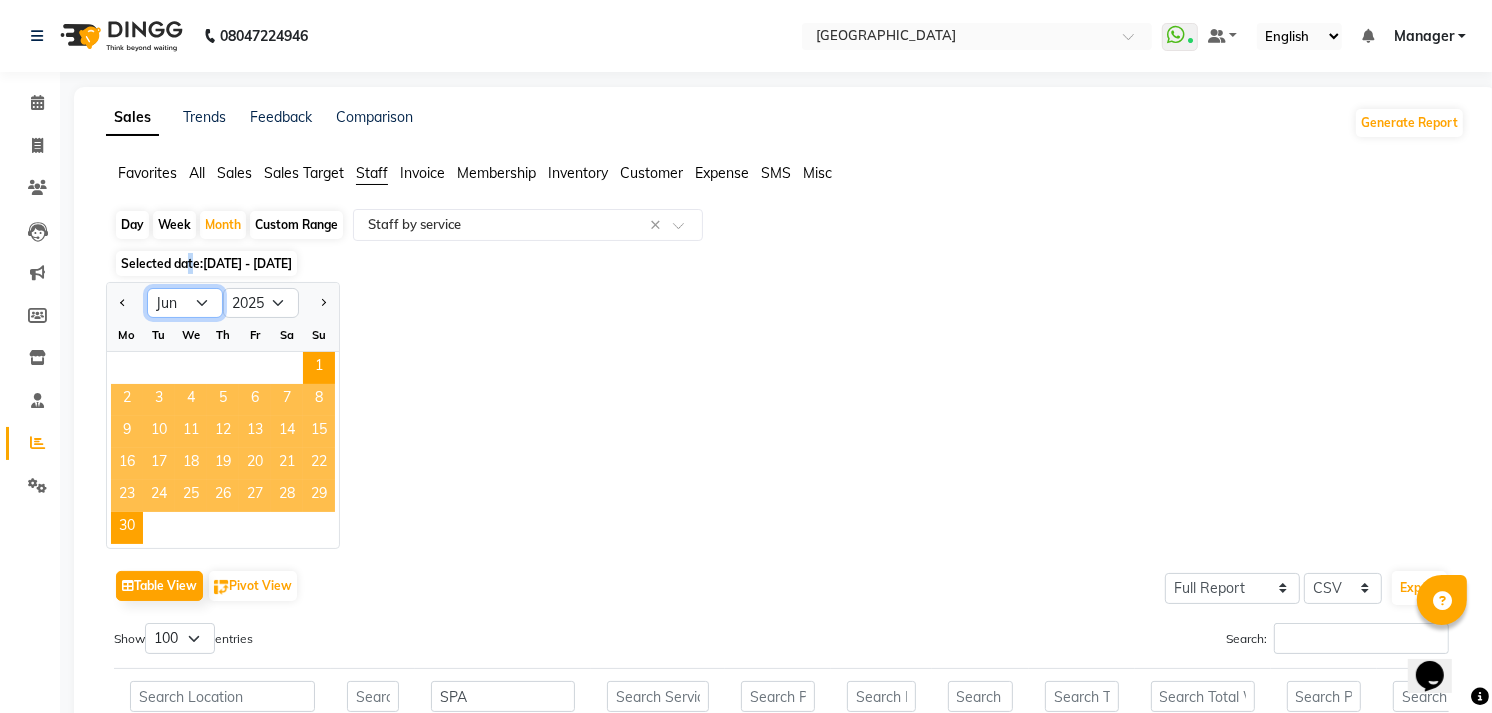 drag, startPoint x: 191, startPoint y: 267, endPoint x: 203, endPoint y: 305, distance: 39.849716 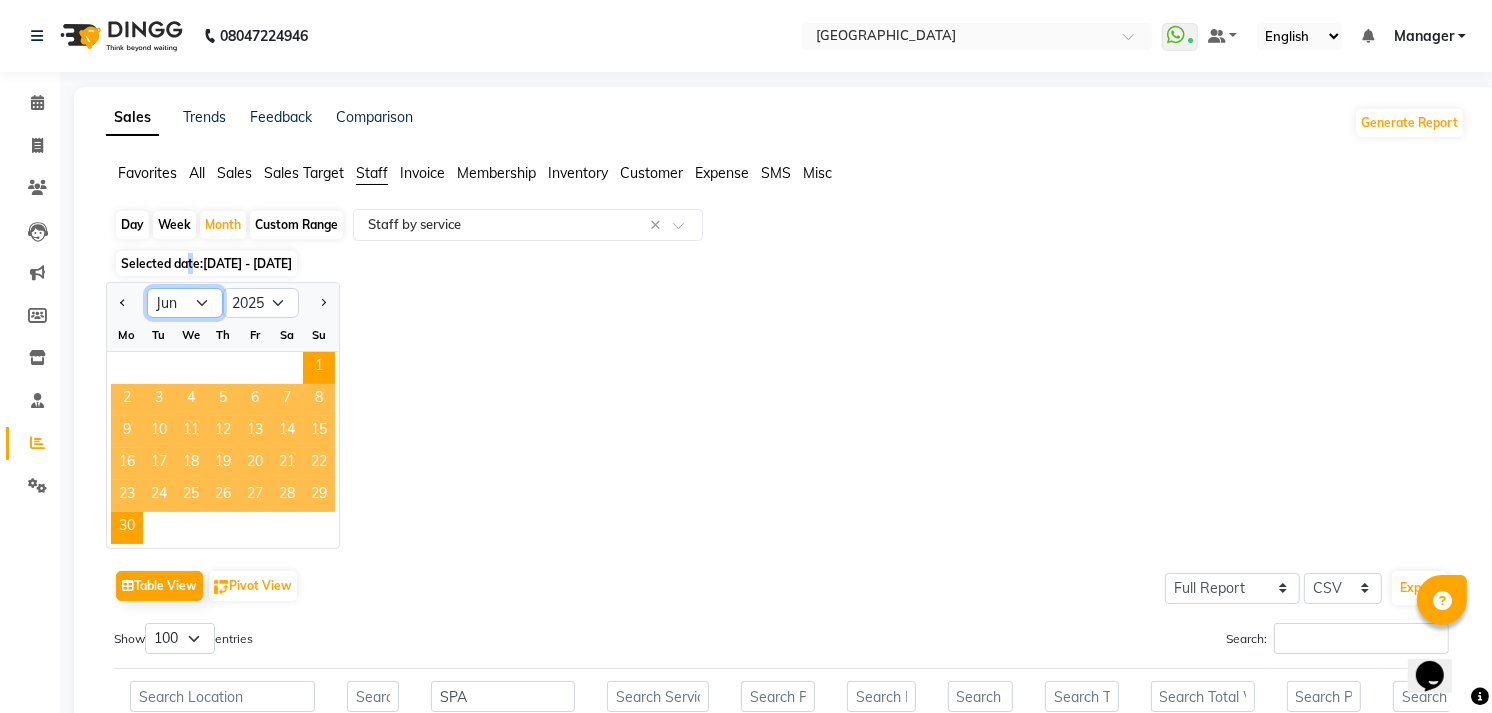 select on "7" 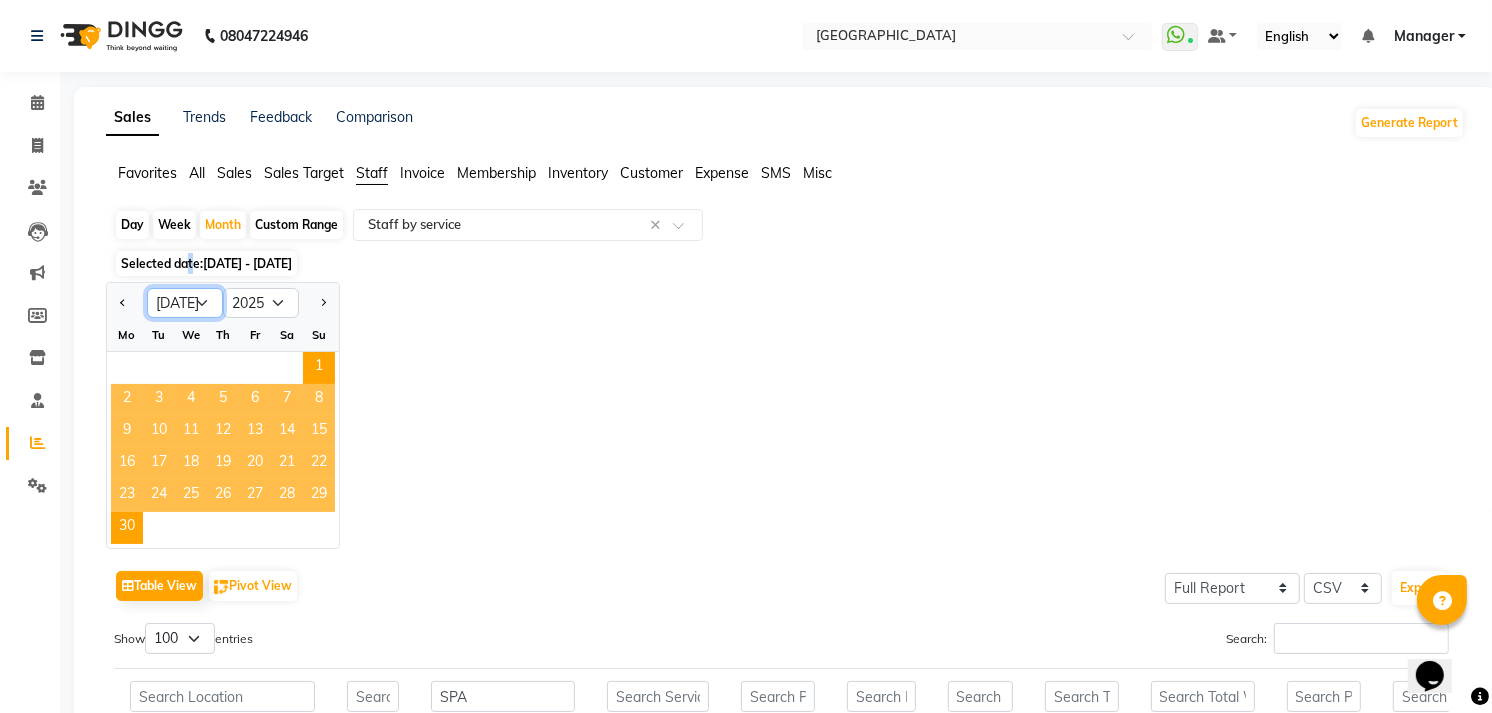 click on "Jan Feb Mar Apr May Jun Jul Aug Sep Oct Nov Dec" 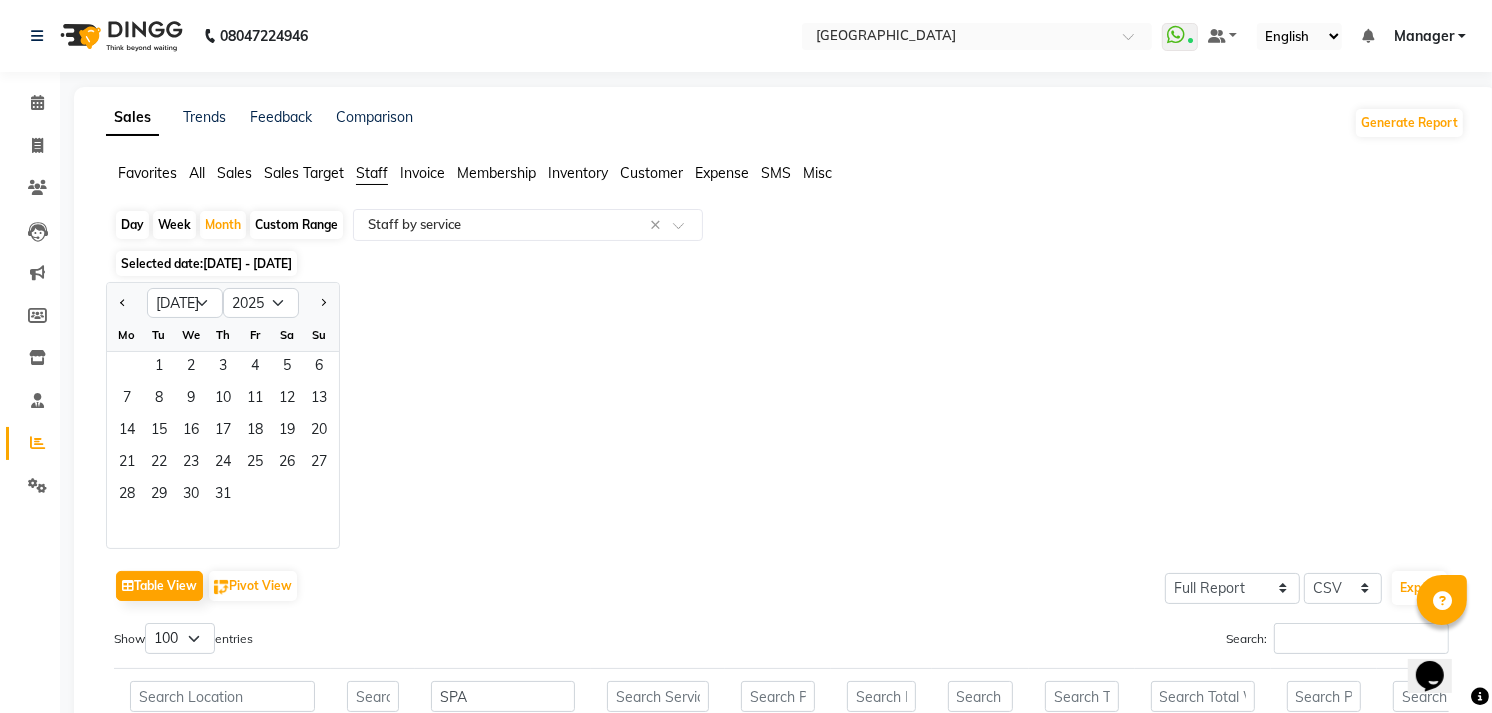 click on "Tu" 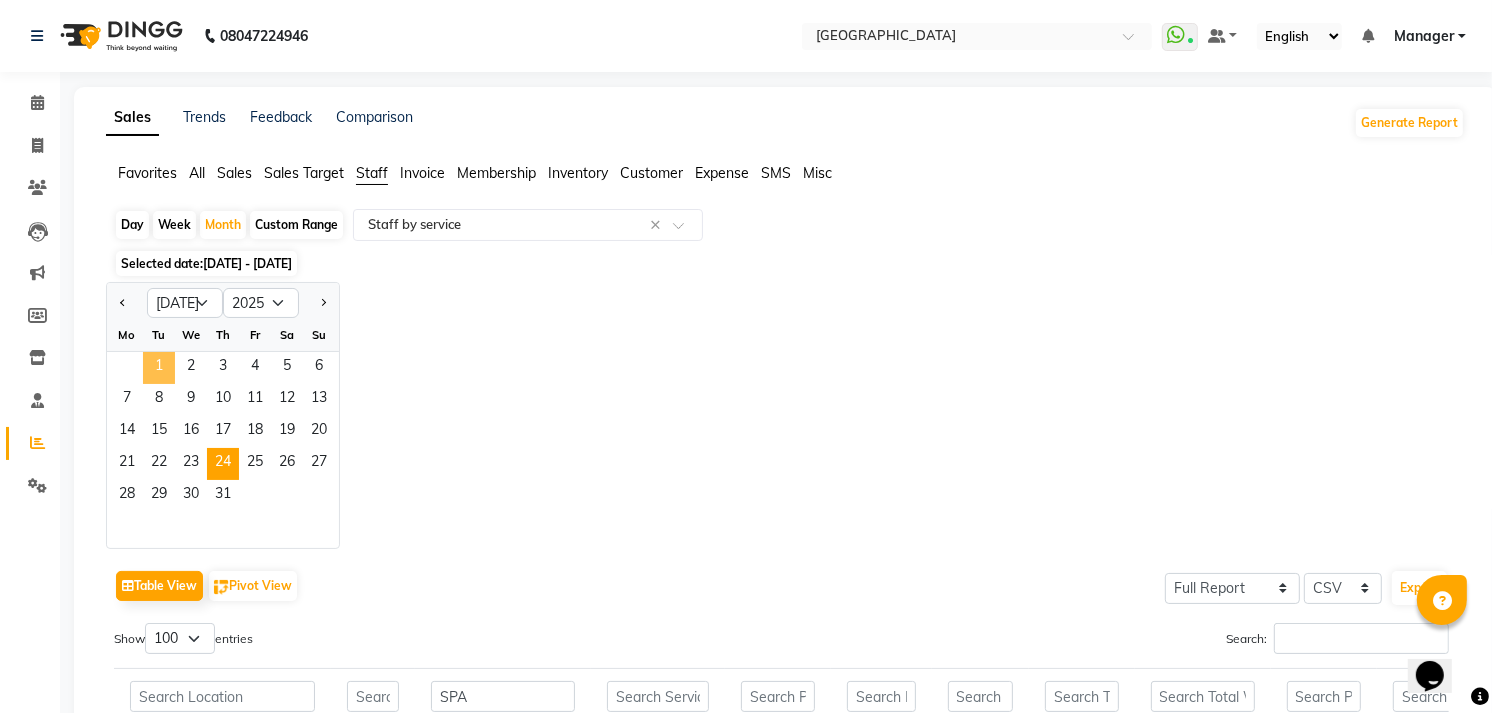 click on "1" 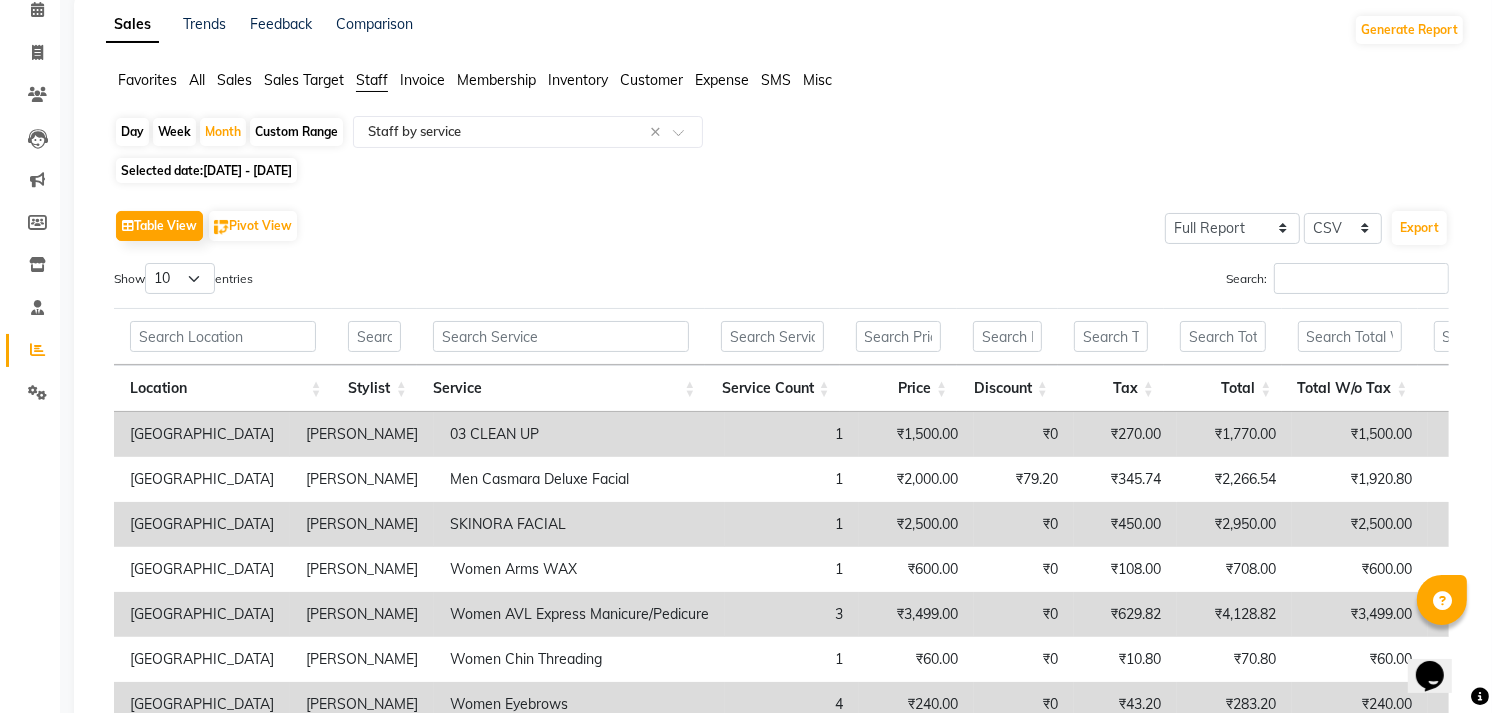 scroll, scrollTop: 111, scrollLeft: 0, axis: vertical 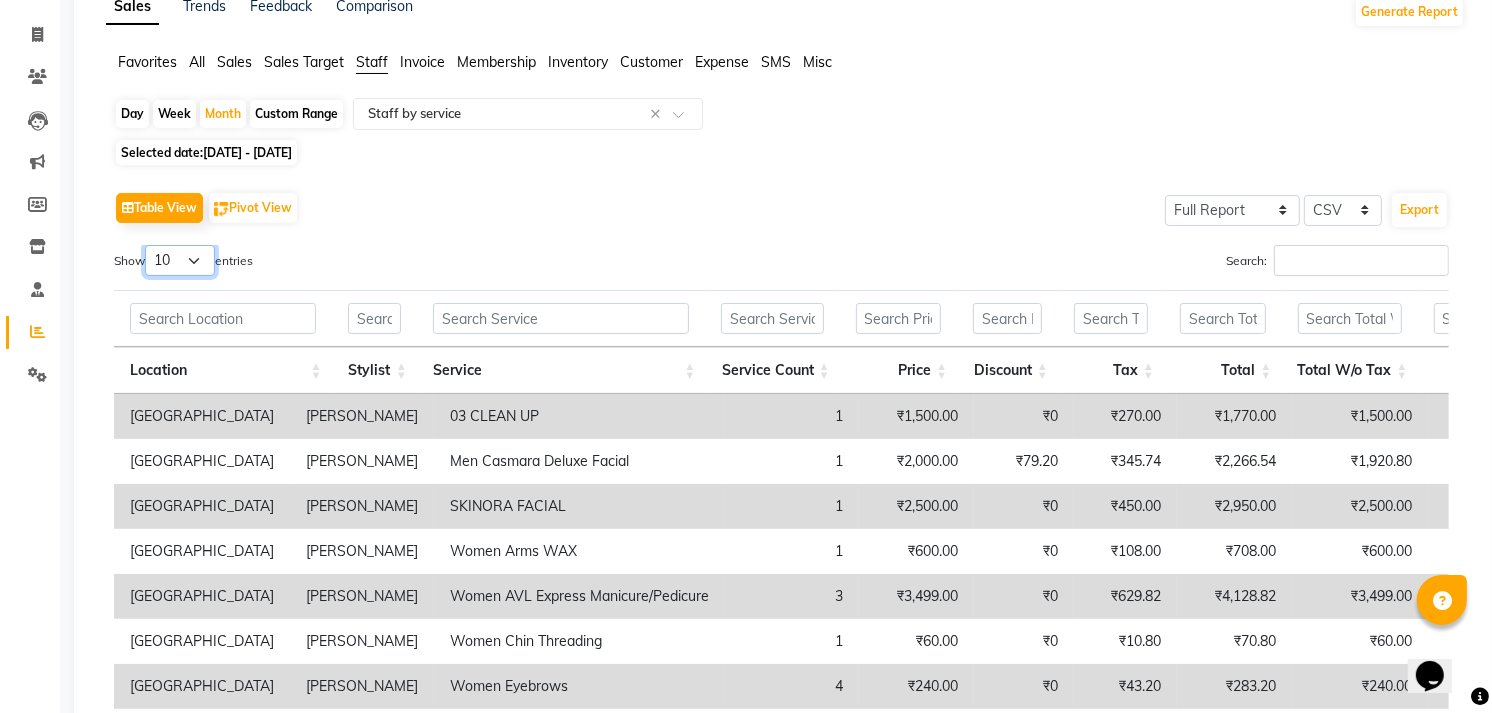 drag, startPoint x: 204, startPoint y: 255, endPoint x: 193, endPoint y: 278, distance: 25.495098 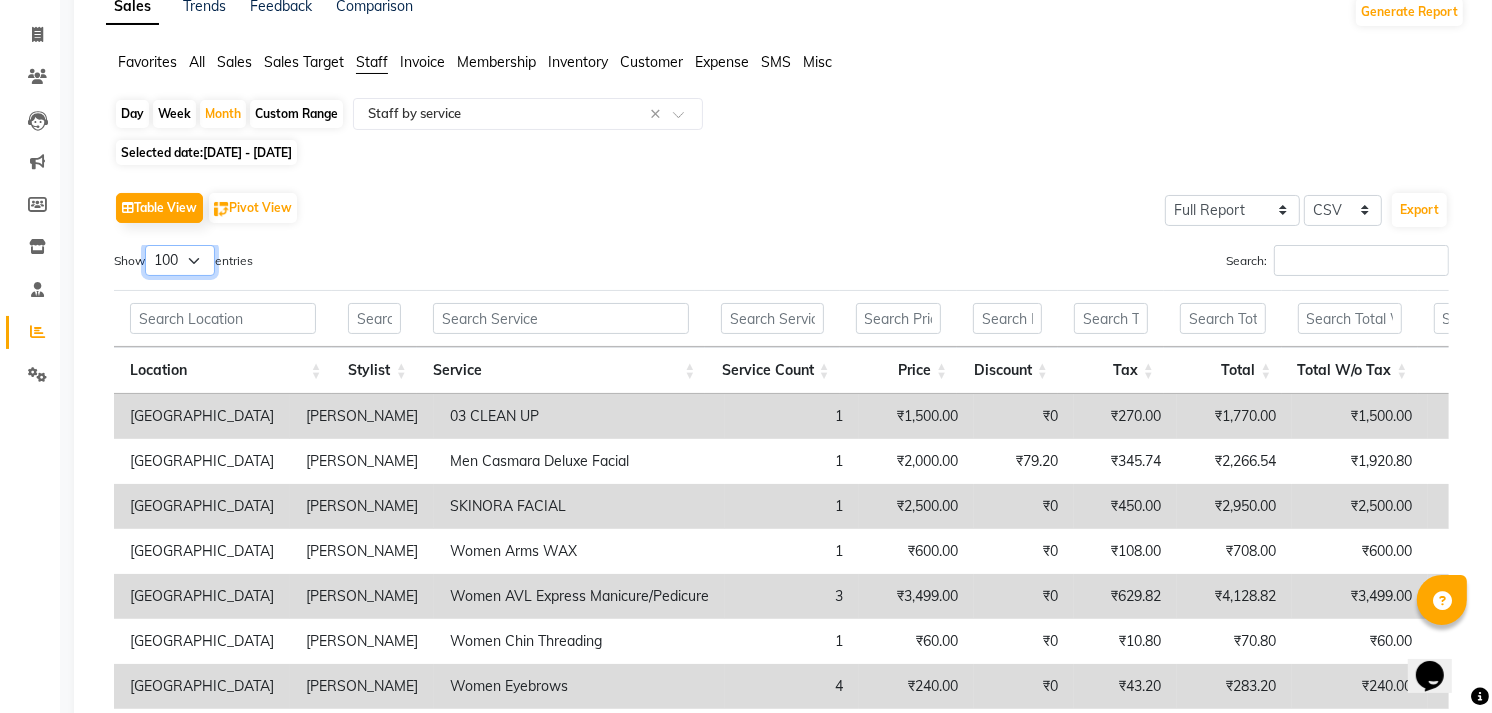 click on "10 25 50 100" at bounding box center (180, 260) 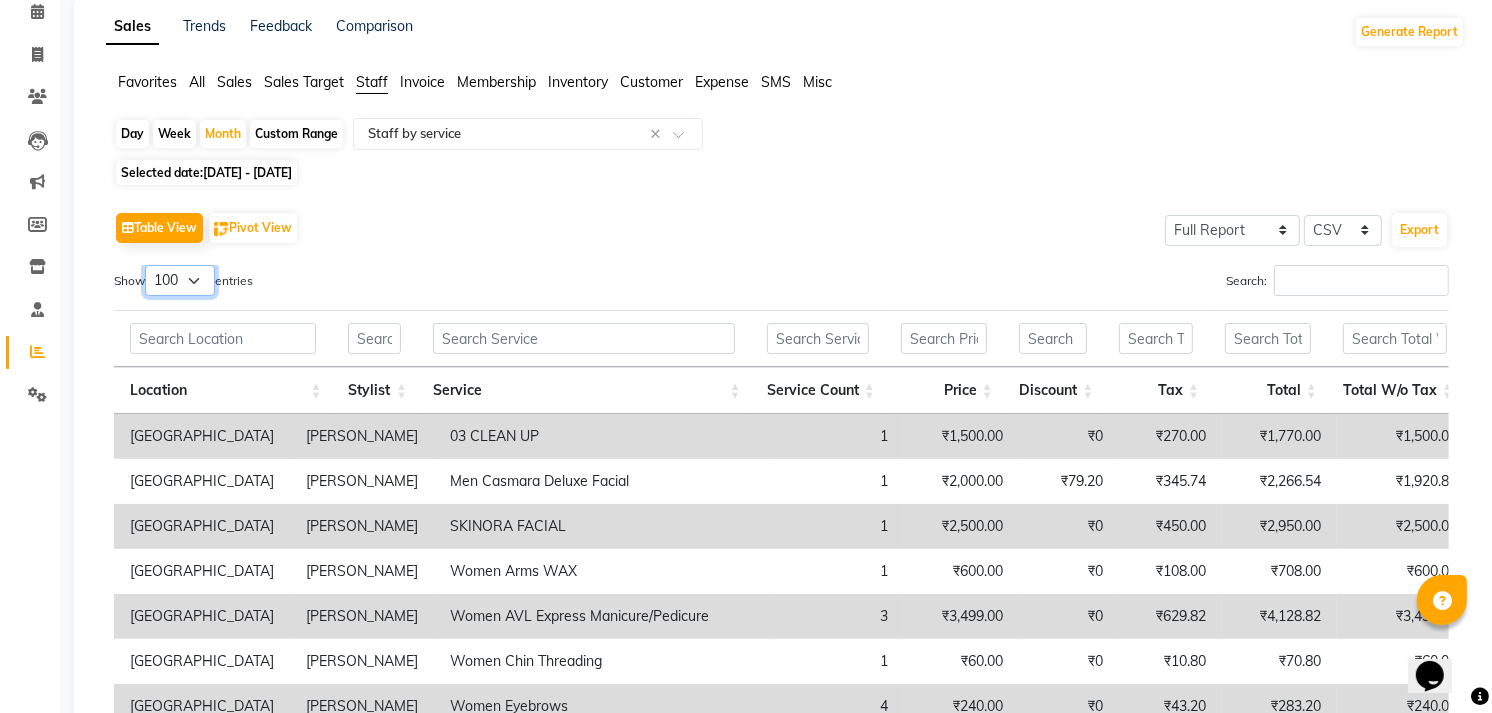 scroll, scrollTop: 111, scrollLeft: 0, axis: vertical 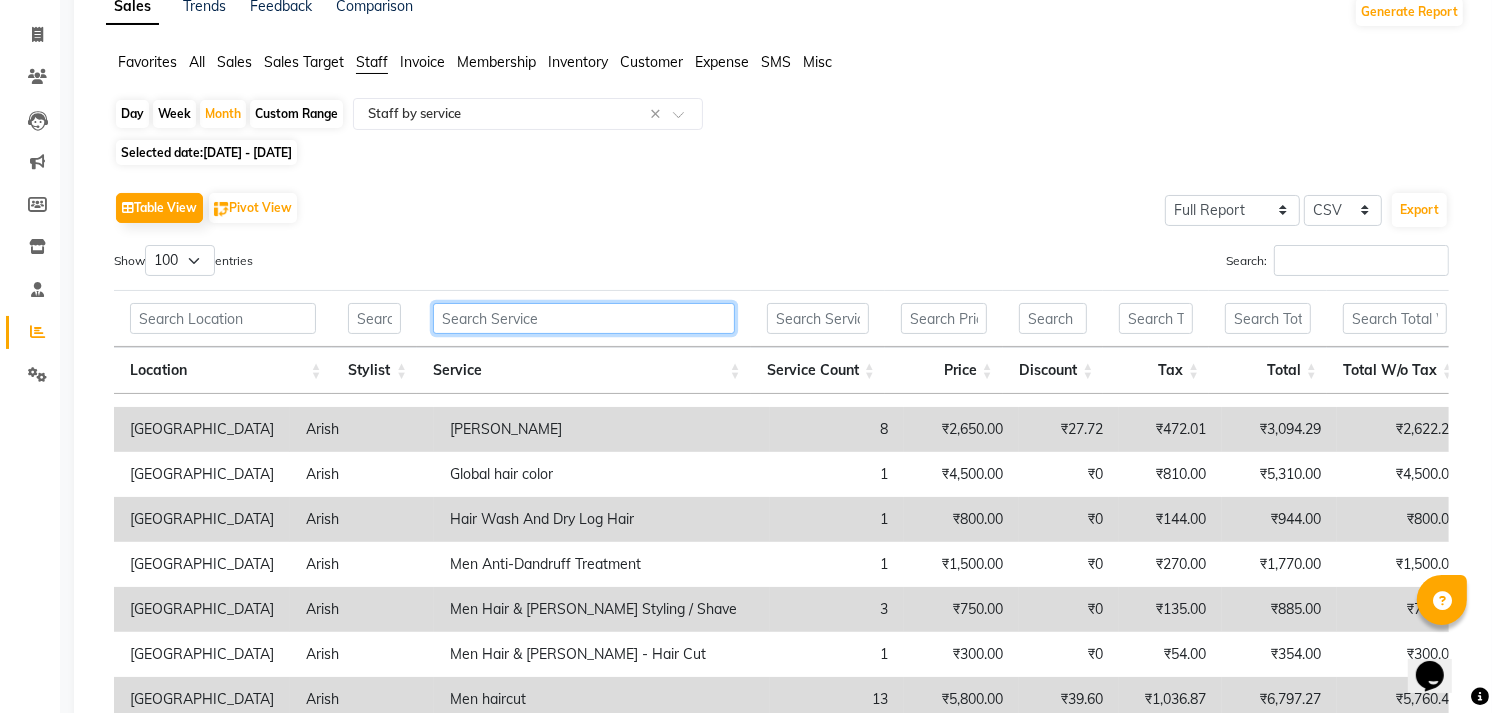 click at bounding box center (584, 318) 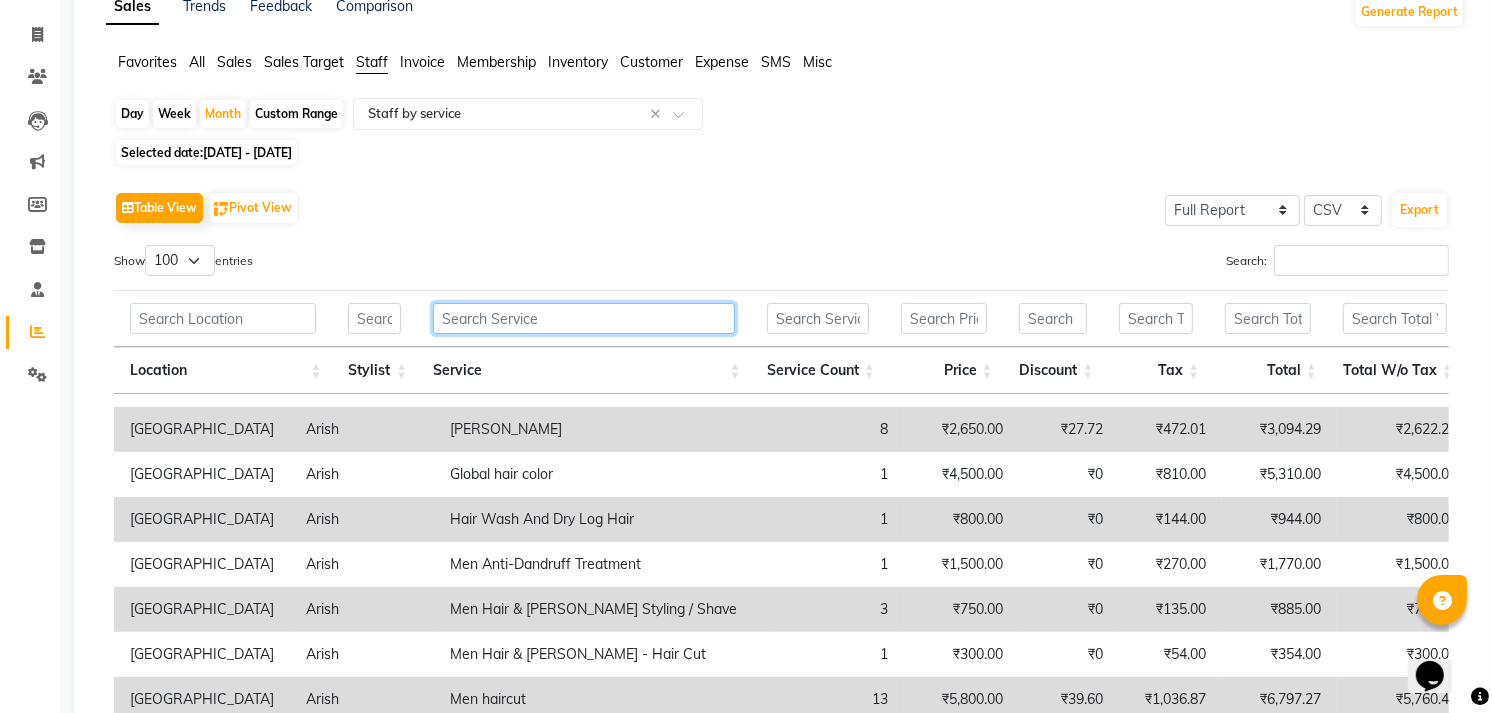 type on "O" 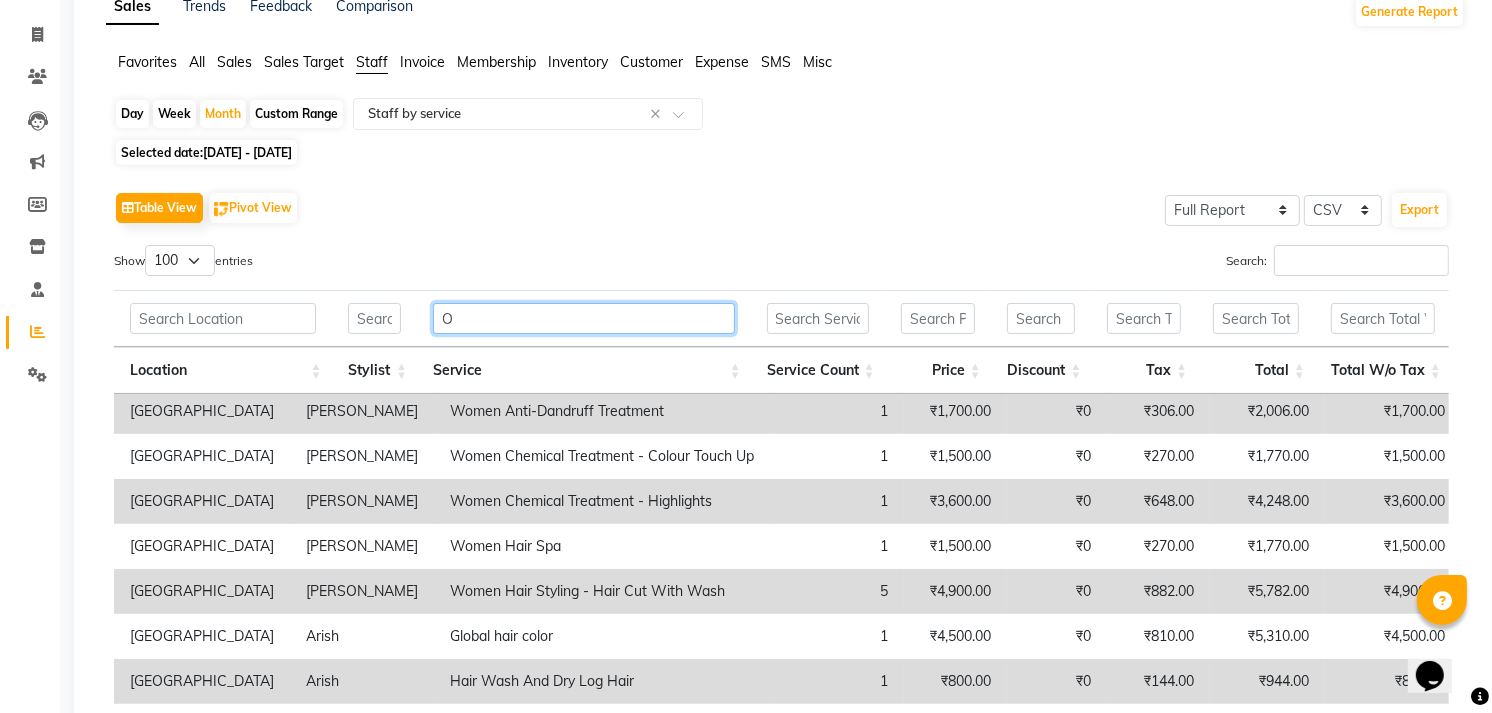 scroll, scrollTop: 0, scrollLeft: 0, axis: both 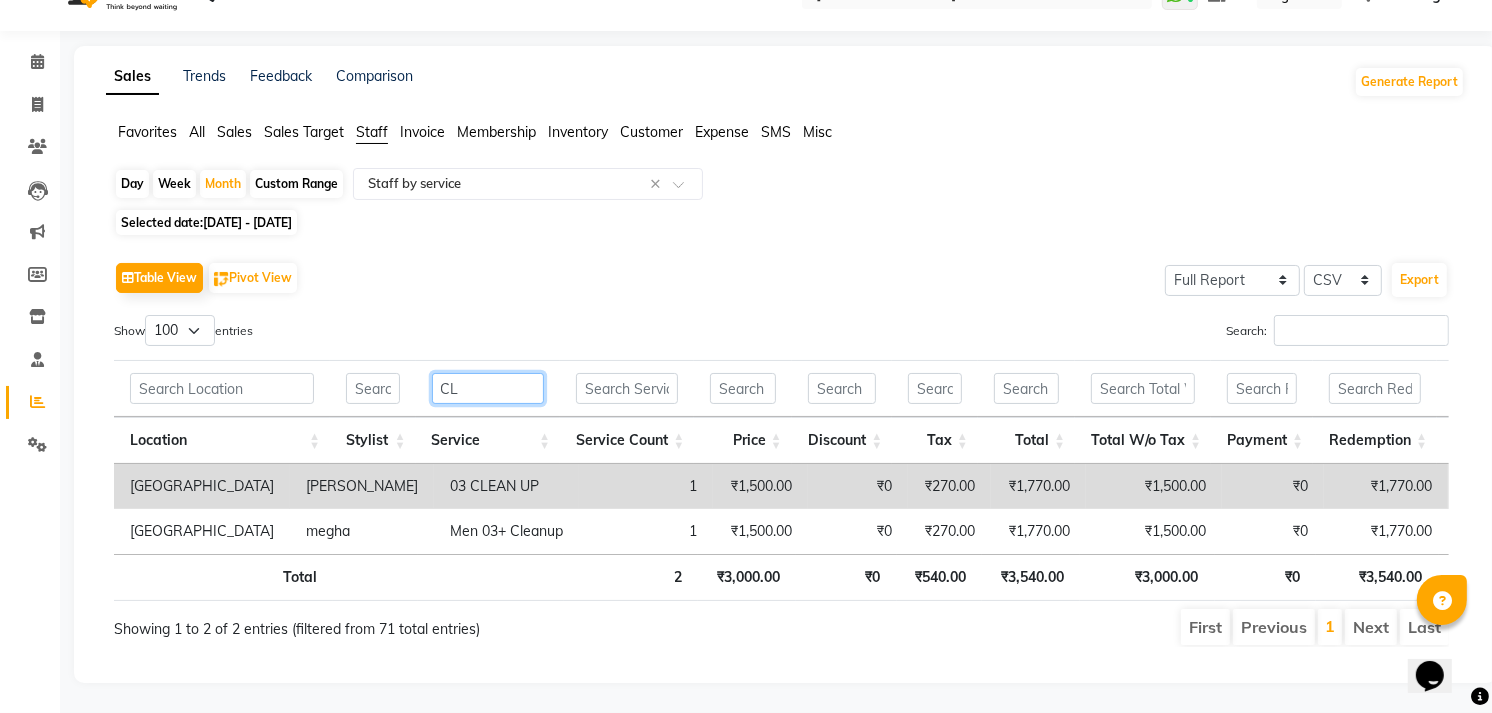 type on "C" 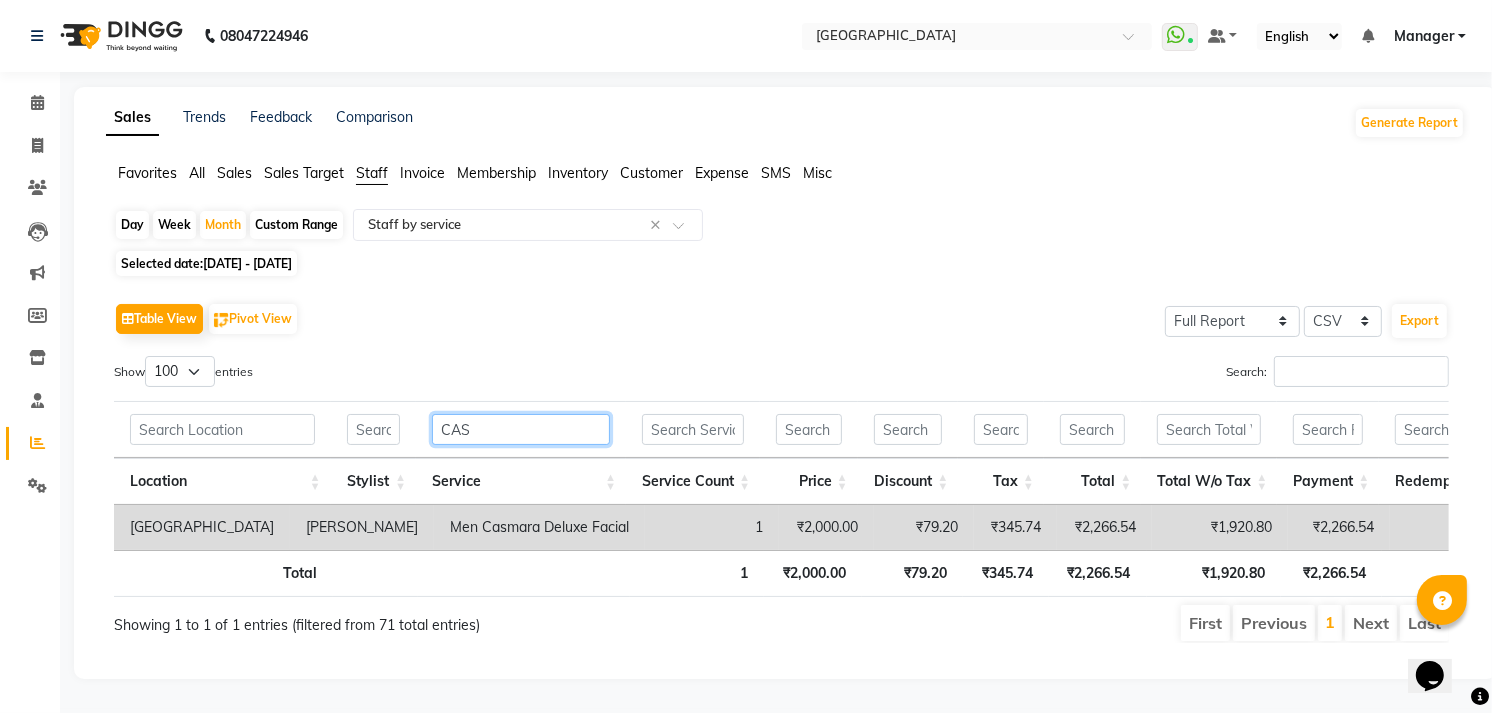 scroll, scrollTop: 31, scrollLeft: 0, axis: vertical 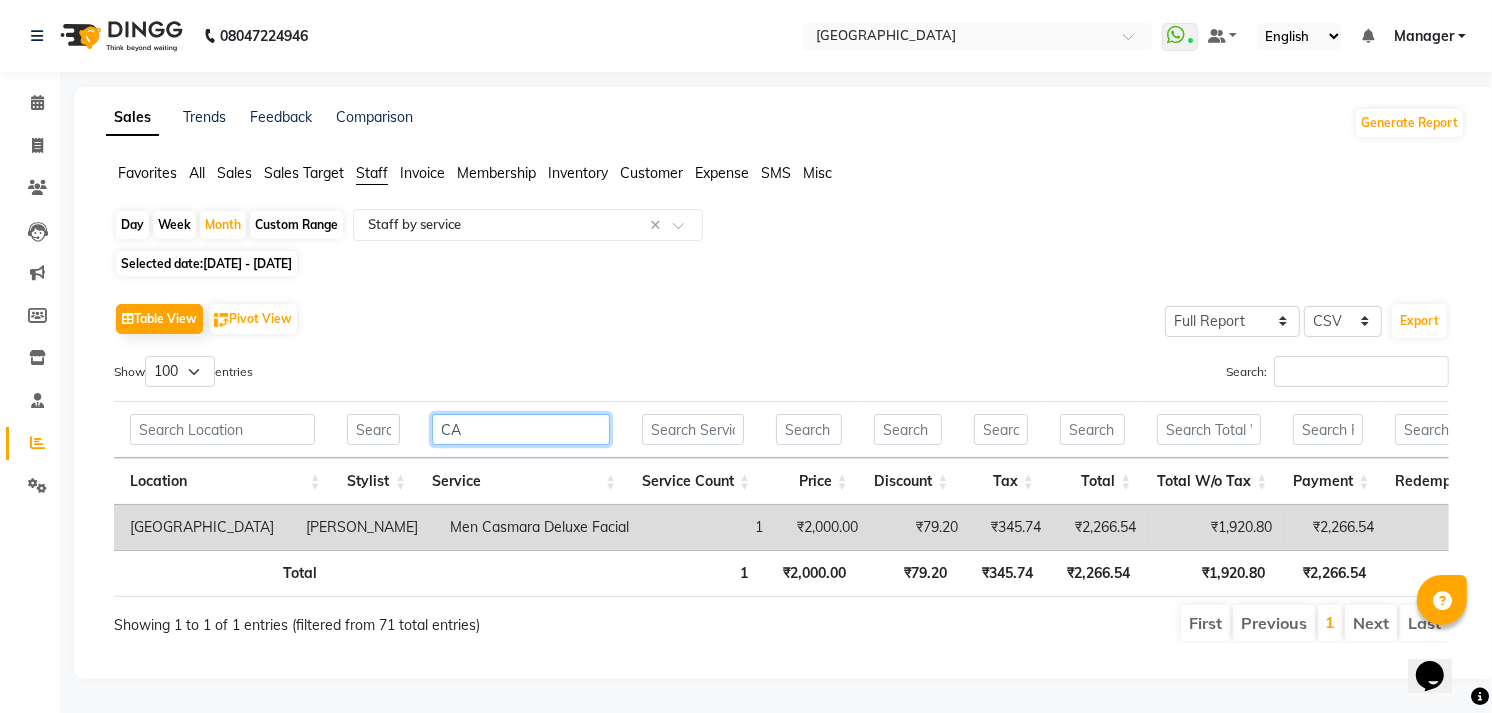 type on "C" 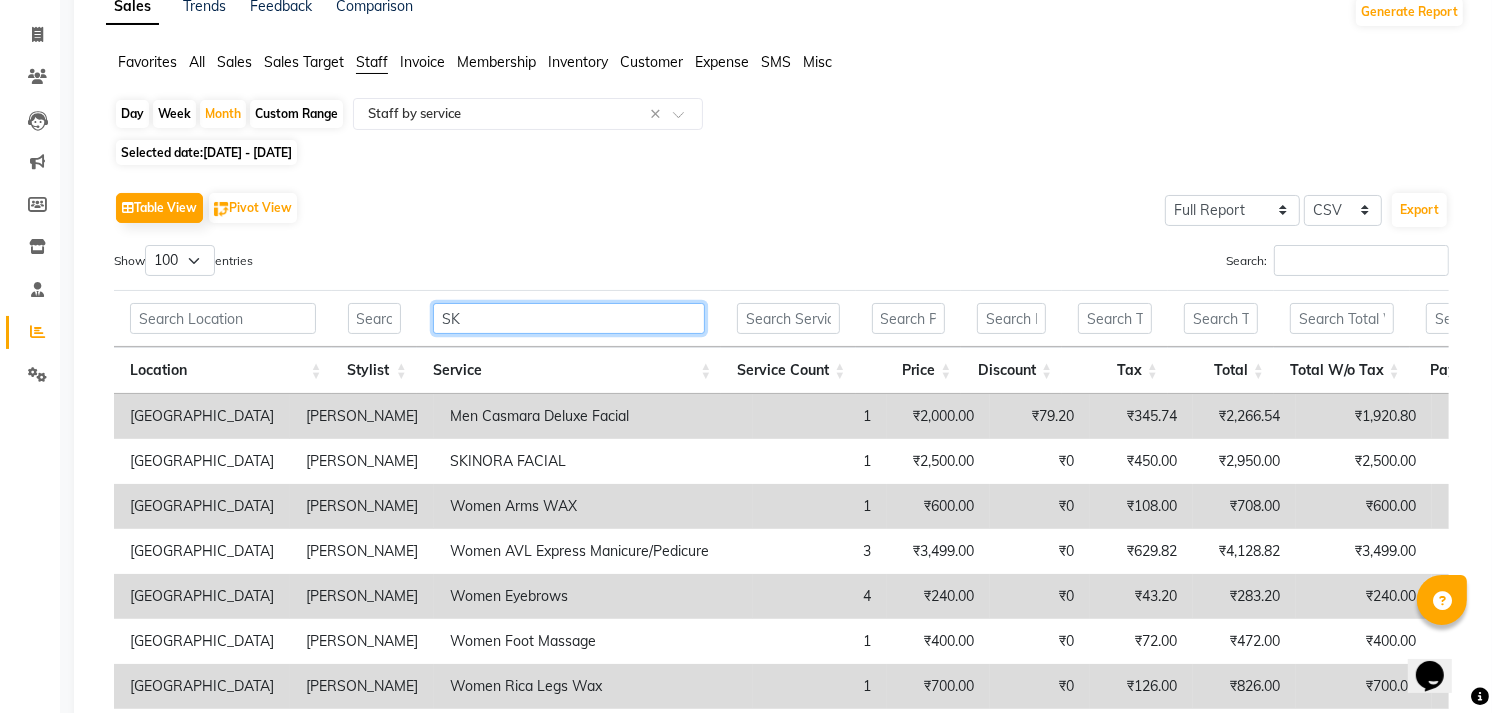 scroll, scrollTop: 75, scrollLeft: 0, axis: vertical 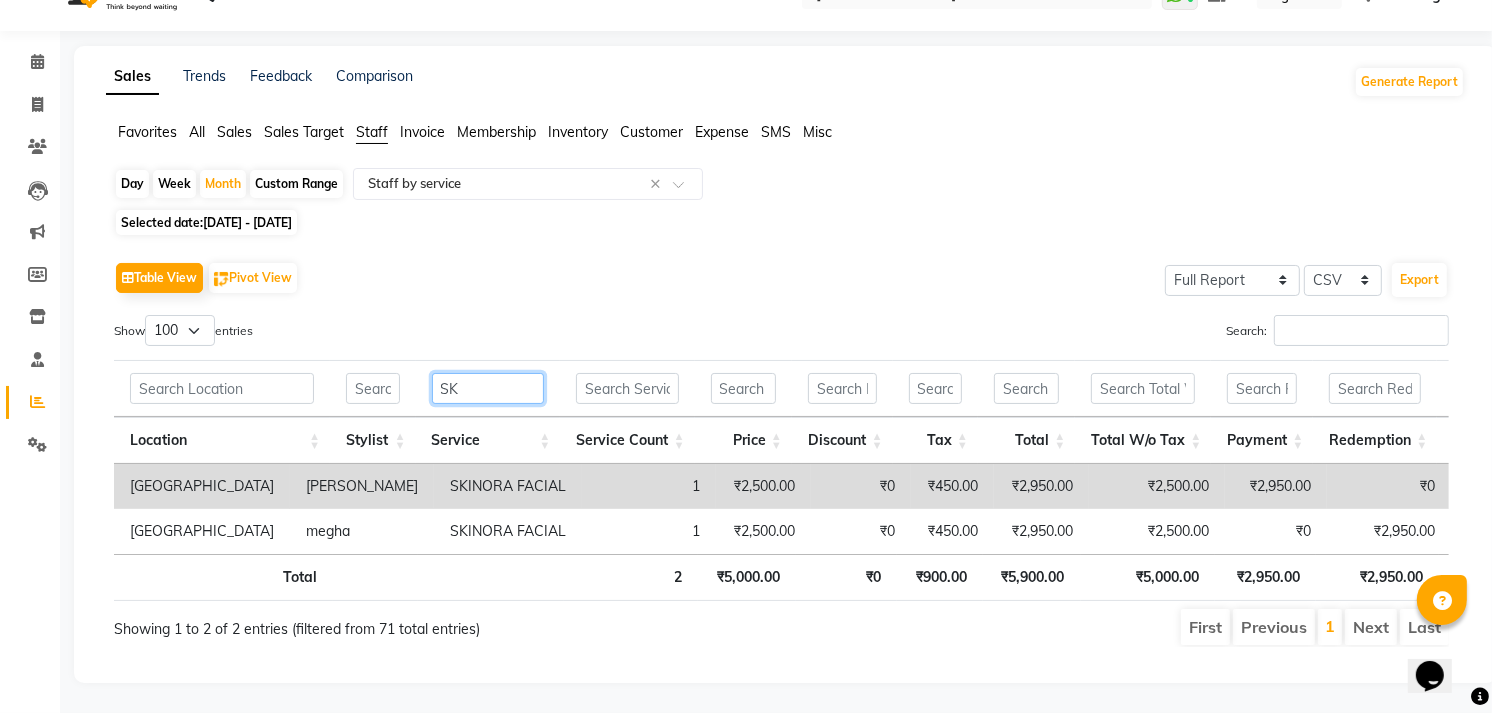 type on "S" 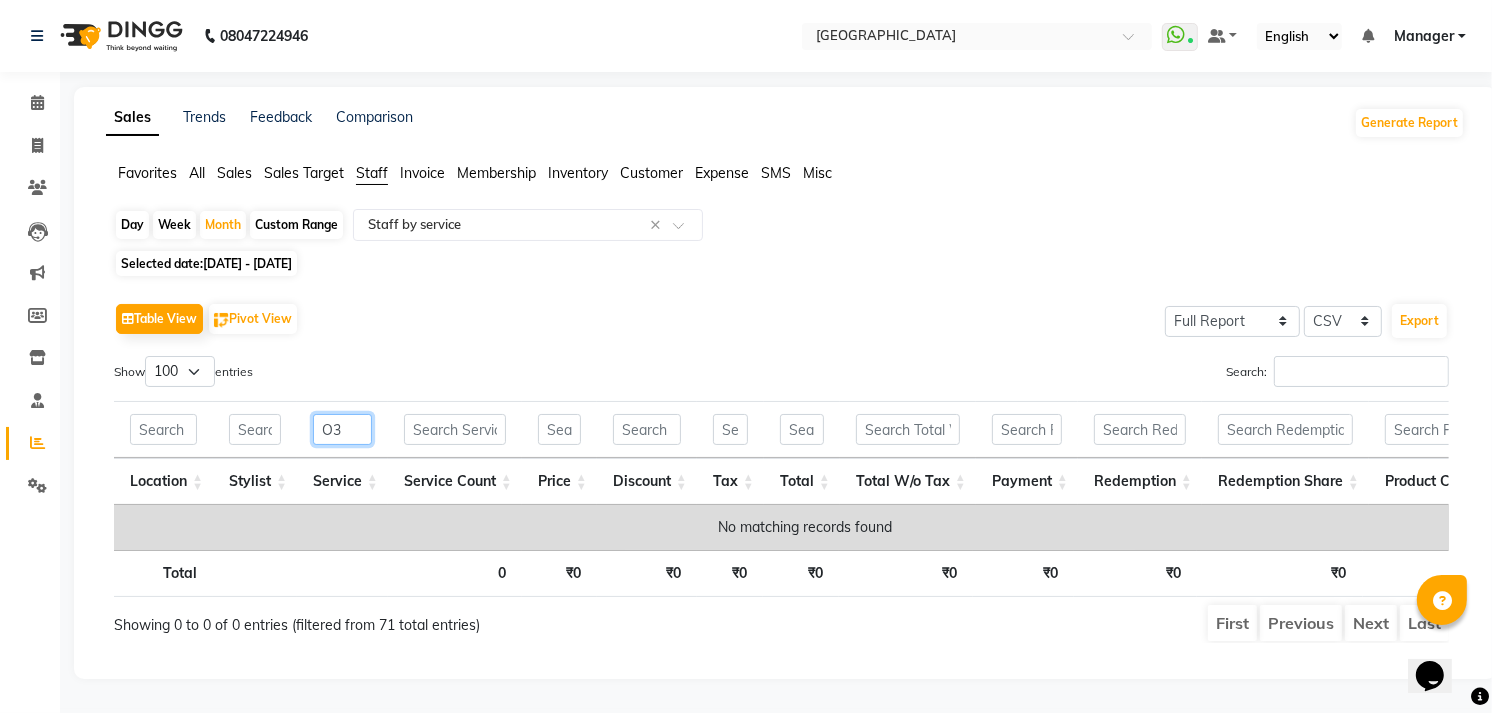 scroll, scrollTop: 31, scrollLeft: 0, axis: vertical 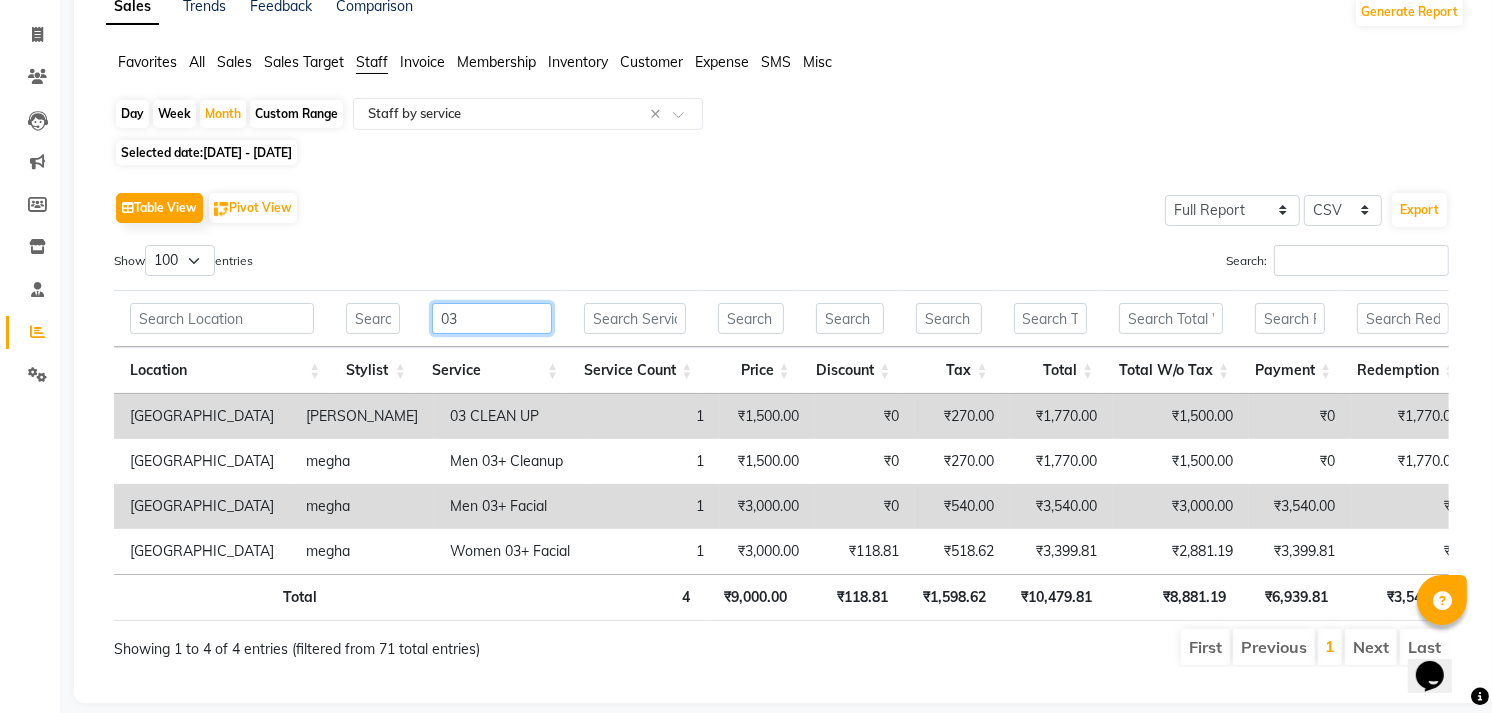 type on "0" 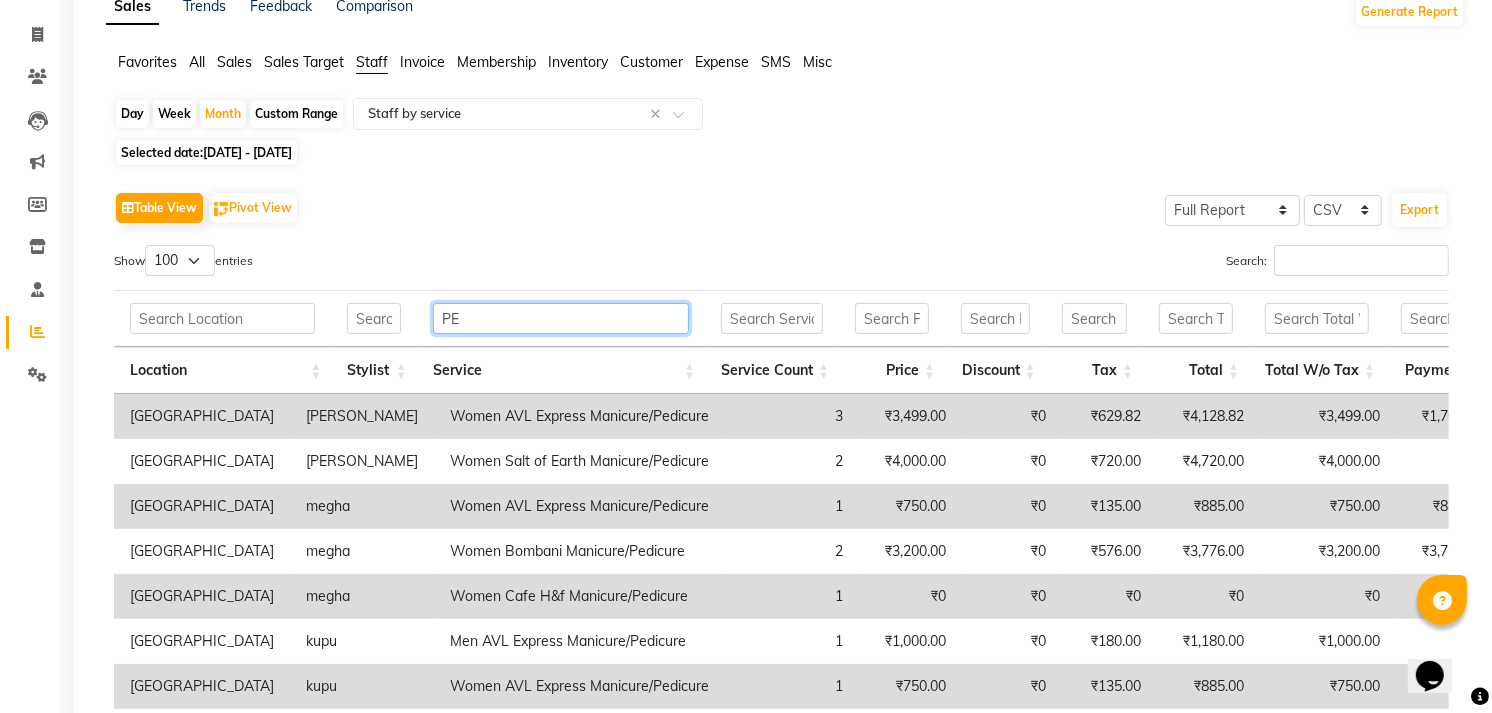 type on "P" 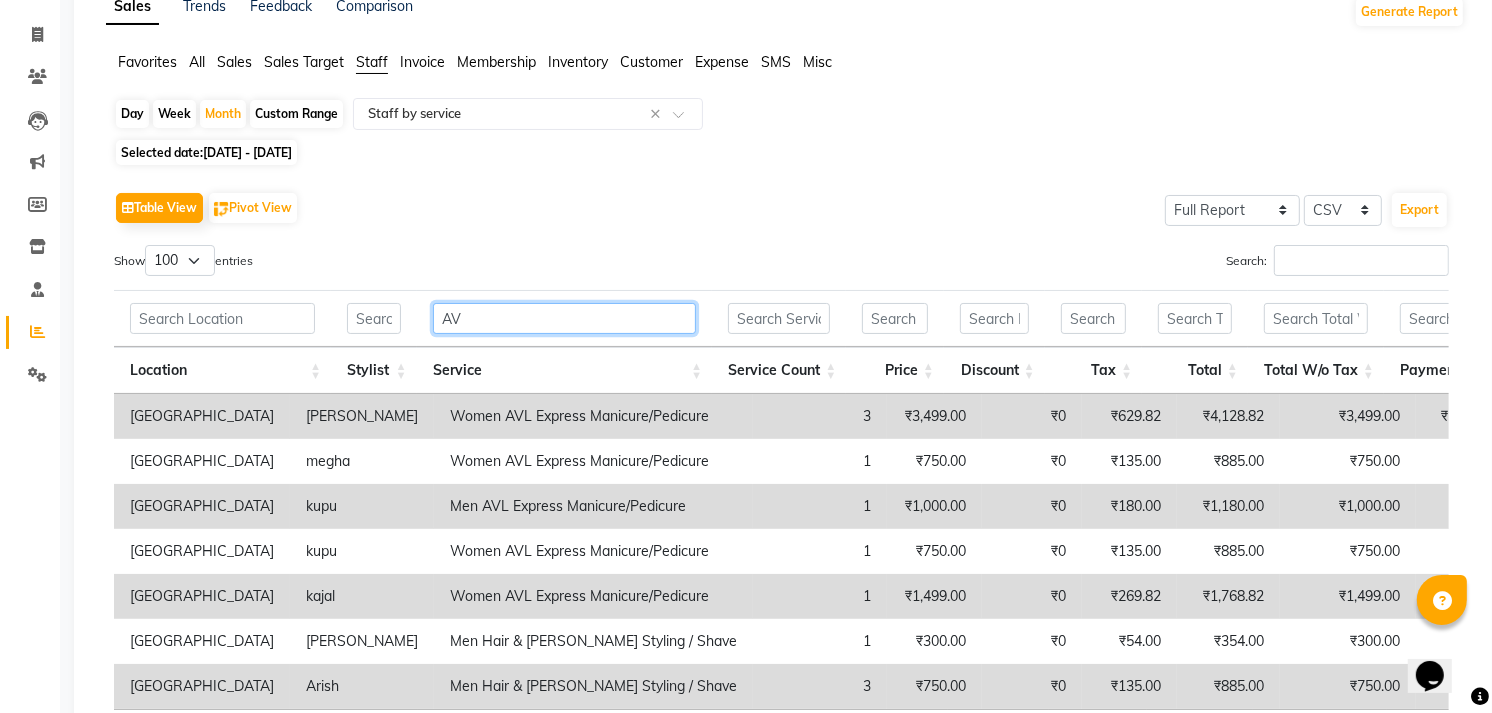 type on "A" 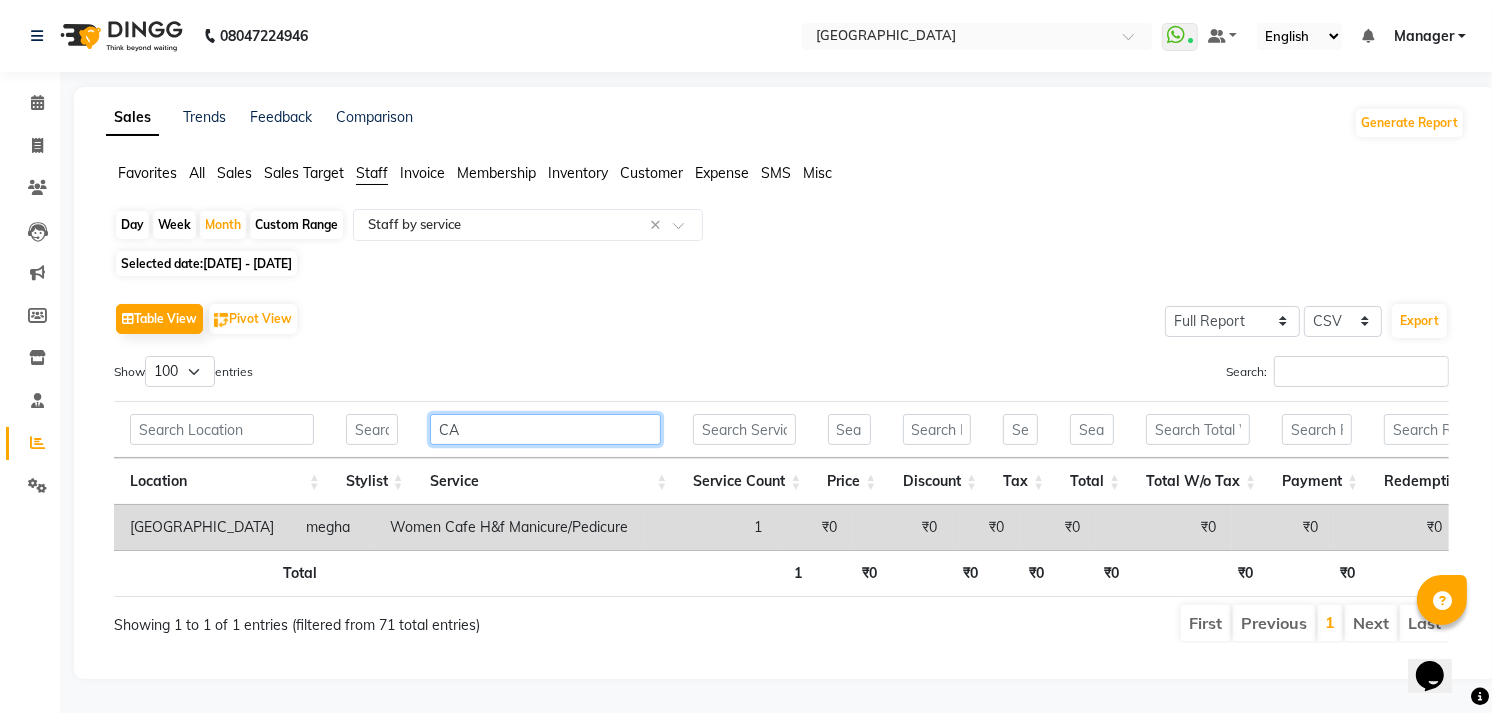 scroll, scrollTop: 111, scrollLeft: 0, axis: vertical 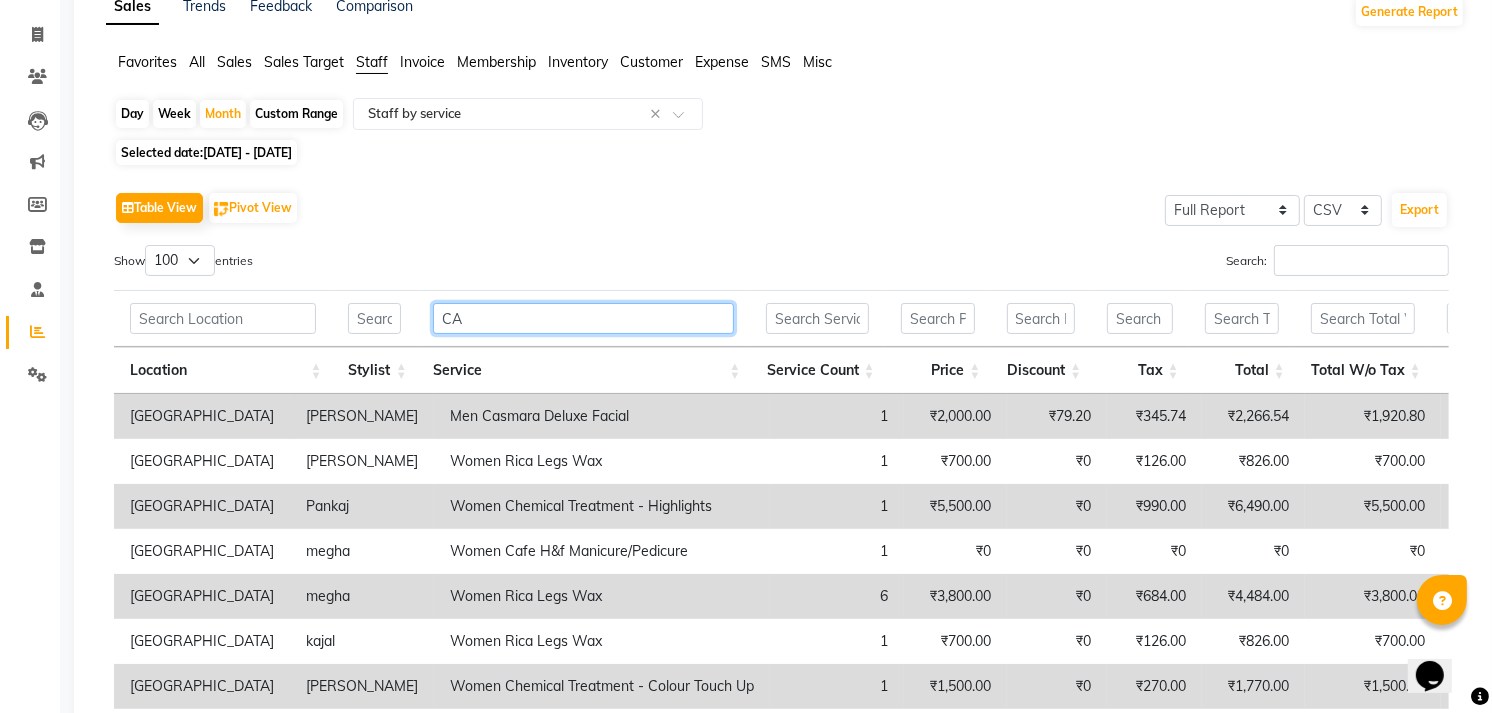 type on "C" 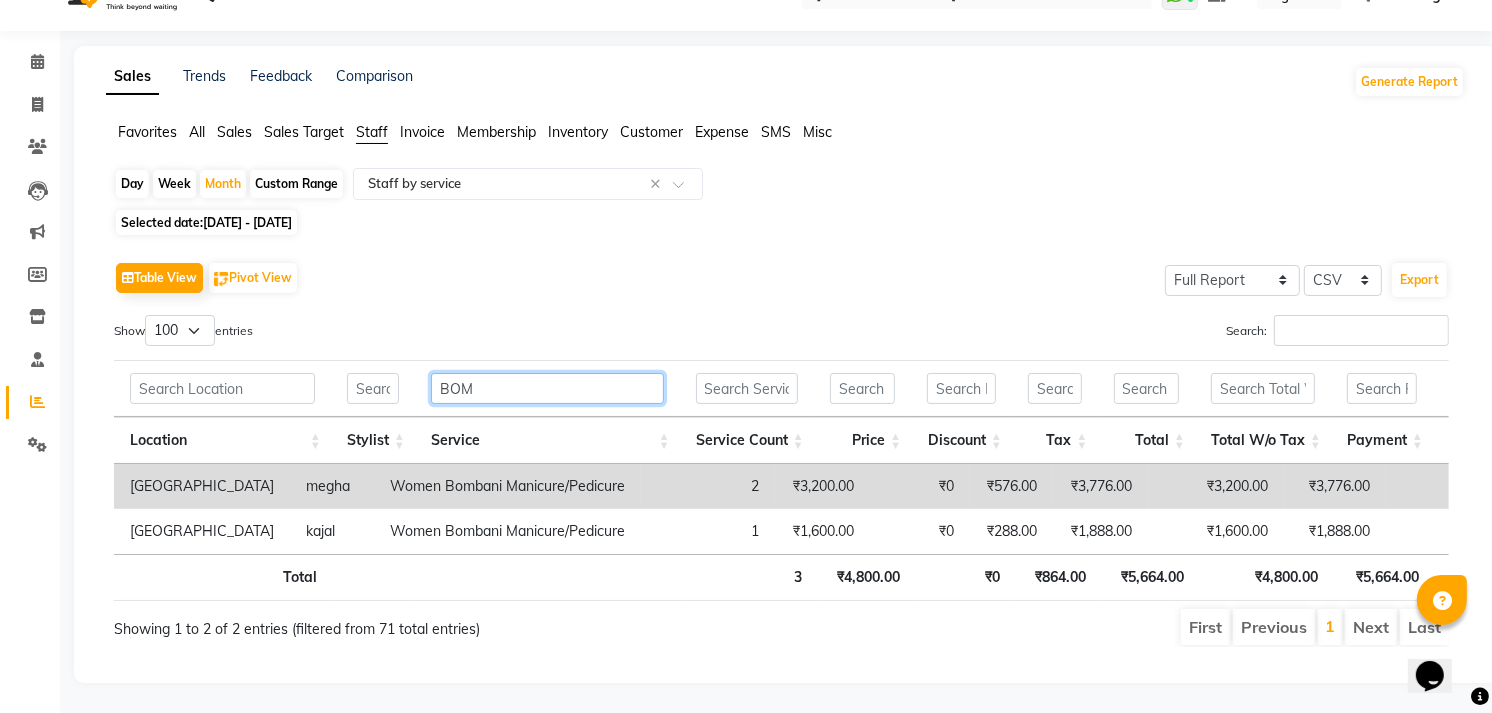 scroll, scrollTop: 75, scrollLeft: 0, axis: vertical 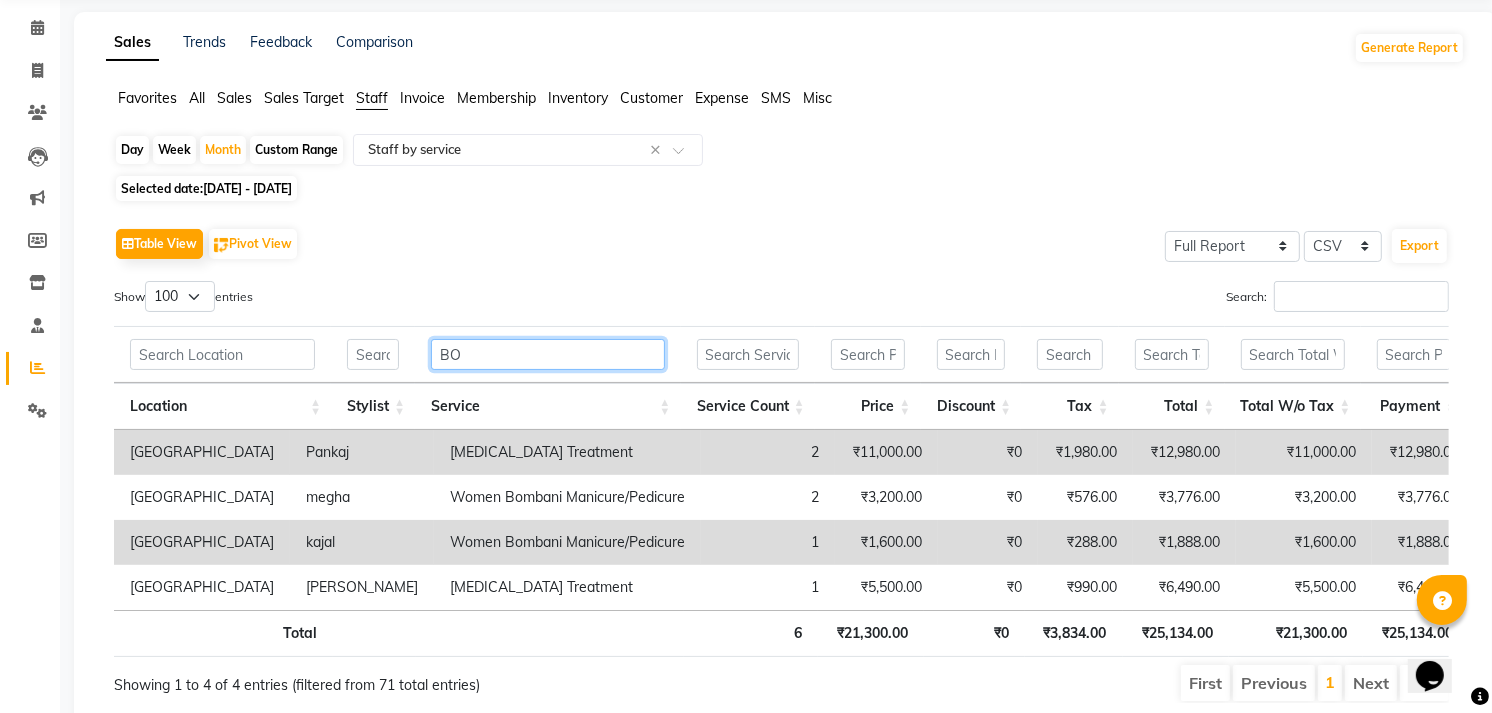 type on "B" 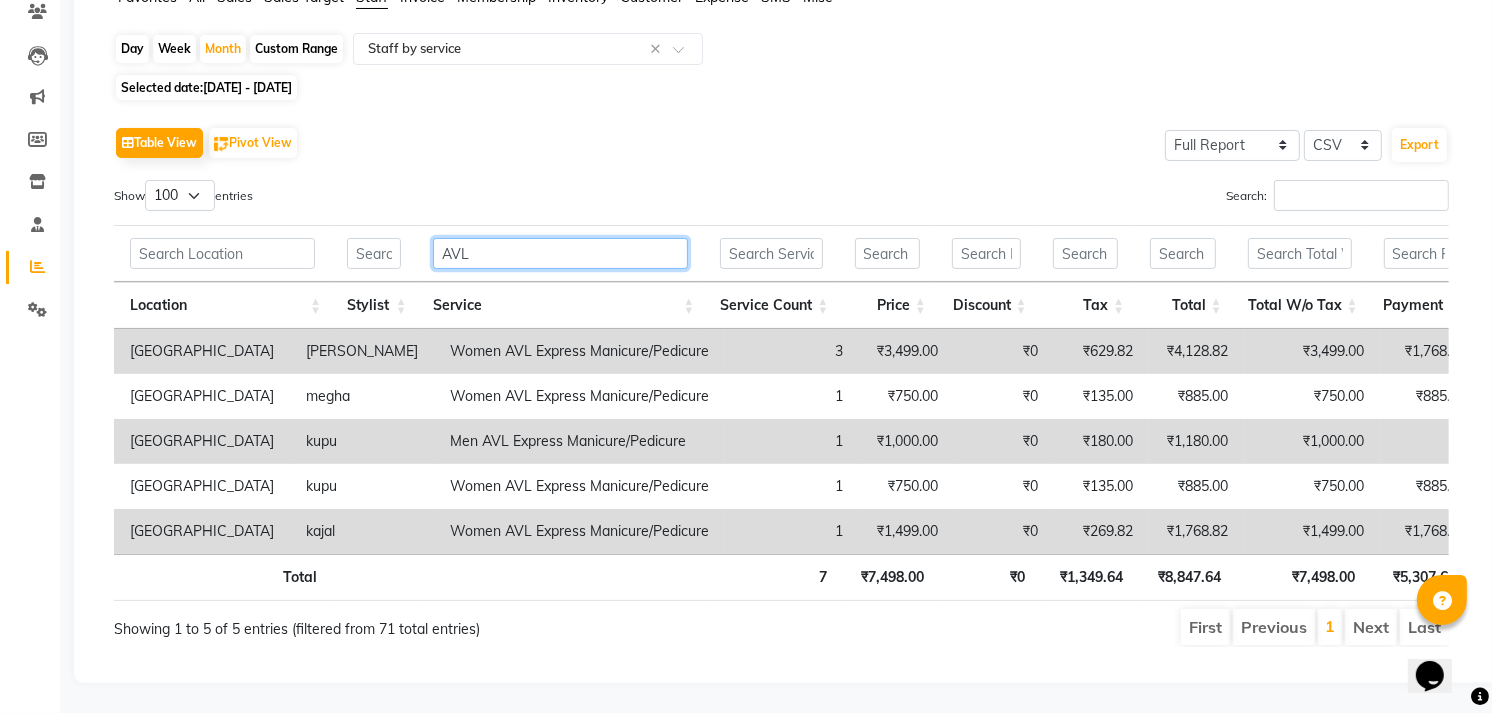 scroll, scrollTop: 211, scrollLeft: 0, axis: vertical 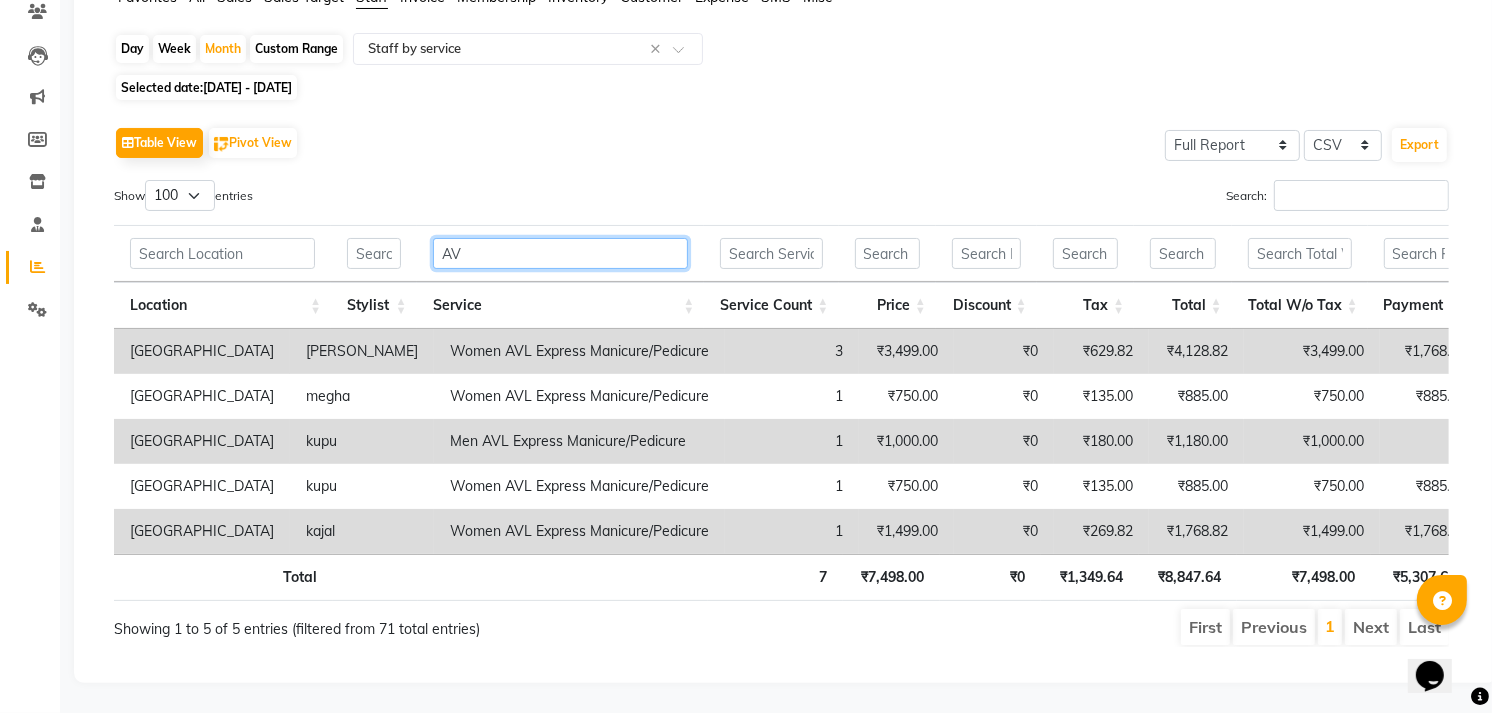 type on "A" 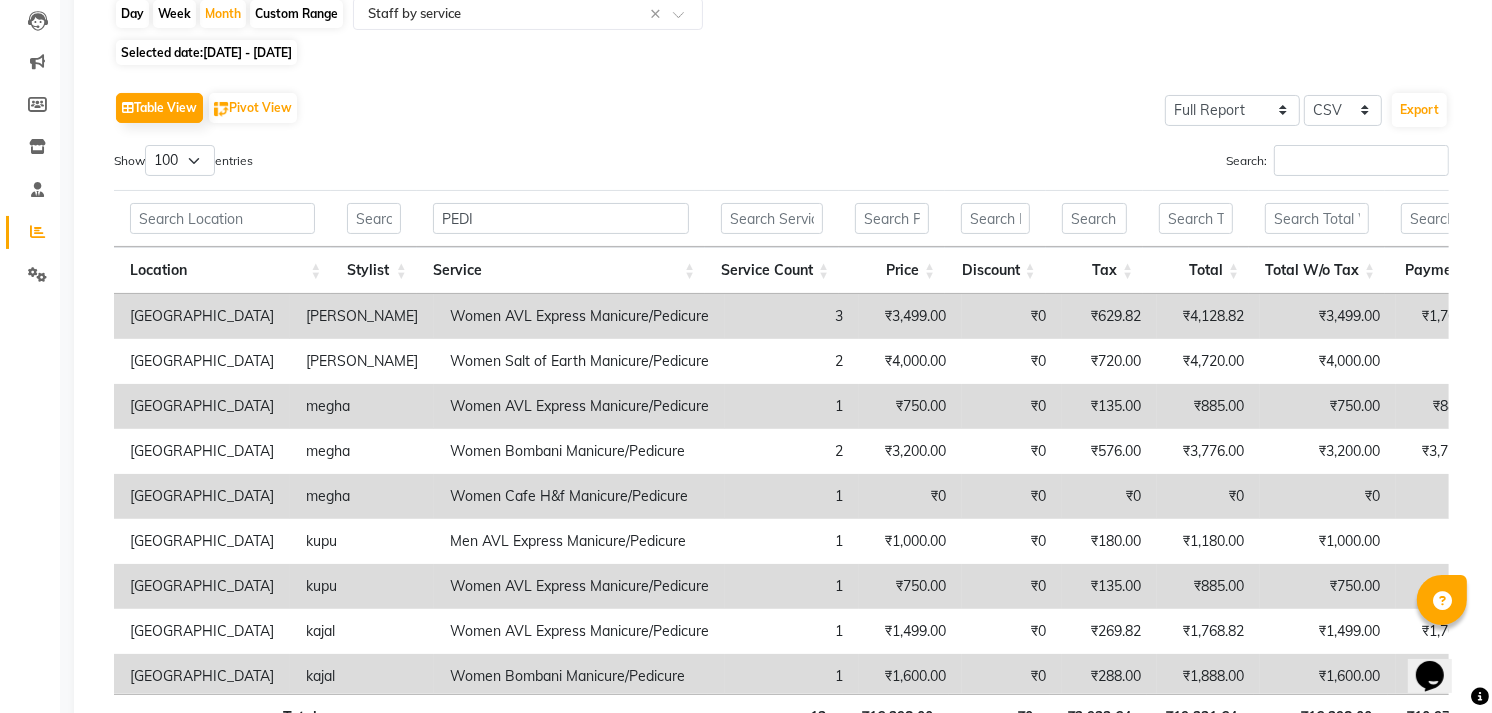 drag, startPoint x: 628, startPoint y: 345, endPoint x: 640, endPoint y: 318, distance: 29.546574 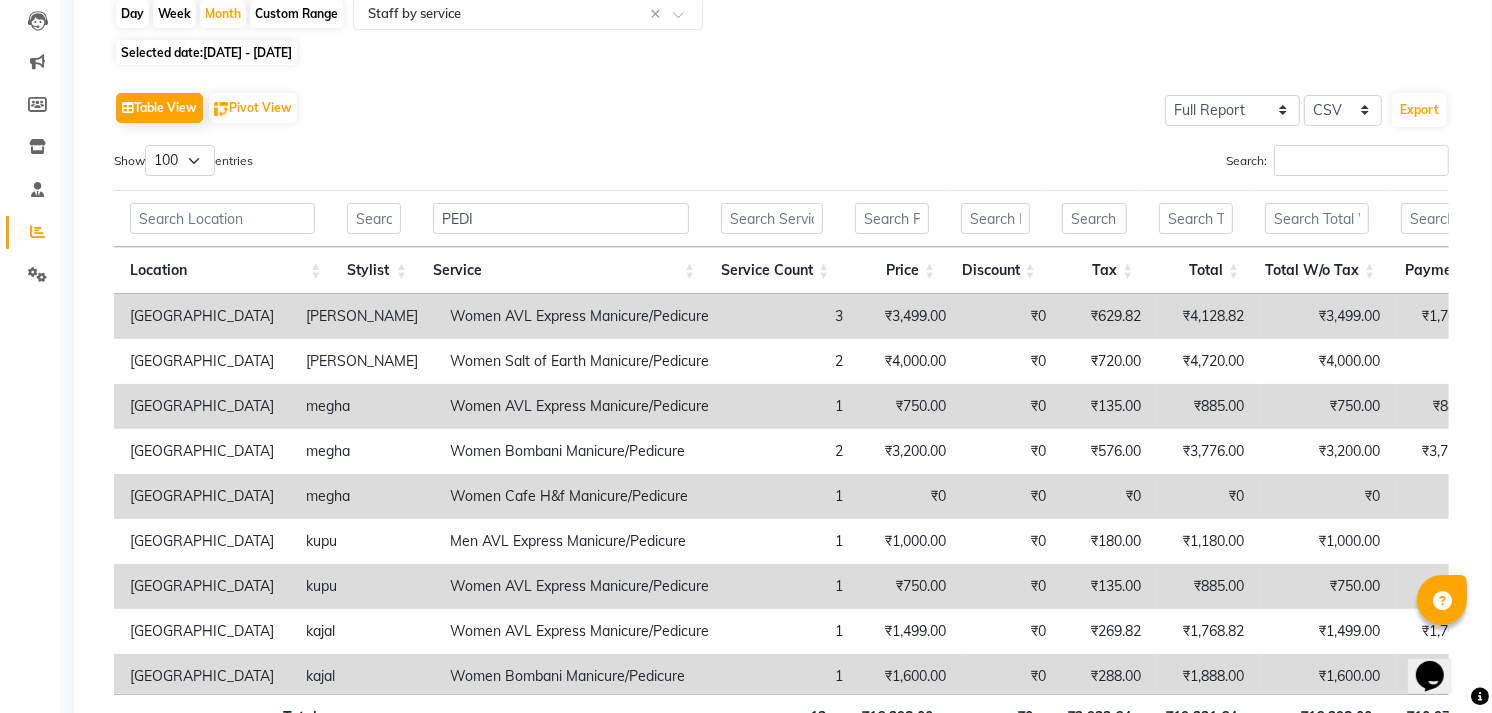 drag, startPoint x: 640, startPoint y: 318, endPoint x: 622, endPoint y: 116, distance: 202.8004 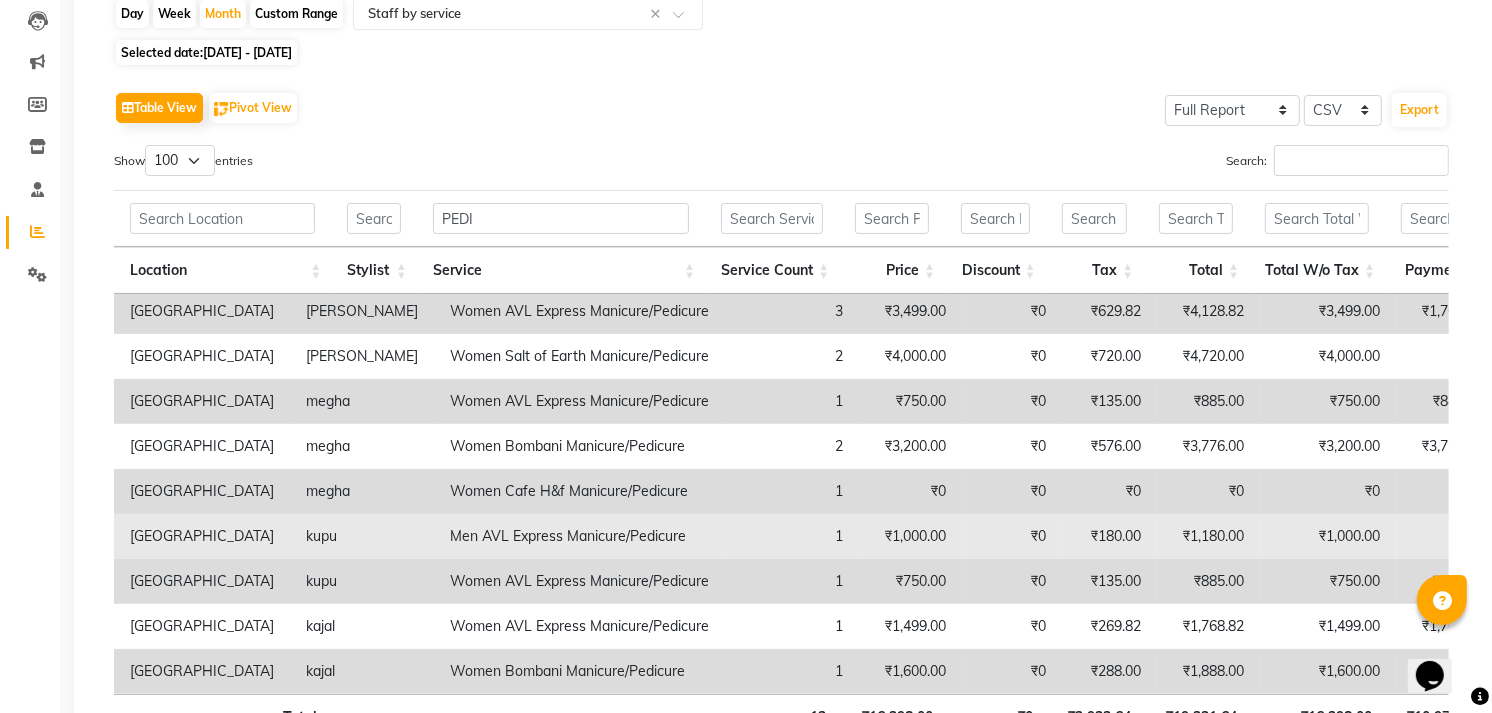 scroll, scrollTop: 21, scrollLeft: 0, axis: vertical 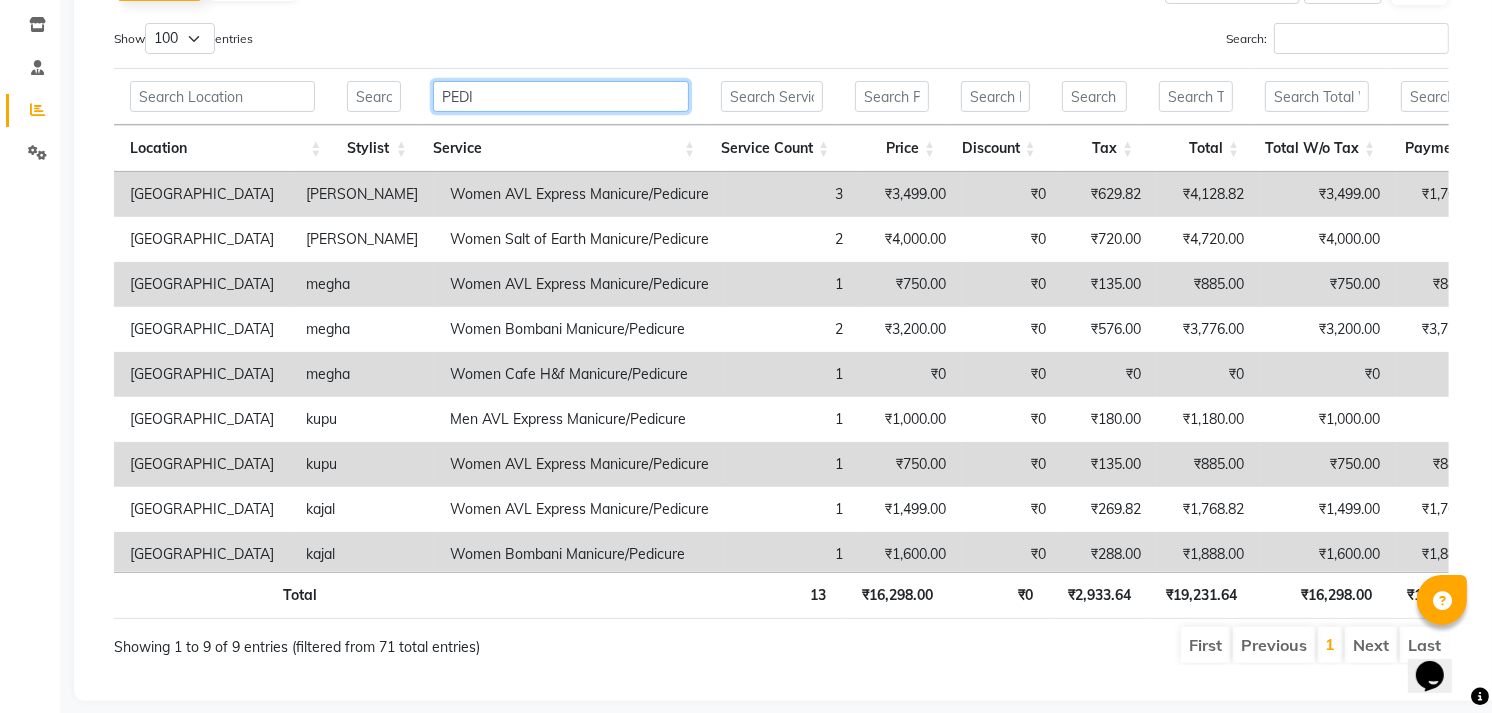 click on "PEDI" at bounding box center (561, 96) 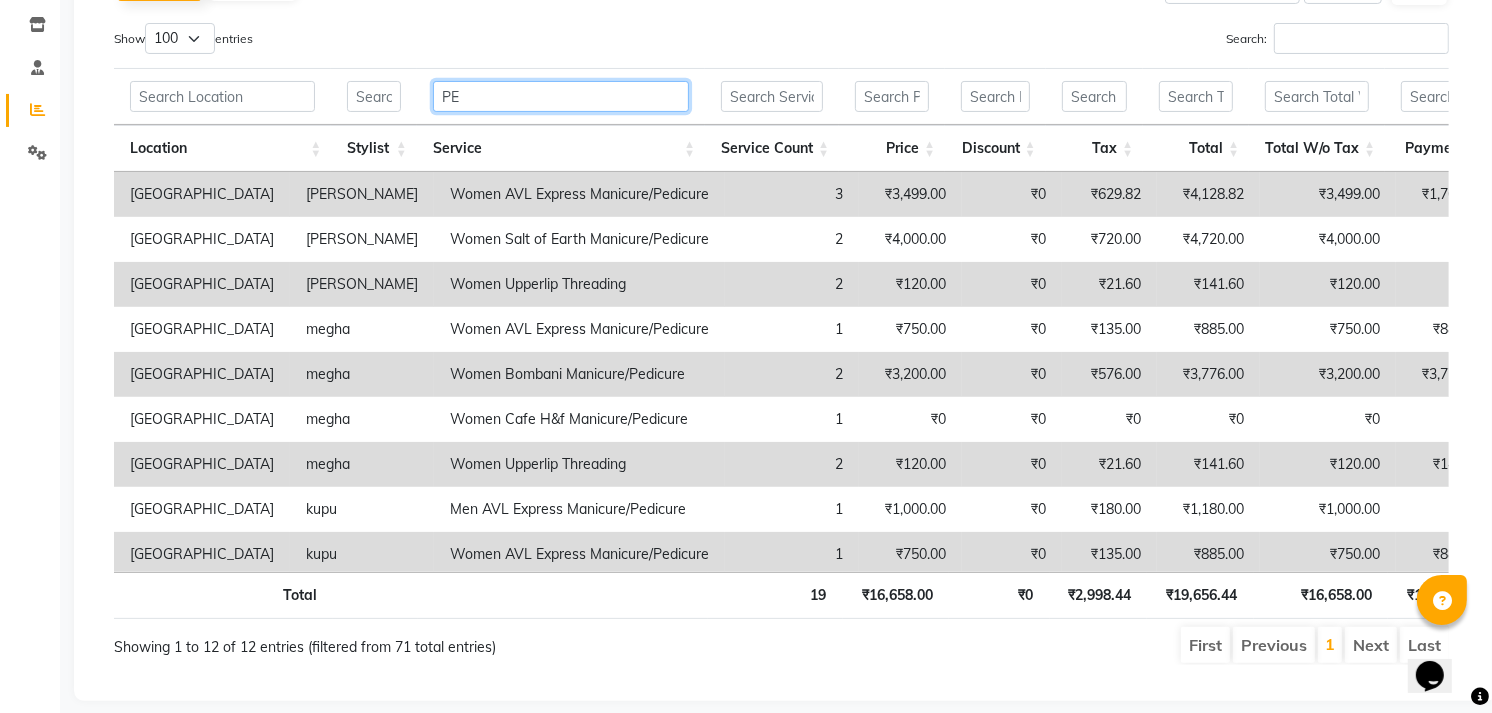 type on "P" 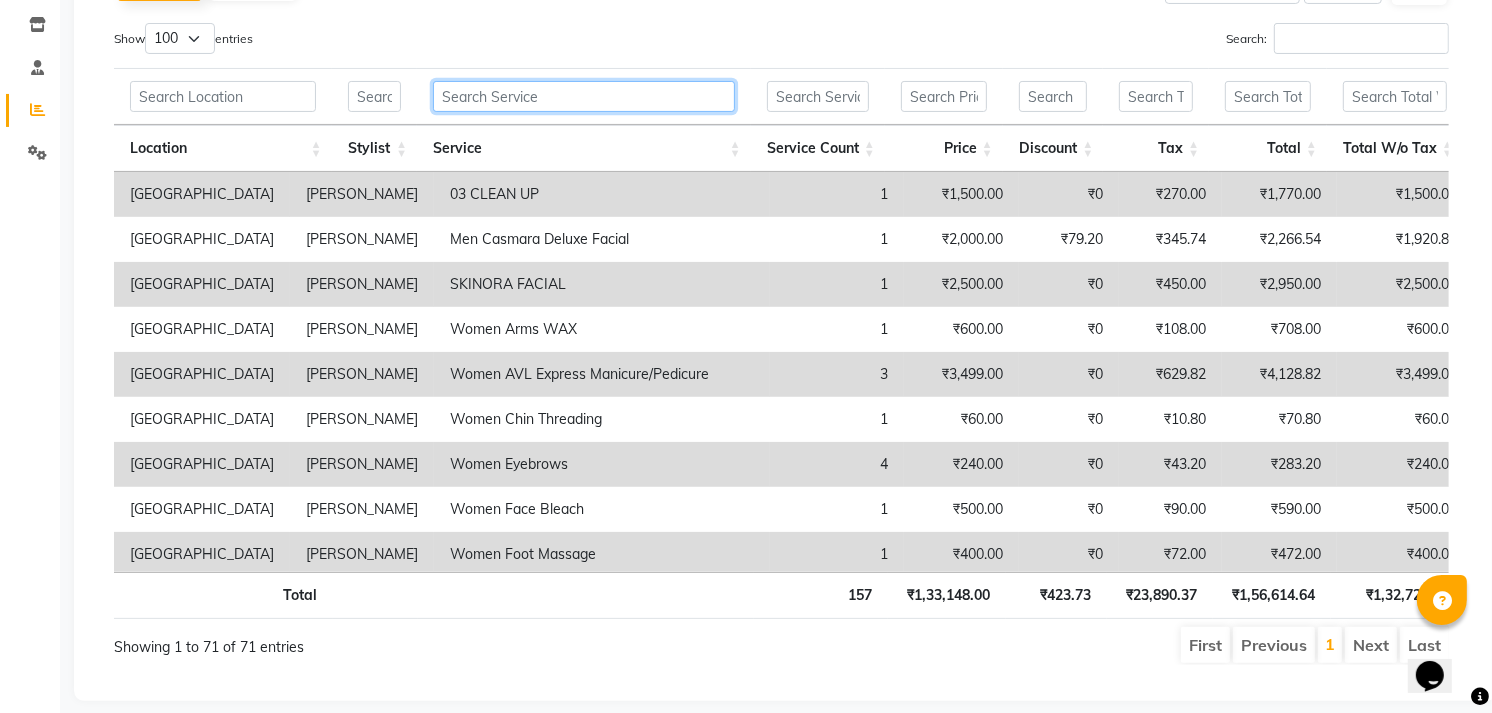 type 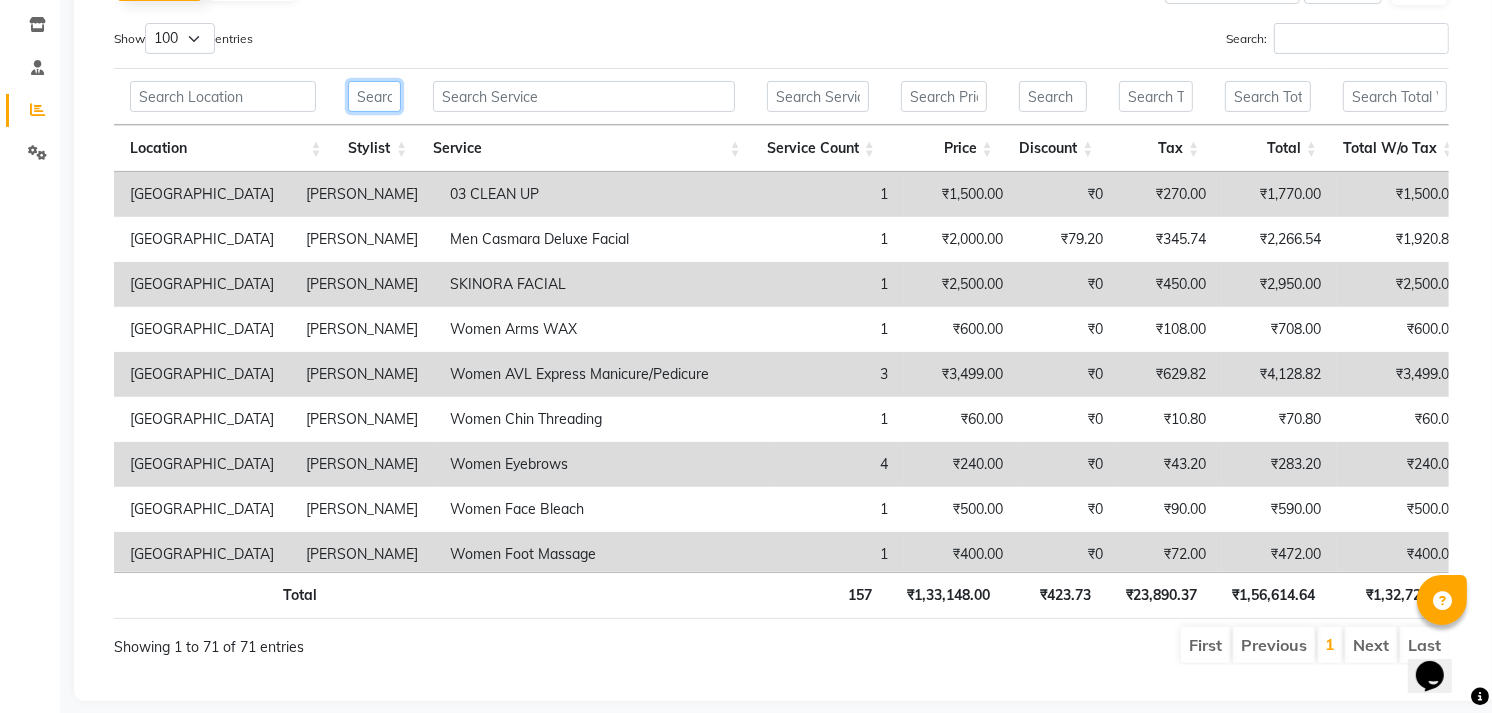 click at bounding box center [374, 96] 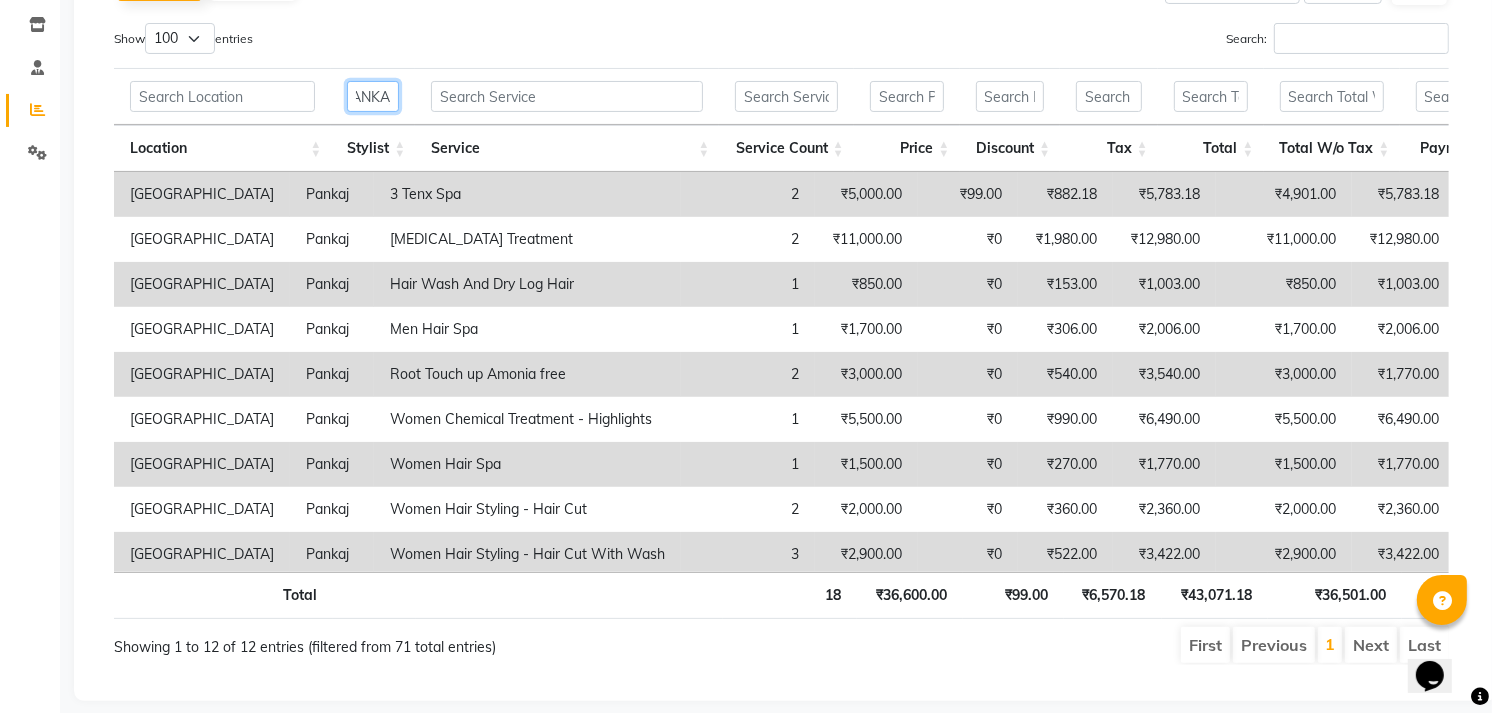 scroll, scrollTop: 0, scrollLeft: 18, axis: horizontal 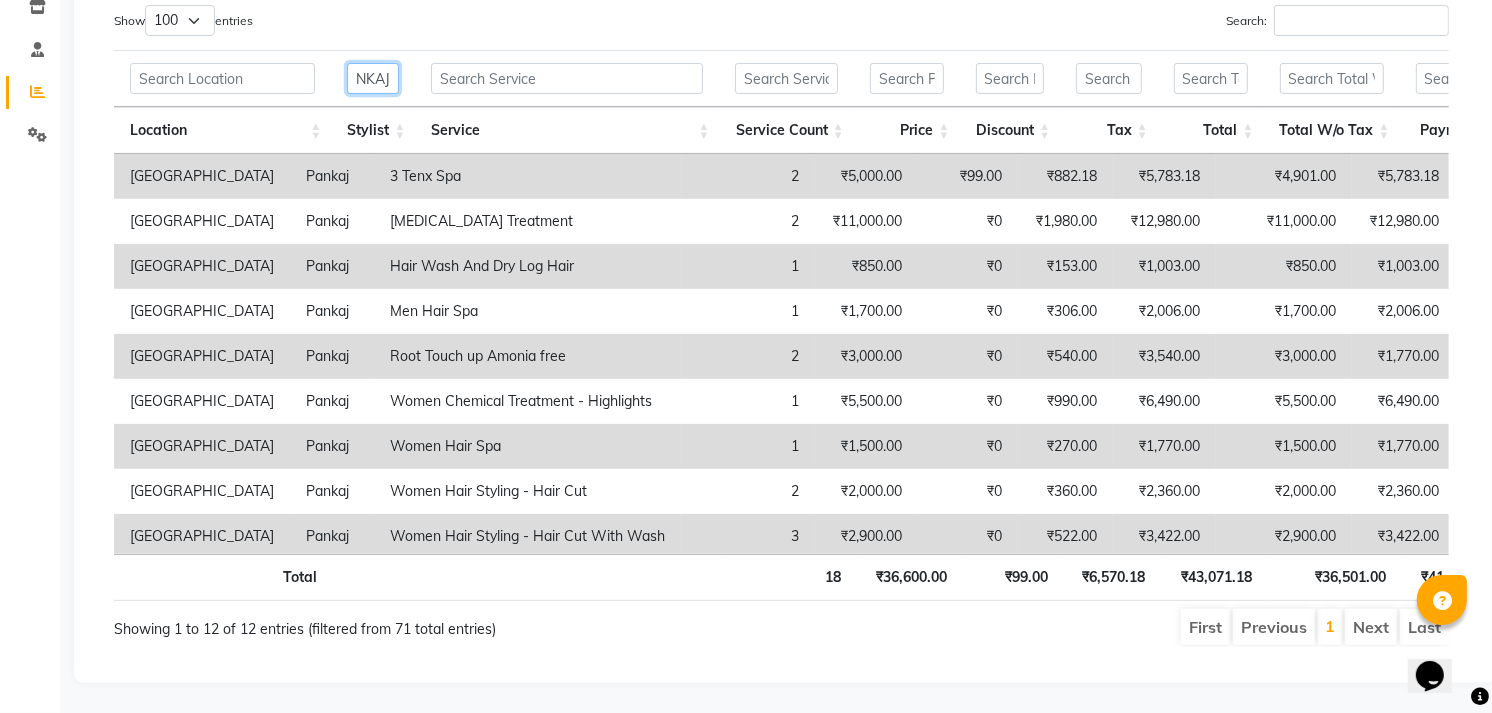 click on "PANKAJ" at bounding box center (373, 78) 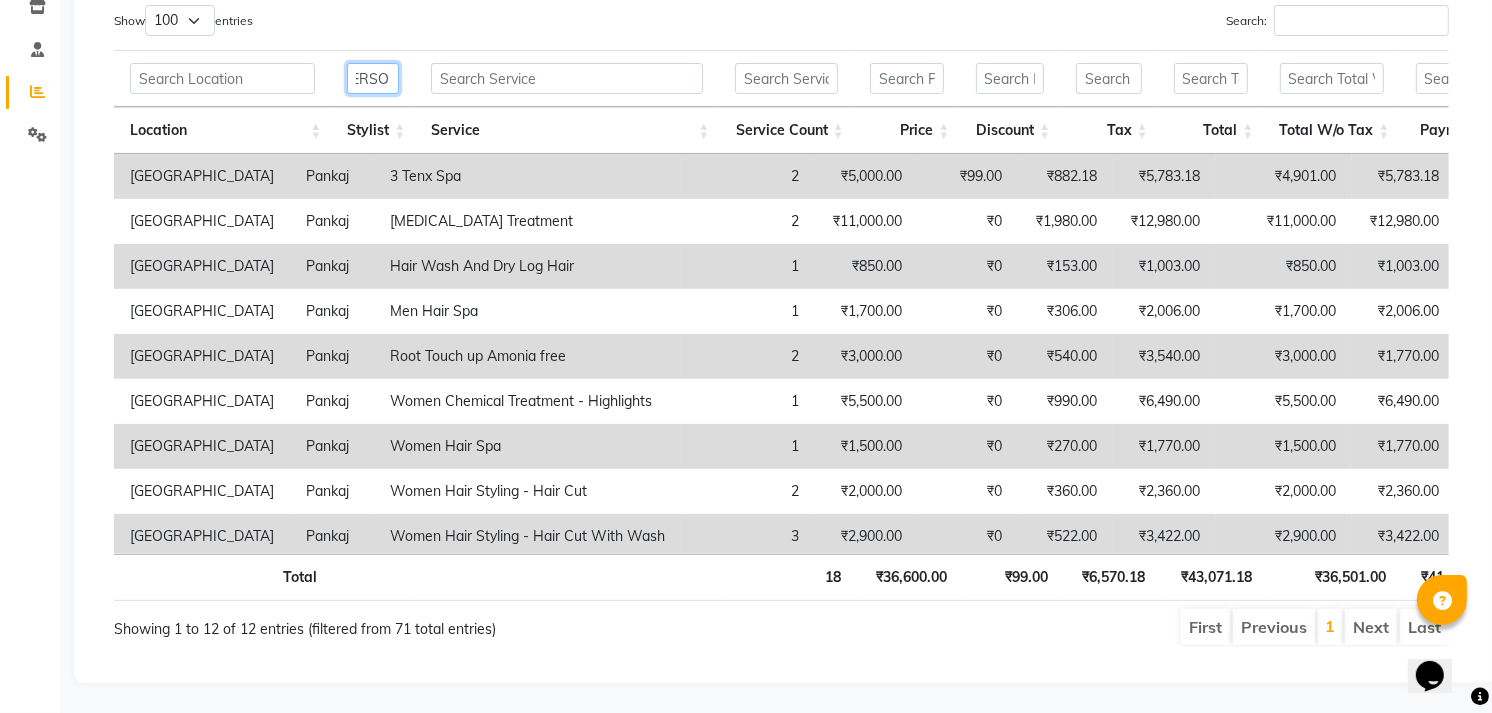 scroll, scrollTop: 0, scrollLeft: 14, axis: horizontal 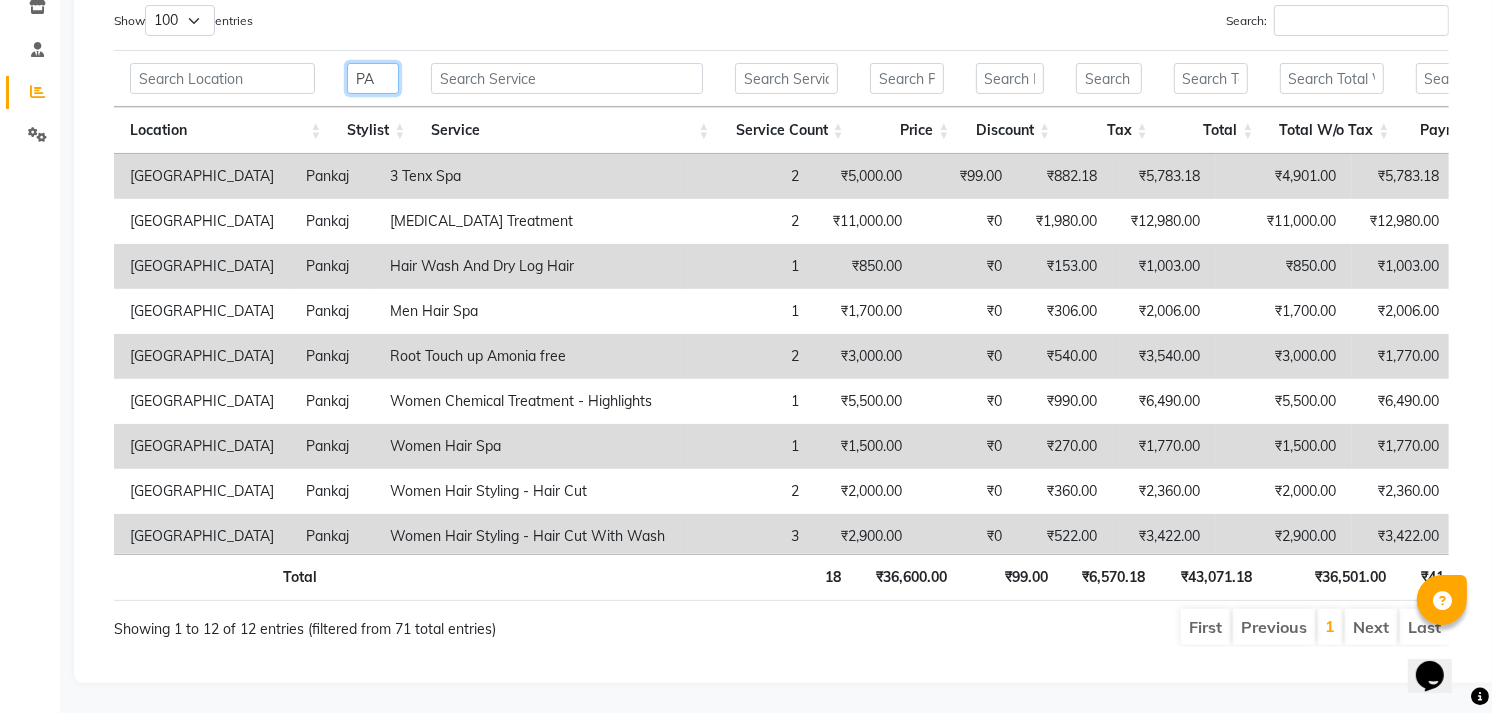 type on "P" 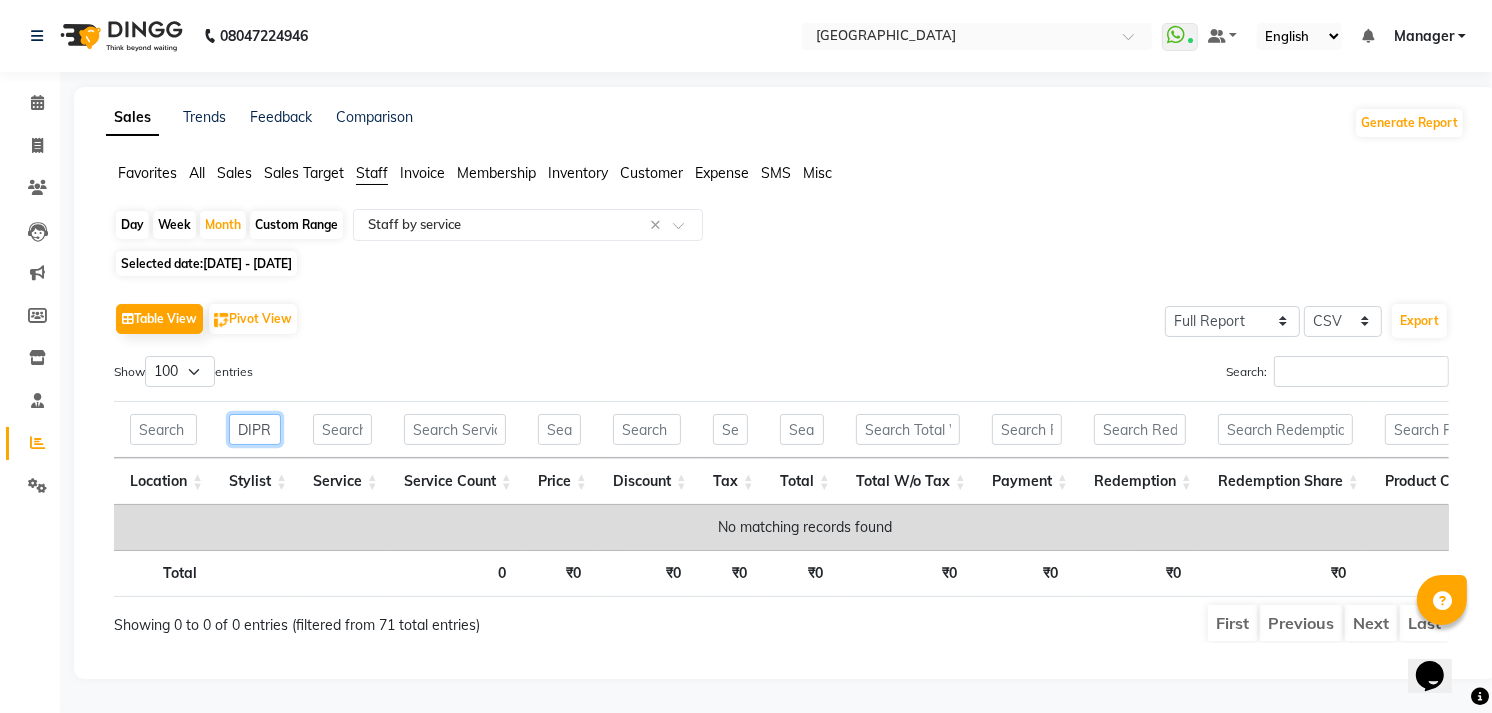 scroll, scrollTop: 31, scrollLeft: 0, axis: vertical 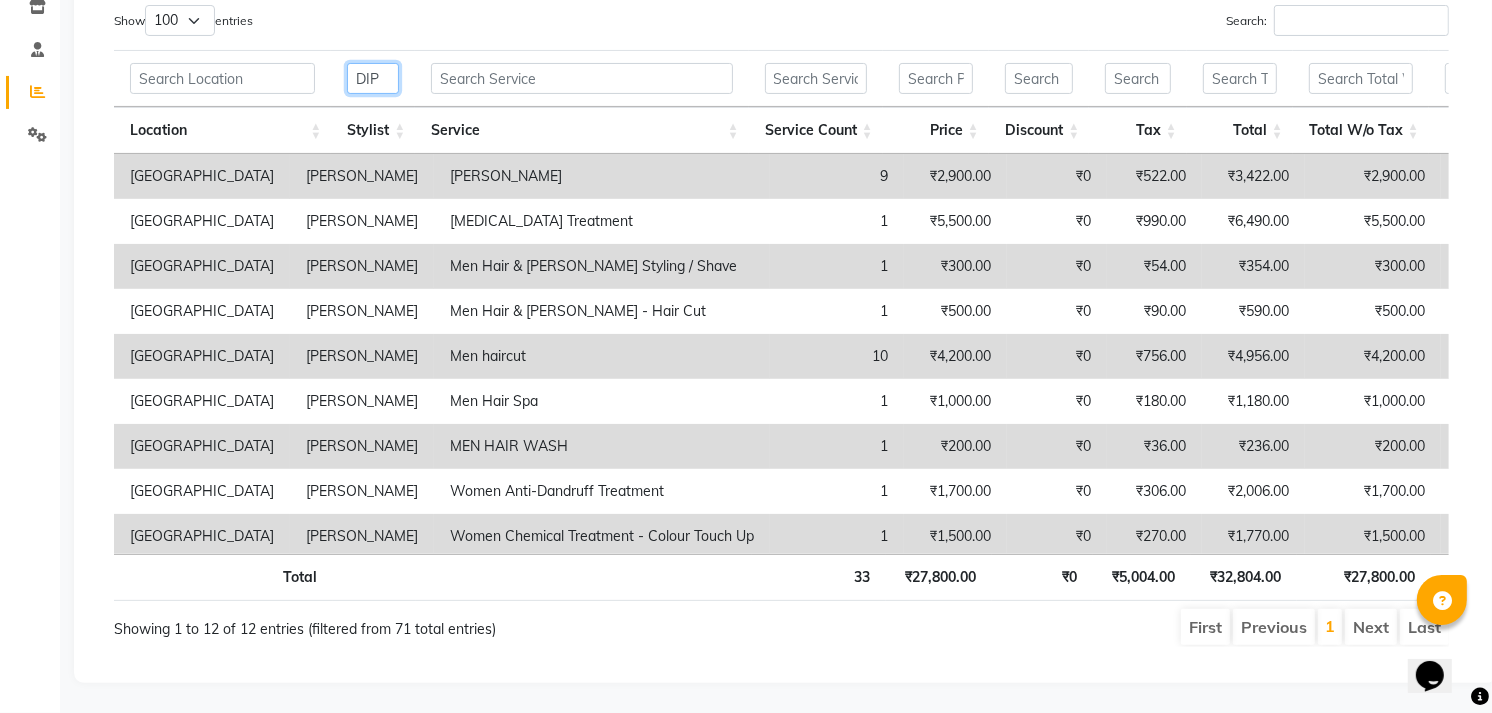 type on "DIP" 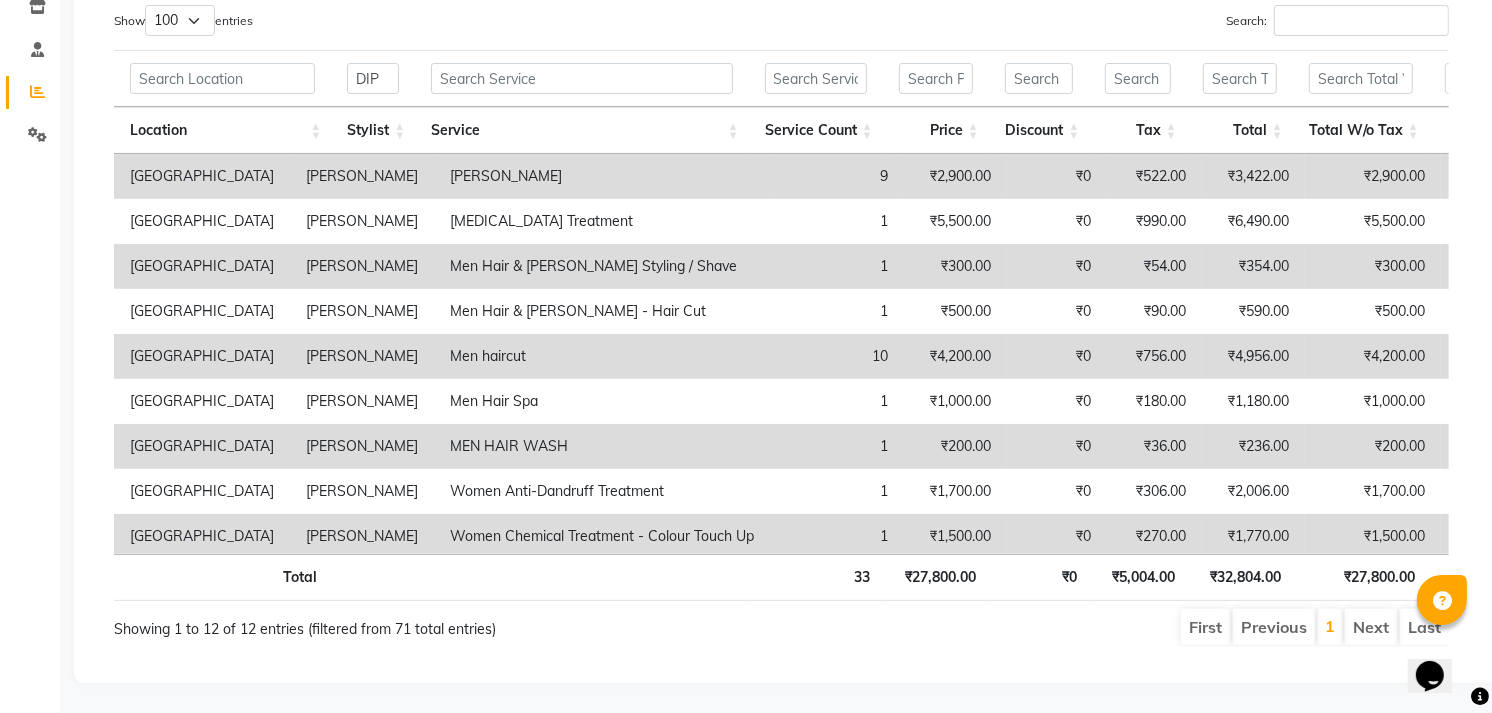 drag, startPoint x: 416, startPoint y: 577, endPoint x: 284, endPoint y: 424, distance: 202.07176 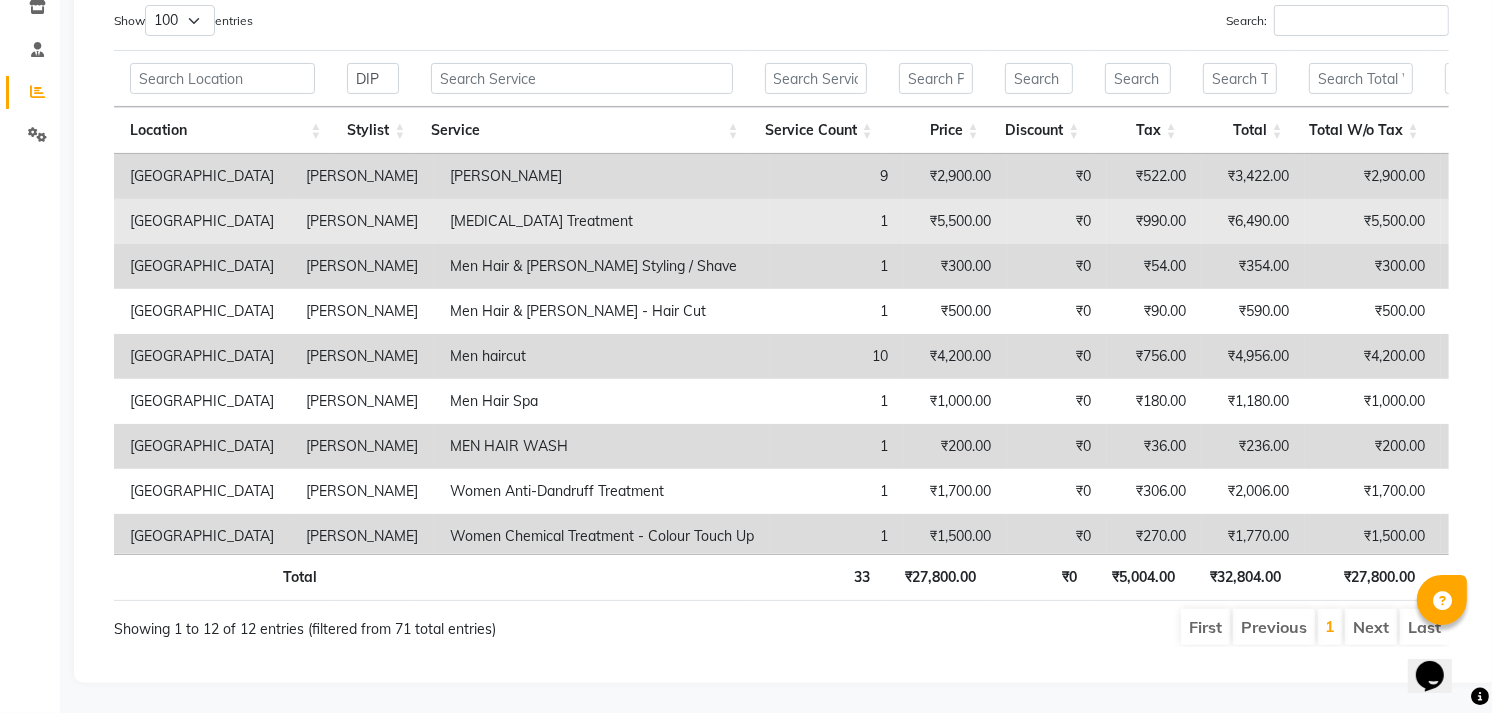 click on "[GEOGRAPHIC_DATA]" at bounding box center (202, 221) 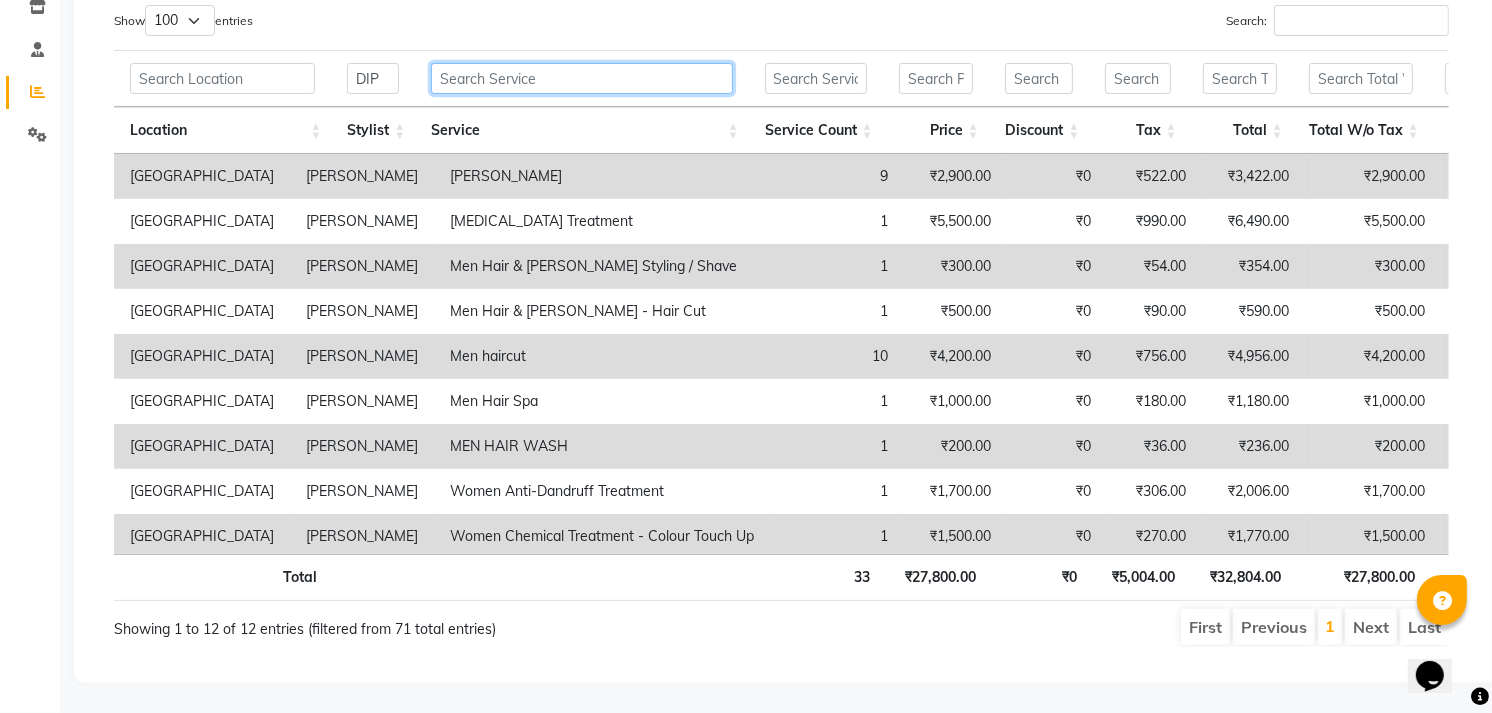 drag, startPoint x: 508, startPoint y: 54, endPoint x: 511, endPoint y: 67, distance: 13.341664 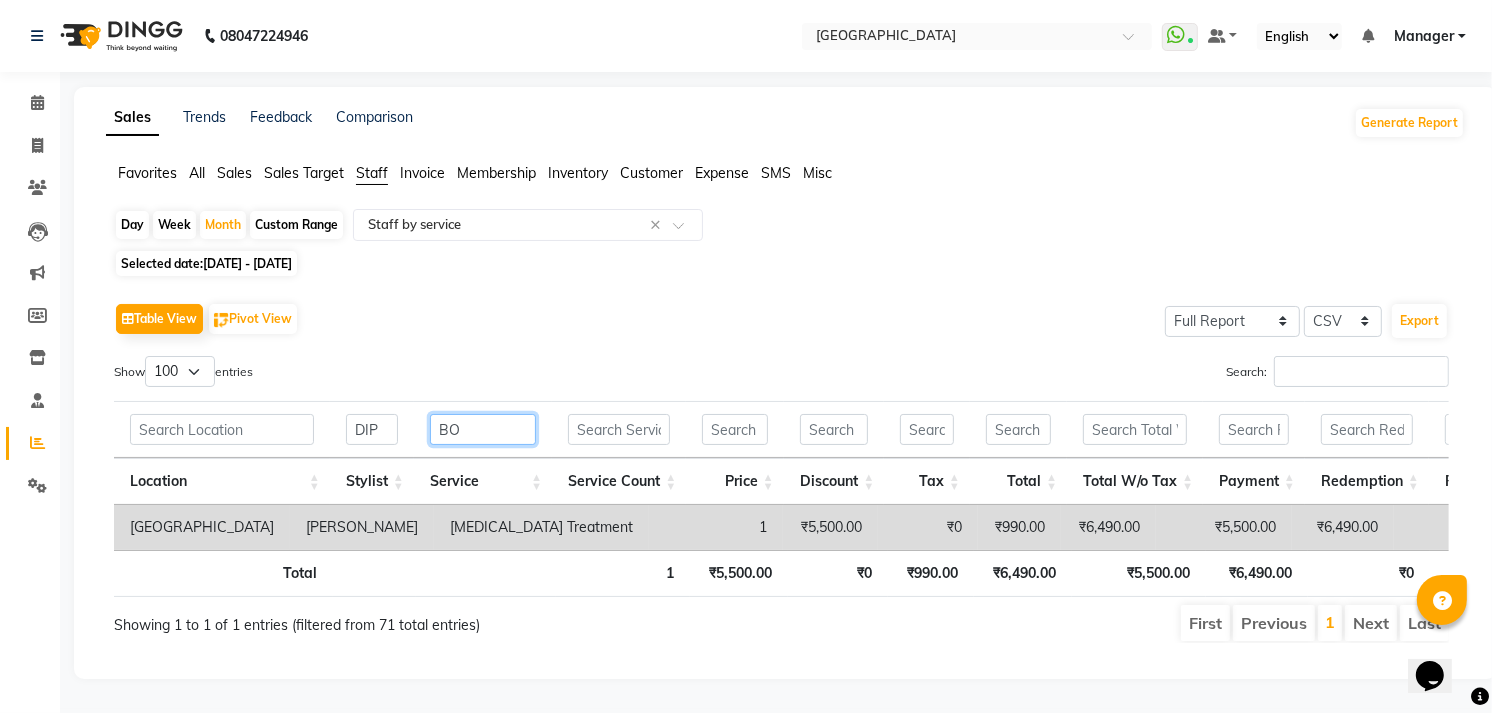 scroll, scrollTop: 31, scrollLeft: 0, axis: vertical 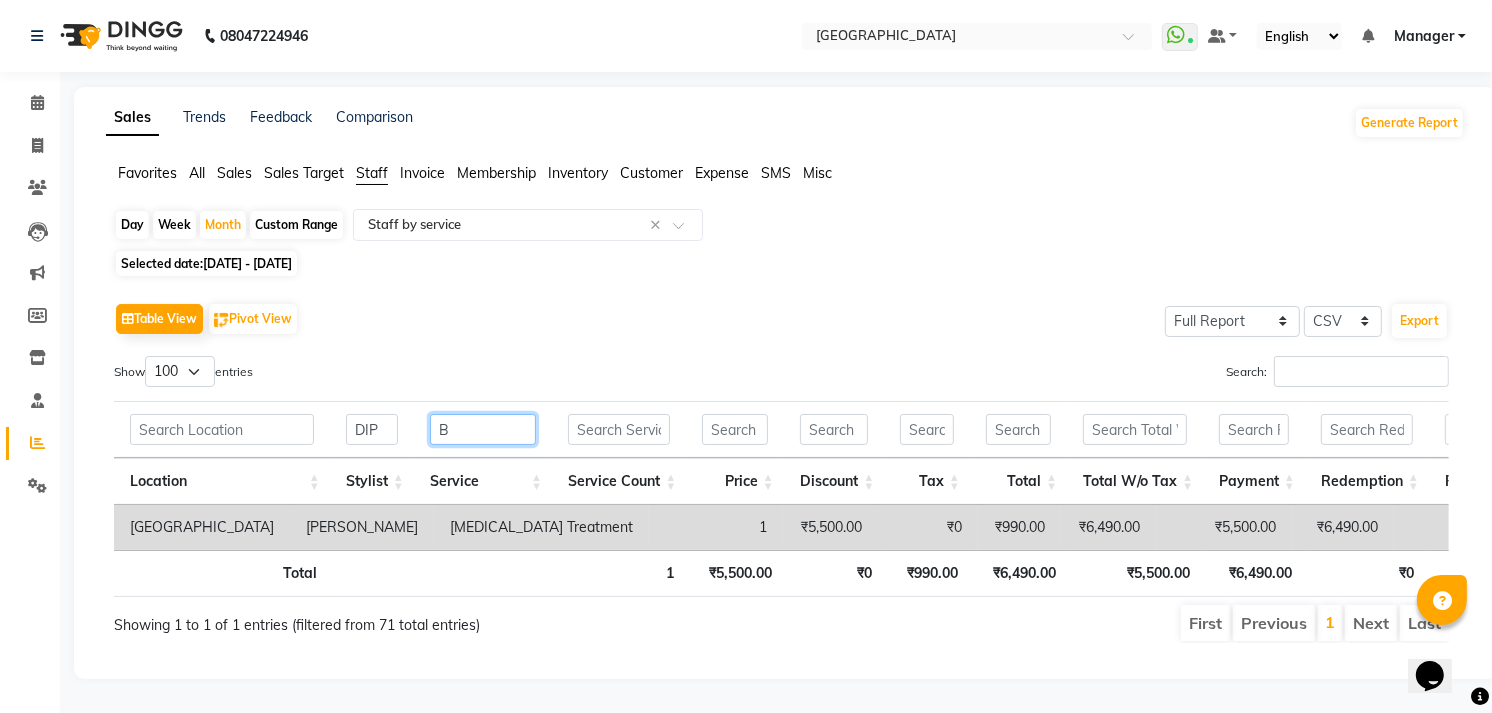 type 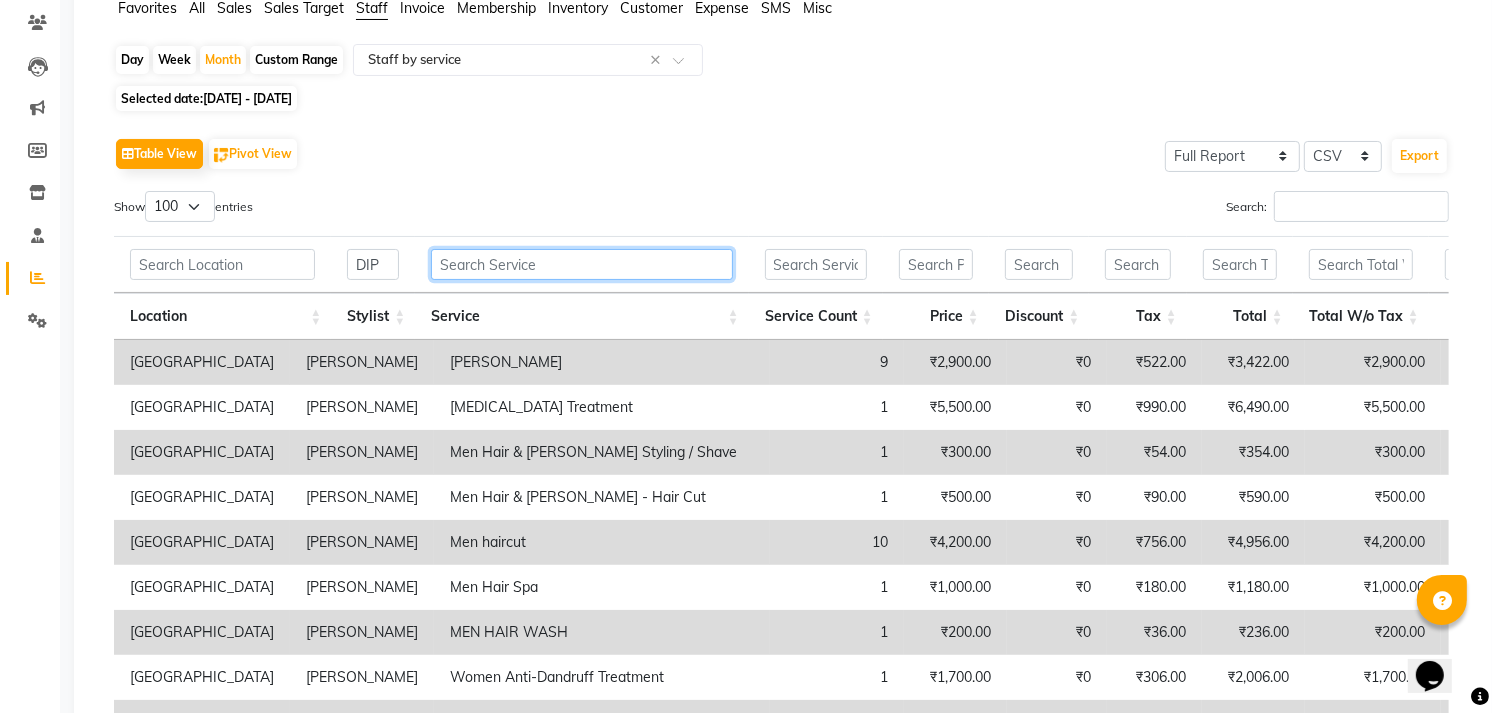scroll, scrollTop: 368, scrollLeft: 0, axis: vertical 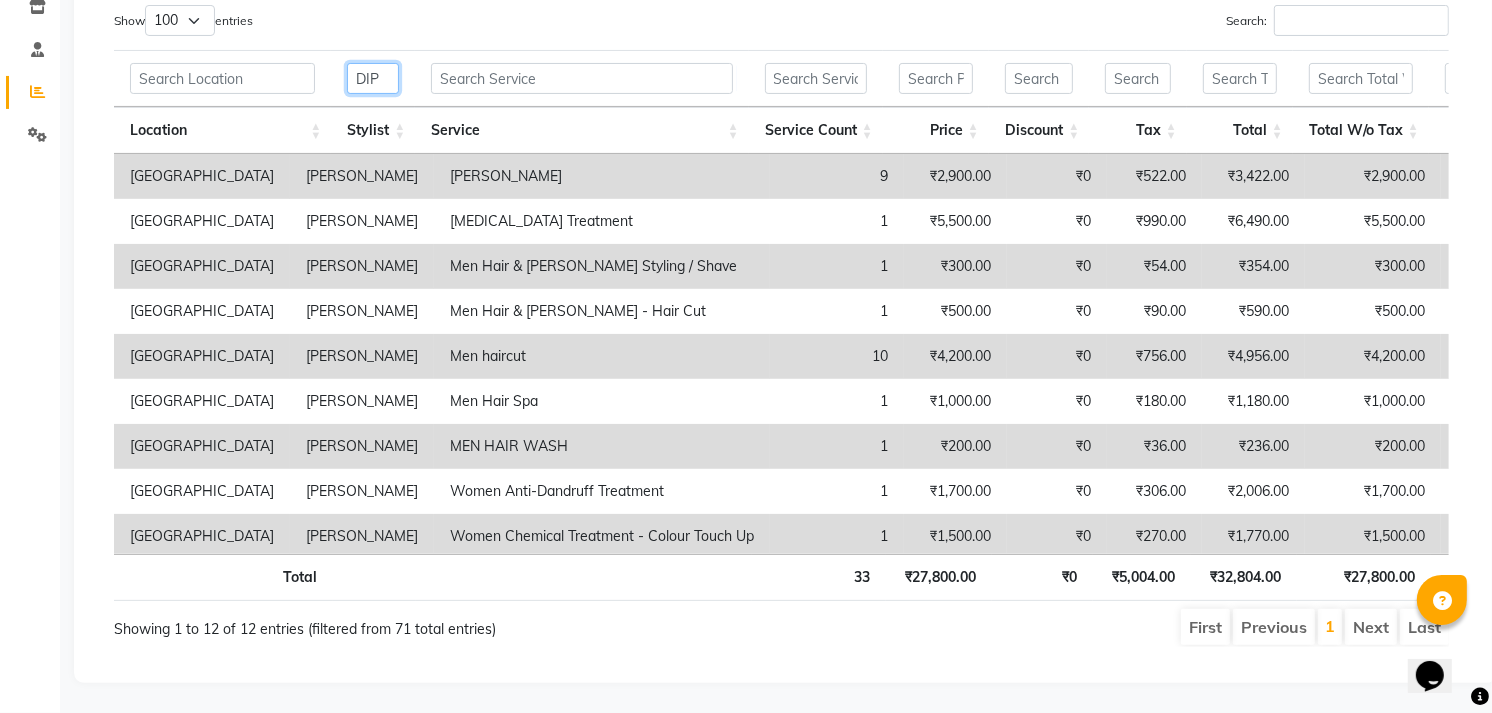 click on "DIP" at bounding box center [373, 78] 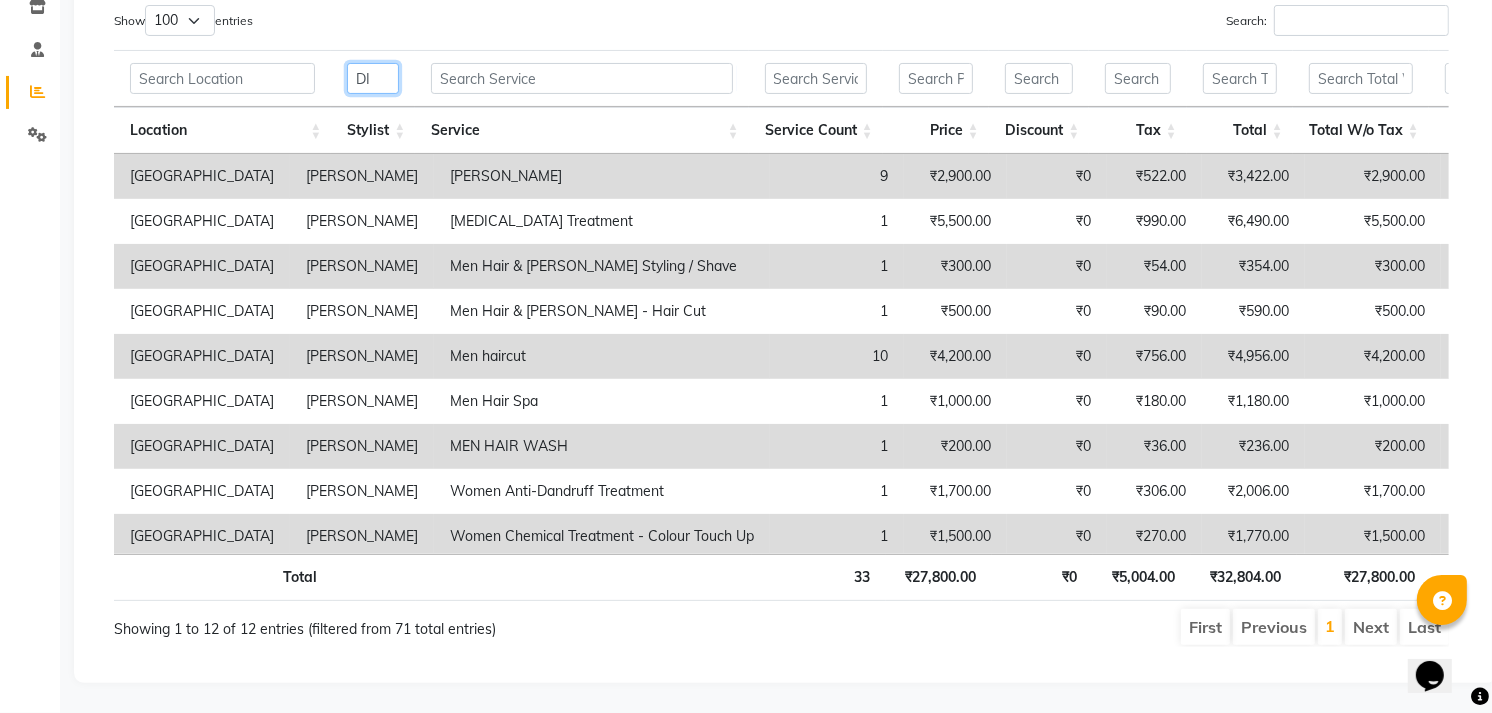 type on "D" 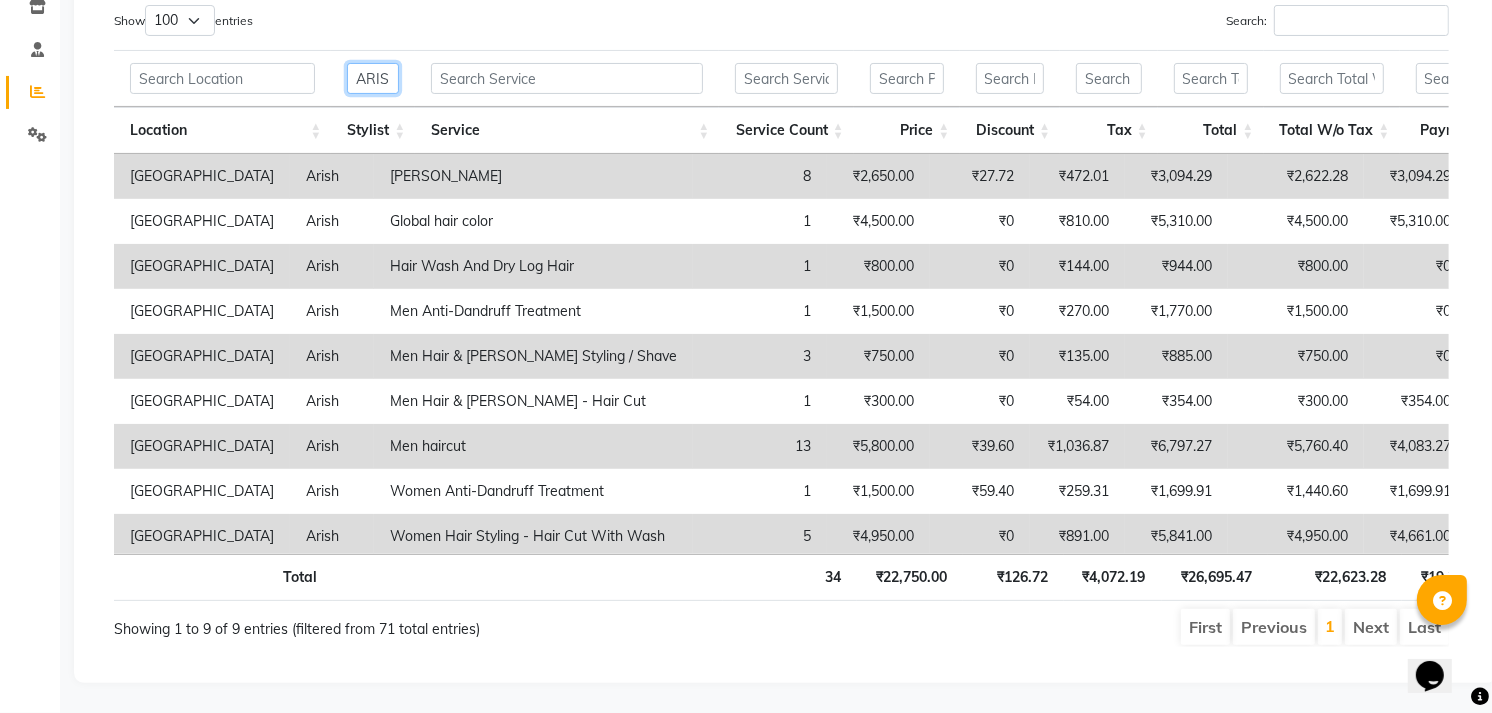 scroll, scrollTop: 0, scrollLeft: 8, axis: horizontal 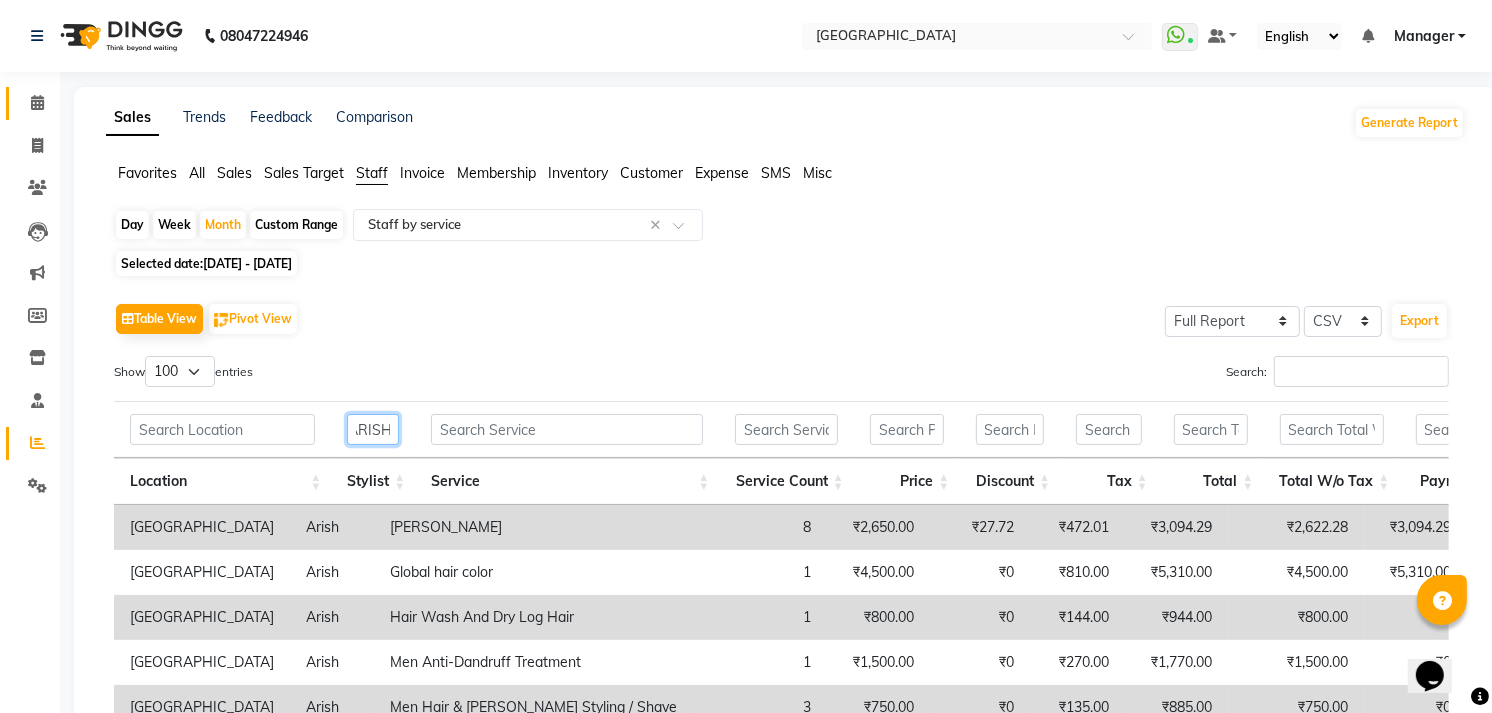 type on "ARISH" 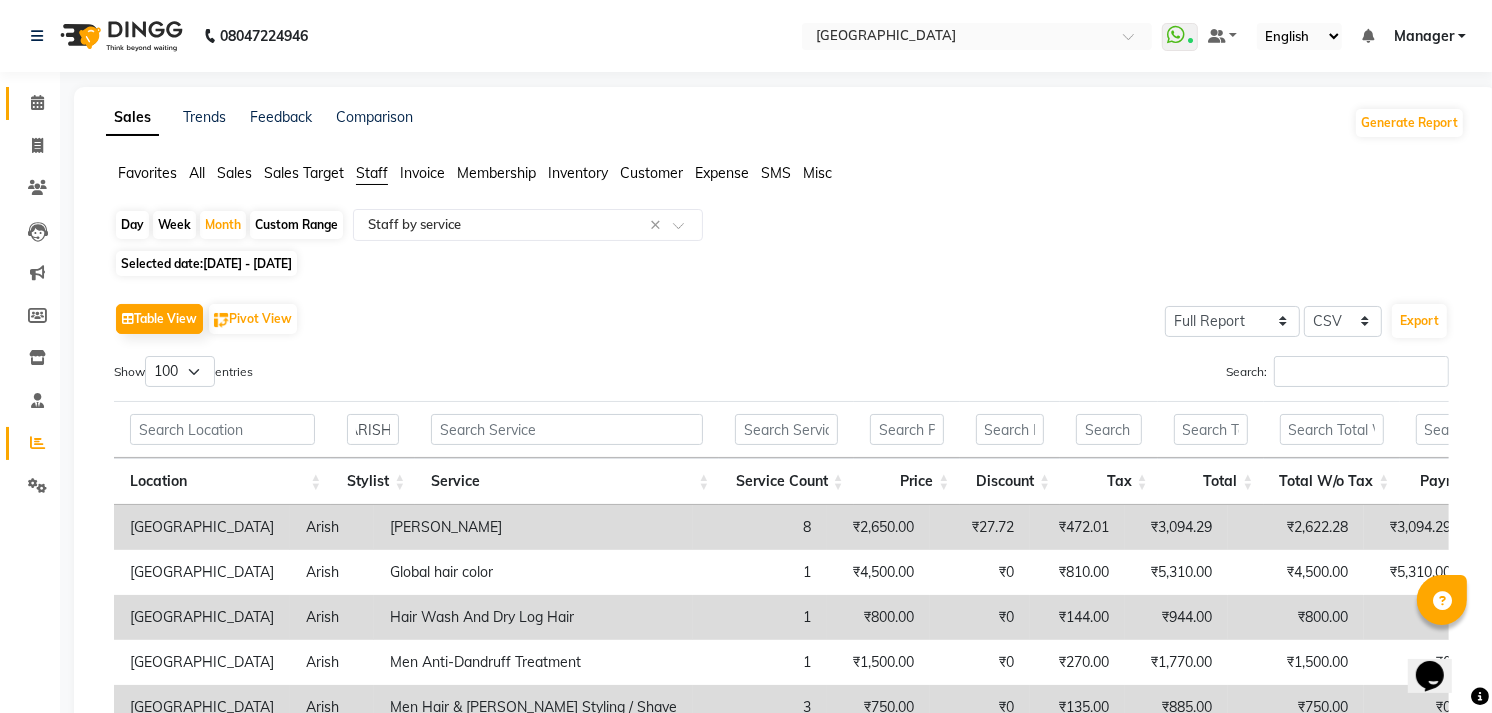 scroll, scrollTop: 0, scrollLeft: 0, axis: both 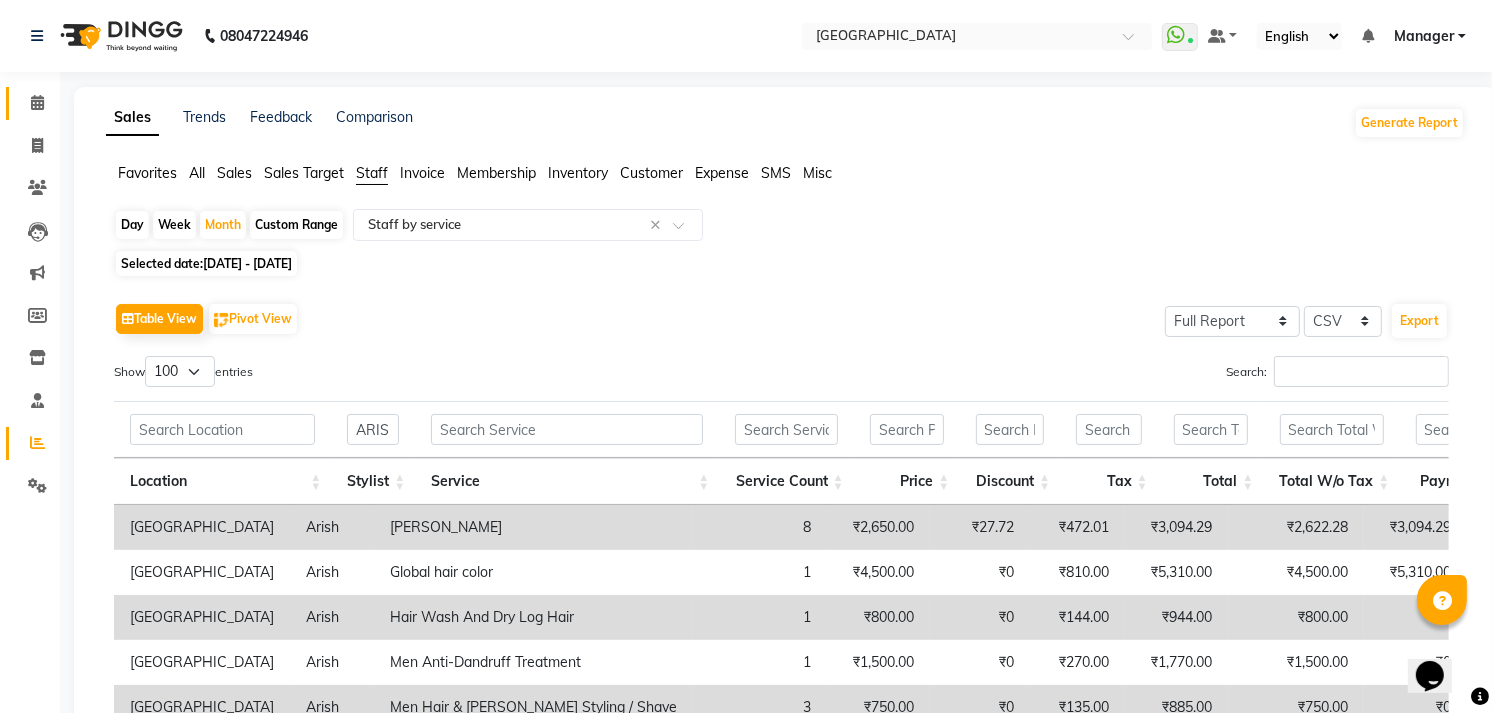 click on "Calendar" 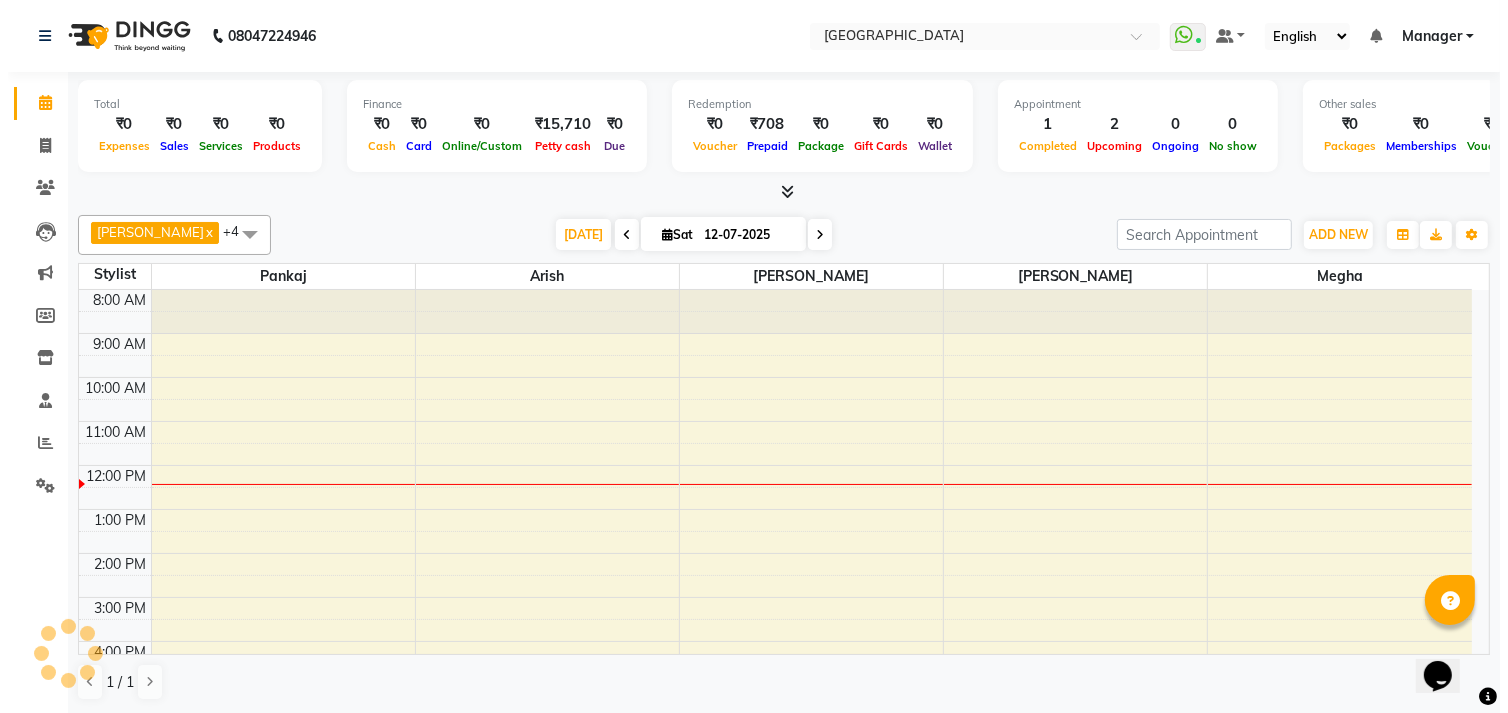 scroll, scrollTop: 0, scrollLeft: 0, axis: both 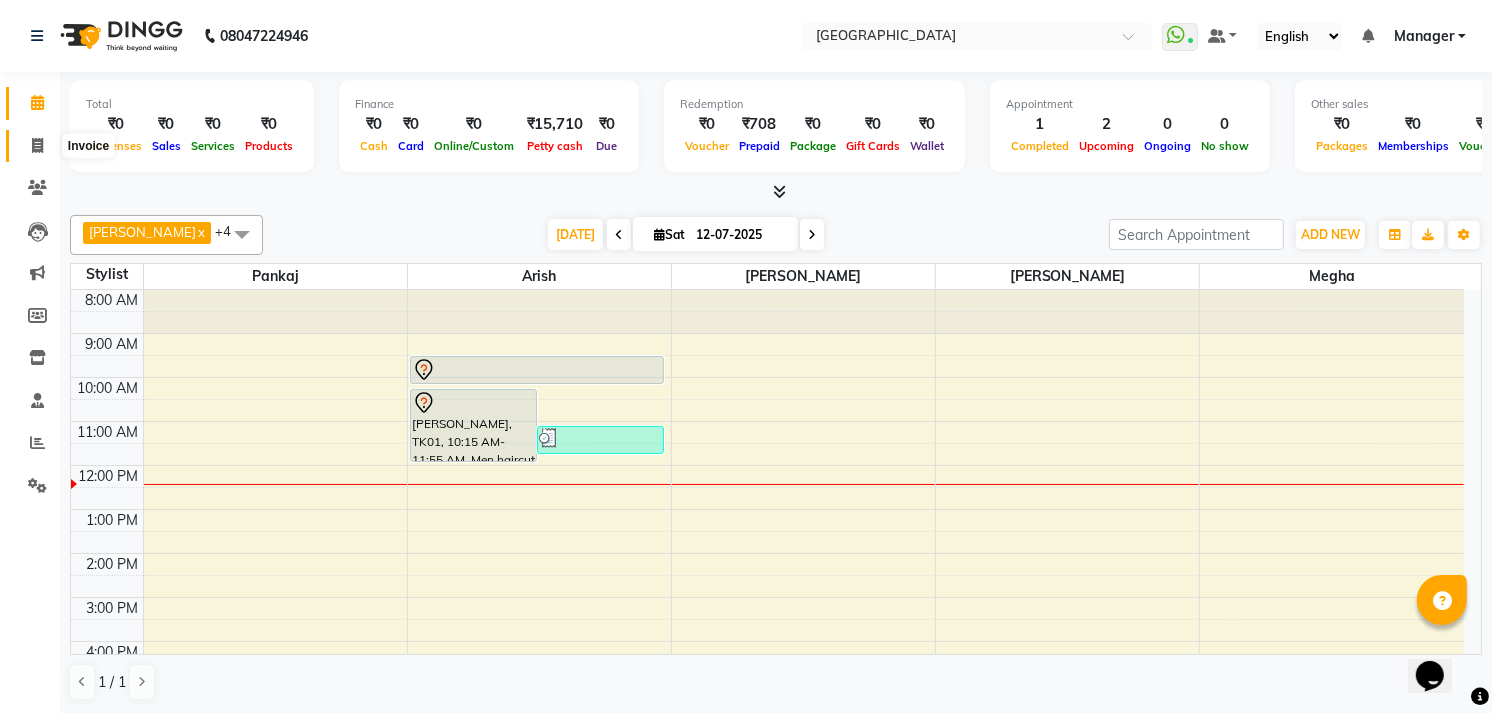 click 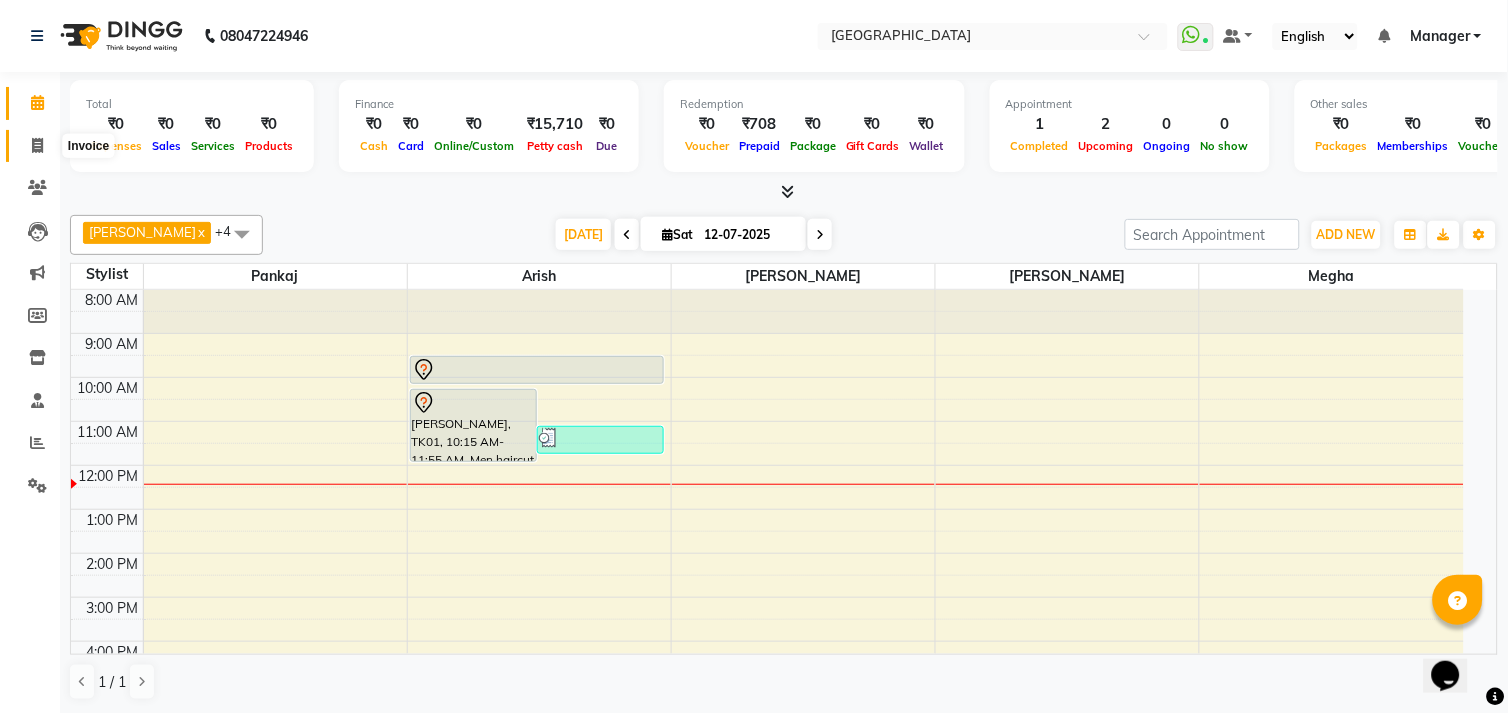 select on "service" 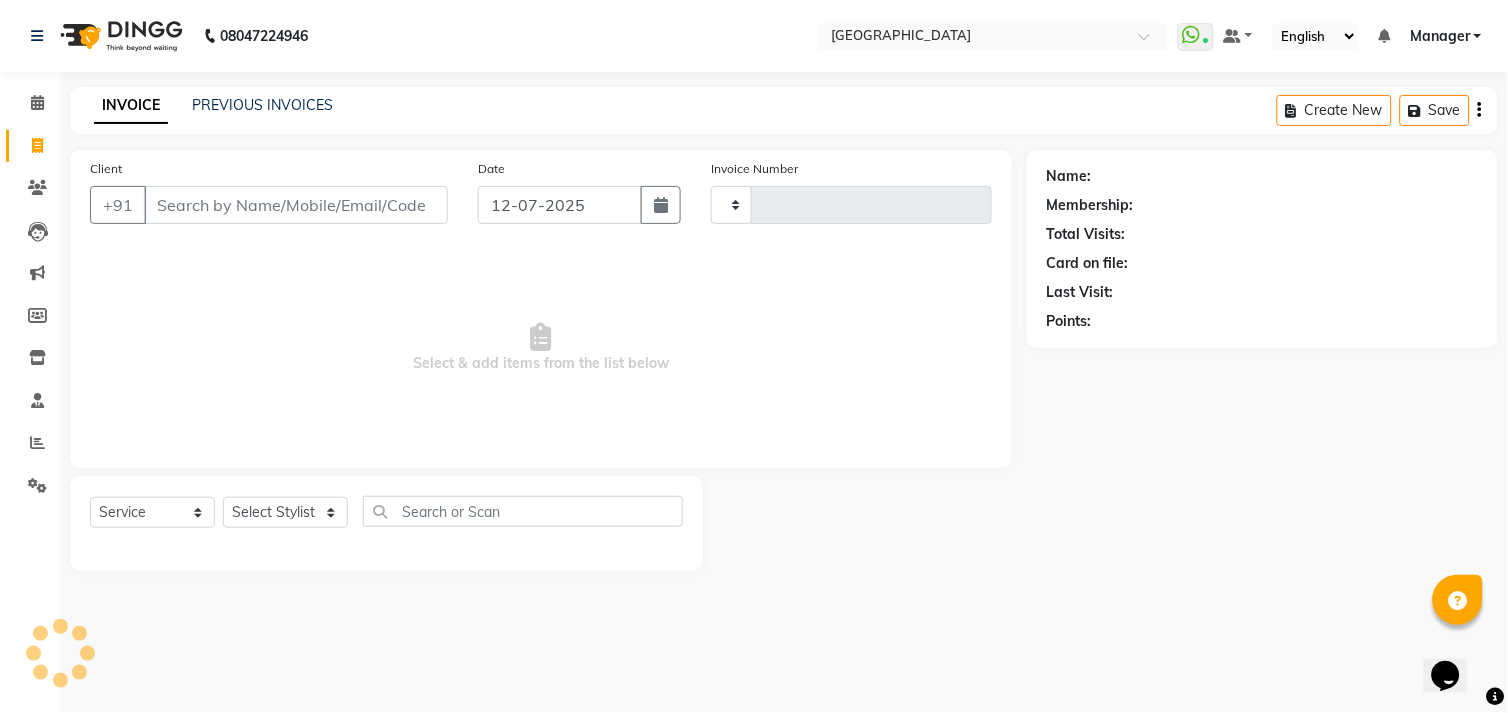 type on "0623" 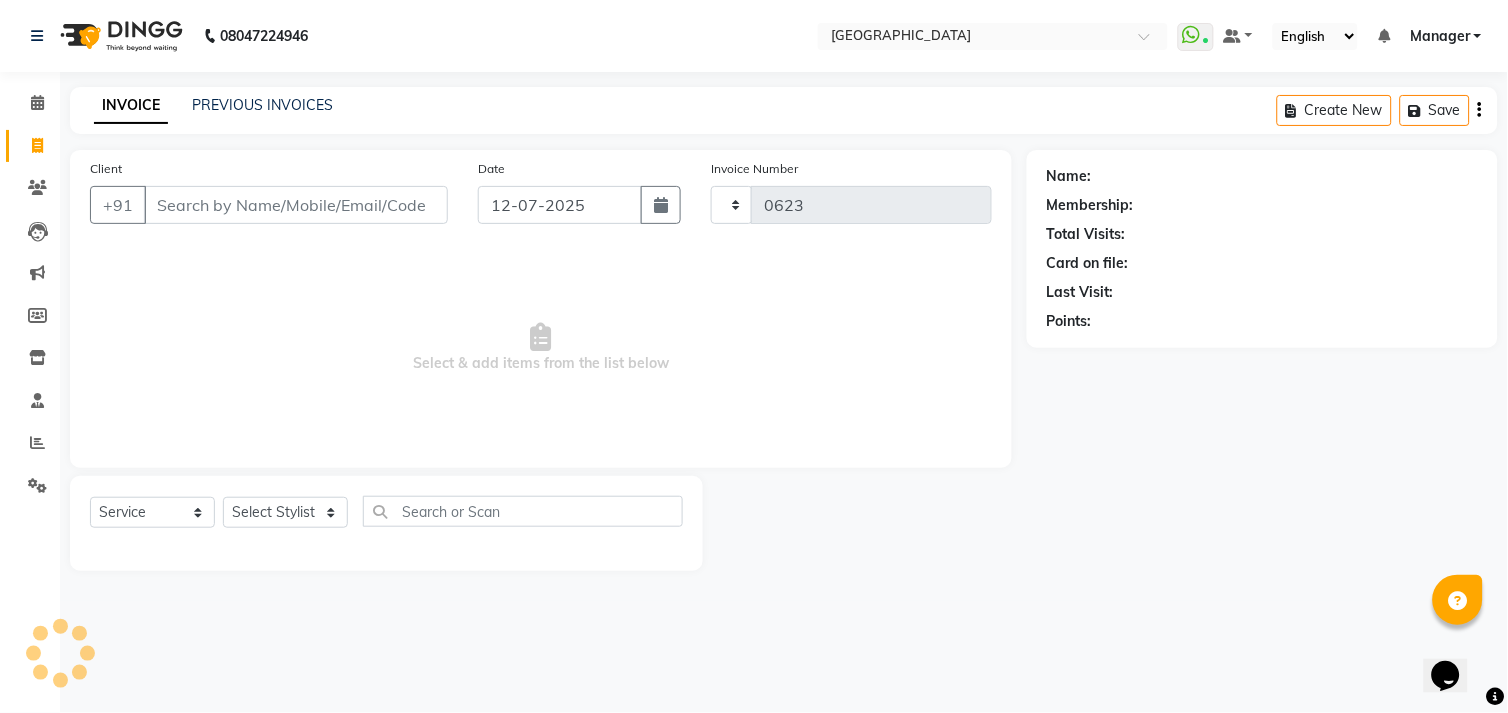 select on "7871" 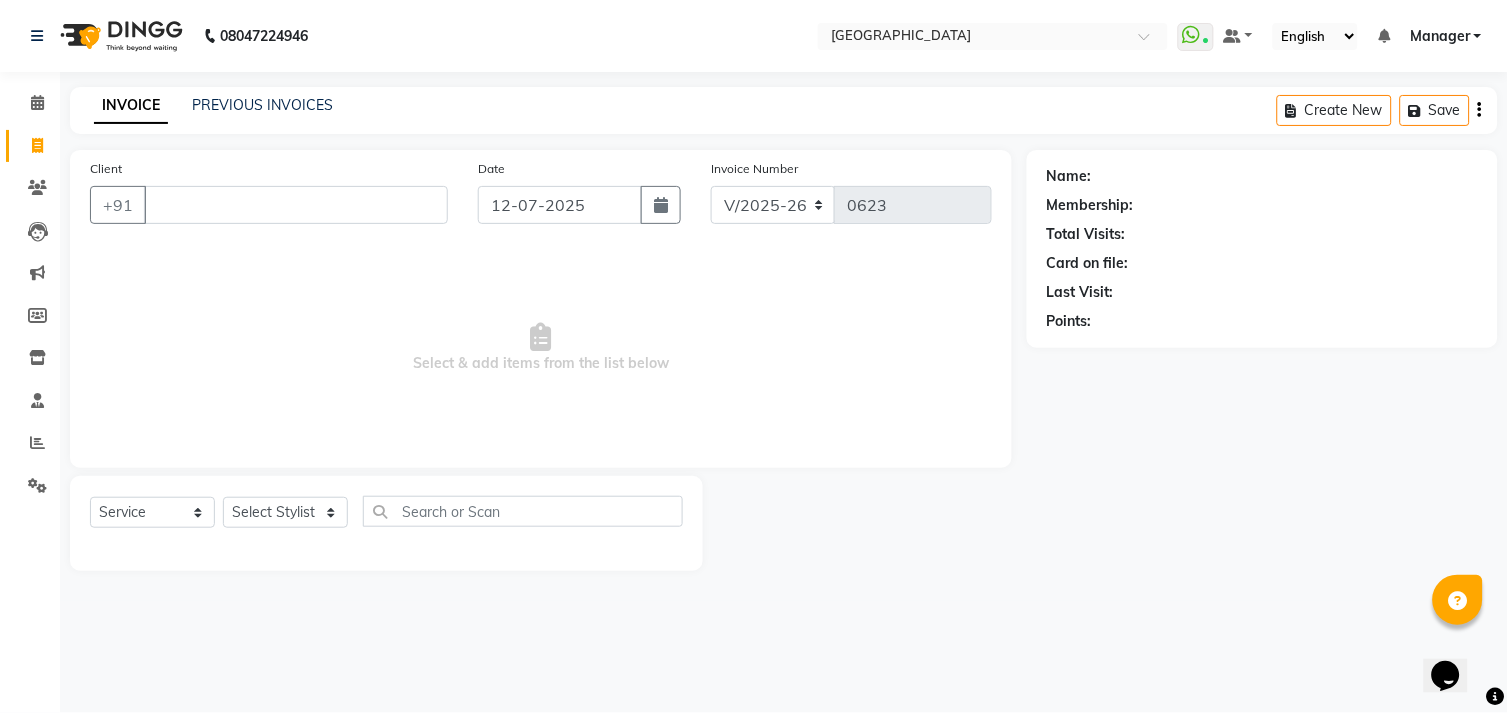 drag, startPoint x: 232, startPoint y: 191, endPoint x: 196, endPoint y: 172, distance: 40.706264 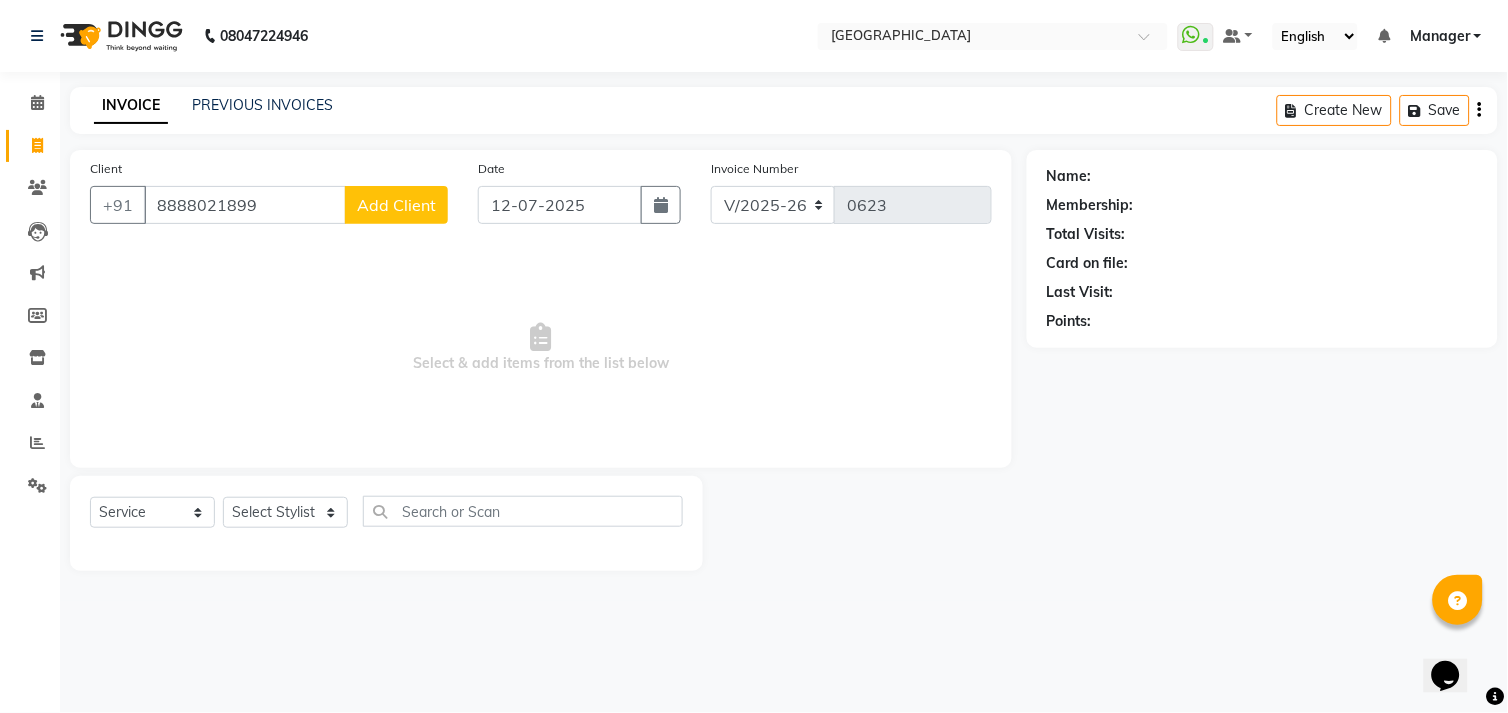 type on "8888021899" 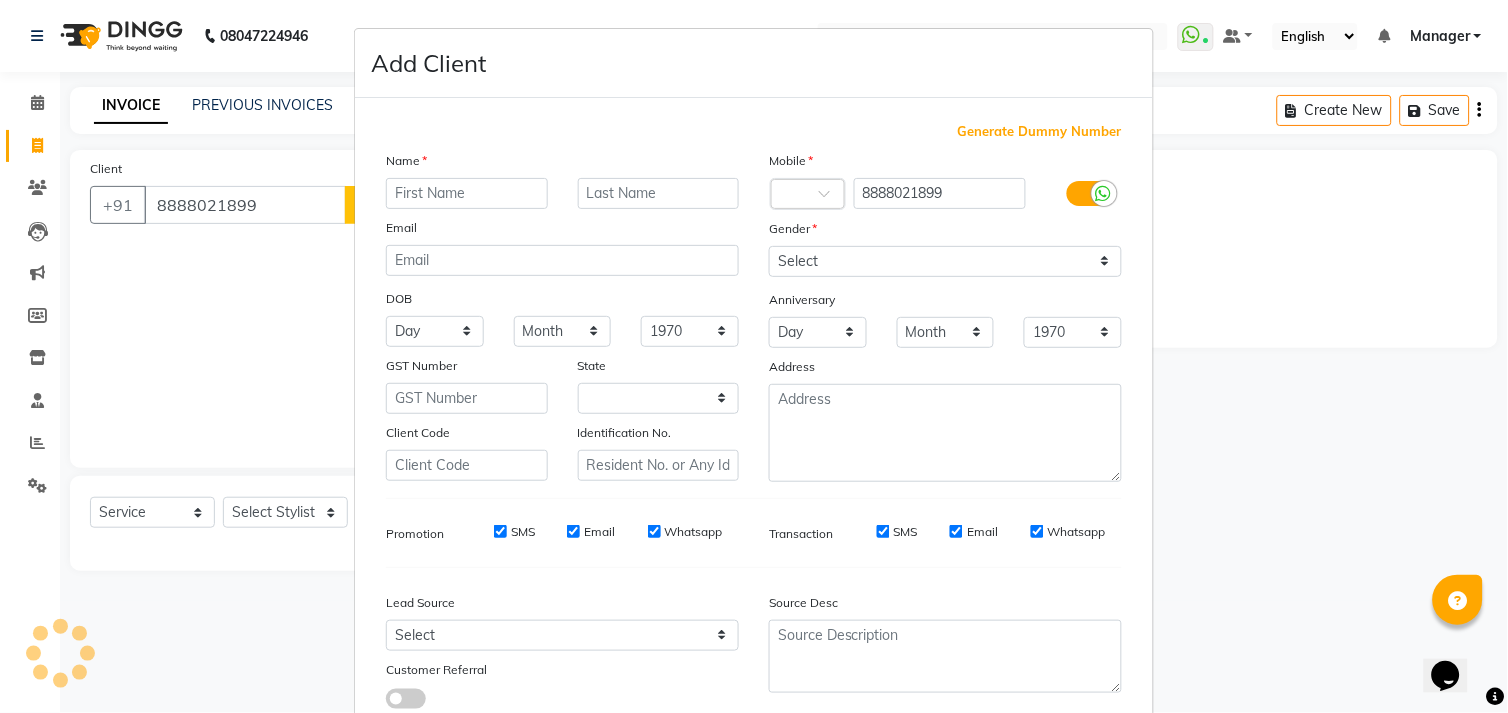 select on "21" 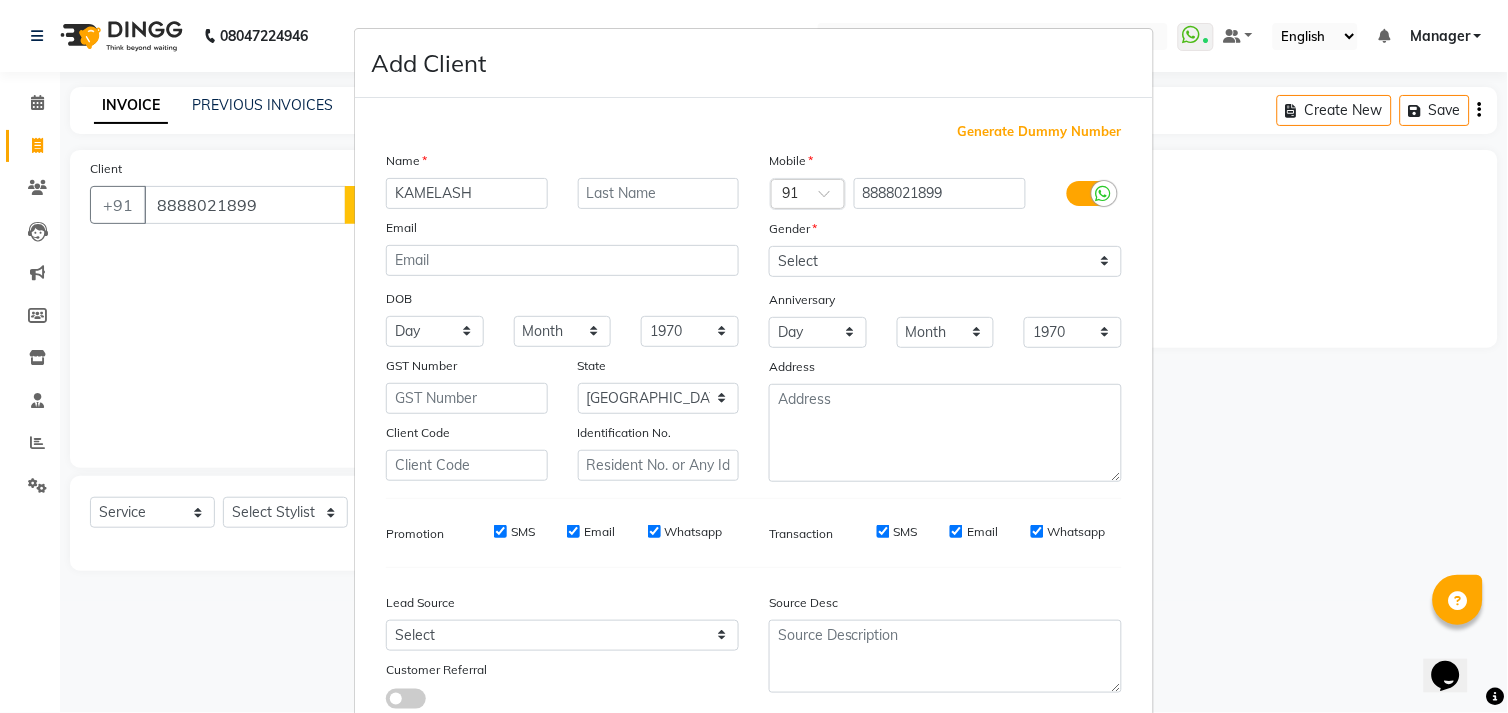 click on "KAMELASH" at bounding box center (467, 193) 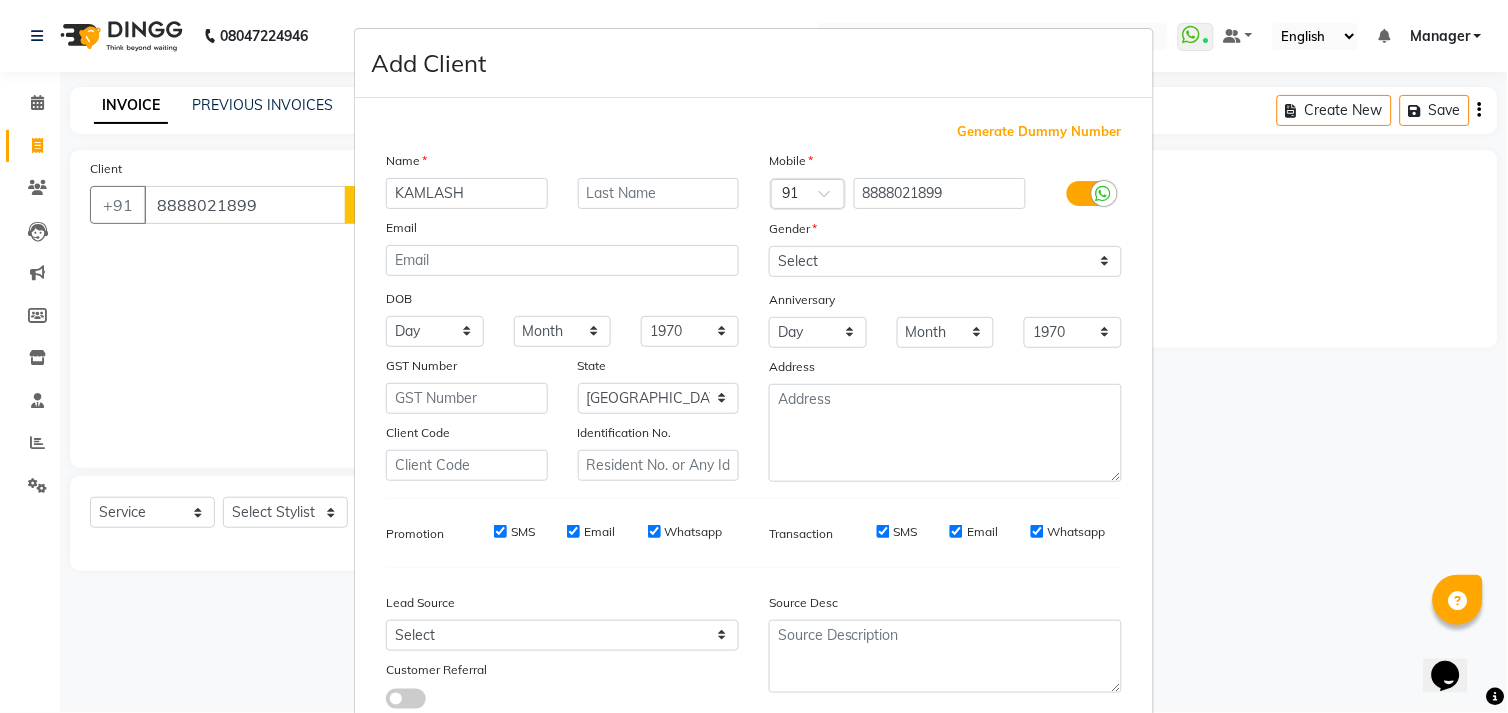 click on "KAMLASH" at bounding box center [467, 193] 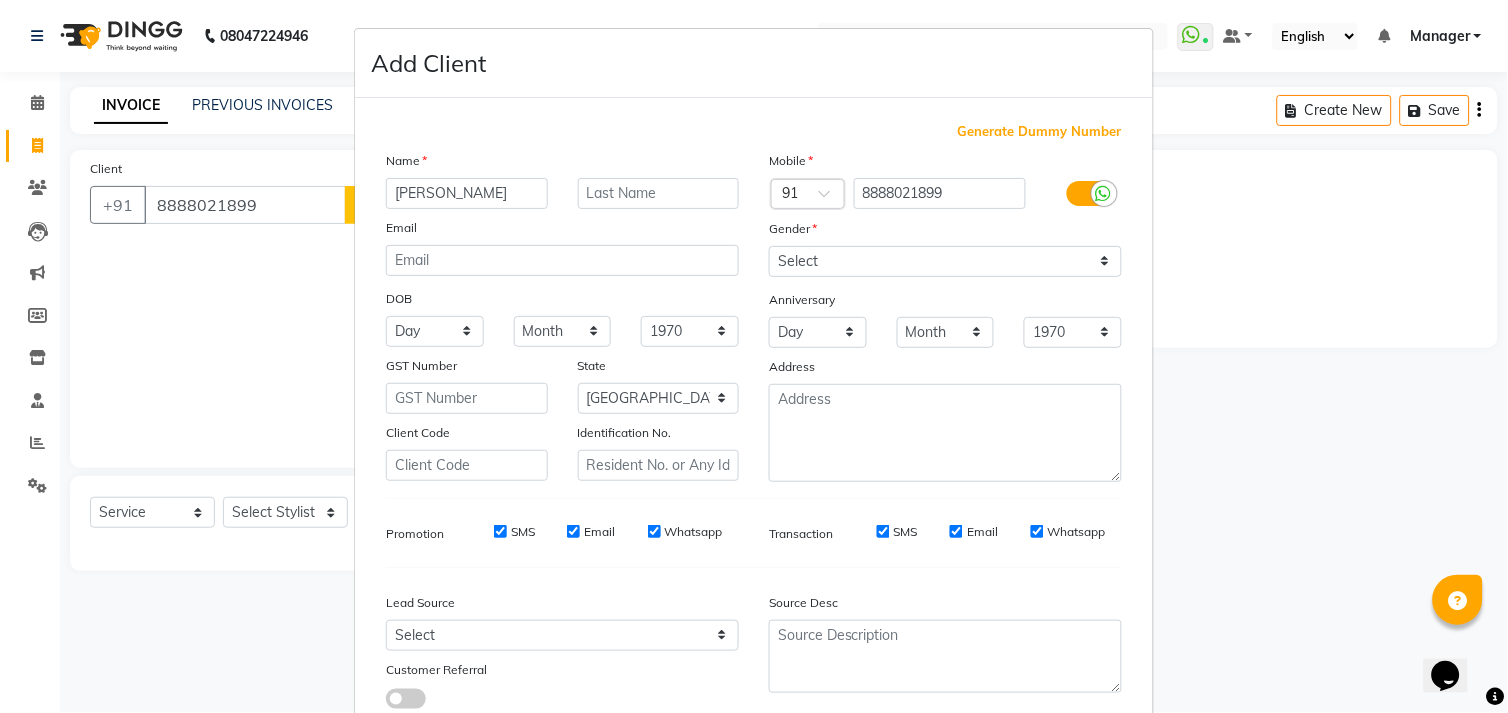 type on "[PERSON_NAME]" 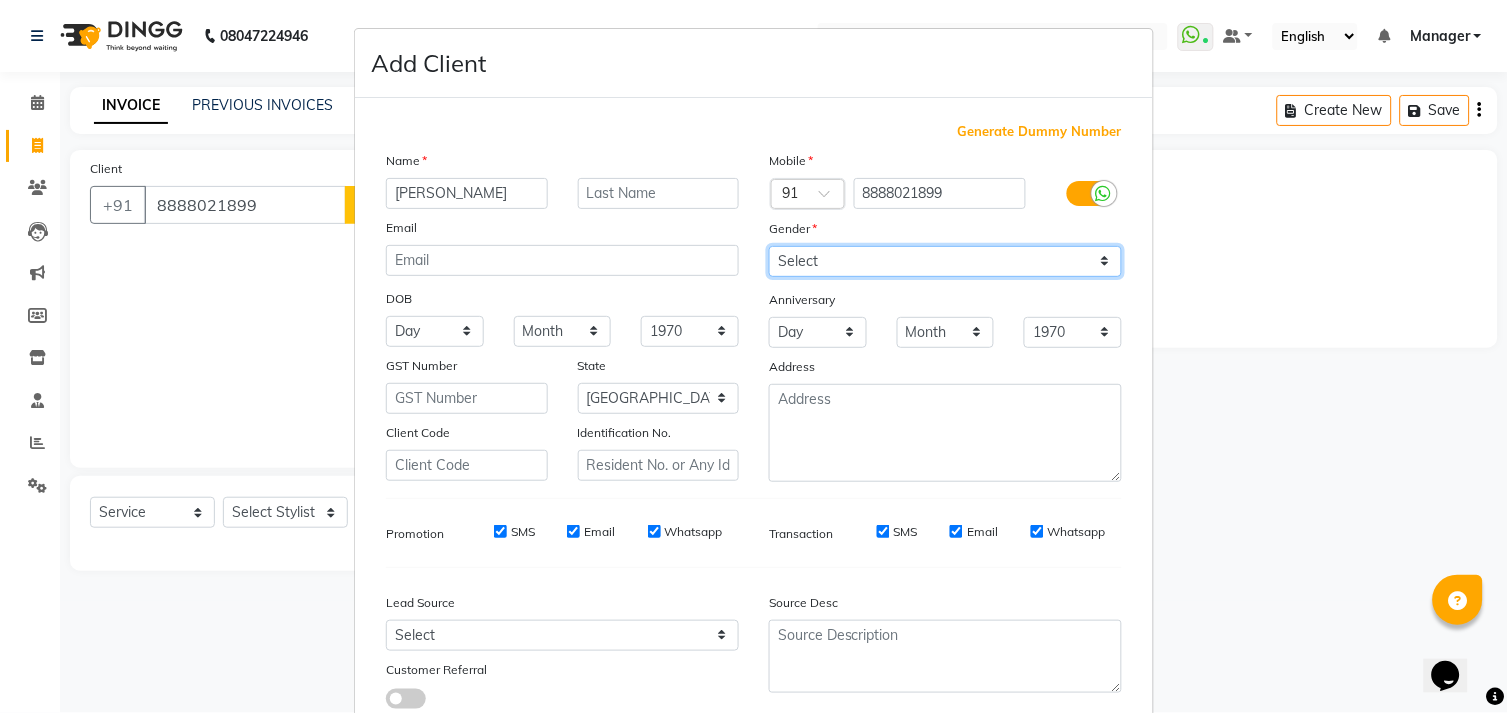 click on "Select Male Female Other Prefer Not To Say" at bounding box center [945, 261] 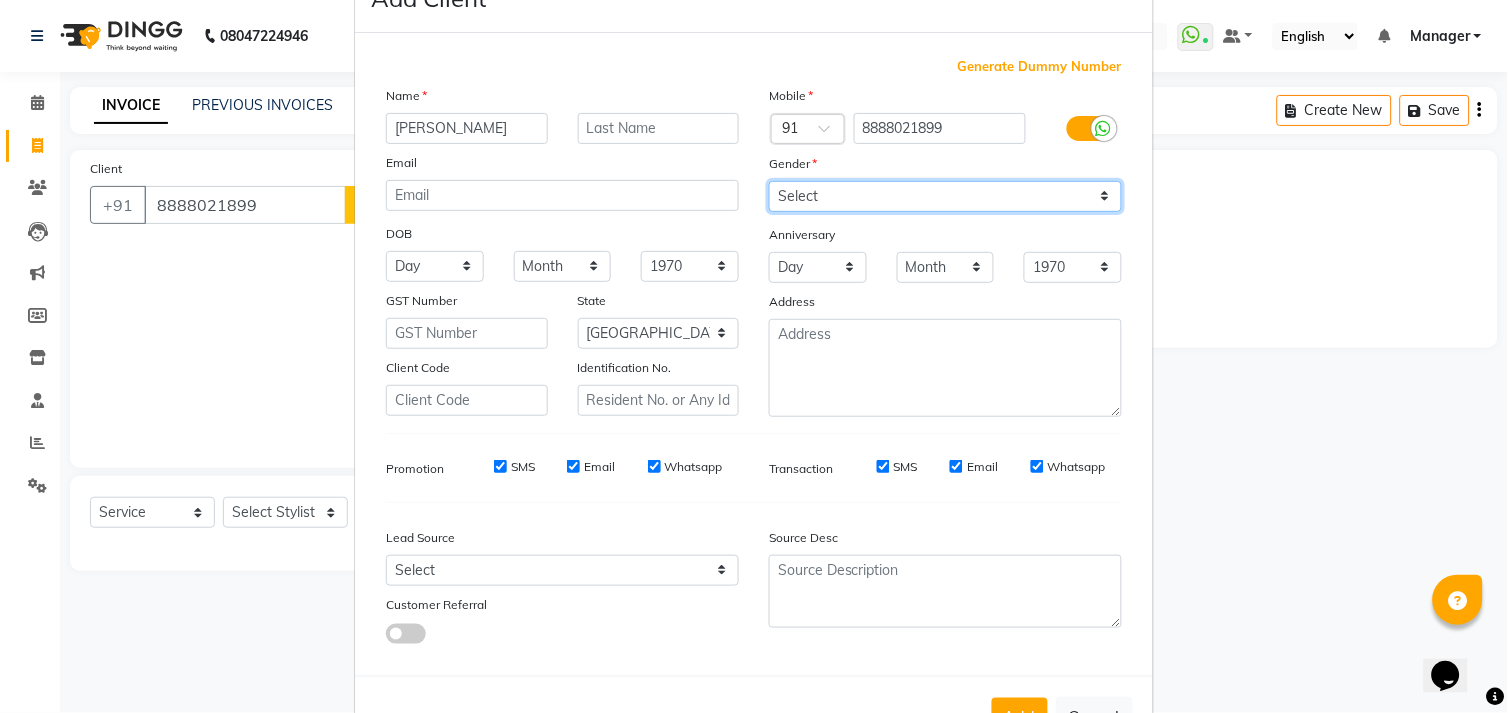 scroll, scrollTop: 137, scrollLeft: 0, axis: vertical 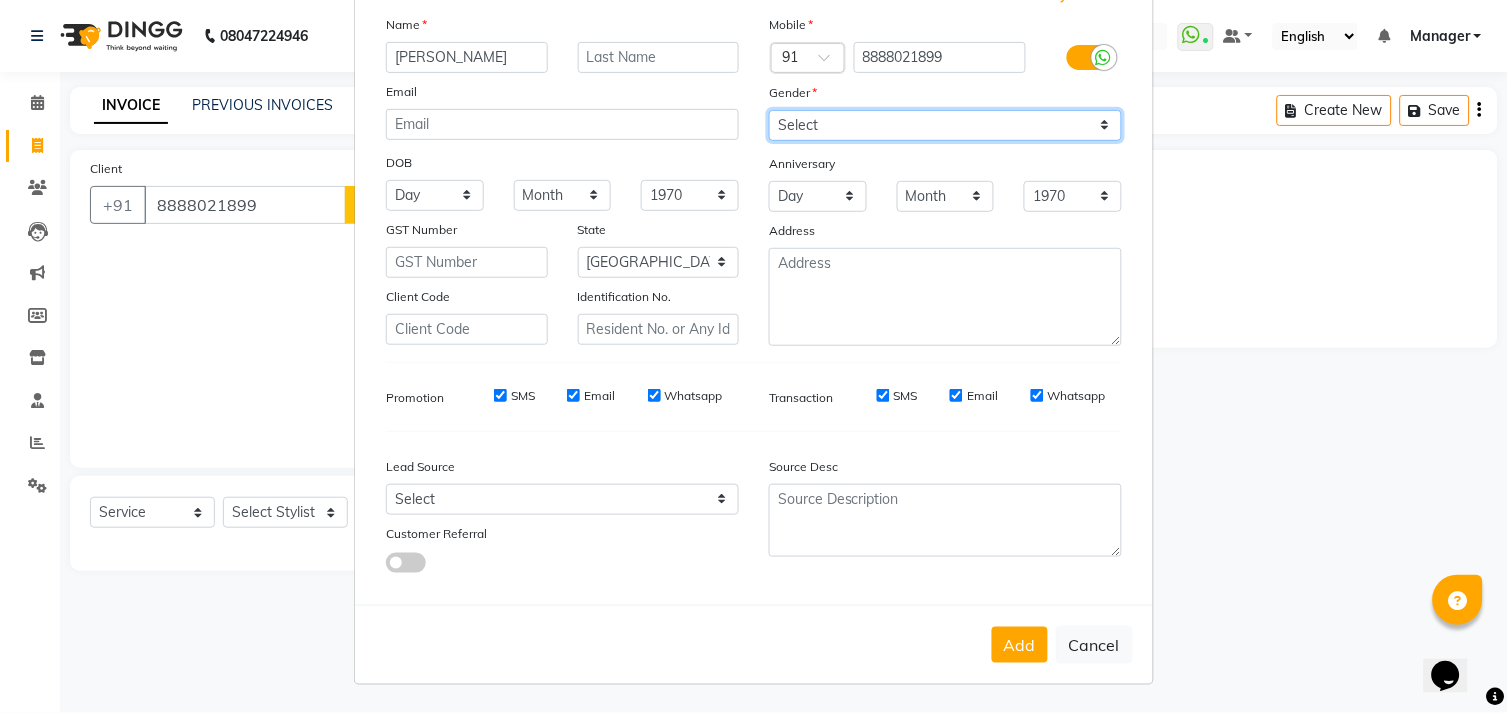 click on "Select Male Female Other Prefer Not To Say" at bounding box center [945, 125] 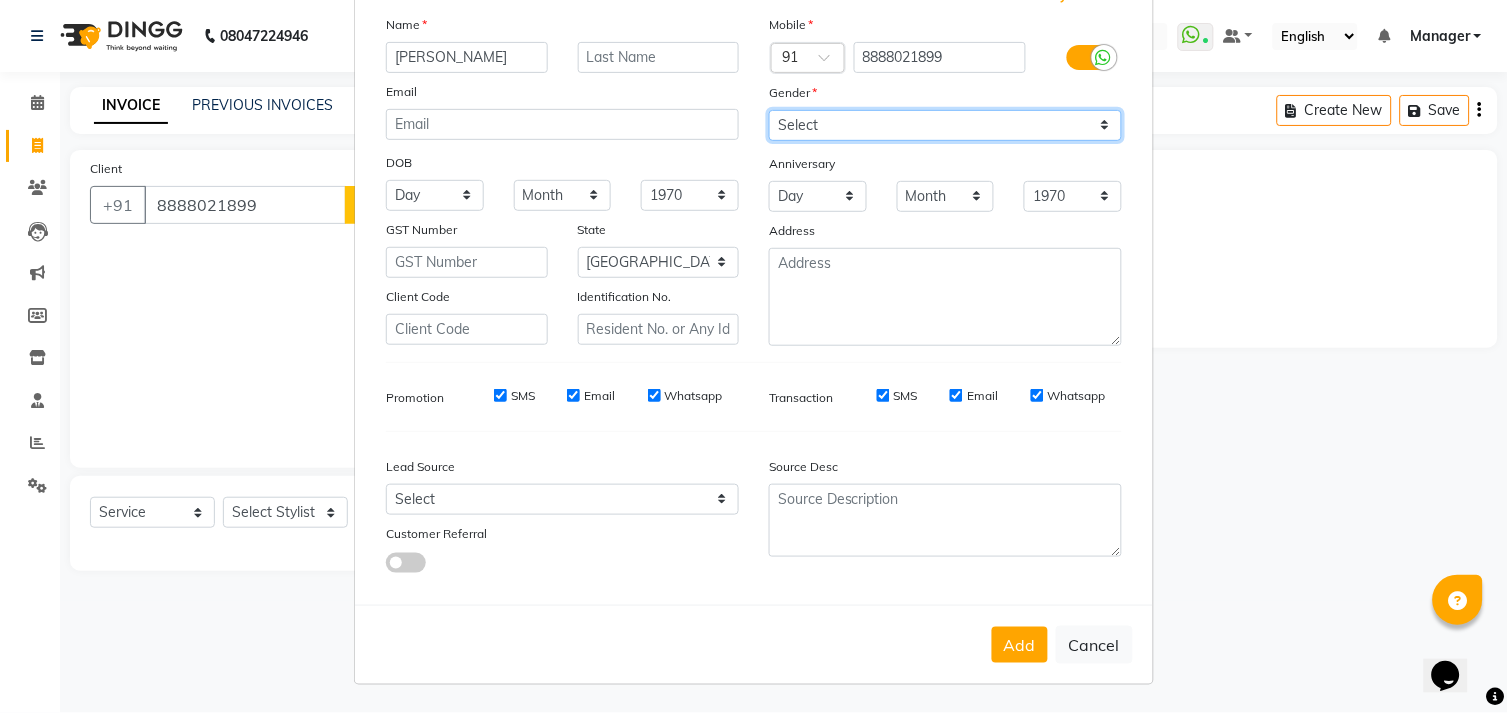 select on "male" 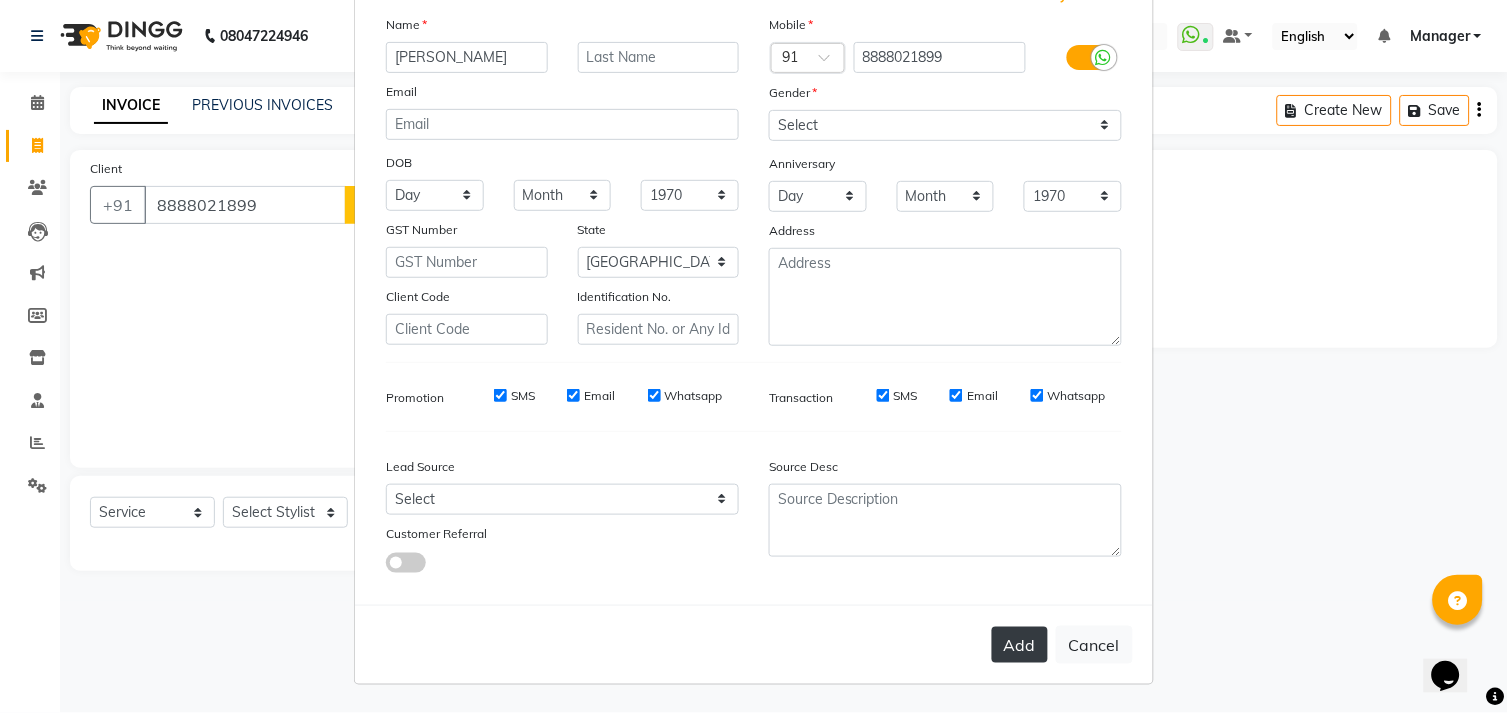 click on "Add" at bounding box center (1020, 645) 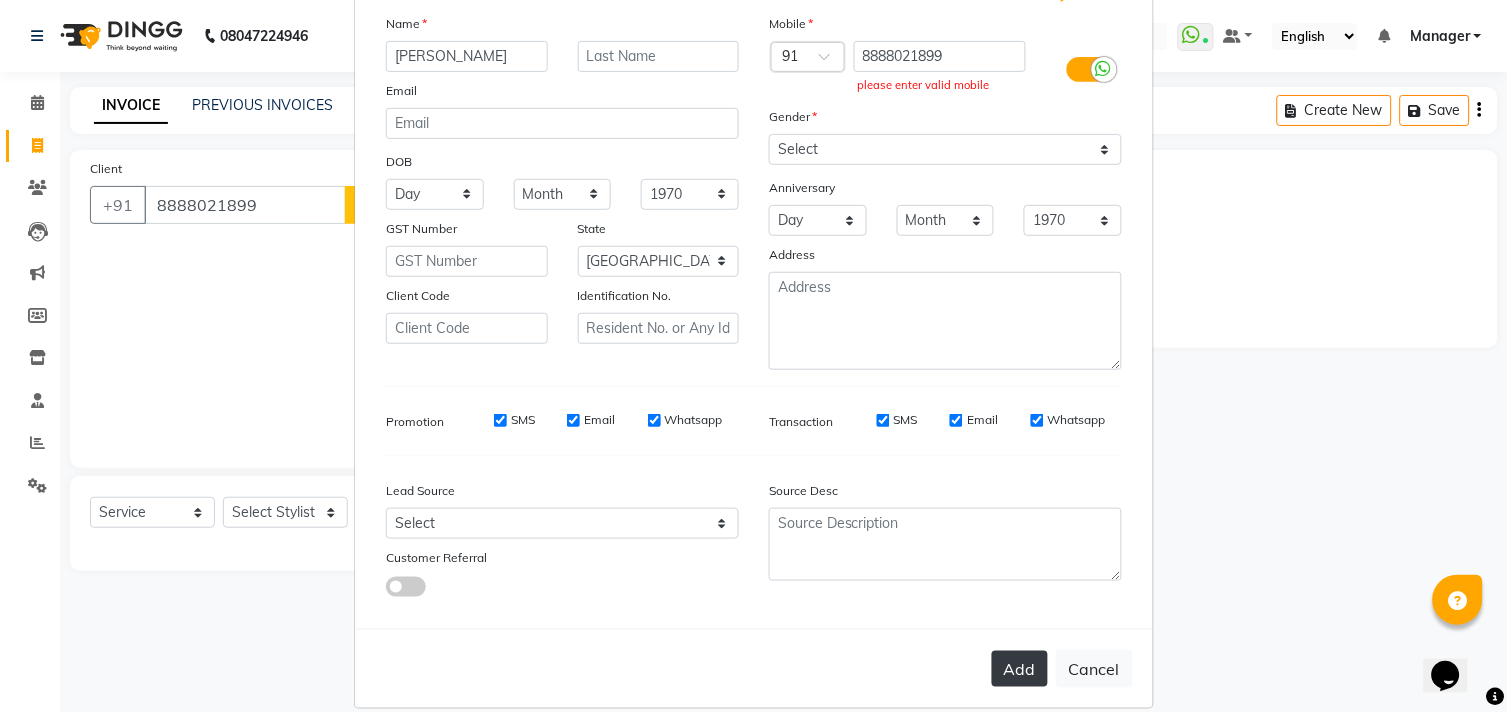 click on "Add" at bounding box center [1020, 669] 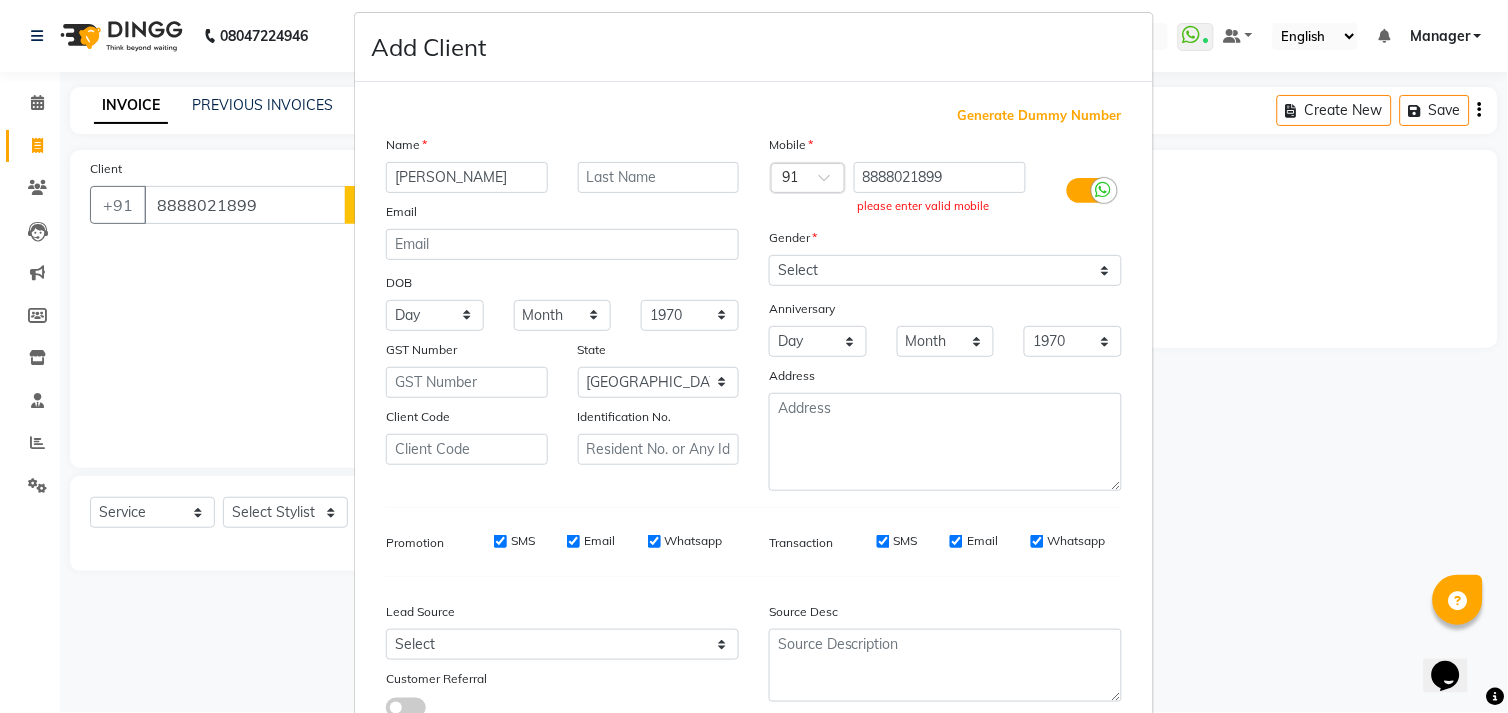 scroll, scrollTop: 0, scrollLeft: 0, axis: both 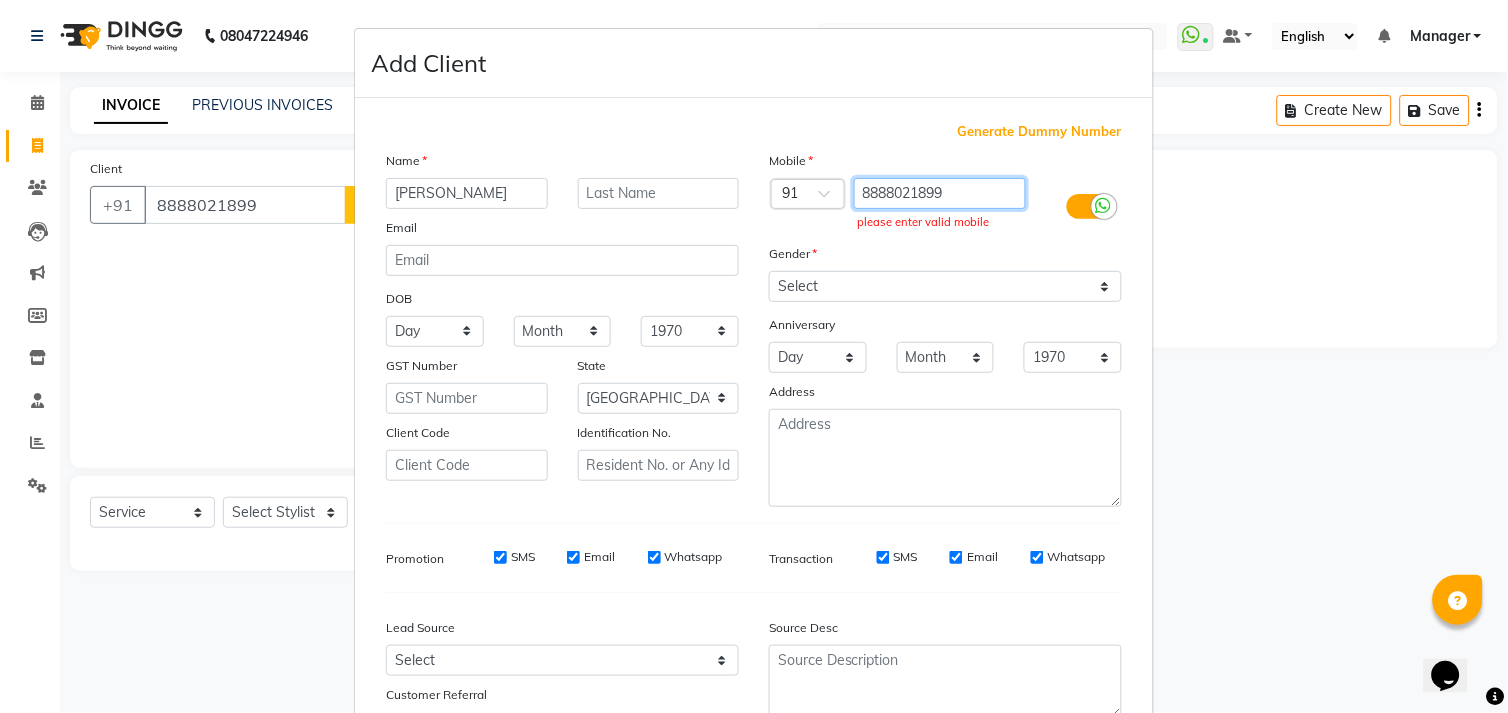 click on "8888021899" at bounding box center (940, 193) 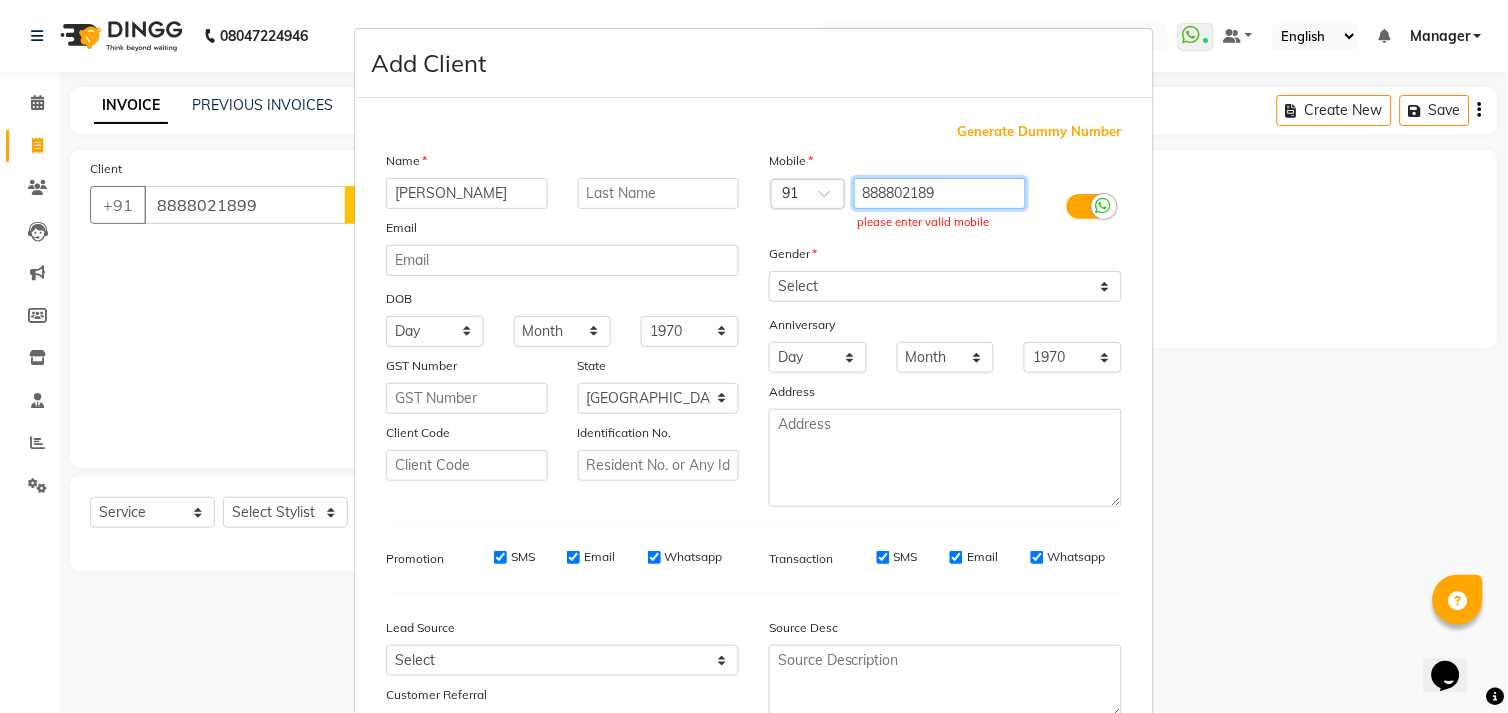 type on "8888021899" 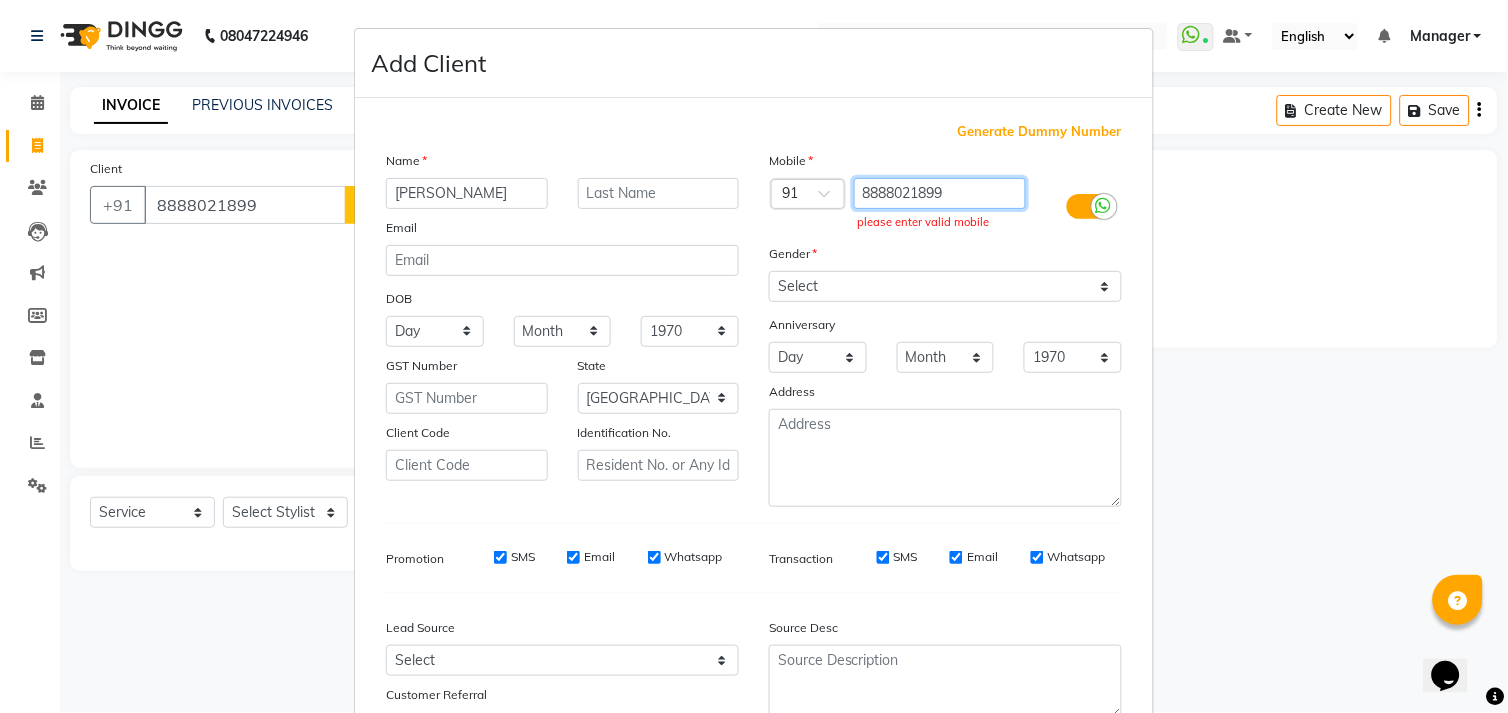 drag, startPoint x: 961, startPoint y: 190, endPoint x: 851, endPoint y: 213, distance: 112.37882 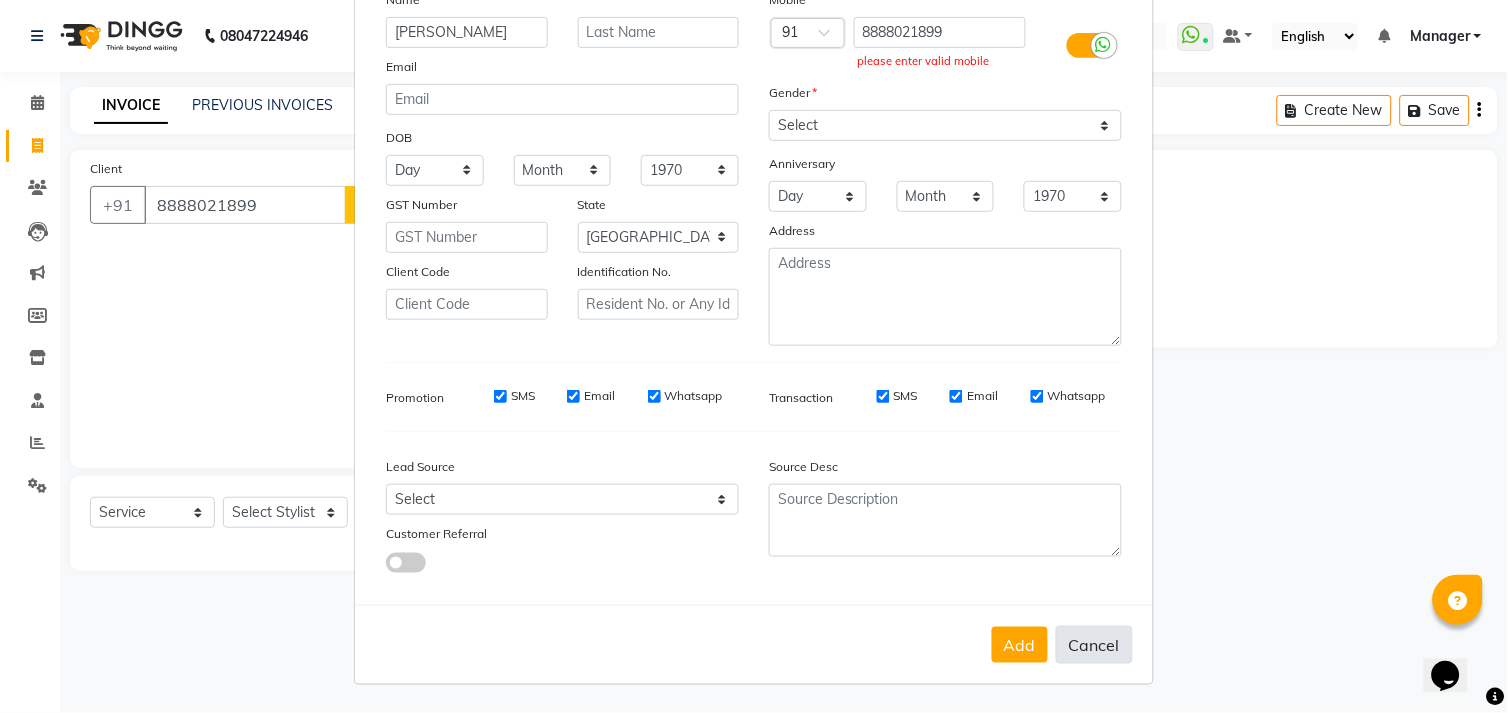 click on "Cancel" at bounding box center (1094, 645) 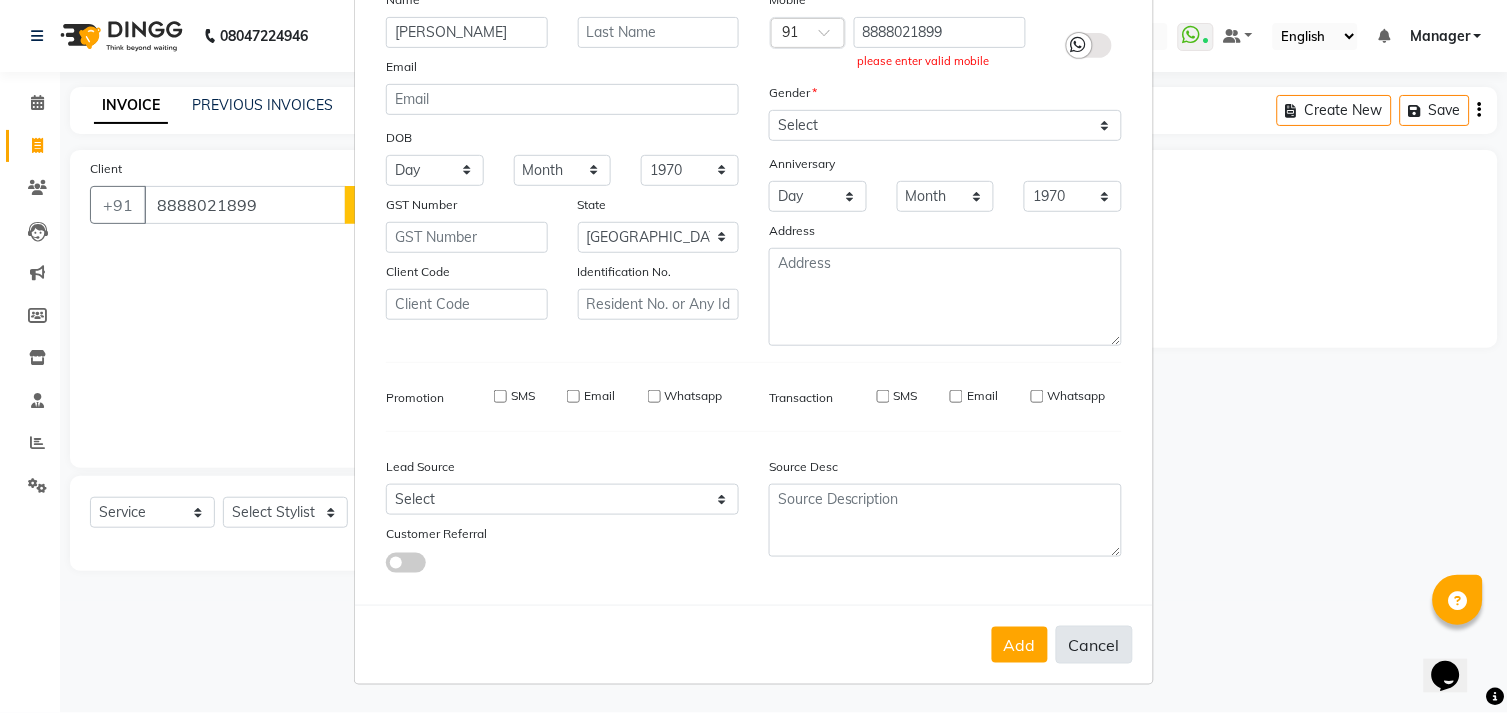 type 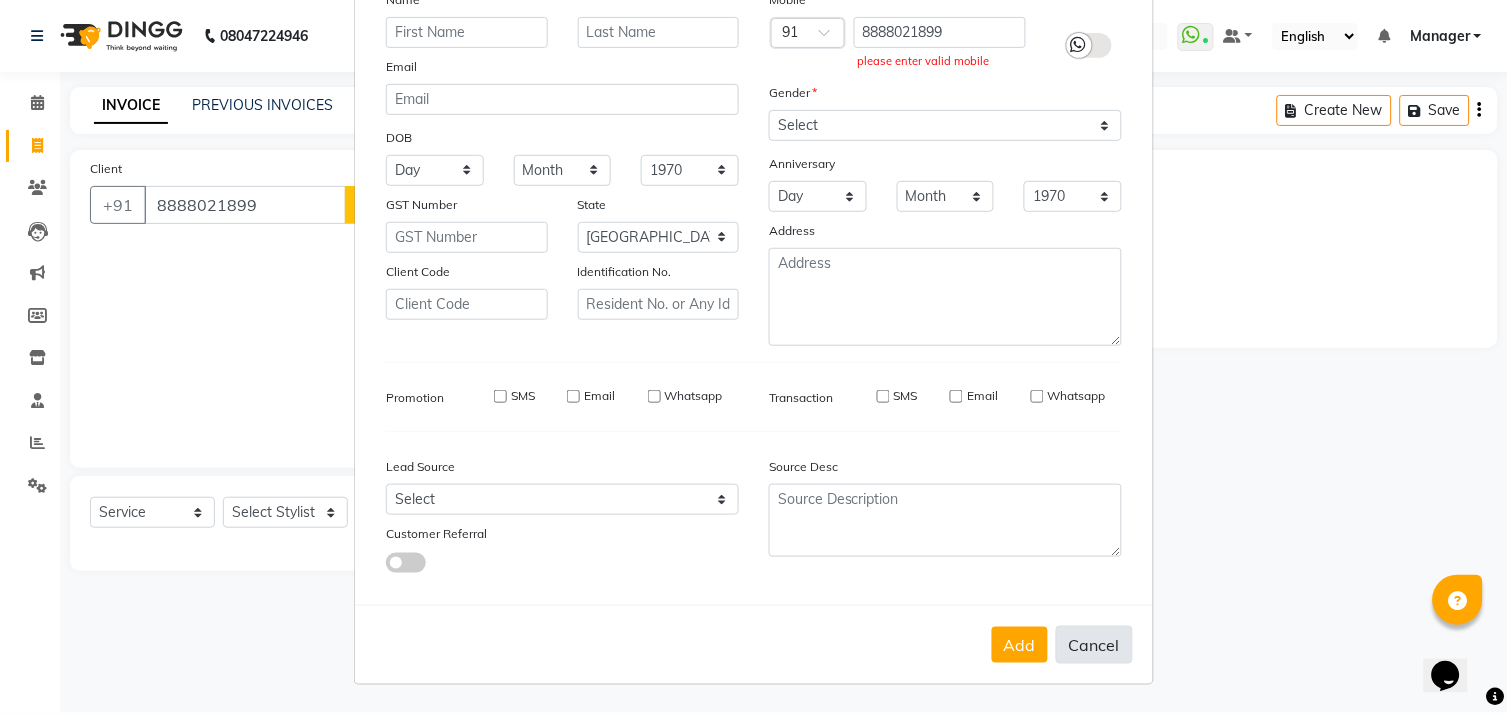 select 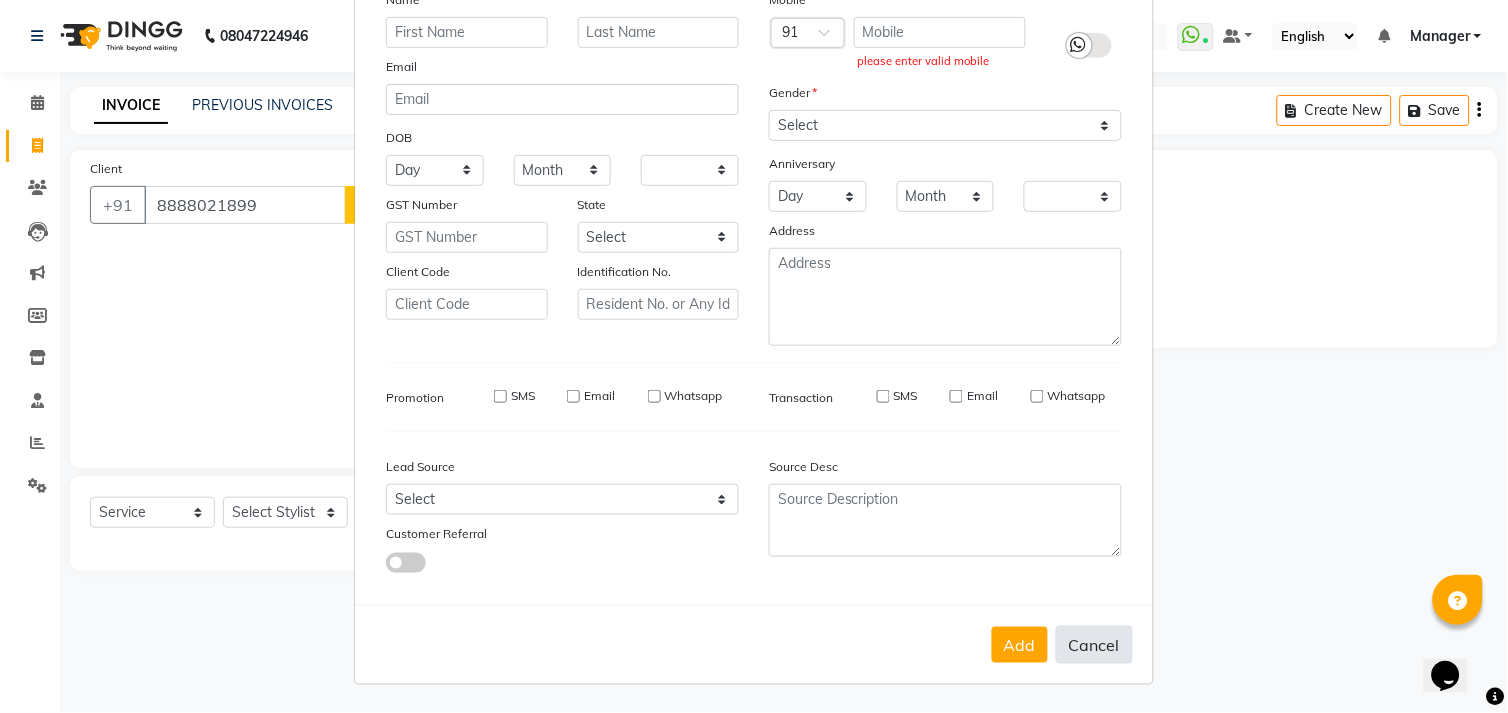 scroll, scrollTop: 158, scrollLeft: 0, axis: vertical 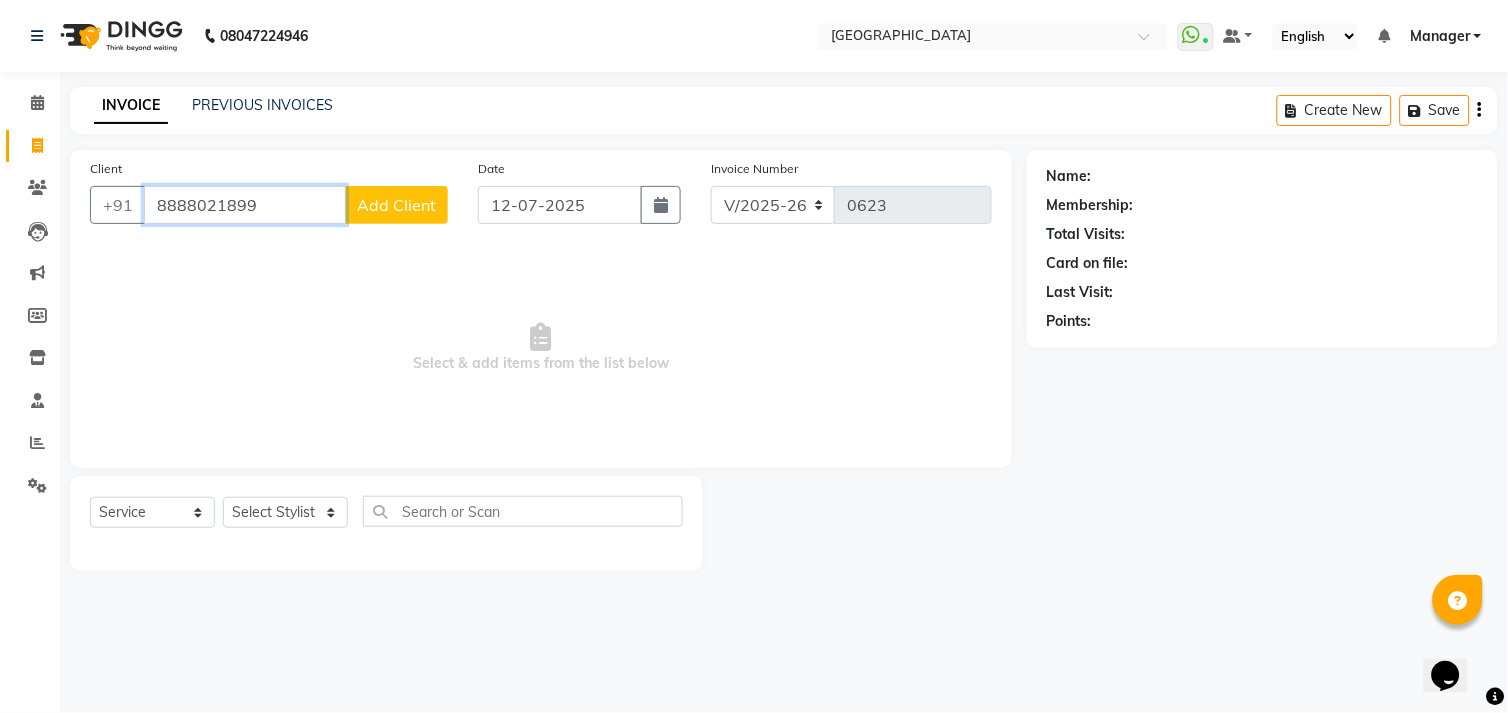 click on "8888021899" at bounding box center [245, 205] 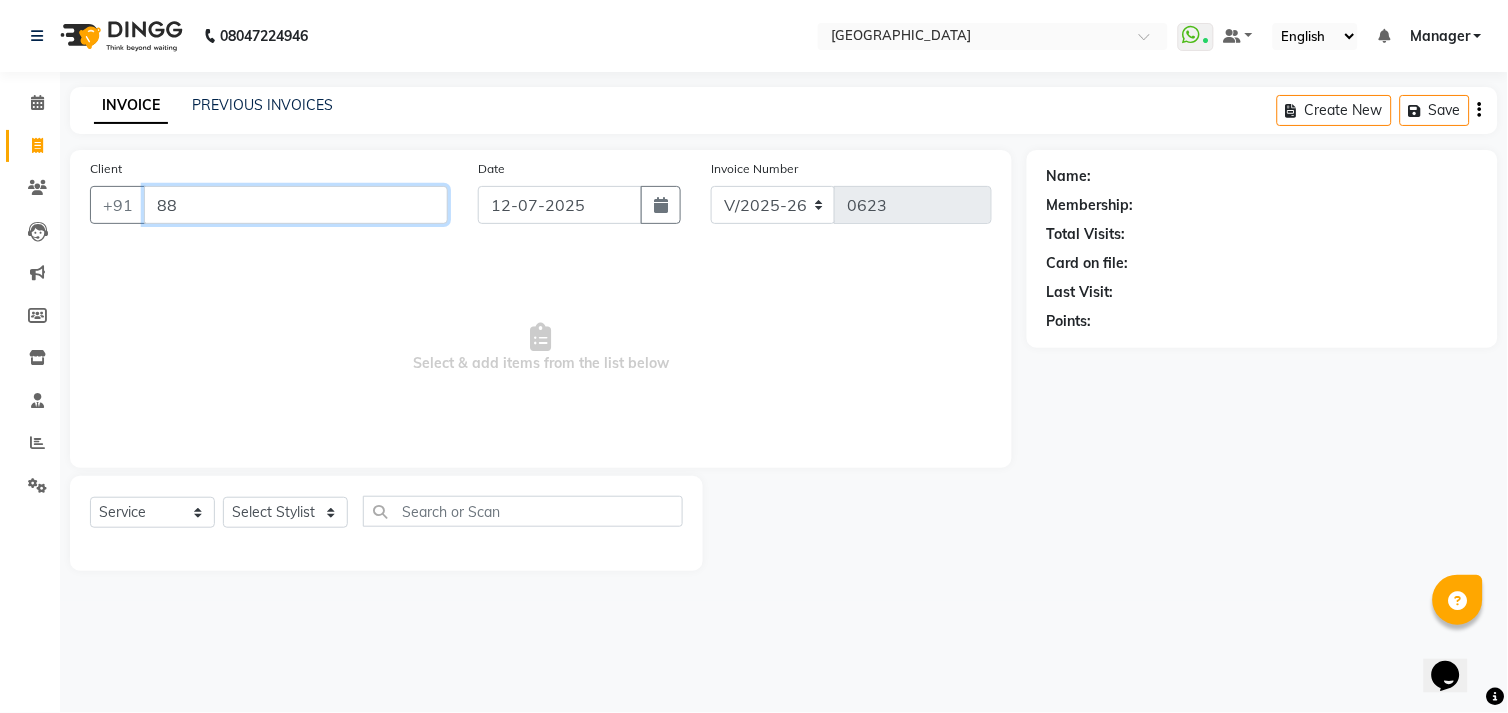 type on "8" 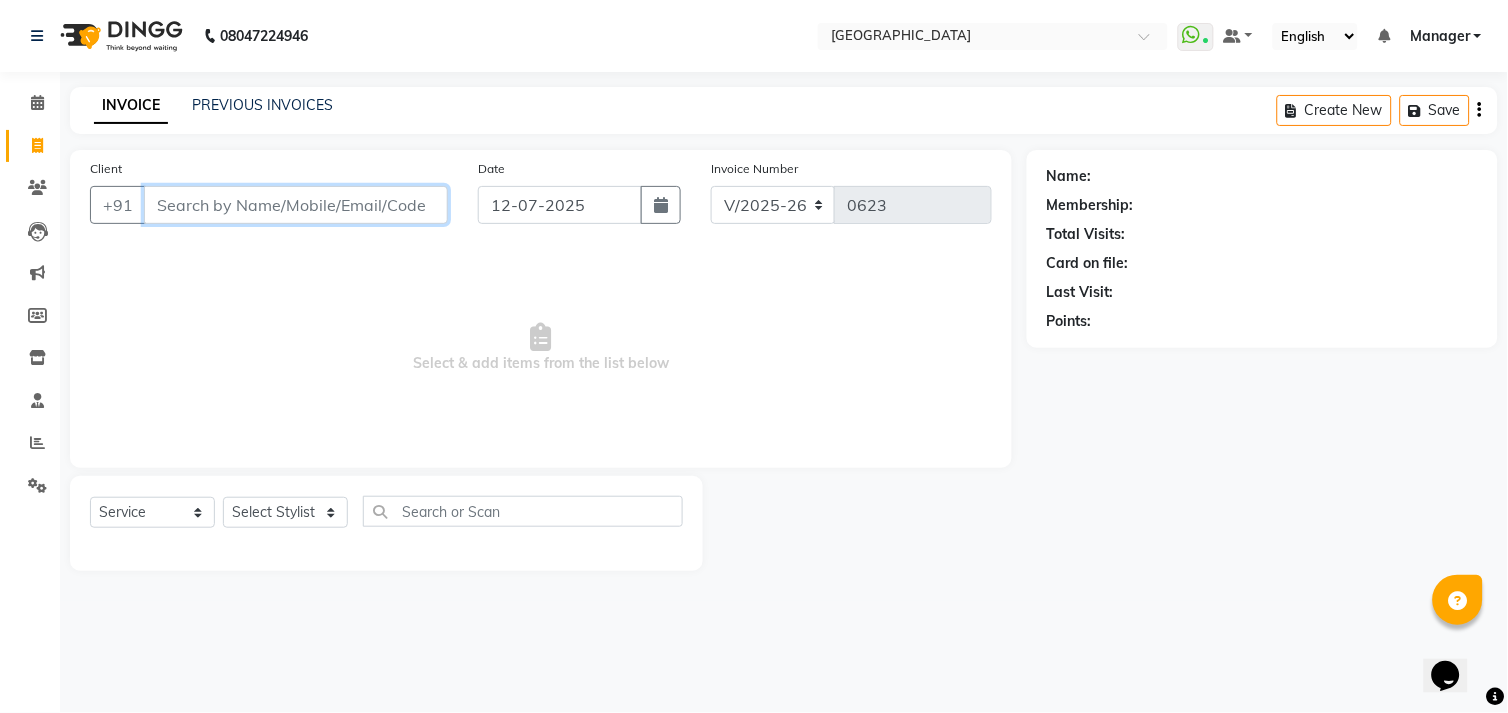 paste on "8888021899" 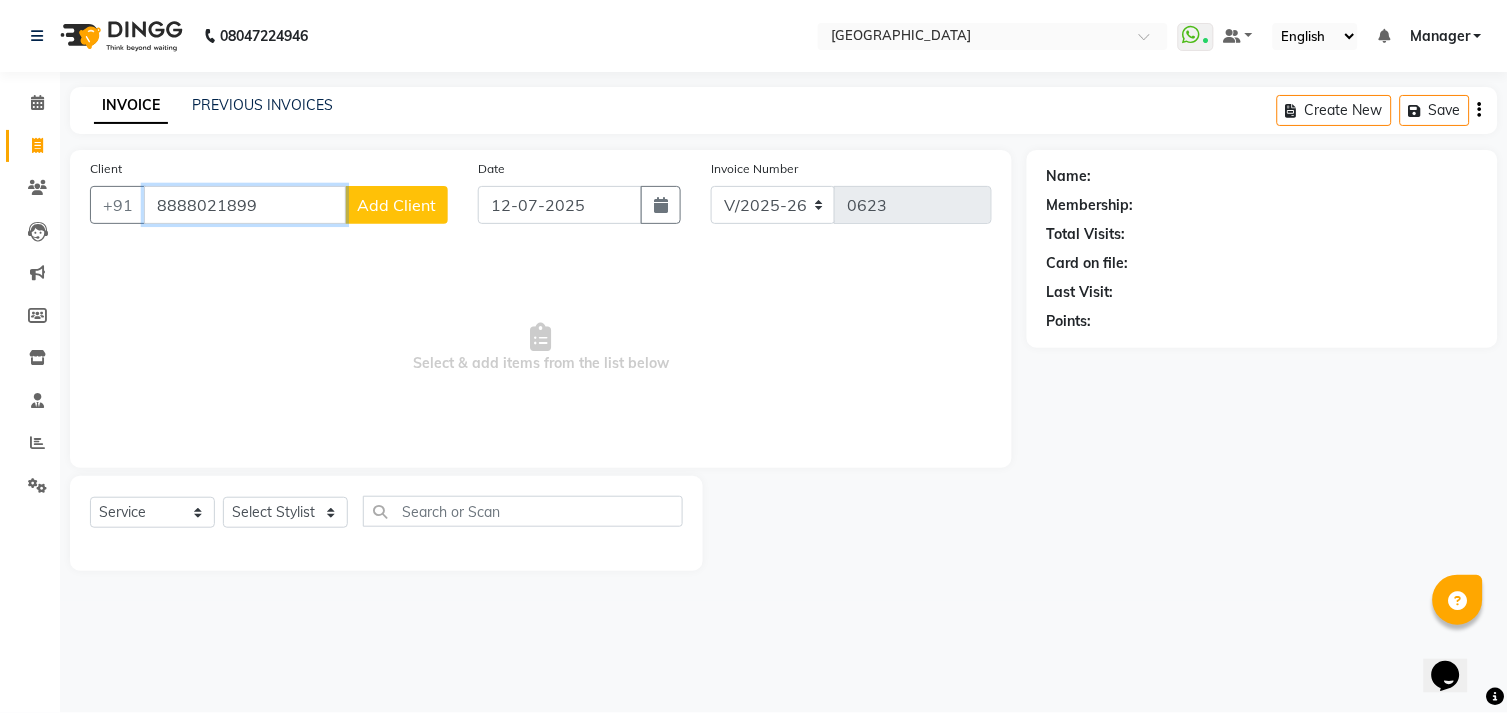 drag, startPoint x: 287, startPoint y: 203, endPoint x: 148, endPoint y: 208, distance: 139.0899 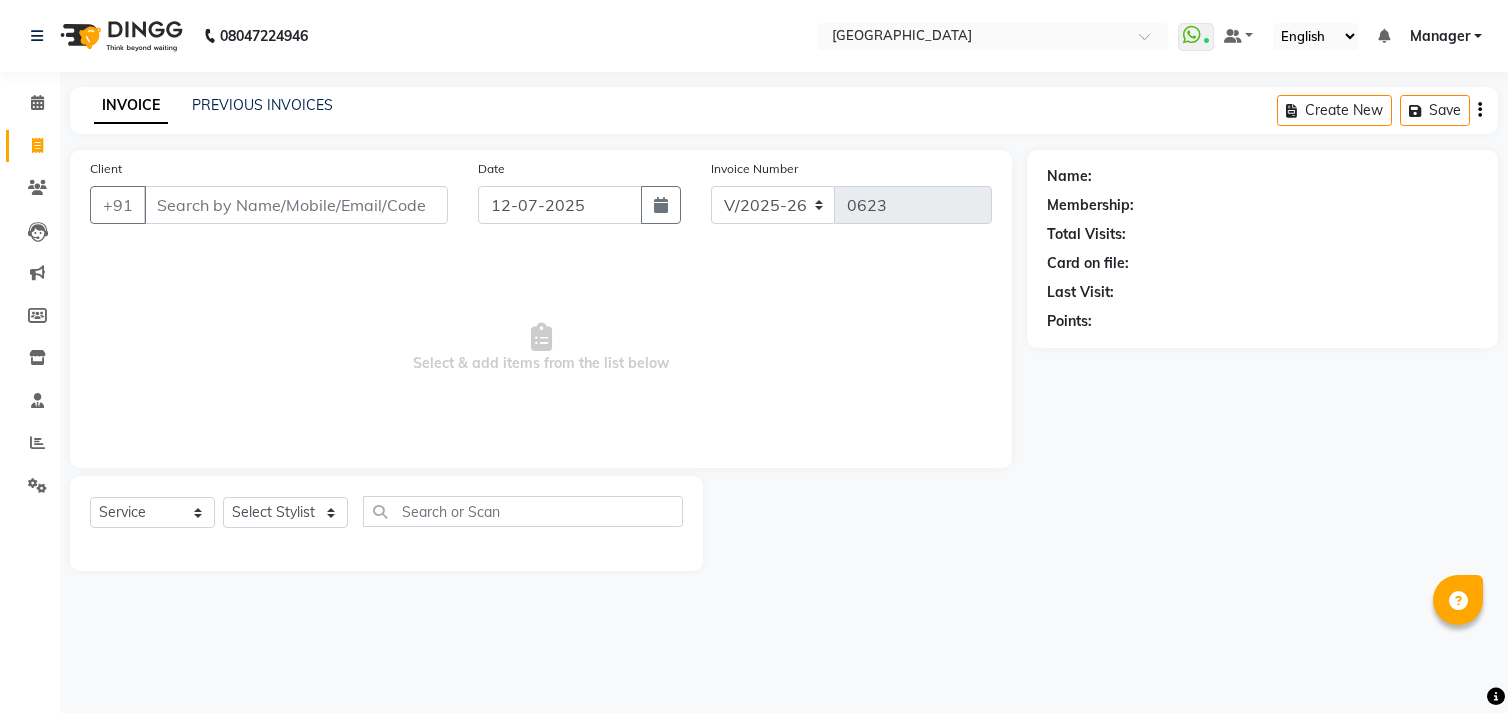 select on "7871" 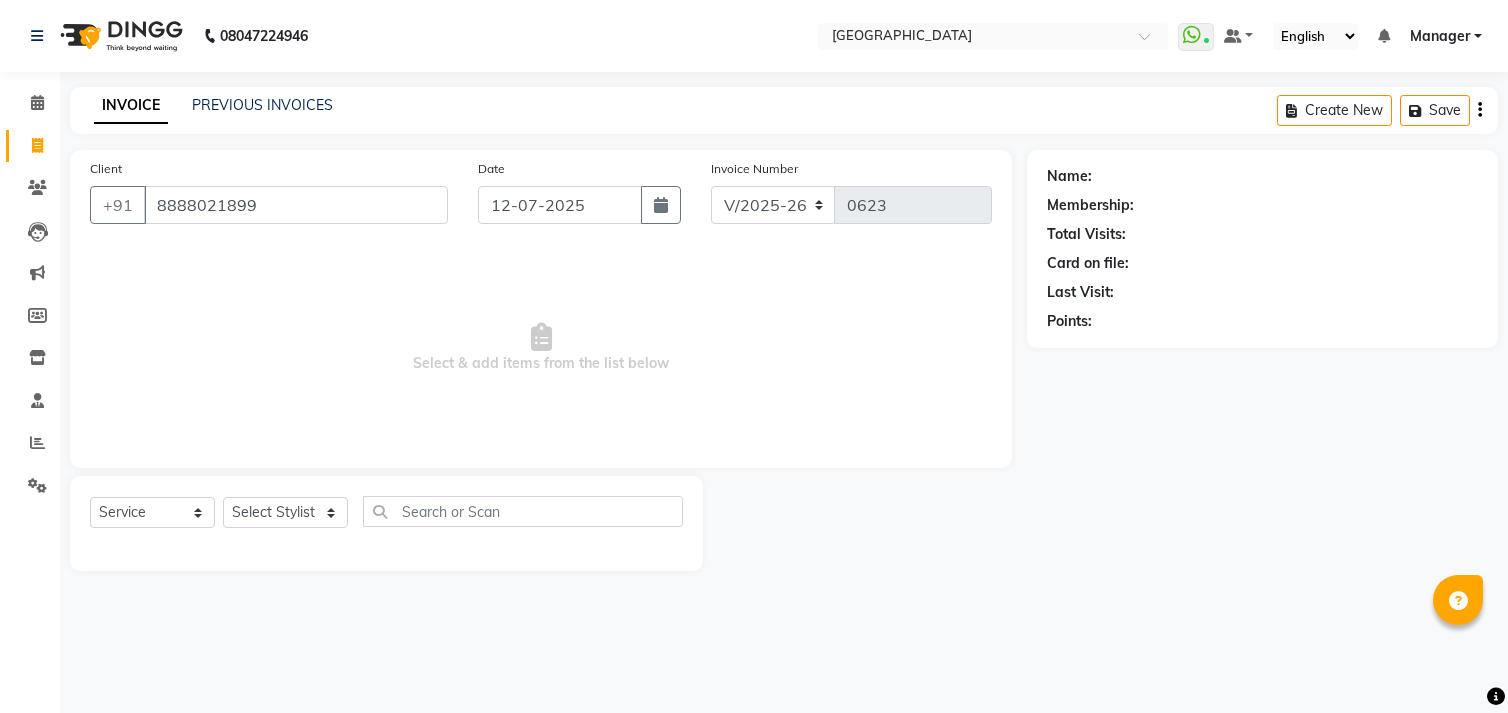 scroll, scrollTop: 0, scrollLeft: 0, axis: both 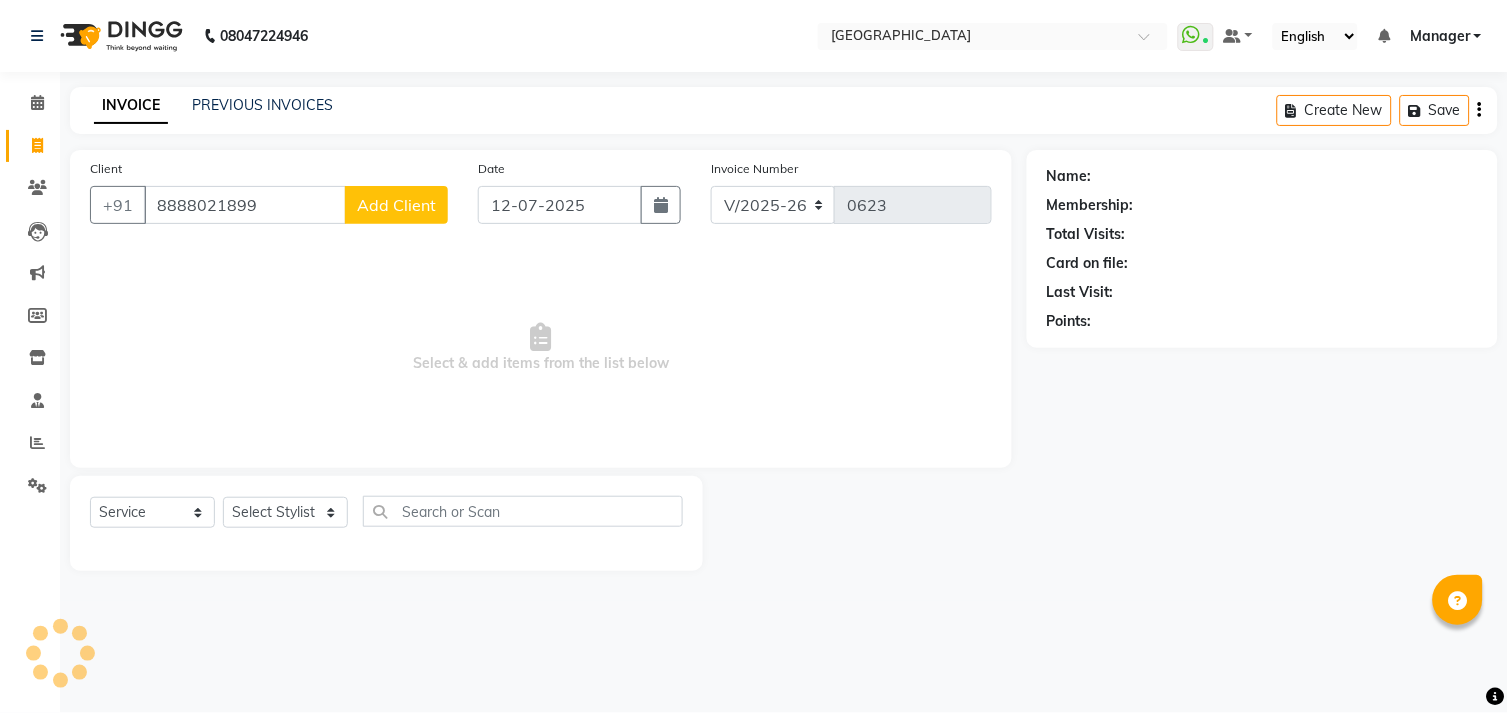 type on "8888021899" 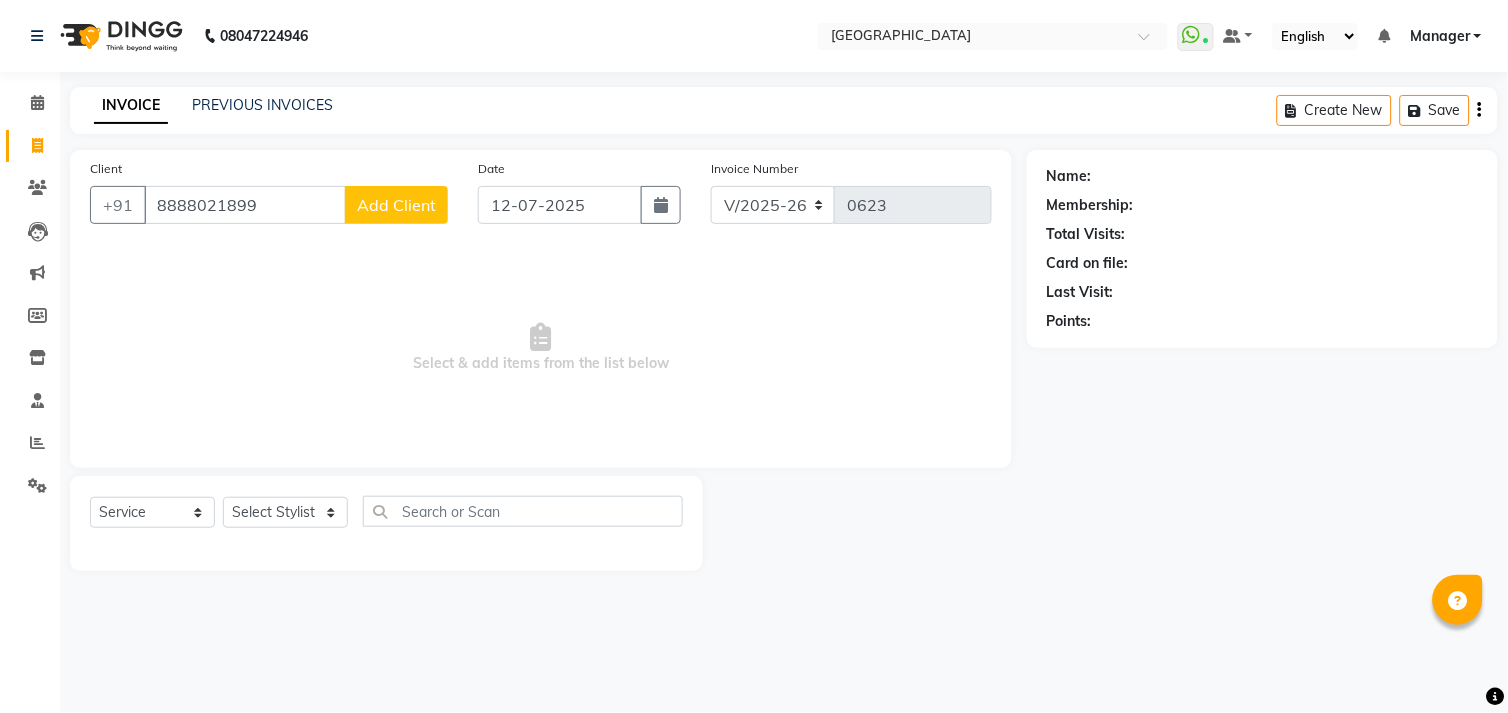click on "Add Client" 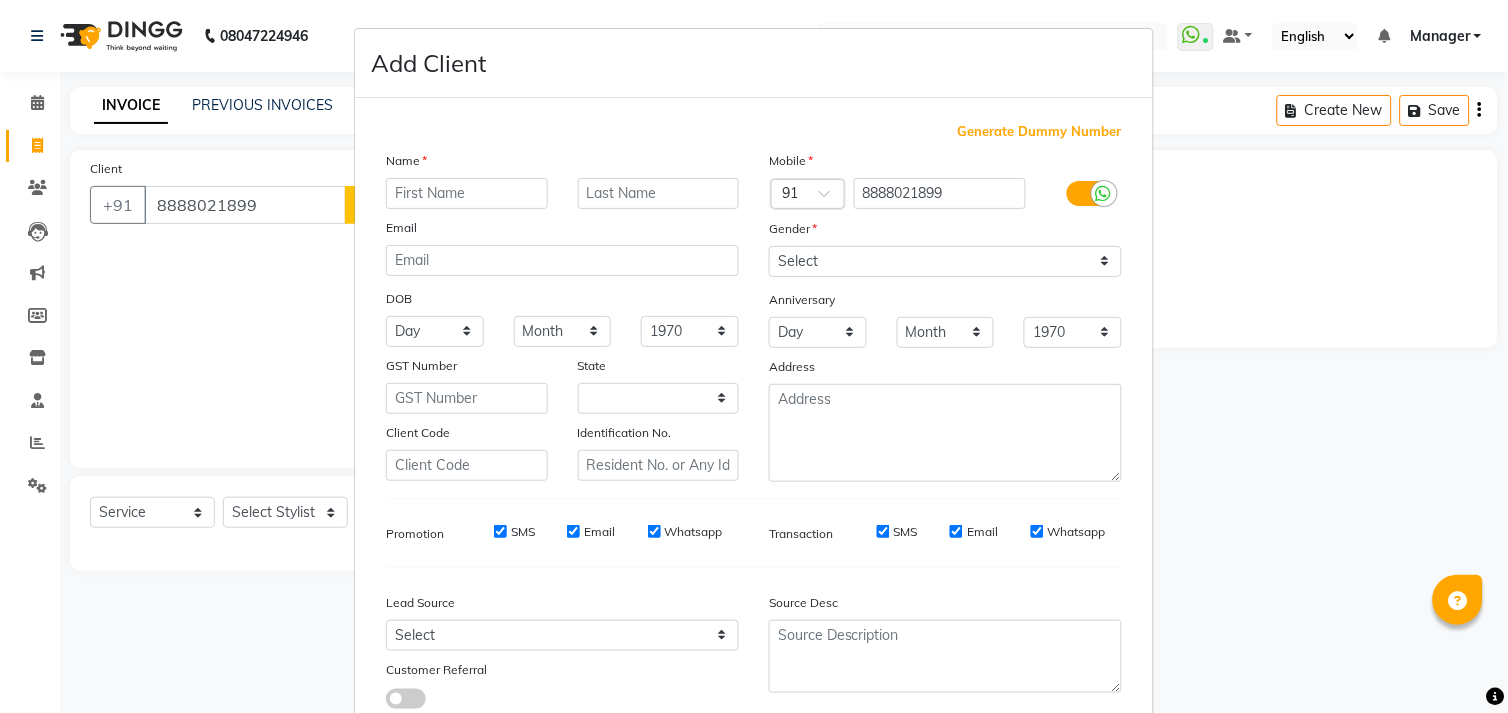 select on "21" 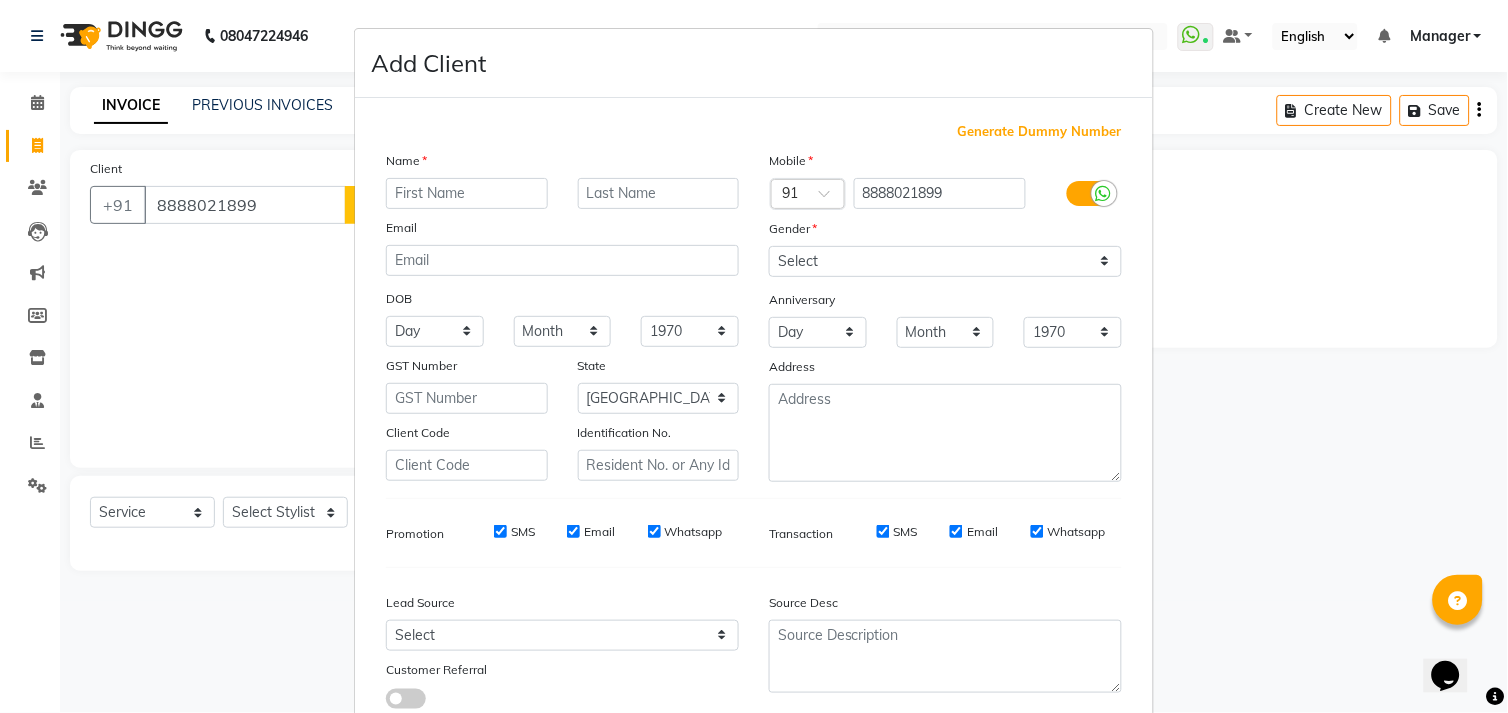 scroll, scrollTop: 0, scrollLeft: 0, axis: both 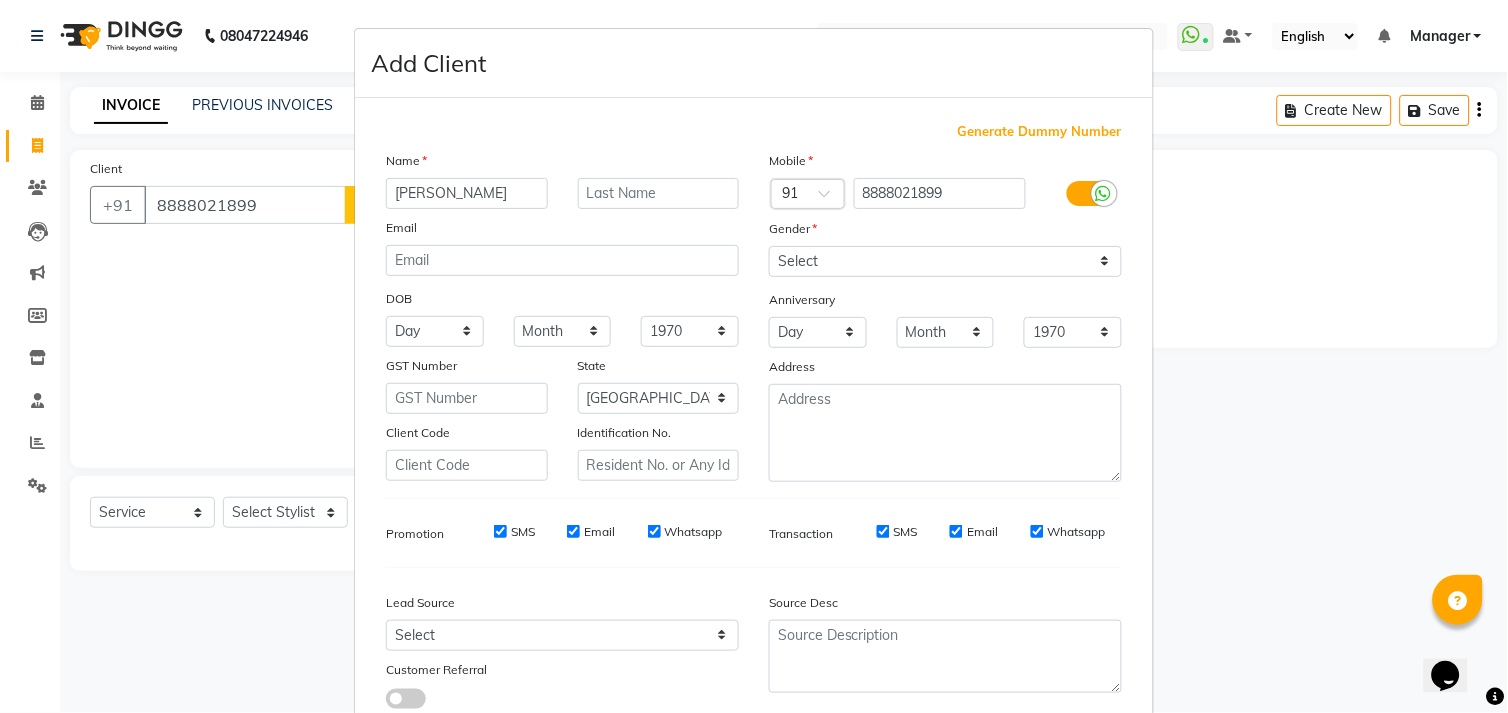 type on "KAMLESH" 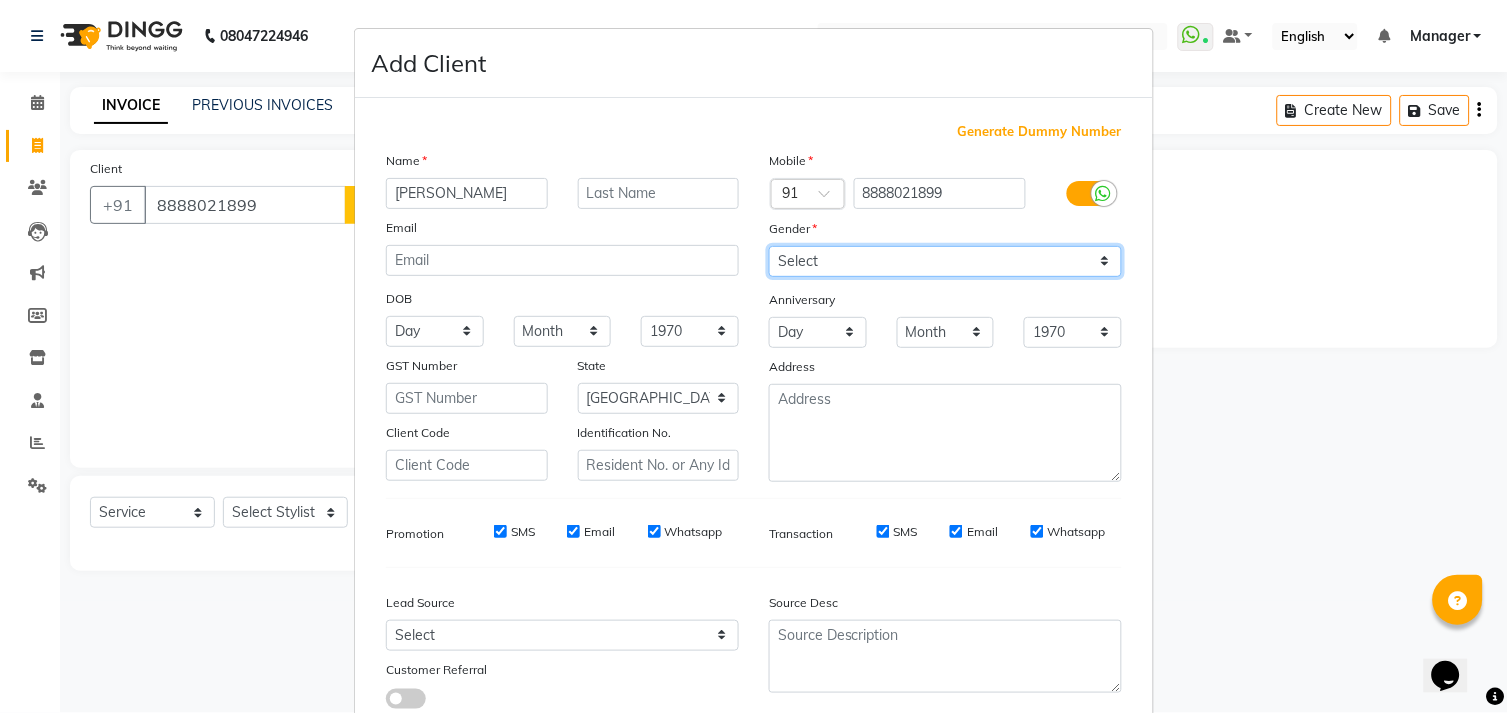 click on "Select [DEMOGRAPHIC_DATA] [DEMOGRAPHIC_DATA] Other Prefer Not To Say" at bounding box center (945, 261) 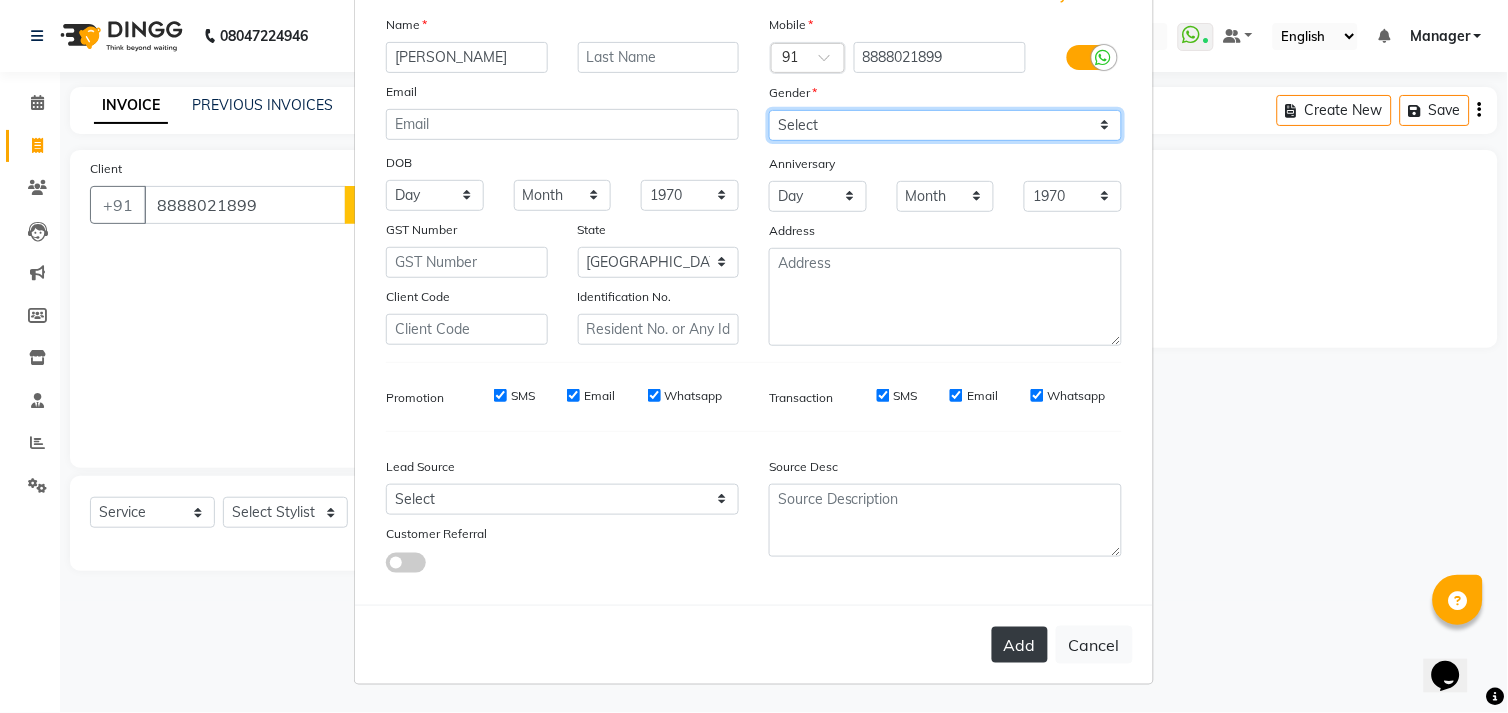 scroll, scrollTop: 137, scrollLeft: 0, axis: vertical 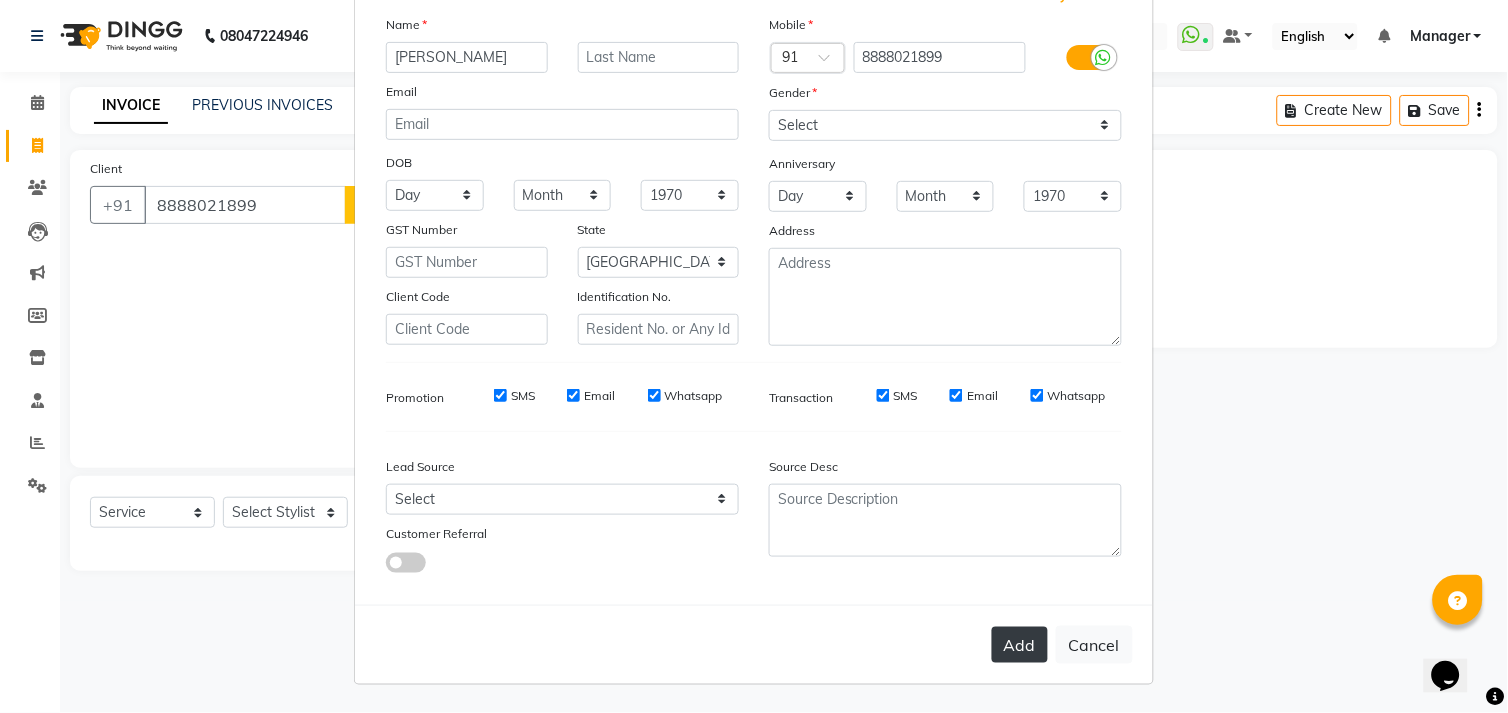 click on "Add" at bounding box center (1020, 645) 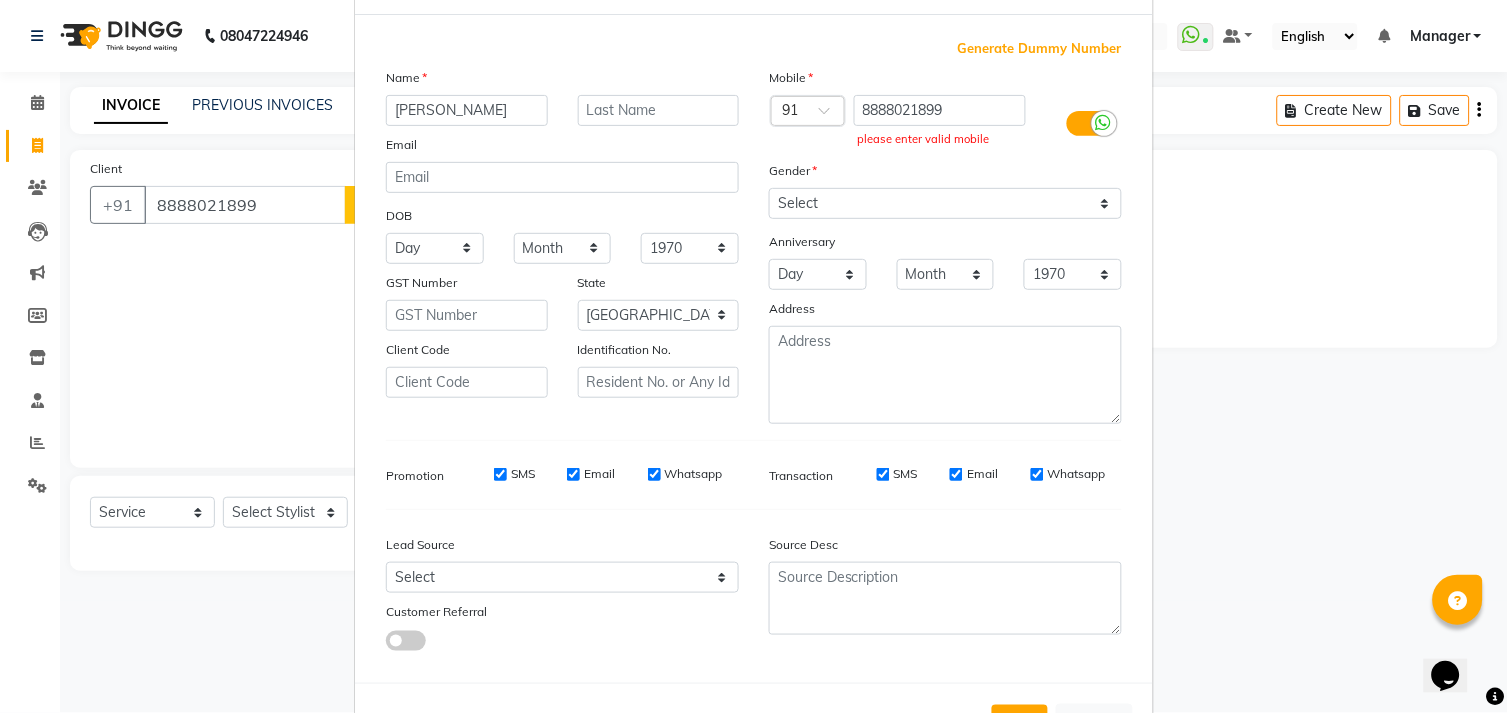 scroll, scrollTop: 163, scrollLeft: 0, axis: vertical 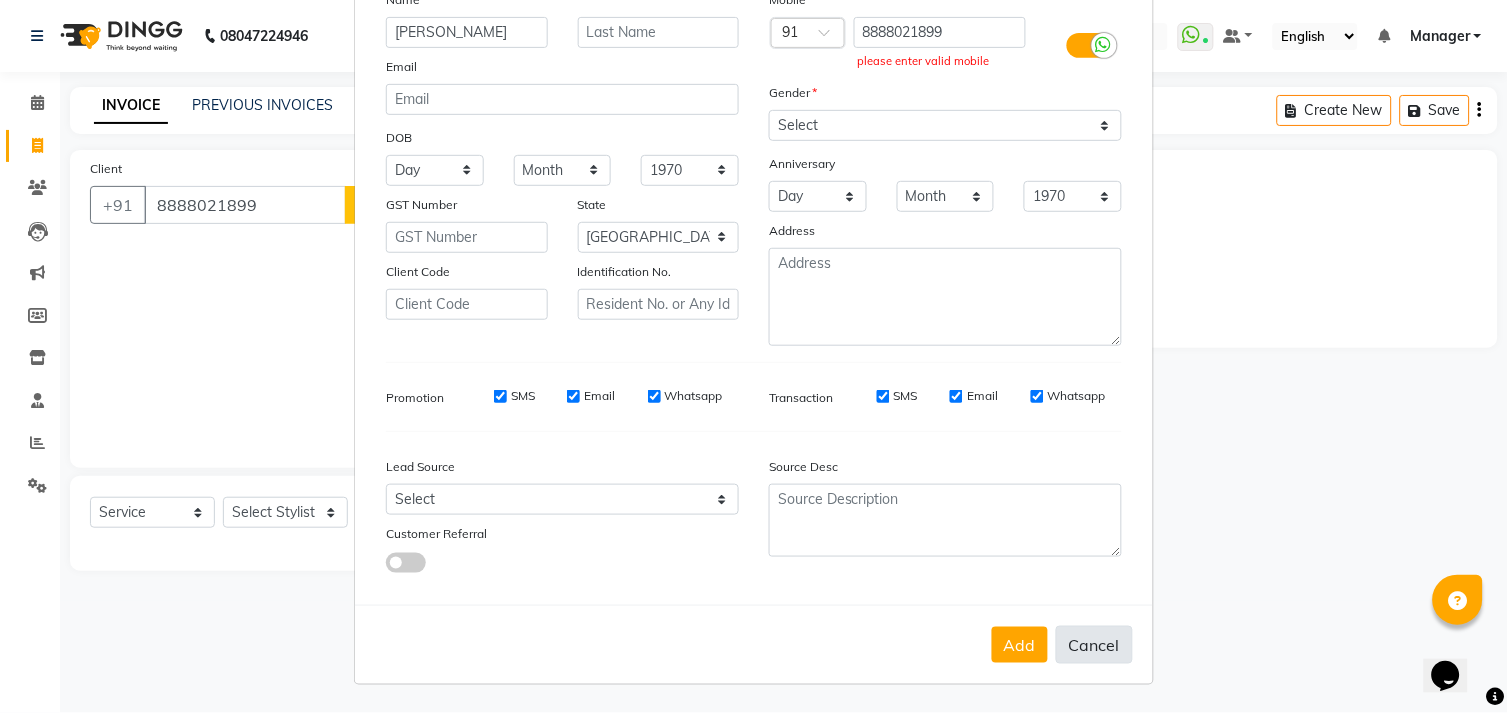 click on "Cancel" at bounding box center (1094, 645) 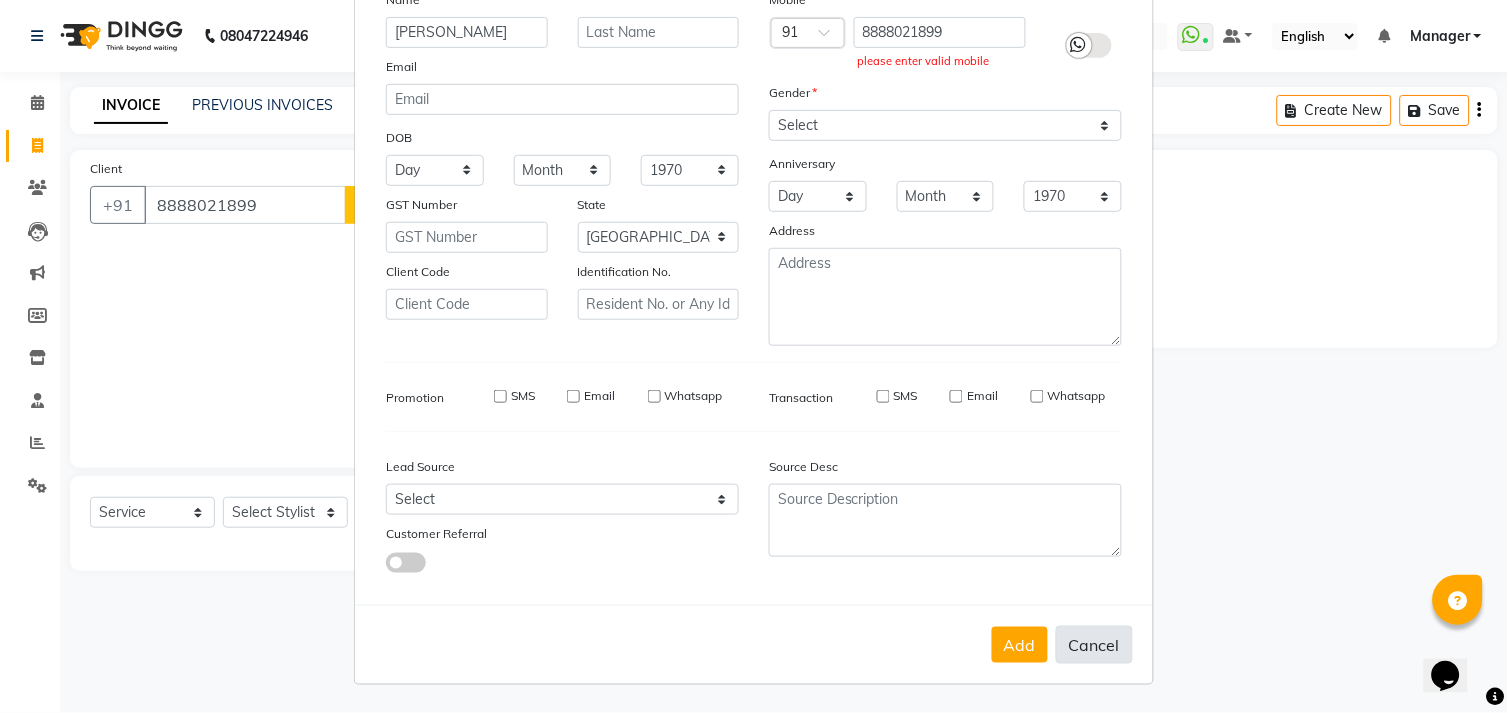 type 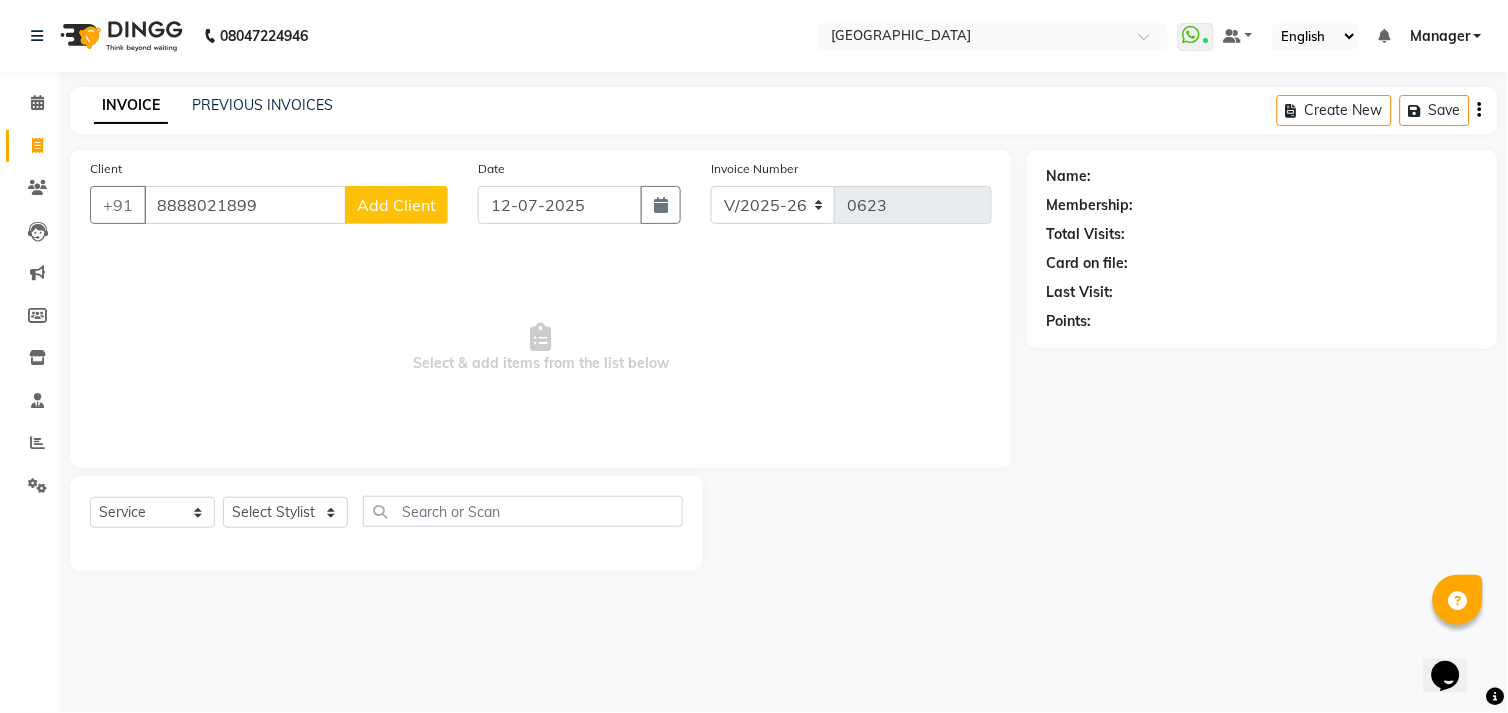 scroll, scrollTop: 158, scrollLeft: 0, axis: vertical 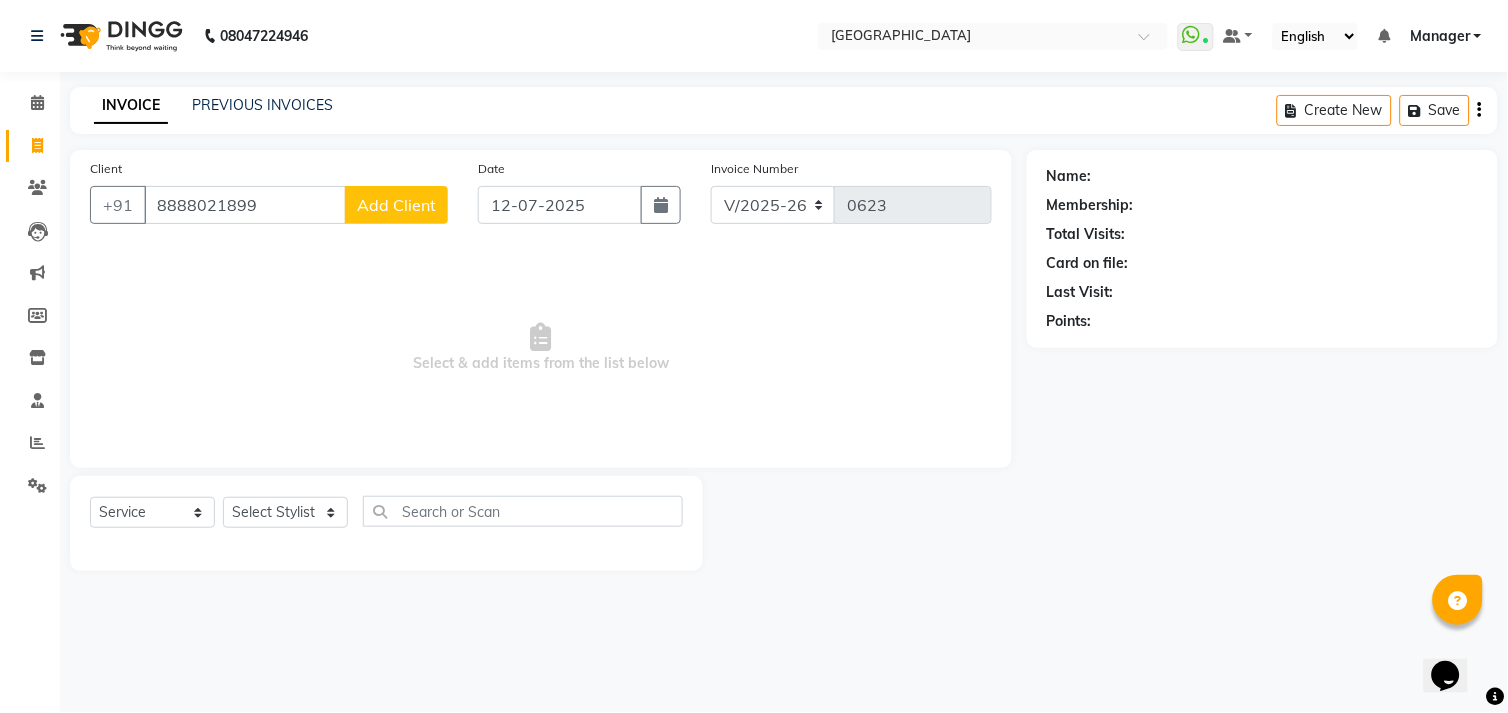 click on "Add Client" 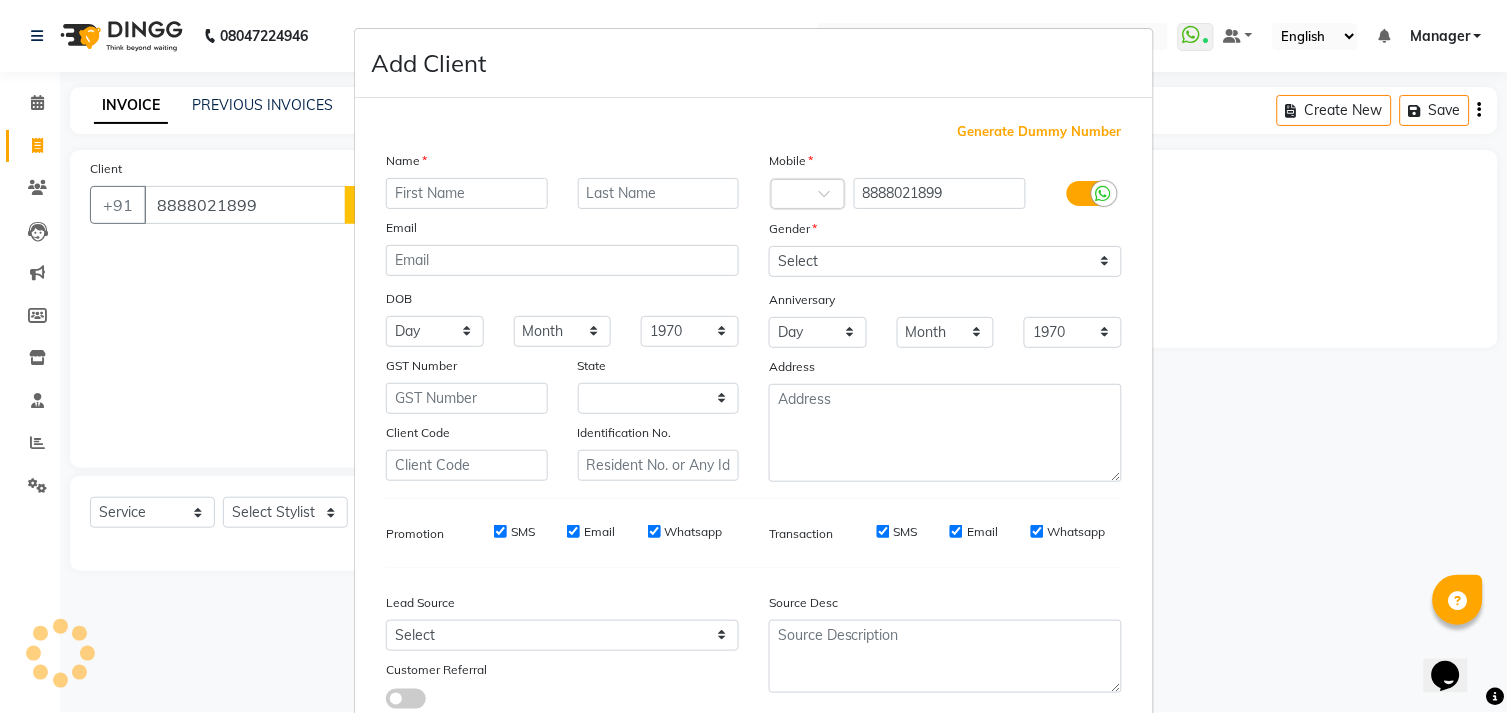 select on "21" 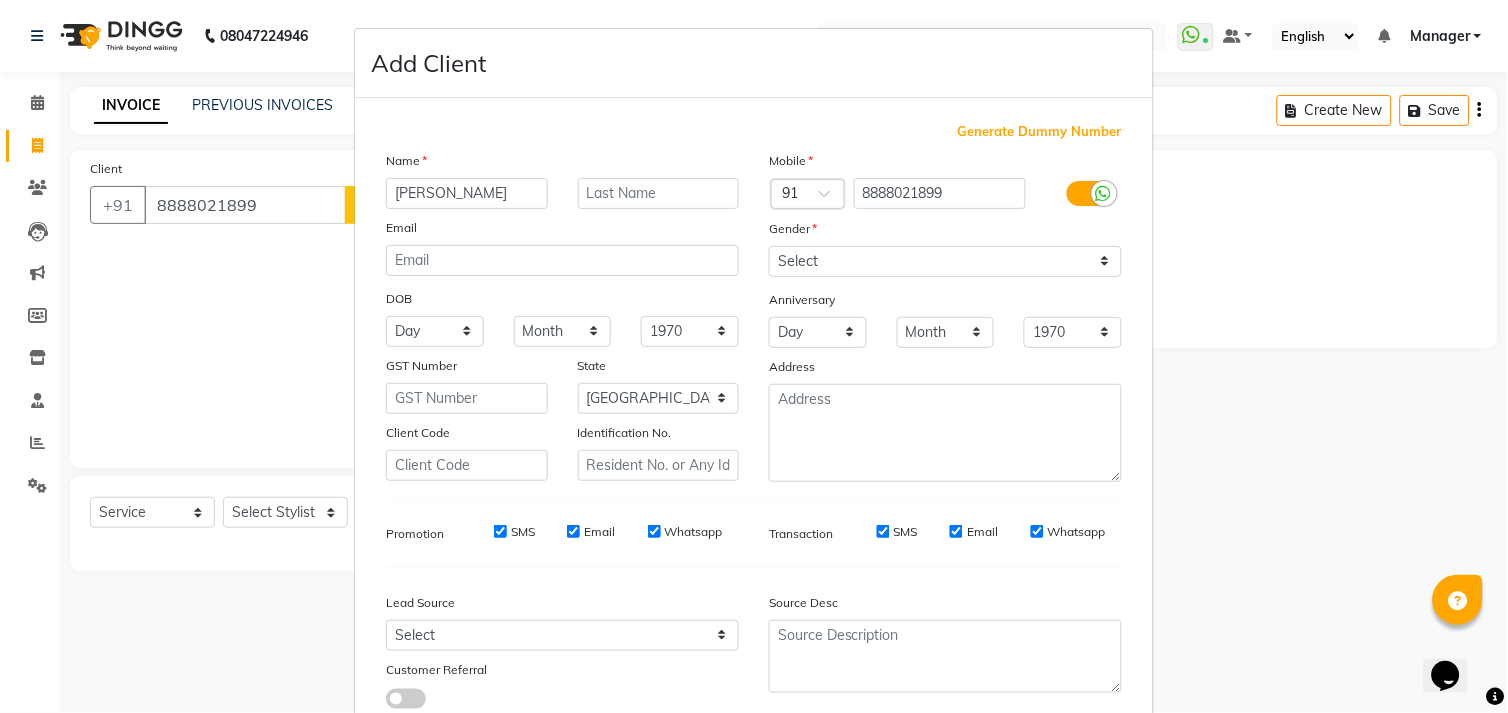 type on "[PERSON_NAME]" 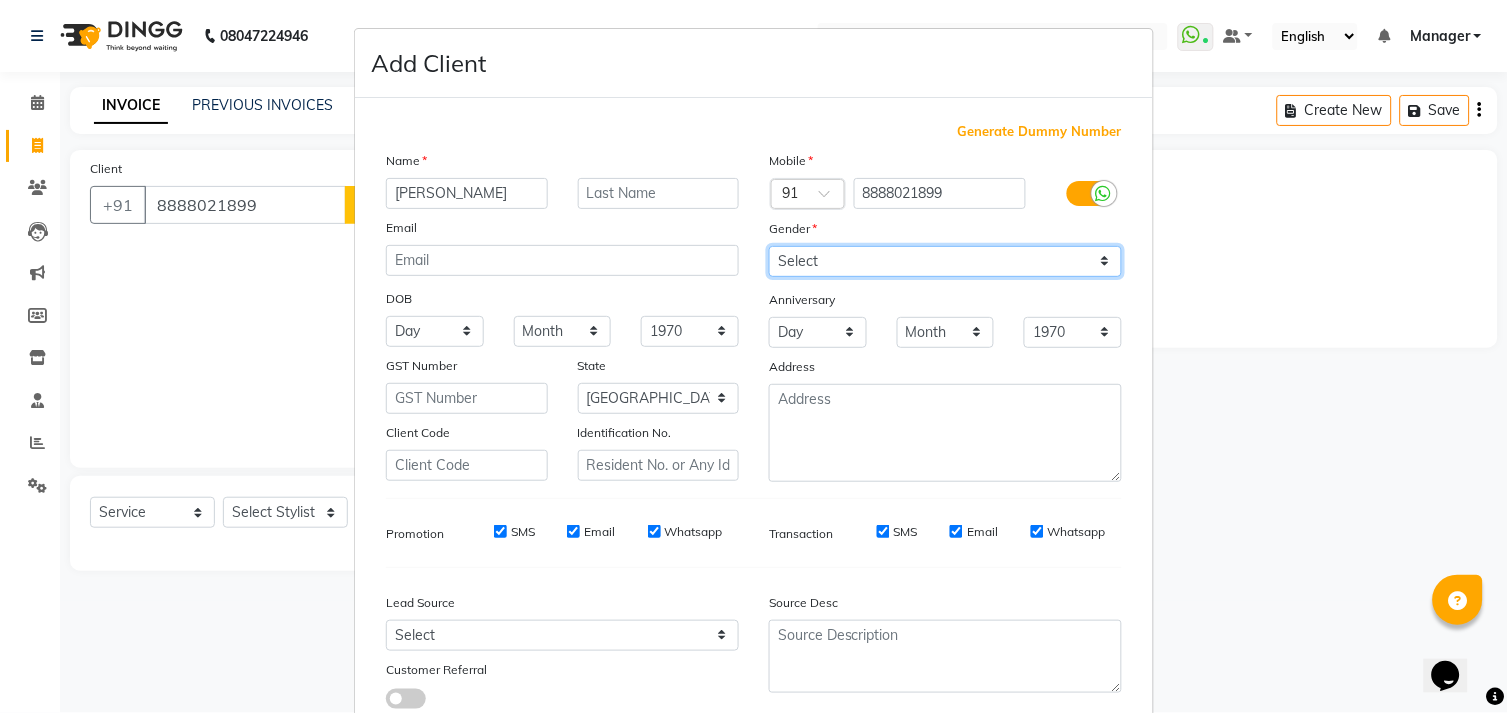 click on "Select [DEMOGRAPHIC_DATA] [DEMOGRAPHIC_DATA] Other Prefer Not To Say" at bounding box center [945, 261] 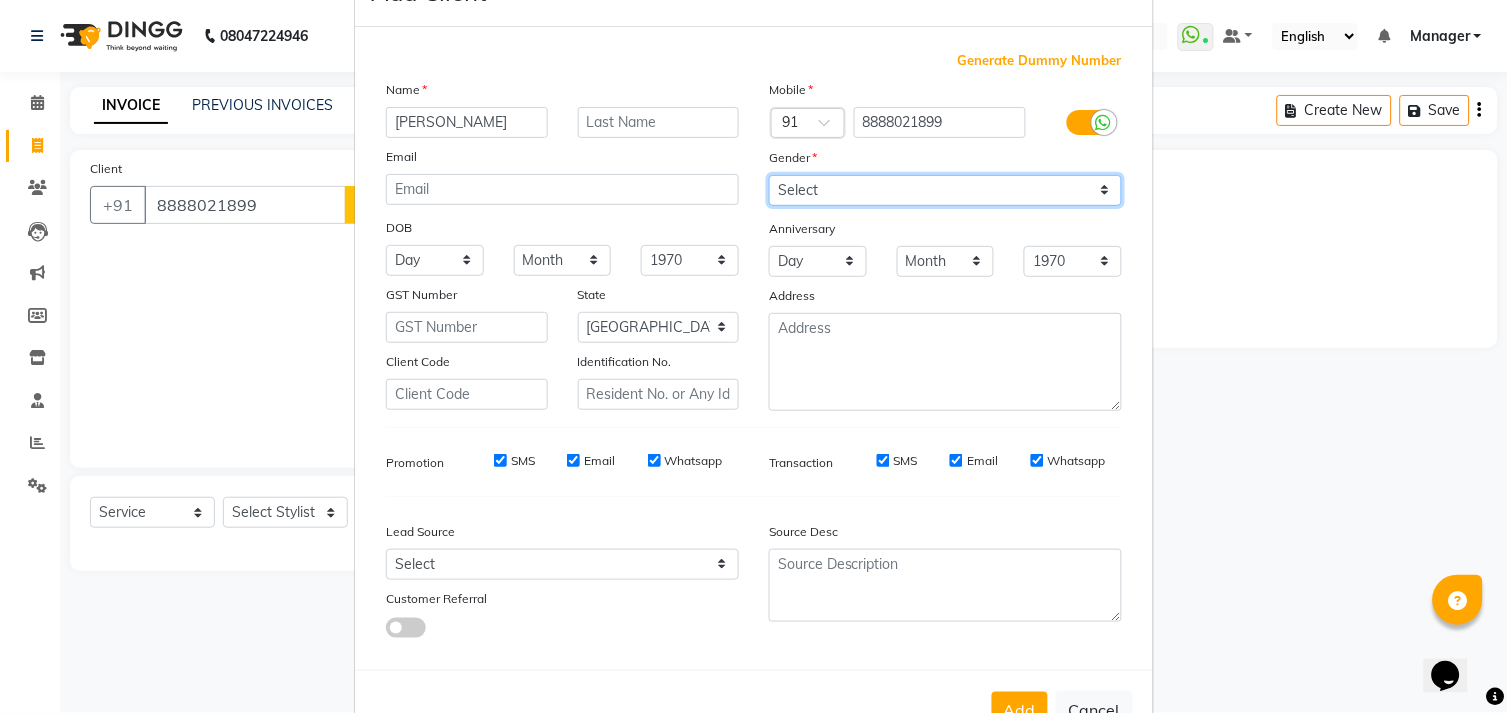 scroll, scrollTop: 137, scrollLeft: 0, axis: vertical 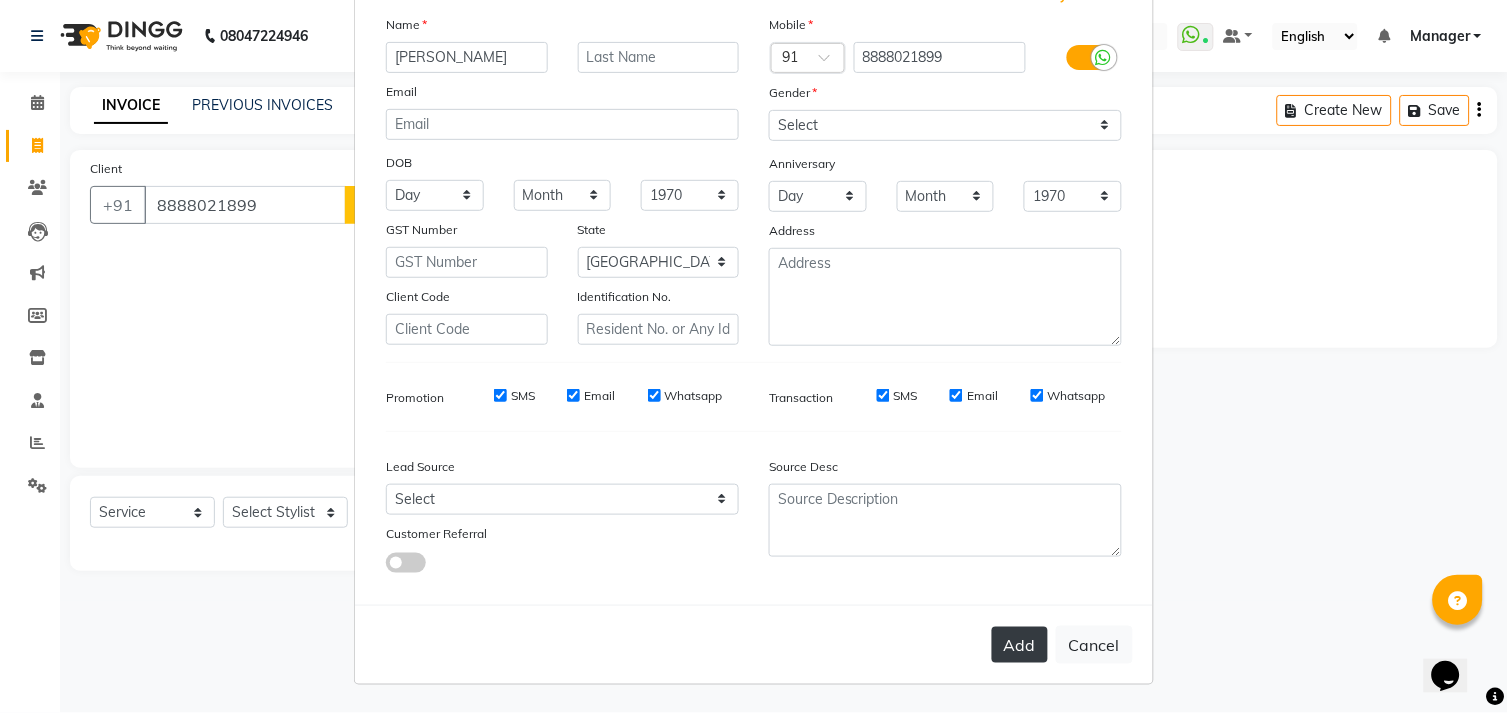 click on "Add" at bounding box center (1020, 645) 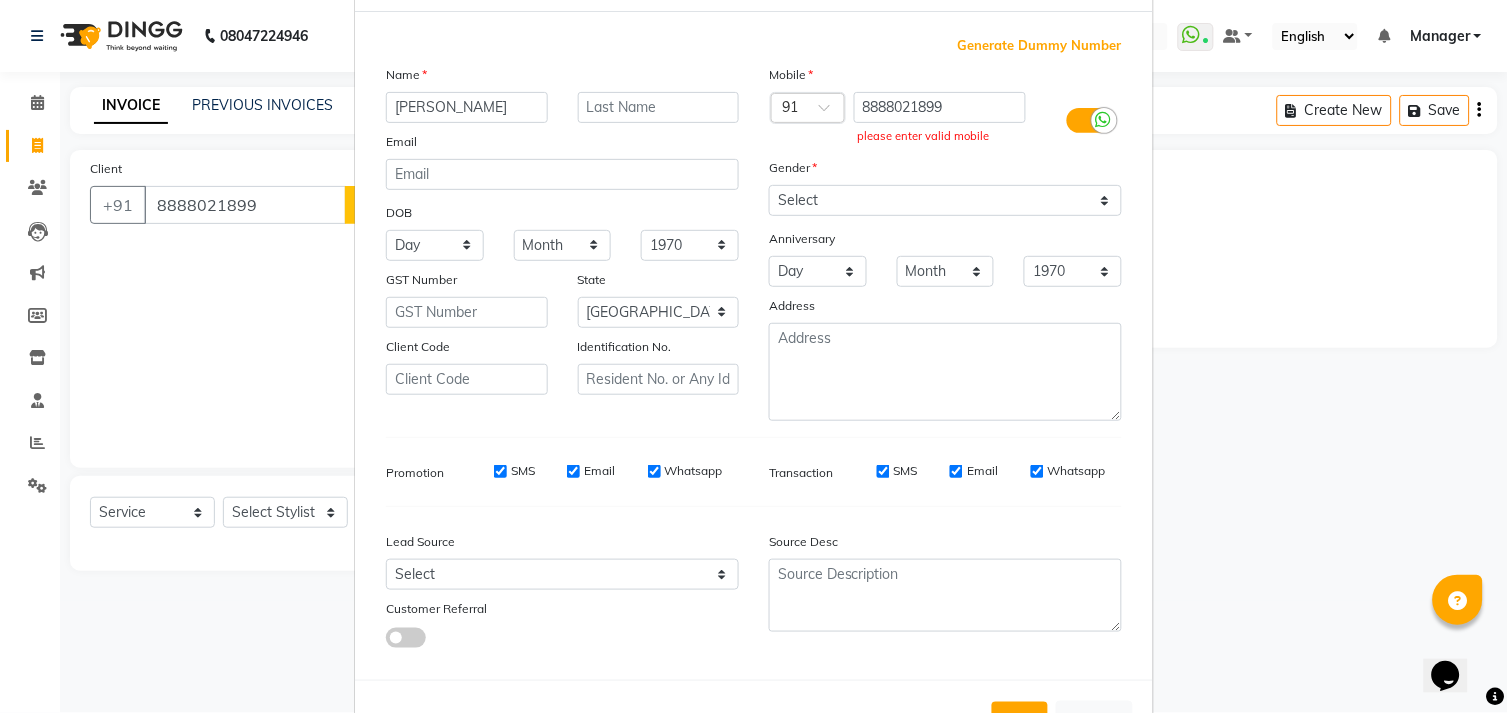 scroll, scrollTop: 0, scrollLeft: 0, axis: both 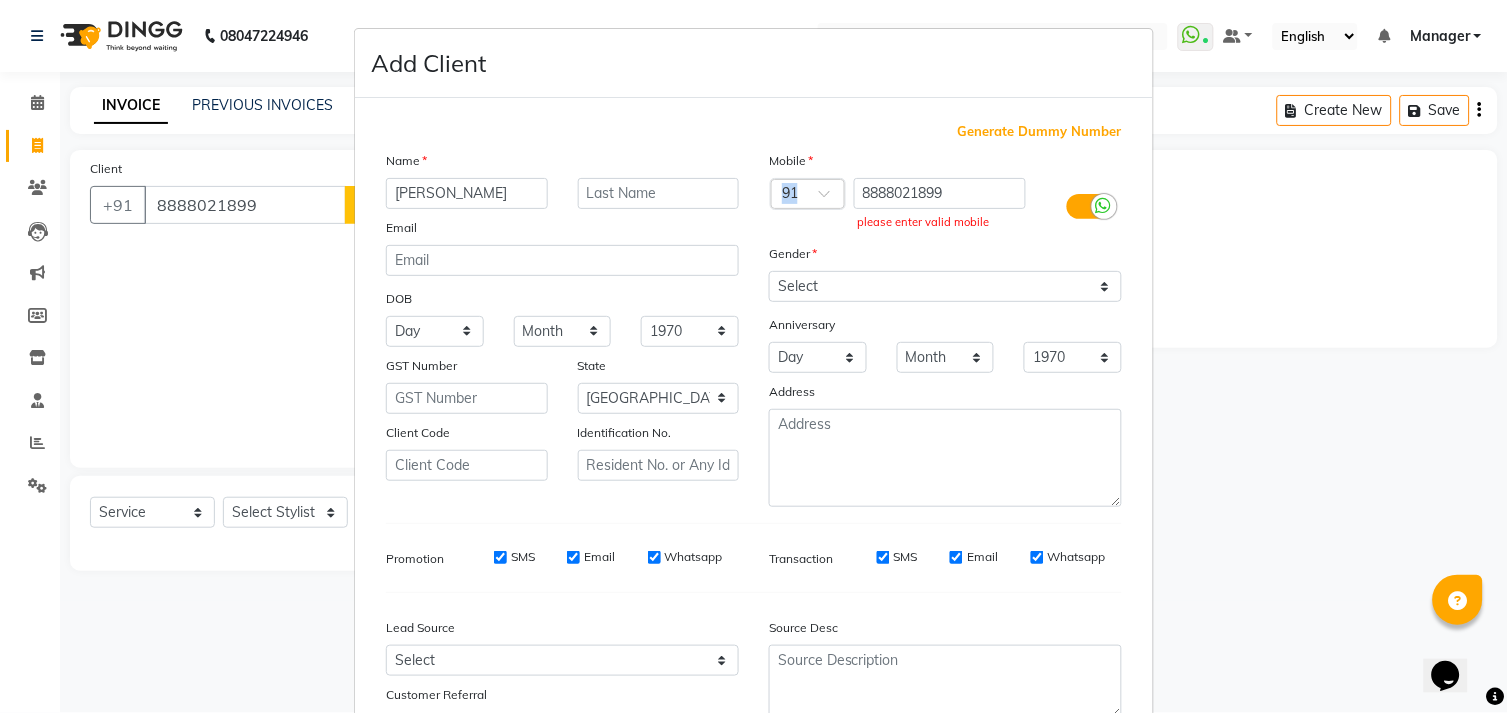 drag, startPoint x: 965, startPoint y: 175, endPoint x: 952, endPoint y: 183, distance: 15.264338 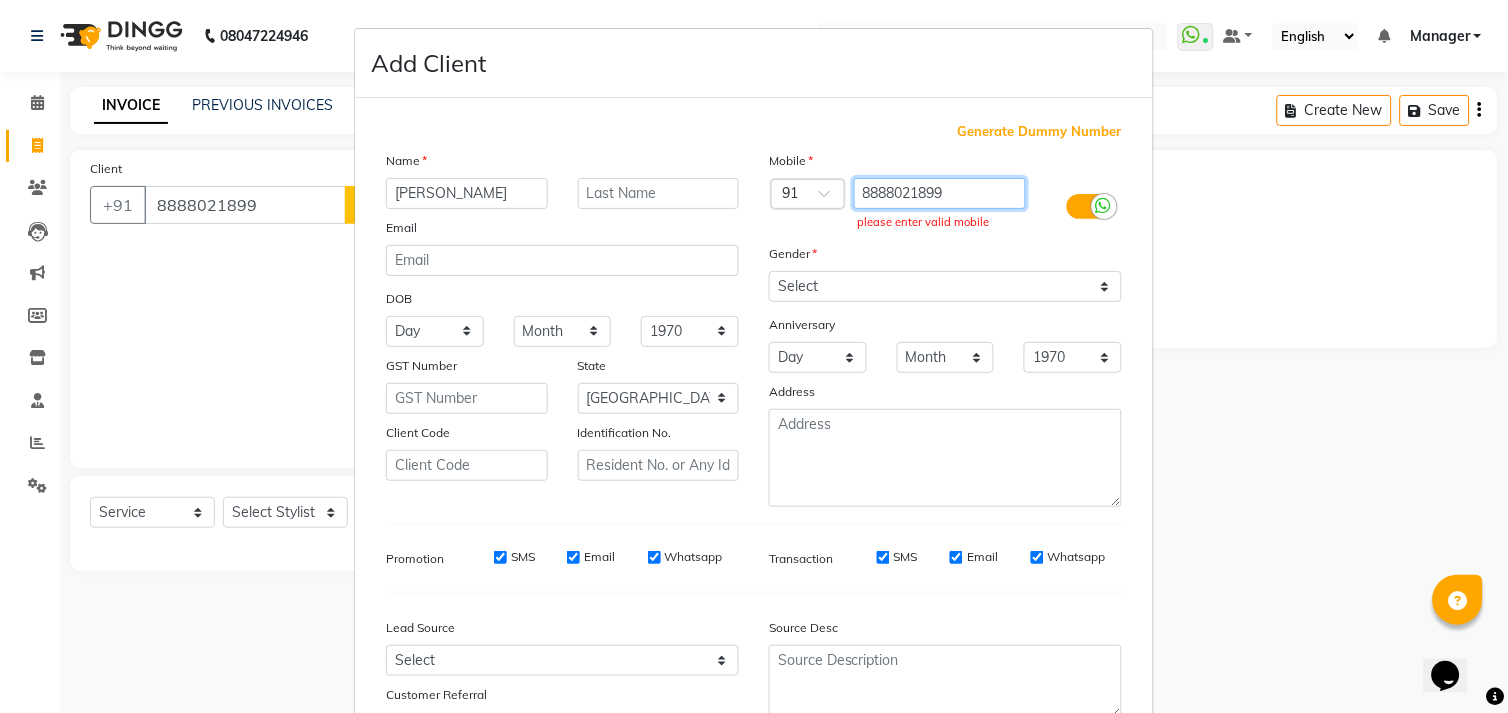 click on "8888021899" at bounding box center [940, 193] 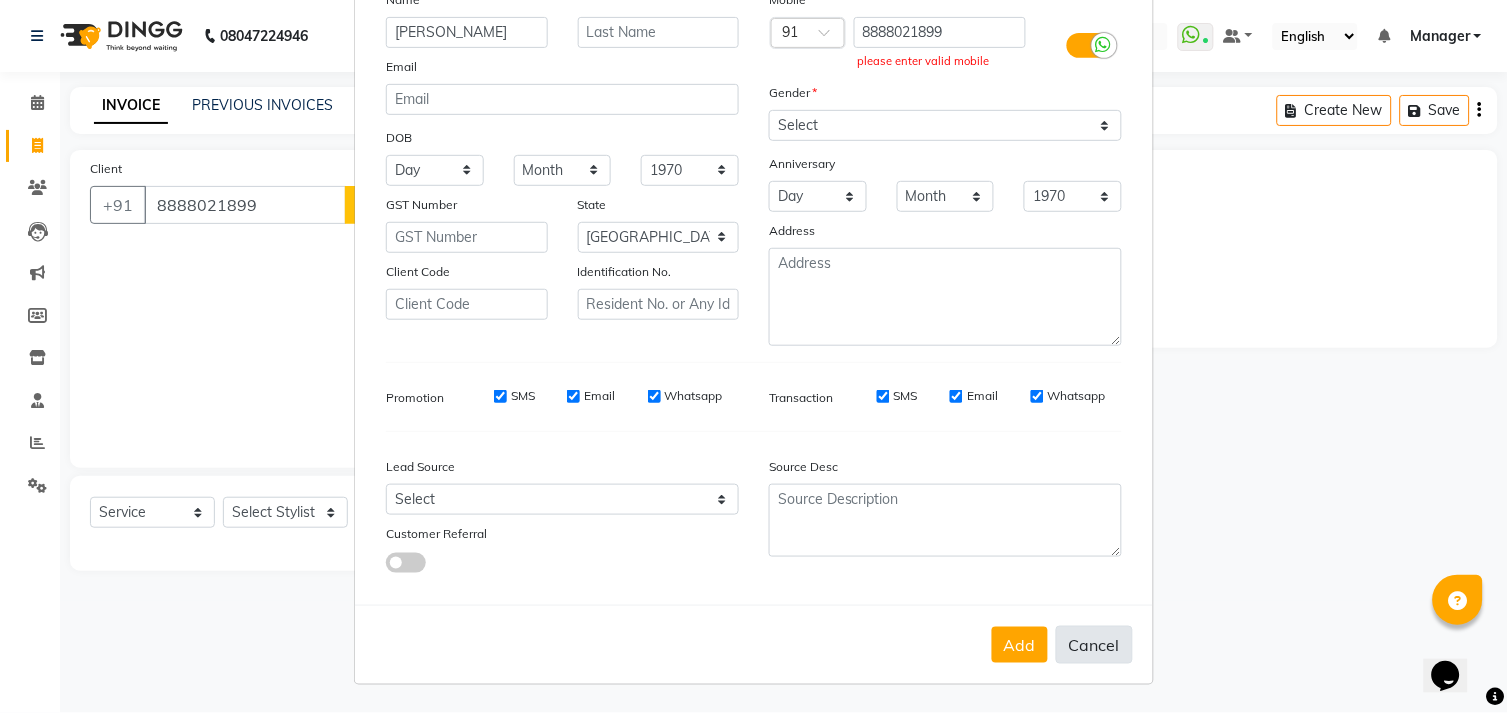 click on "Cancel" at bounding box center [1094, 645] 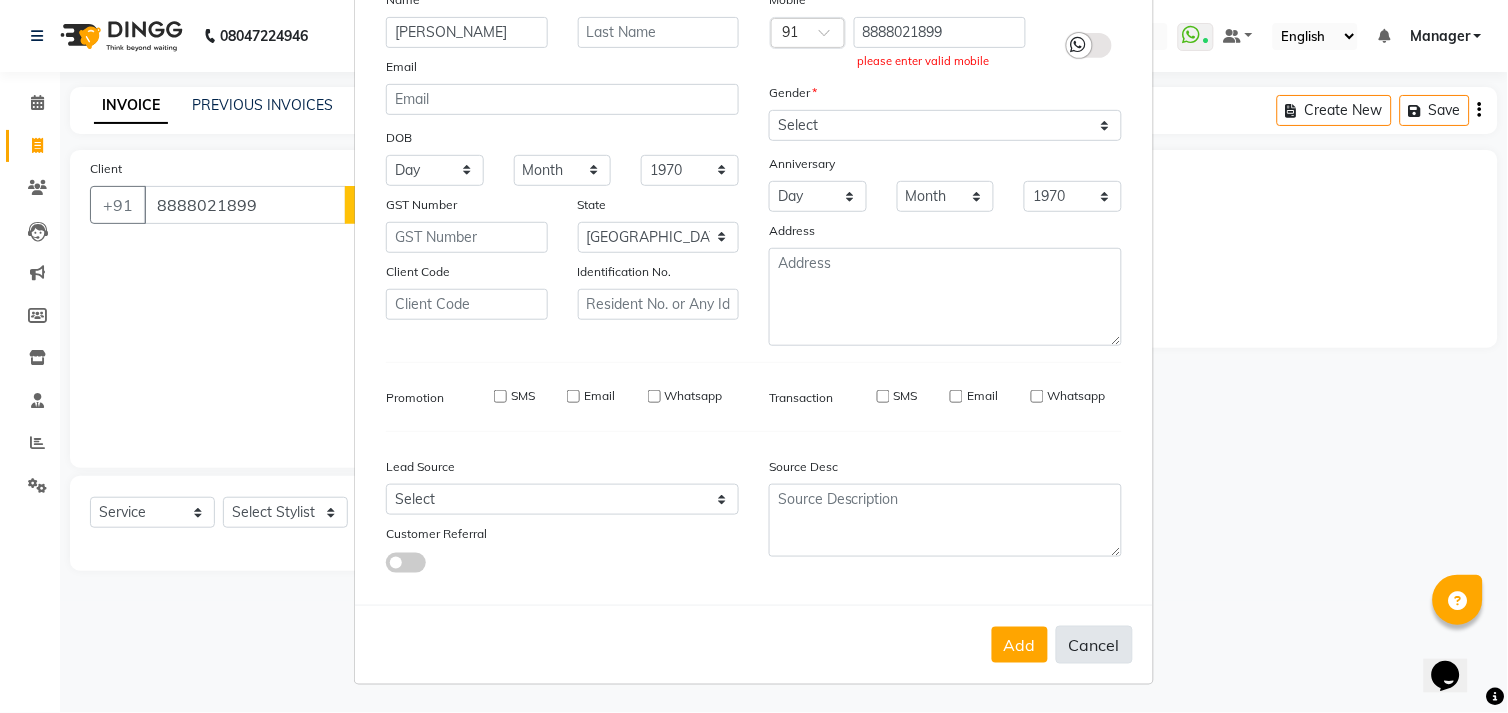 type 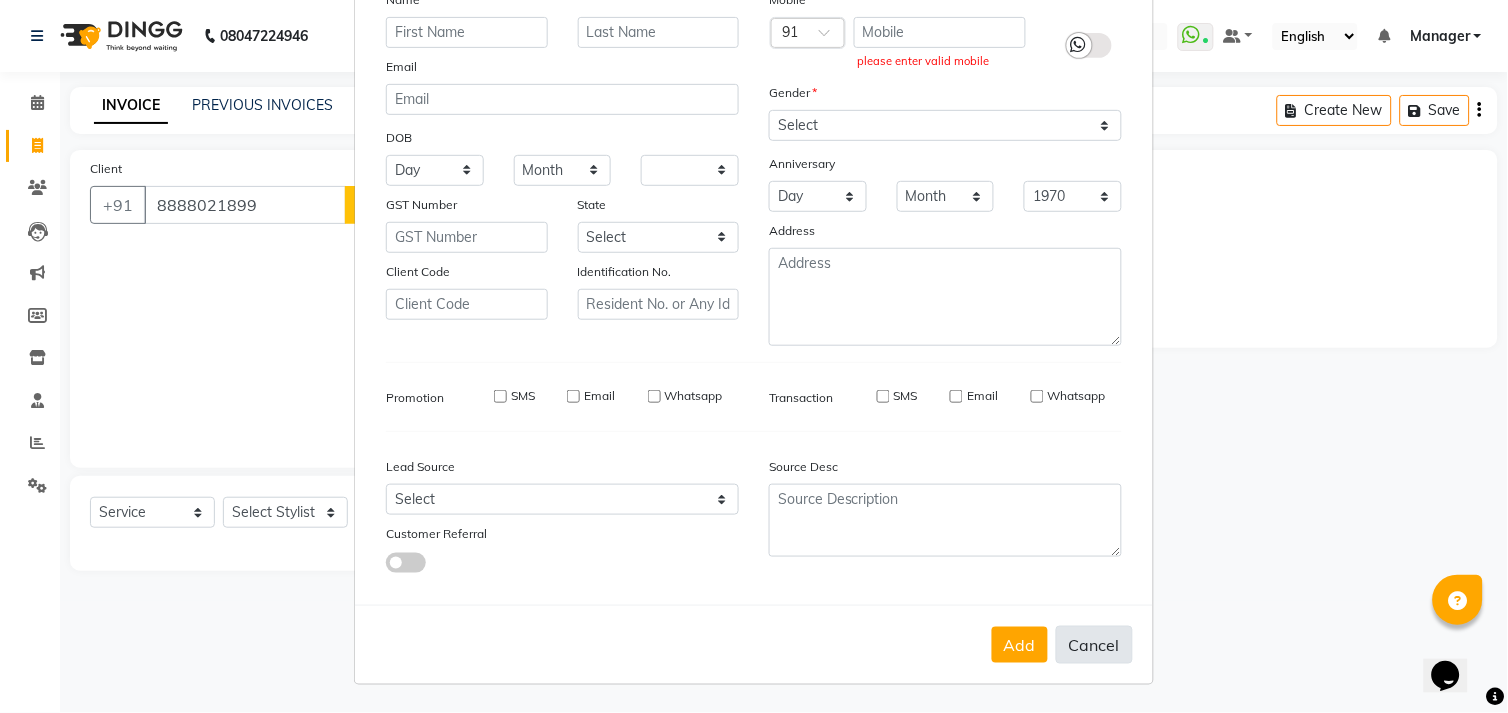 select 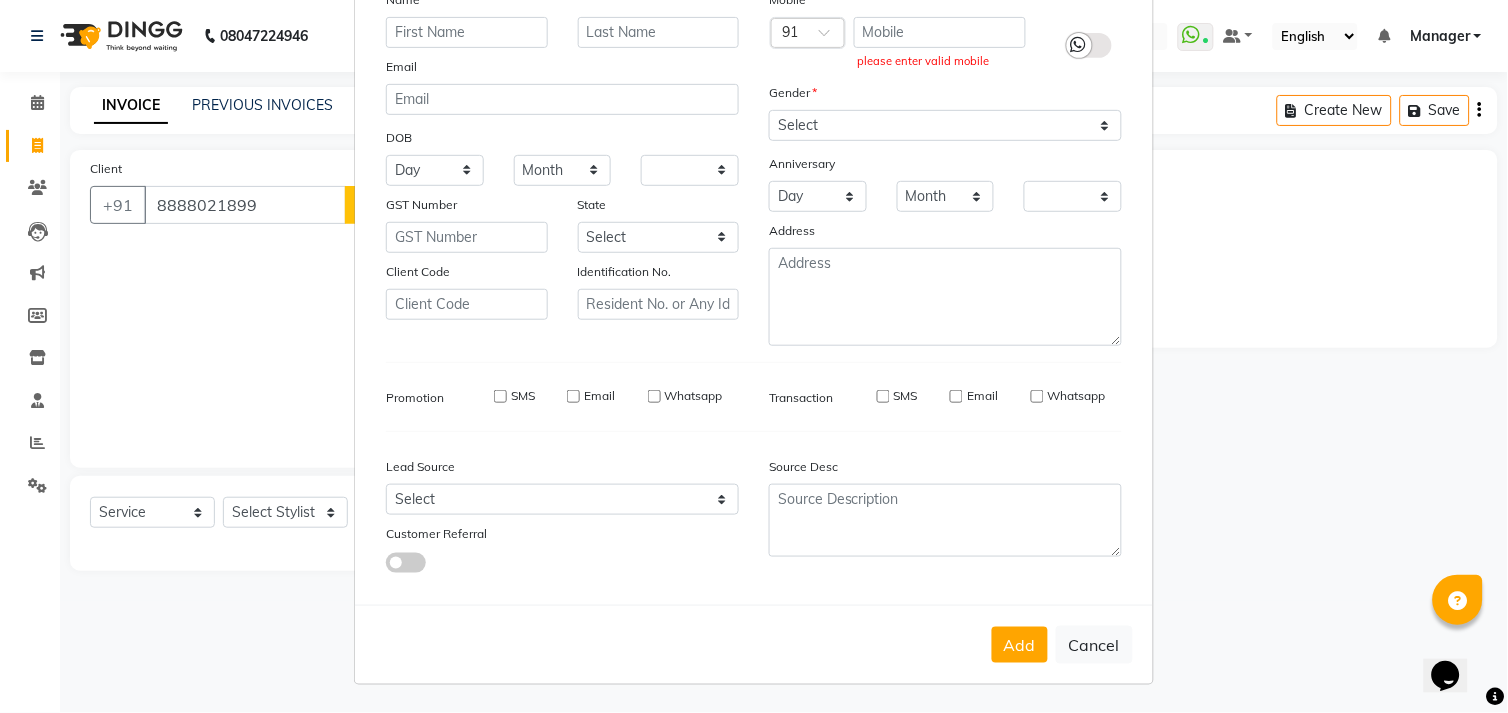 scroll, scrollTop: 158, scrollLeft: 0, axis: vertical 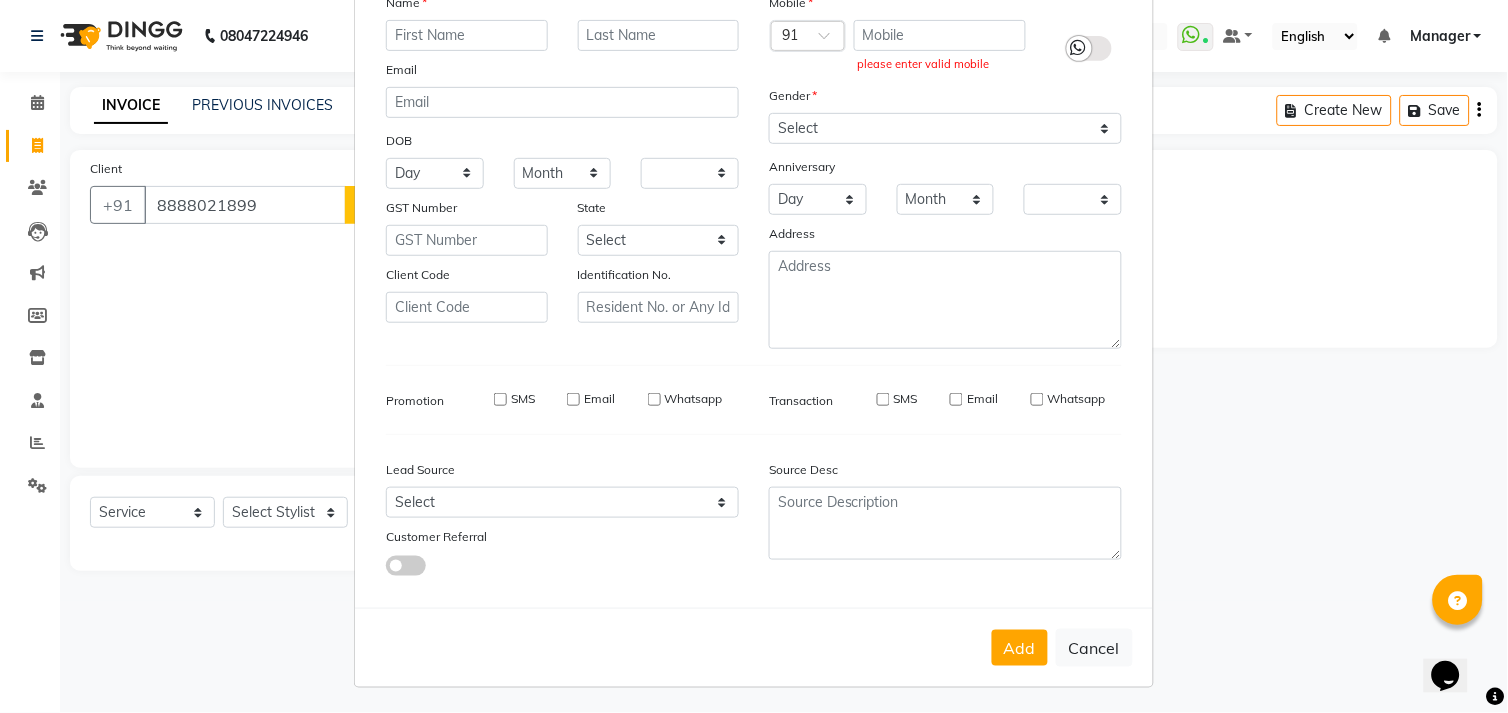 type 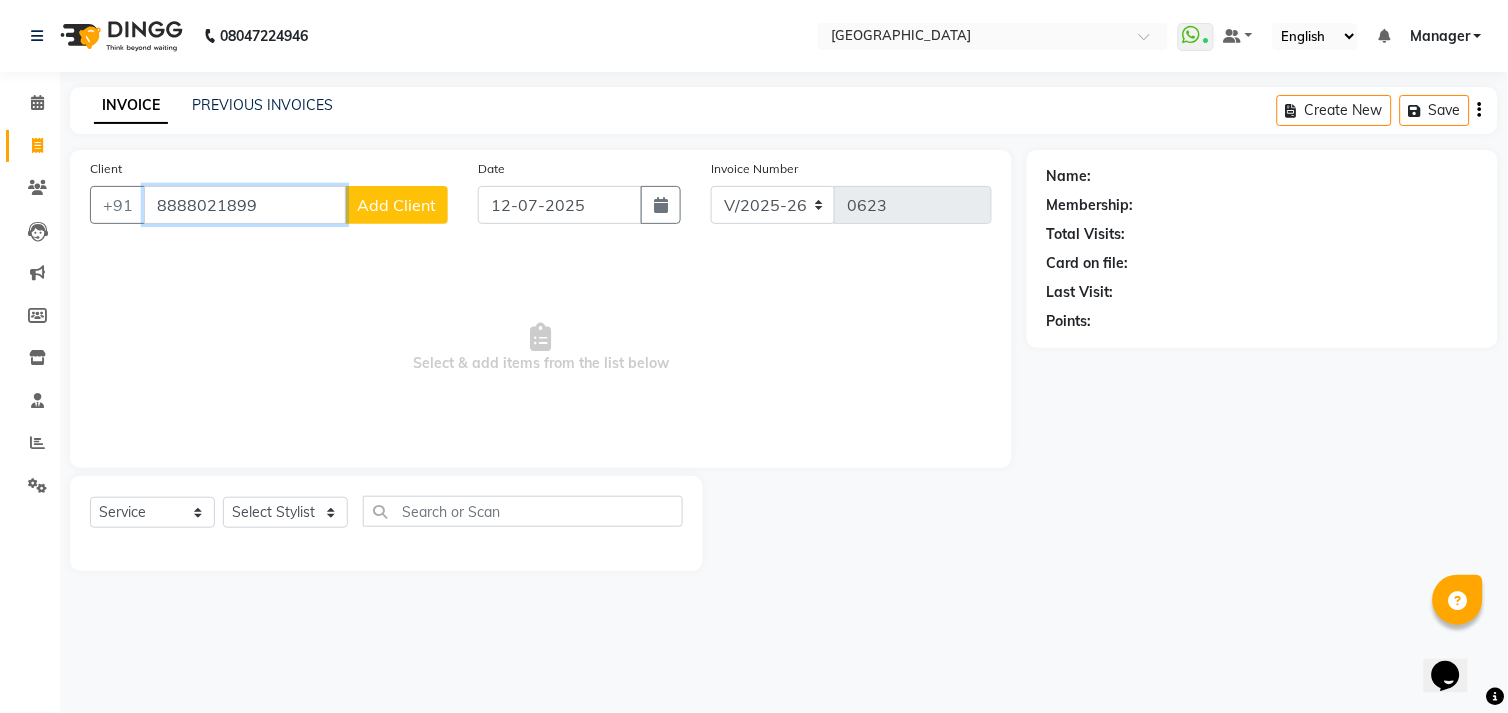 click on "8888021899" at bounding box center [245, 205] 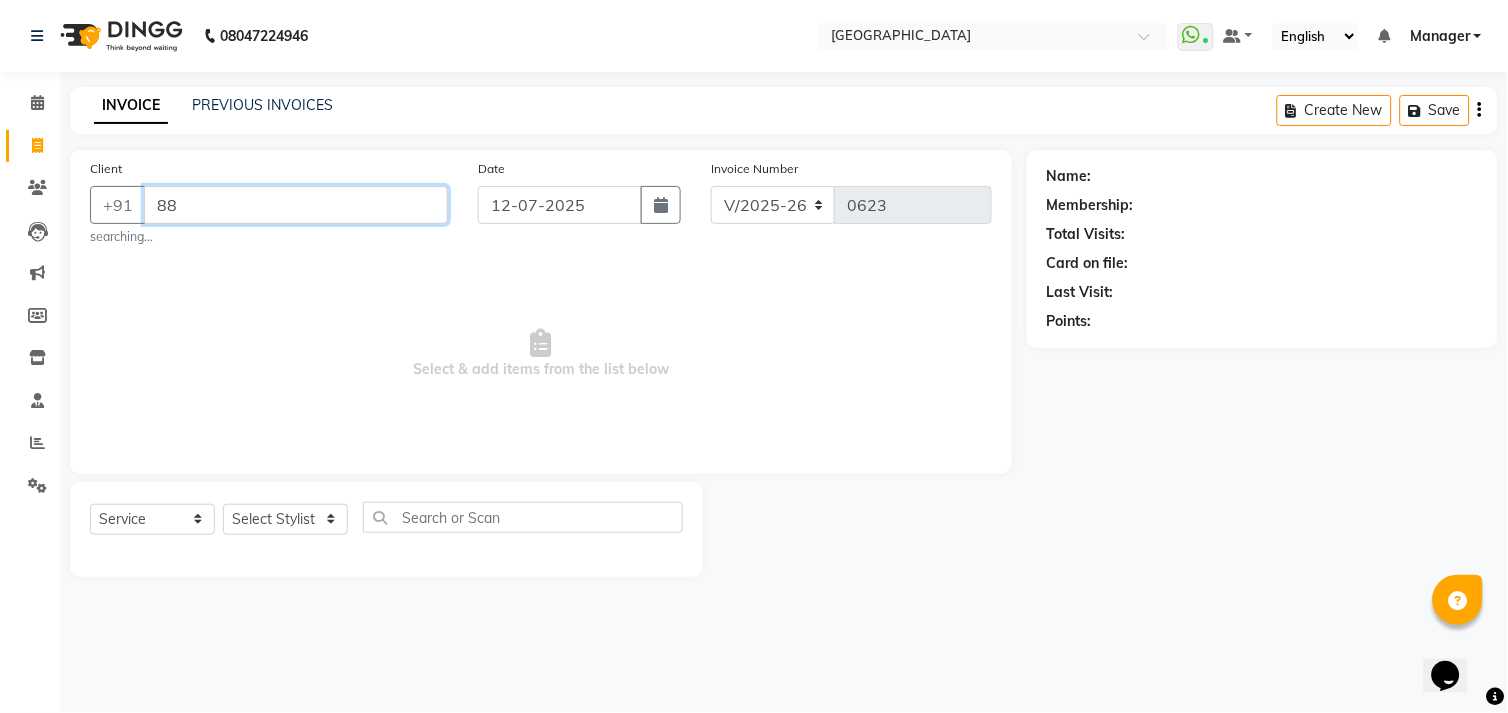 type on "8" 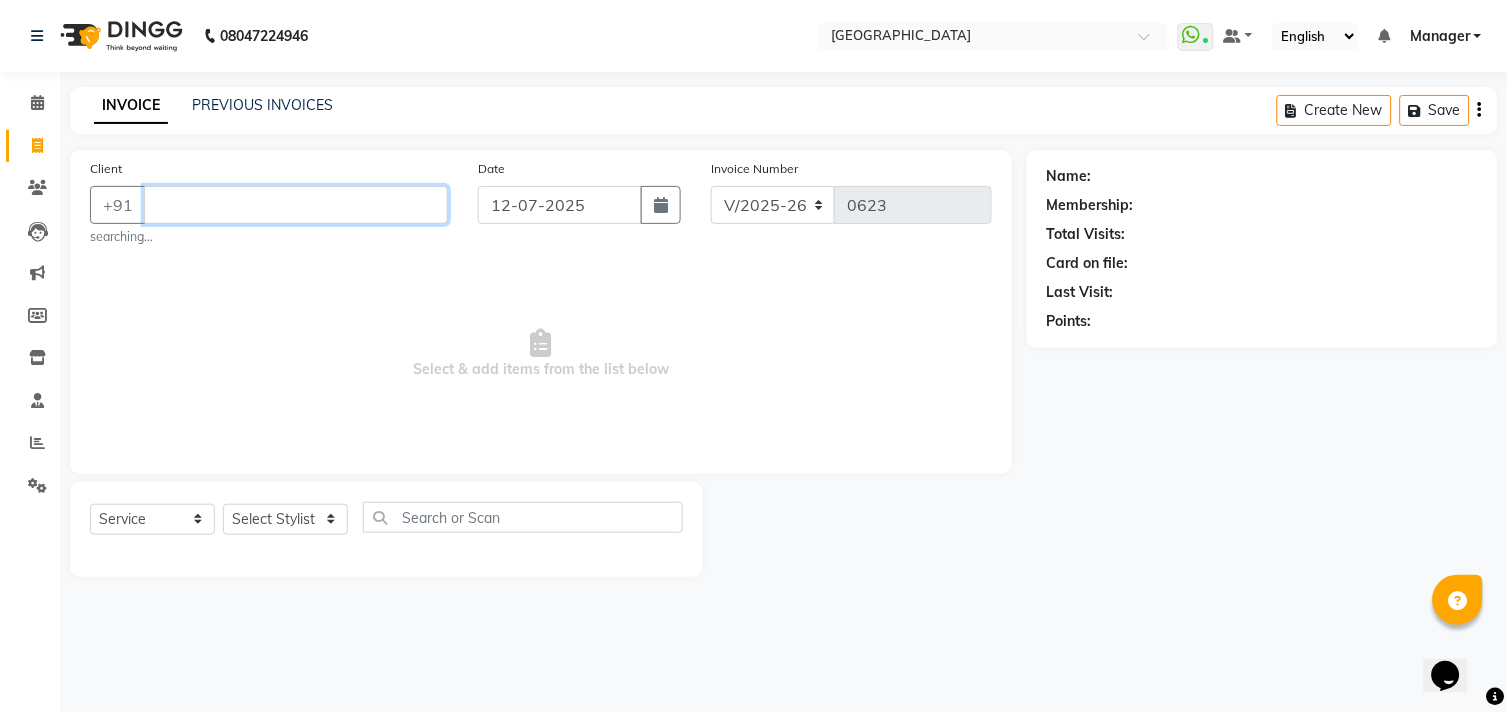 type 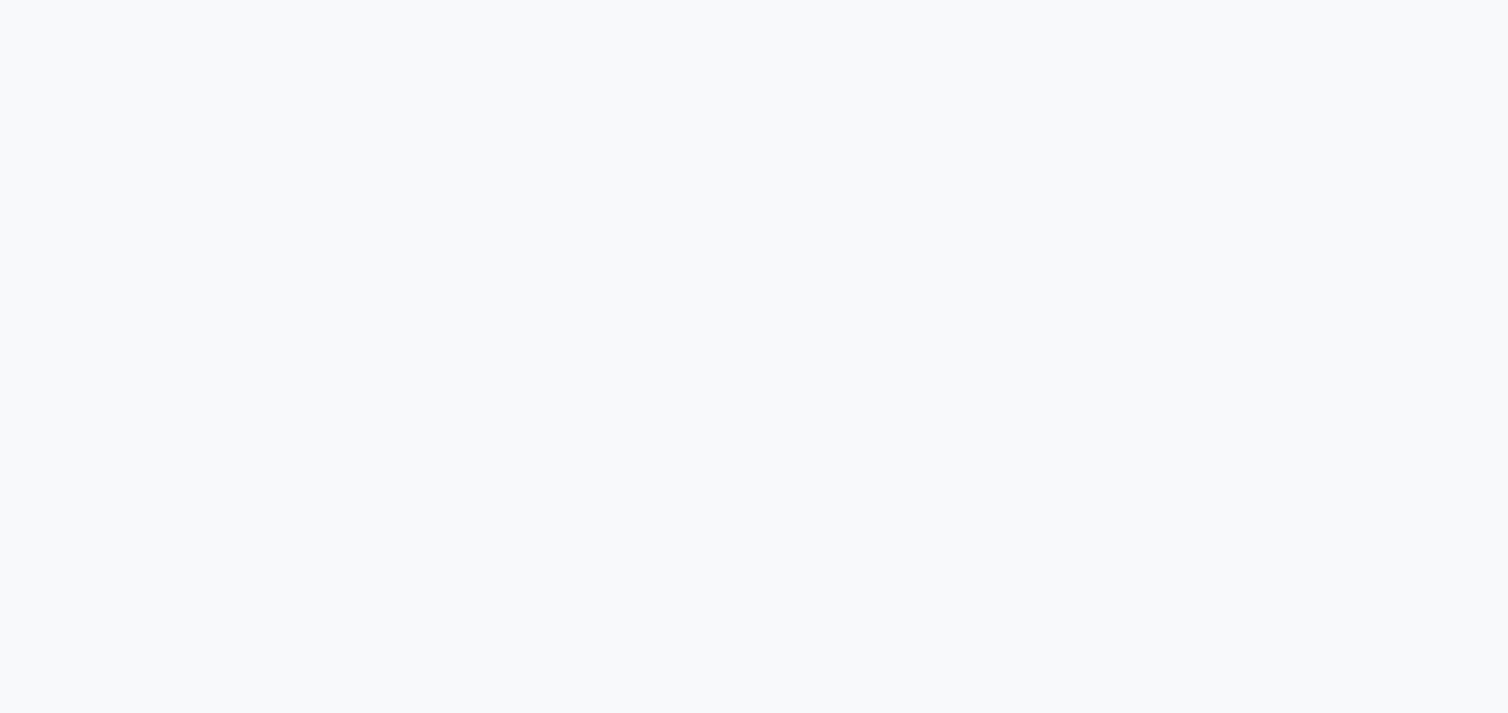 scroll, scrollTop: 0, scrollLeft: 0, axis: both 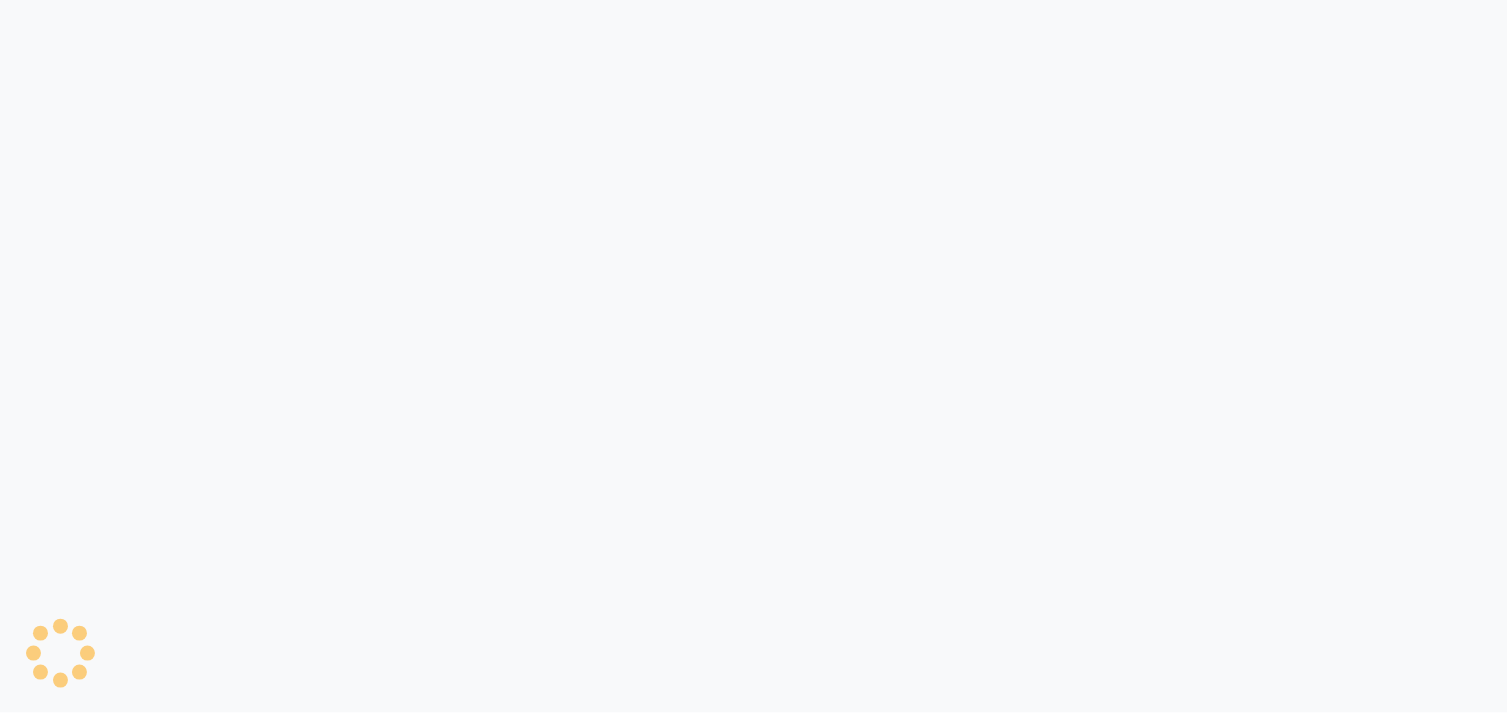 select on "service" 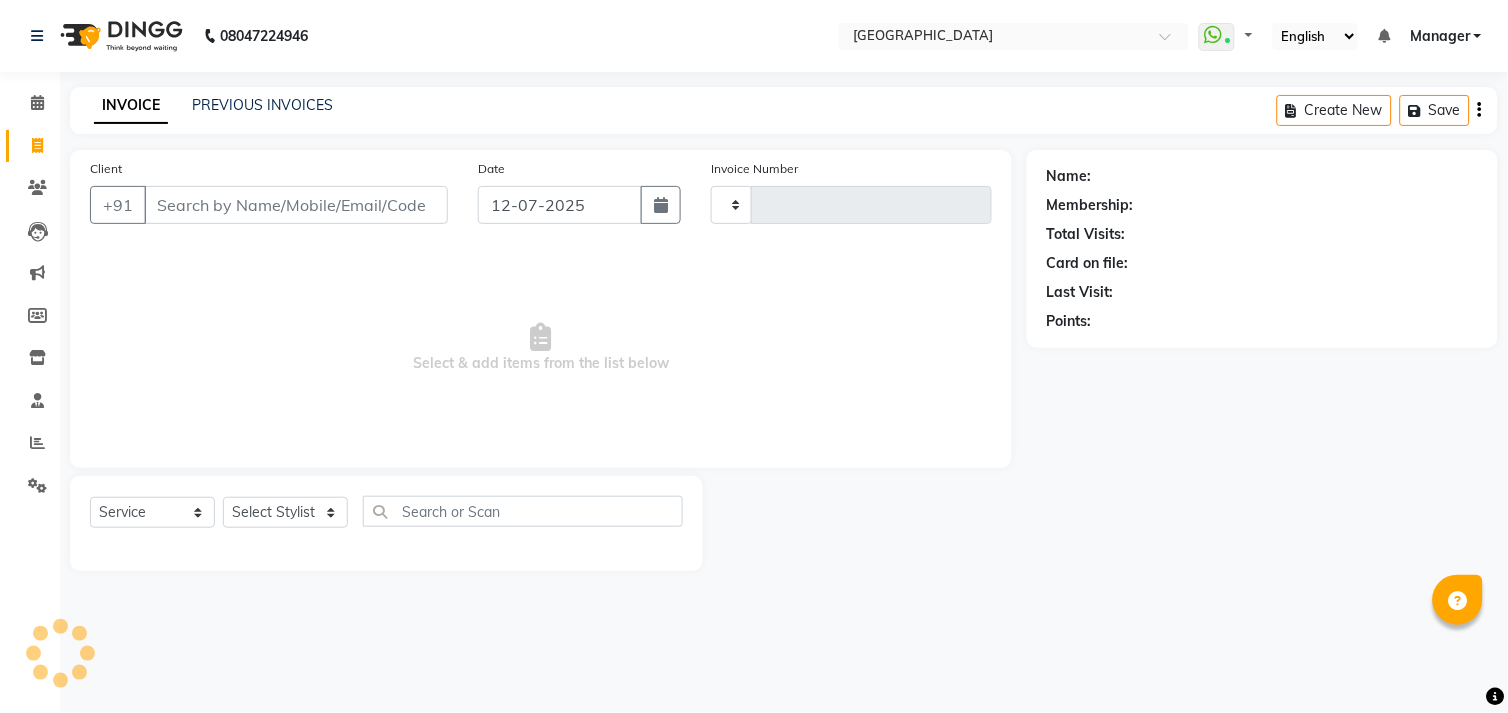 select on "en" 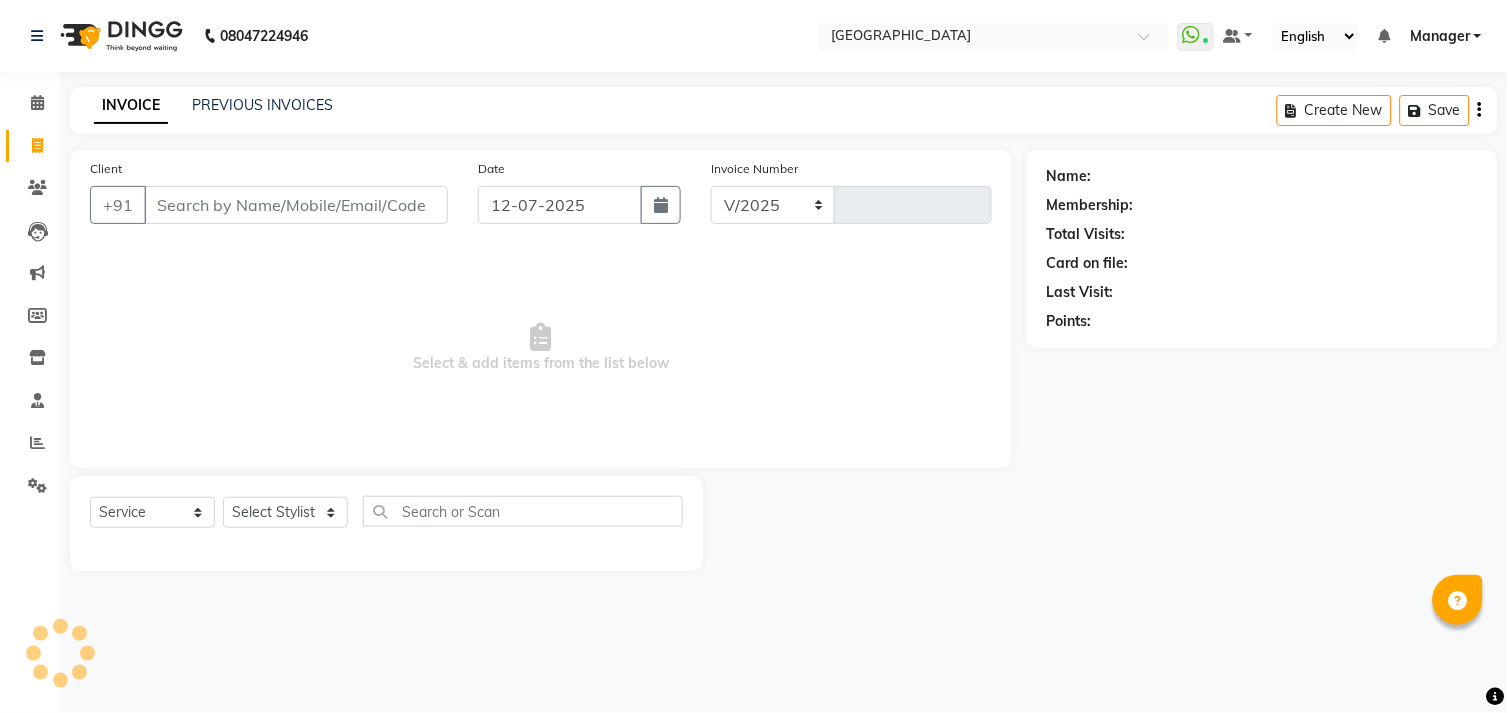 select on "7871" 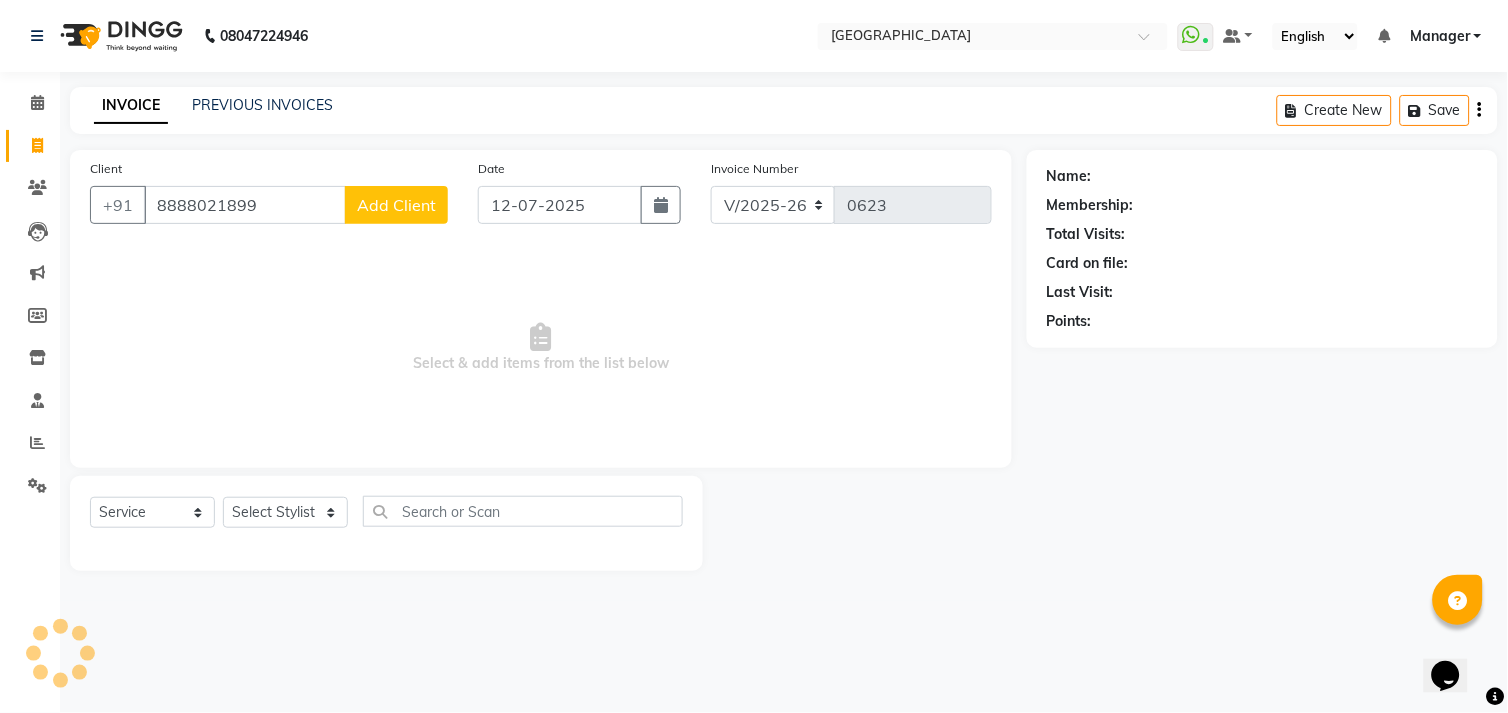 scroll, scrollTop: 0, scrollLeft: 0, axis: both 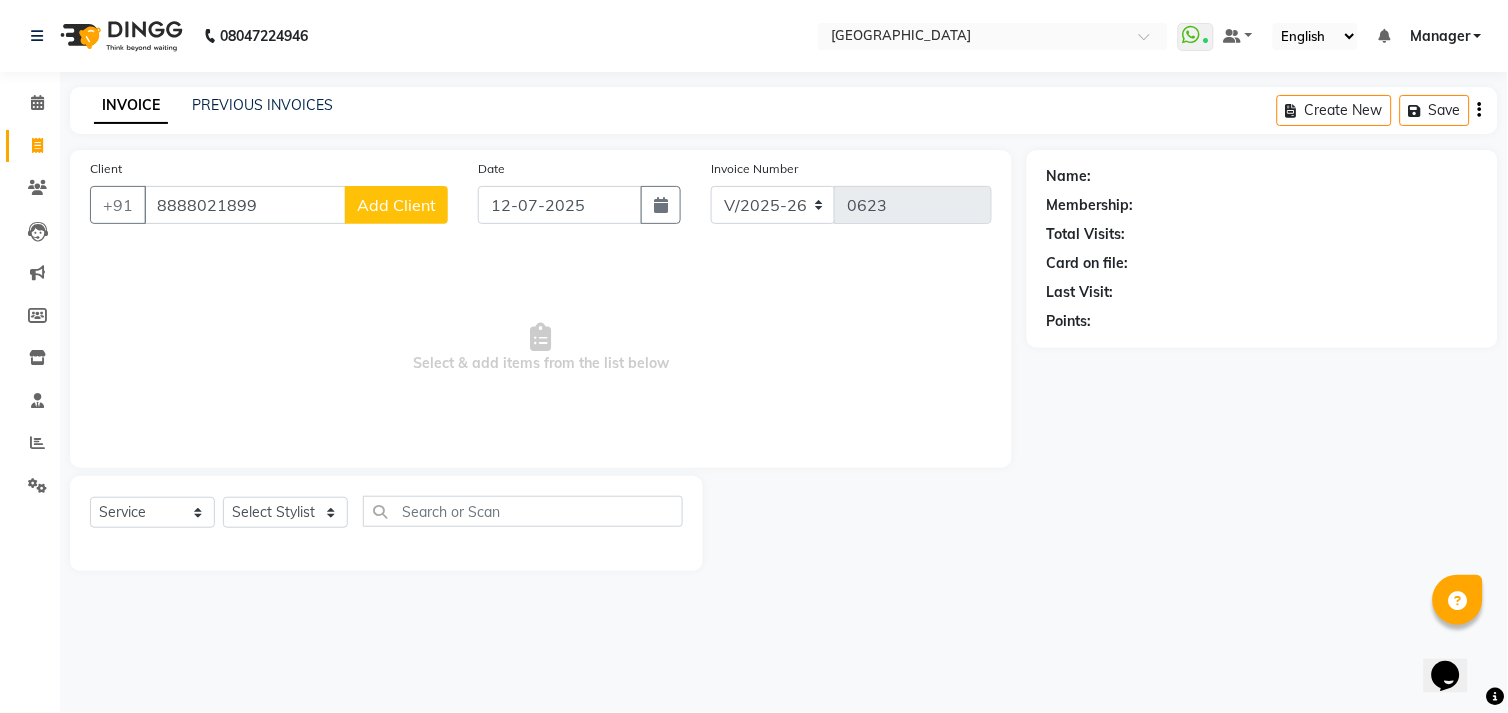 type on "8888021899" 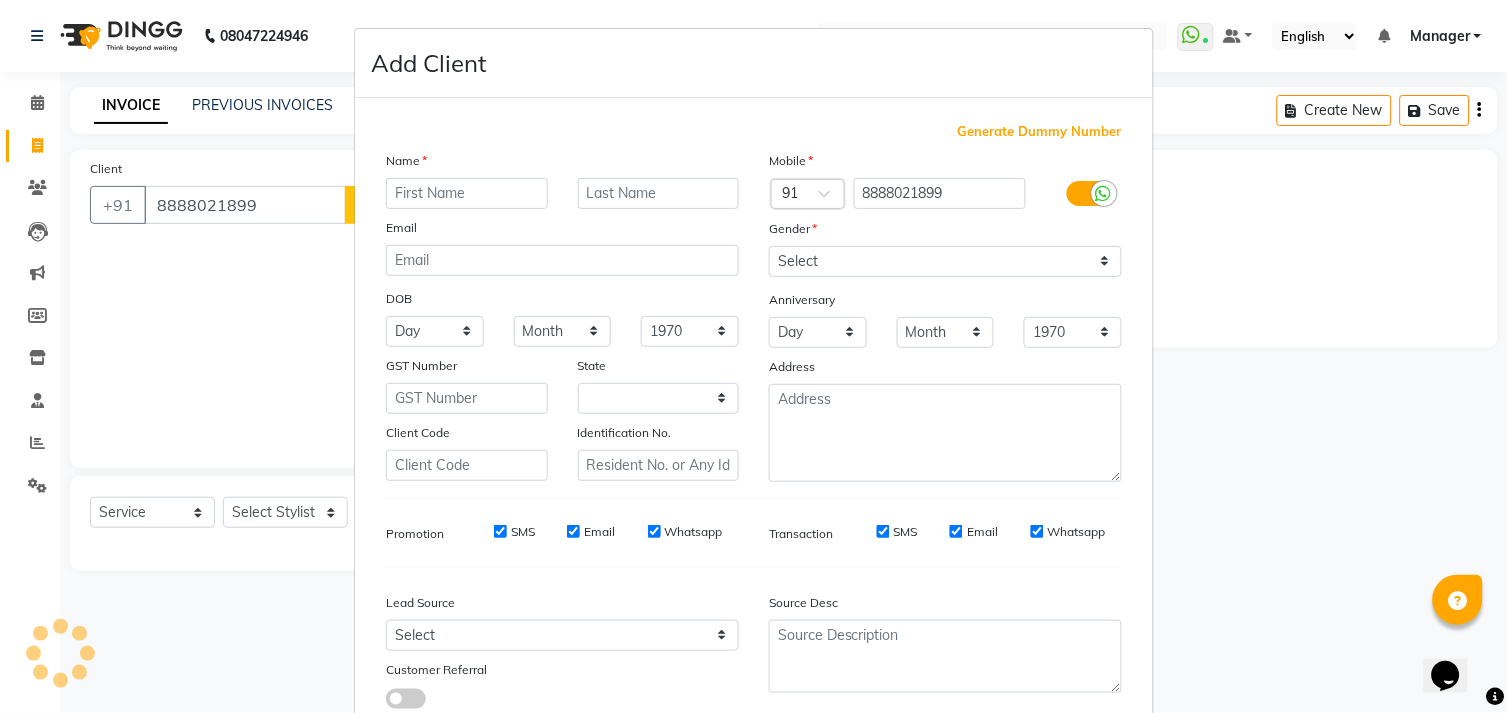 select on "21" 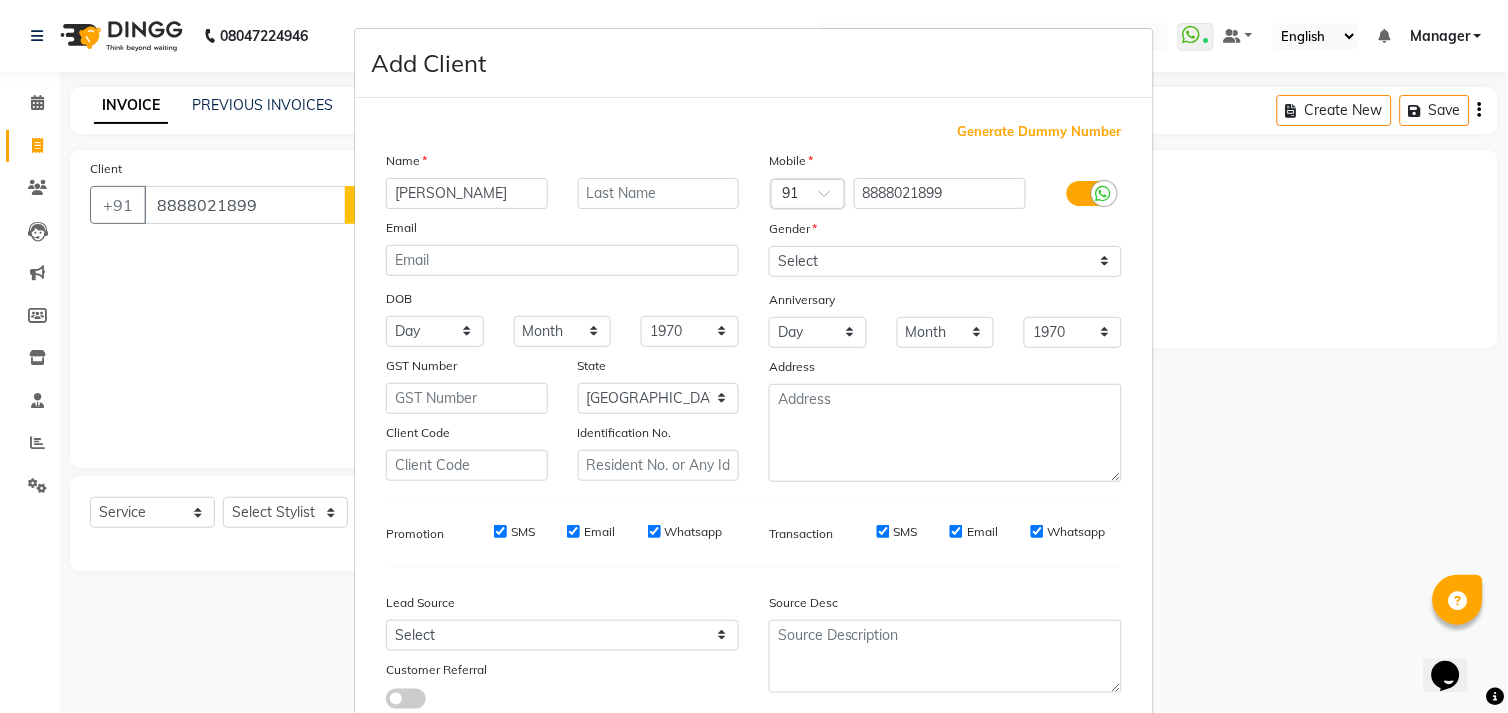 type on "KAMLESH" 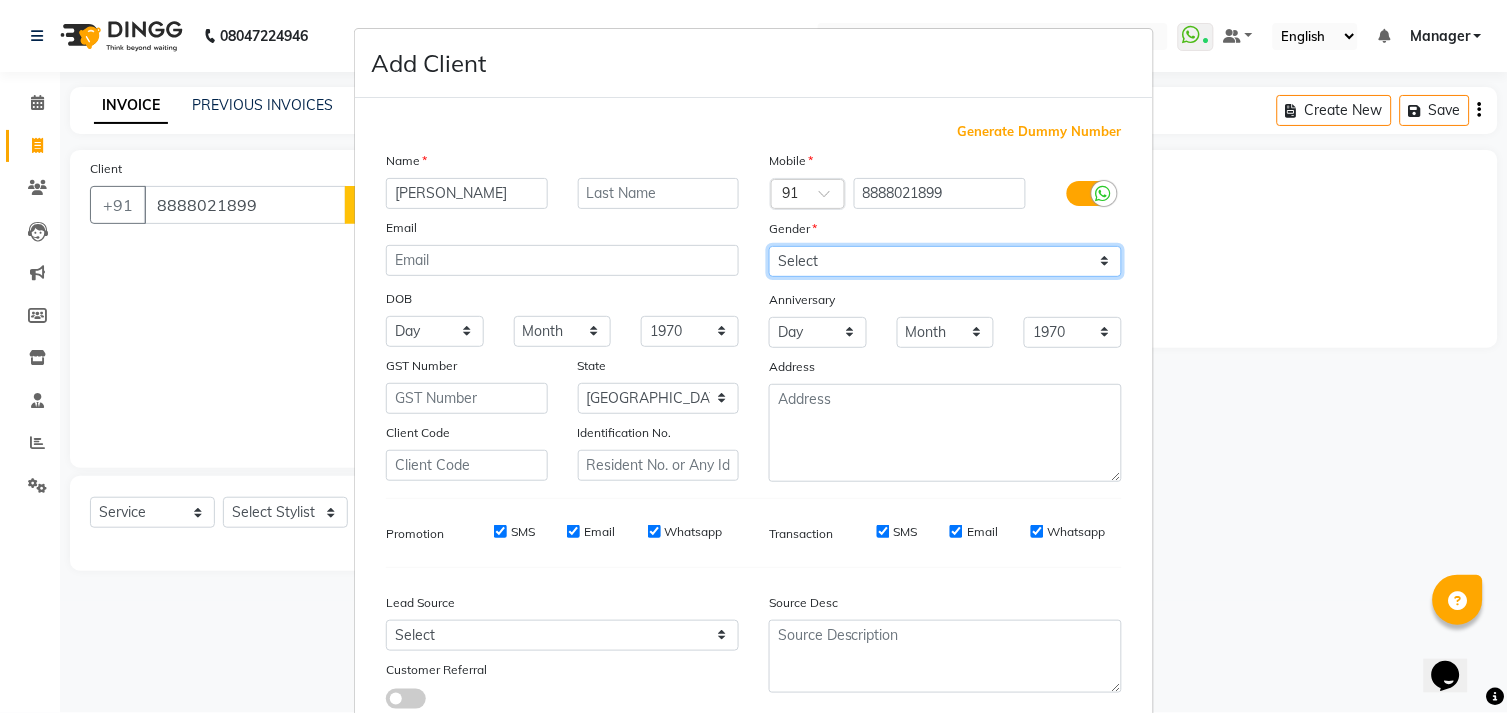 drag, startPoint x: 813, startPoint y: 273, endPoint x: 813, endPoint y: 262, distance: 11 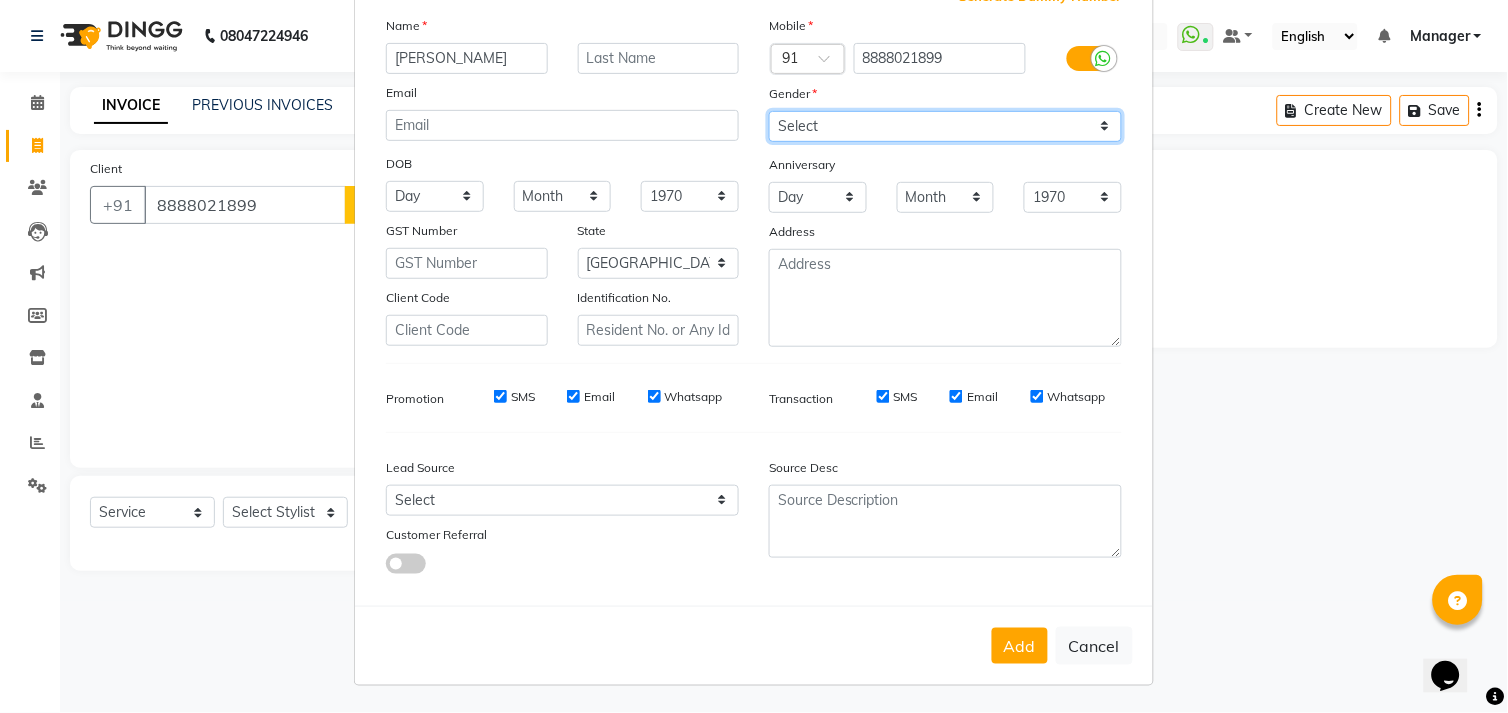 scroll, scrollTop: 137, scrollLeft: 0, axis: vertical 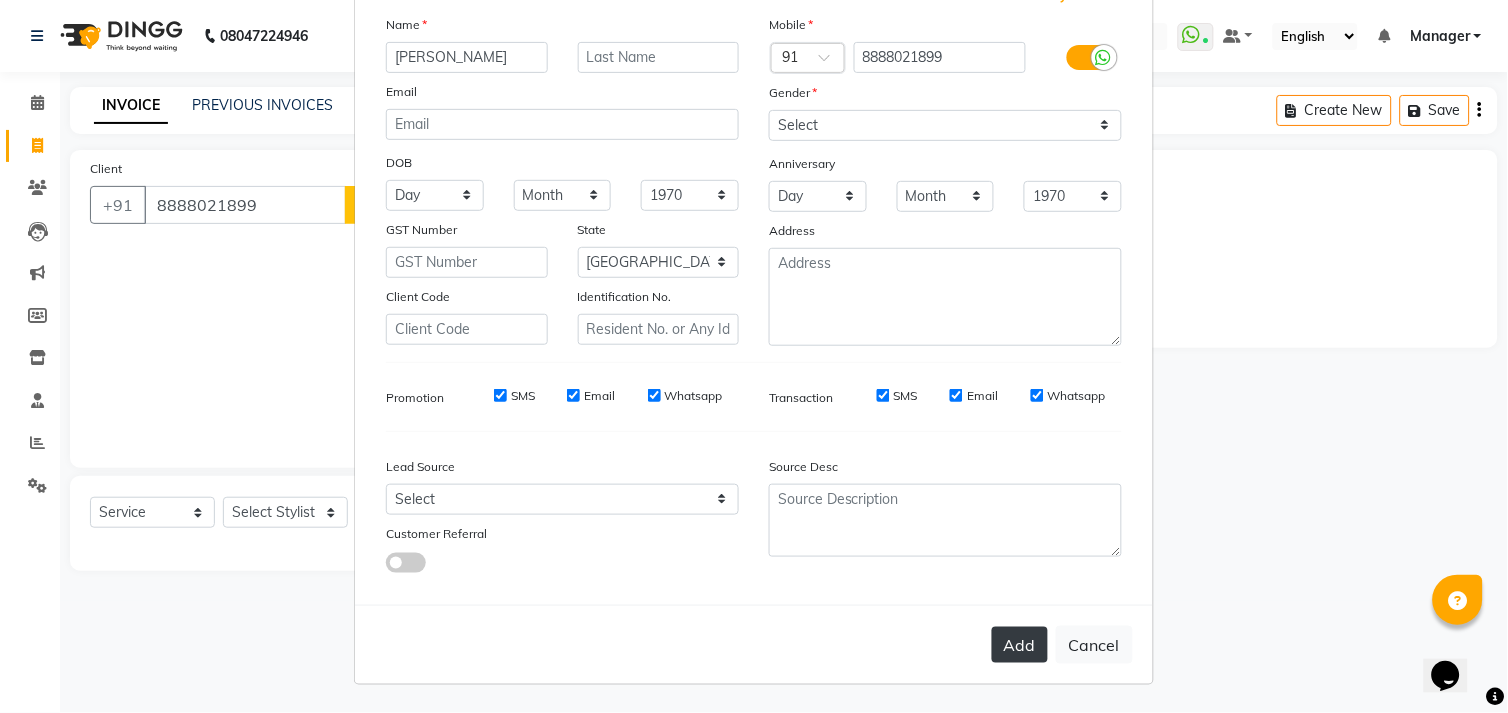 click on "Add" at bounding box center (1020, 645) 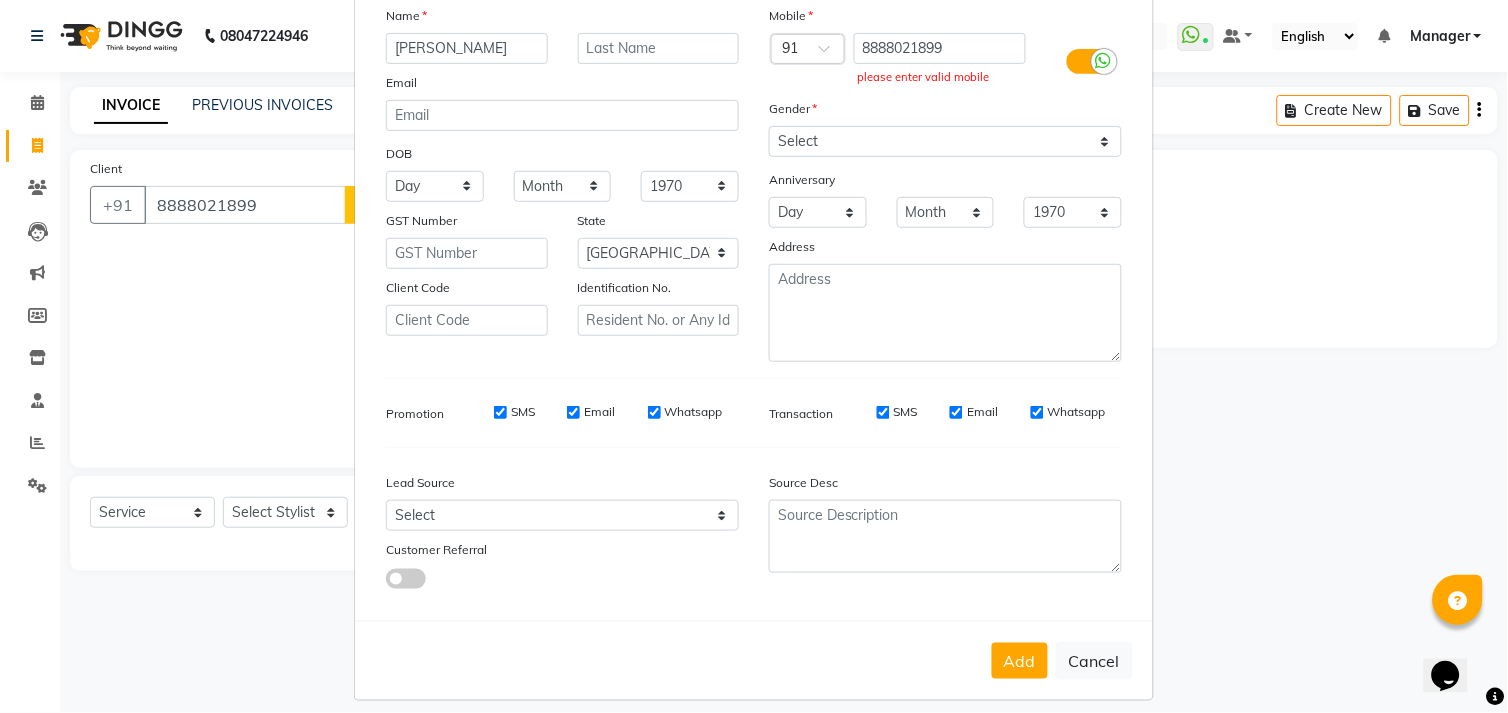 scroll, scrollTop: 163, scrollLeft: 0, axis: vertical 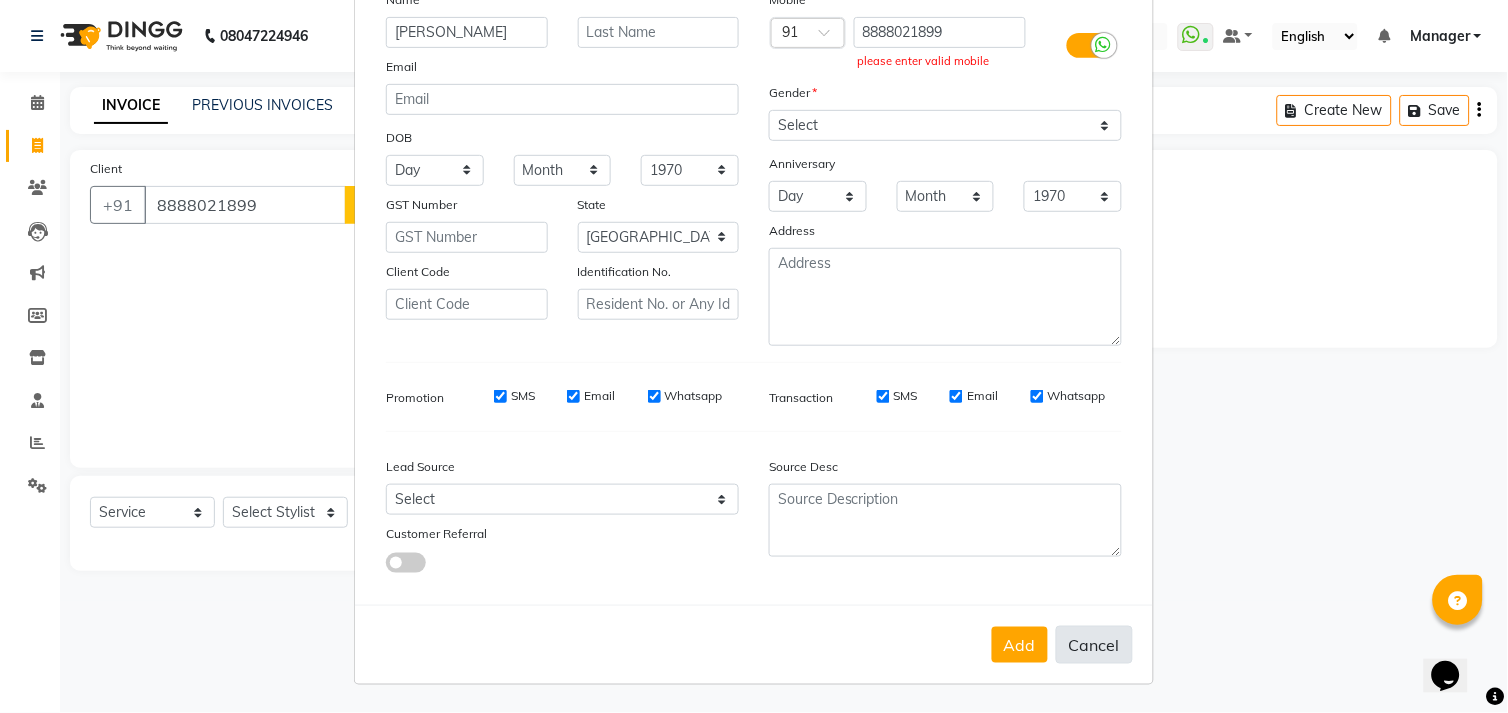 click on "Cancel" at bounding box center [1094, 645] 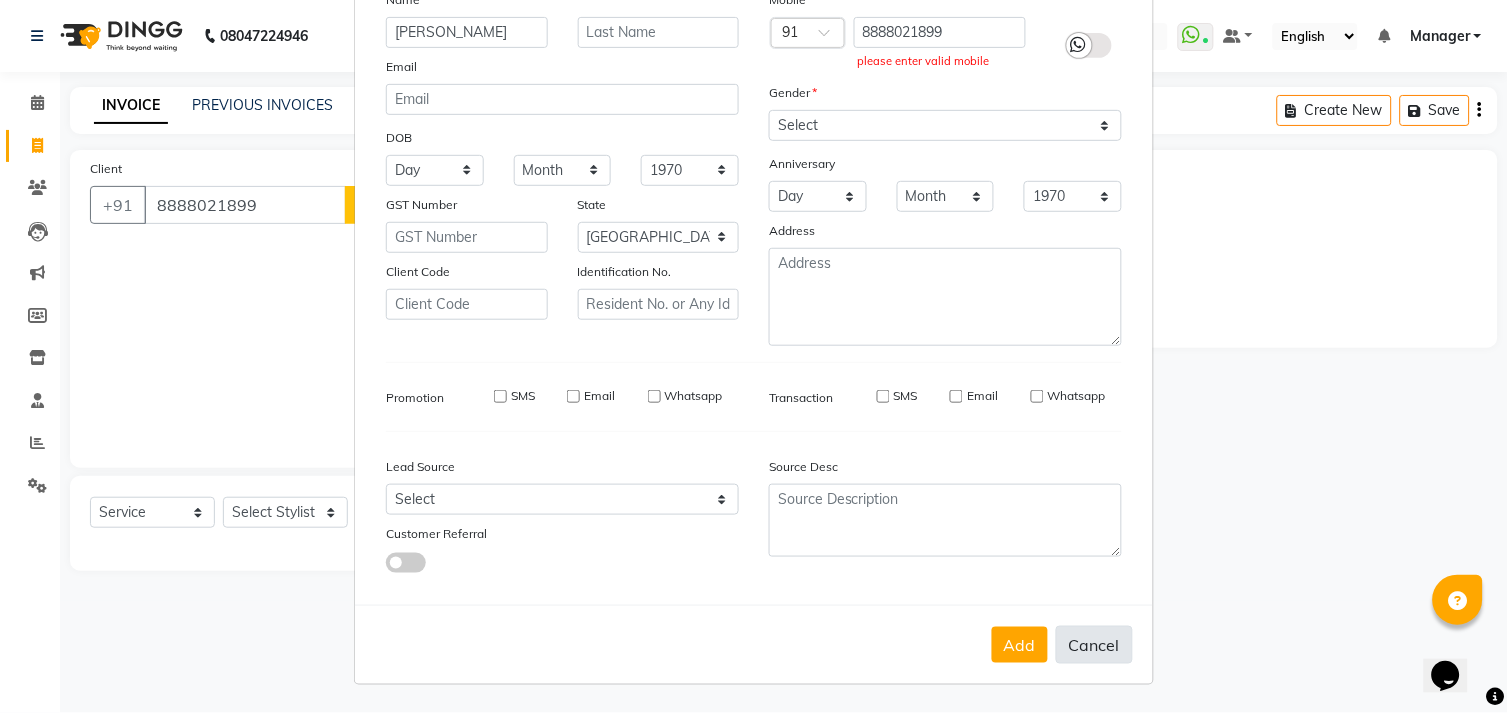 type 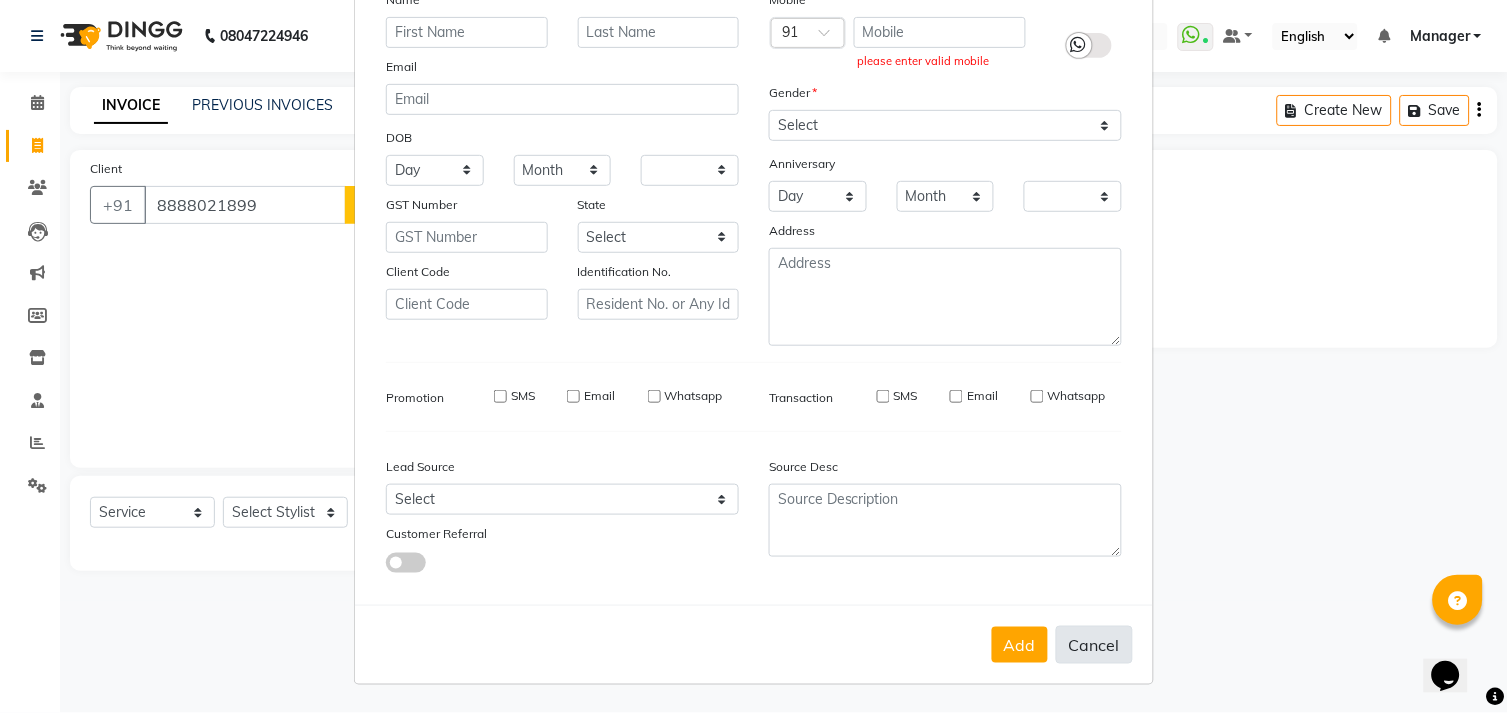 checkbox on "false" 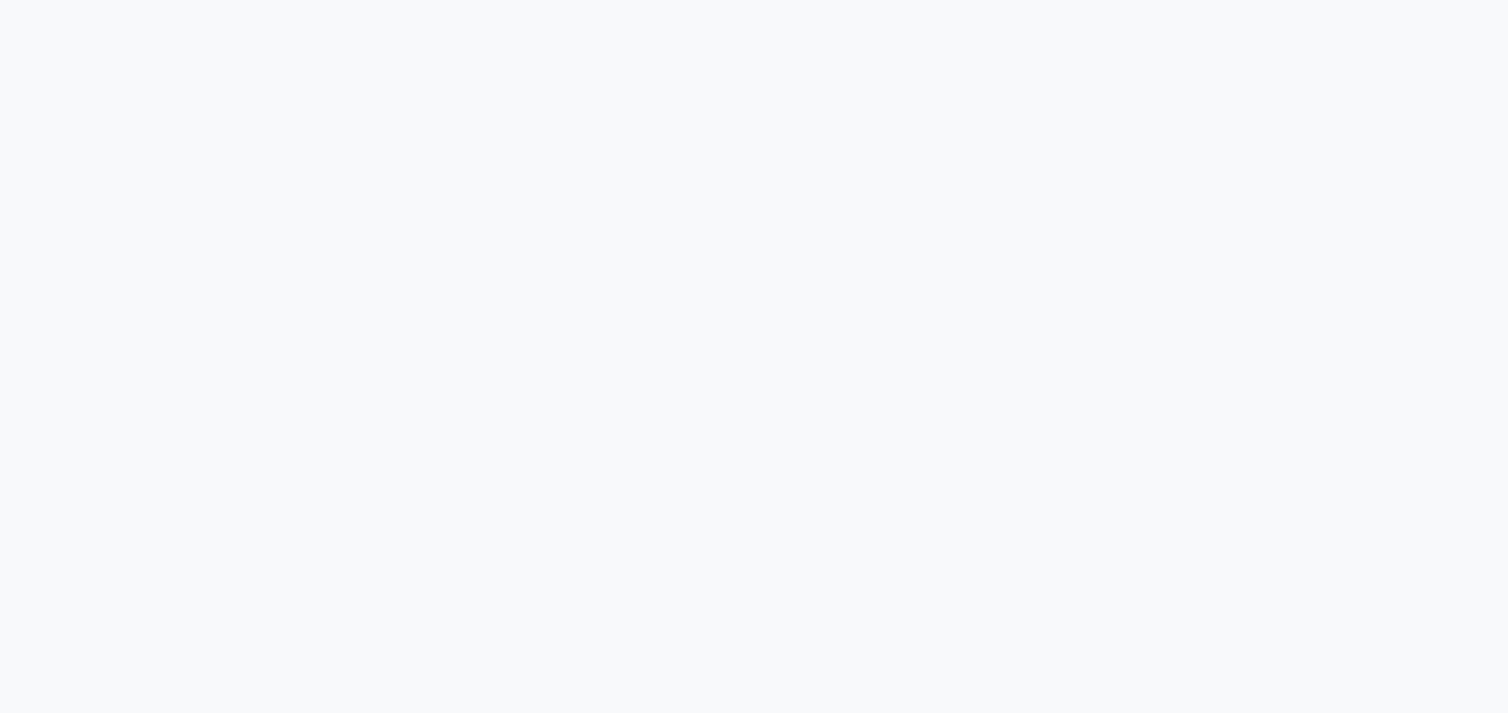scroll, scrollTop: 0, scrollLeft: 0, axis: both 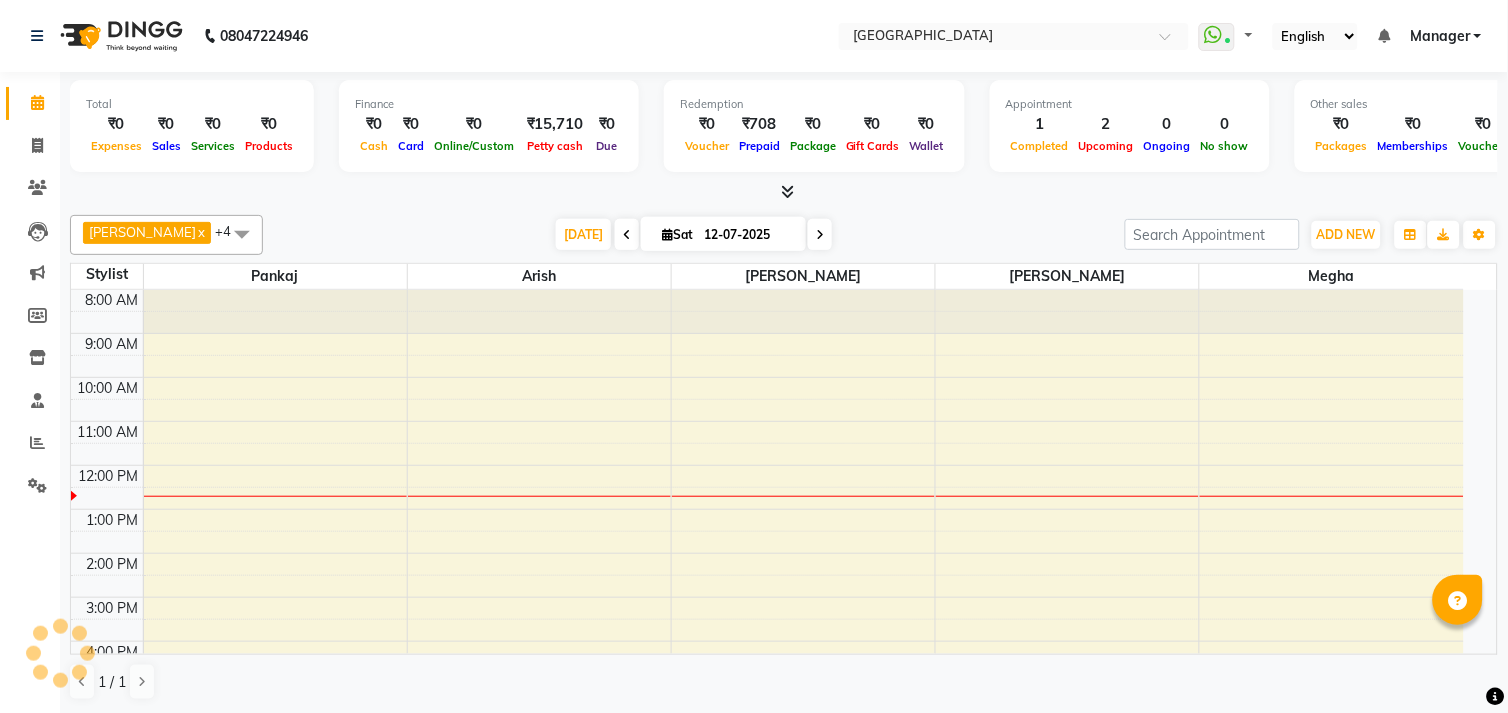 select on "en" 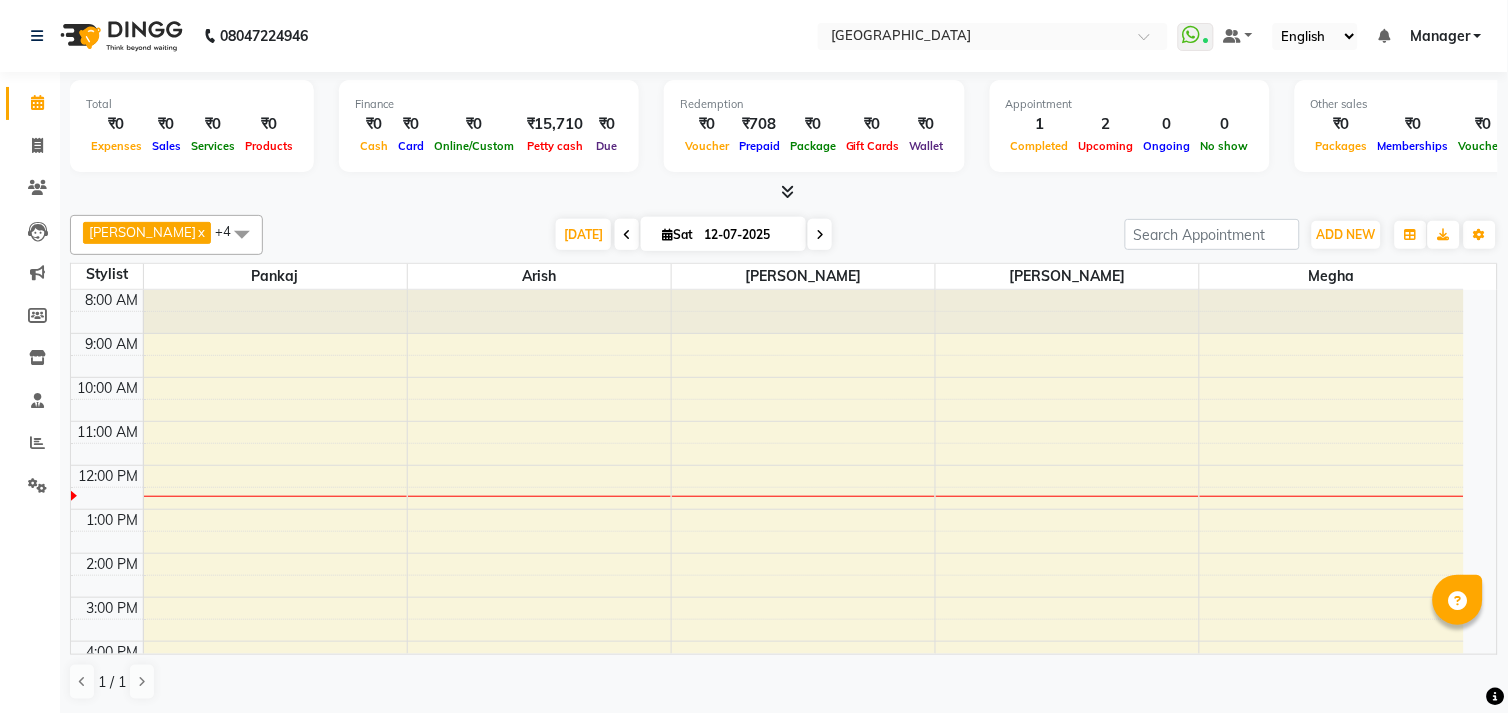 click on "Invoice" 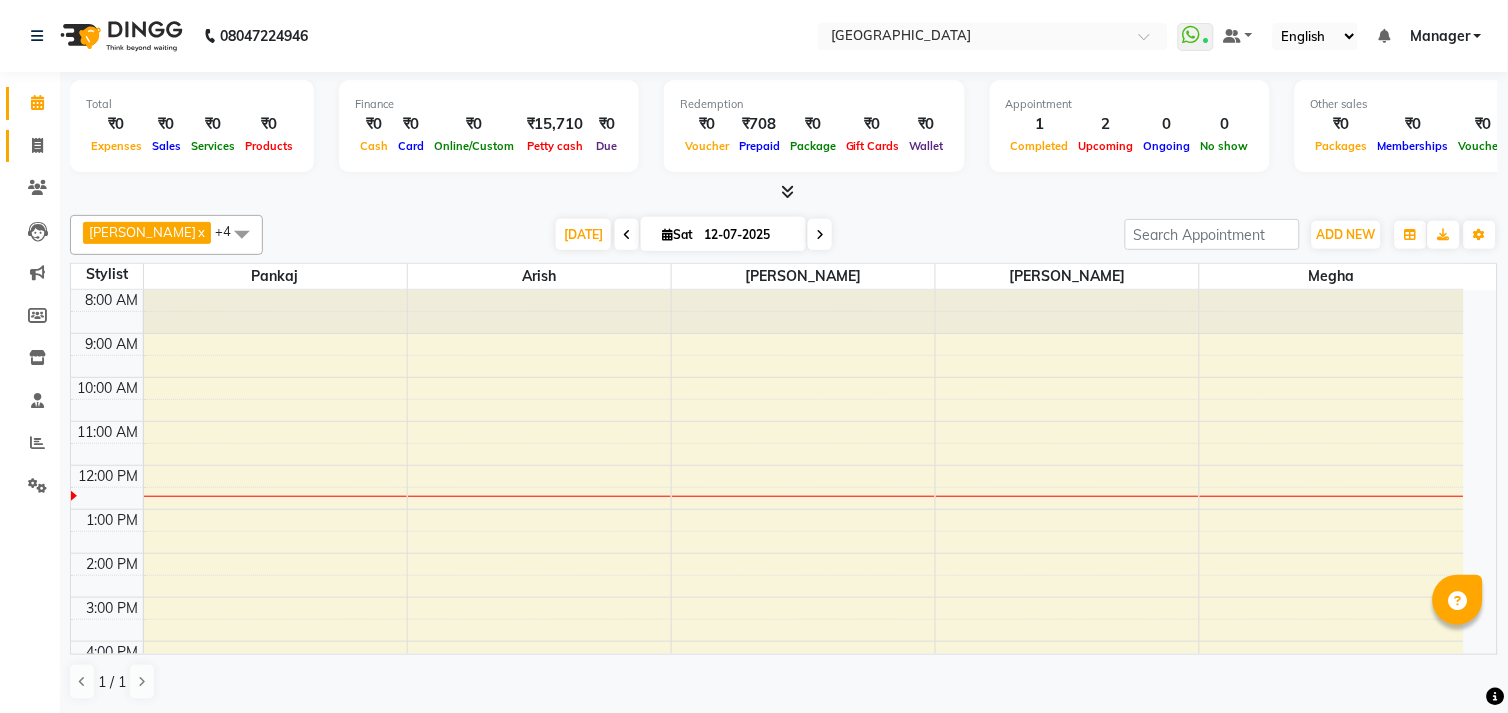 click 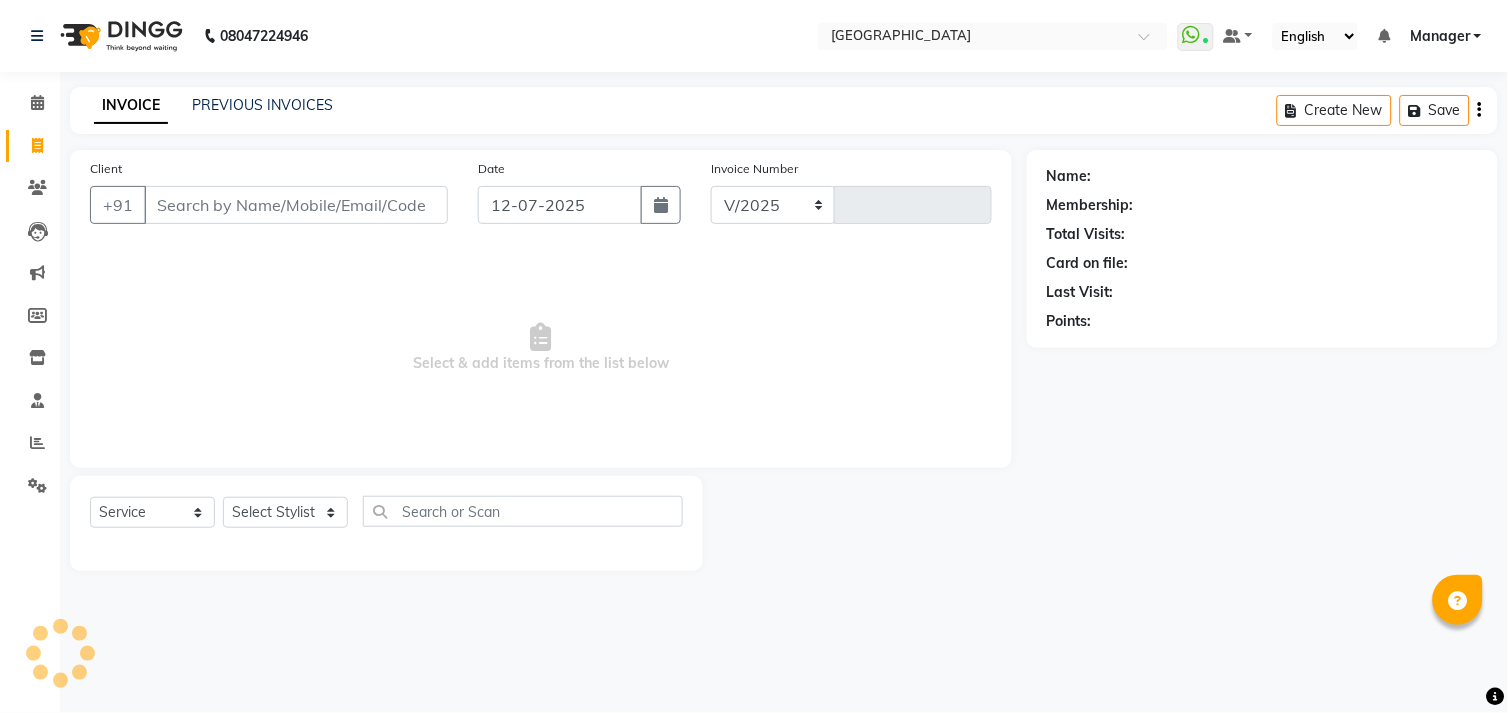 select on "7871" 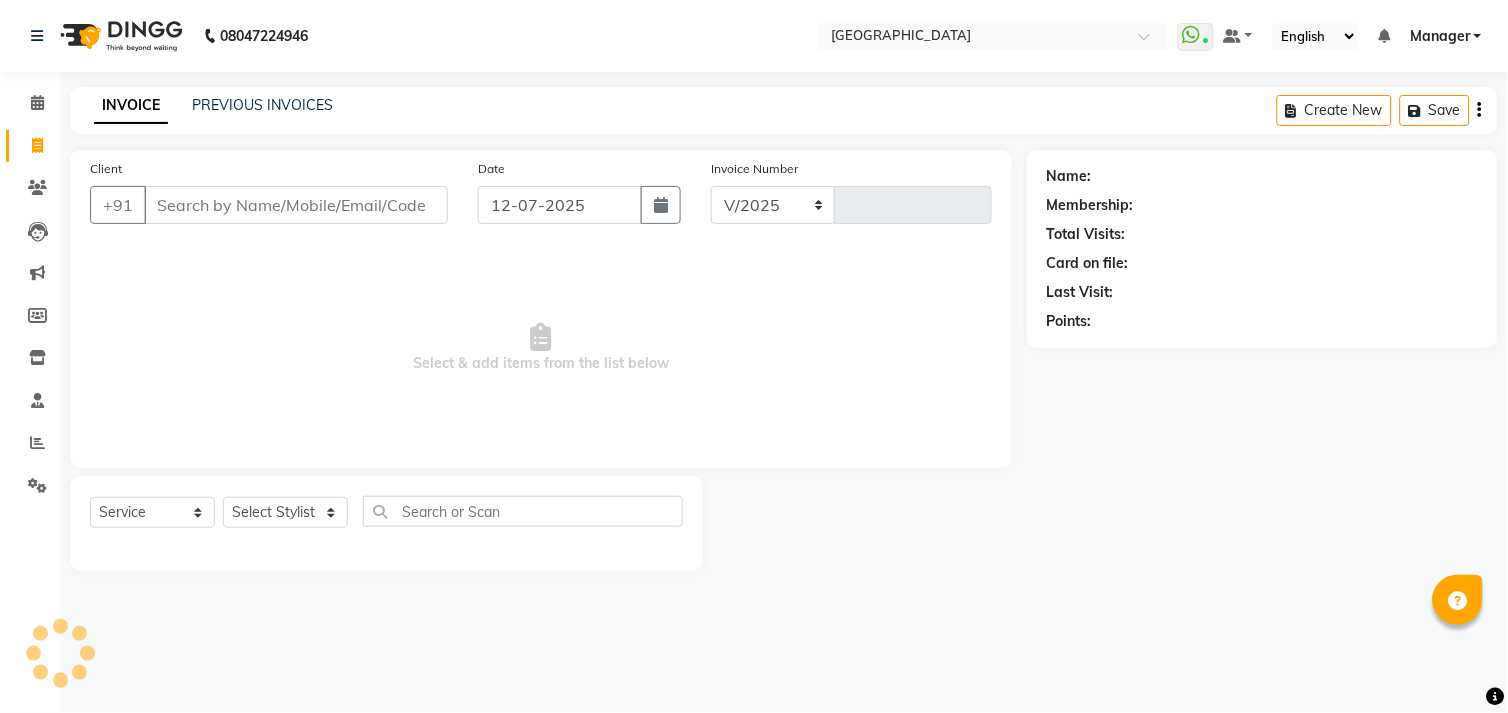 type on "0623" 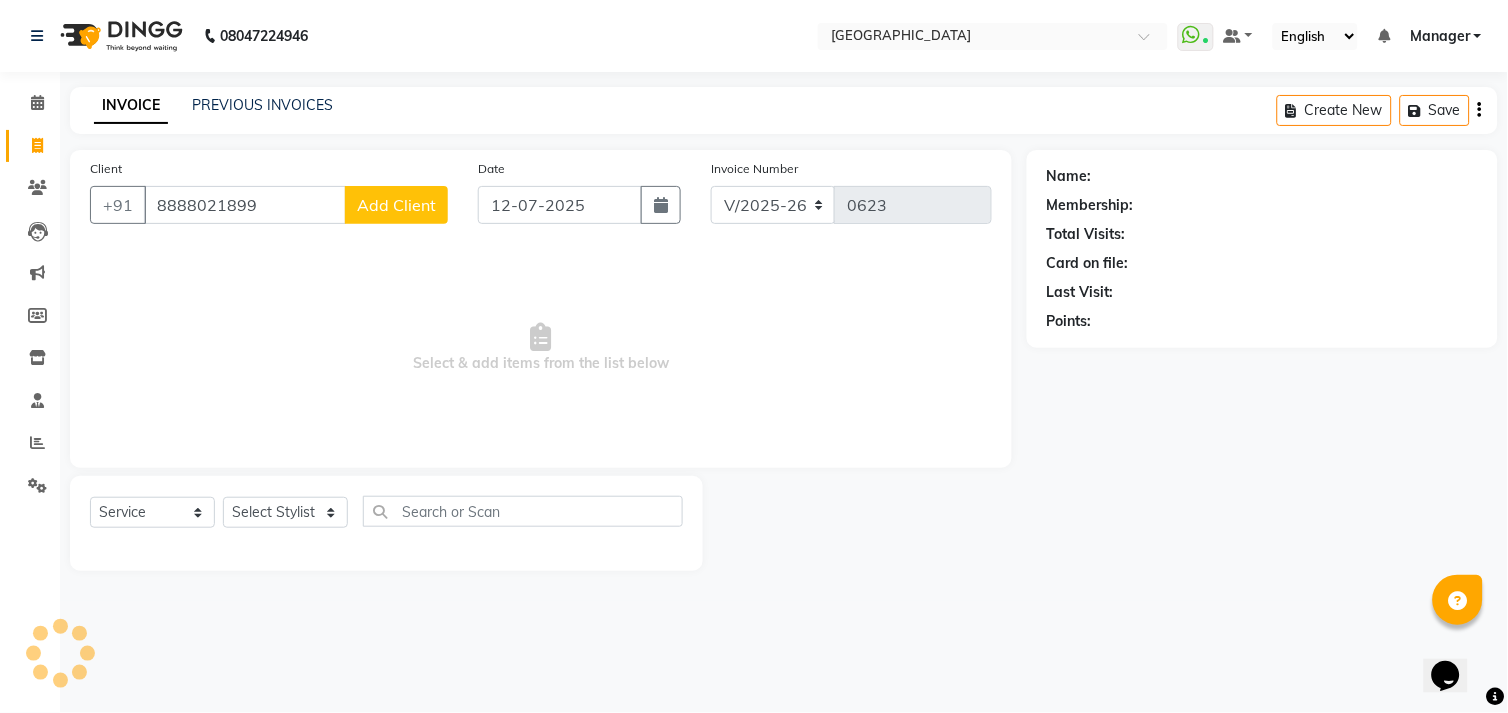 scroll, scrollTop: 0, scrollLeft: 0, axis: both 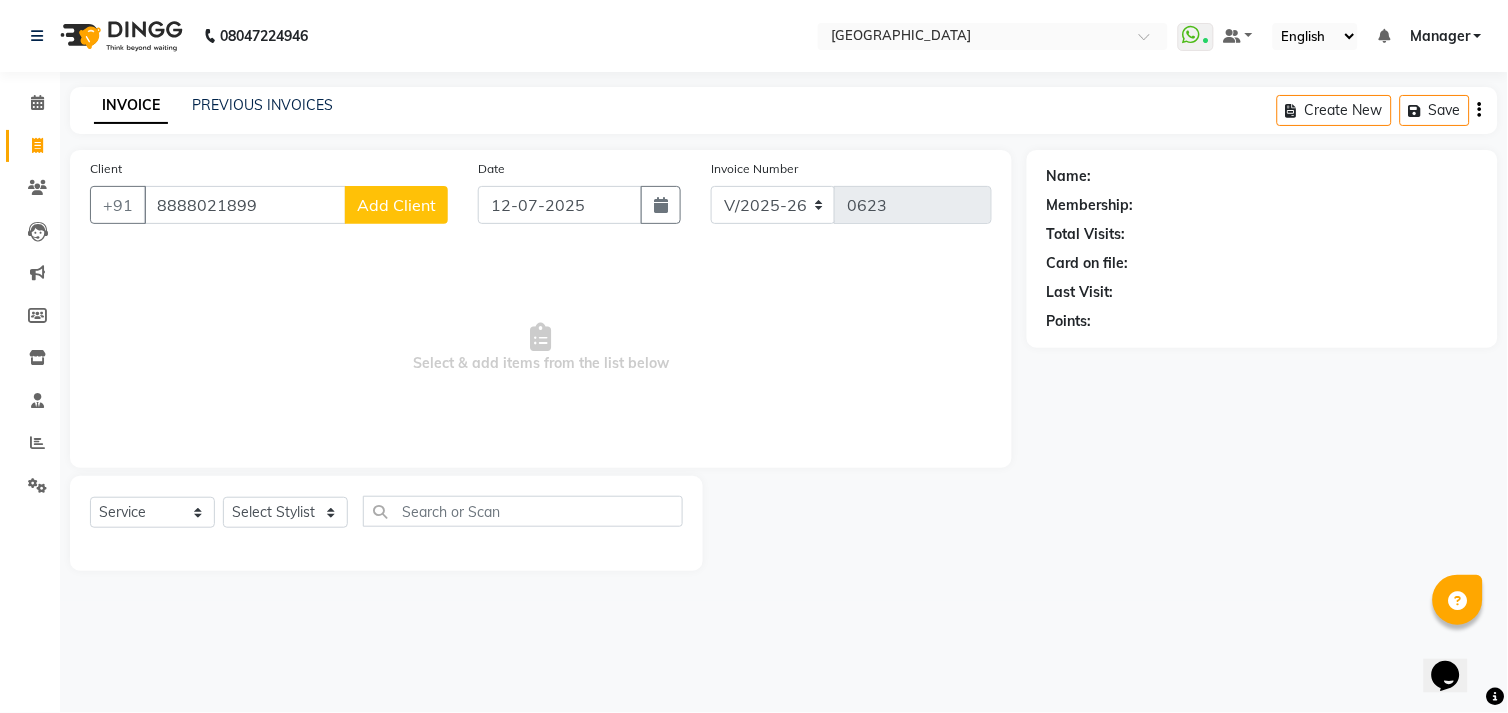 type on "8888021899" 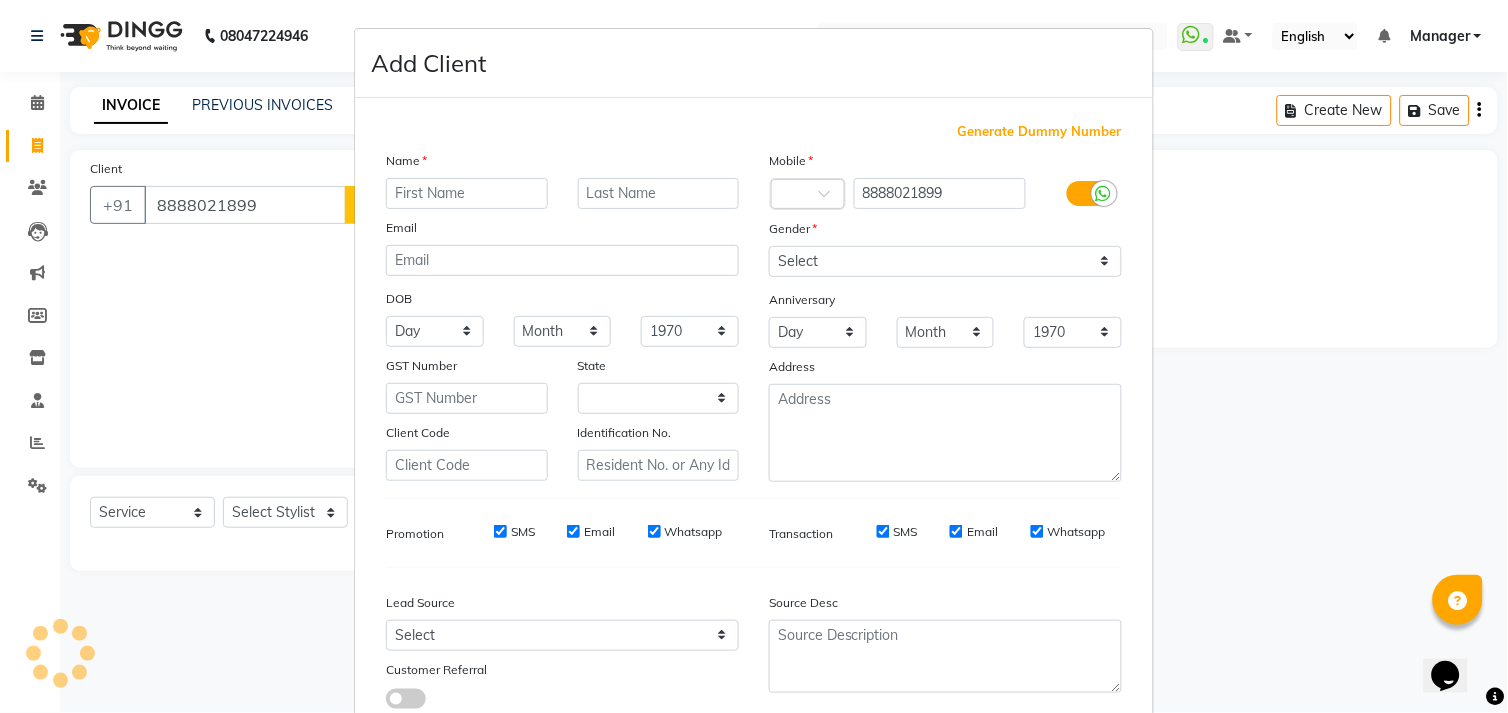 select on "21" 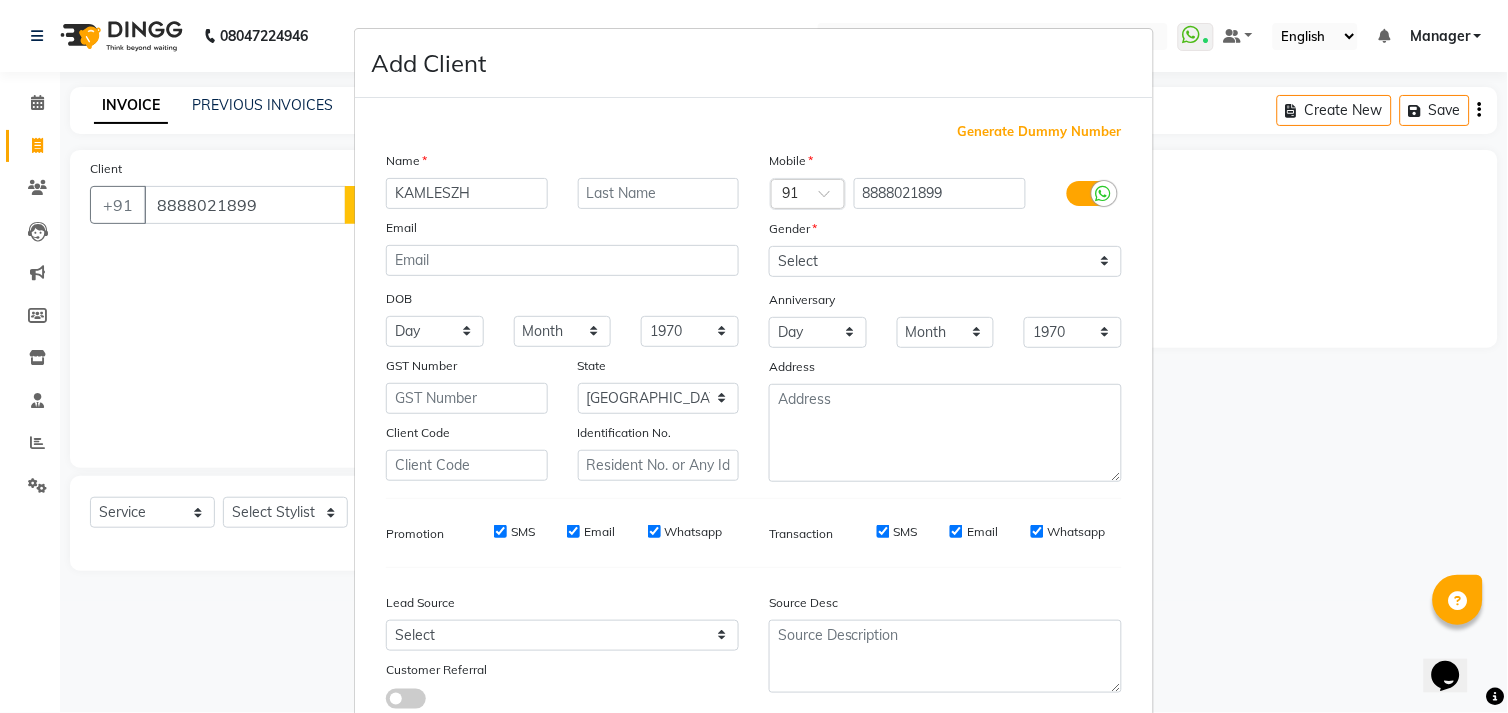 type on "[PERSON_NAME]" 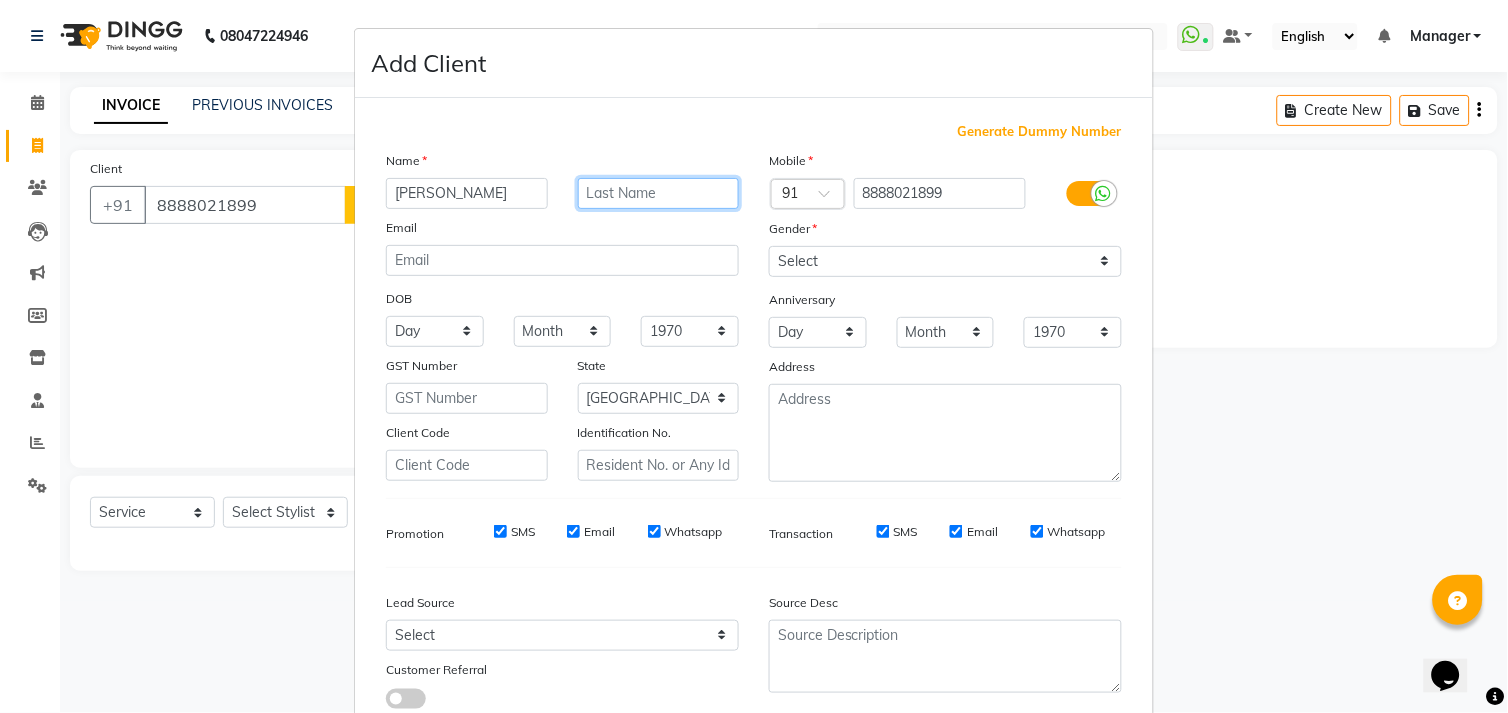 type on "[PERSON_NAME]" 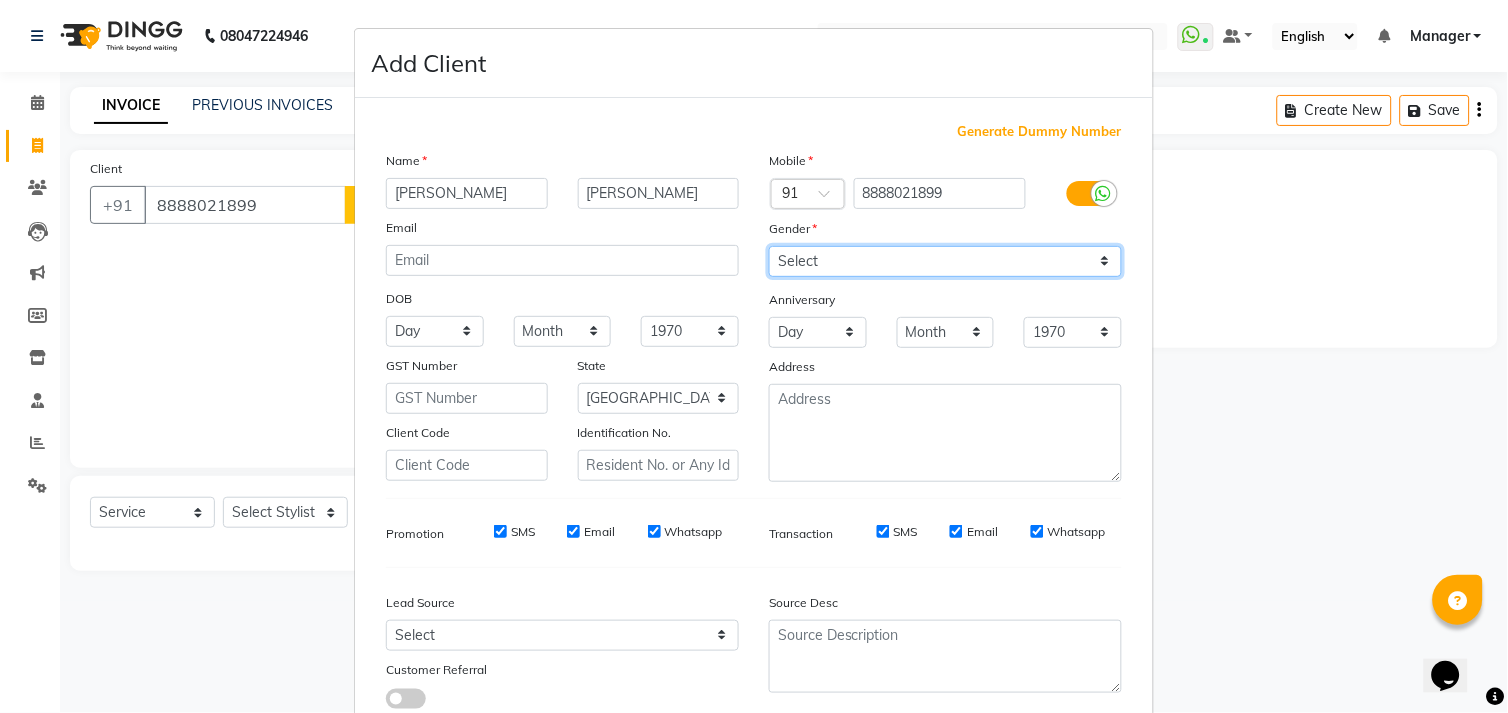click on "Select [DEMOGRAPHIC_DATA] [DEMOGRAPHIC_DATA] Other Prefer Not To Say" at bounding box center (945, 261) 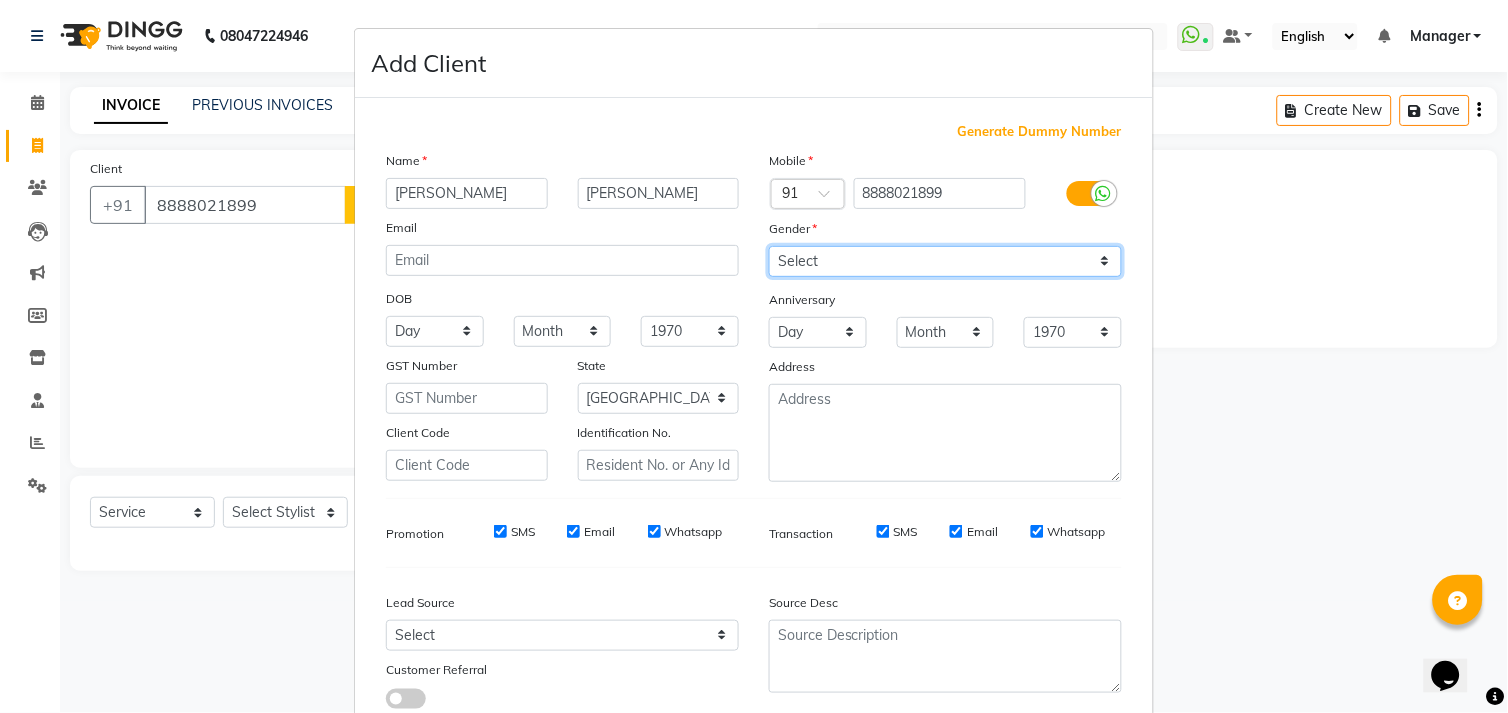 select on "[DEMOGRAPHIC_DATA]" 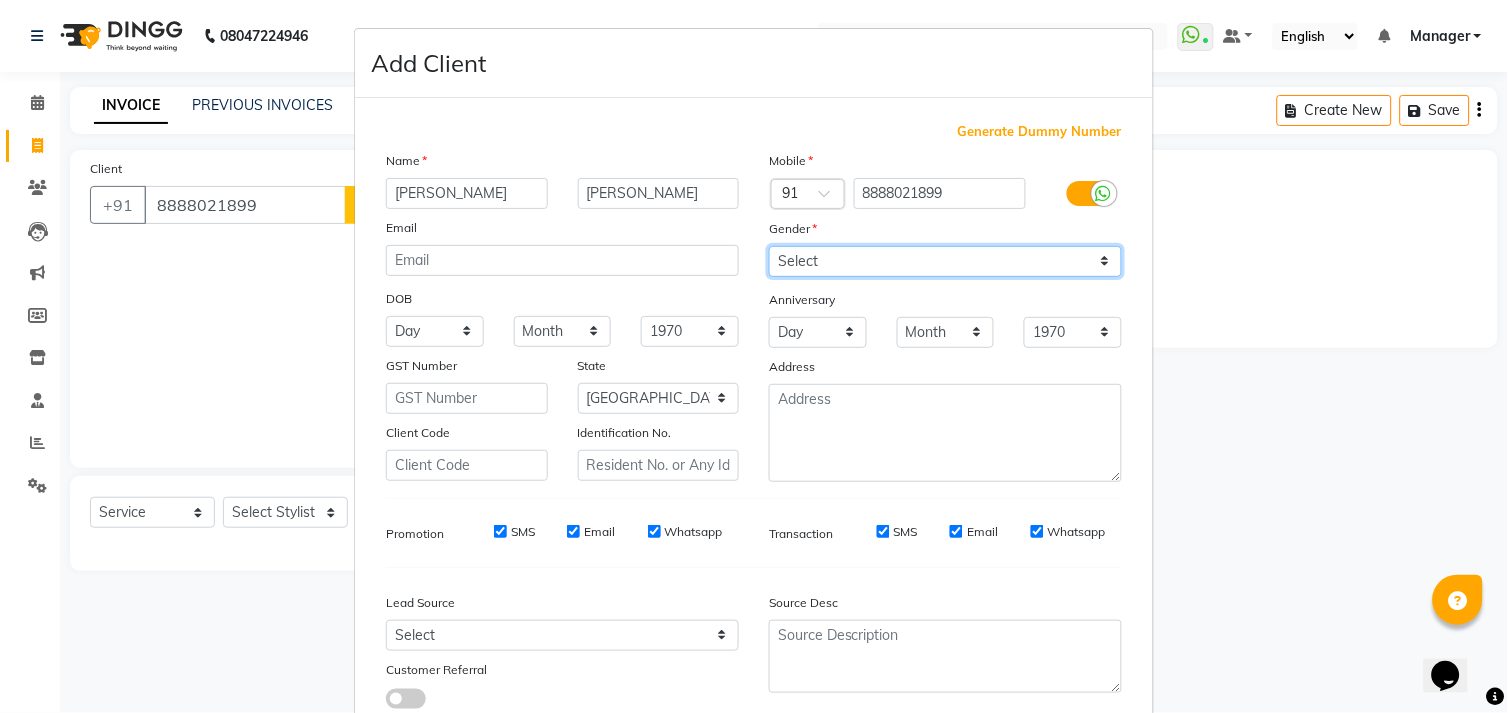 click on "Select [DEMOGRAPHIC_DATA] [DEMOGRAPHIC_DATA] Other Prefer Not To Say" at bounding box center [945, 261] 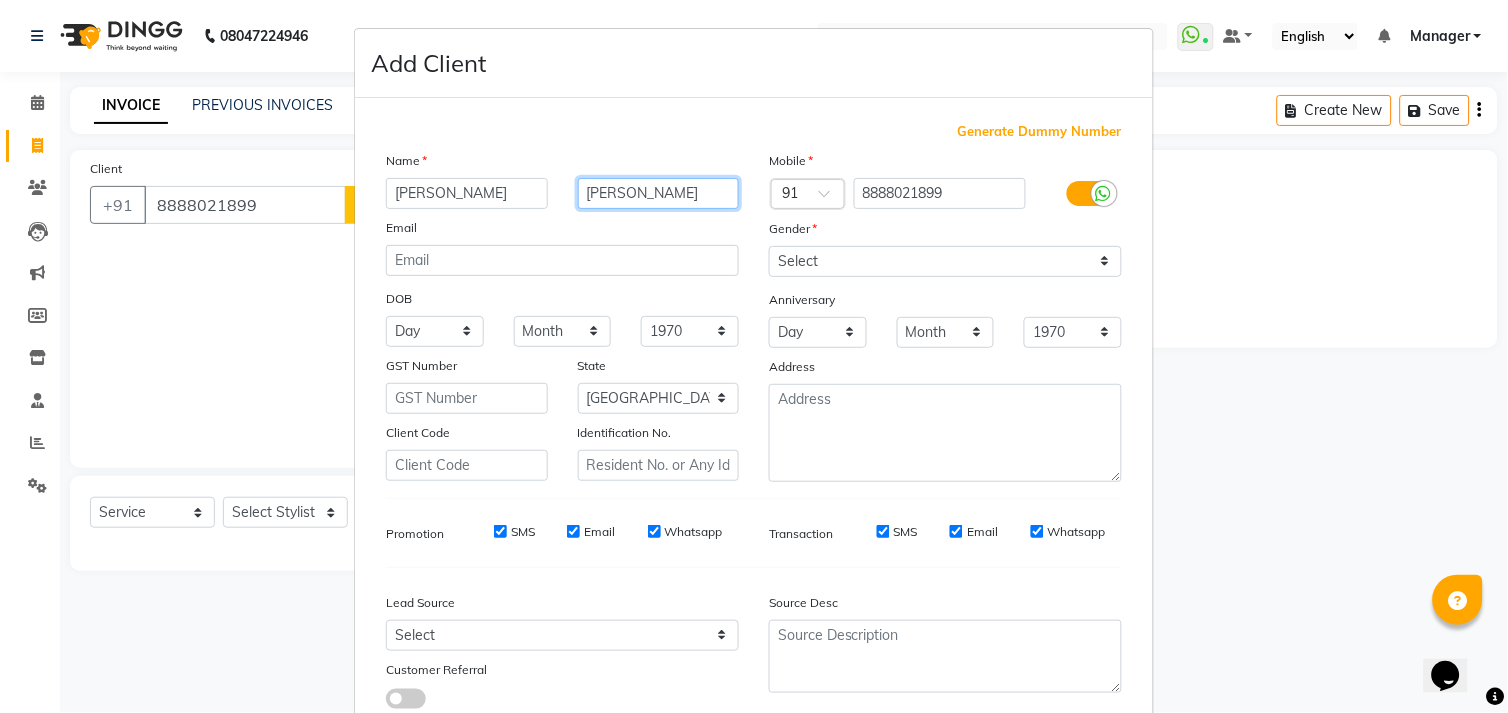 click on "[PERSON_NAME]" at bounding box center [659, 193] 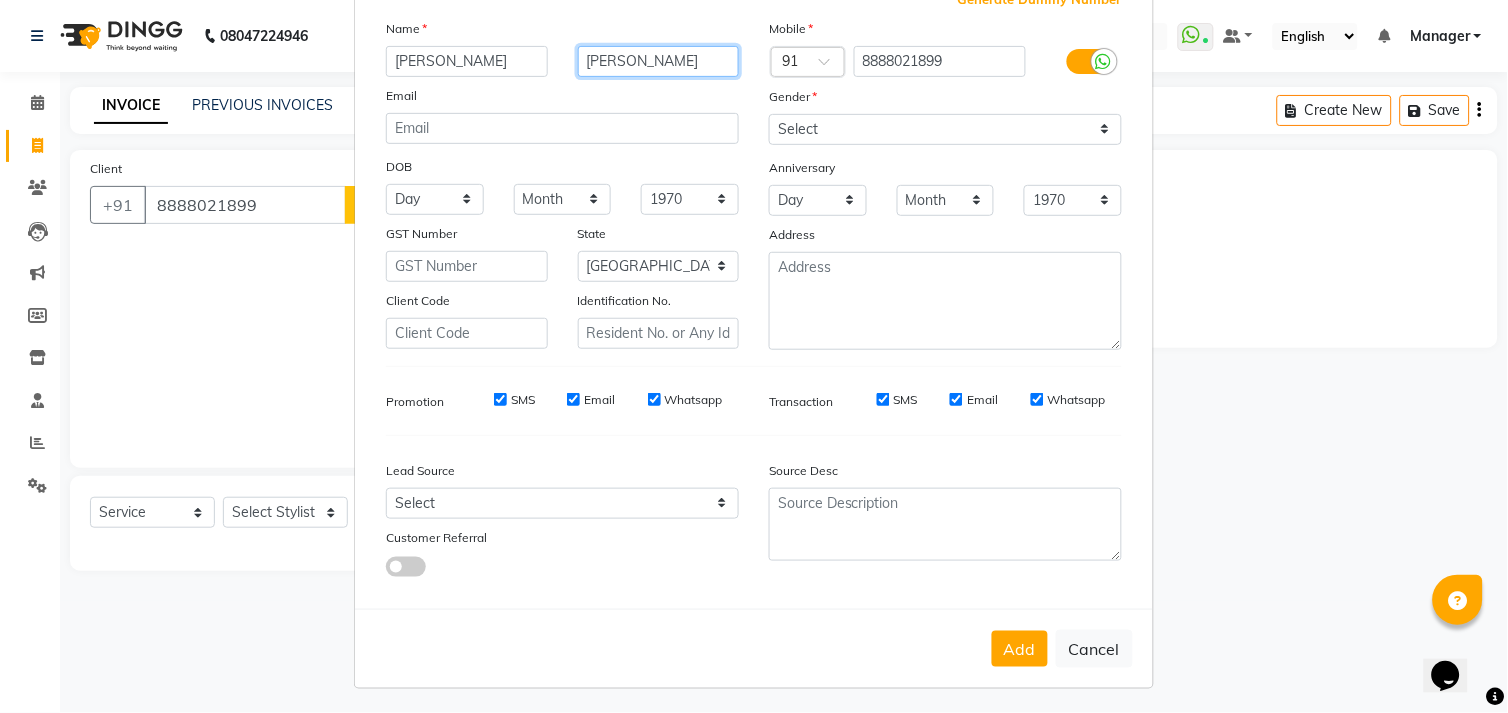 scroll, scrollTop: 137, scrollLeft: 0, axis: vertical 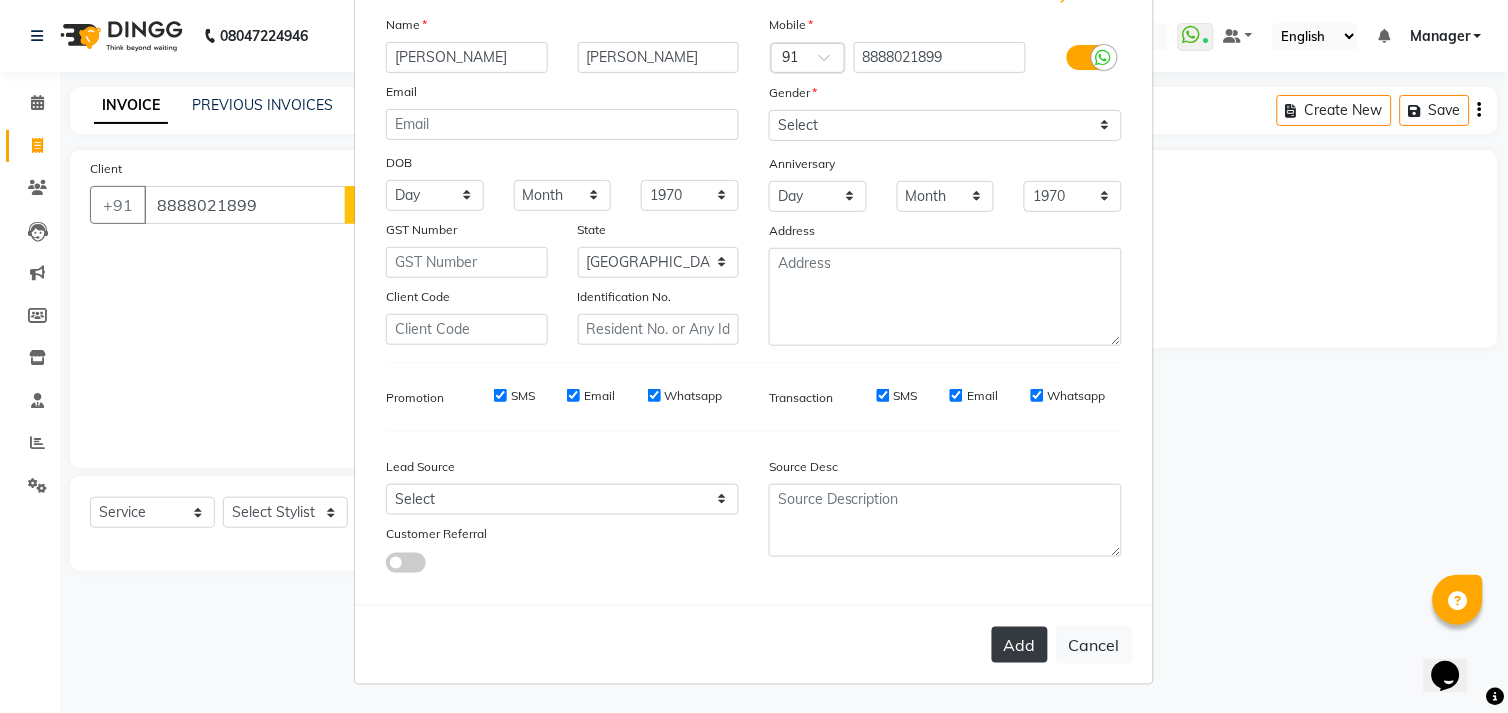 click on "Add" at bounding box center (1020, 645) 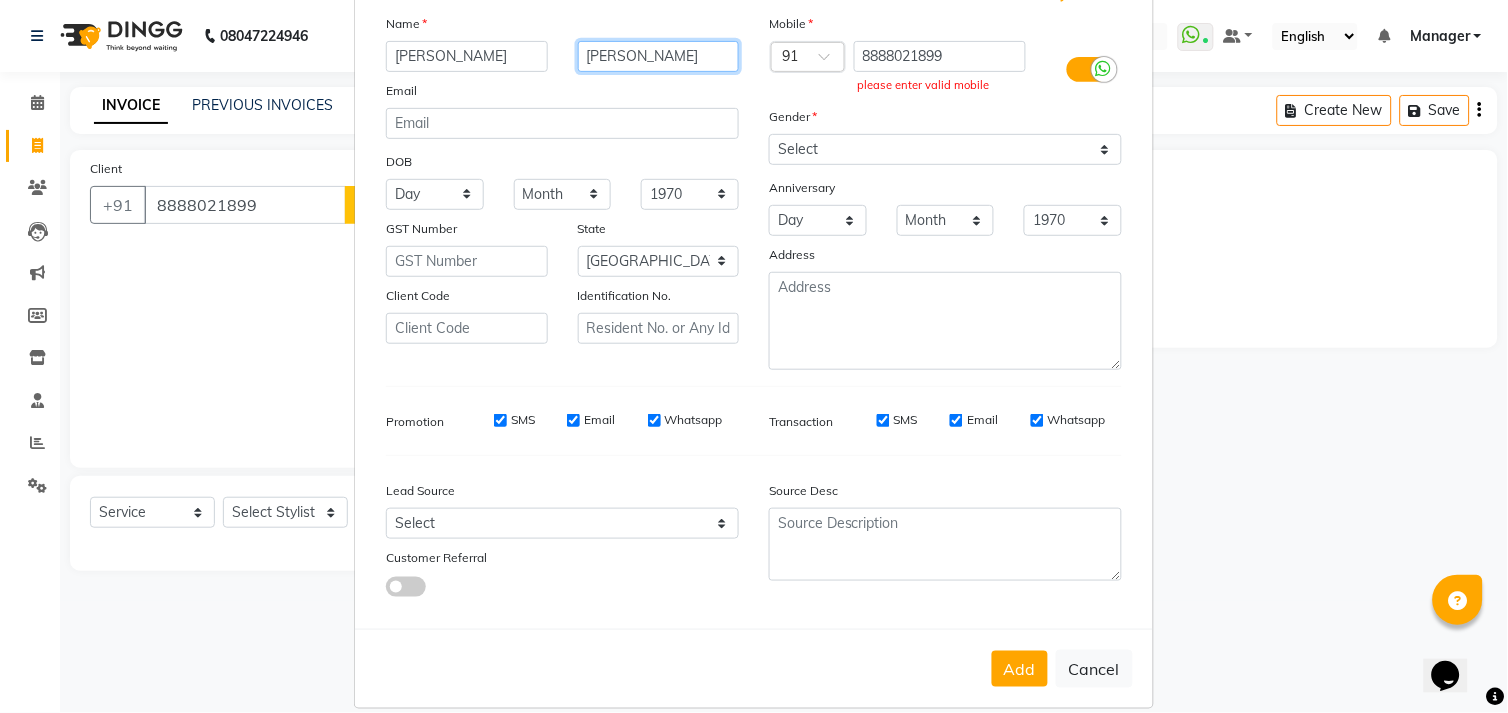 click on "[PERSON_NAME]" at bounding box center (659, 56) 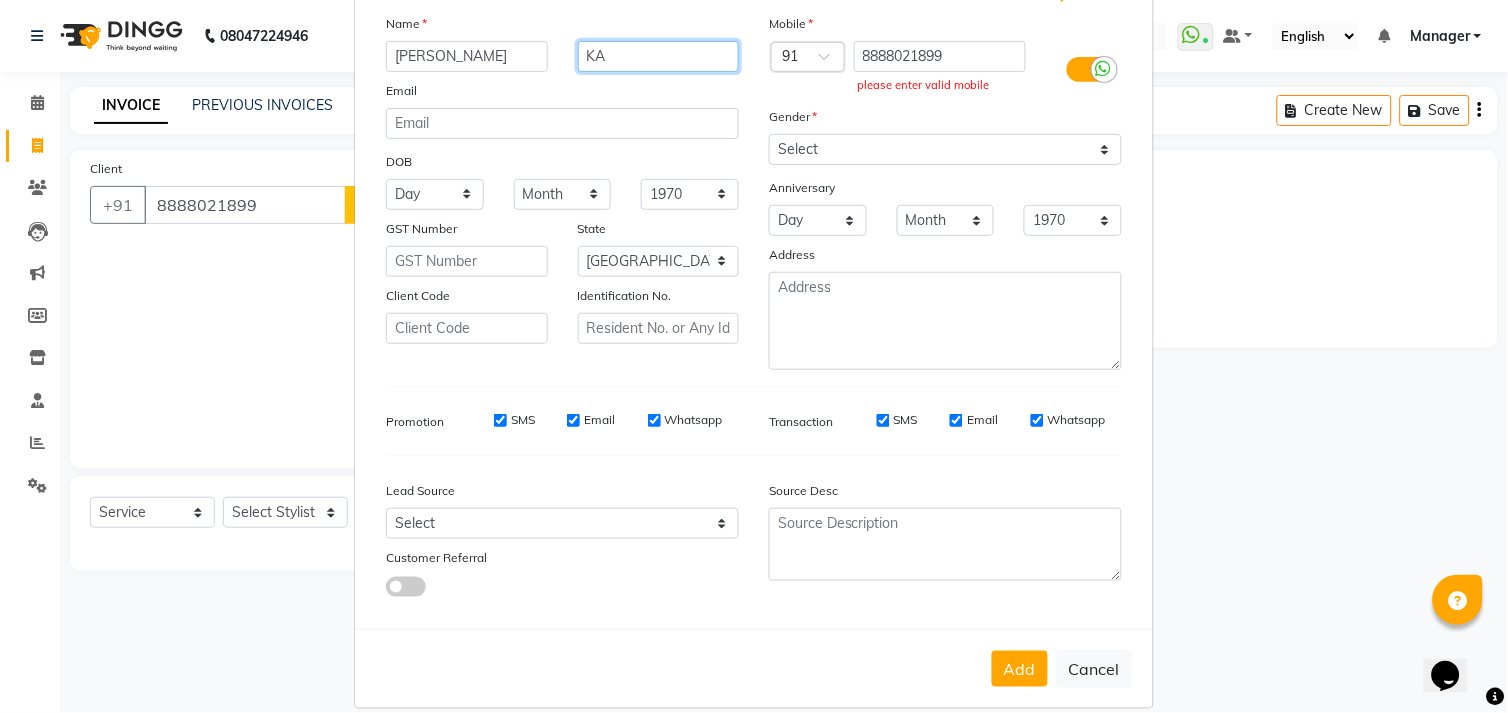 type on "K" 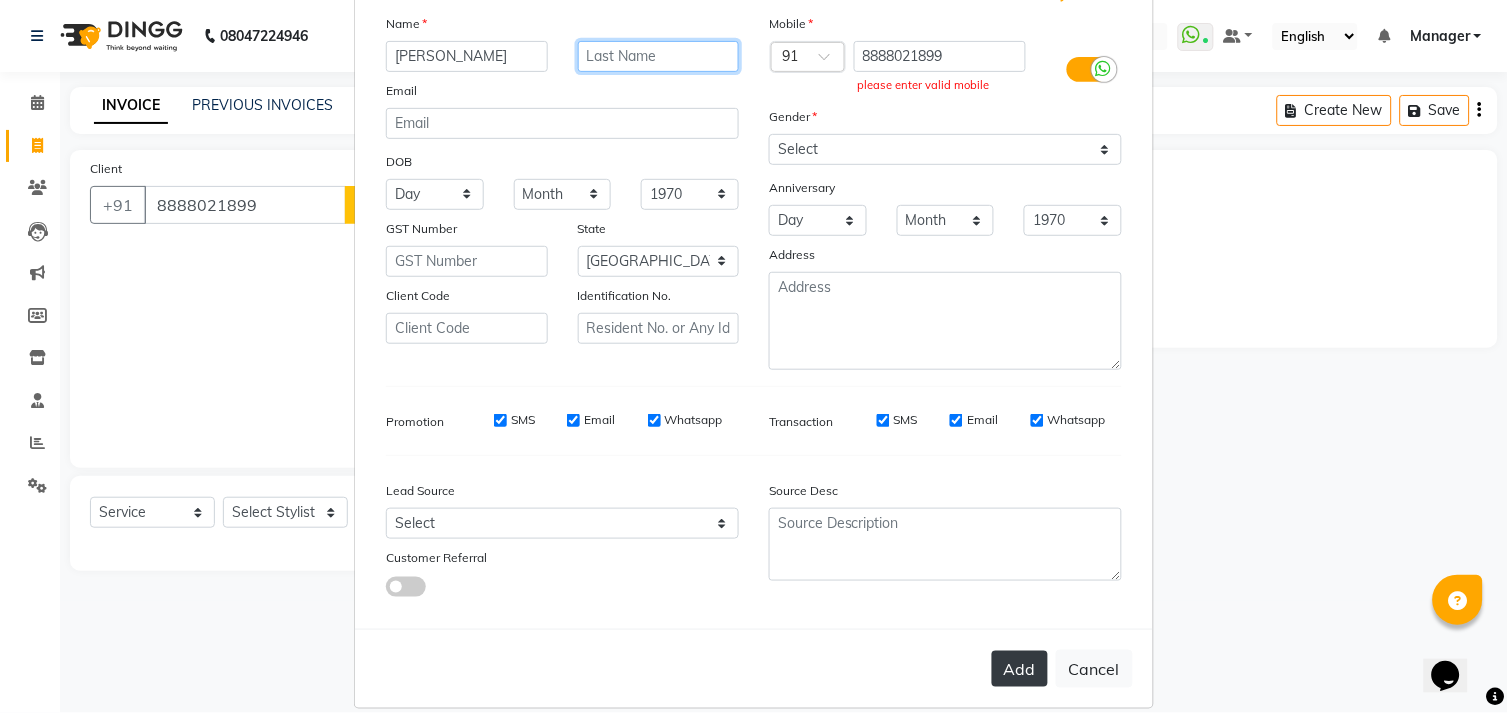 type 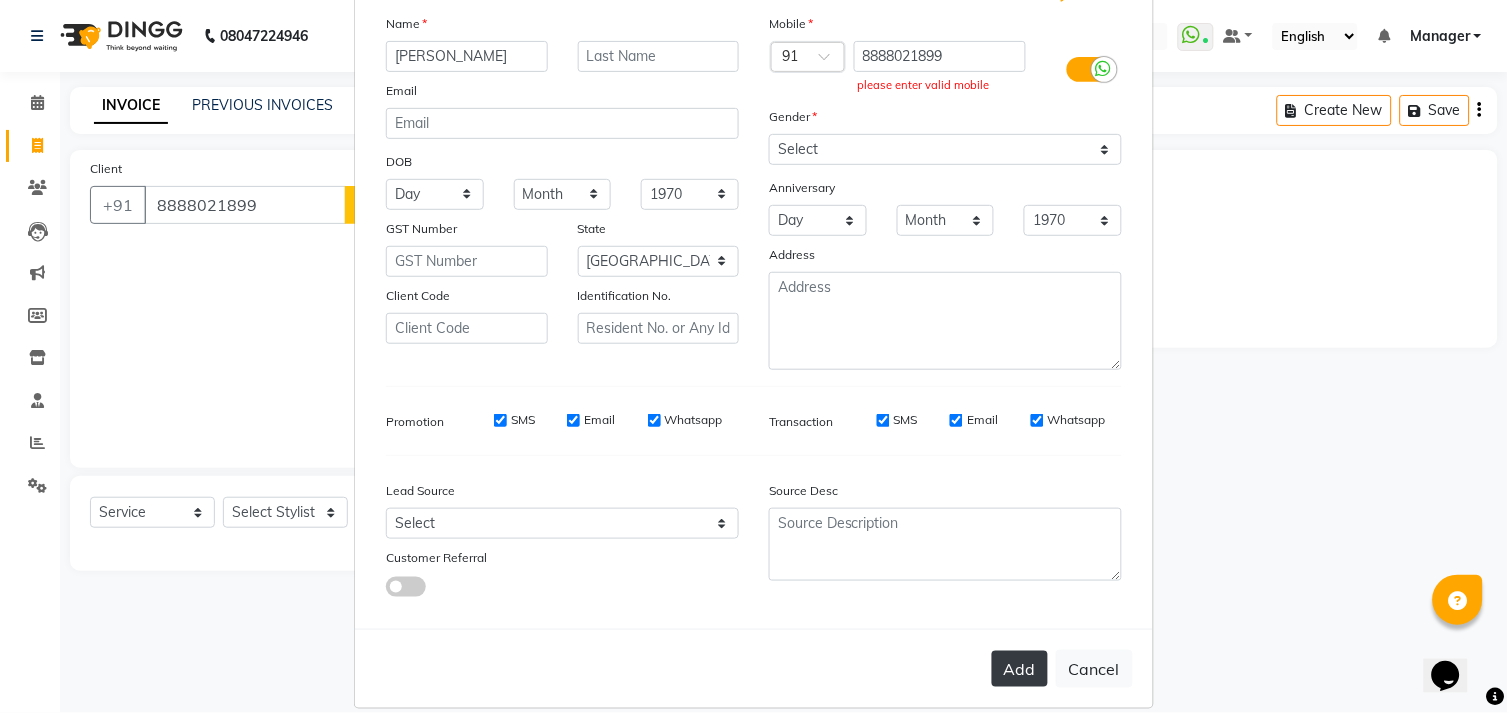 click on "Add" at bounding box center [1020, 669] 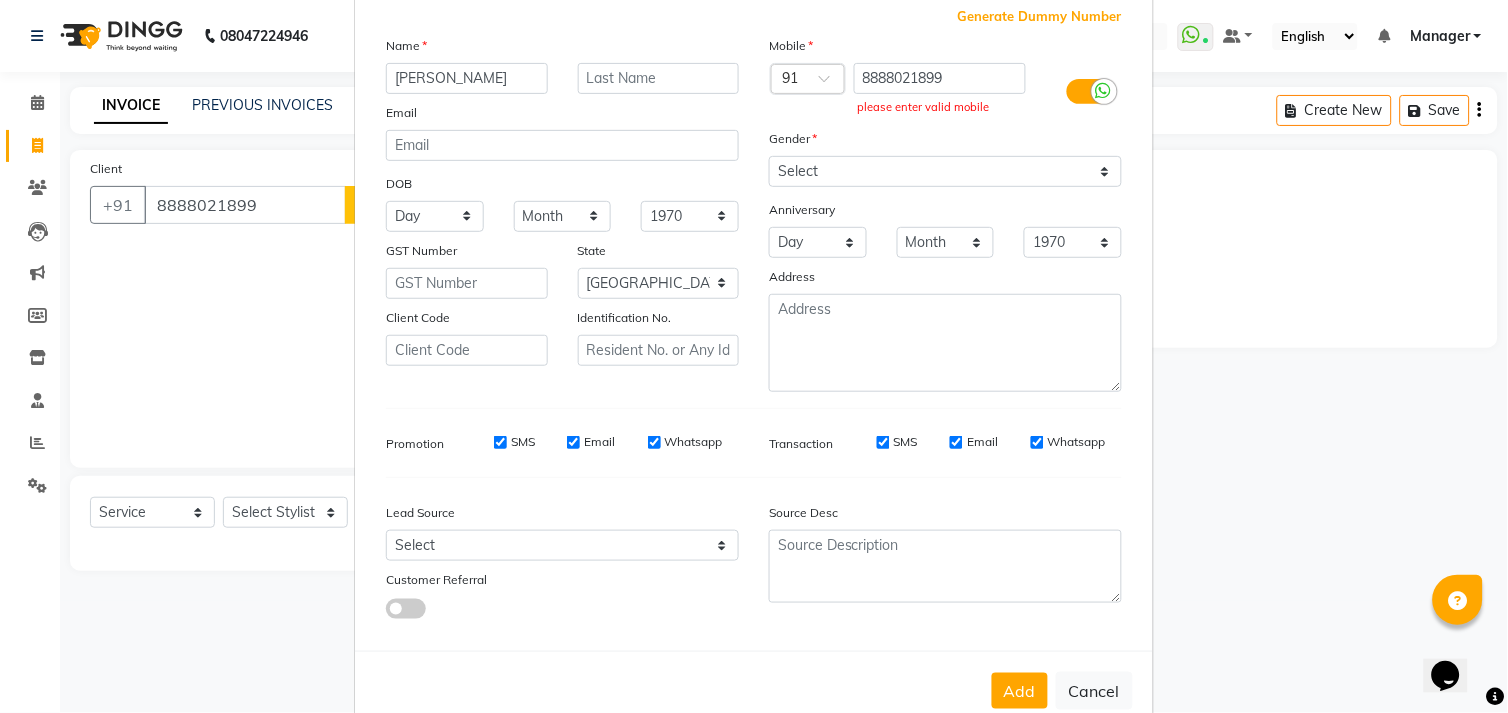 scroll, scrollTop: 163, scrollLeft: 0, axis: vertical 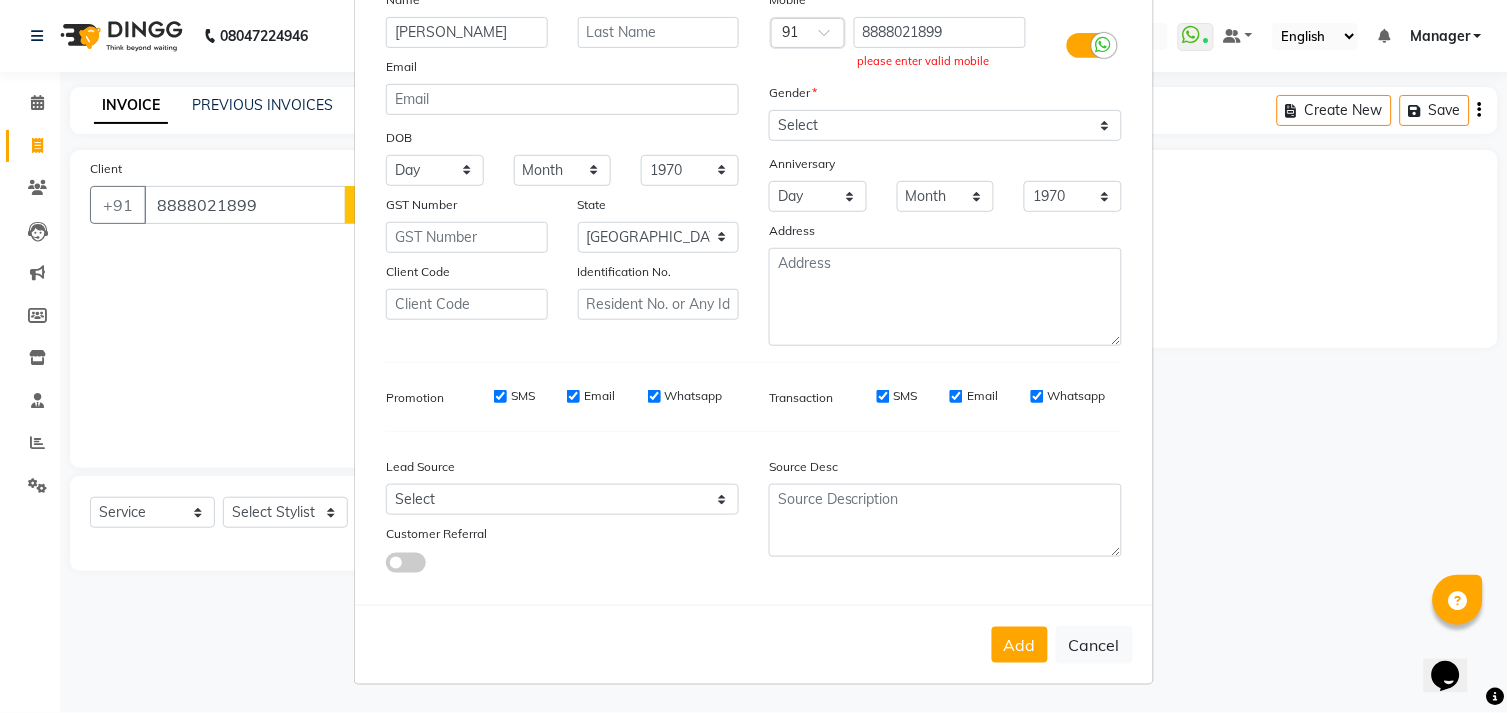 click on "Cancel" at bounding box center [1094, 645] 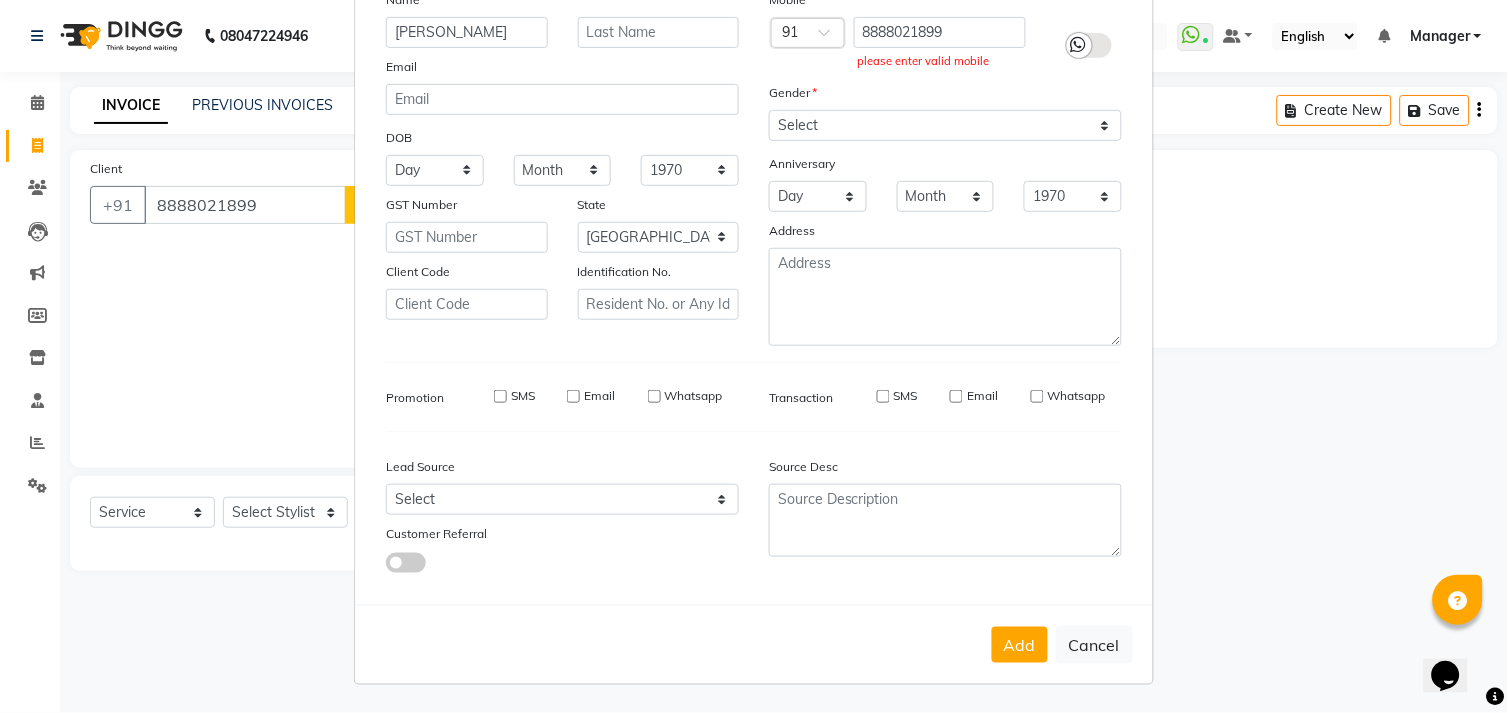 type 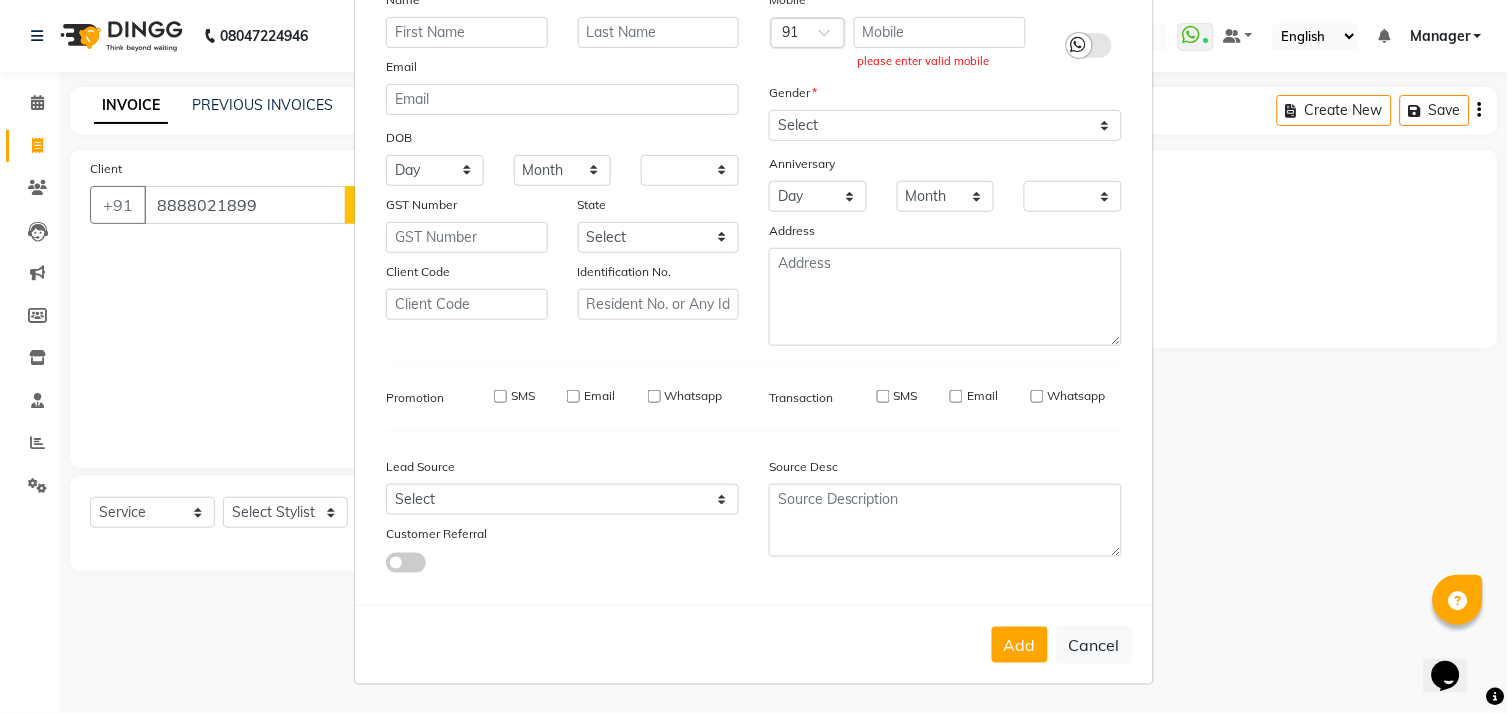 scroll, scrollTop: 158, scrollLeft: 0, axis: vertical 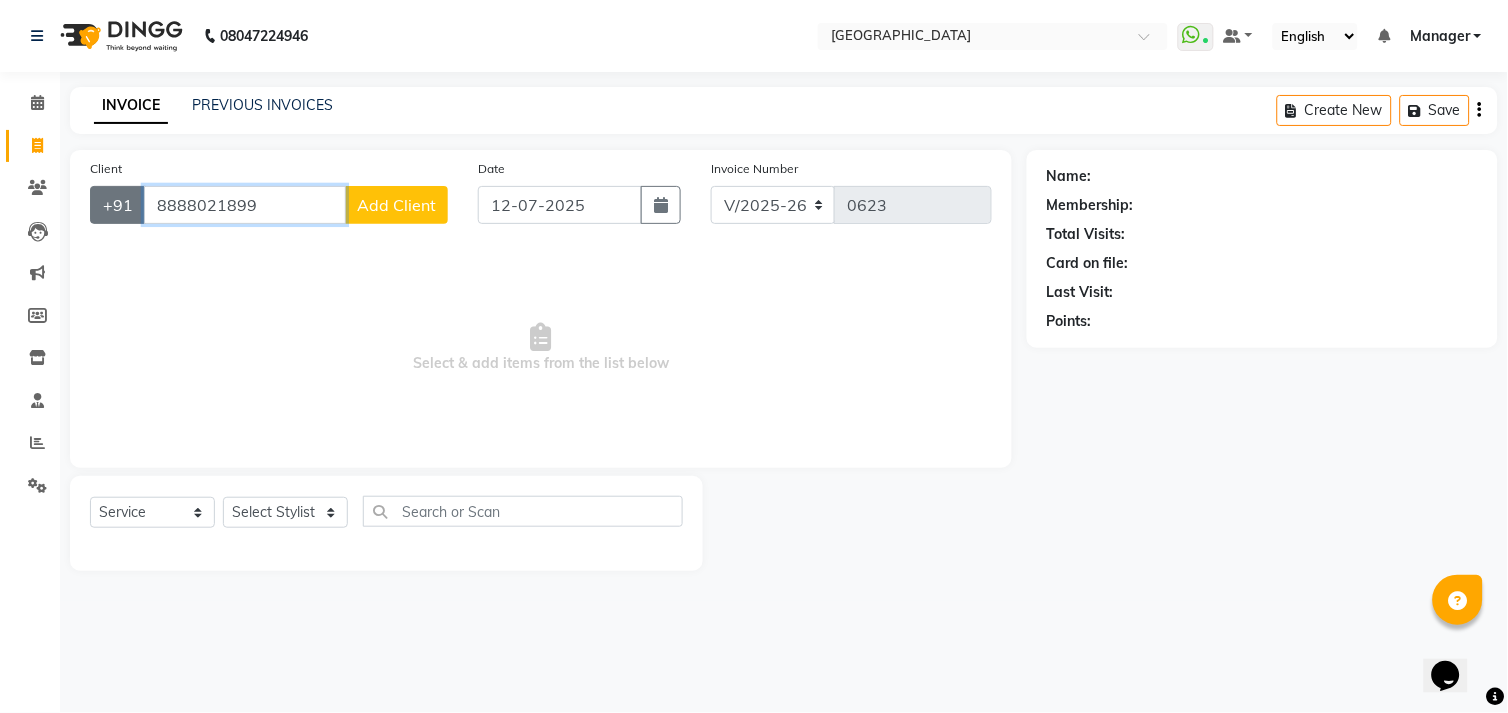 drag, startPoint x: 298, startPoint y: 202, endPoint x: 128, endPoint y: 200, distance: 170.01176 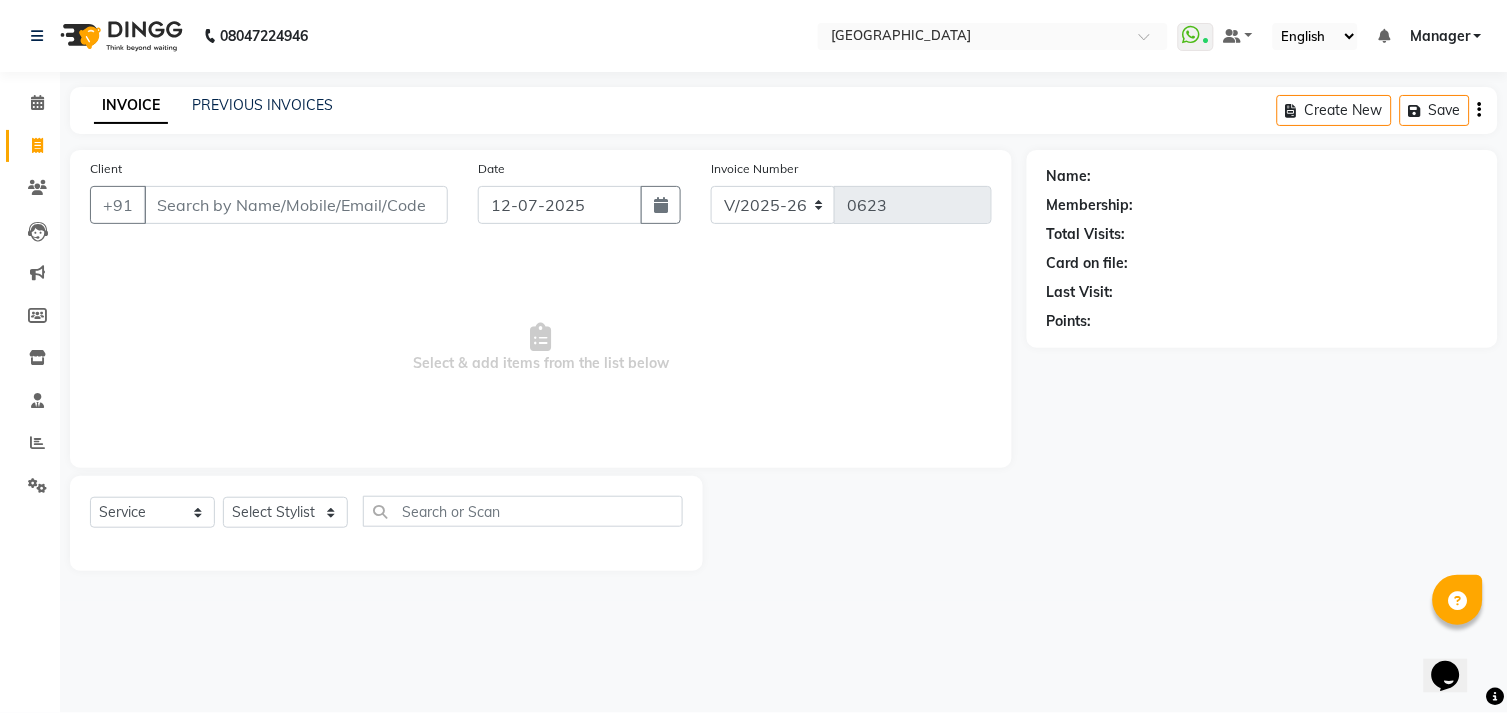 click on "Select & add items from the list below" at bounding box center [541, 348] 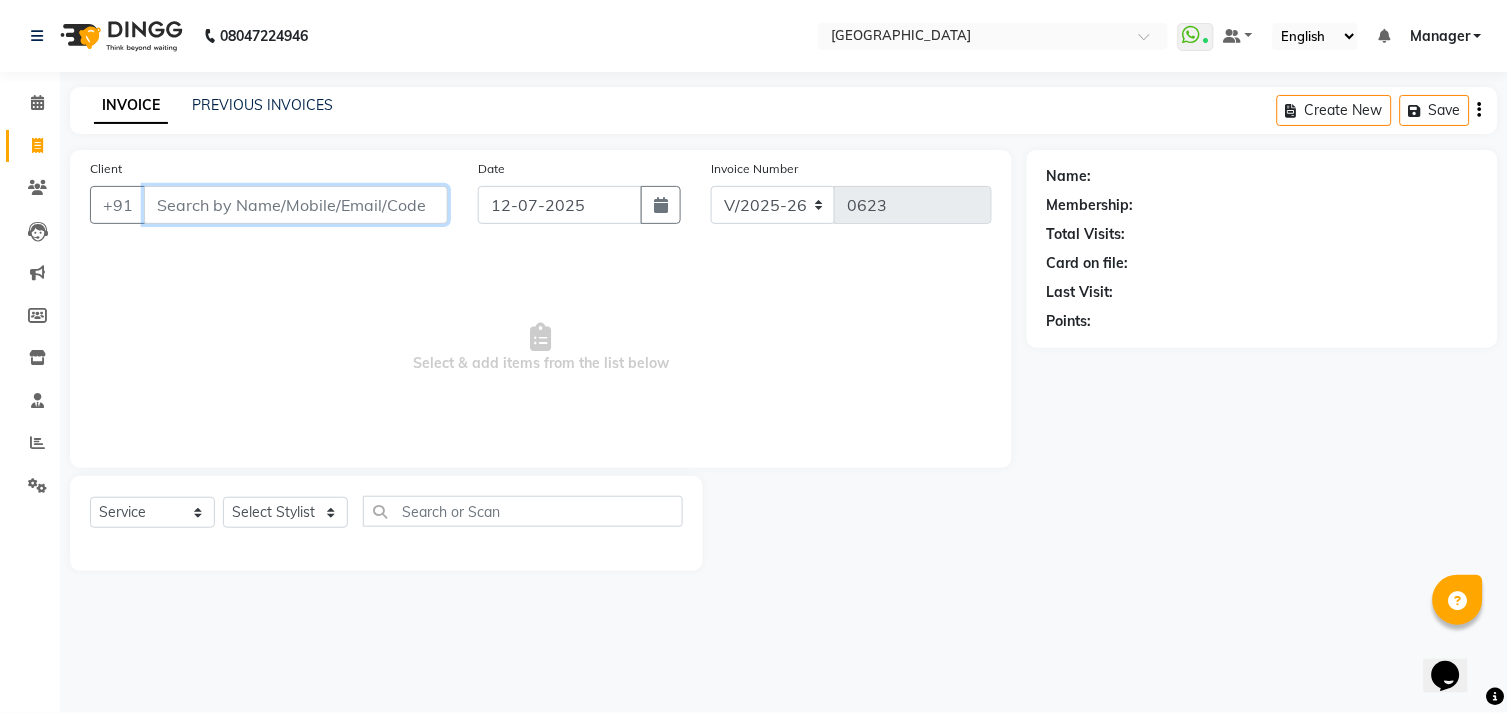 click on "Client" at bounding box center (296, 205) 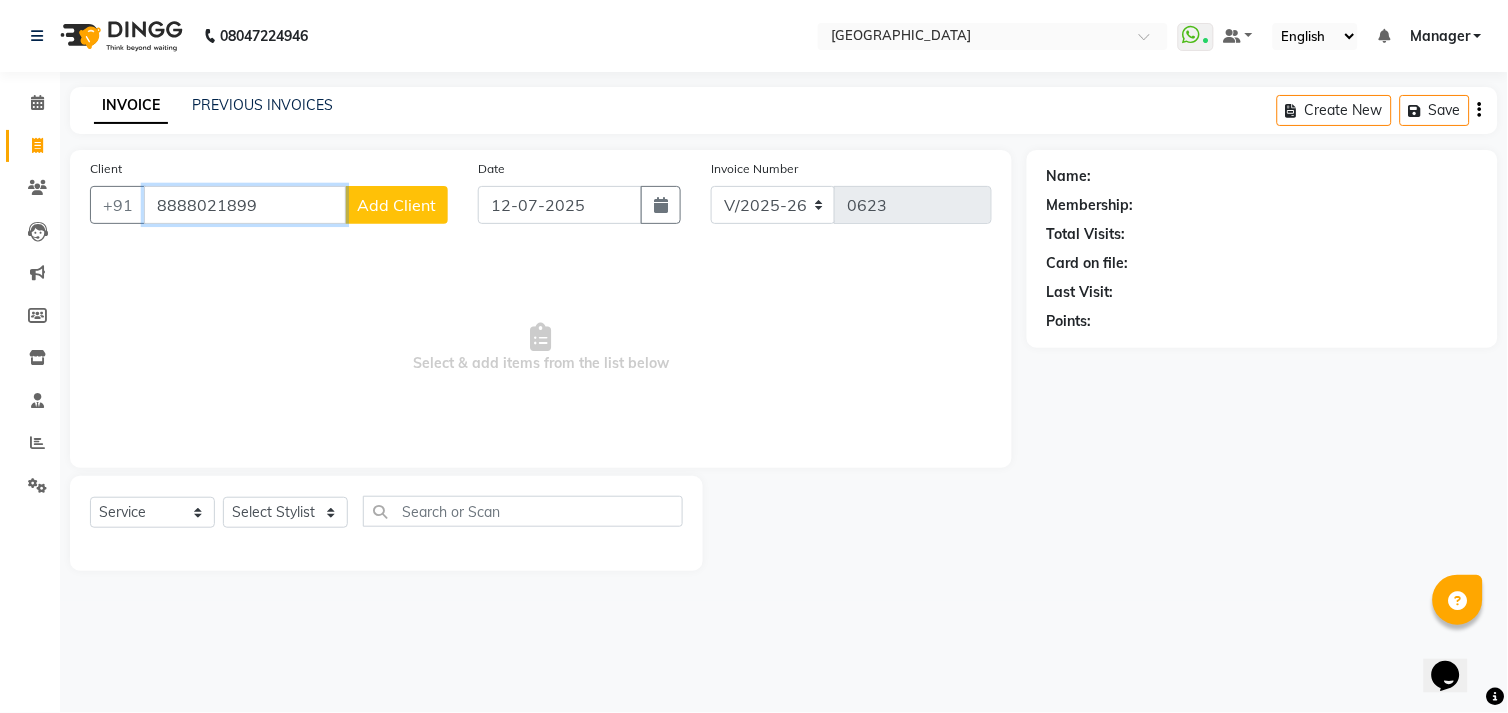 type on "8888021899" 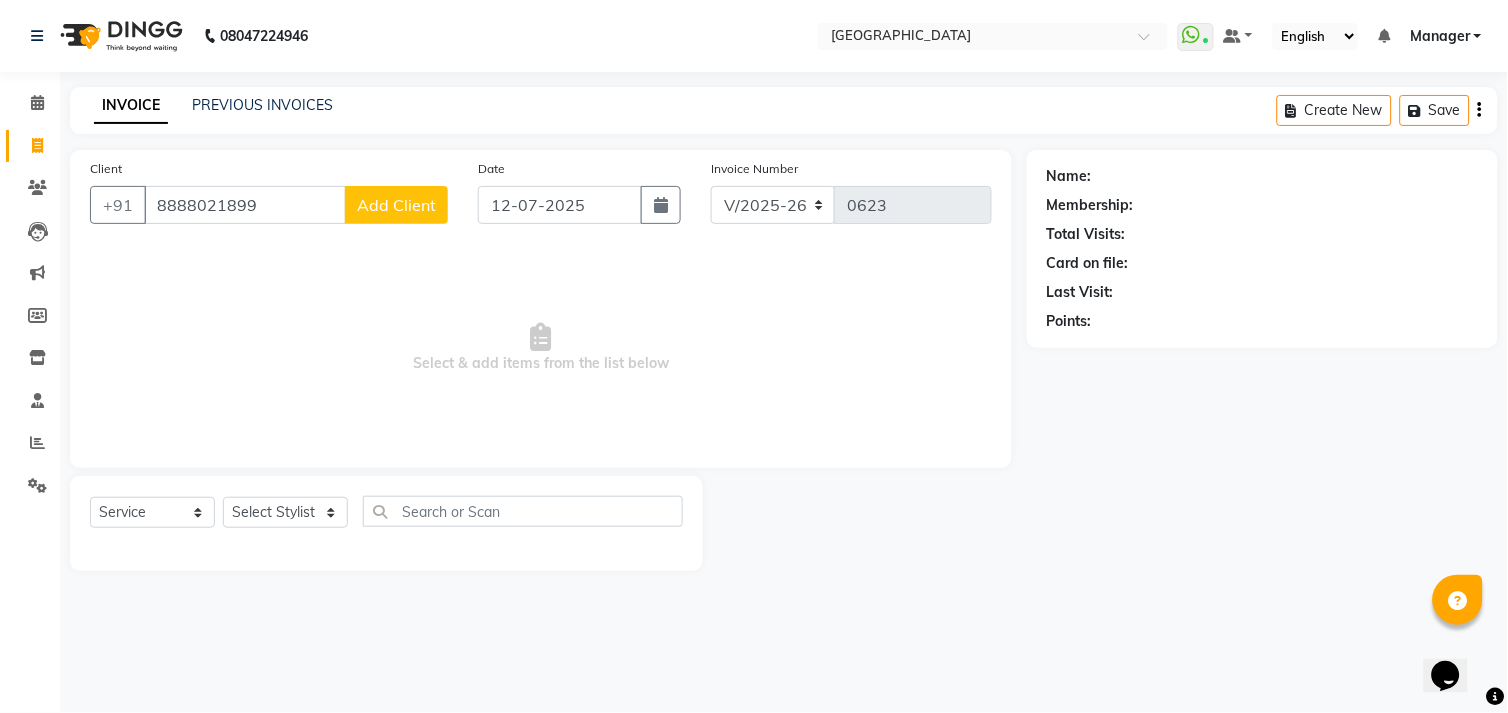click on "Add Client" 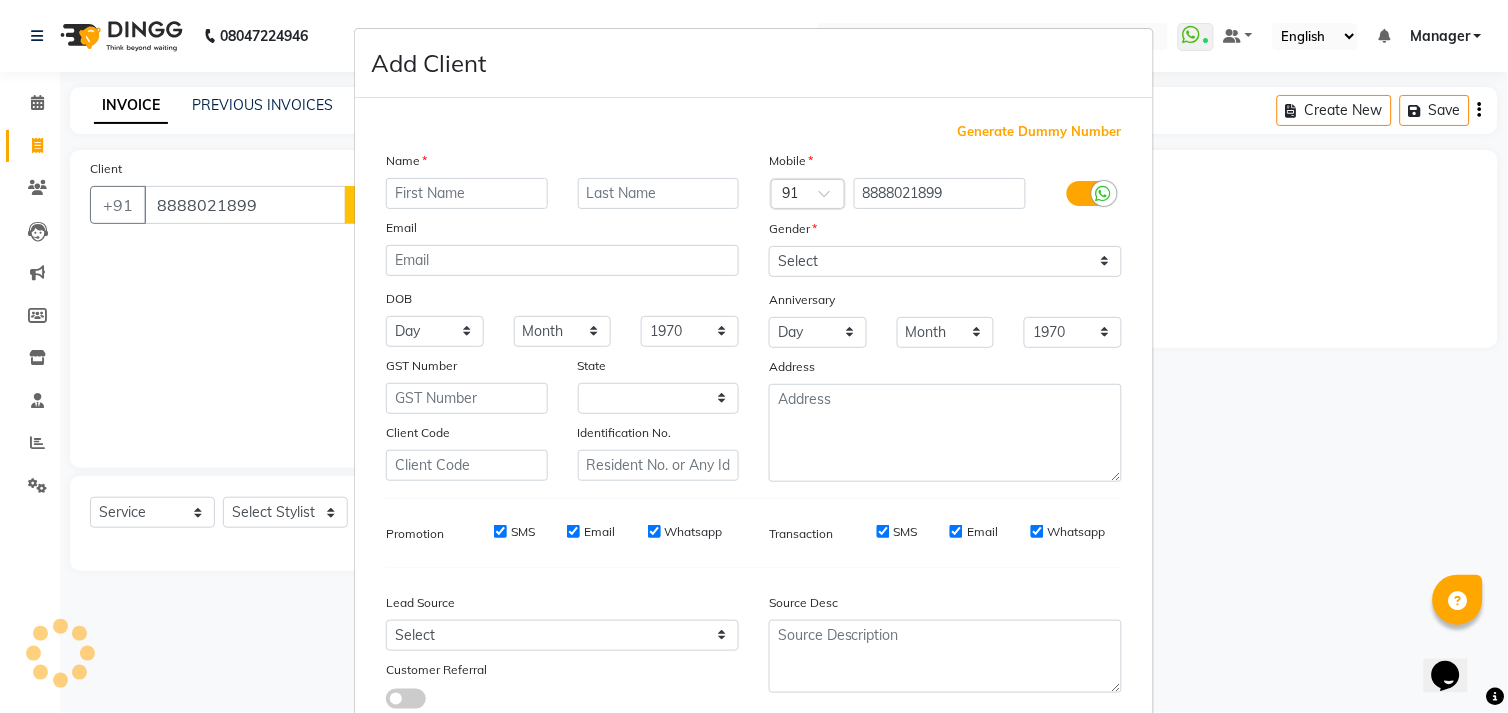 select on "21" 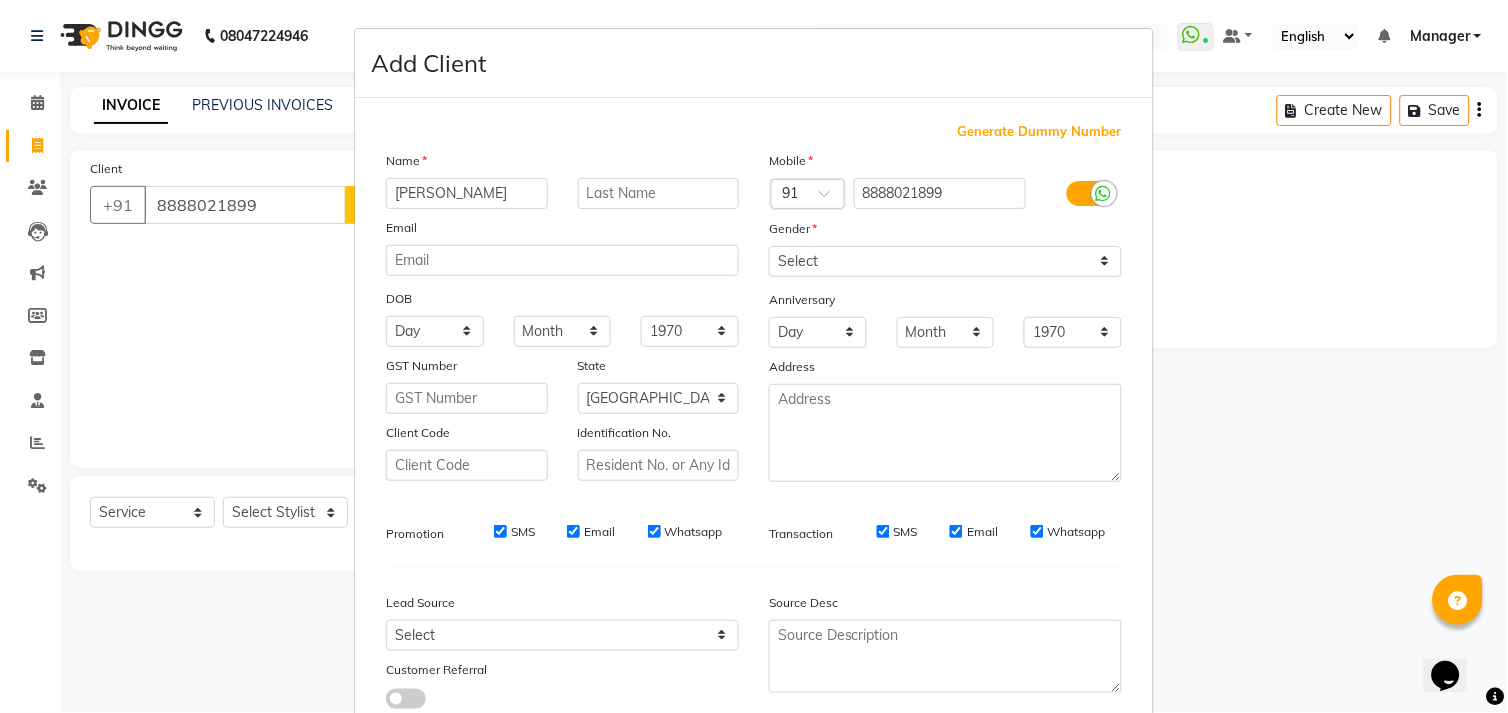 type on "[PERSON_NAME]" 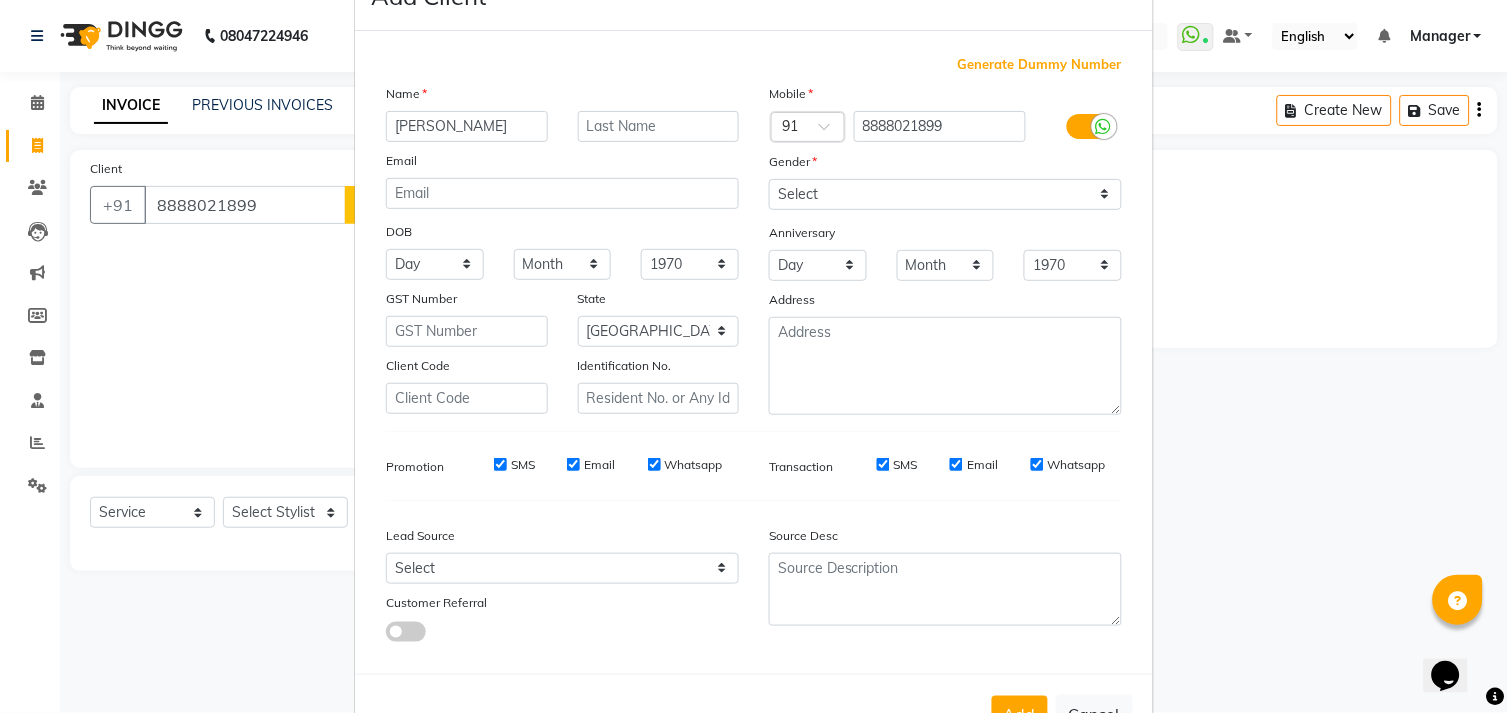 scroll, scrollTop: 137, scrollLeft: 0, axis: vertical 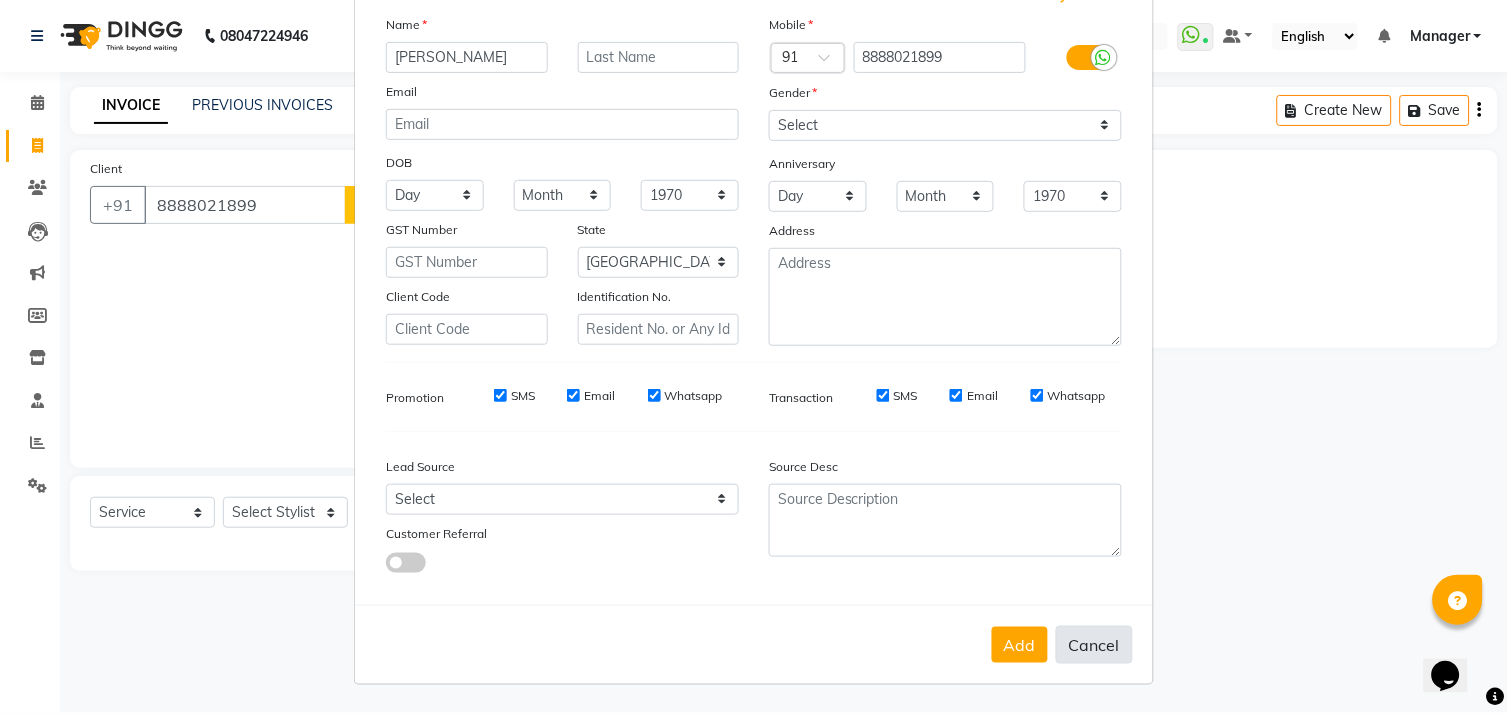 drag, startPoint x: 1130, startPoint y: 655, endPoint x: 1066, endPoint y: 637, distance: 66.48308 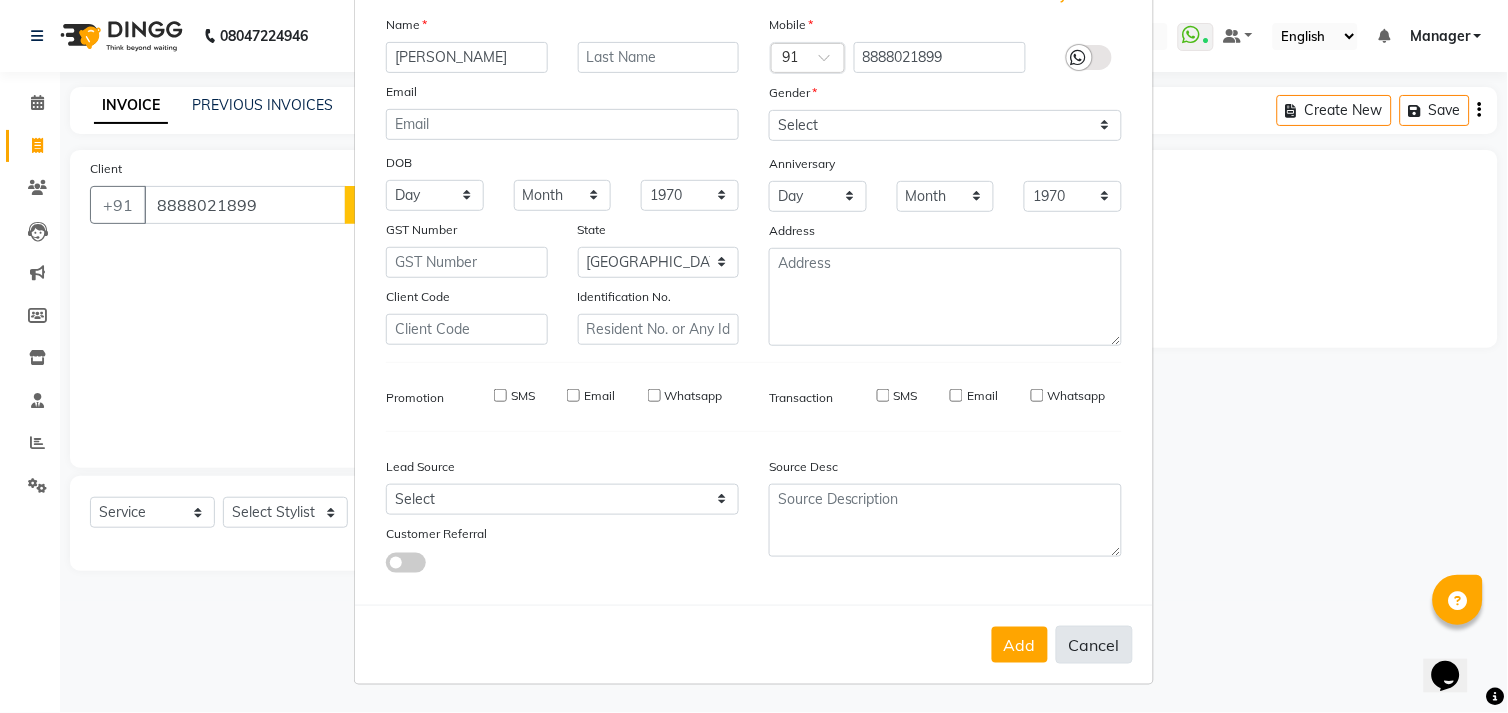 type 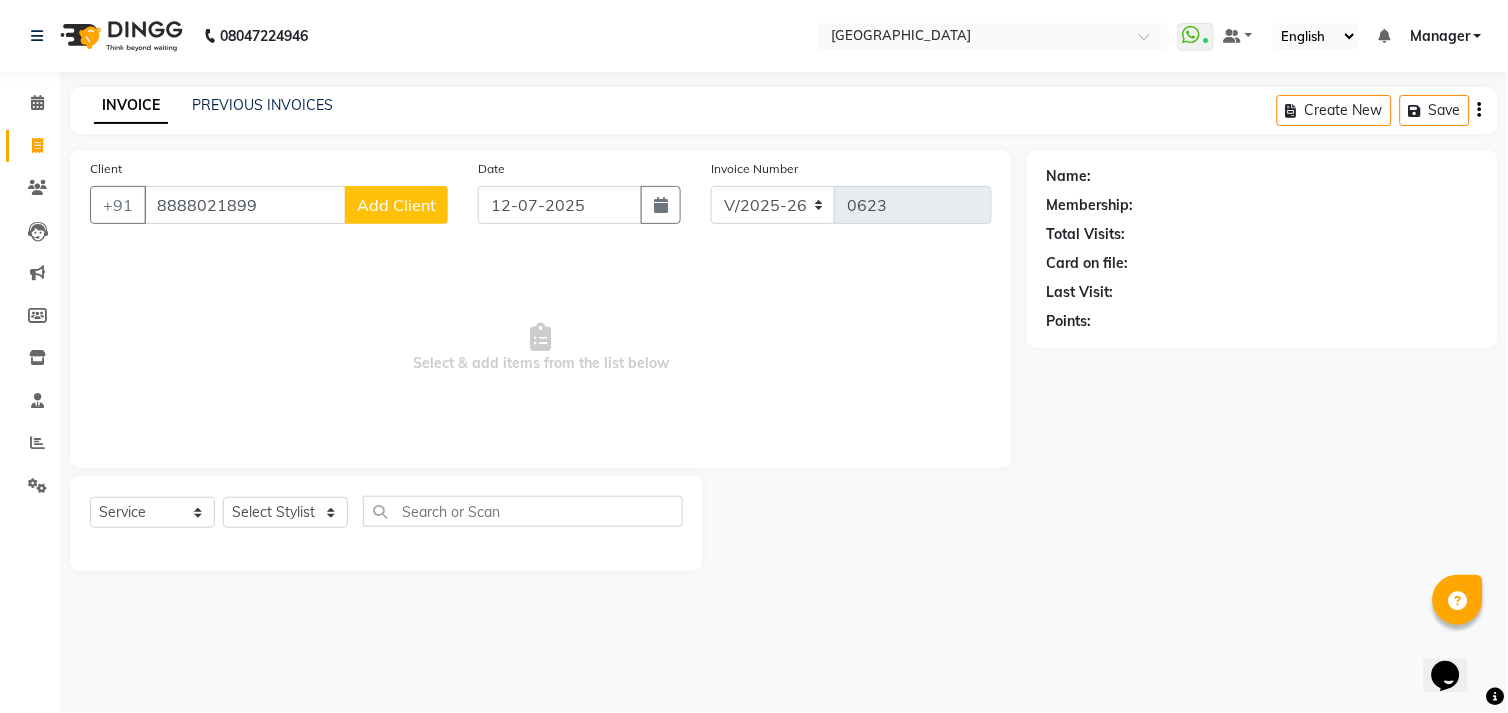 click on "Client +91 8888021899 Add Client" 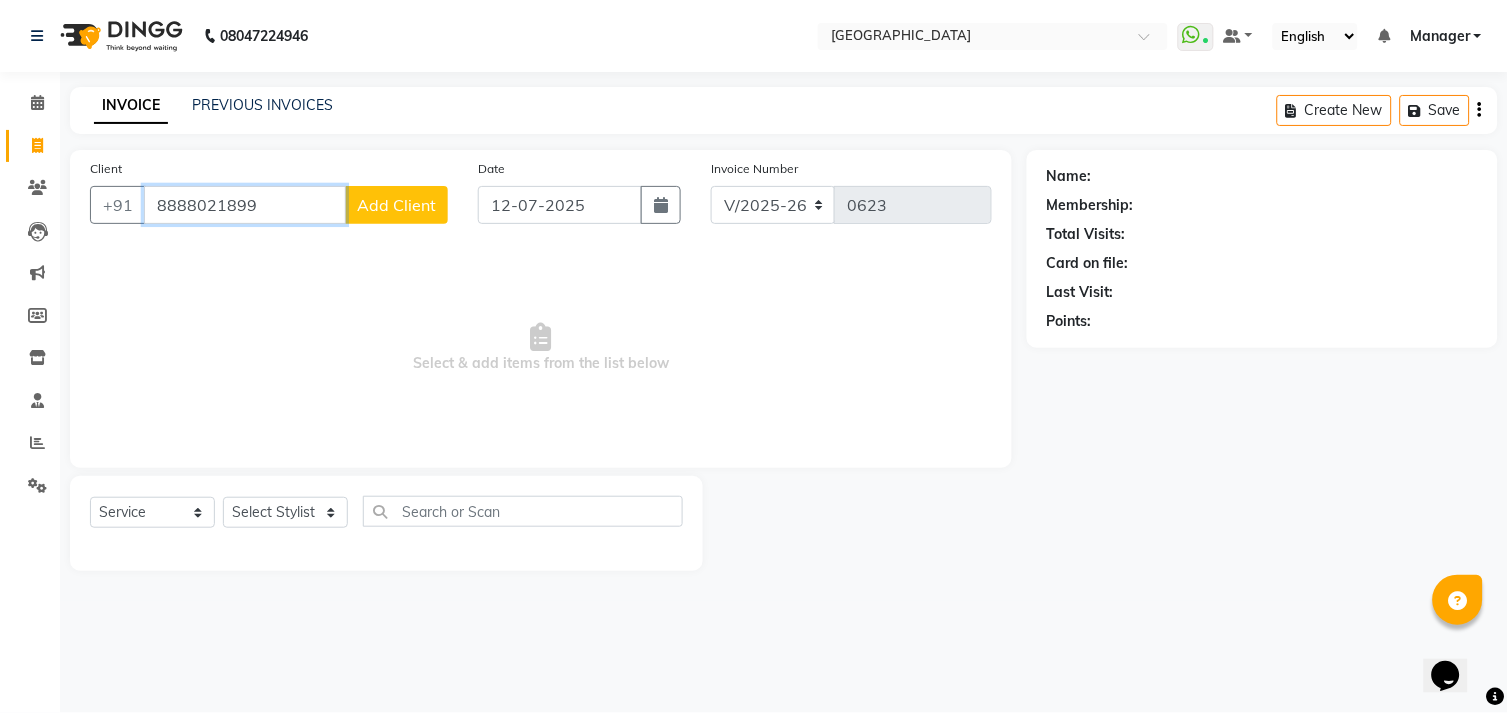 click on "8888021899" at bounding box center [245, 205] 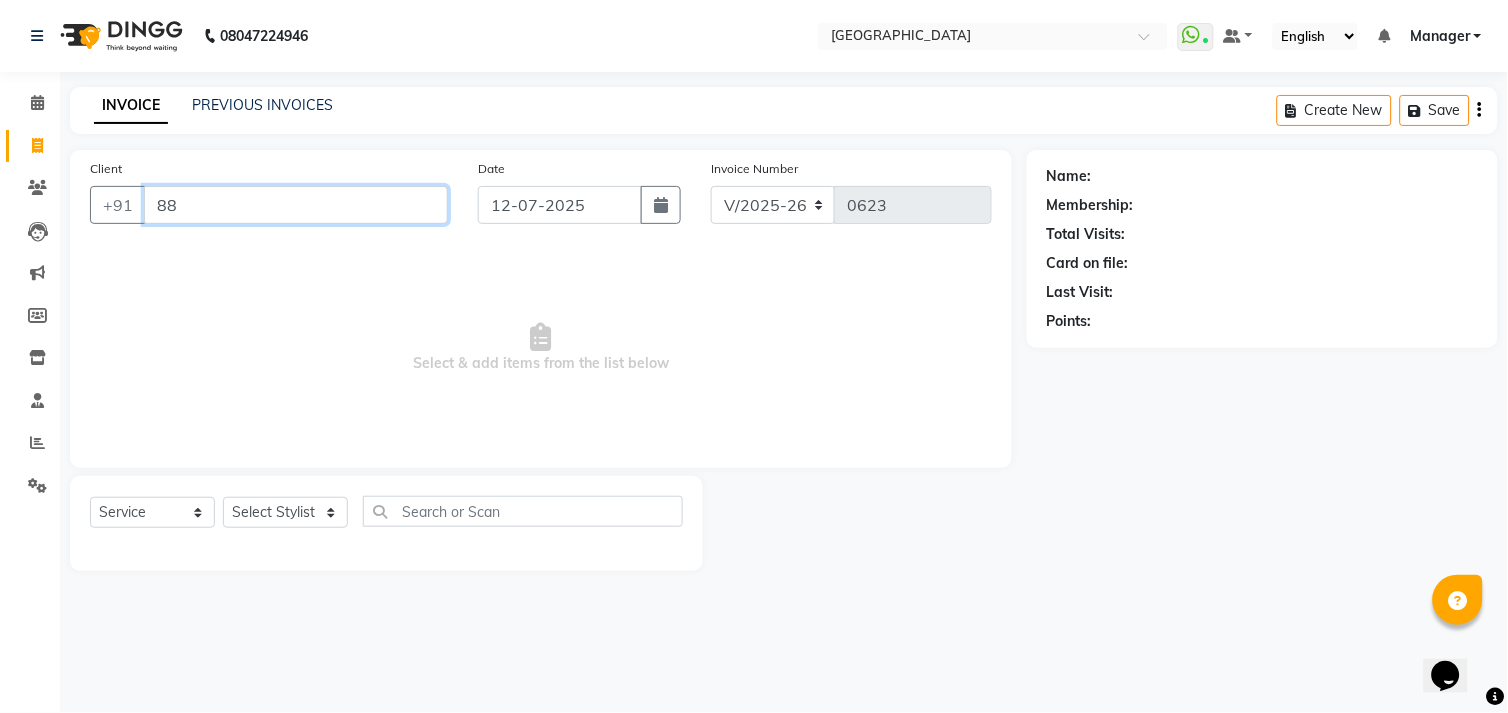 type on "8" 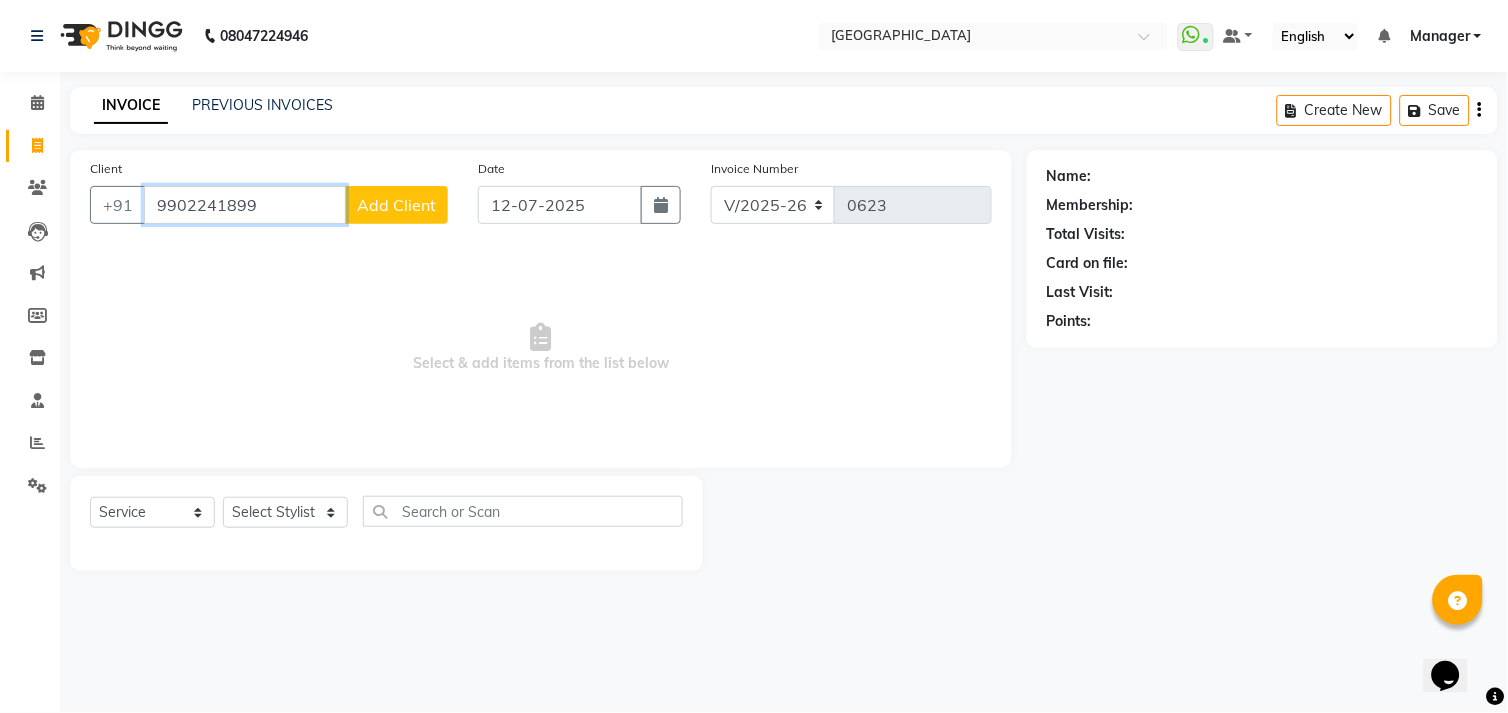 type on "9902241899" 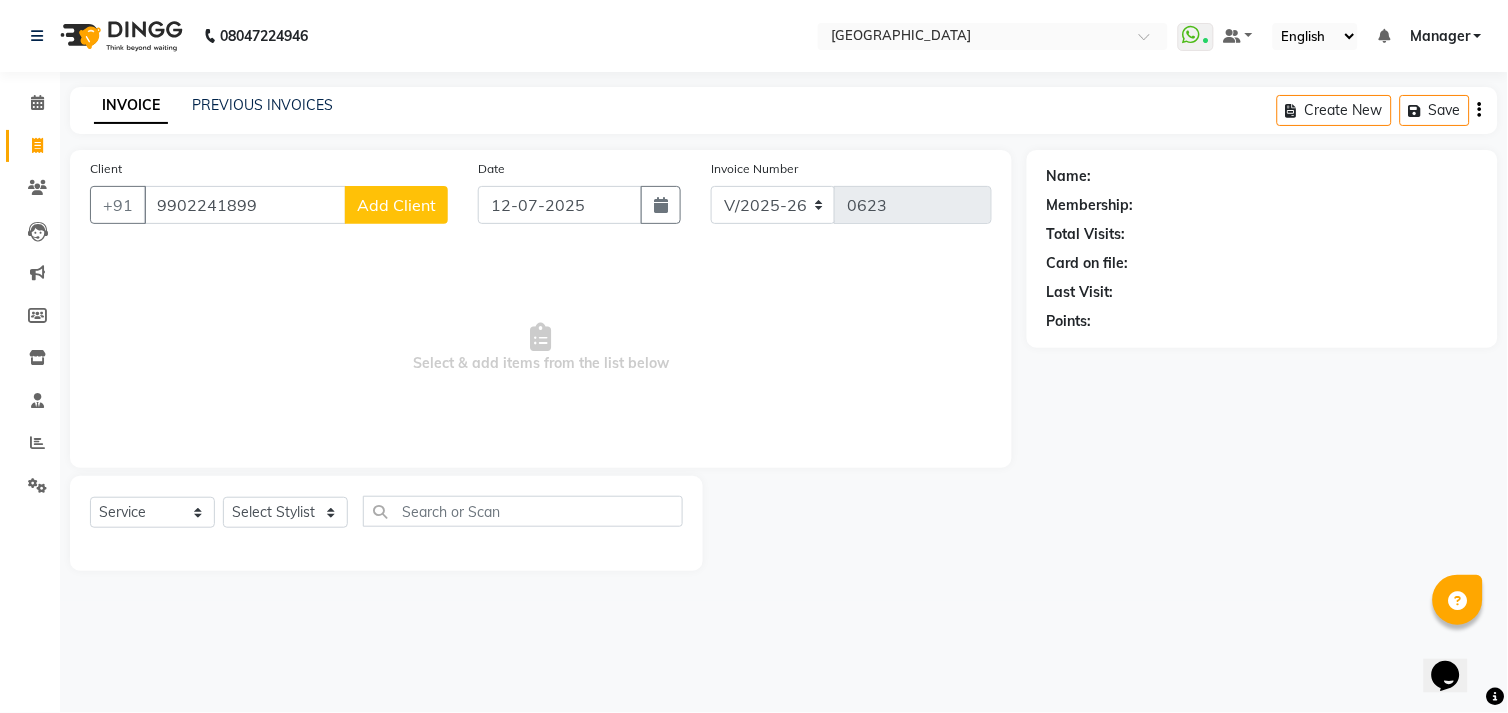 click on "Add Client" 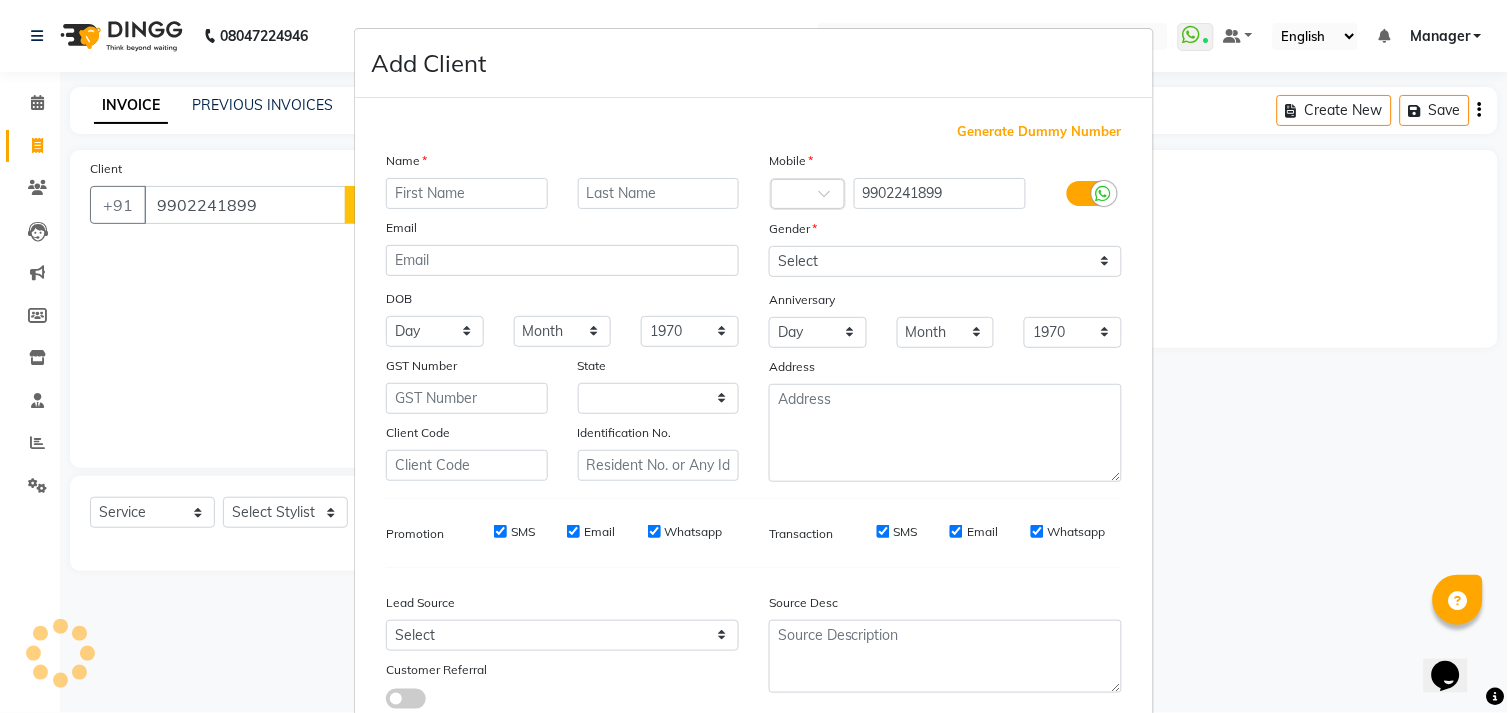 select on "21" 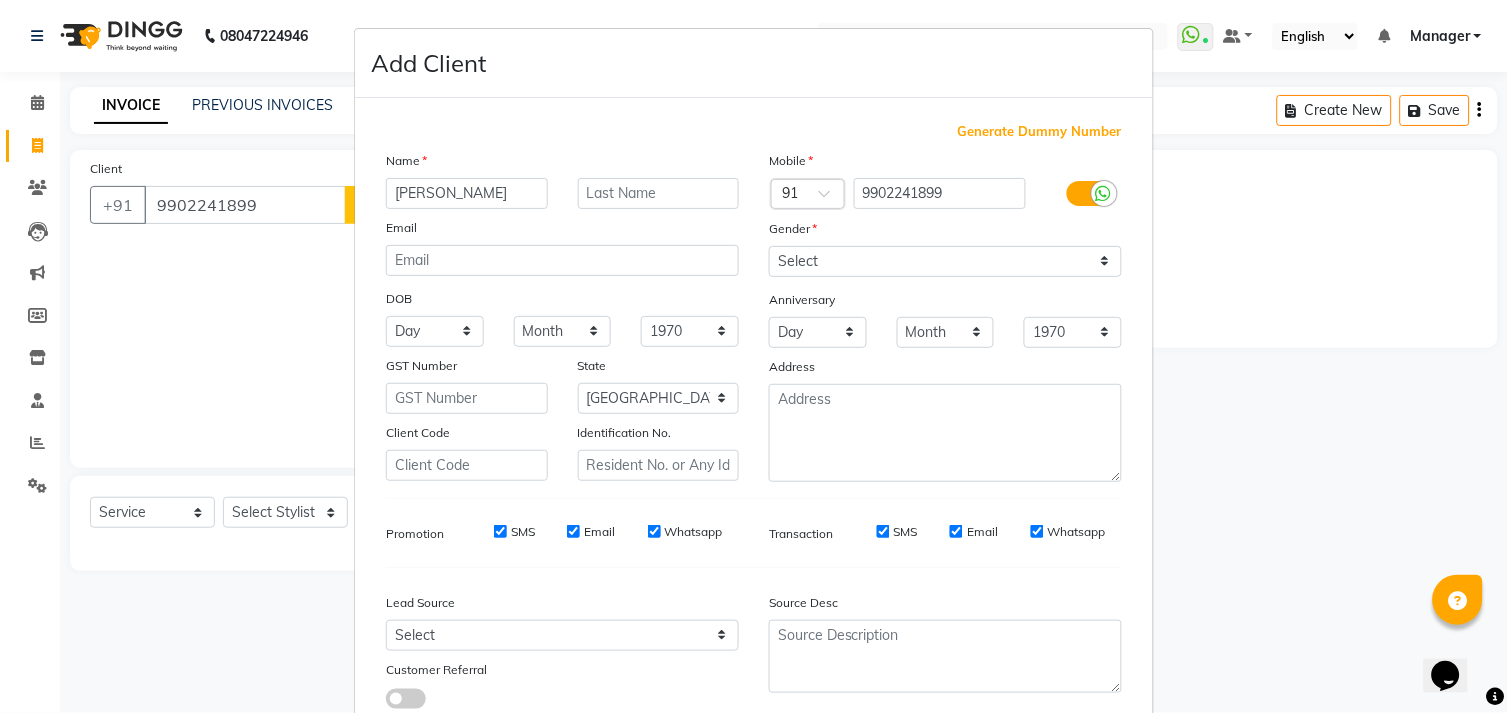 type on "[PERSON_NAME]" 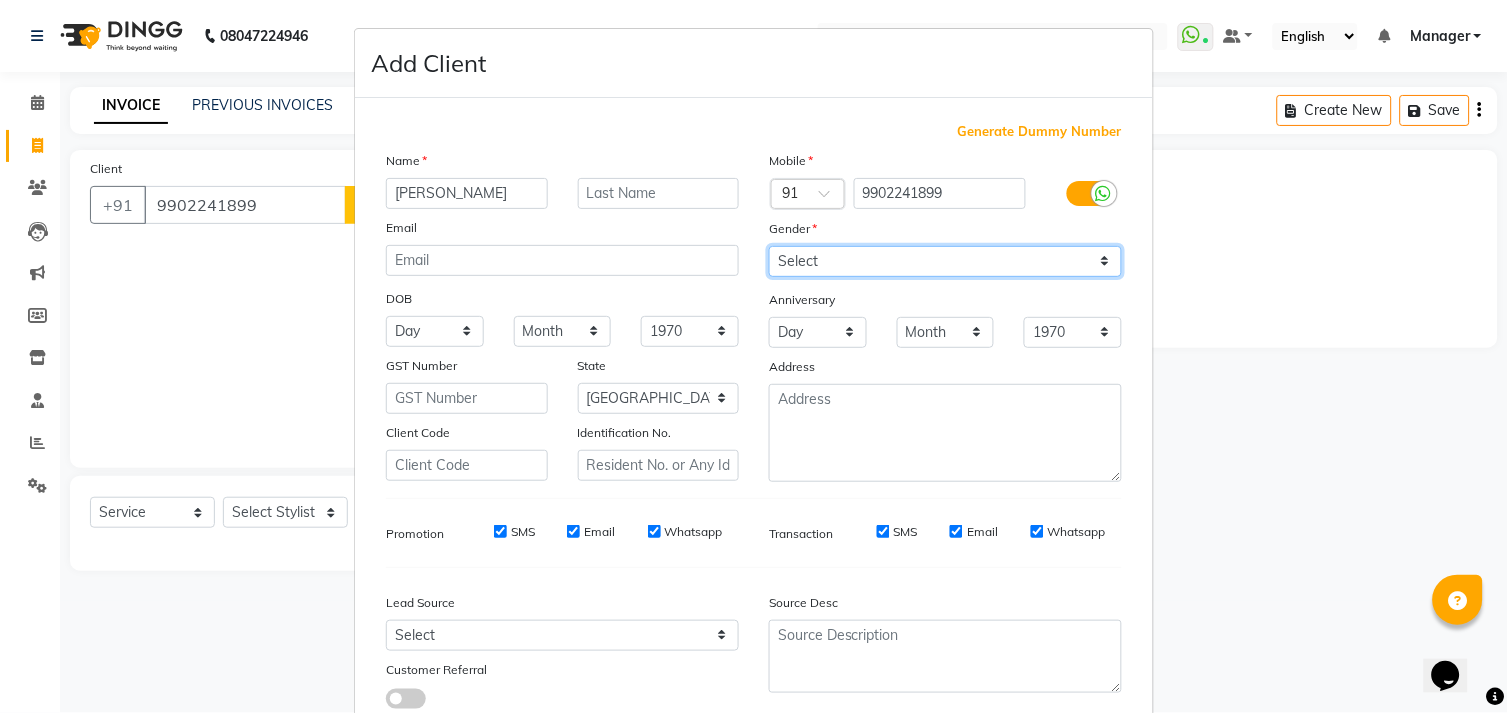 click on "Select Male Female Other Prefer Not To Say" at bounding box center [945, 261] 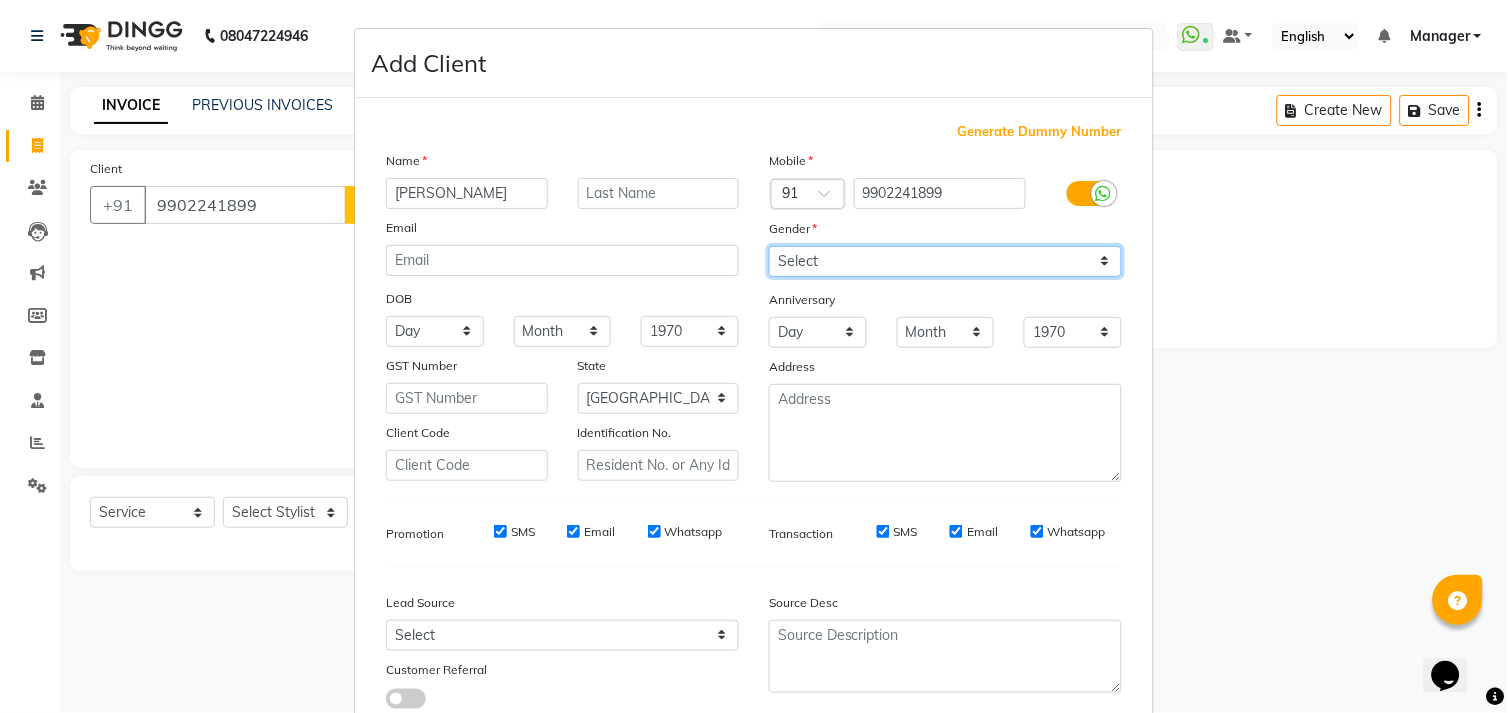 select on "male" 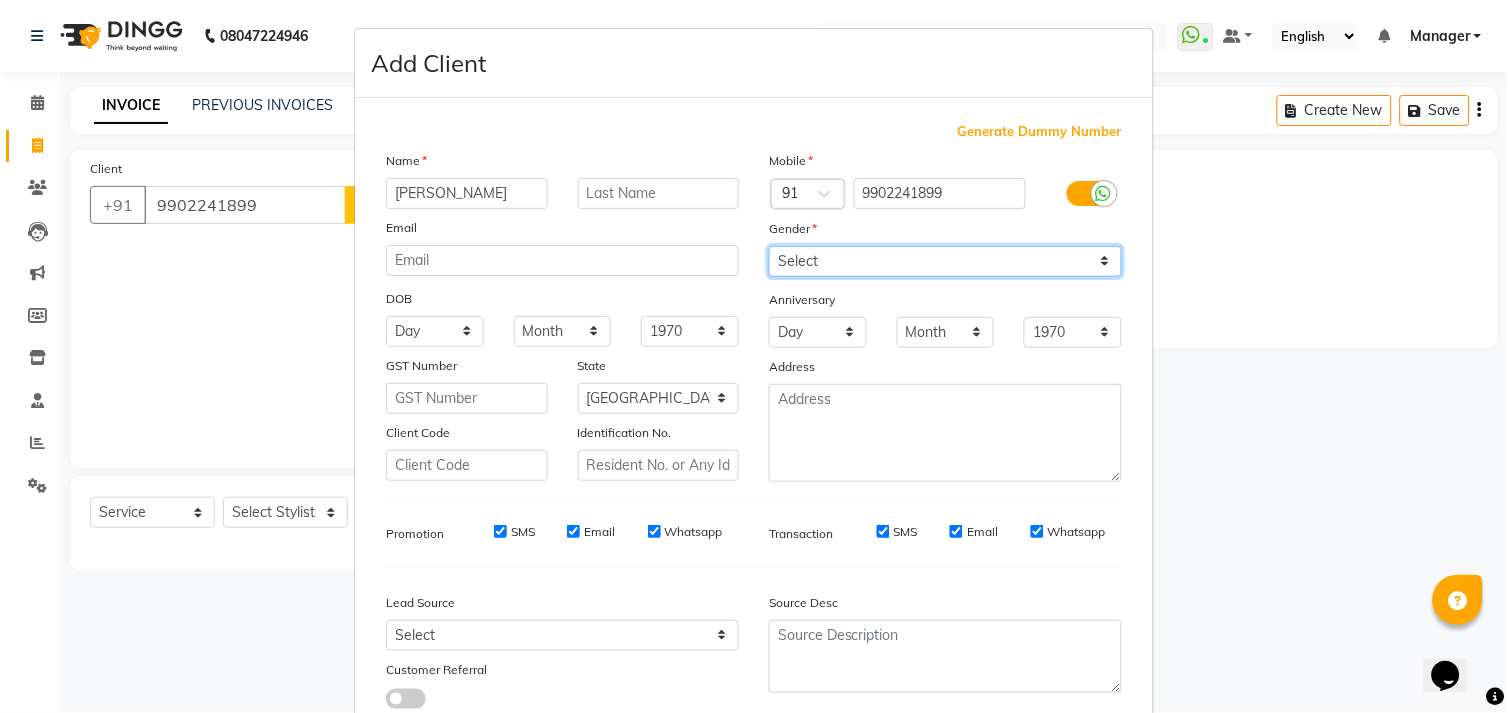 click on "Select Male Female Other Prefer Not To Say" at bounding box center [945, 261] 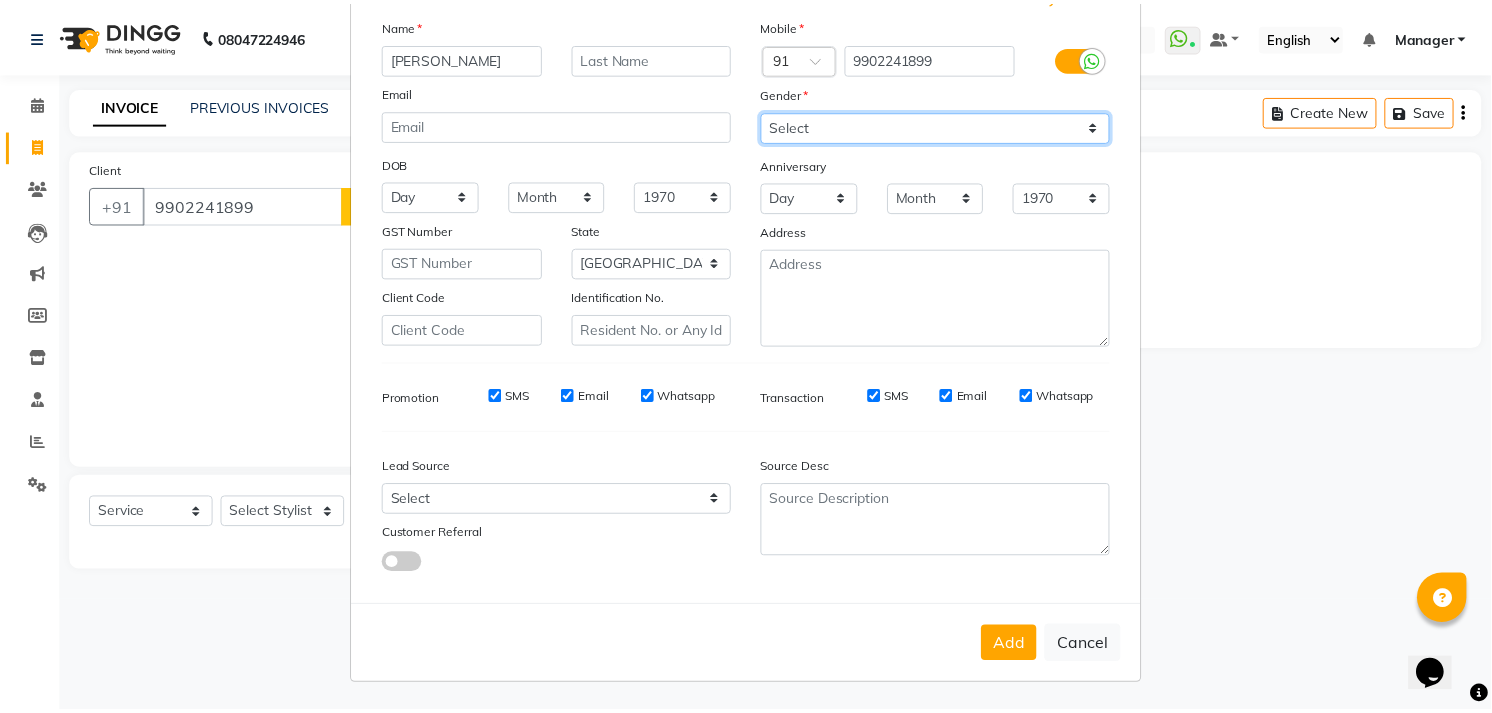 scroll, scrollTop: 137, scrollLeft: 0, axis: vertical 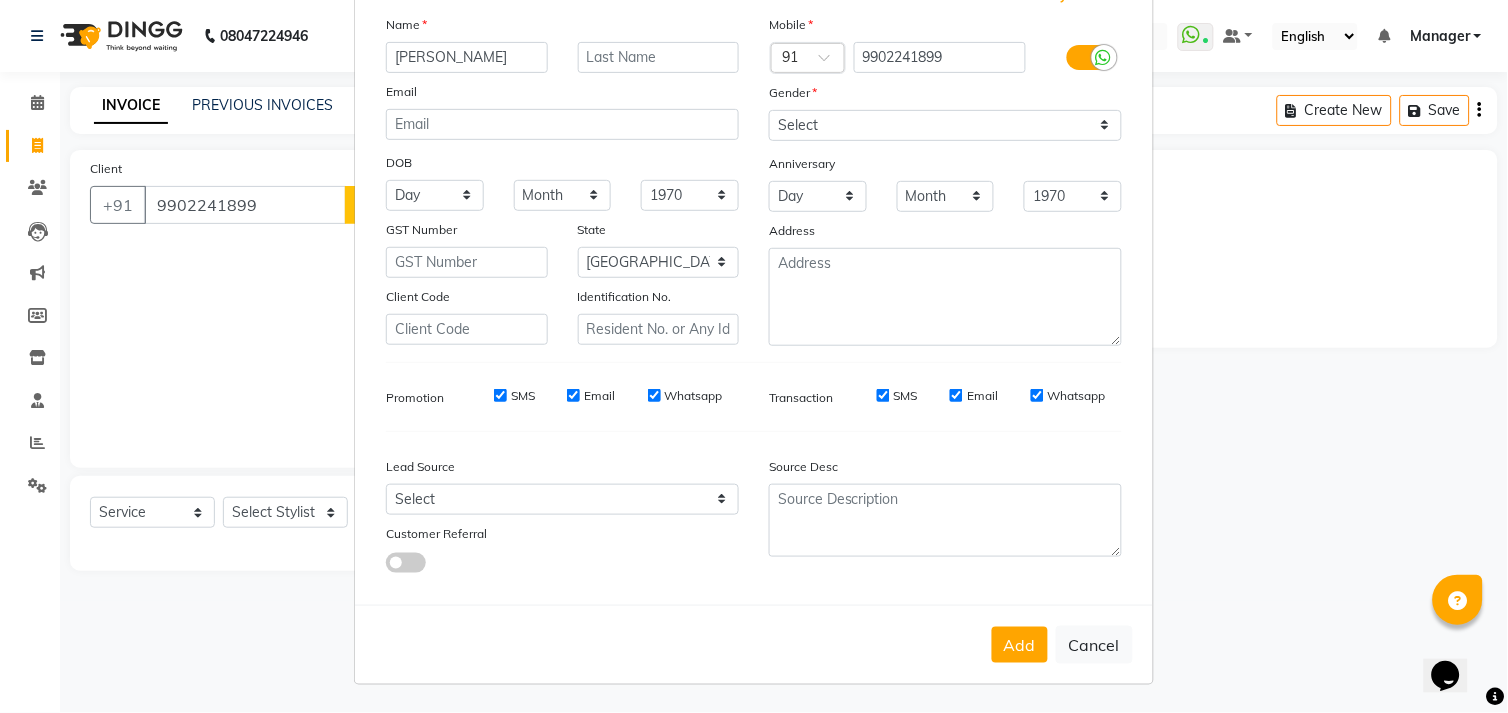 click on "Add" at bounding box center [1020, 645] 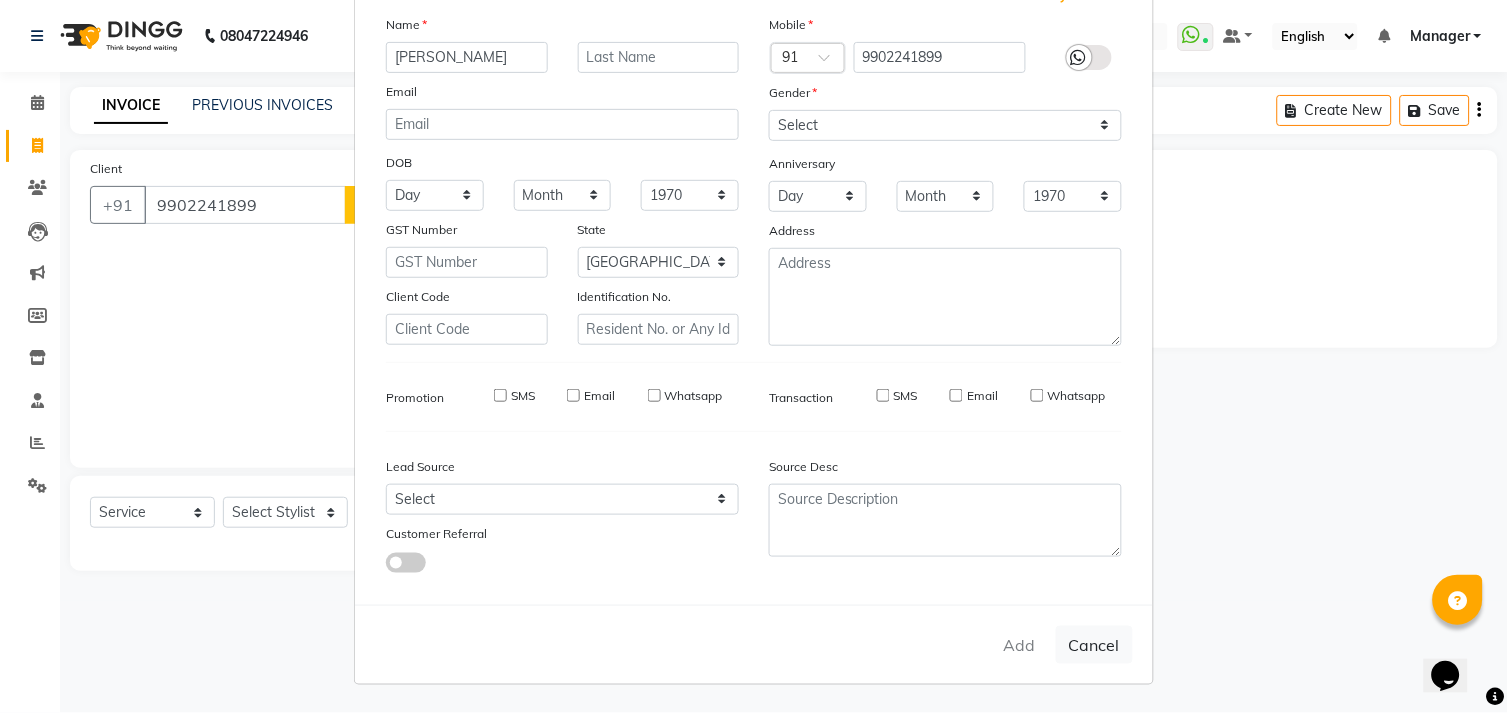 type 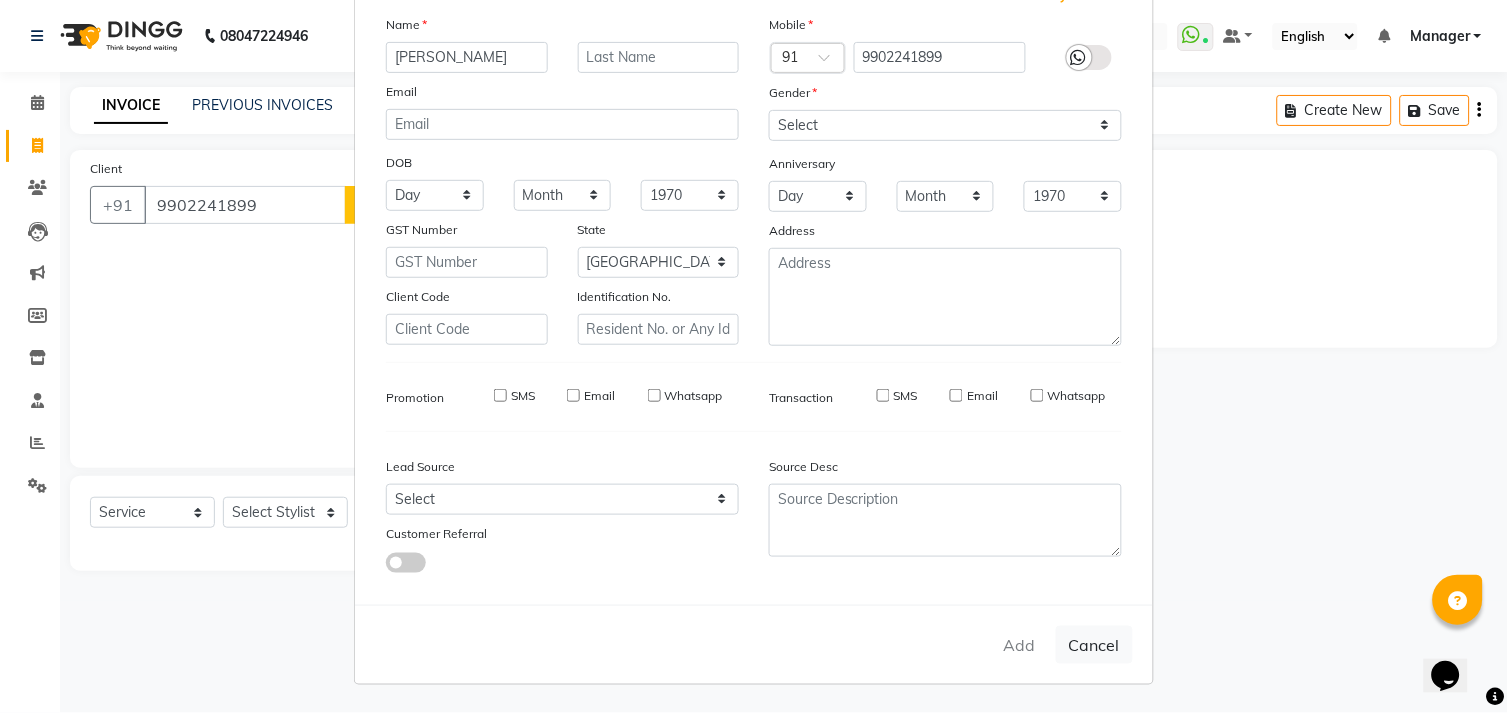 type 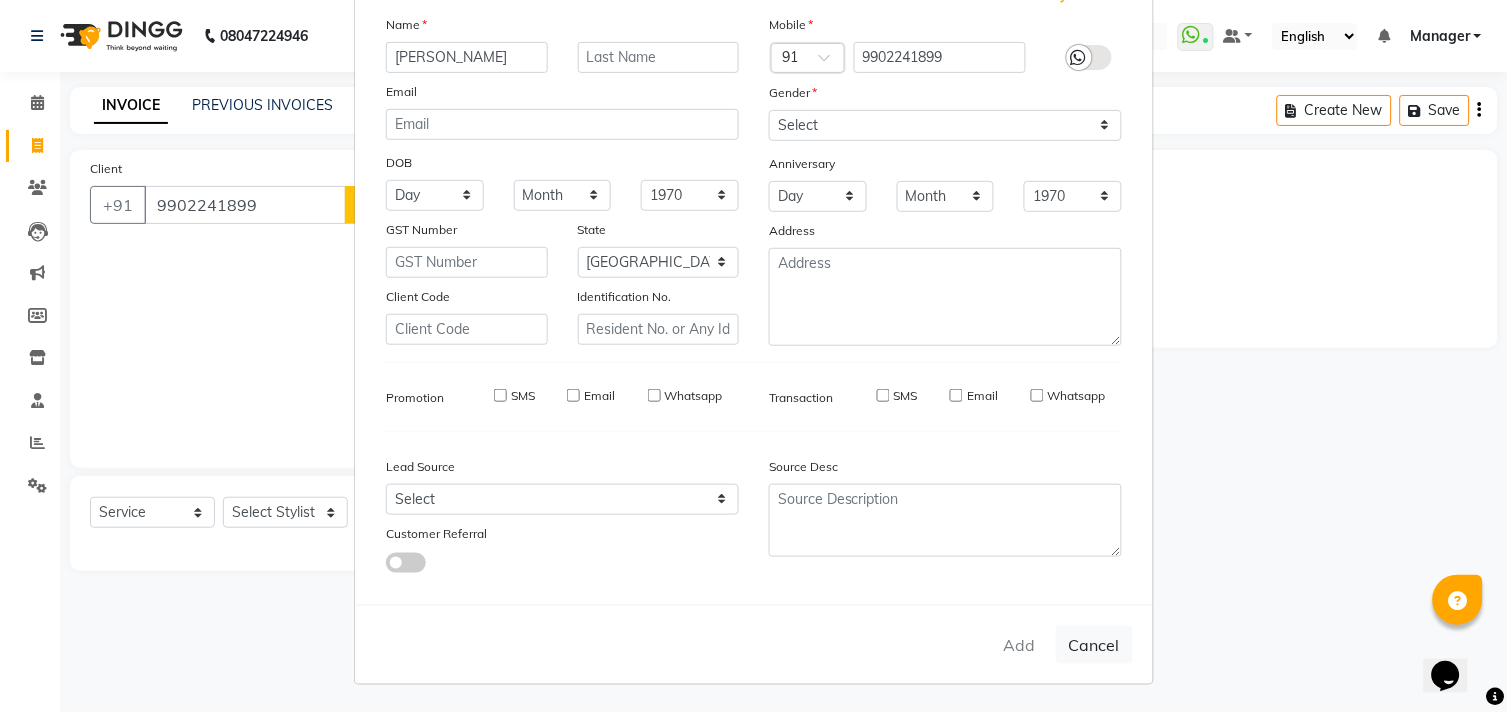 select 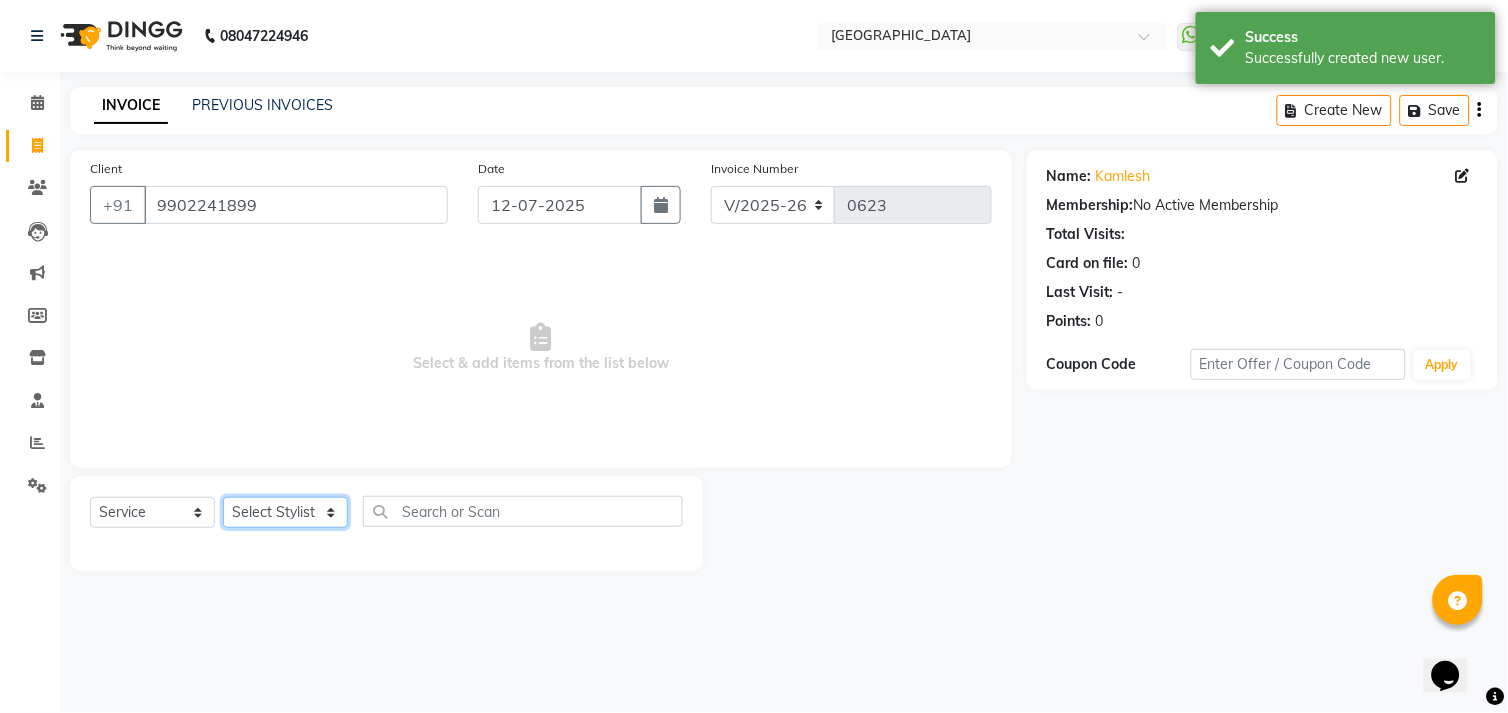 click on "Select Stylist [PERSON_NAME] [PERSON_NAME]  Manager [PERSON_NAME] Owner [PERSON_NAME] Rahul Sir [PERSON_NAME]" 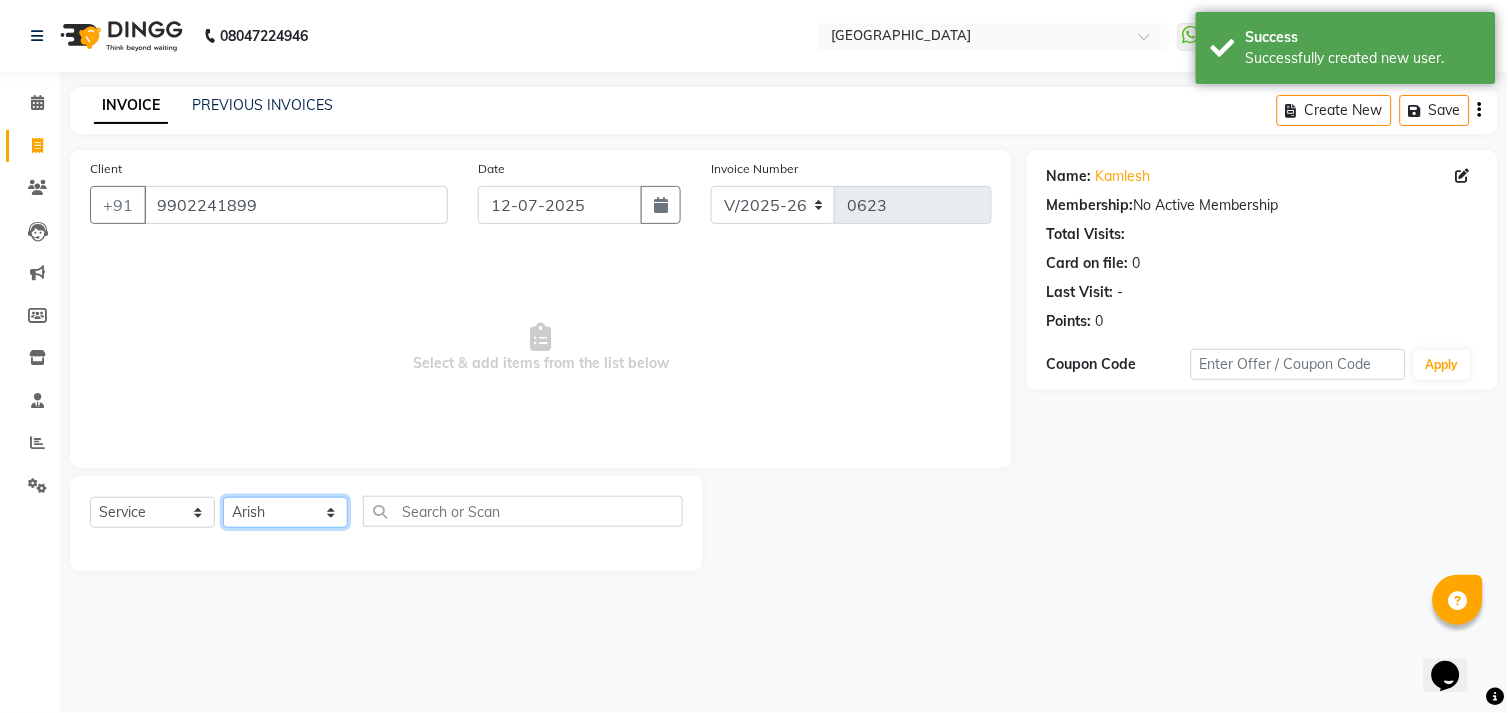 click on "Select Stylist [PERSON_NAME] [PERSON_NAME]  Manager [PERSON_NAME] Owner [PERSON_NAME] Rahul Sir [PERSON_NAME]" 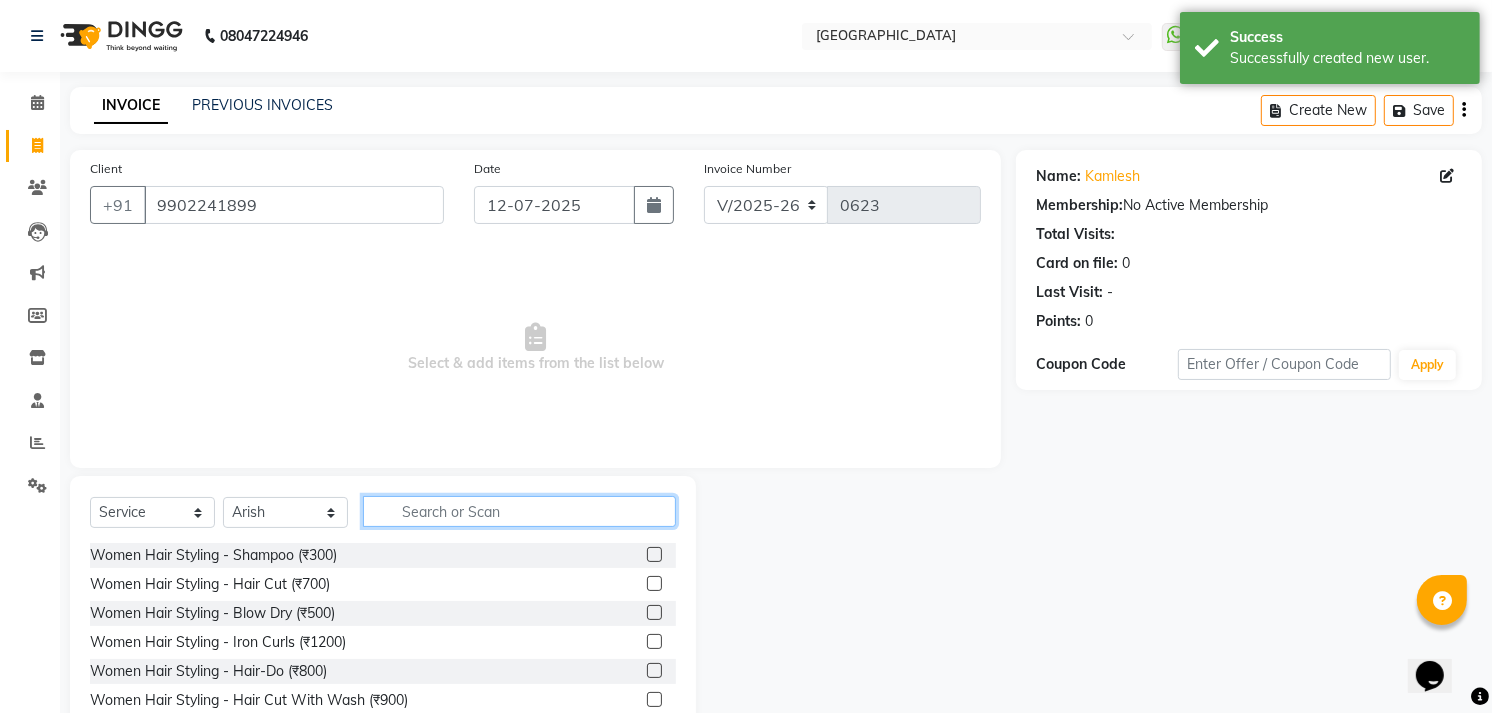 click 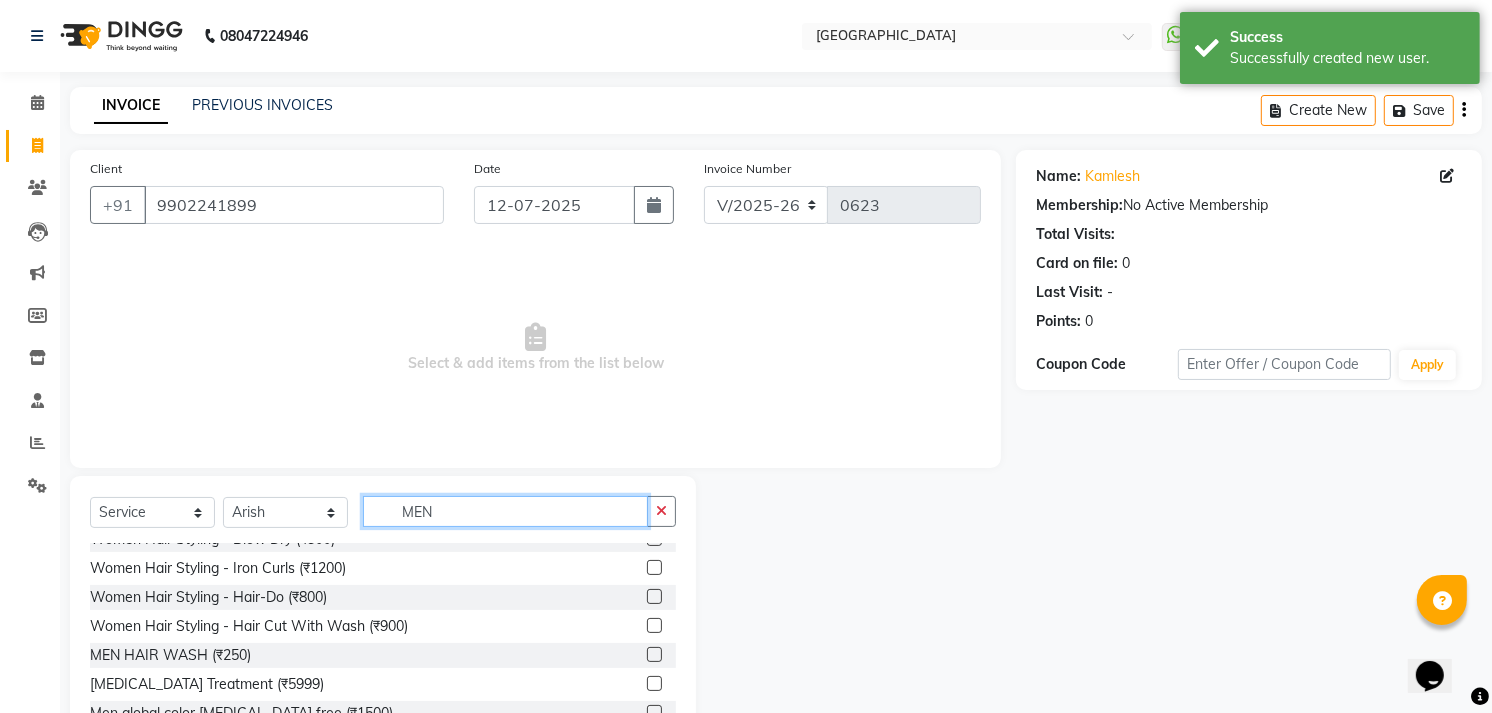 scroll, scrollTop: 111, scrollLeft: 0, axis: vertical 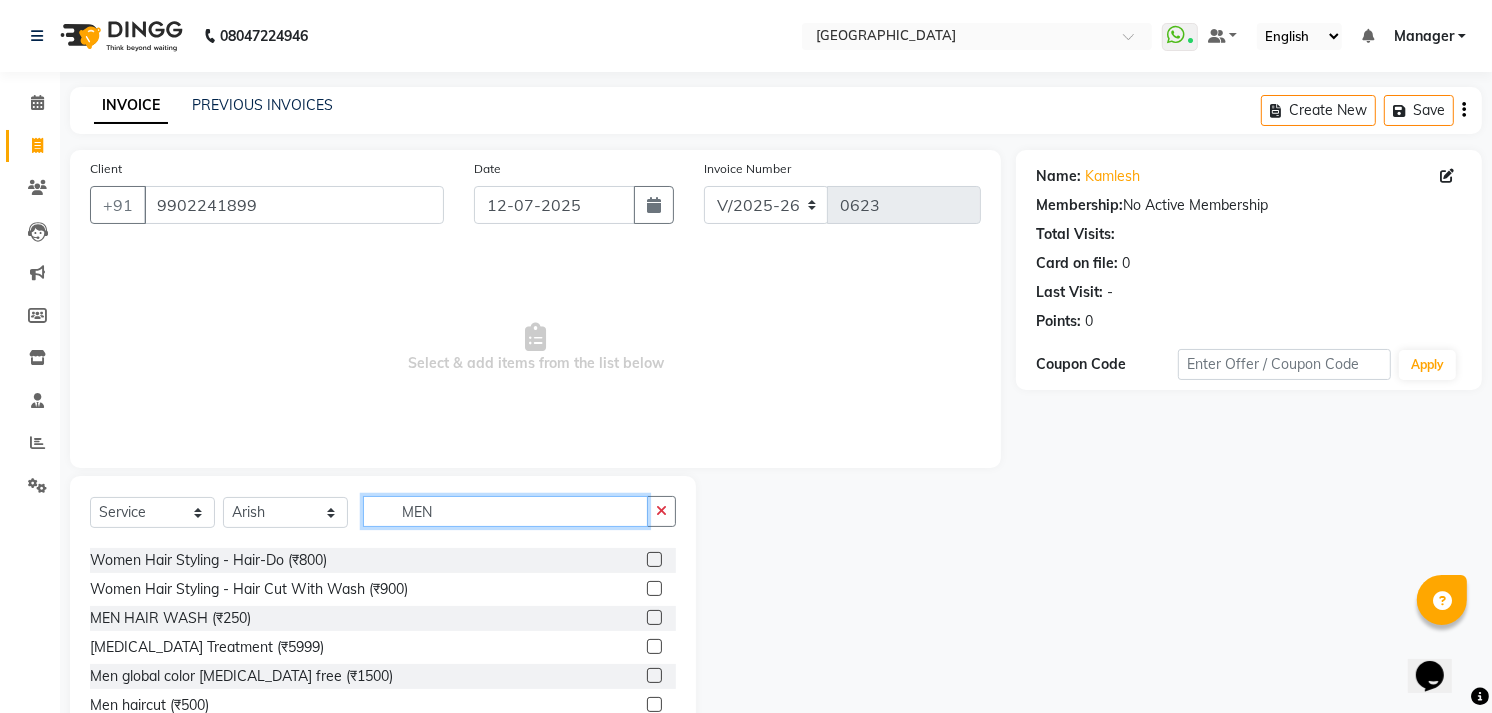 type on "MEN" 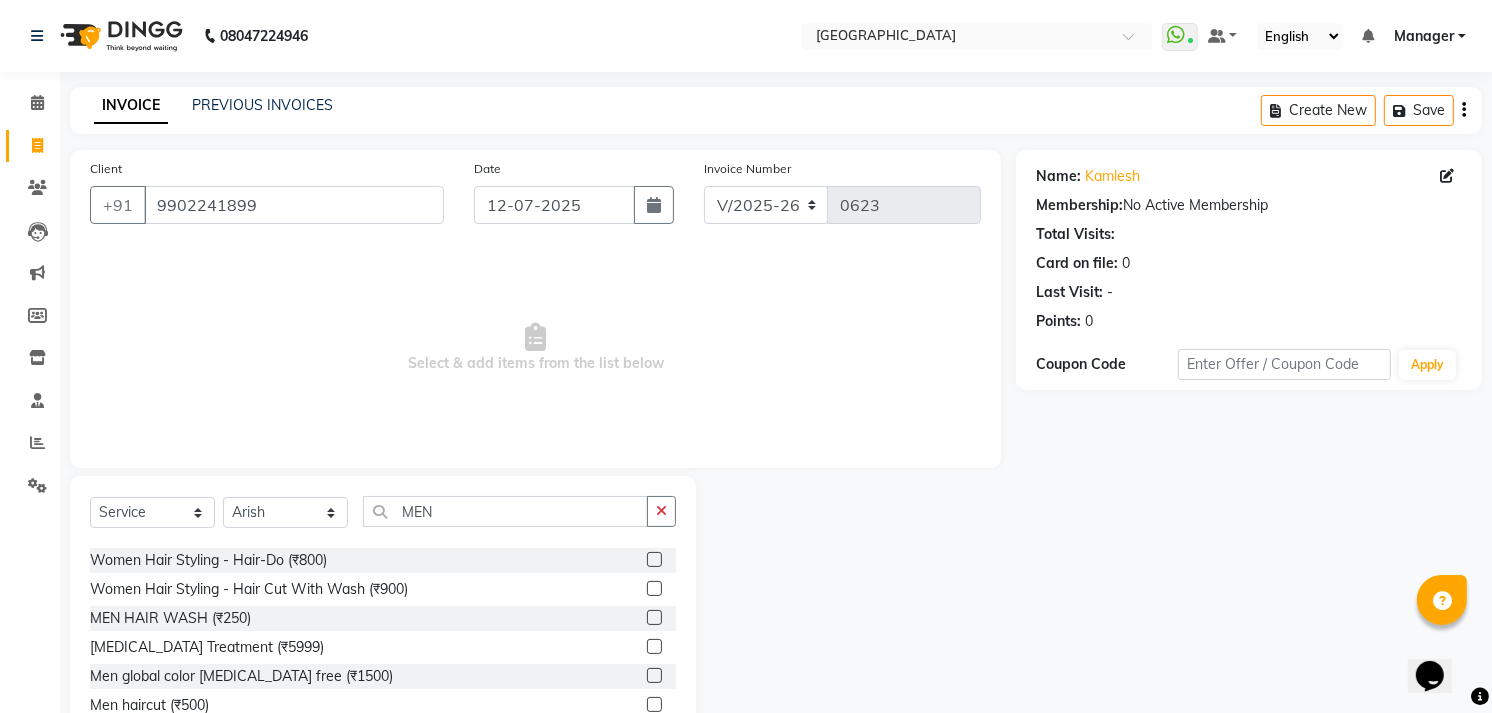 click 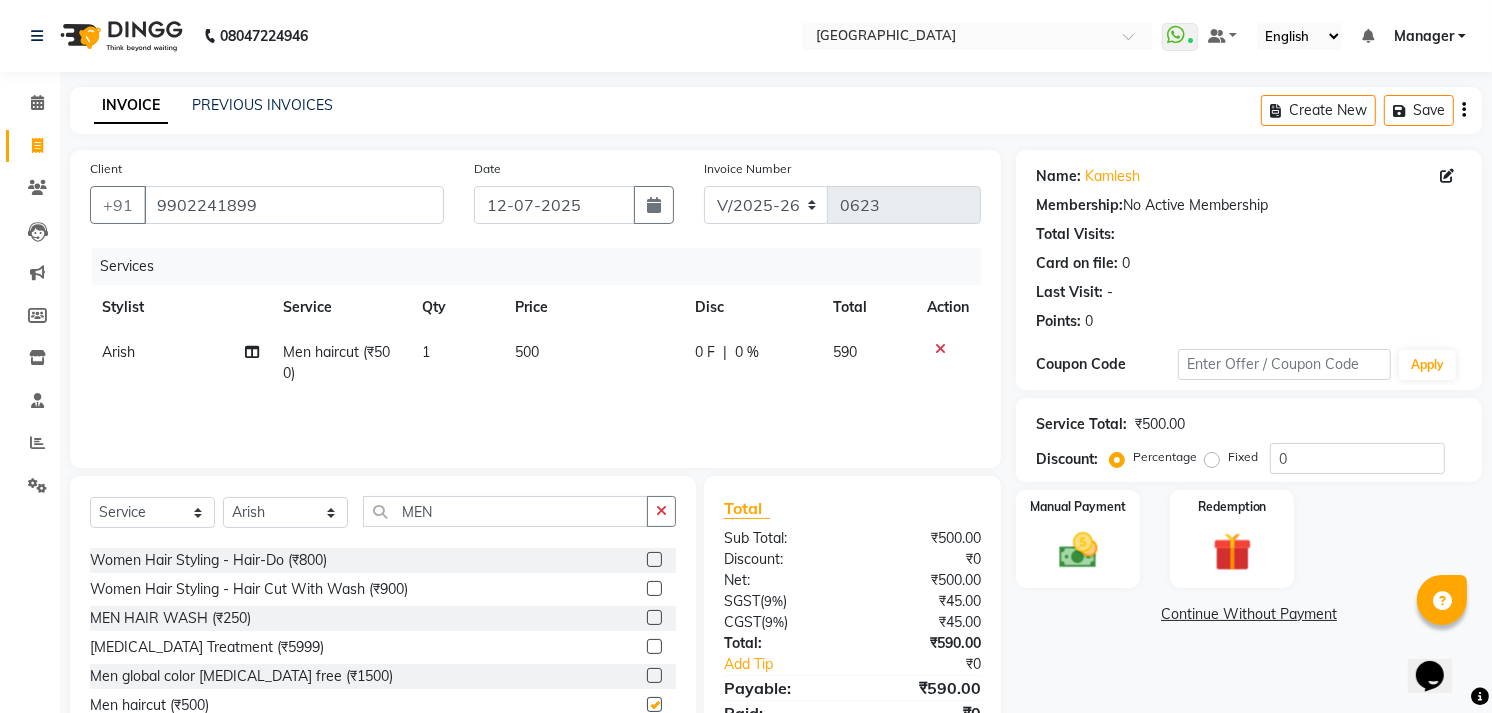 checkbox on "false" 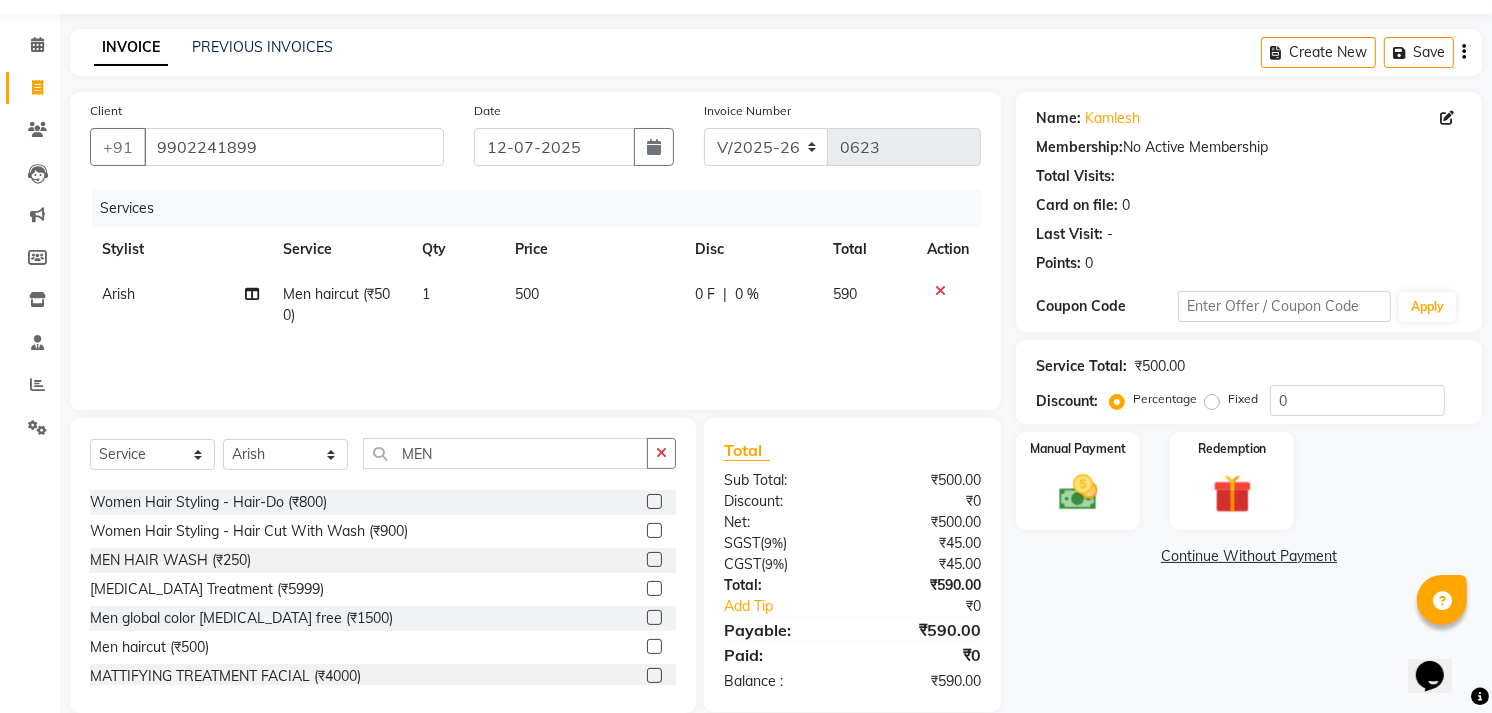 scroll, scrollTop: 87, scrollLeft: 0, axis: vertical 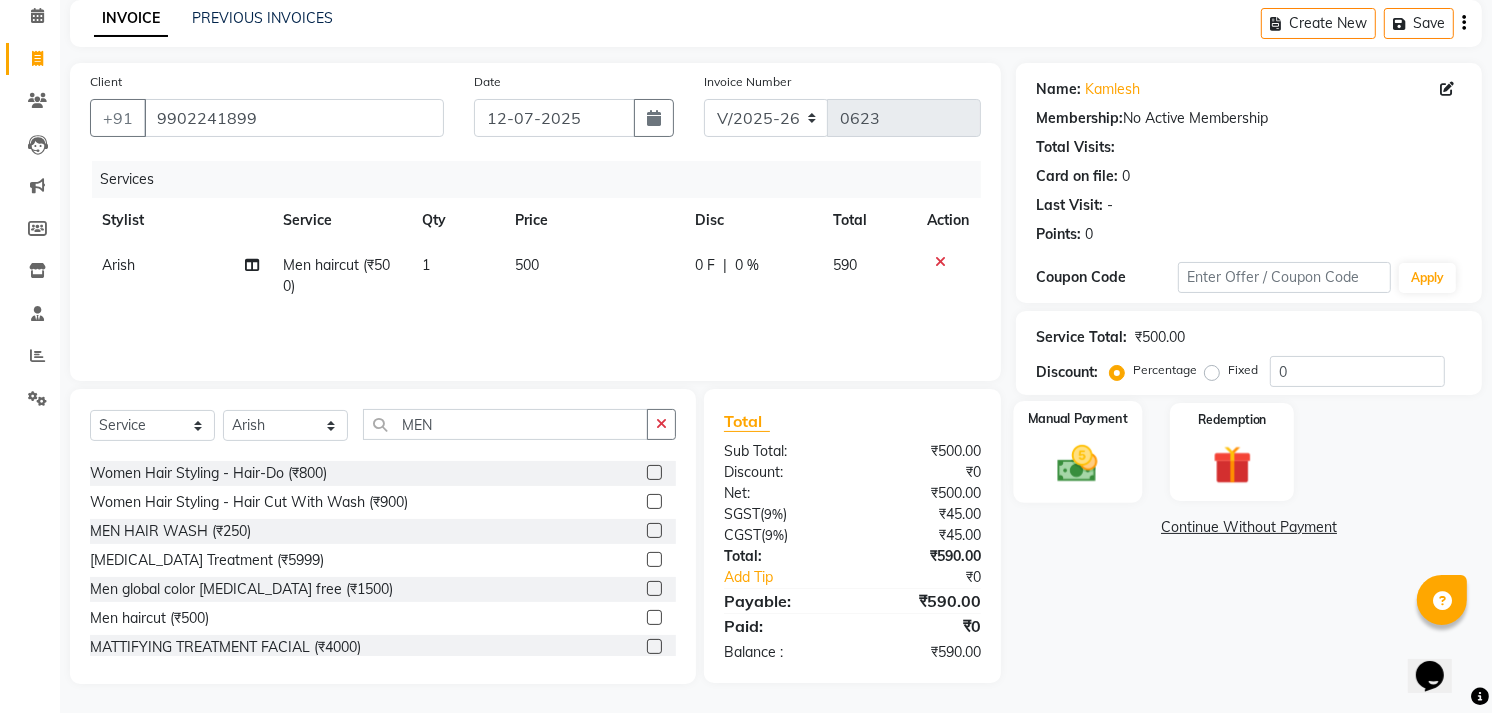 click 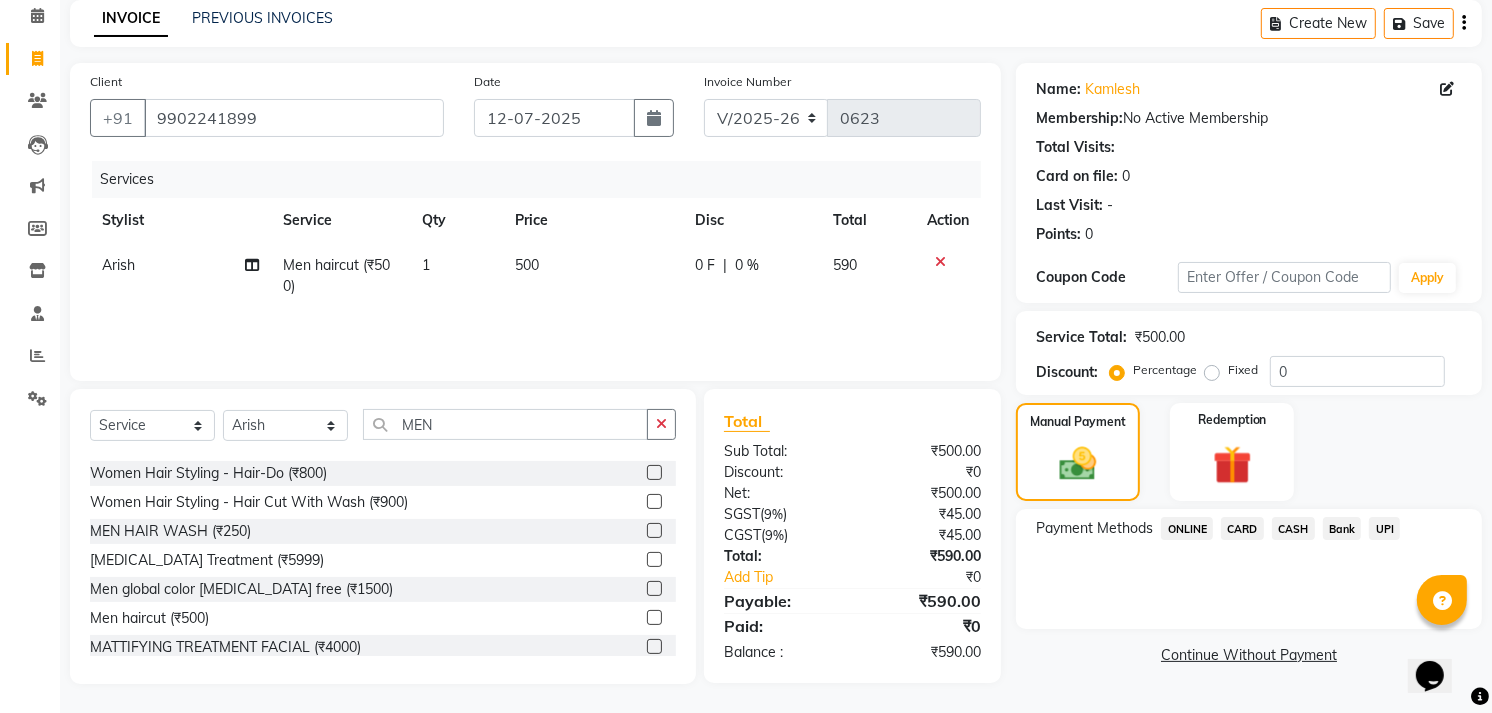 click on "CARD" 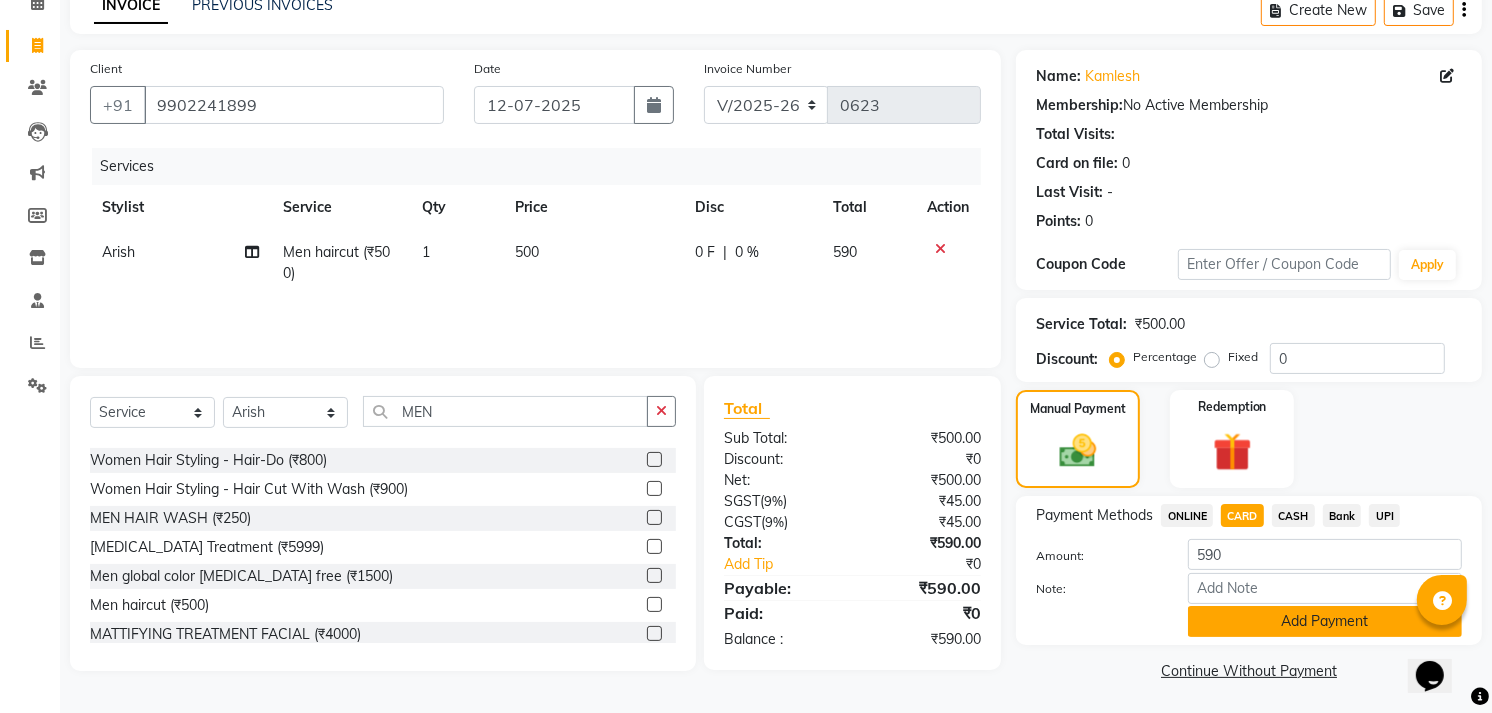 scroll, scrollTop: 103, scrollLeft: 0, axis: vertical 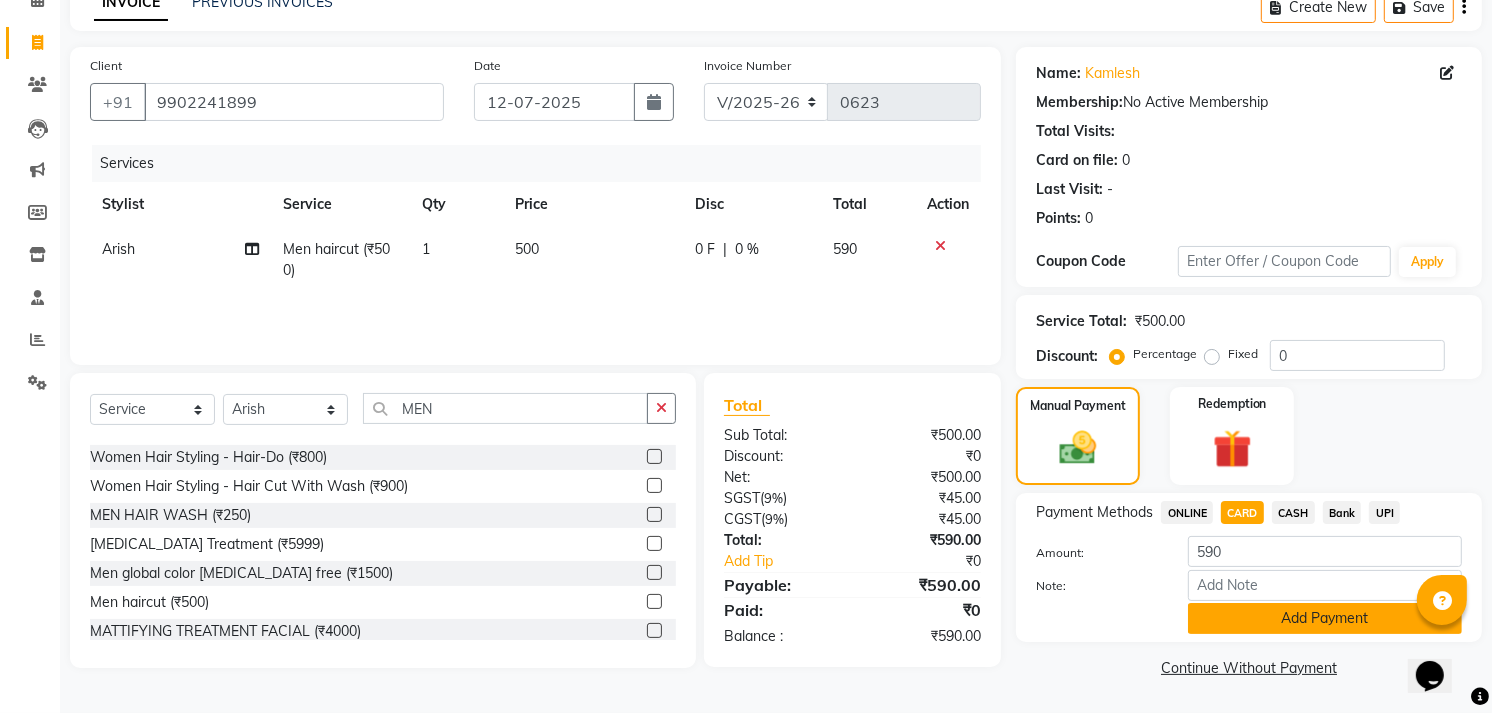 click on "Add Payment" 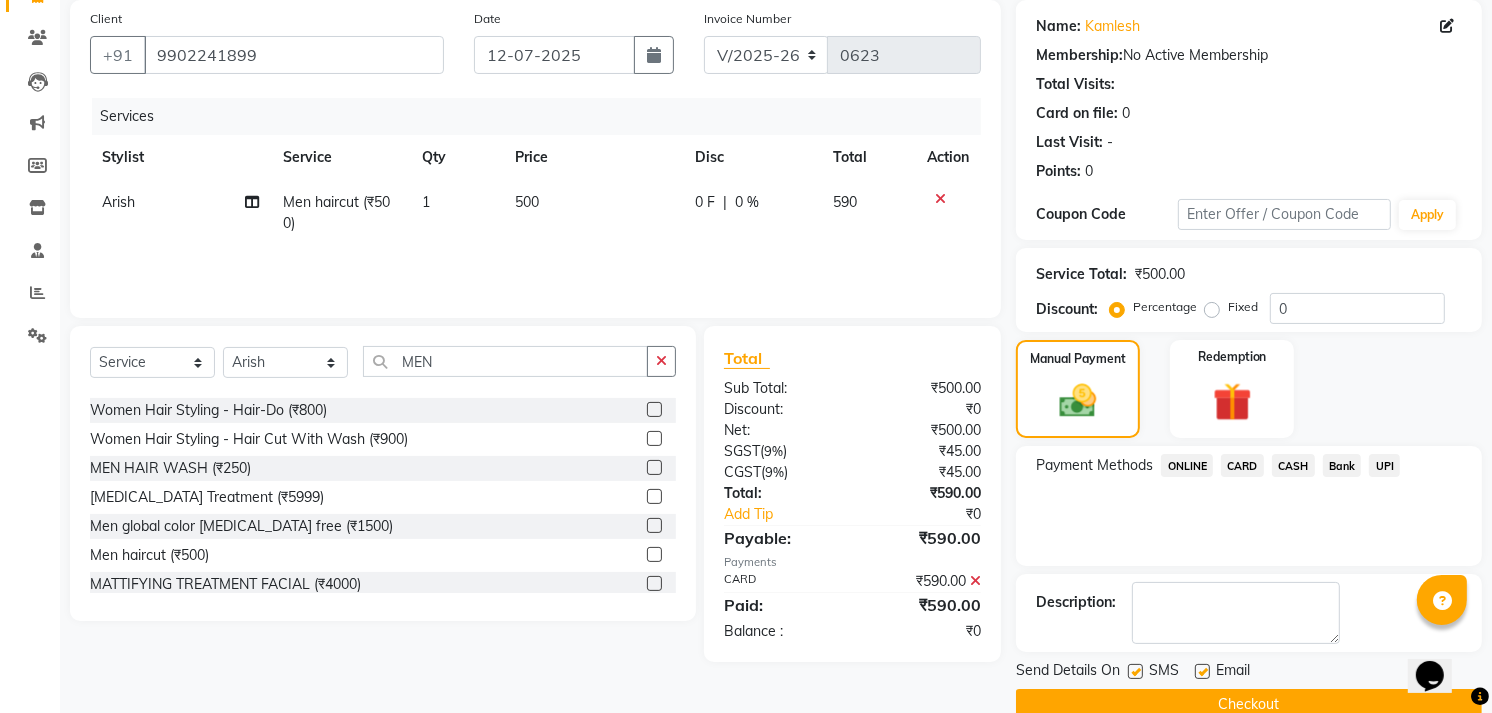 scroll, scrollTop: 186, scrollLeft: 0, axis: vertical 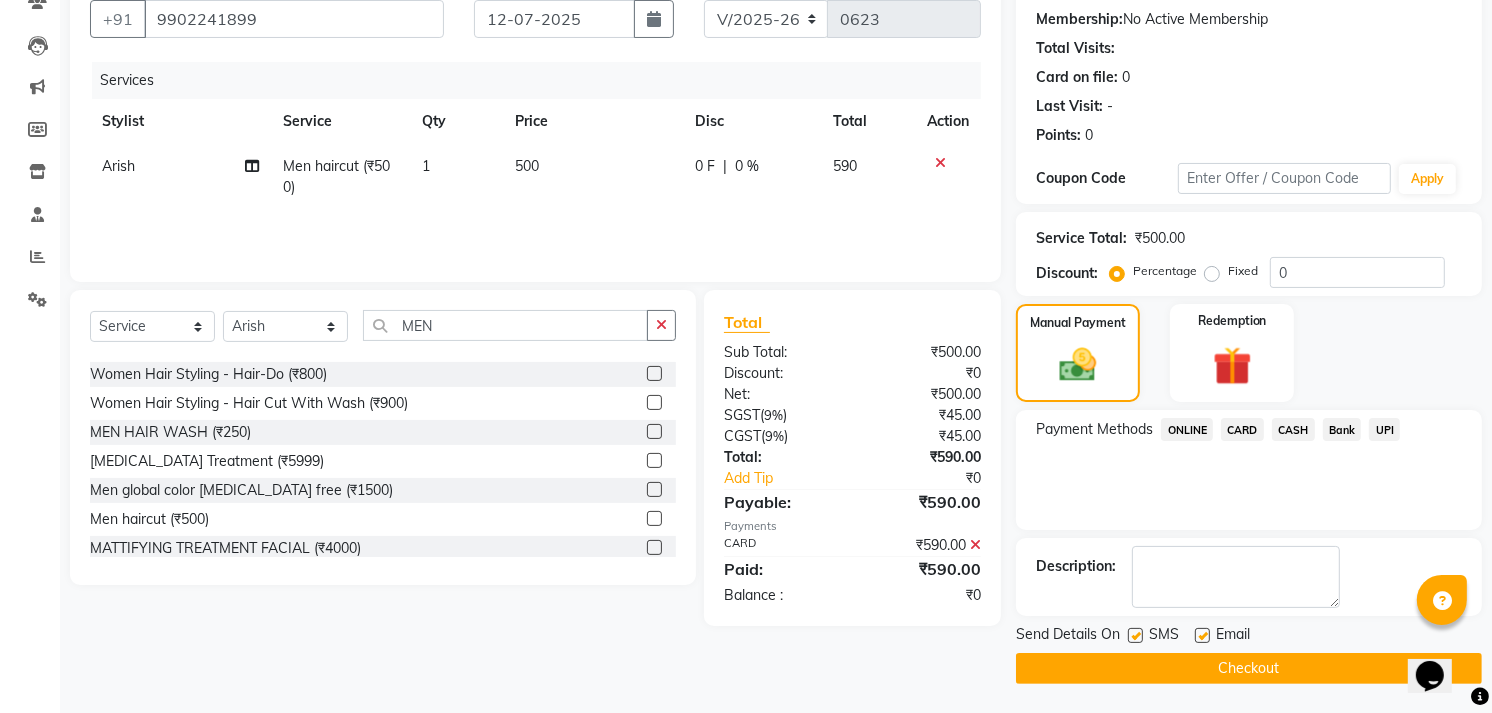 click on "Checkout" 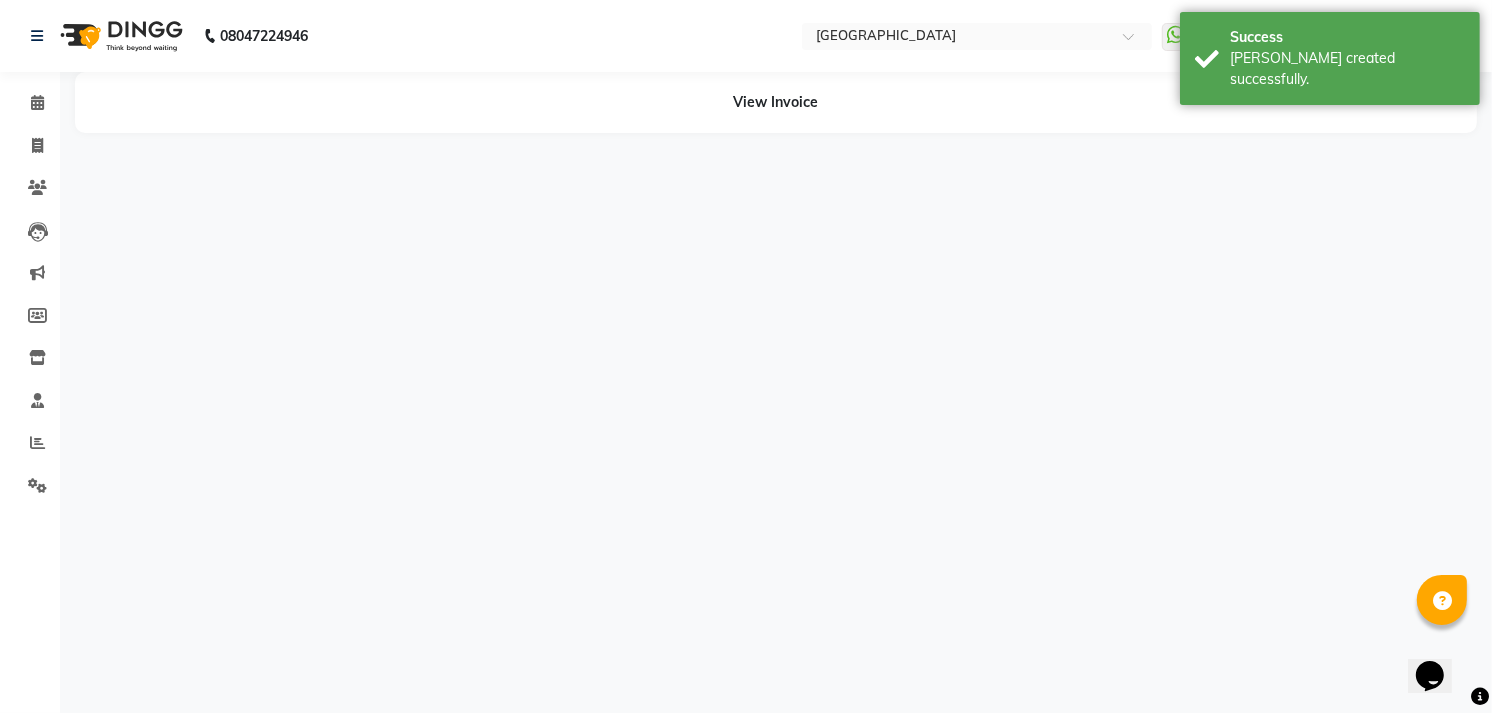 scroll, scrollTop: 0, scrollLeft: 0, axis: both 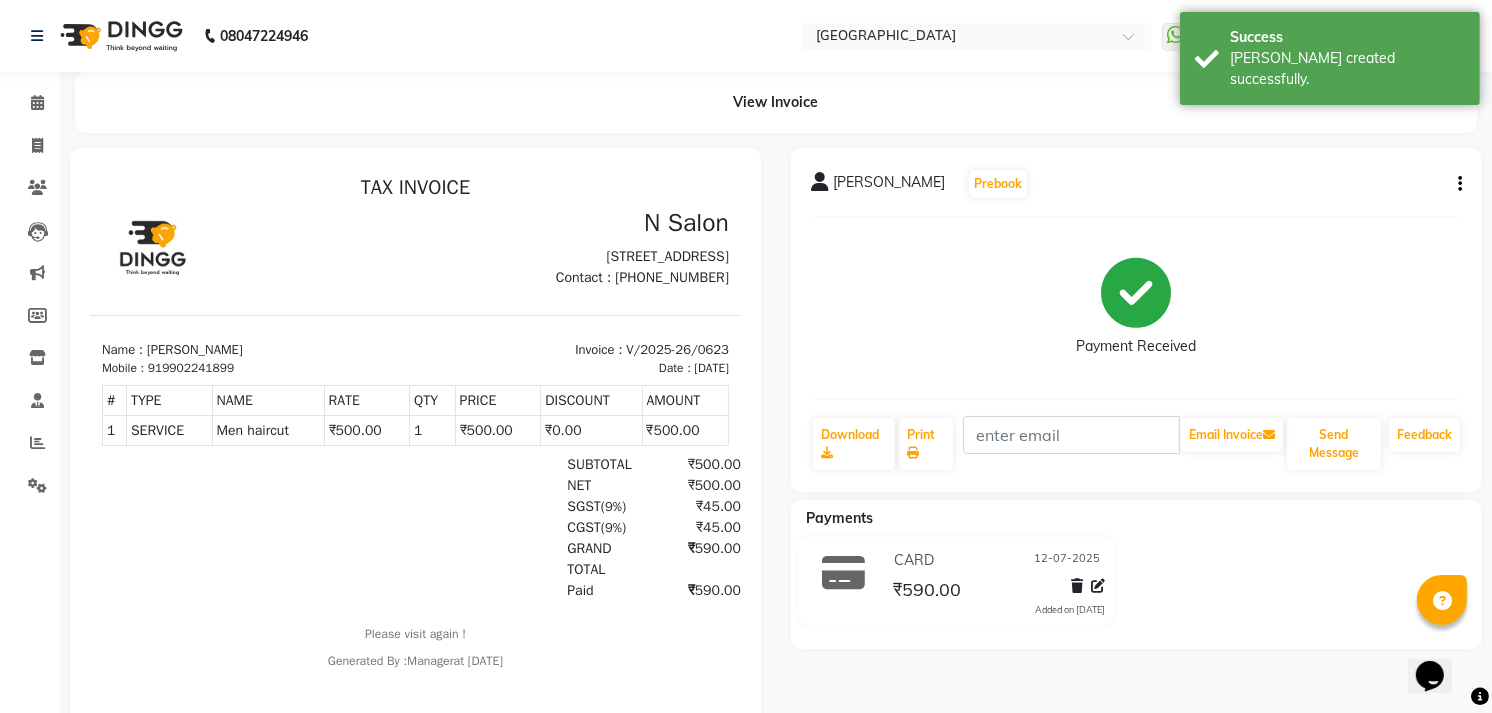click on "08047224946 Select Location × N Salon, Sarjapur Main Road  WhatsApp Status  ✕ Status:  Connected Most Recent Message: 11-07-2025     08:22 PM Recent Service Activity: 12-07-2025     12:41 PM Default Panel My Panel English ENGLISH Español العربية मराठी हिंदी ગુજરાતી தமிழ் 中文 Notifications nothing to show Manager Manage Profile Change Password Sign out  Version:3.15.4" 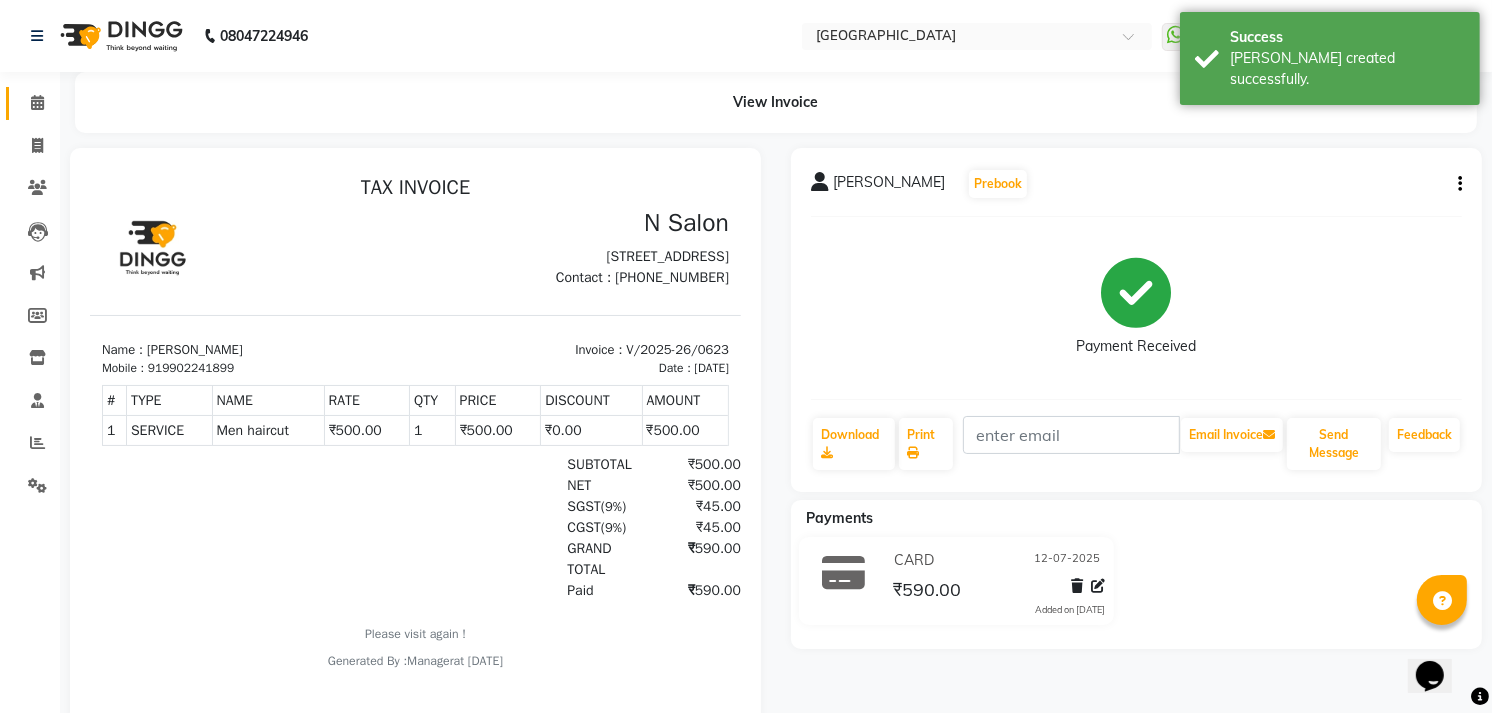click on "Calendar" 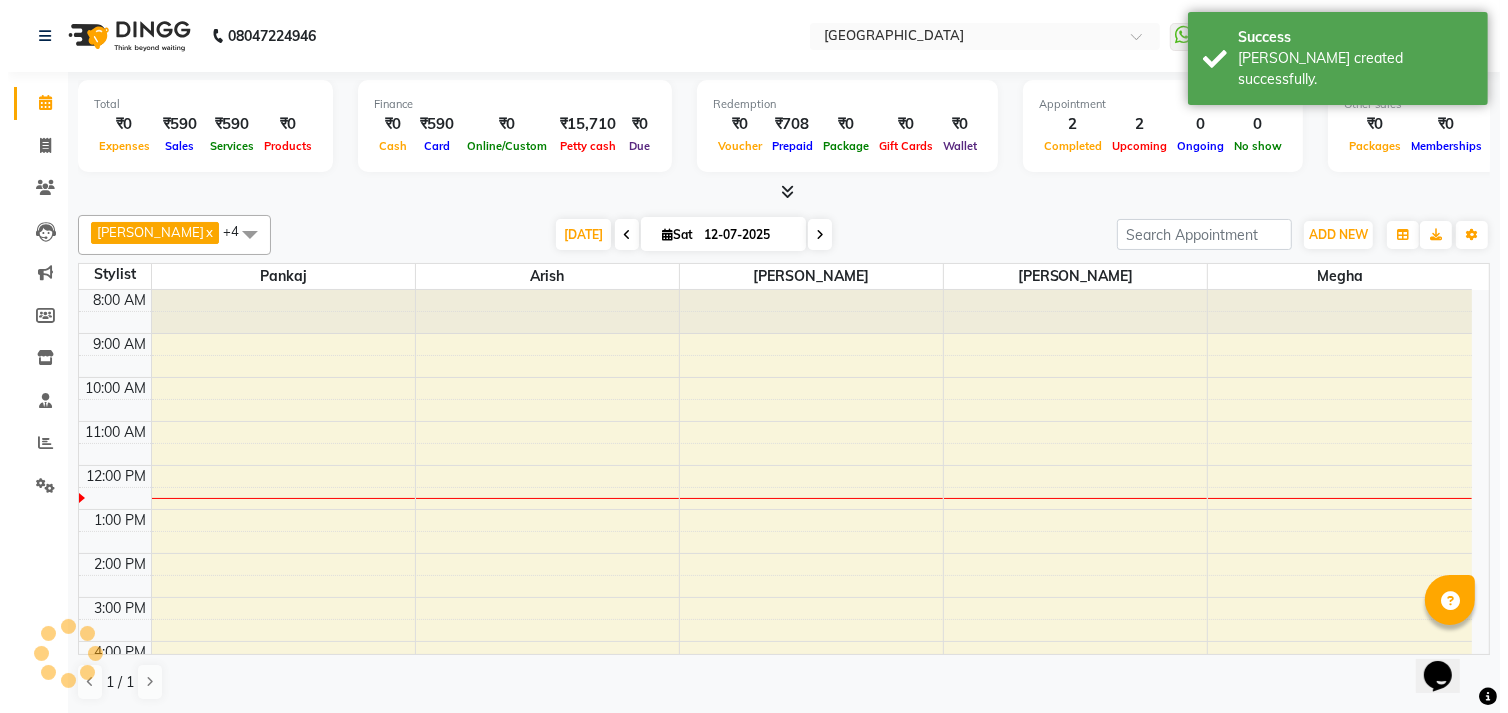 scroll, scrollTop: 0, scrollLeft: 0, axis: both 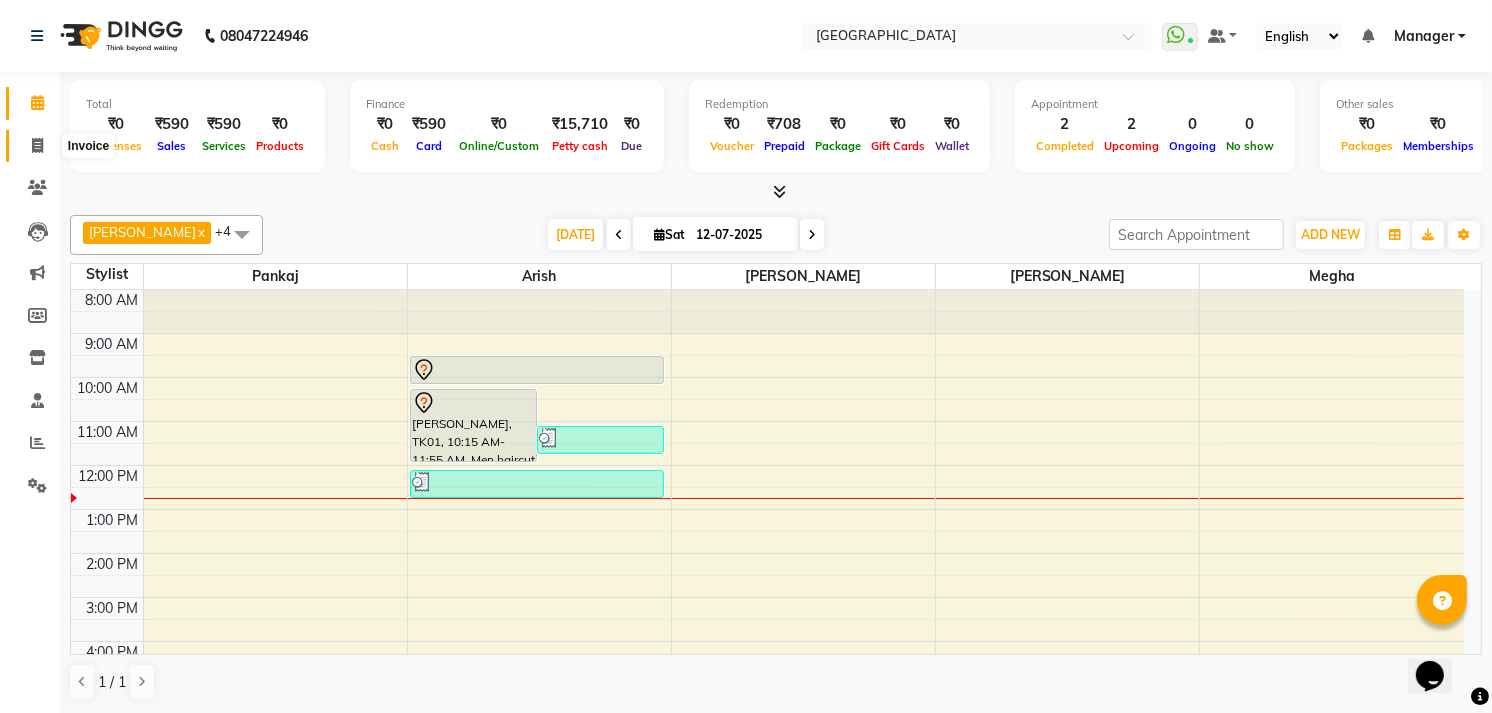 click 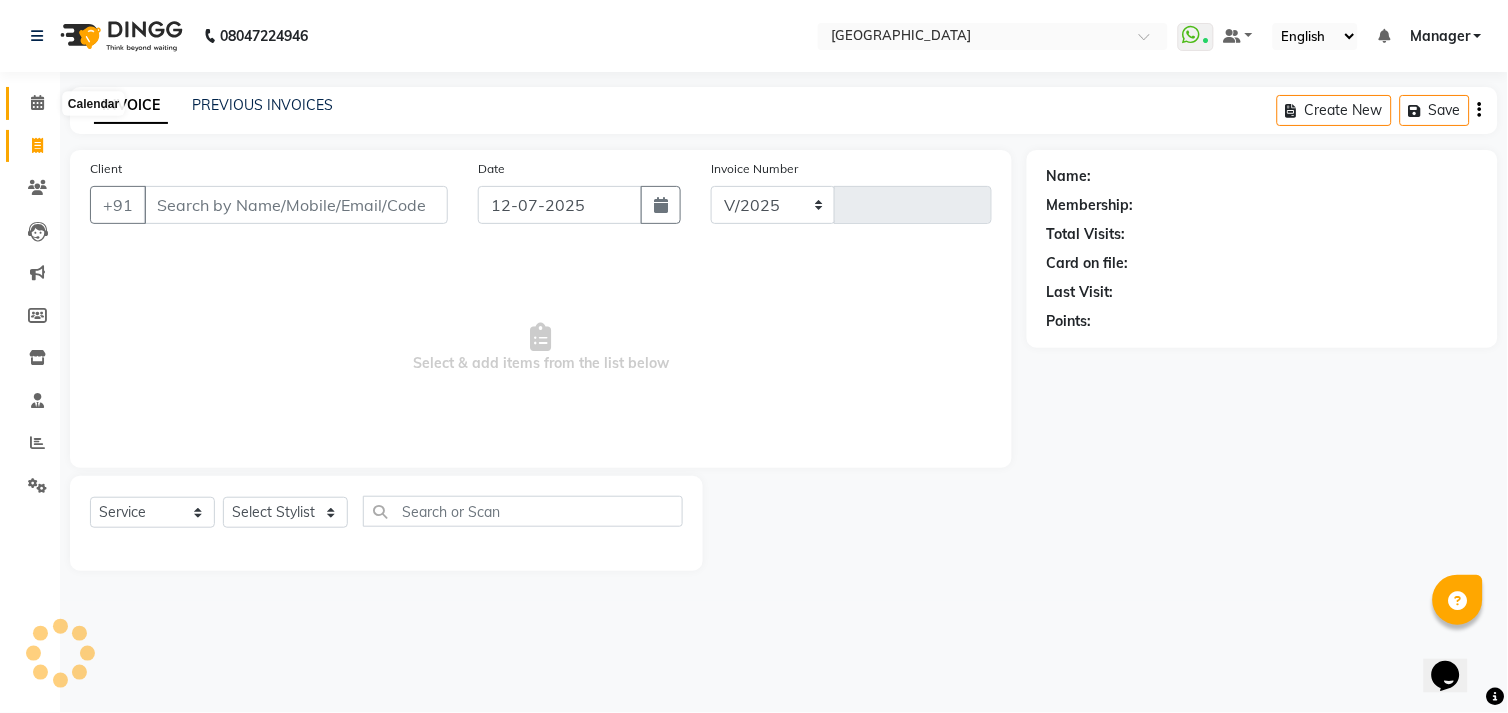 select on "7871" 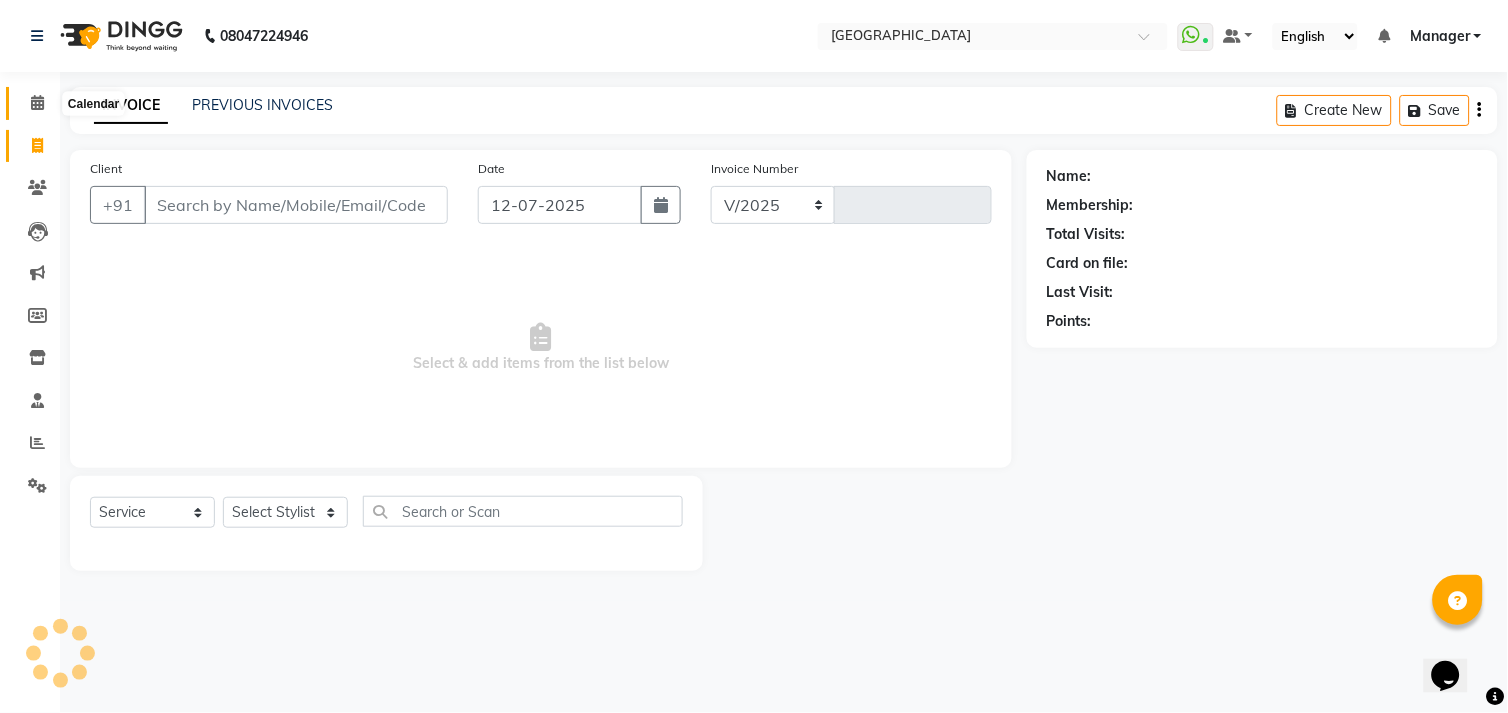 type on "0624" 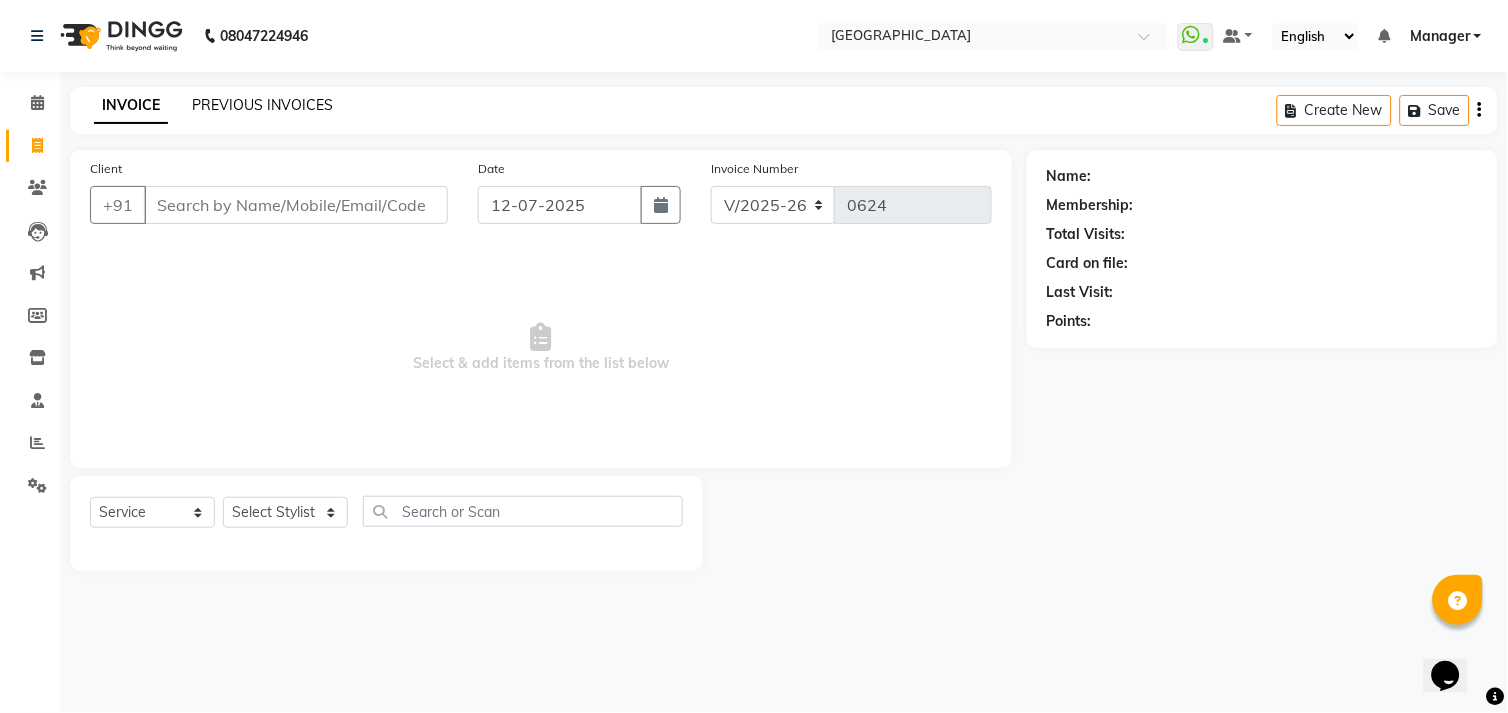 click on "PREVIOUS INVOICES" 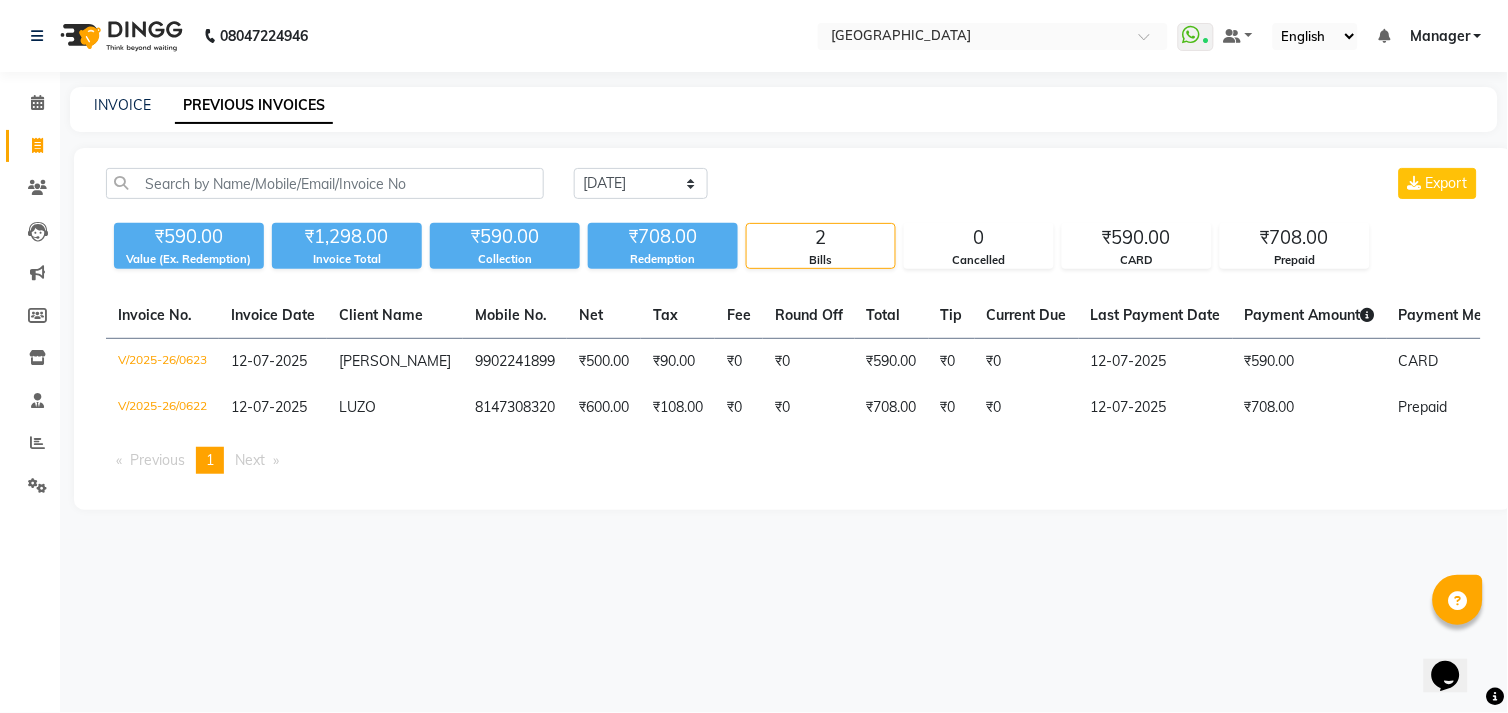 drag, startPoint x: 1264, startPoint y: 137, endPoint x: 80, endPoint y: 145, distance: 1184.027 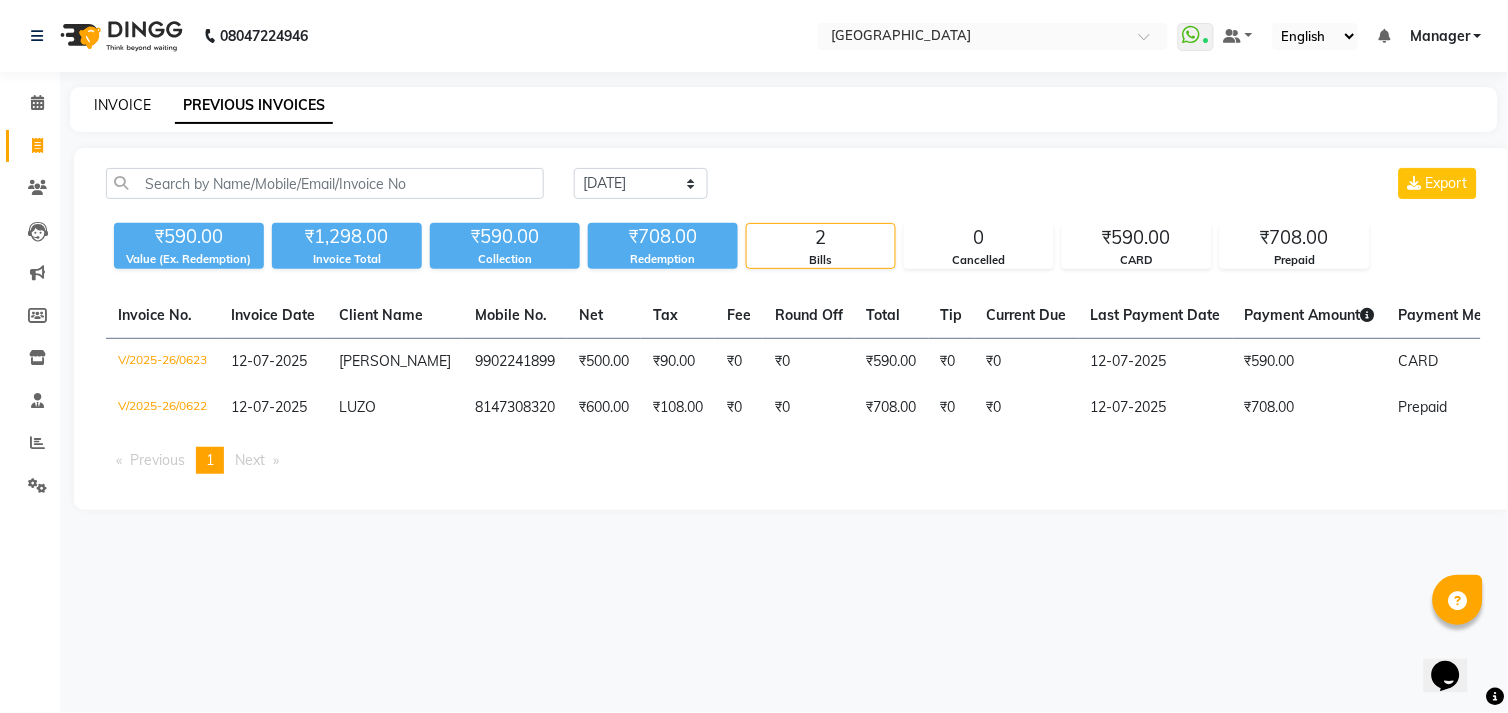 click on "INVOICE" 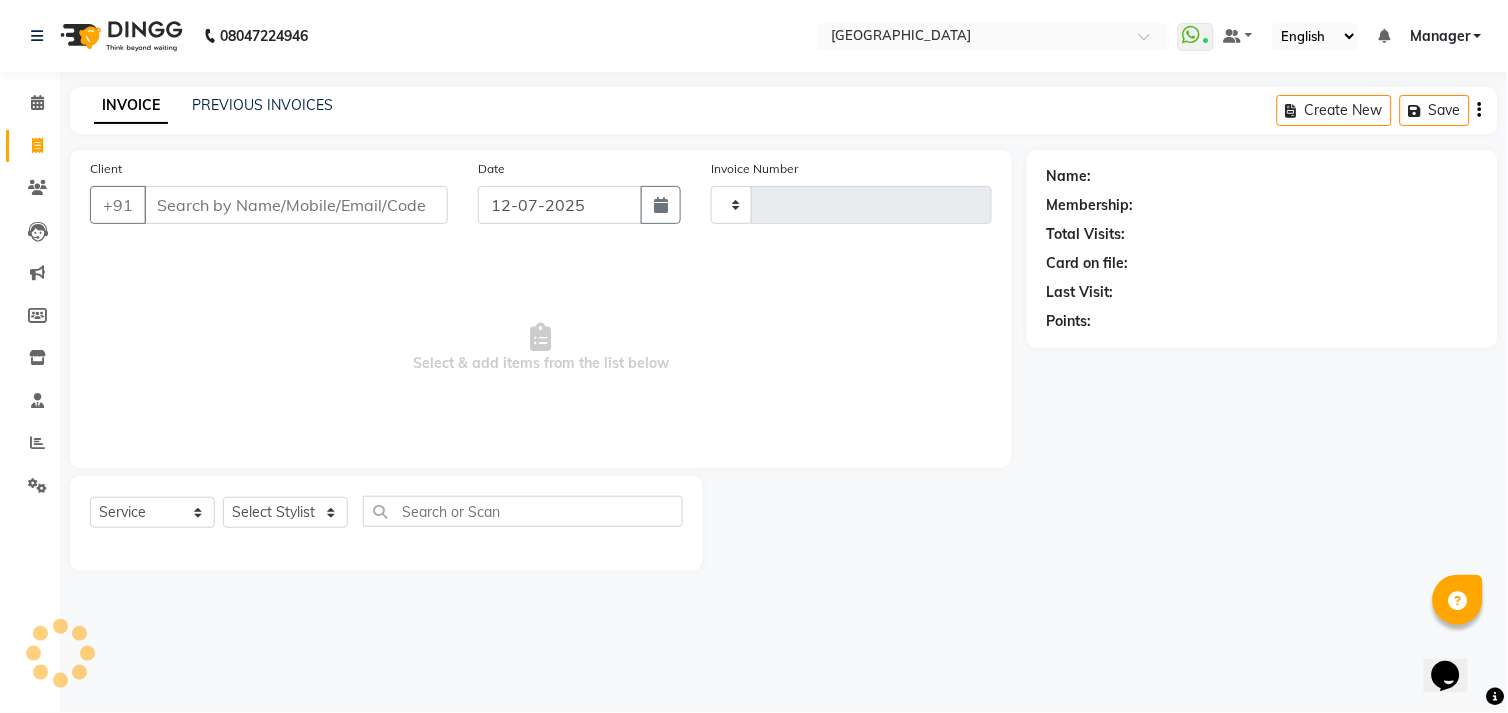 type on "0624" 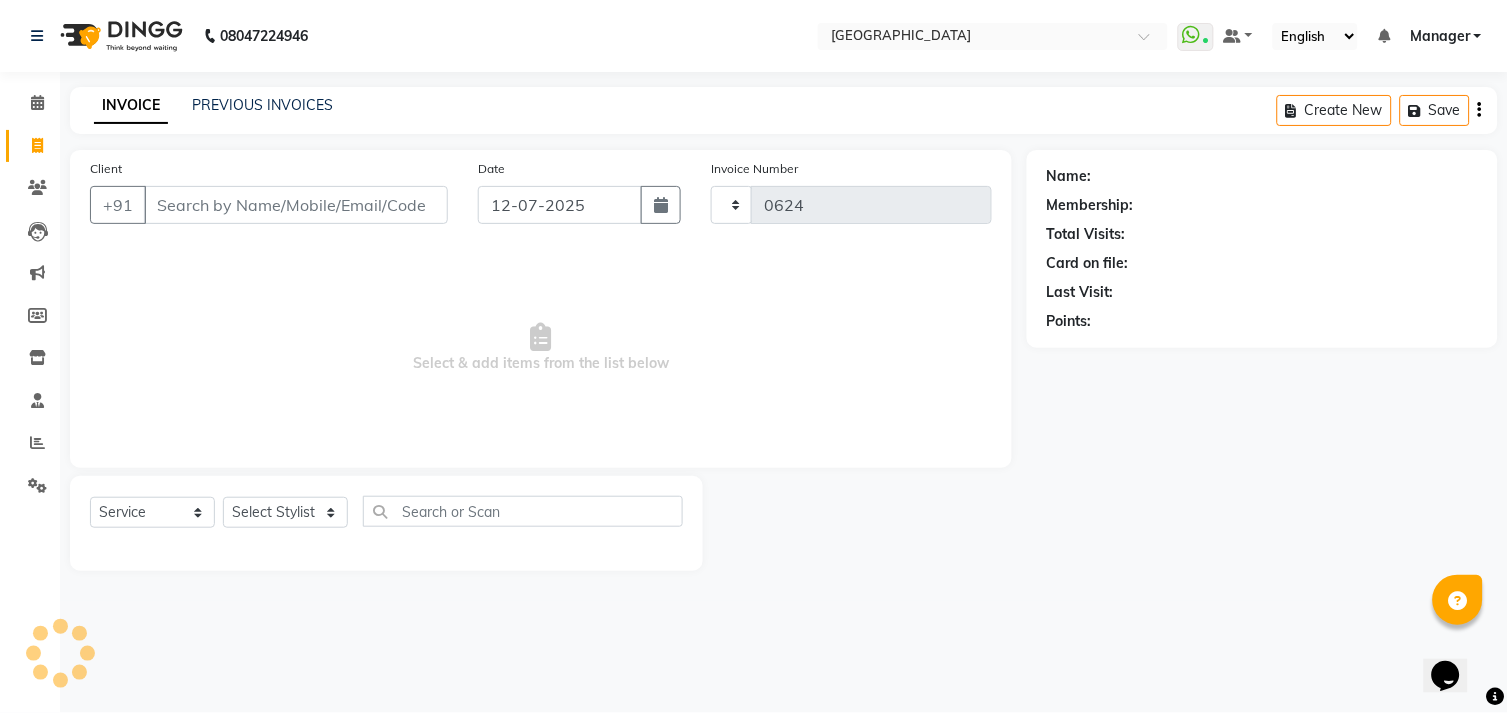 select on "7871" 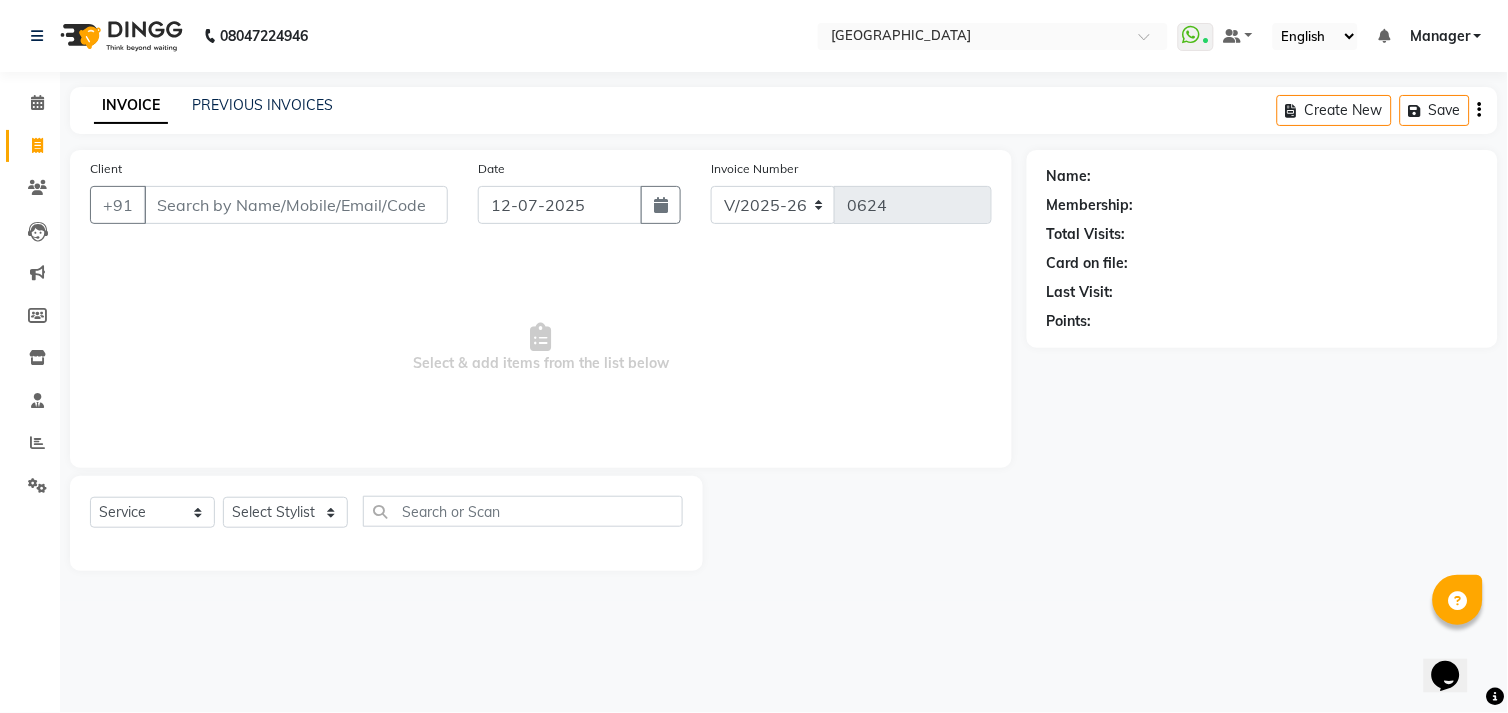 click on "Client" at bounding box center (296, 205) 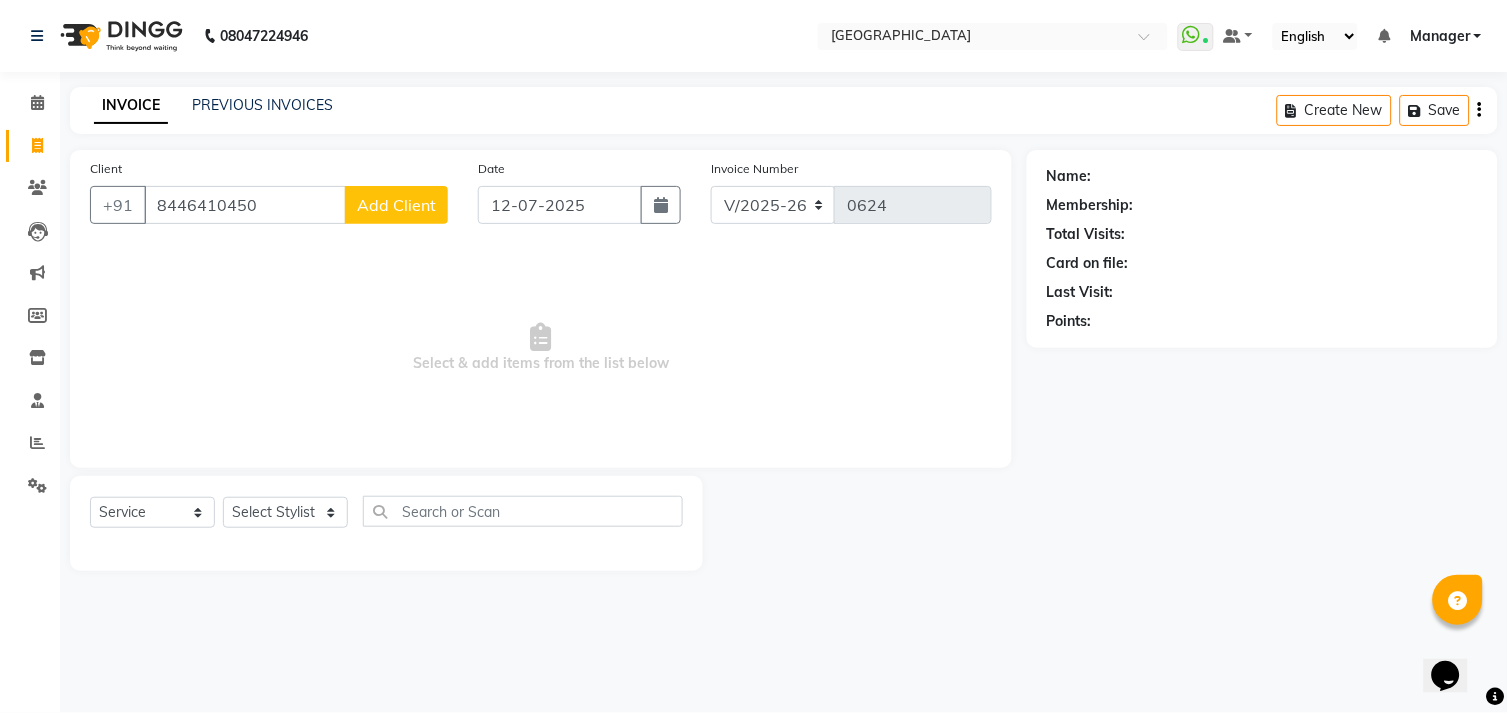 type on "8446410450" 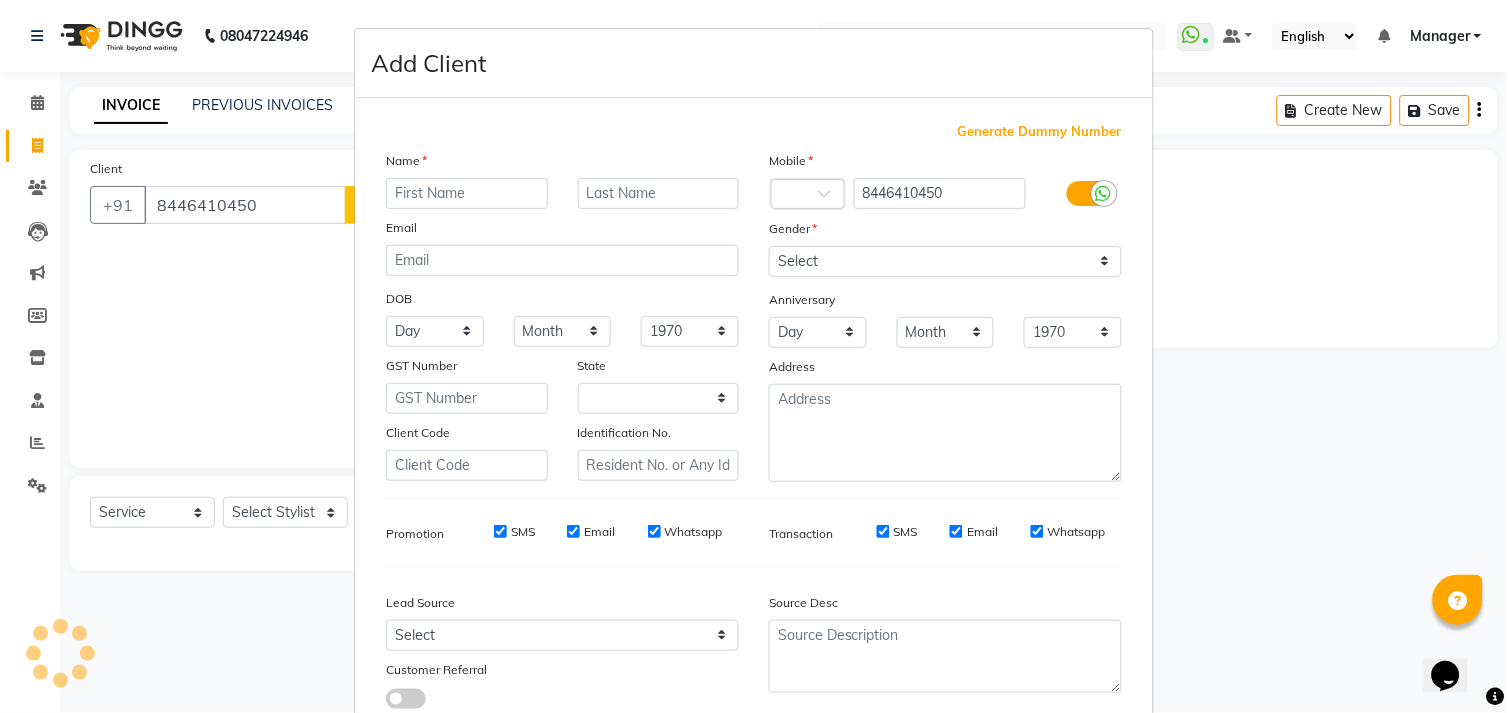 select on "21" 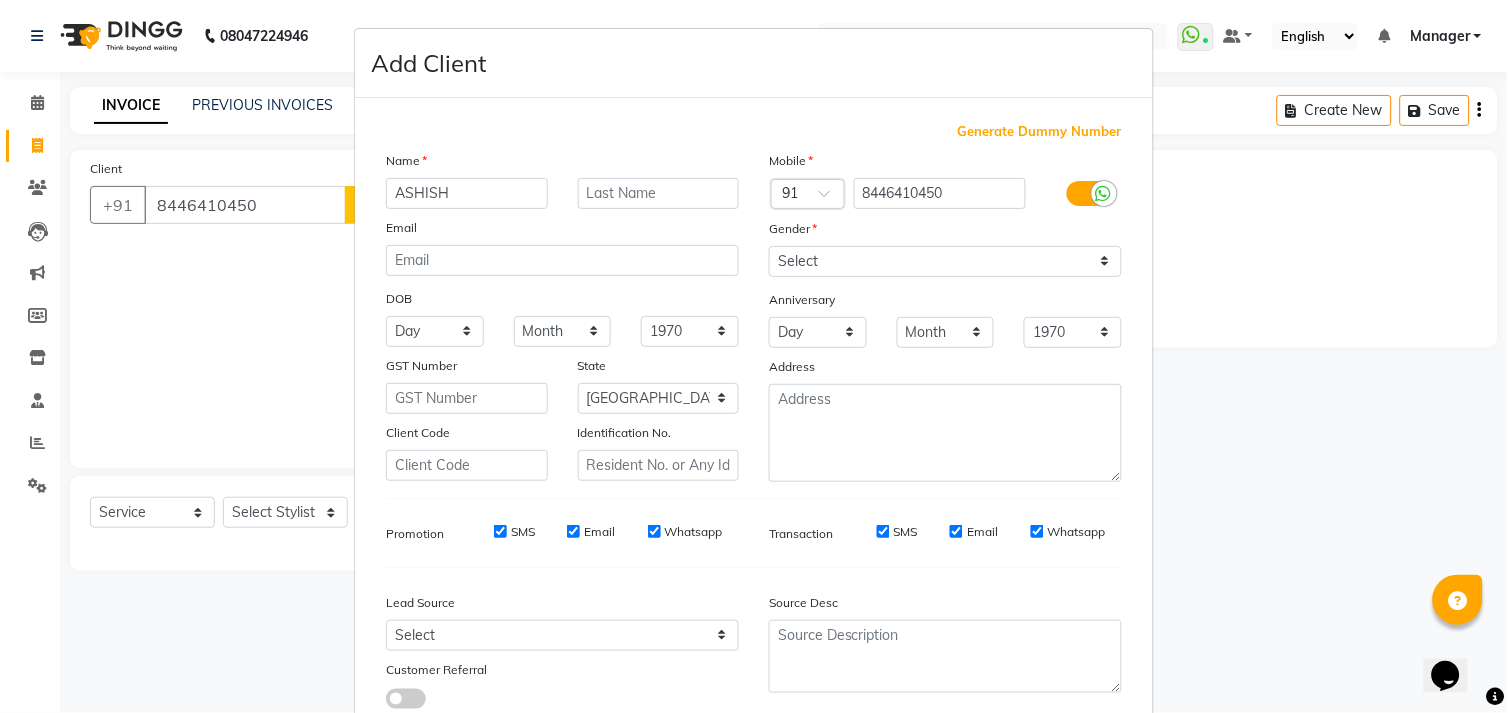 type on "ASHISH" 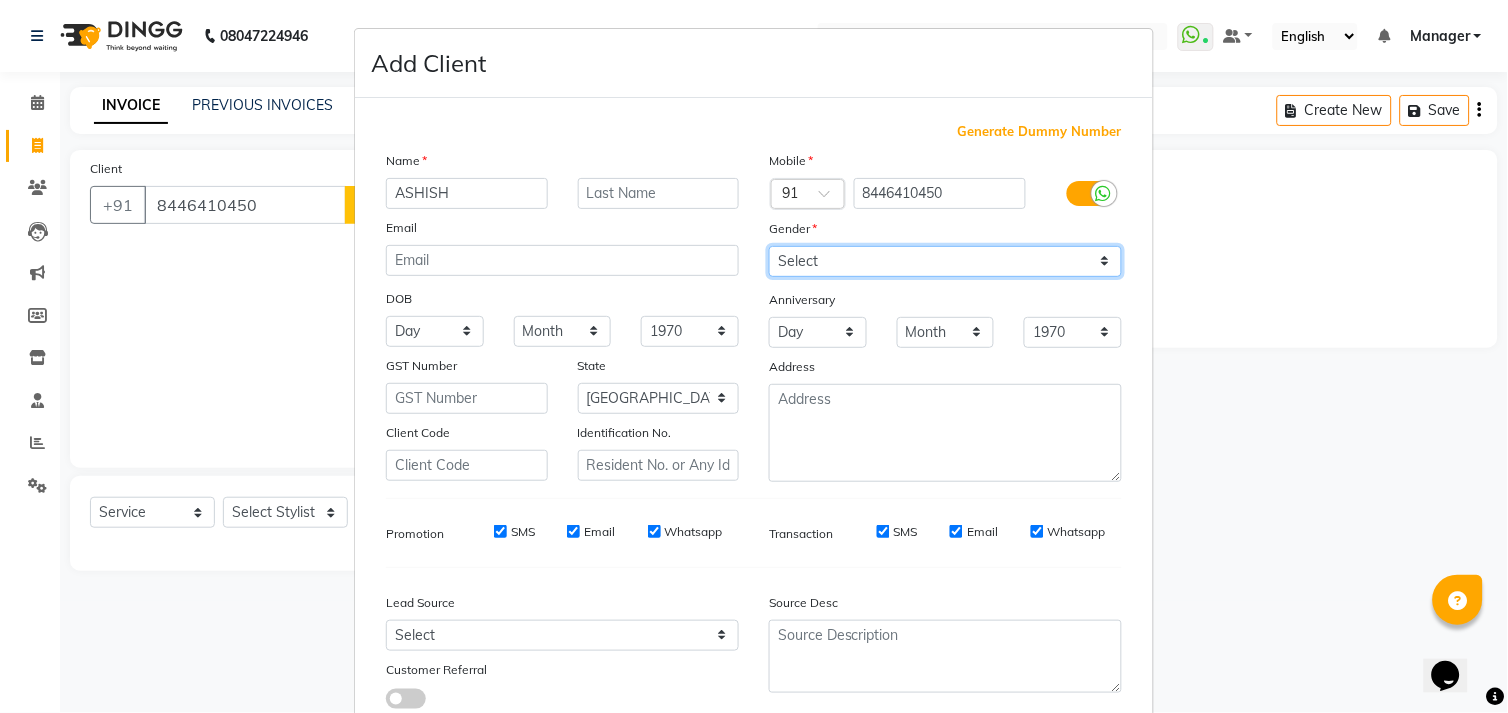 click on "Select Male Female Other Prefer Not To Say" at bounding box center (945, 261) 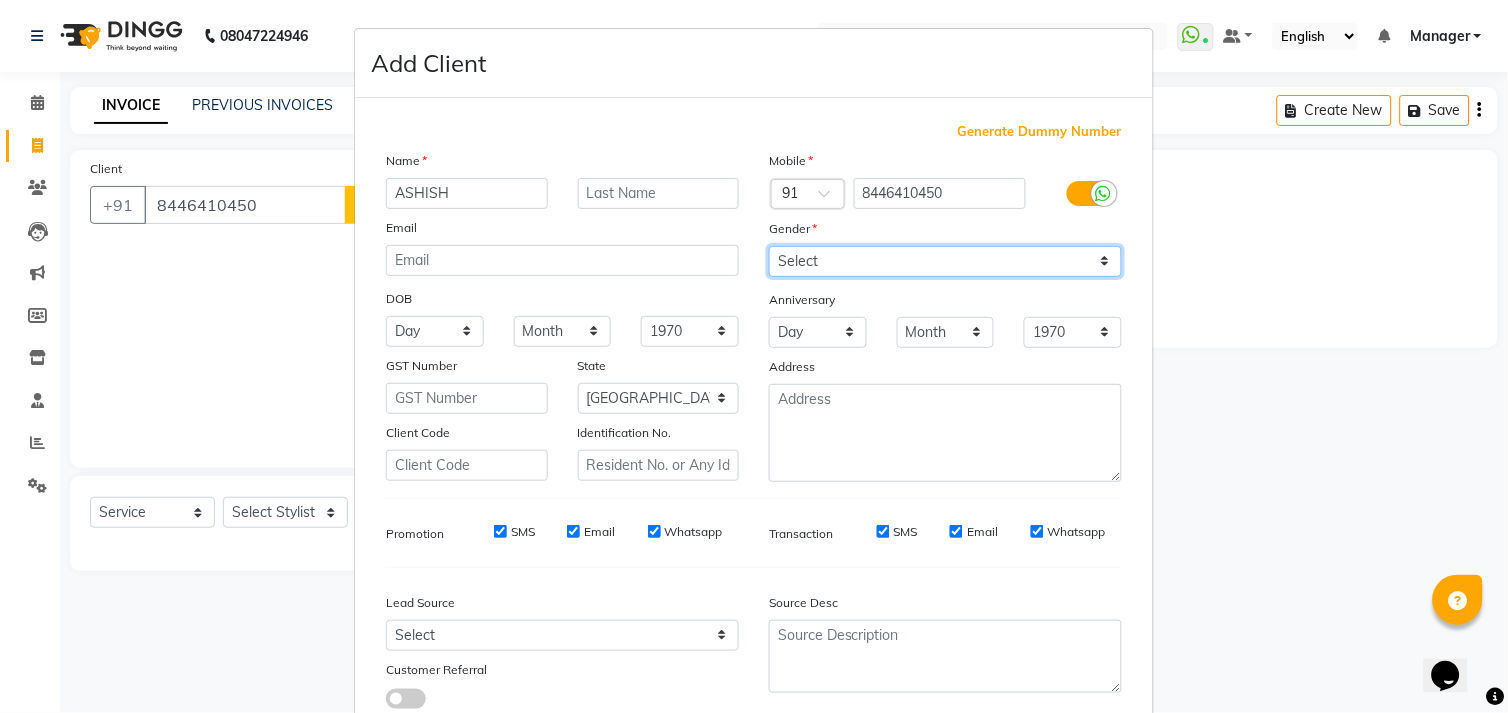 select on "male" 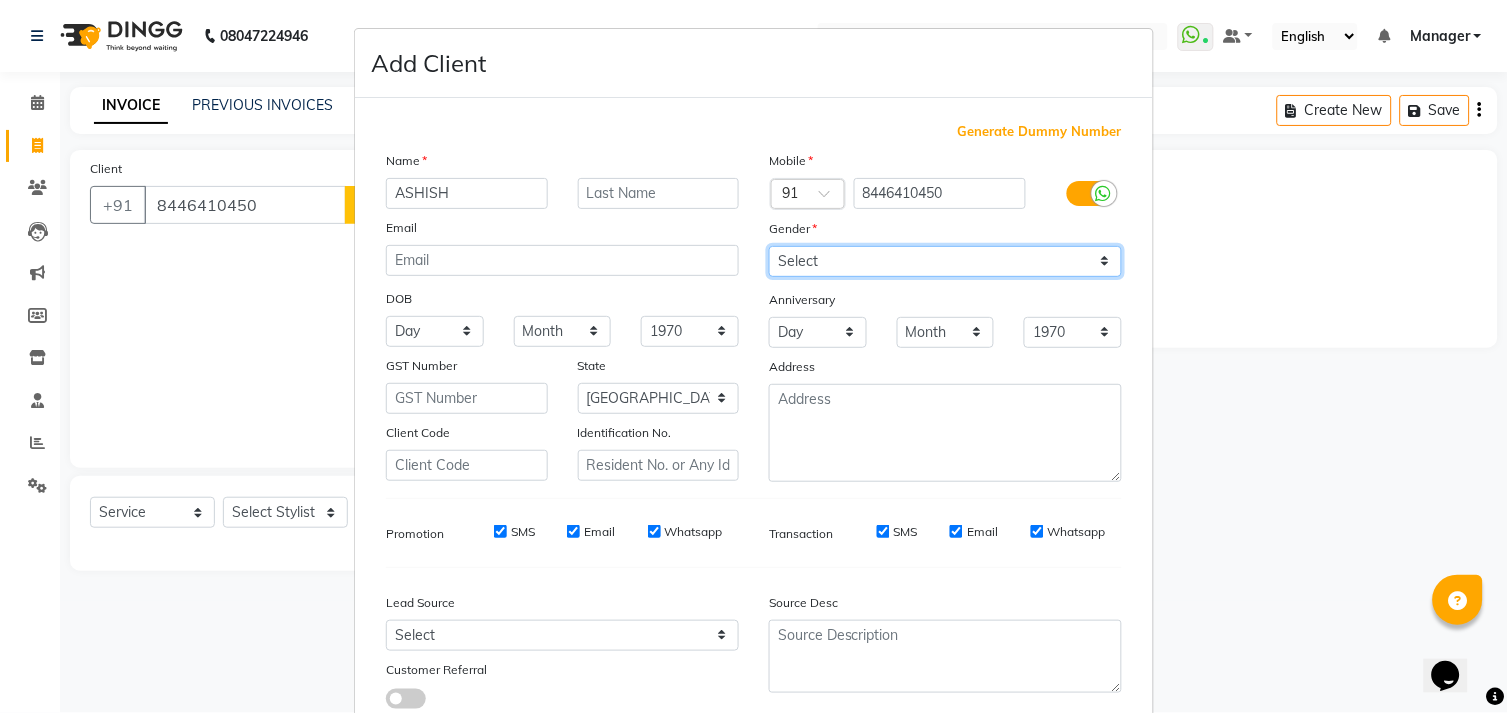 click on "Select Male Female Other Prefer Not To Say" at bounding box center [945, 261] 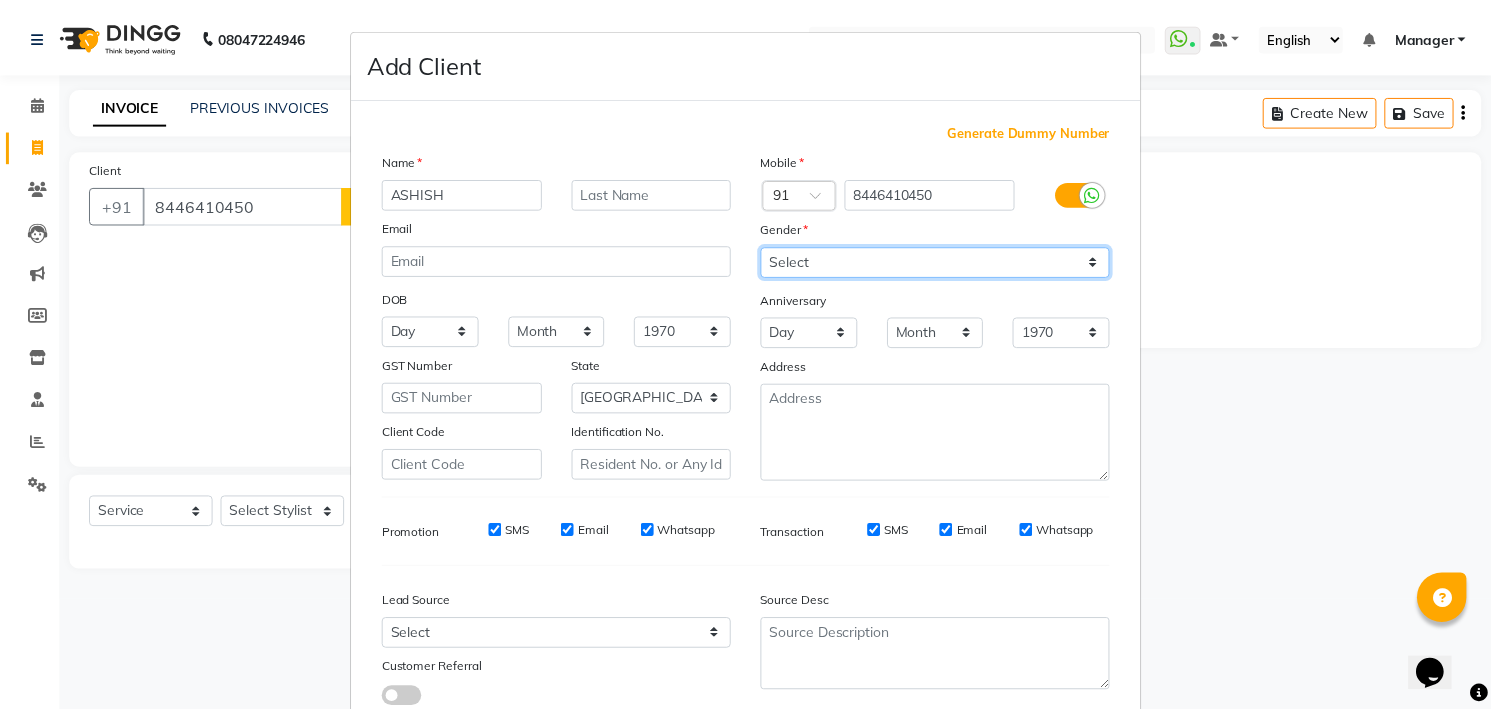 scroll, scrollTop: 111, scrollLeft: 0, axis: vertical 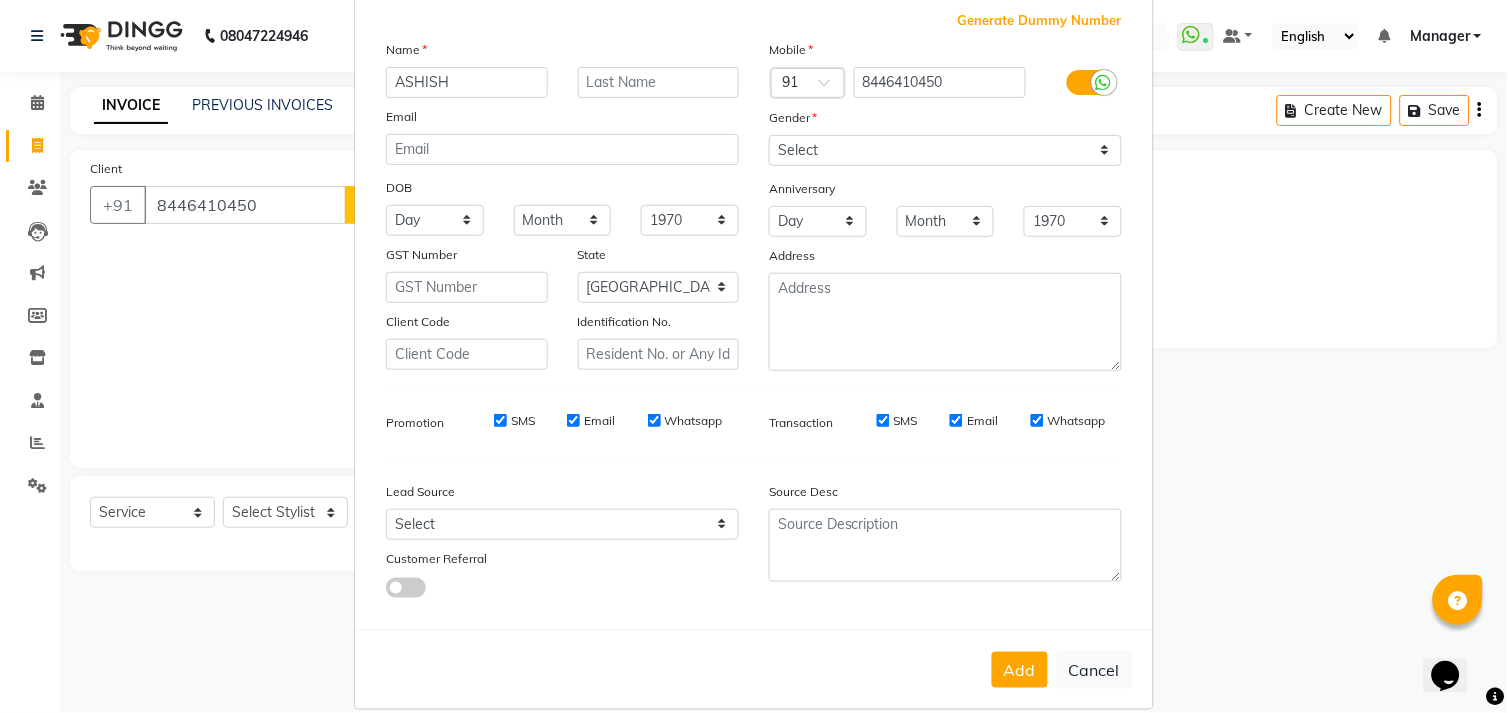click on "Add   Cancel" at bounding box center (754, 669) 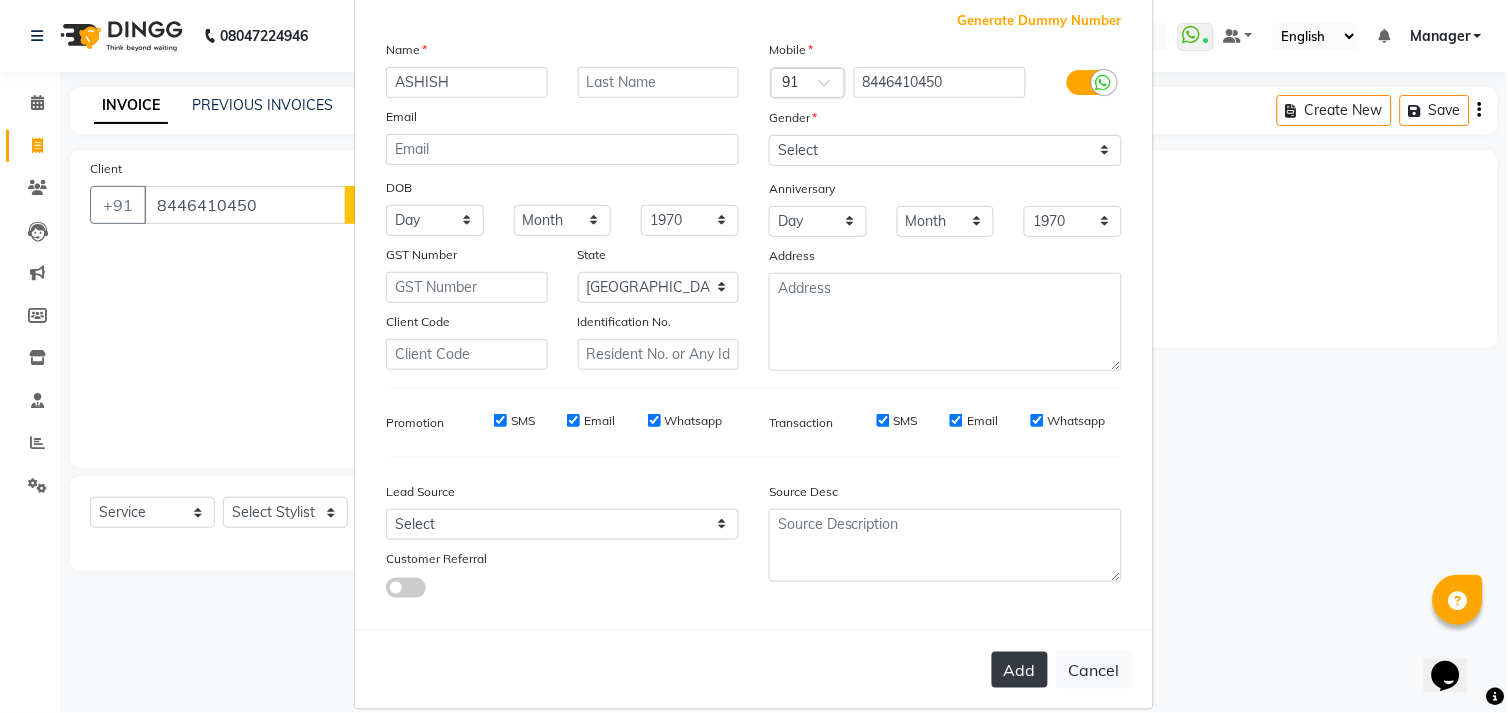 click on "Add" at bounding box center [1020, 670] 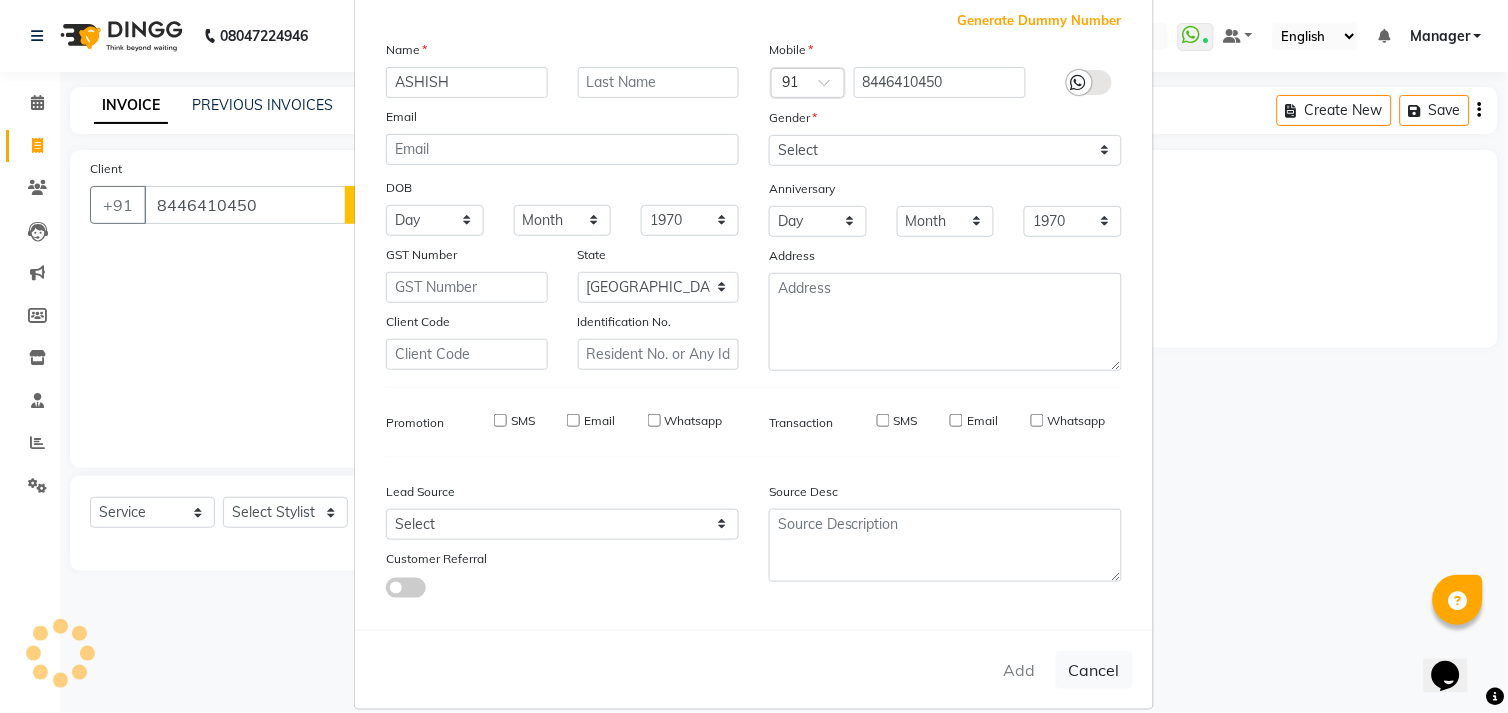 type 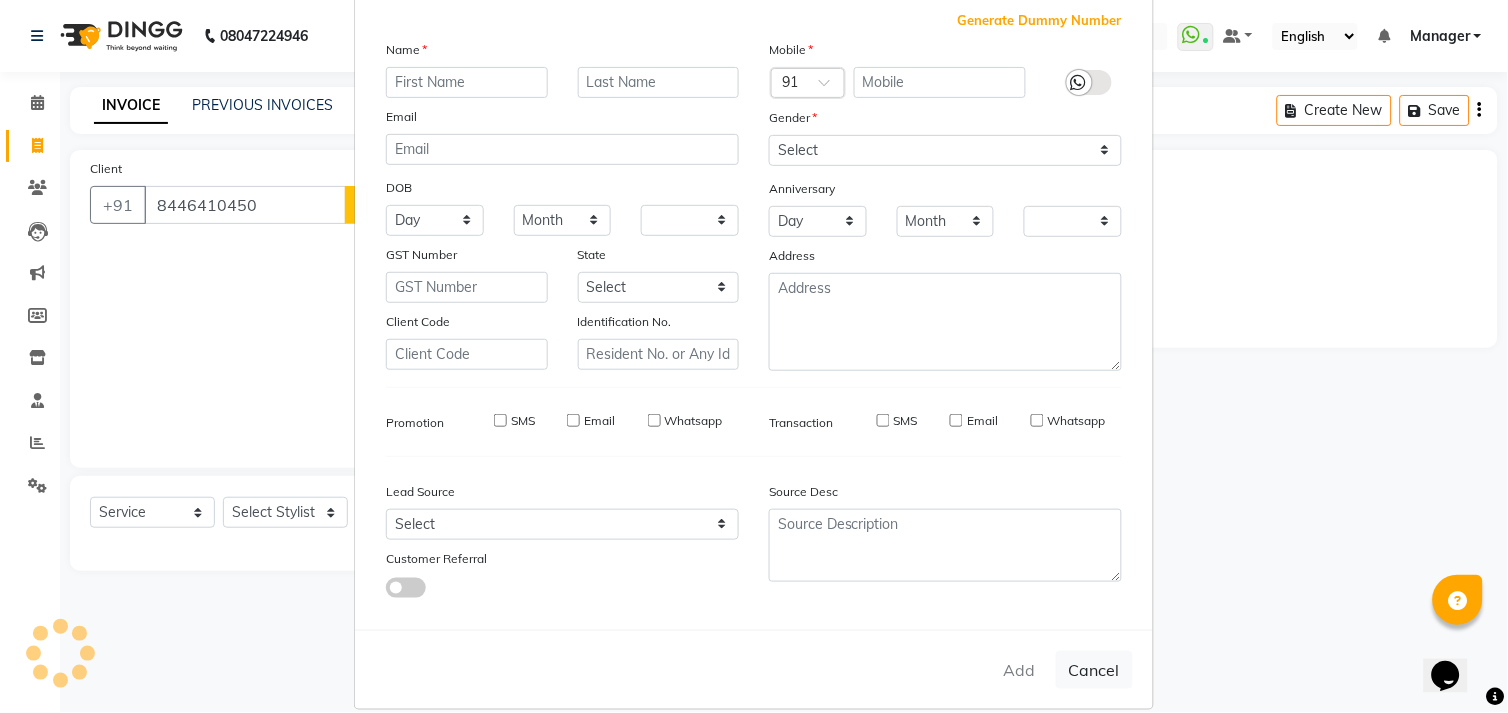 checkbox on "false" 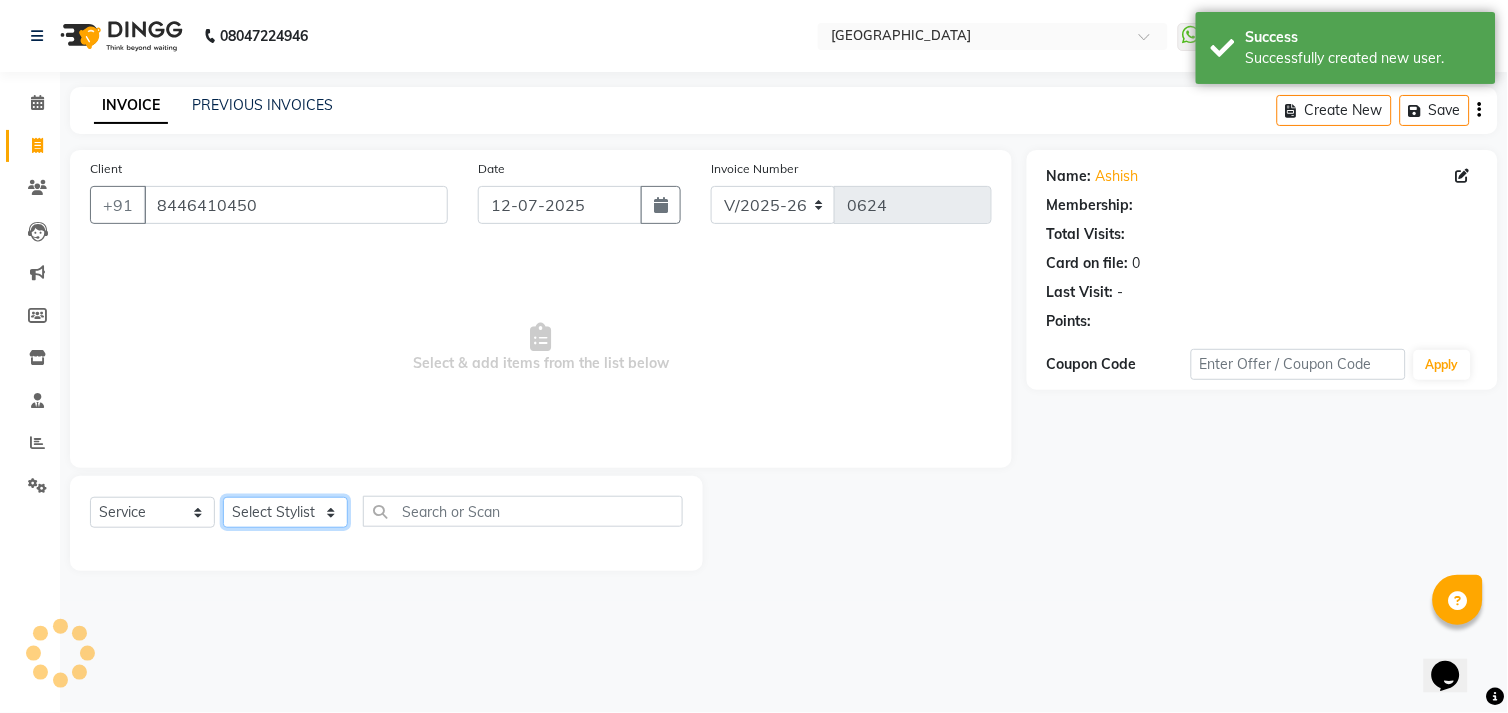 click on "Select Stylist [PERSON_NAME] [PERSON_NAME]  Manager [PERSON_NAME] Owner [PERSON_NAME] Rahul Sir [PERSON_NAME]" 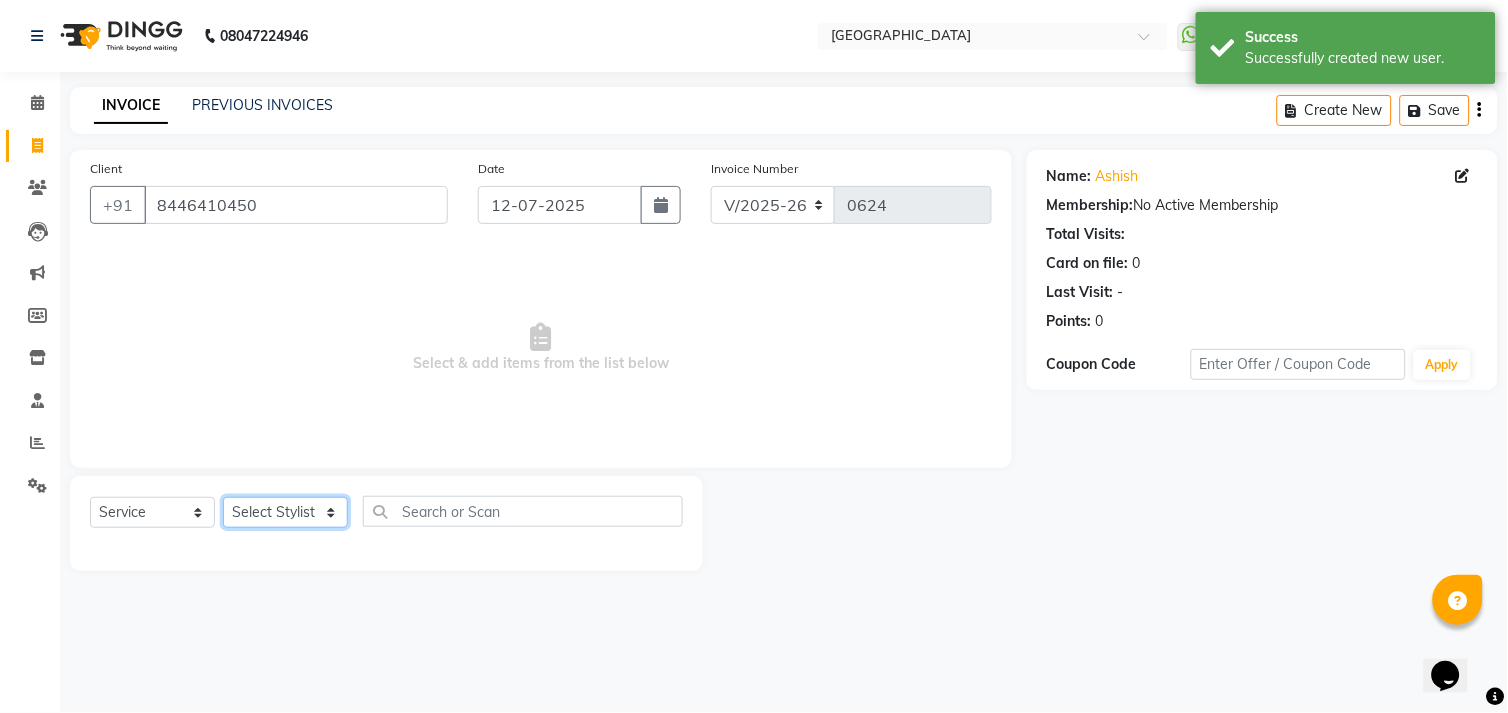select on "70687" 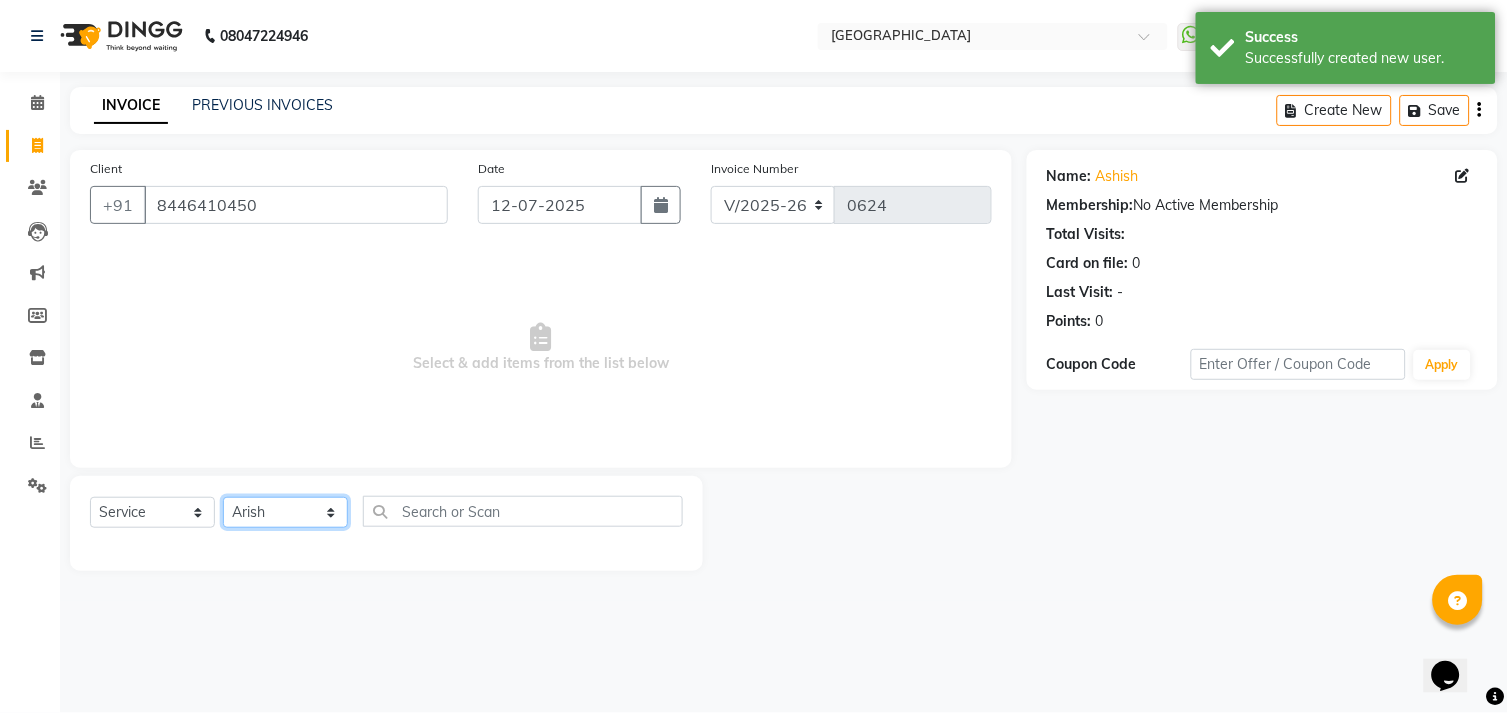 click on "Select Stylist [PERSON_NAME] [PERSON_NAME]  Manager [PERSON_NAME] Owner [PERSON_NAME] Rahul Sir [PERSON_NAME]" 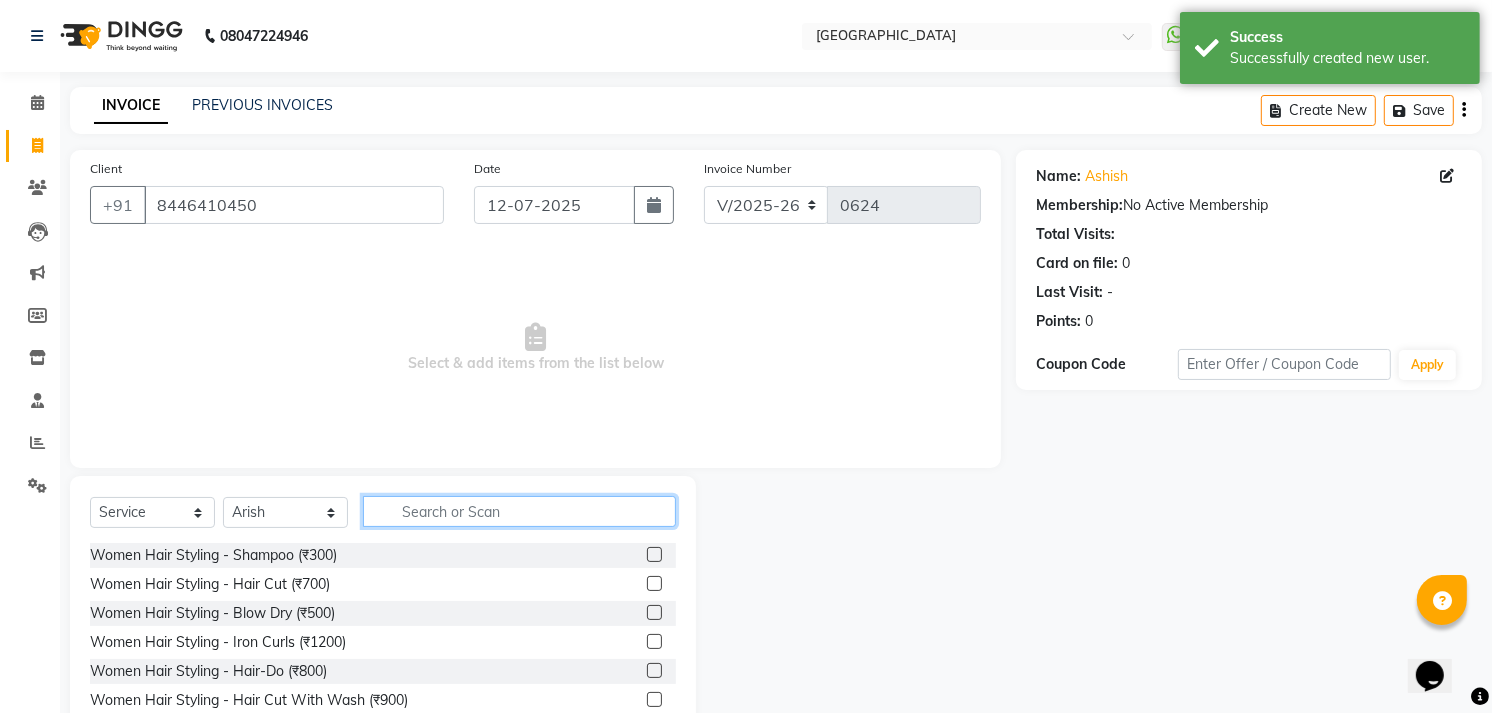 click 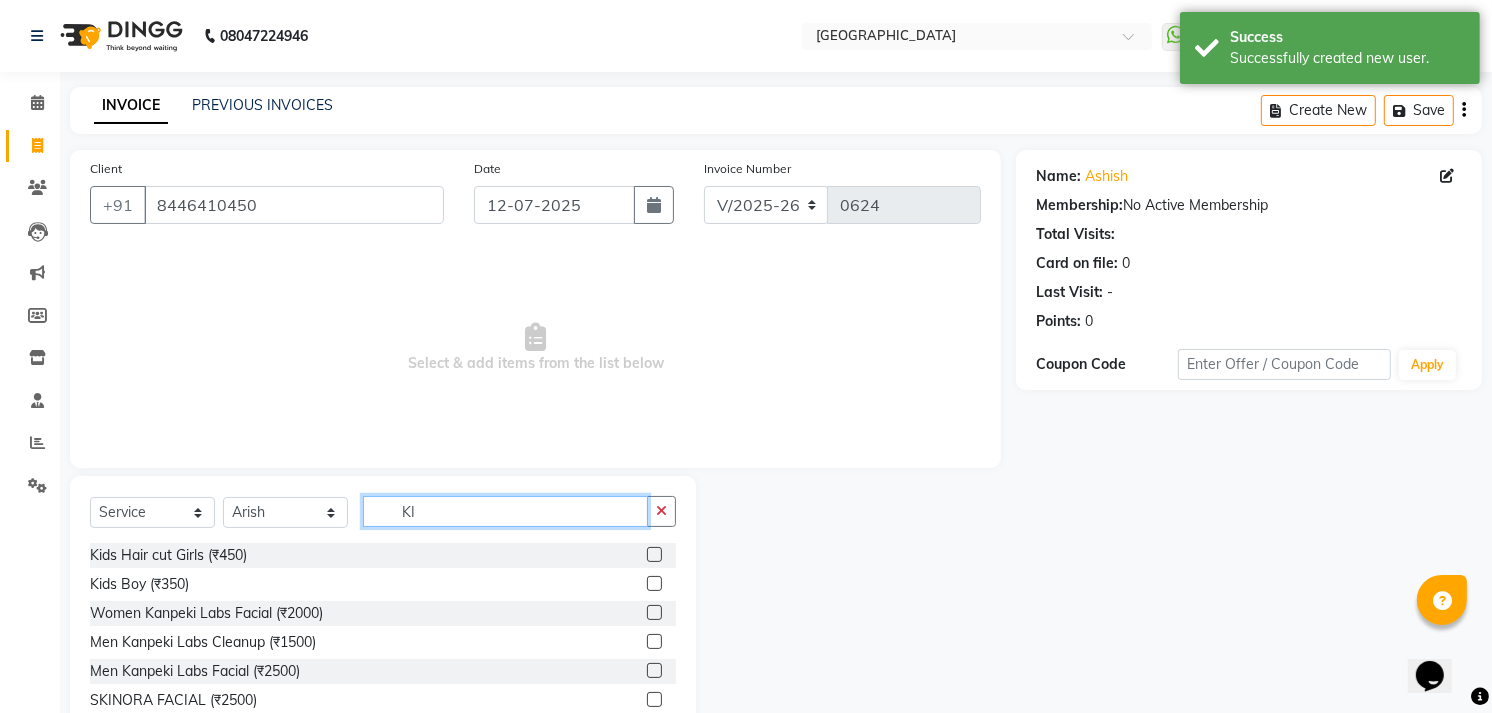 type on "KI" 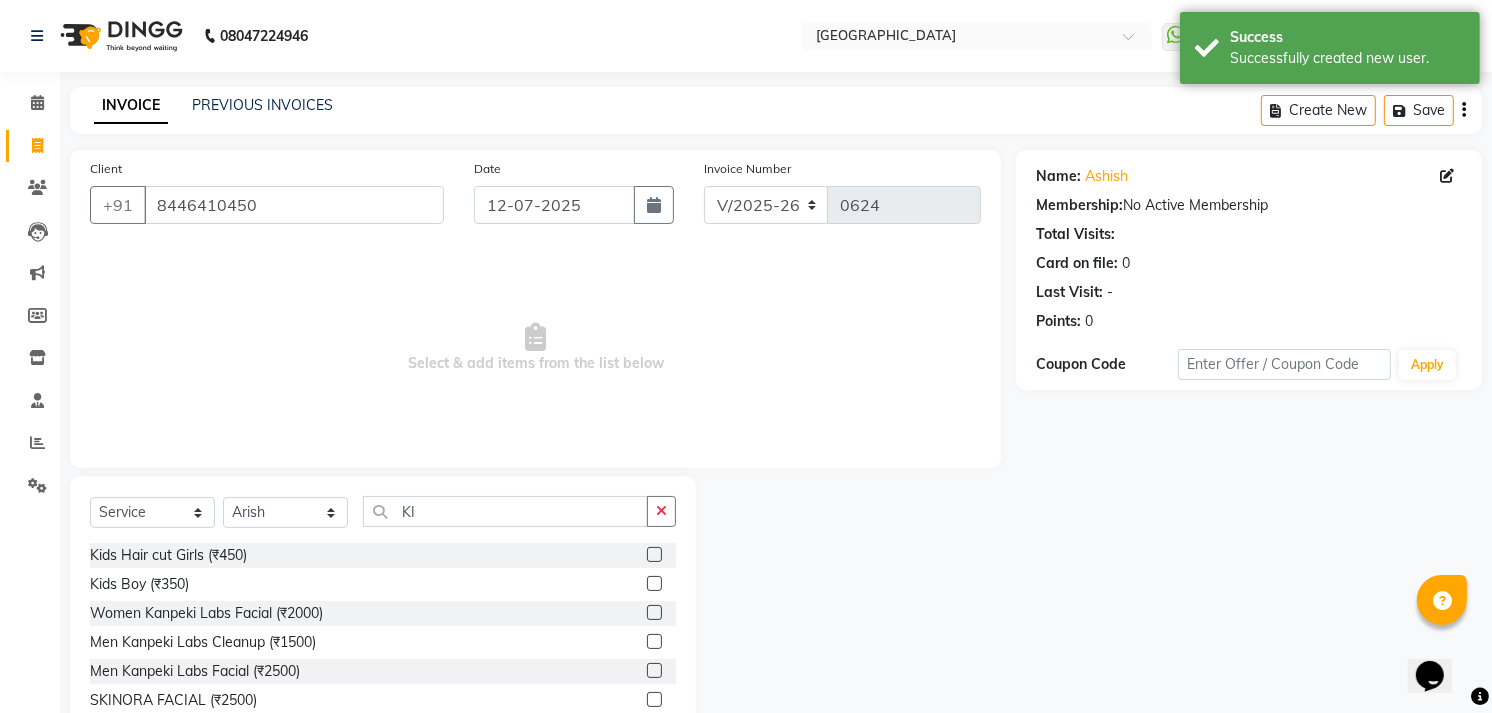 click 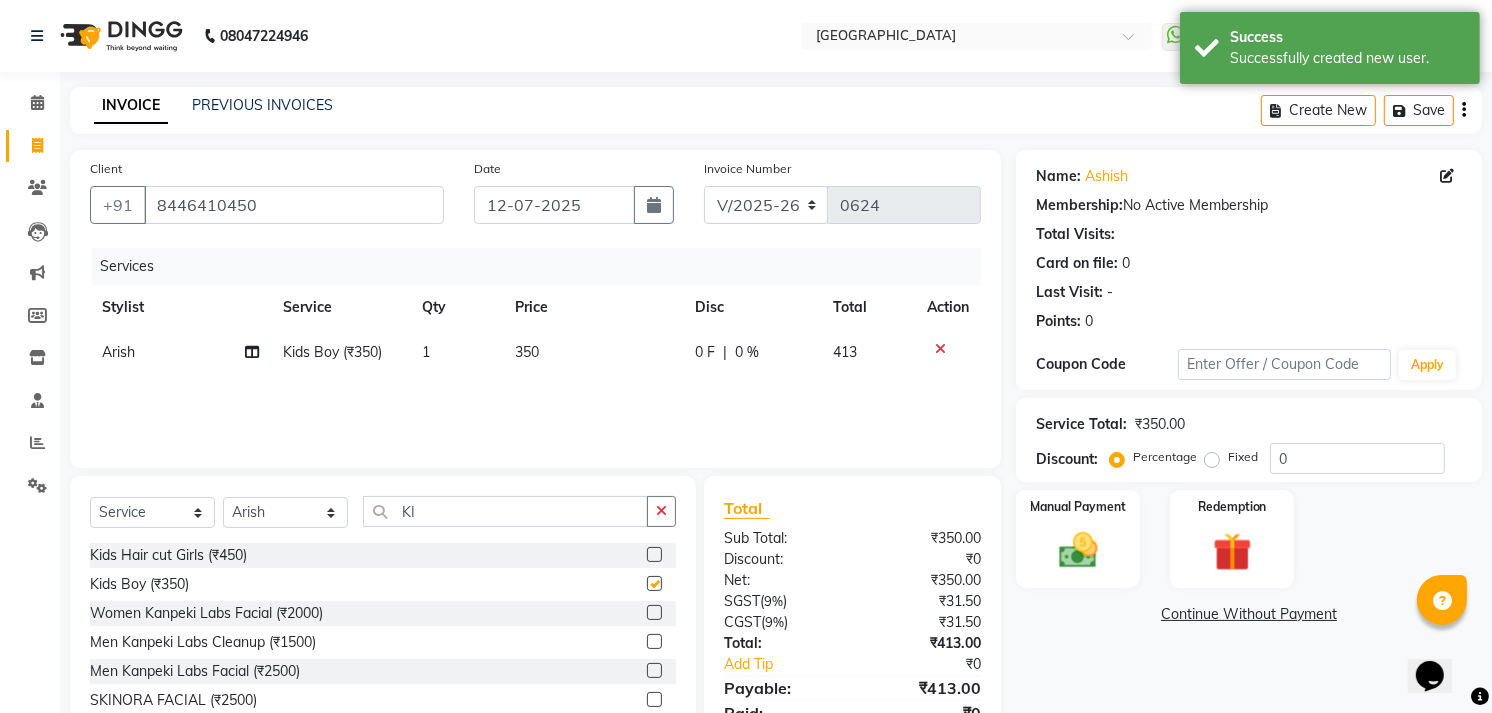 scroll, scrollTop: 87, scrollLeft: 0, axis: vertical 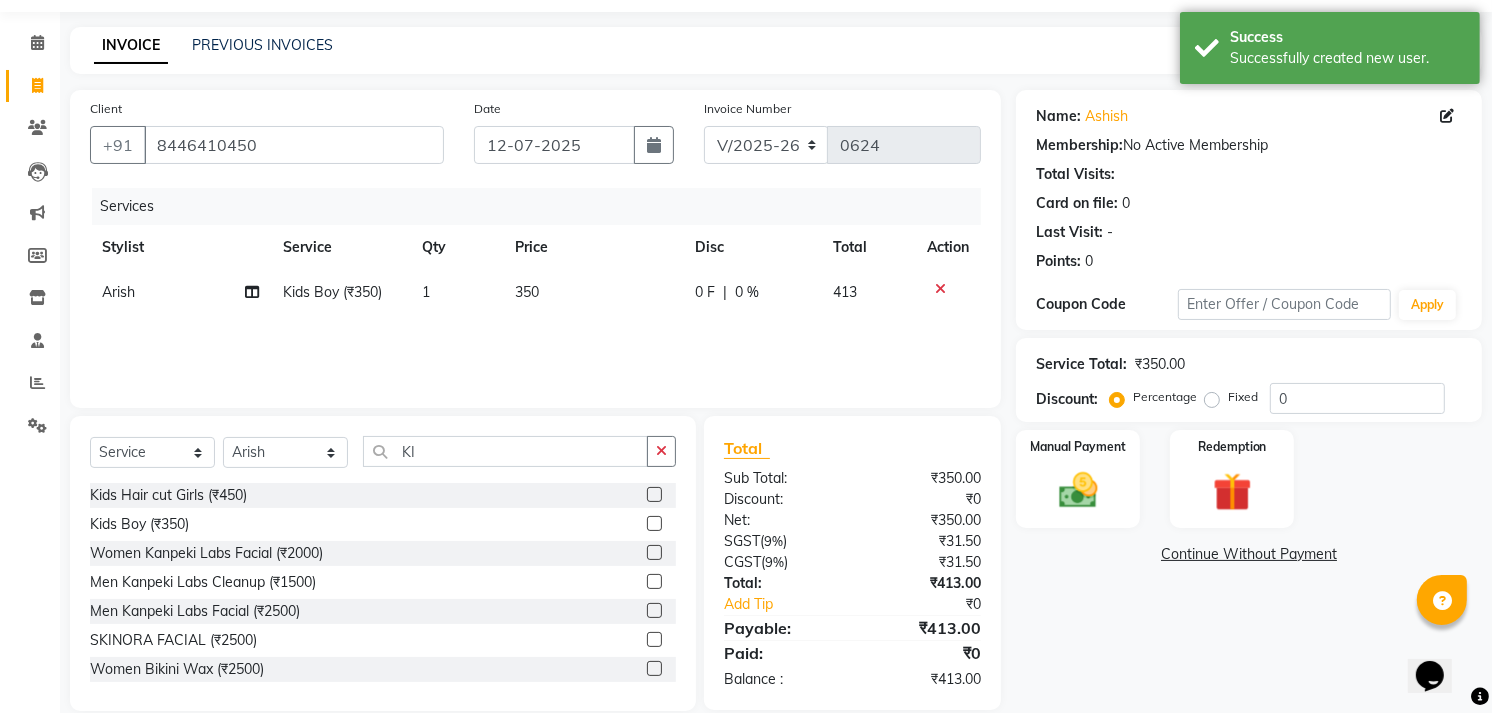 checkbox on "false" 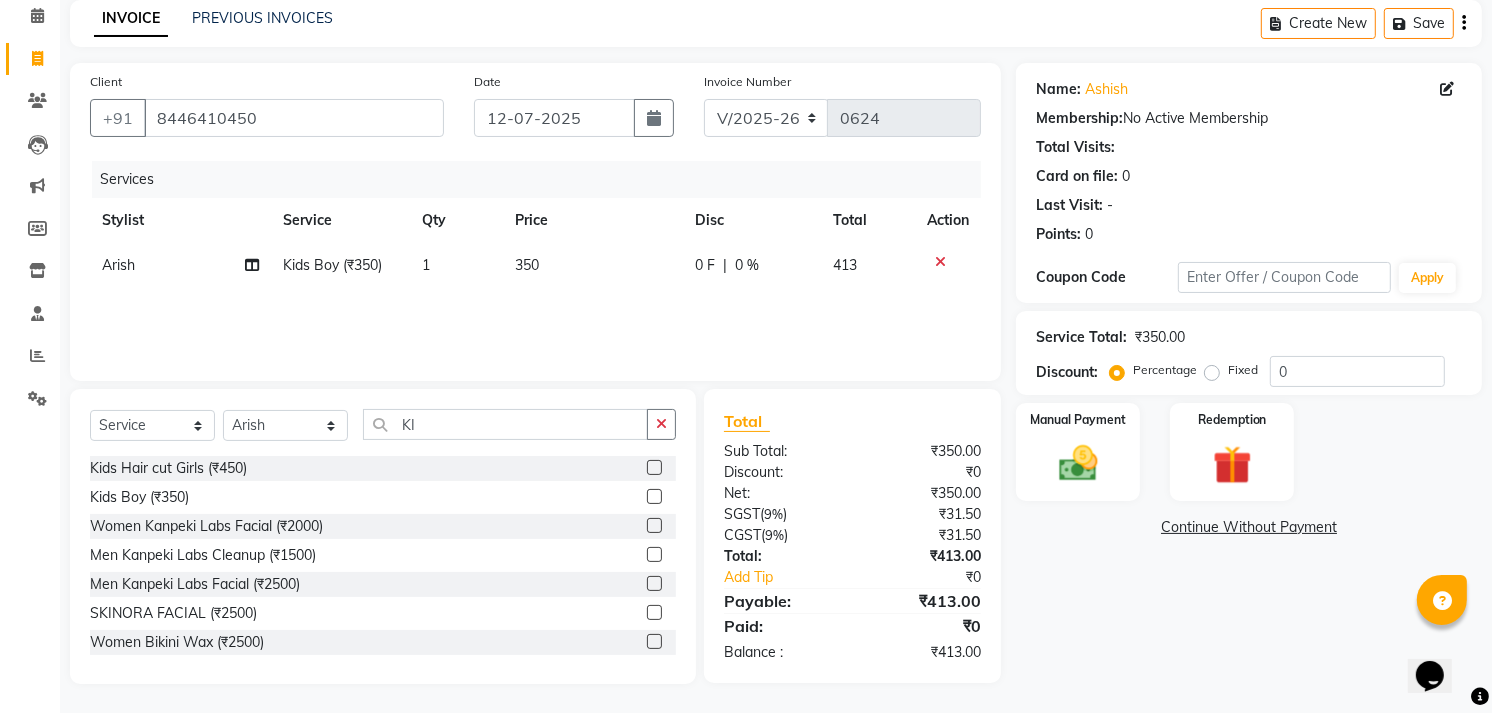 click 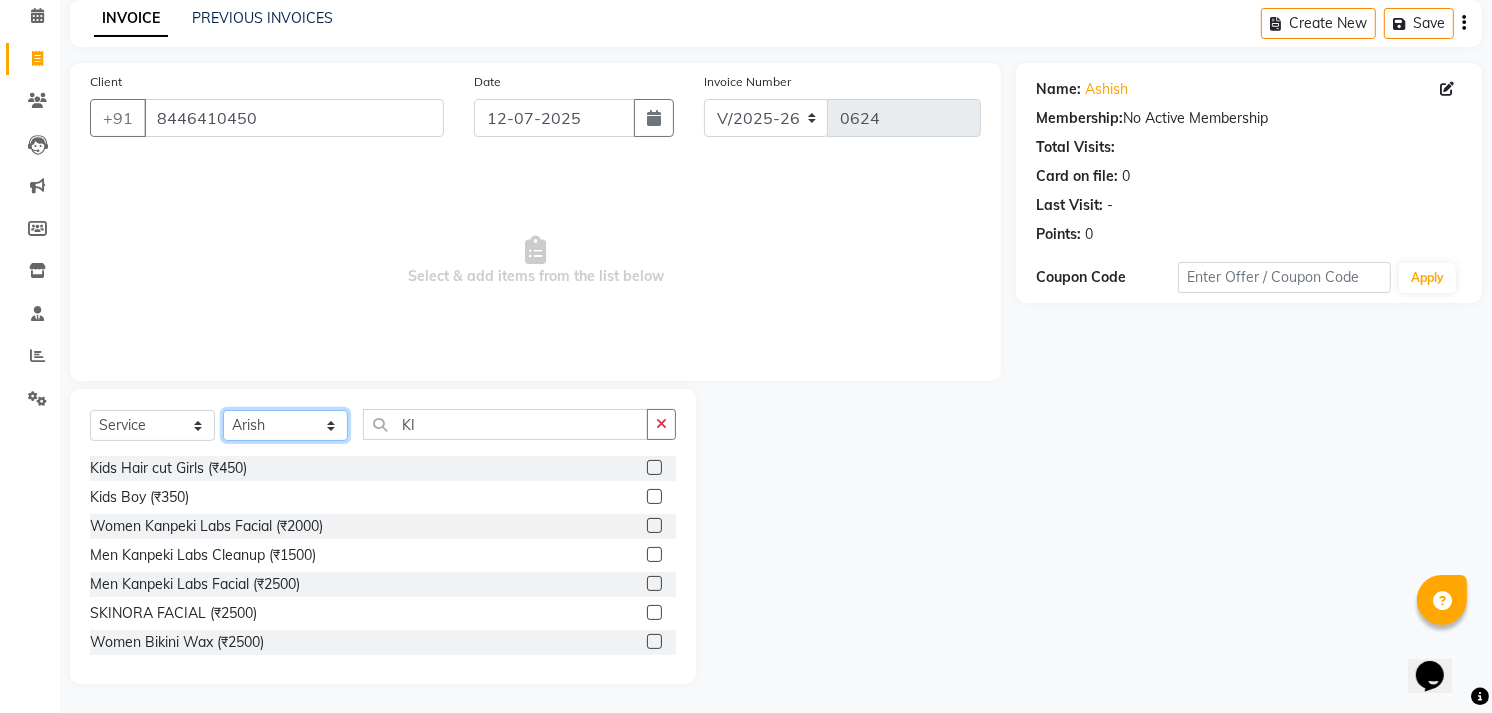click on "Select Stylist [PERSON_NAME] [PERSON_NAME]  Manager [PERSON_NAME] Owner [PERSON_NAME] Rahul Sir [PERSON_NAME]" 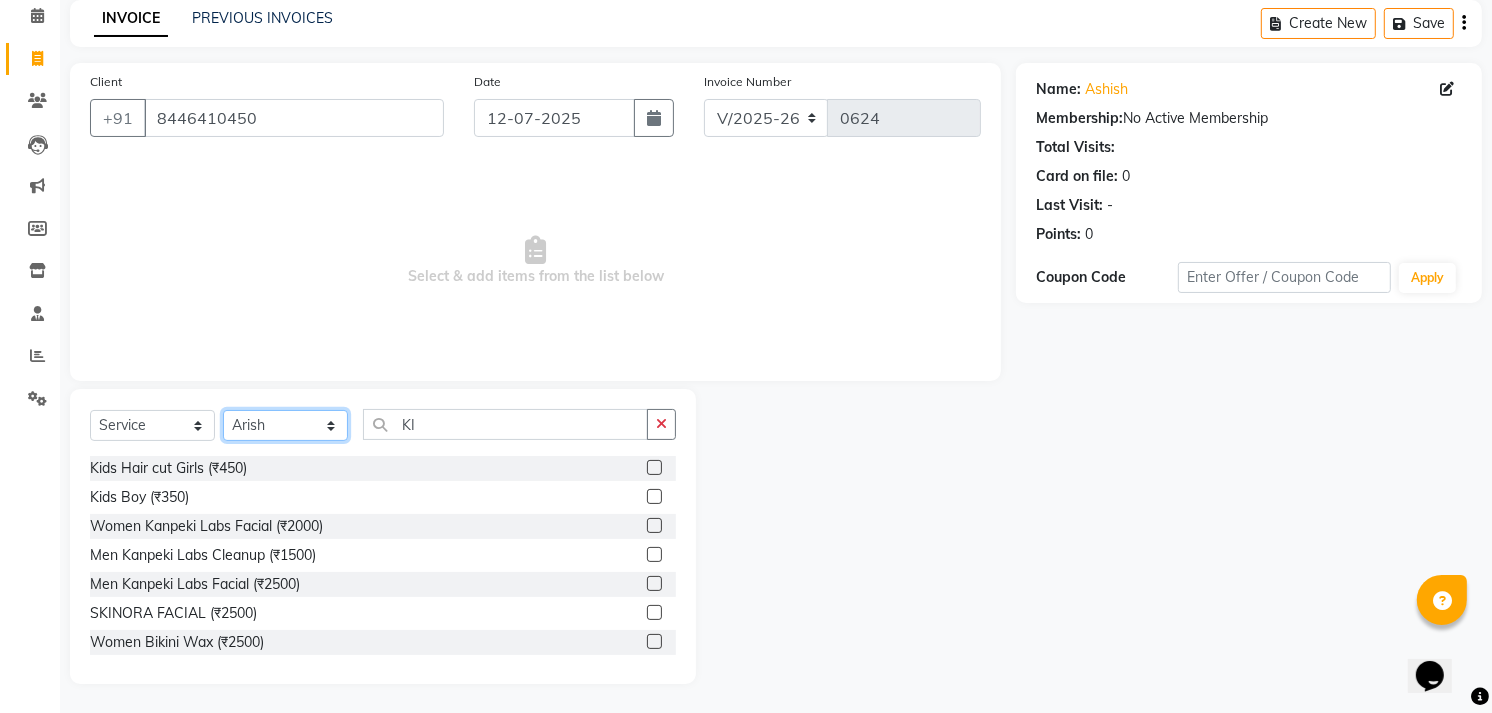 select on "71875" 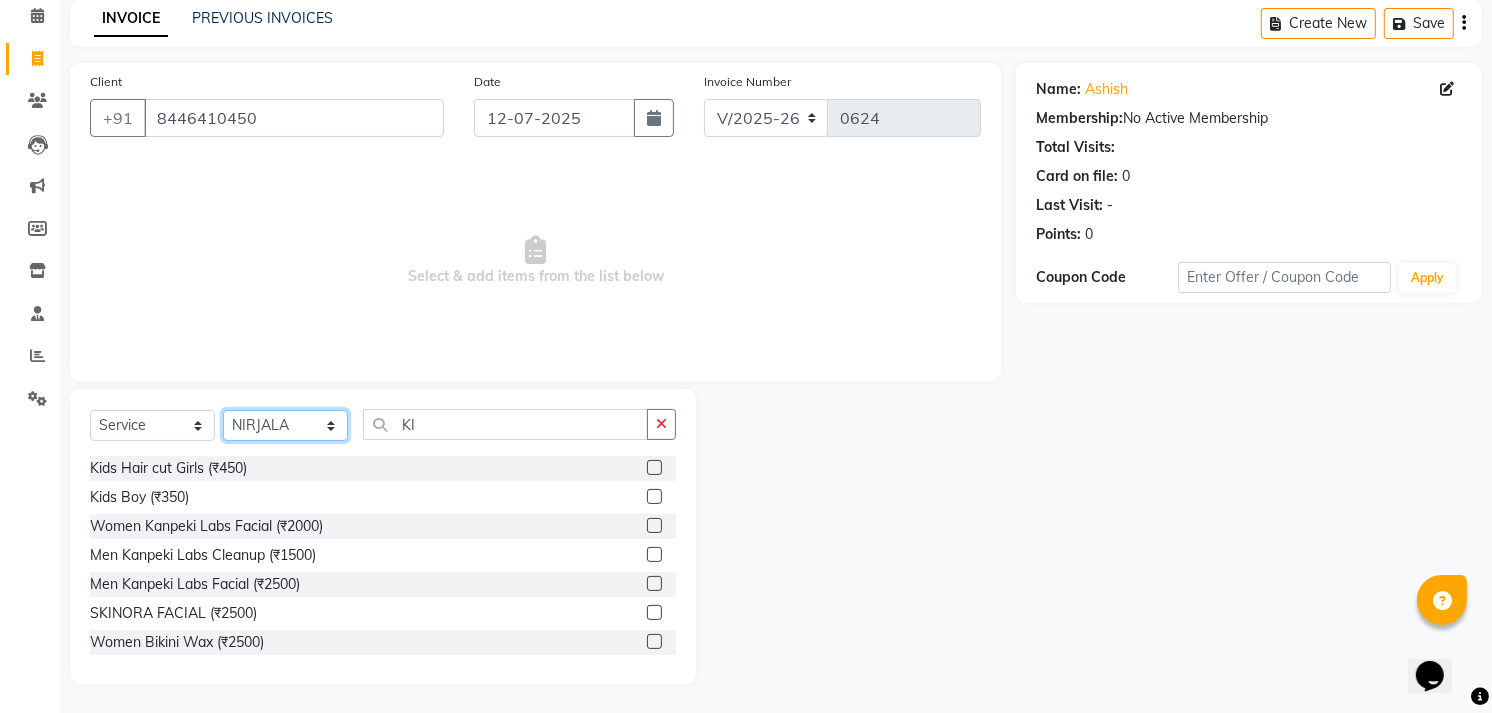 click on "Select Stylist [PERSON_NAME] [PERSON_NAME]  Manager [PERSON_NAME] Owner [PERSON_NAME] Rahul Sir [PERSON_NAME]" 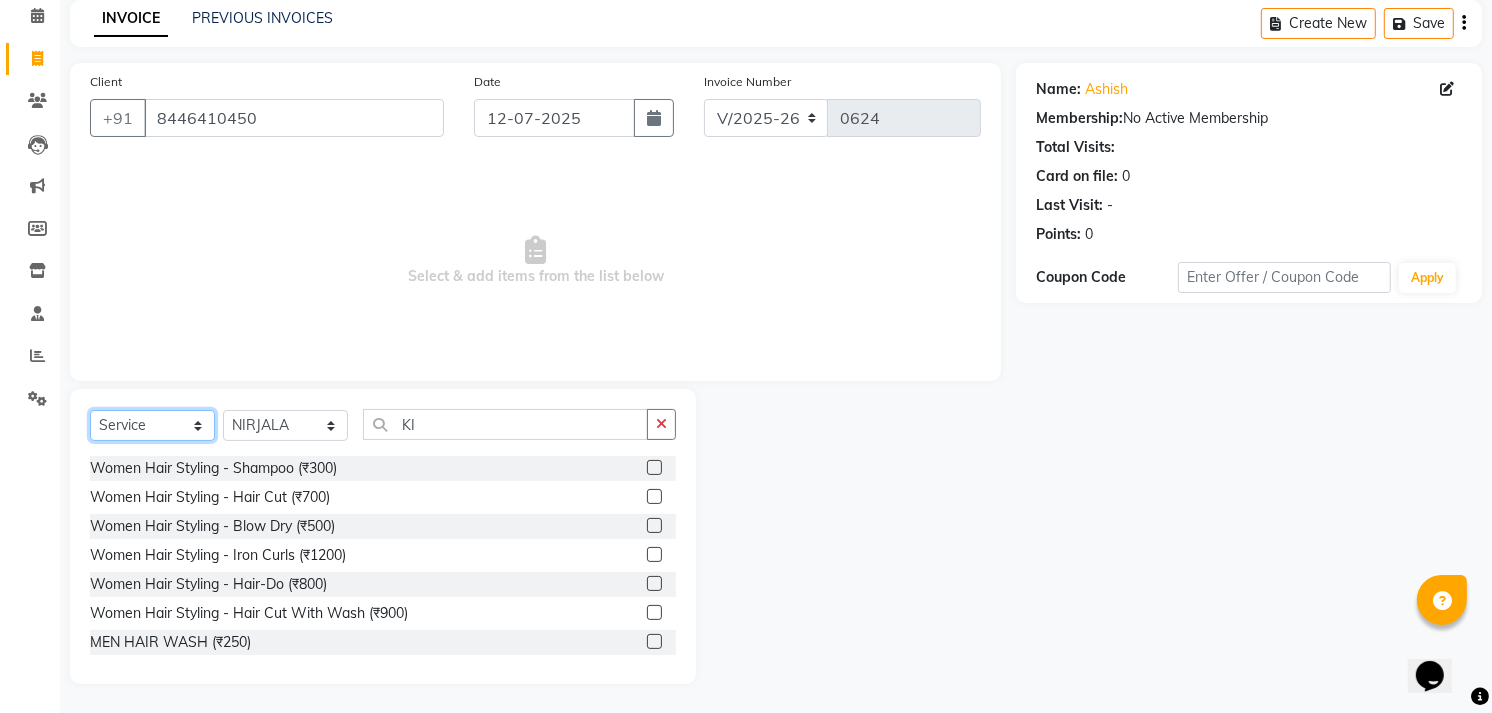 click on "Select  Service  Product  Membership  Package Voucher Prepaid Gift Card" 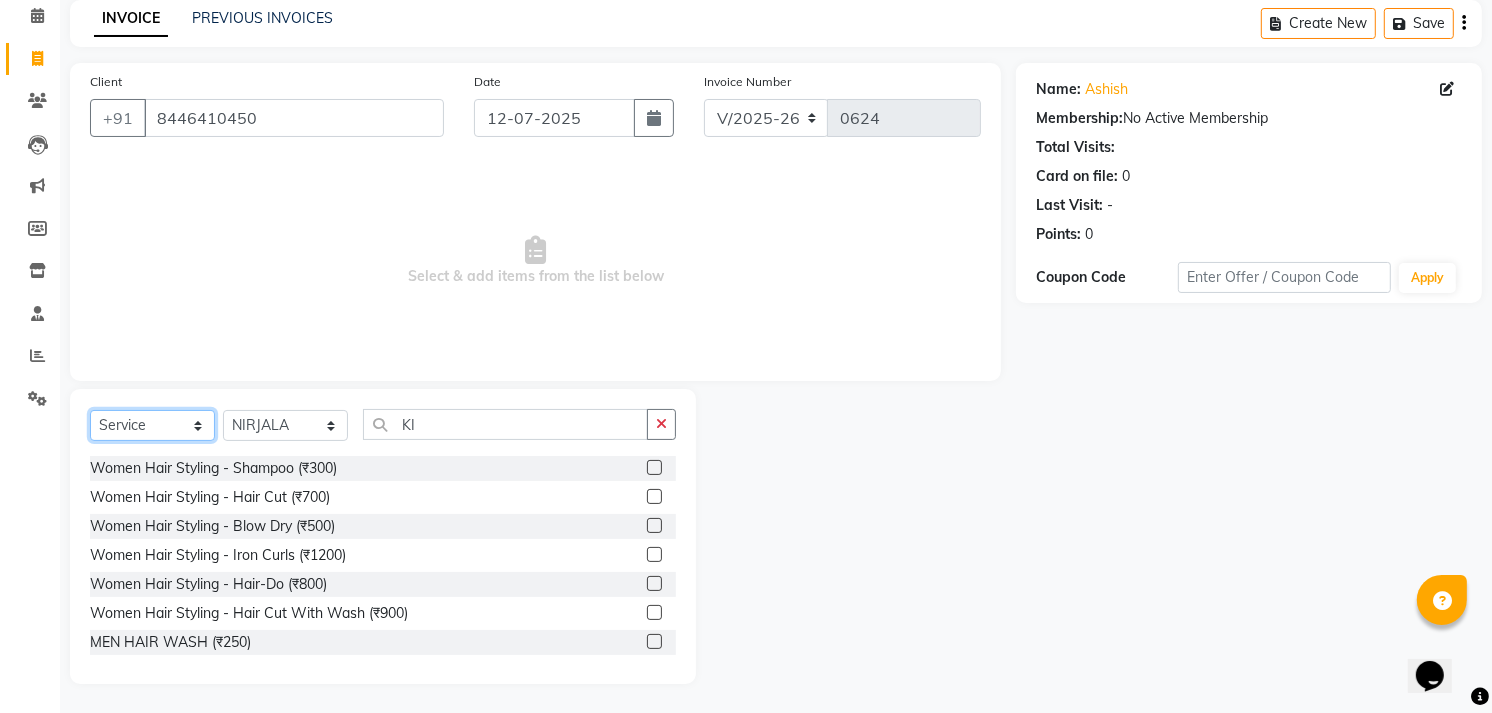 select on "P" 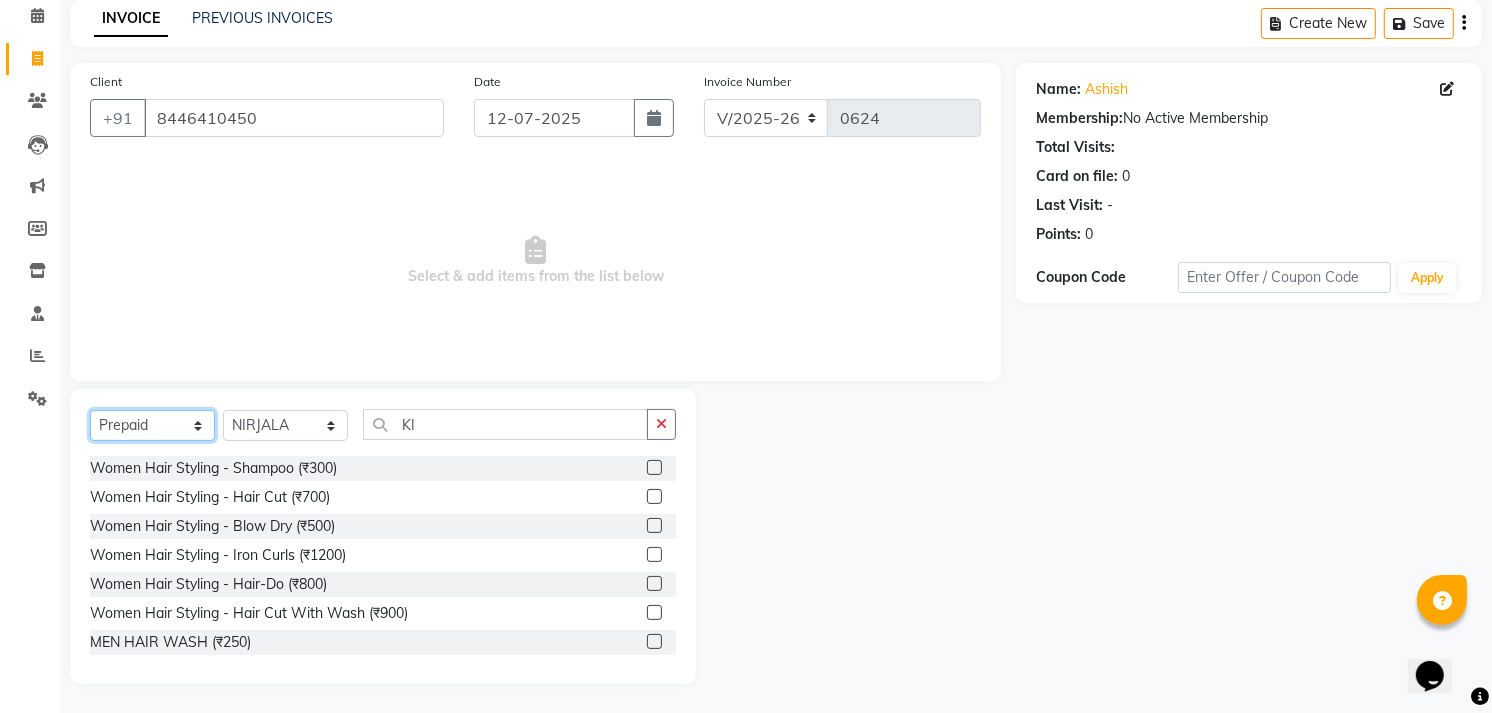 click on "Select  Service  Product  Membership  Package Voucher Prepaid Gift Card" 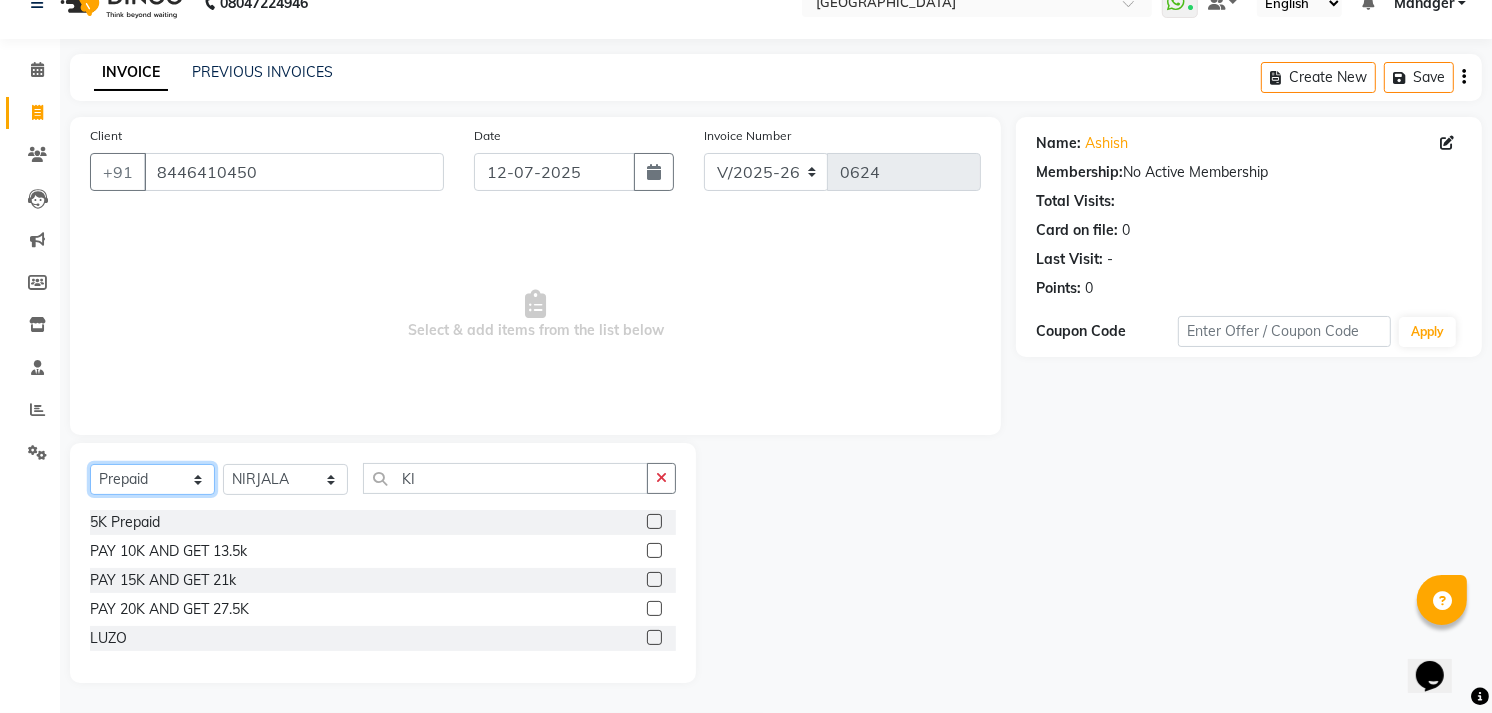 scroll, scrollTop: 33, scrollLeft: 0, axis: vertical 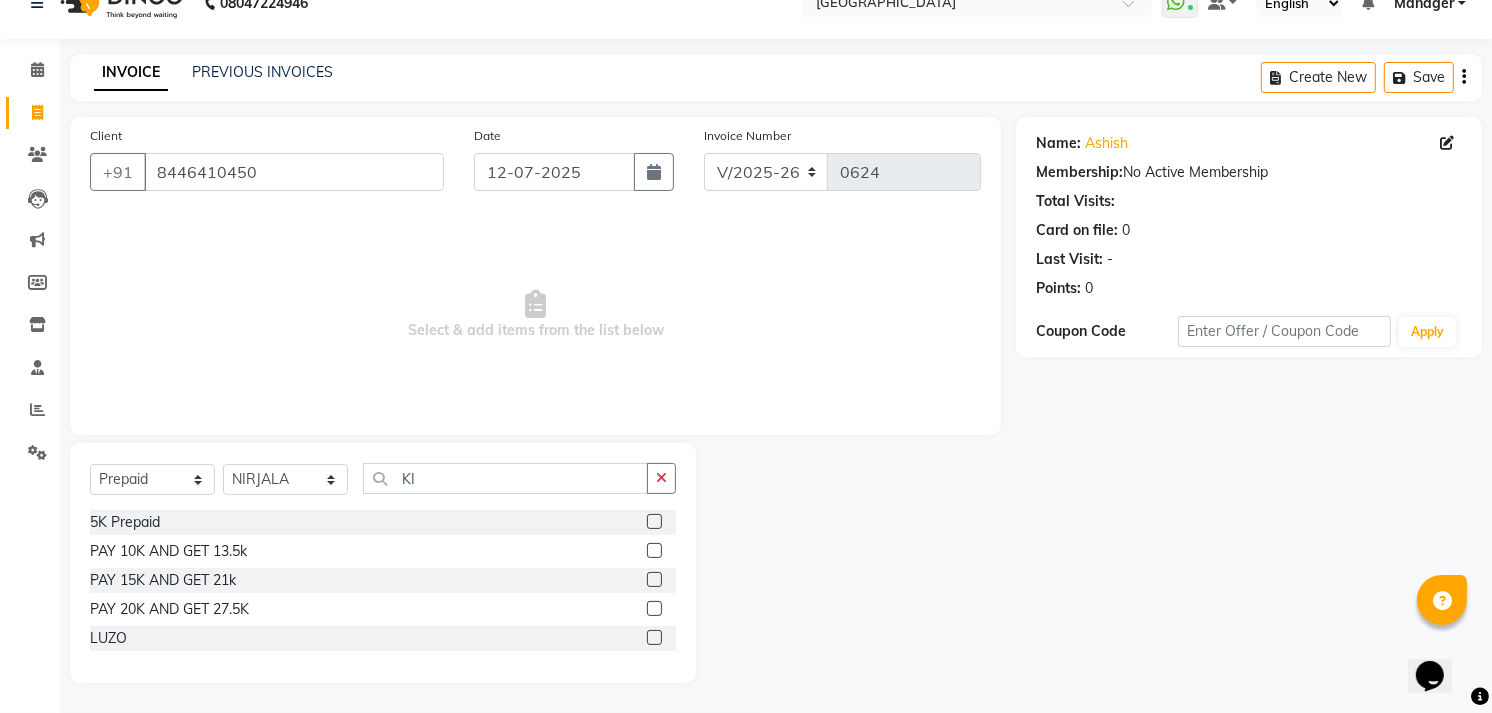click 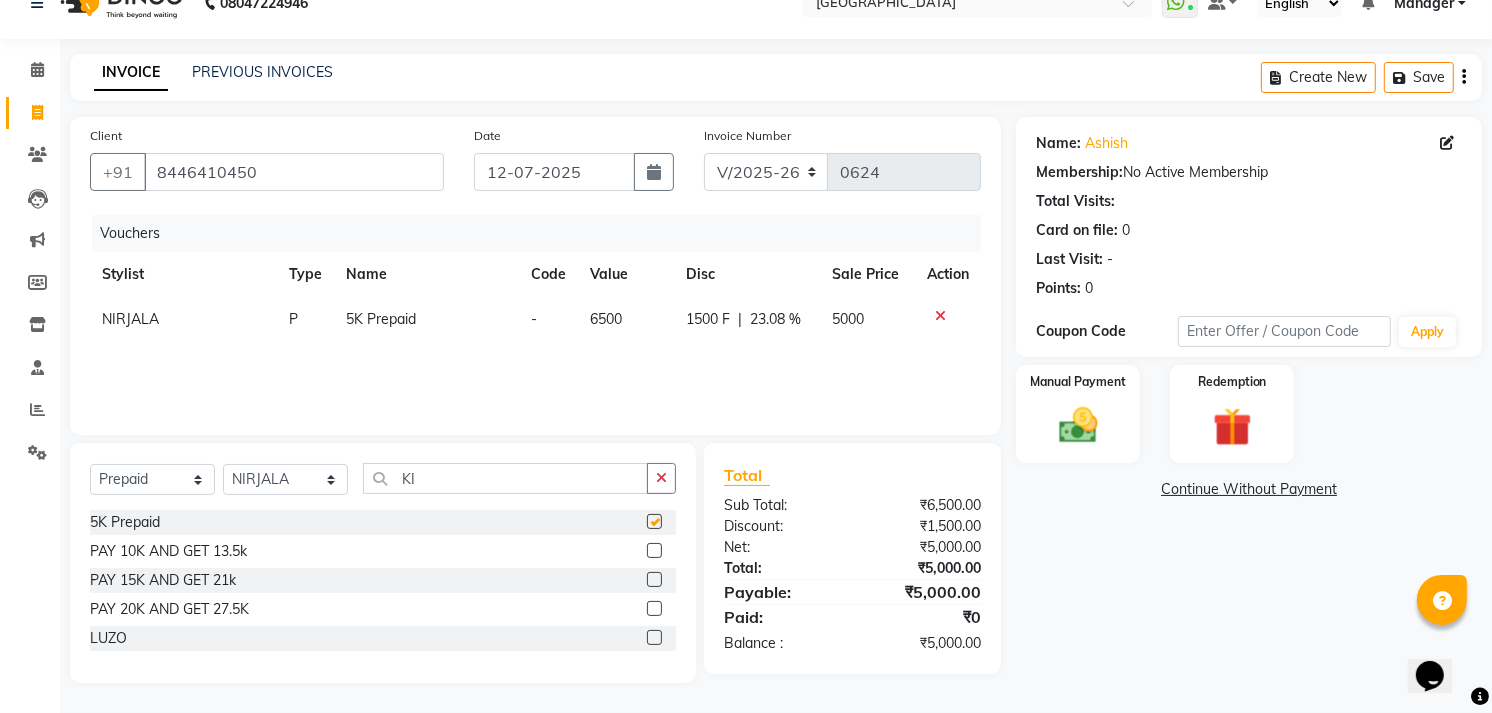 checkbox on "false" 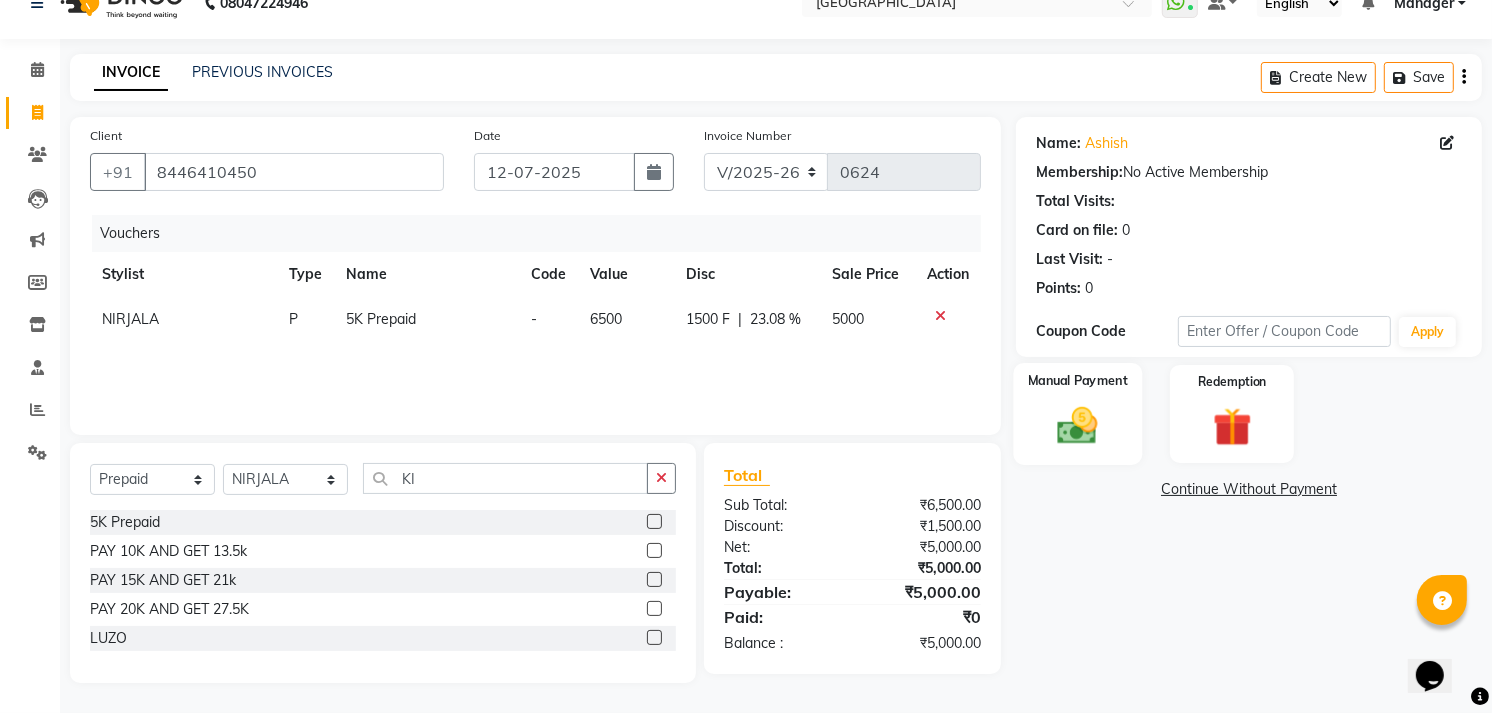 click on "Manual Payment" 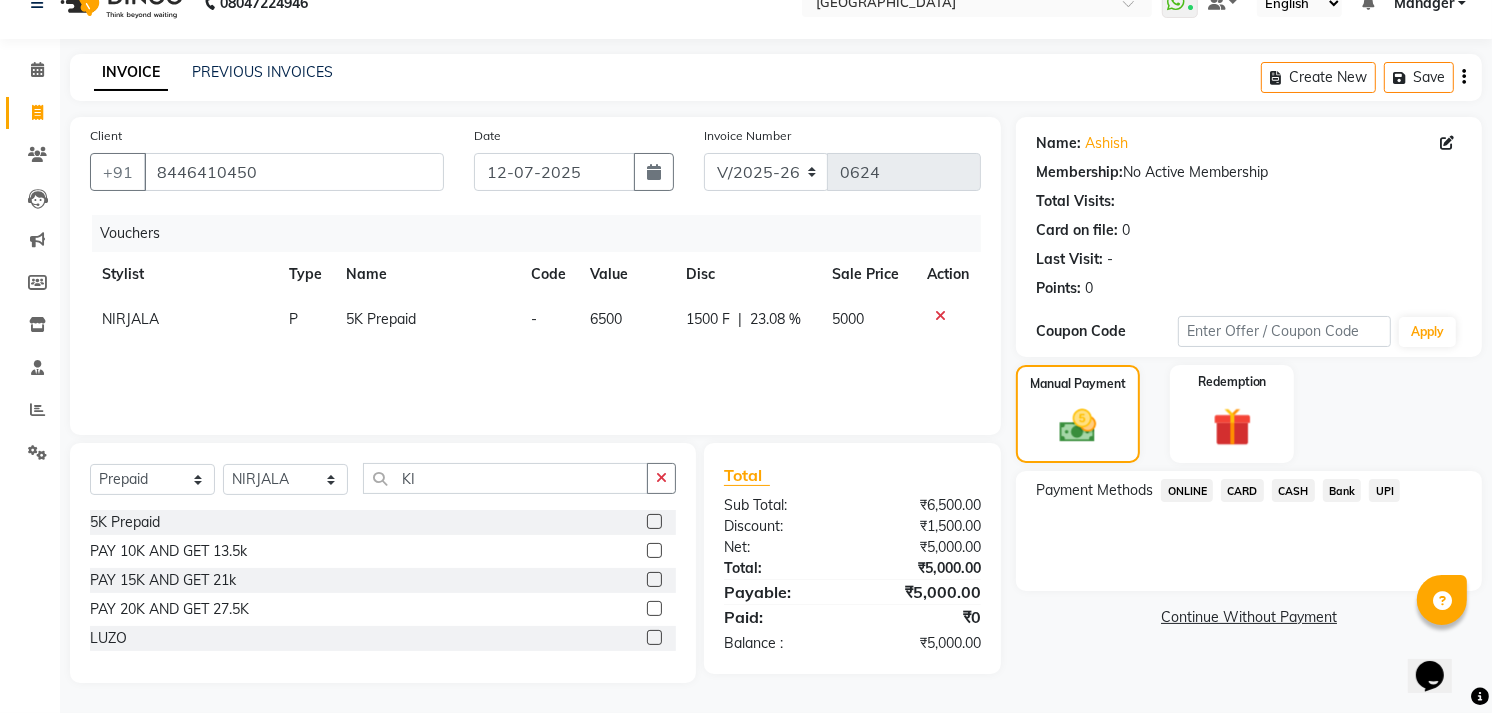 click on "CARD" 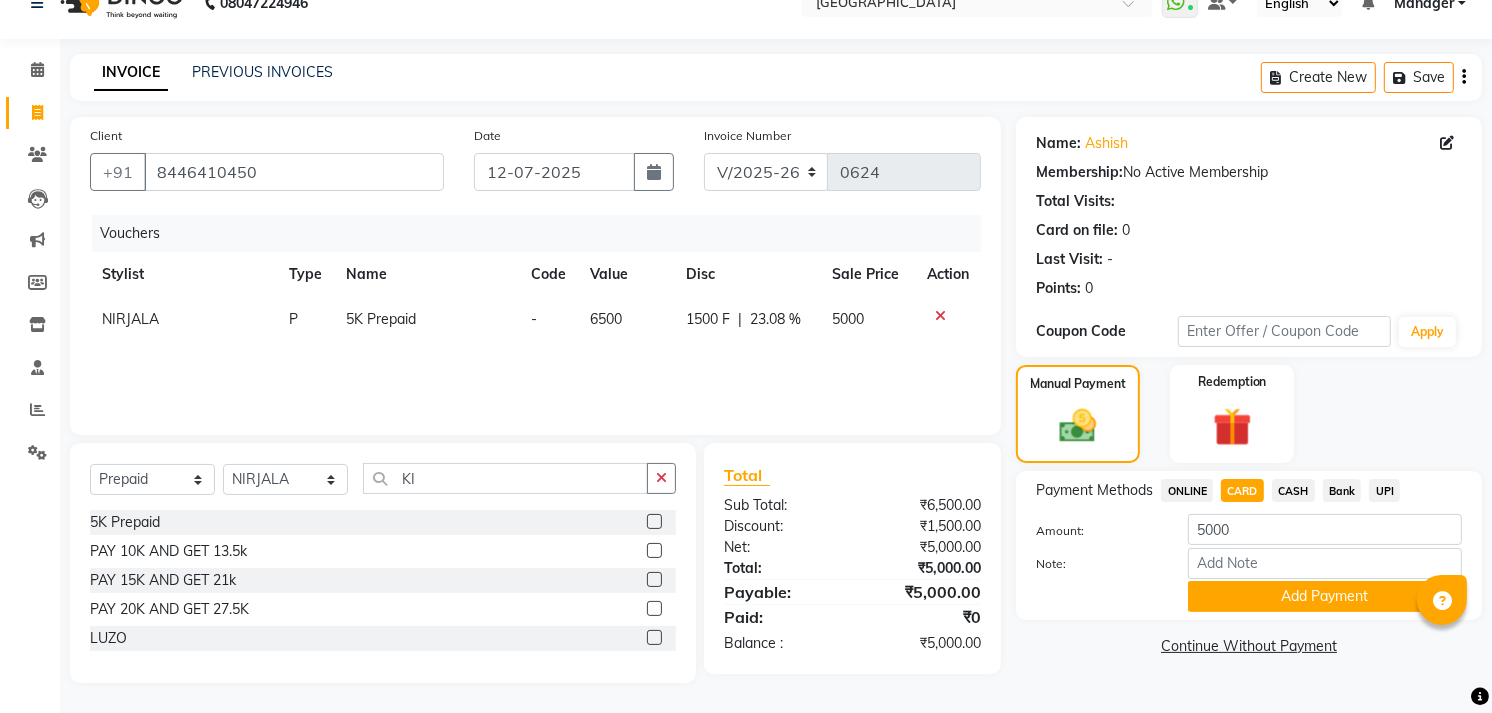 drag, startPoint x: 666, startPoint y: 378, endPoint x: 641, endPoint y: 306, distance: 76.2168 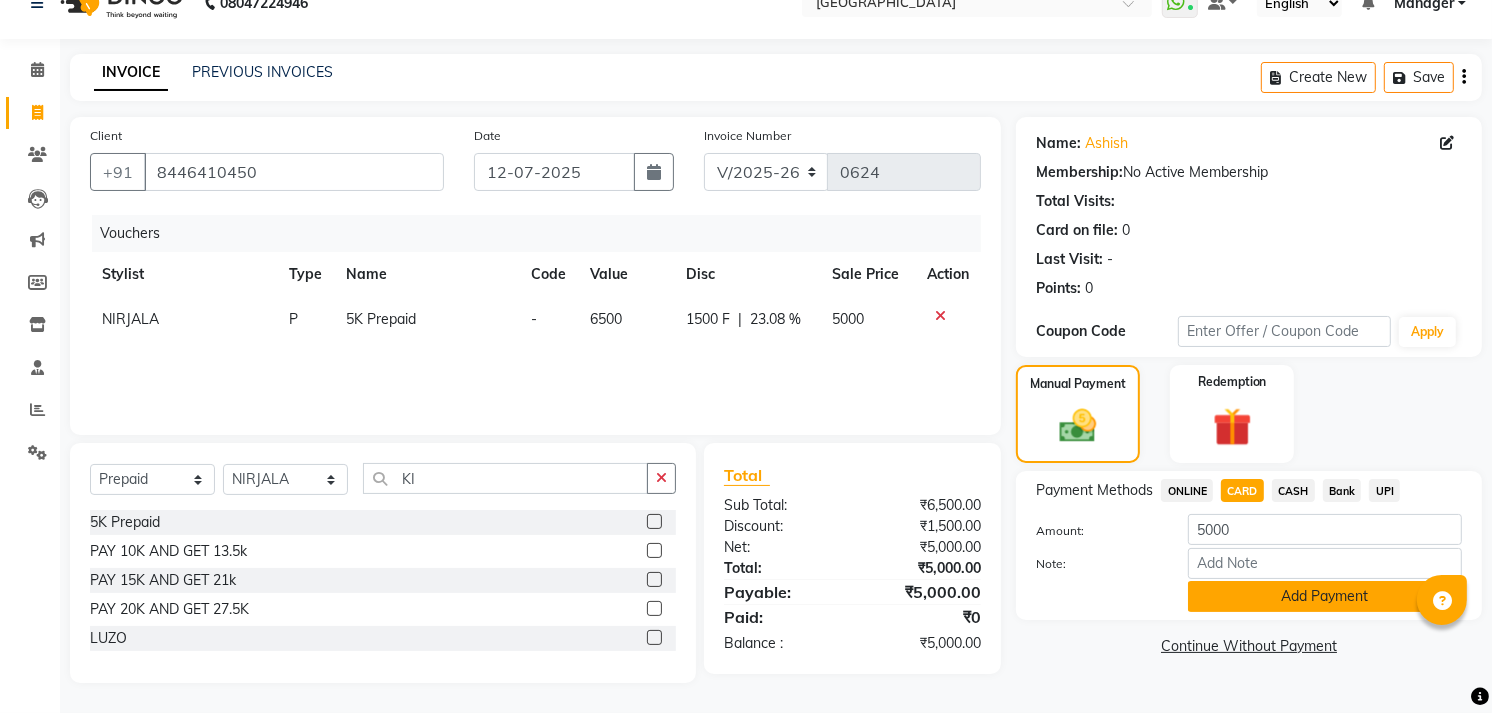 click on "Add Payment" 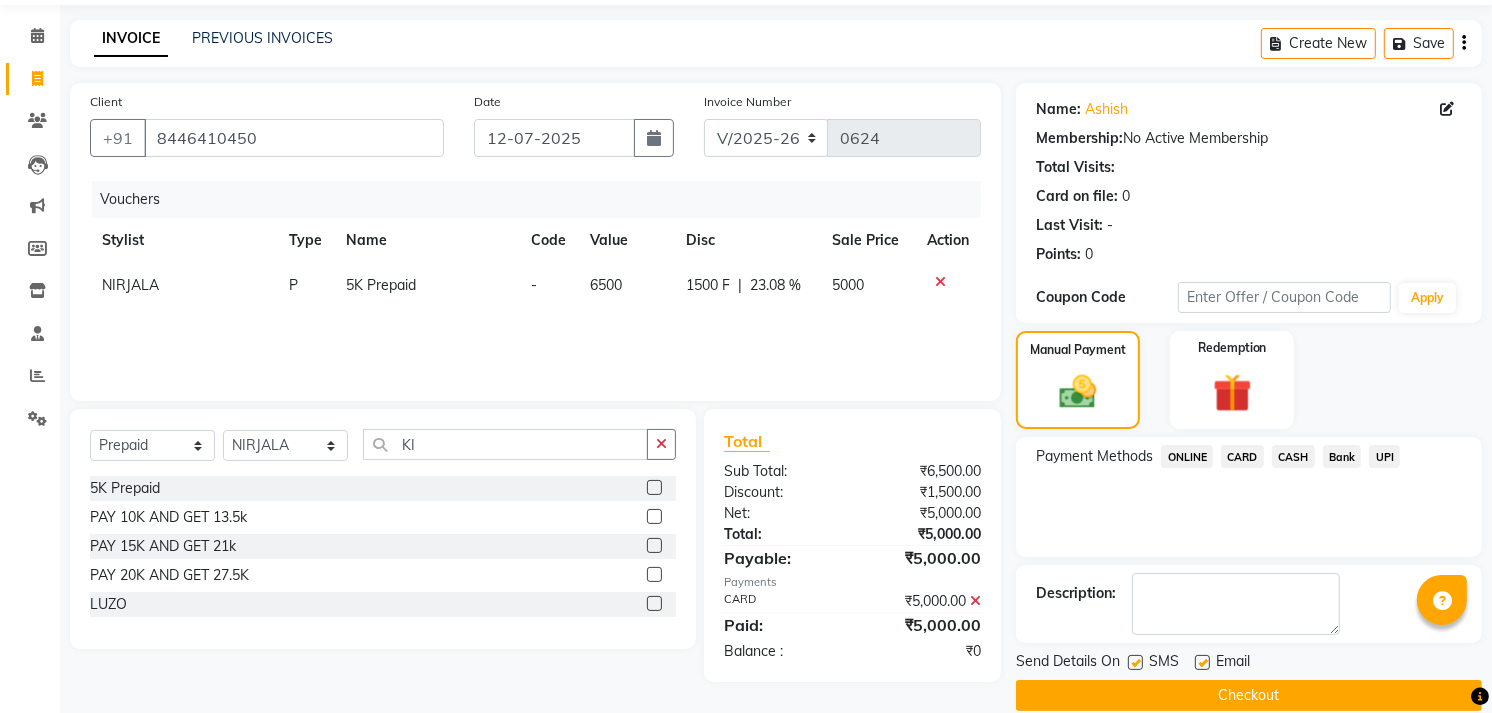 scroll, scrollTop: 94, scrollLeft: 0, axis: vertical 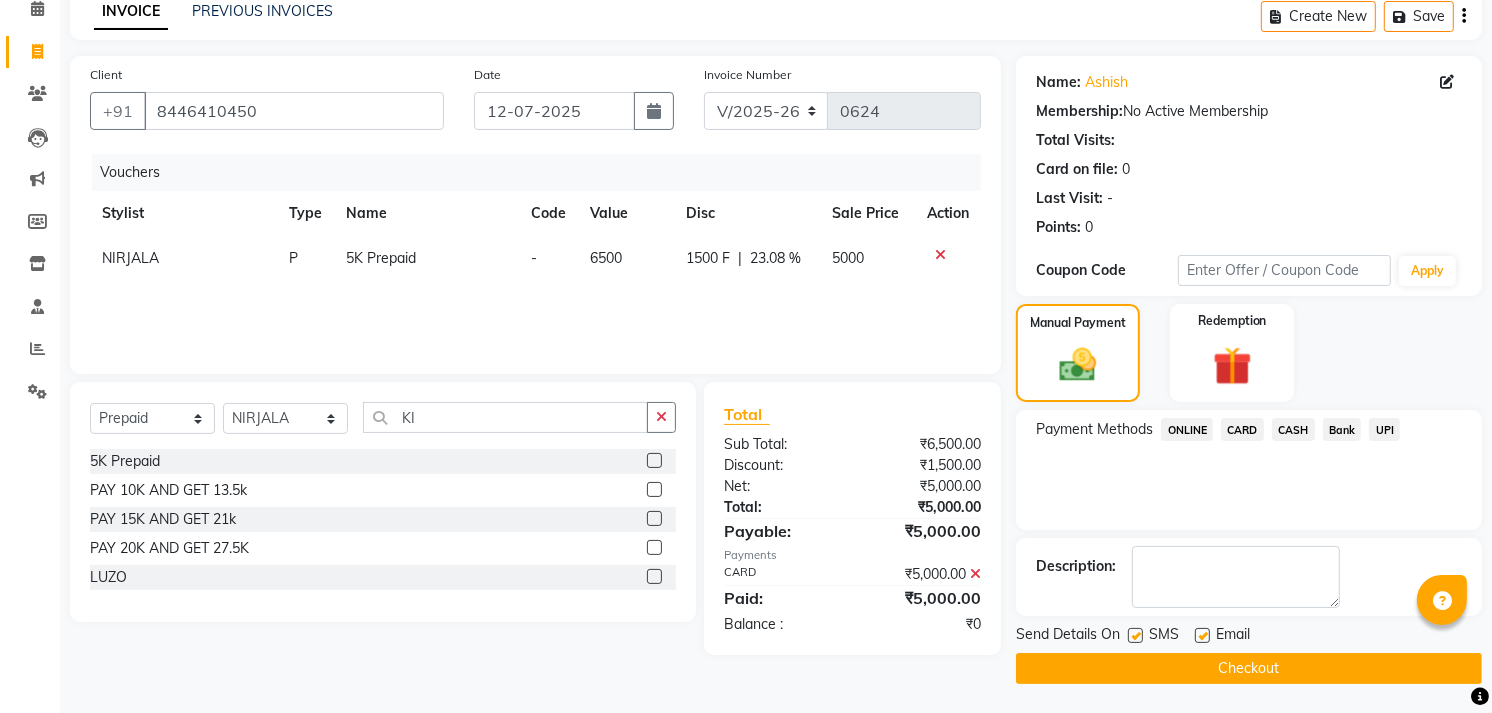 click on "Checkout" 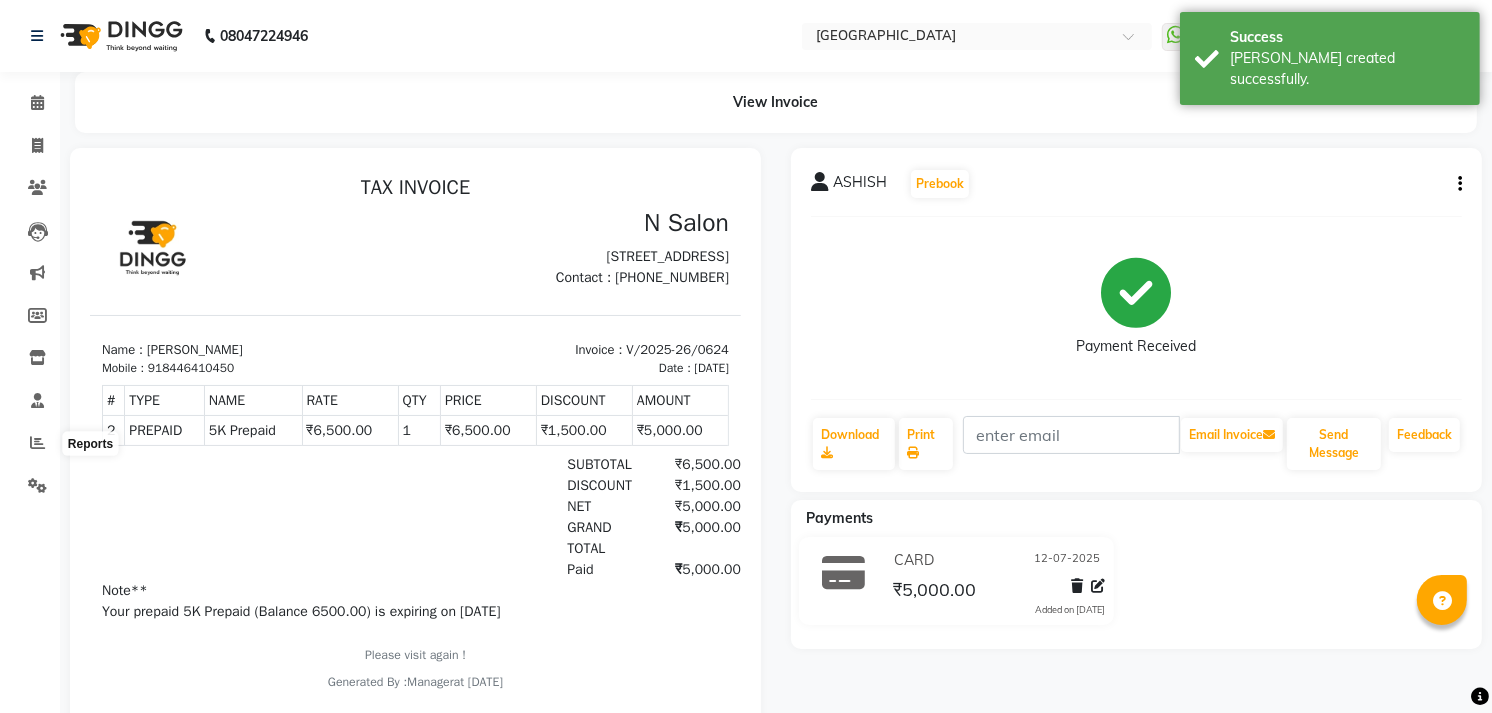 scroll, scrollTop: 0, scrollLeft: 0, axis: both 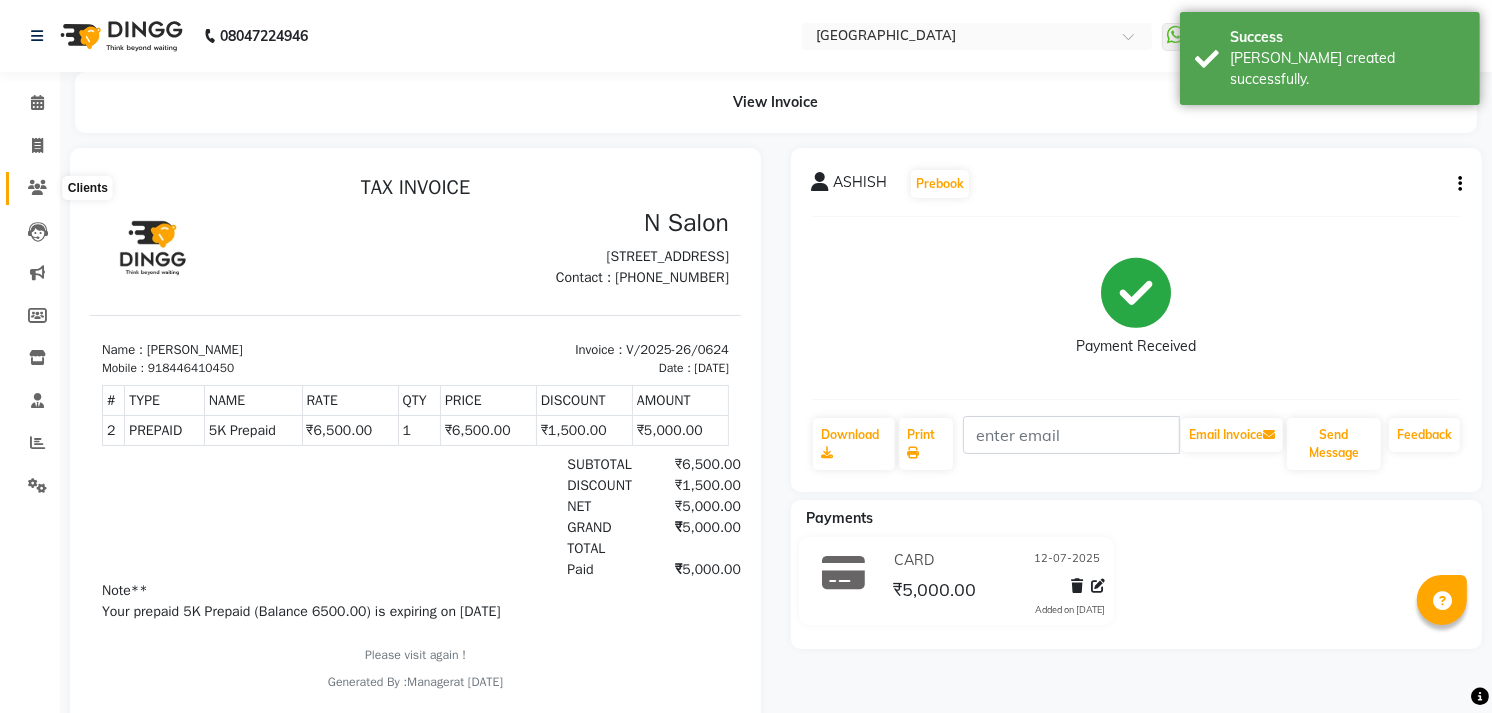 click 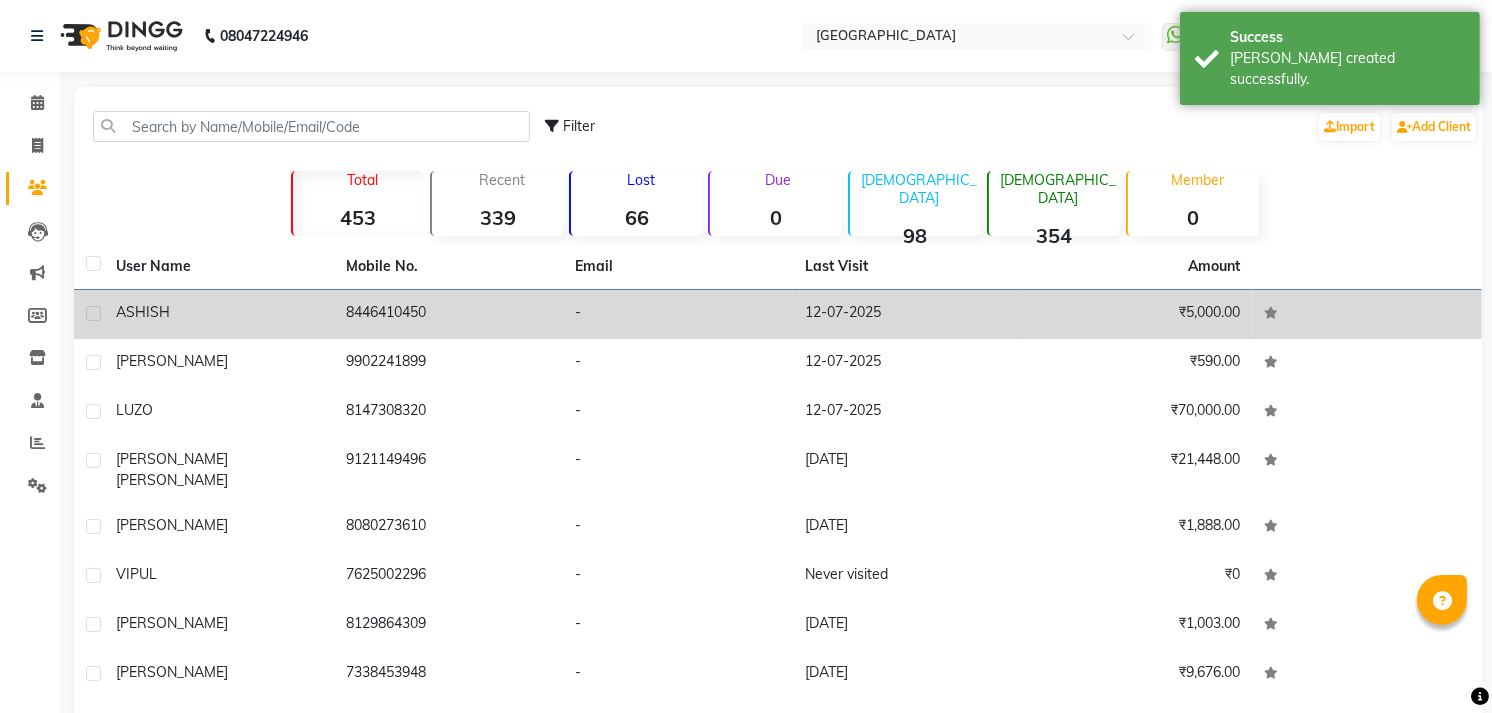 click on "ASHISH" 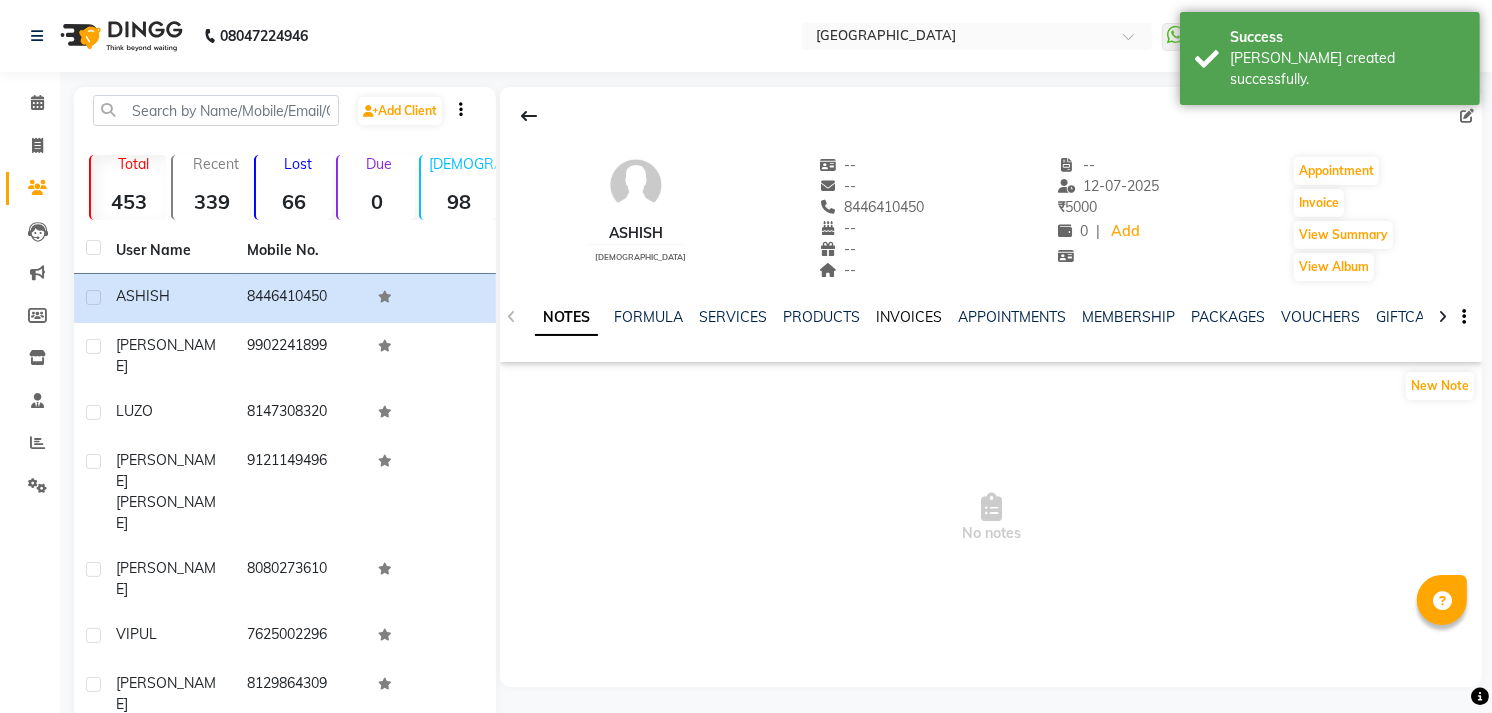 click on "INVOICES" 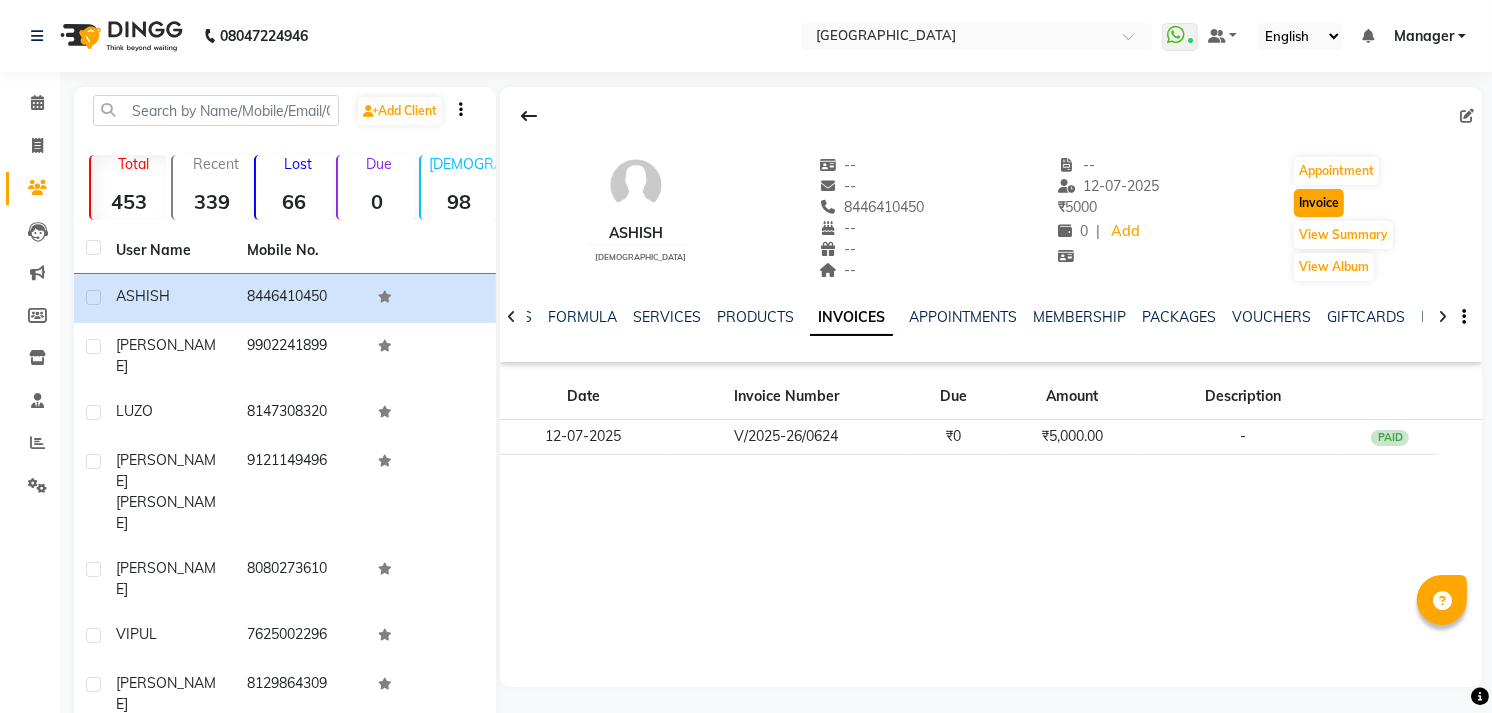 click on "Invoice" 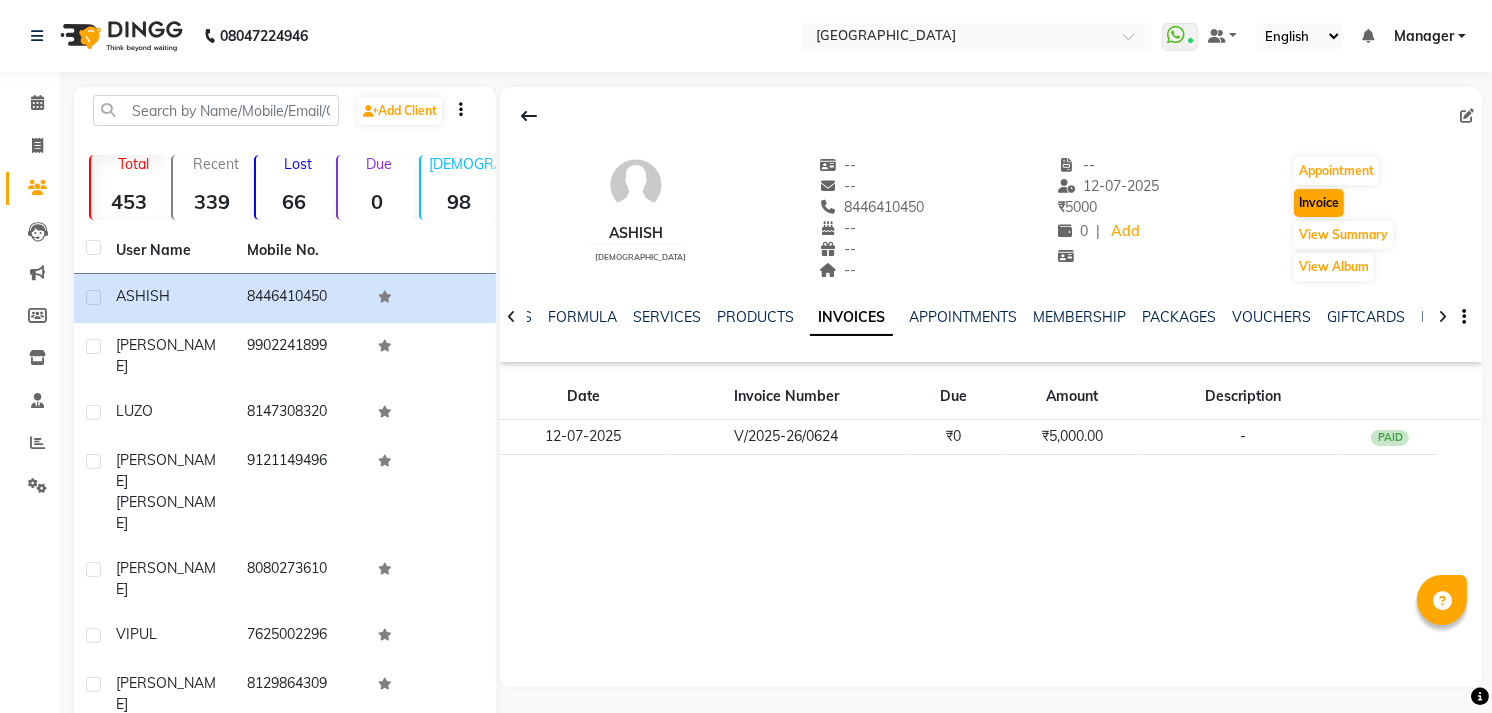 select on "service" 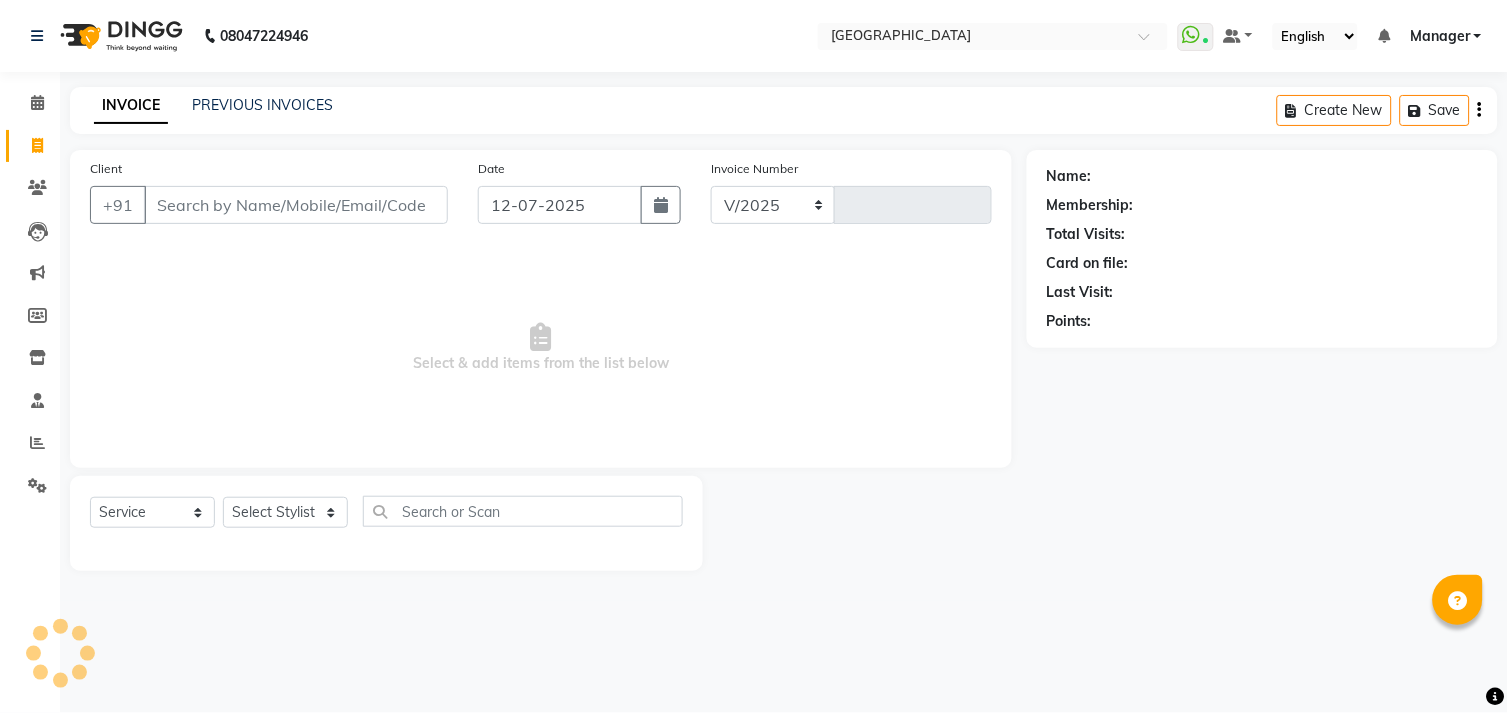 select on "7871" 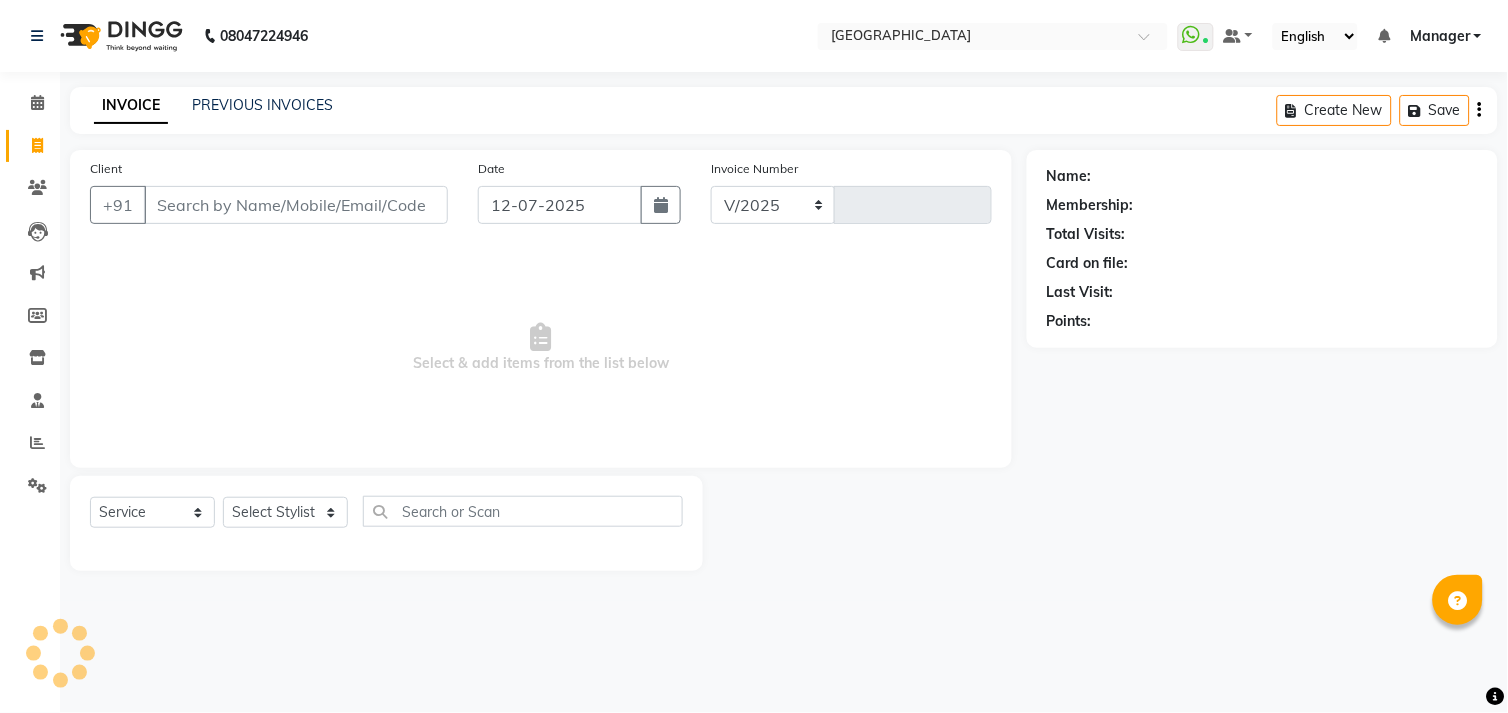 type on "0625" 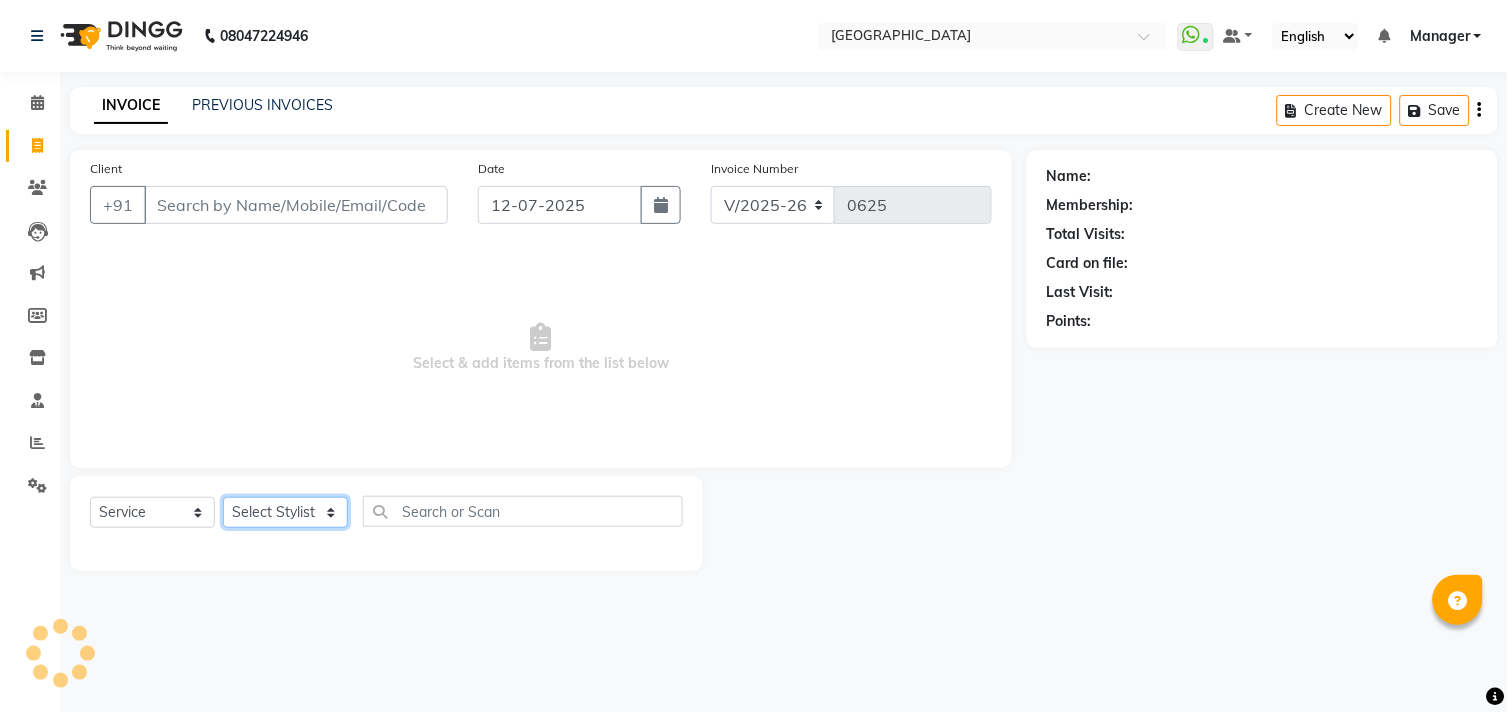 click on "Select Stylist" 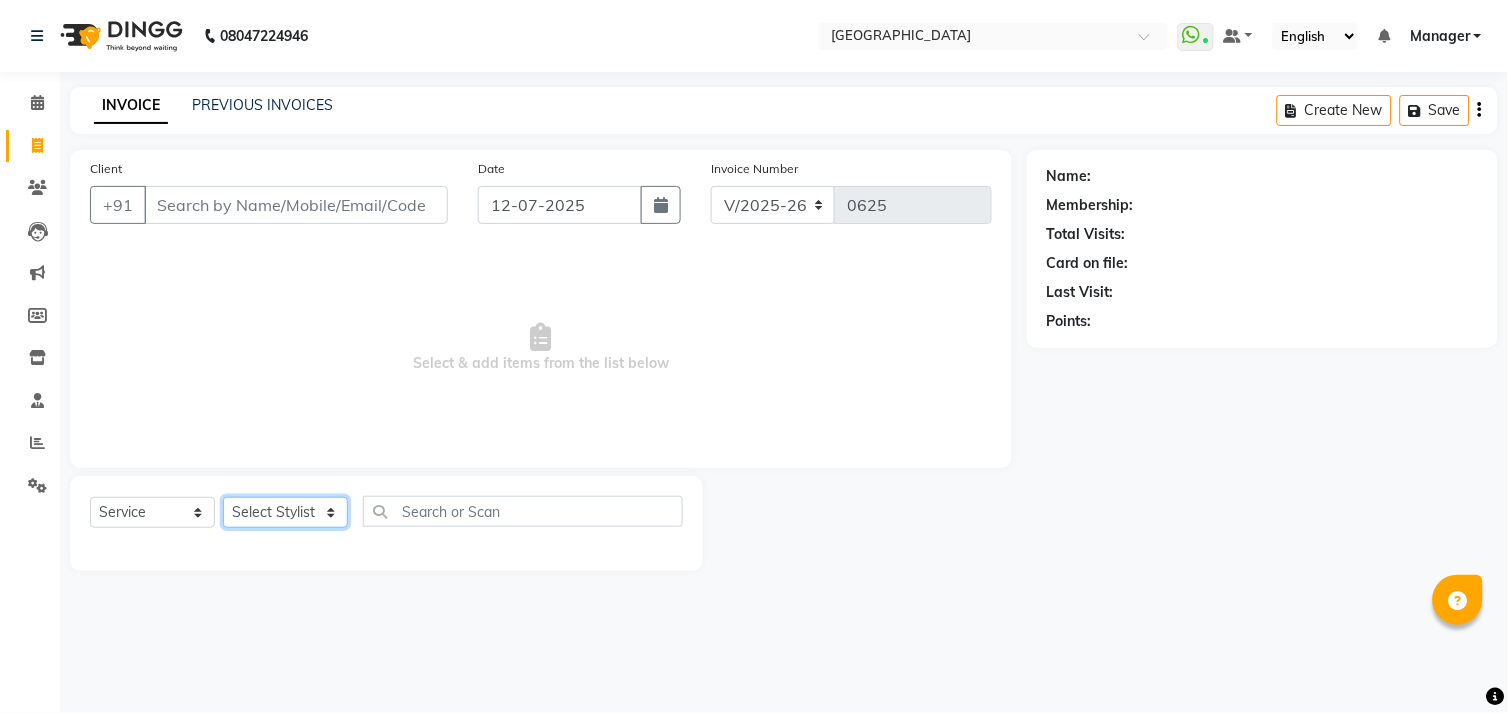 type on "8446410450" 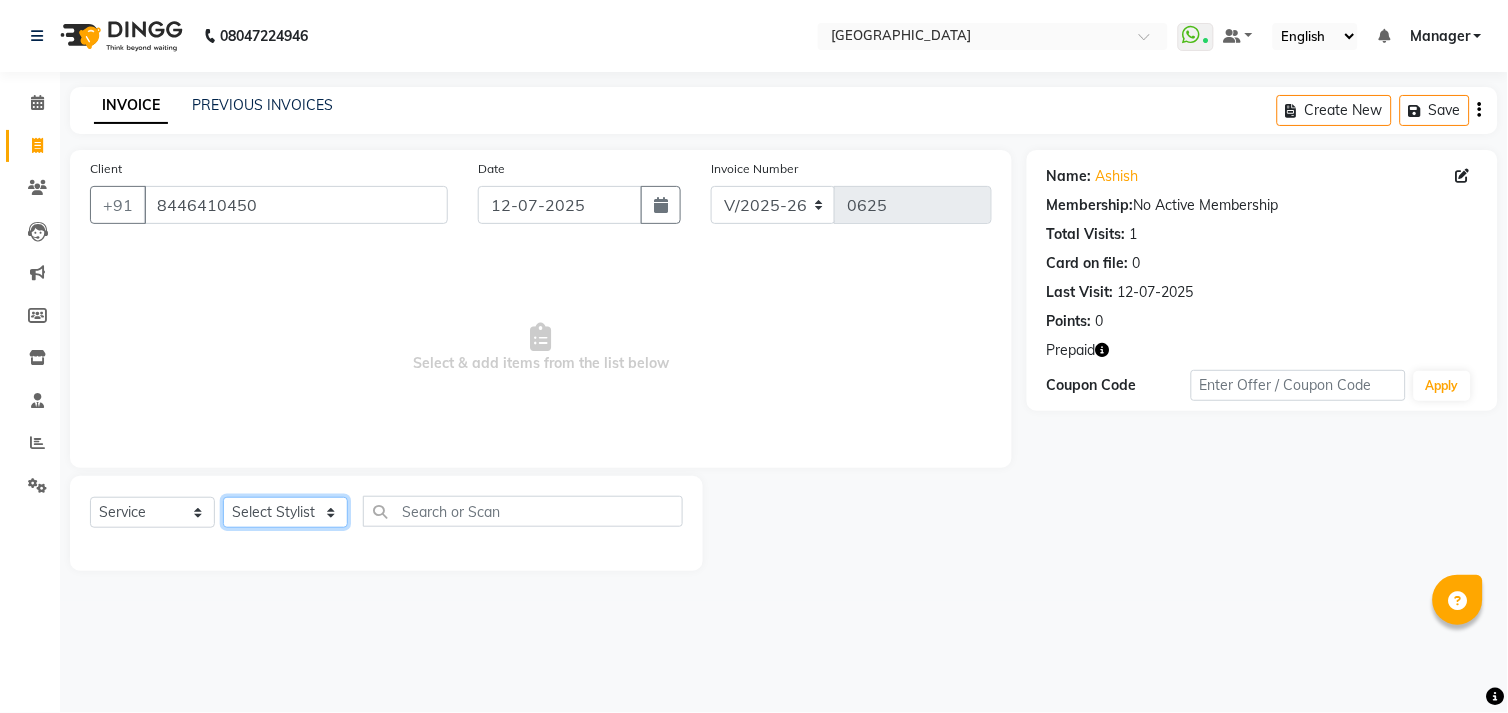 select on "70687" 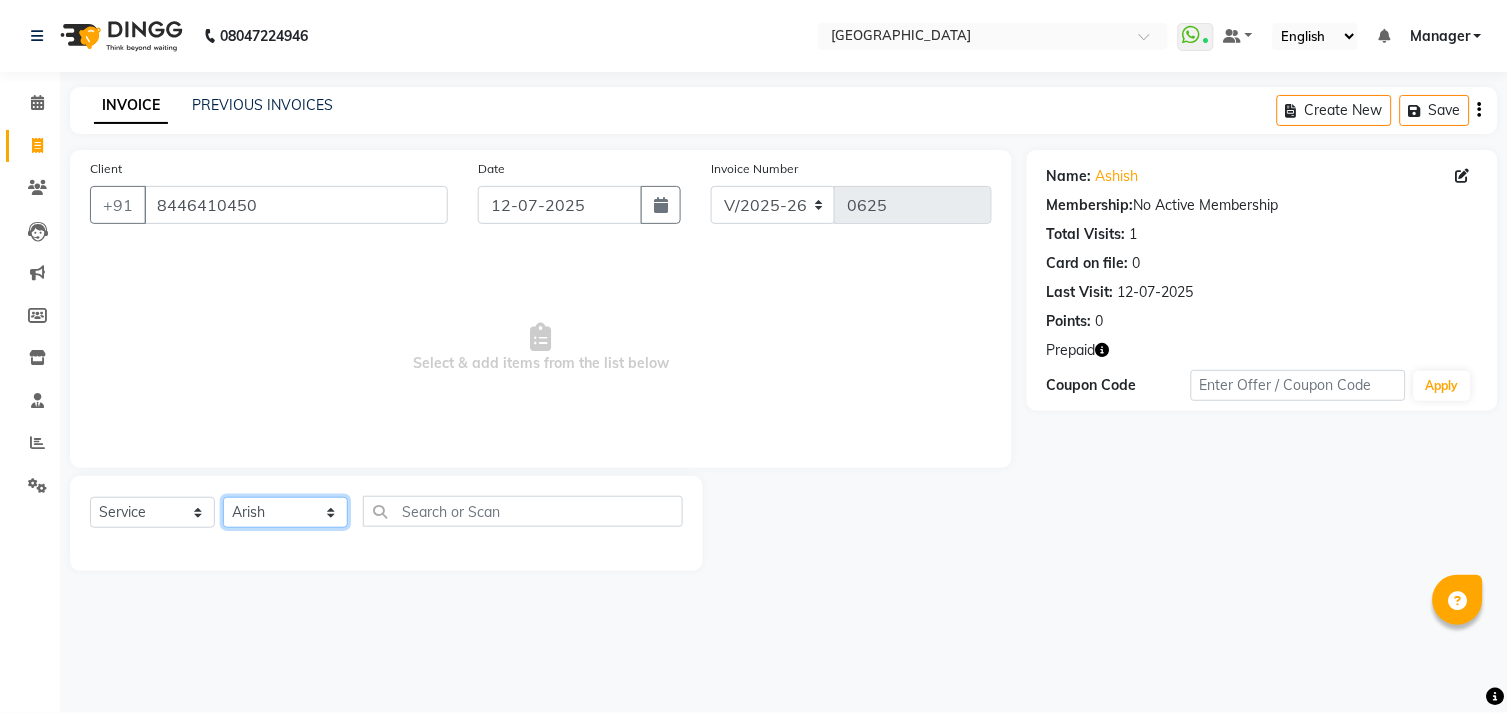 click on "Select Stylist [PERSON_NAME] [PERSON_NAME]  Manager [PERSON_NAME] Owner [PERSON_NAME] Rahul Sir [PERSON_NAME]" 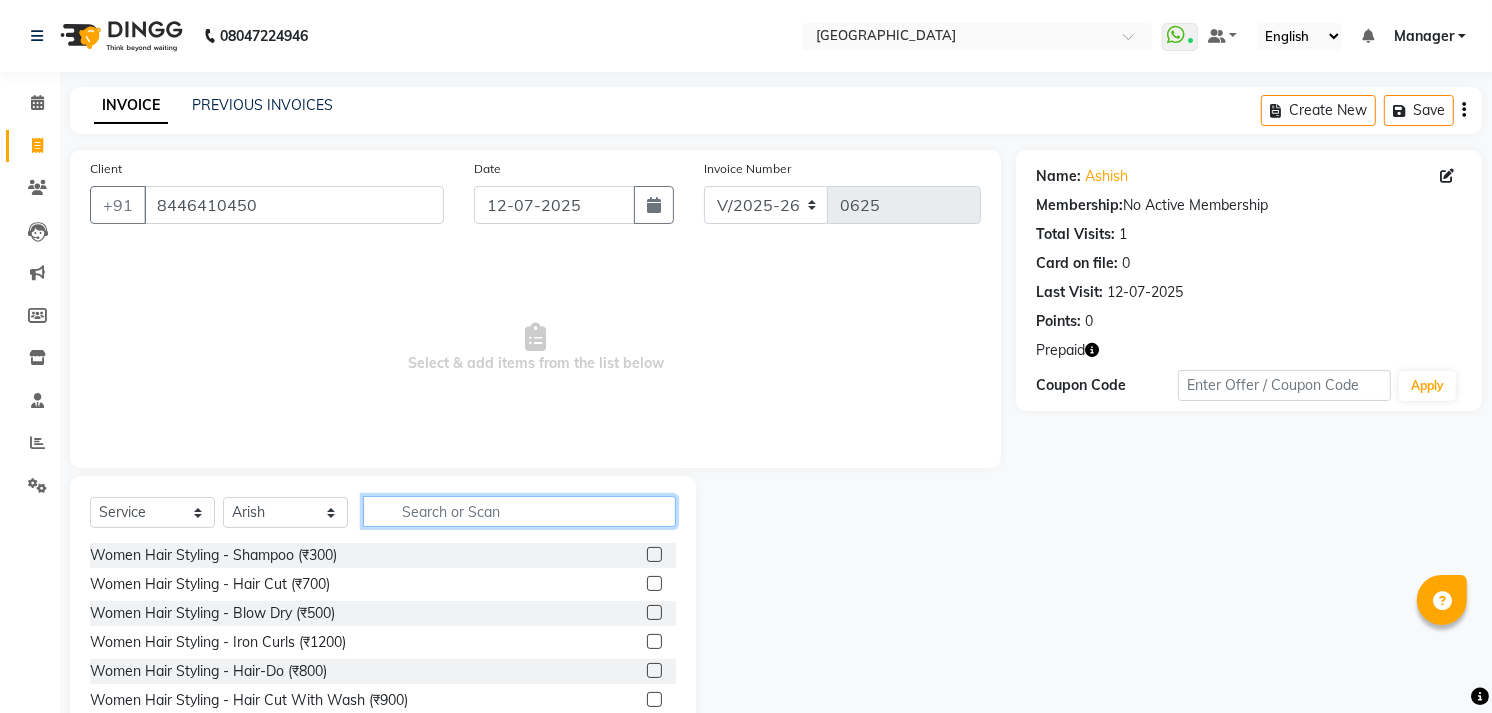 click 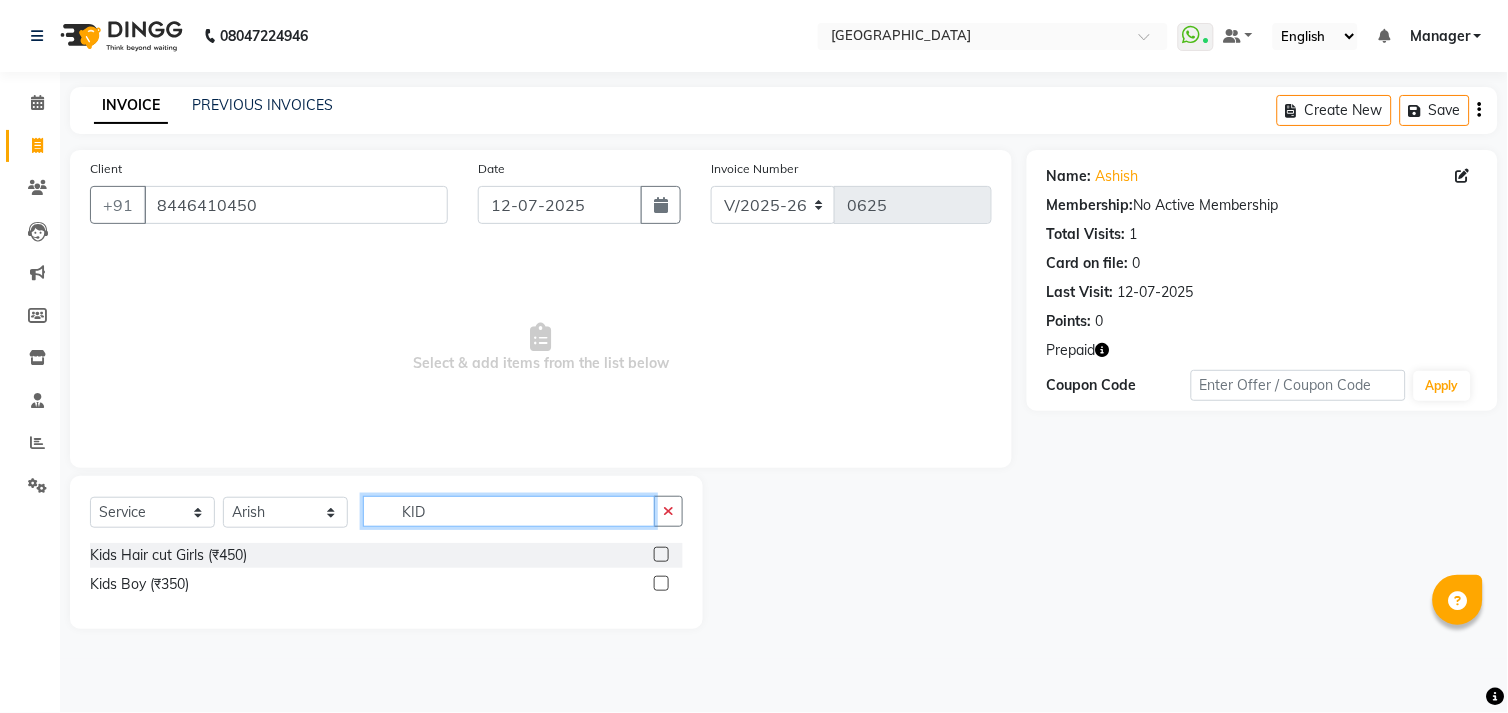 type on "KID" 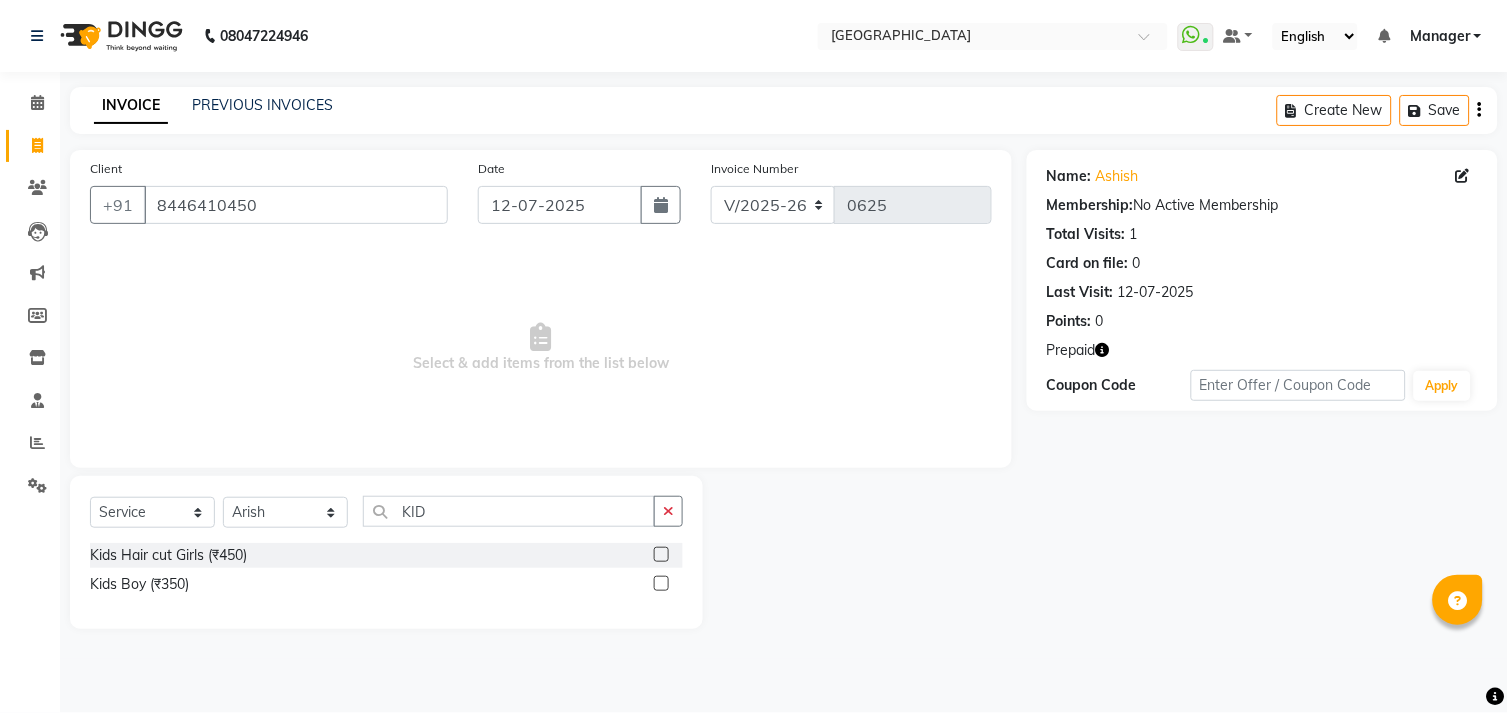 click 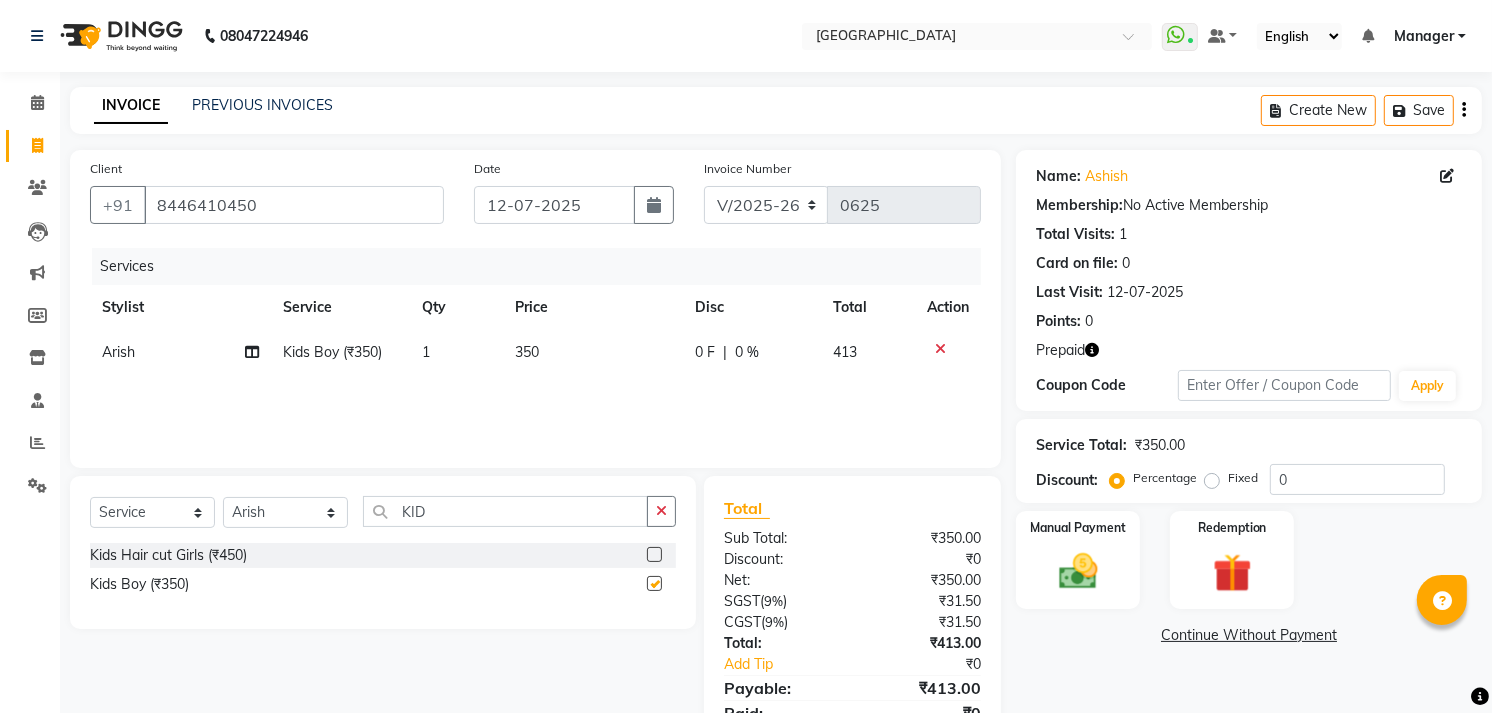 checkbox on "false" 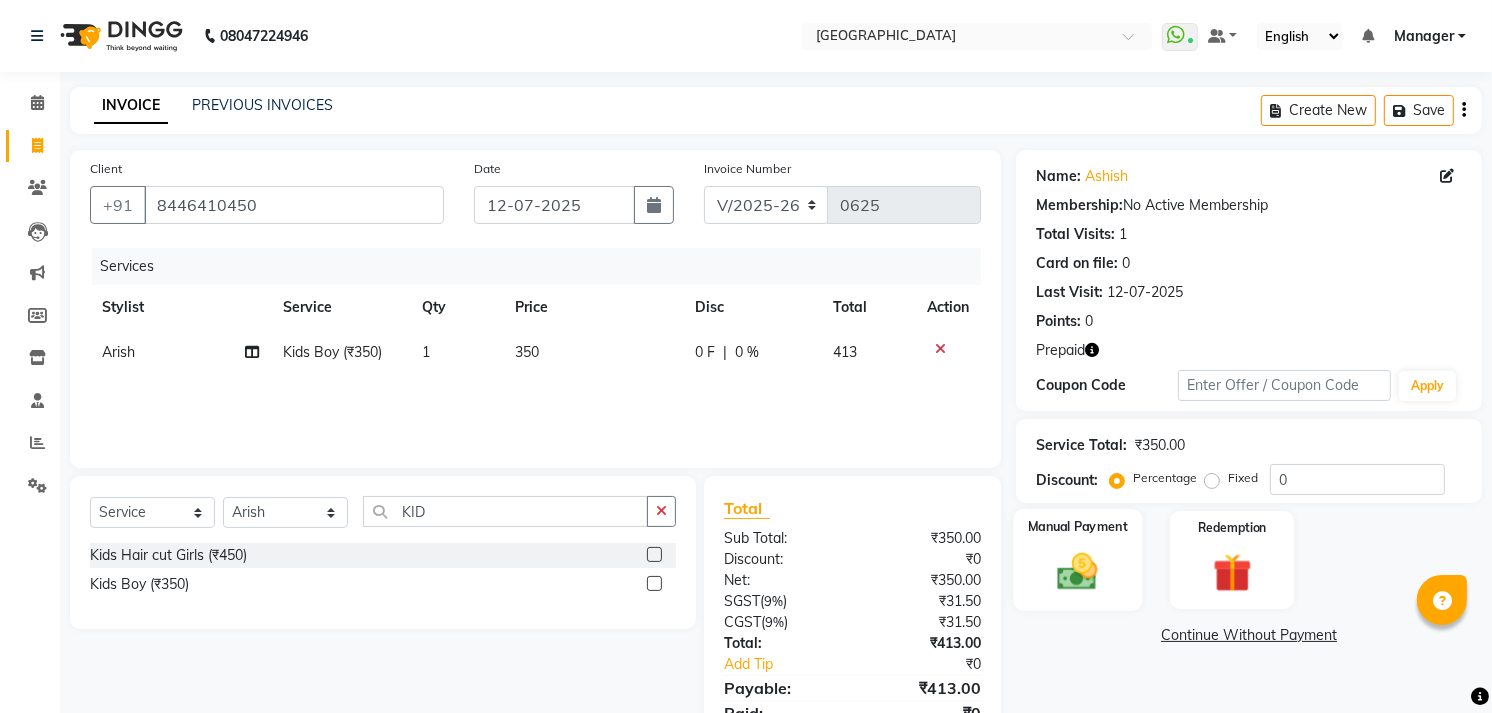 click 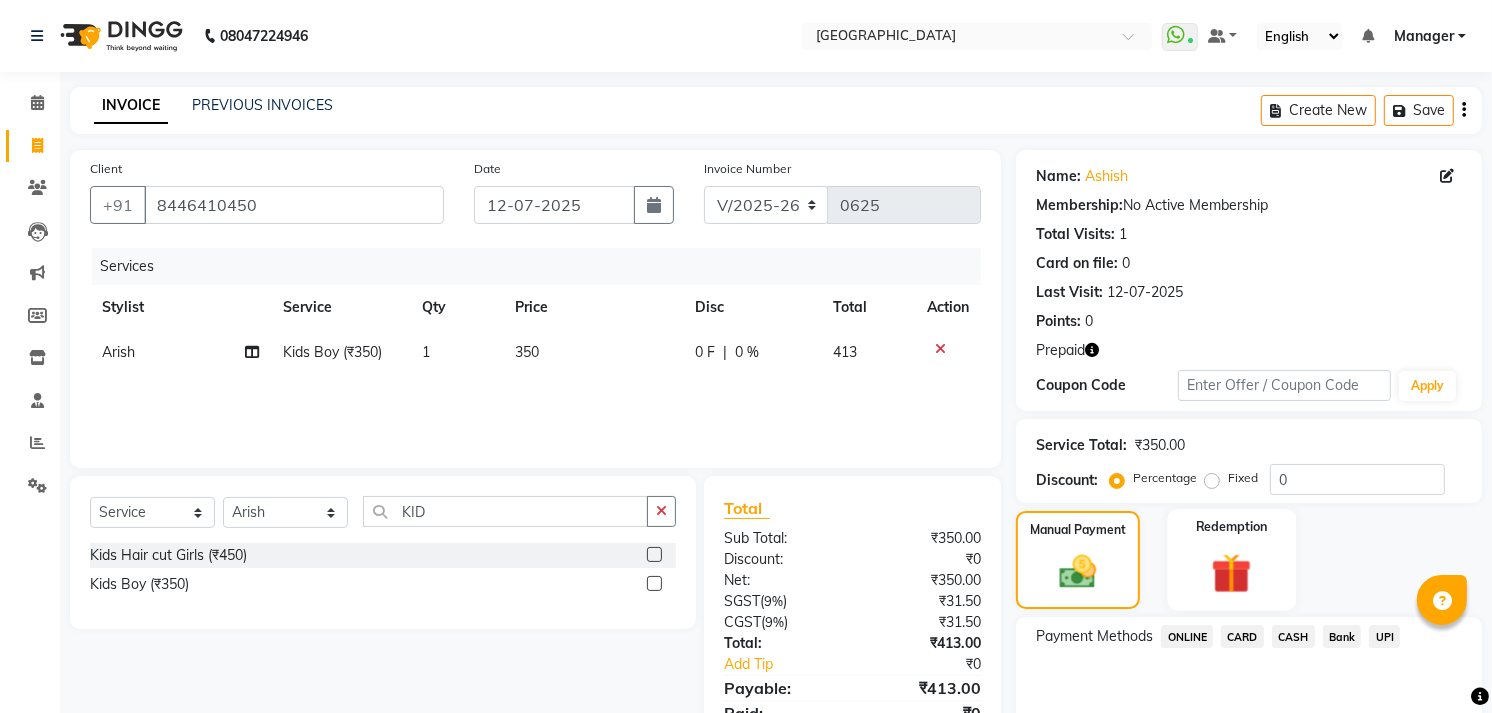 click on "Redemption" 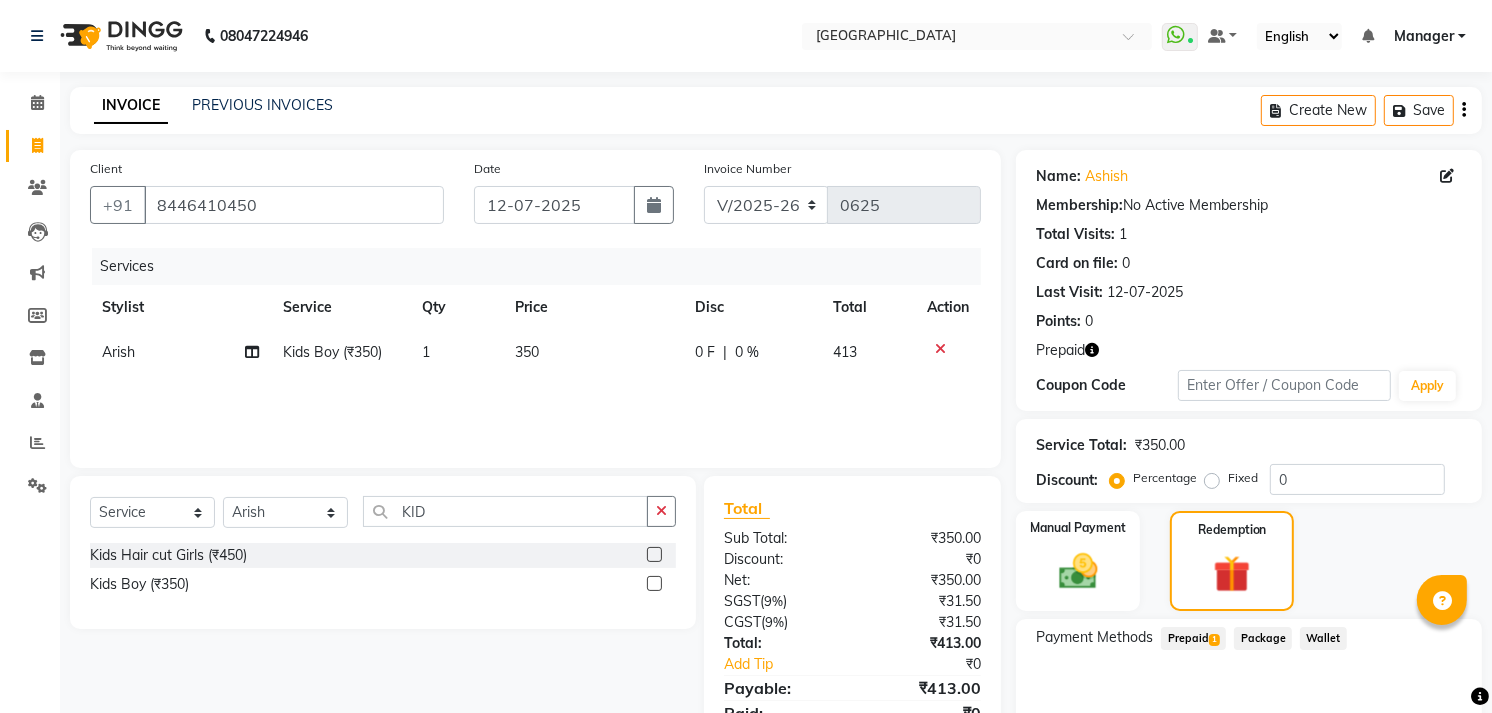 click on "Prepaid  1" 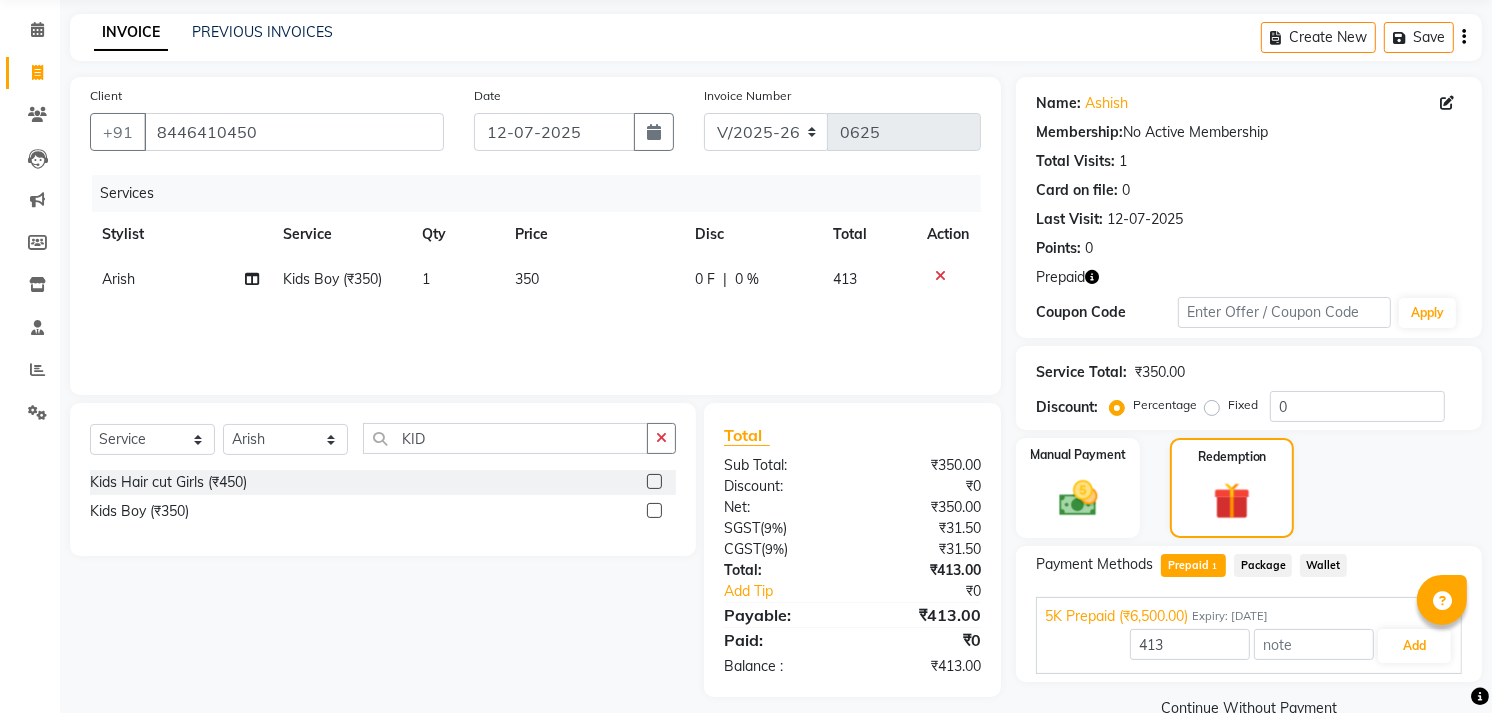 scroll, scrollTop: 111, scrollLeft: 0, axis: vertical 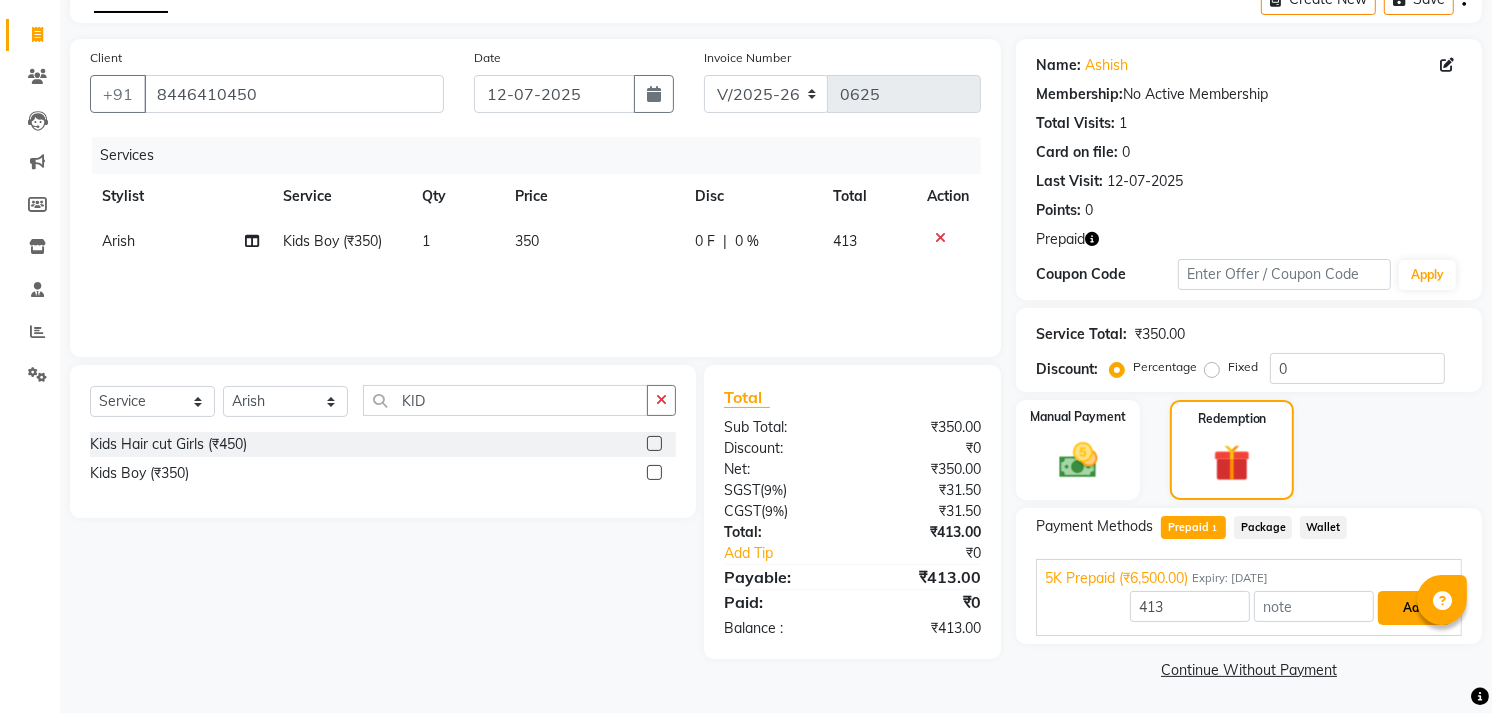 click on "Add" at bounding box center (1414, 608) 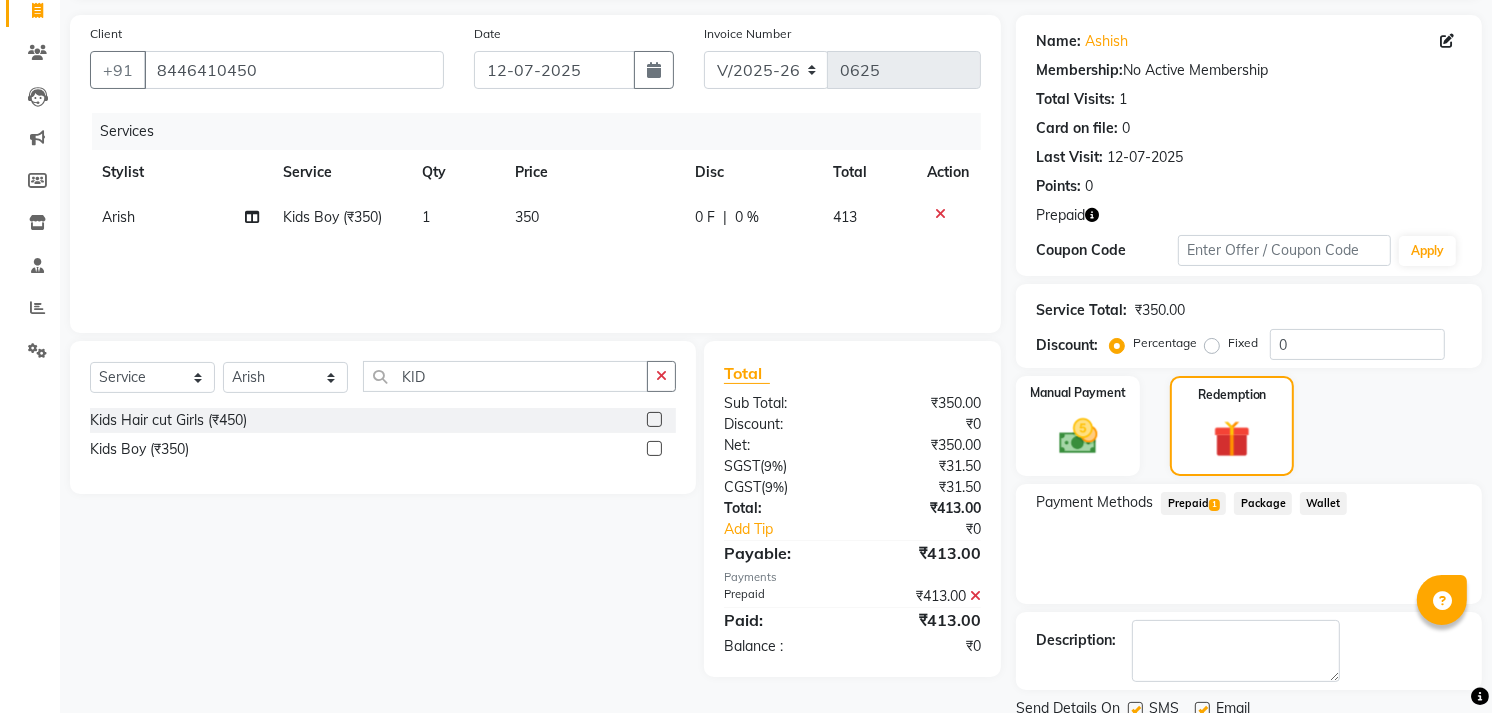 scroll, scrollTop: 208, scrollLeft: 0, axis: vertical 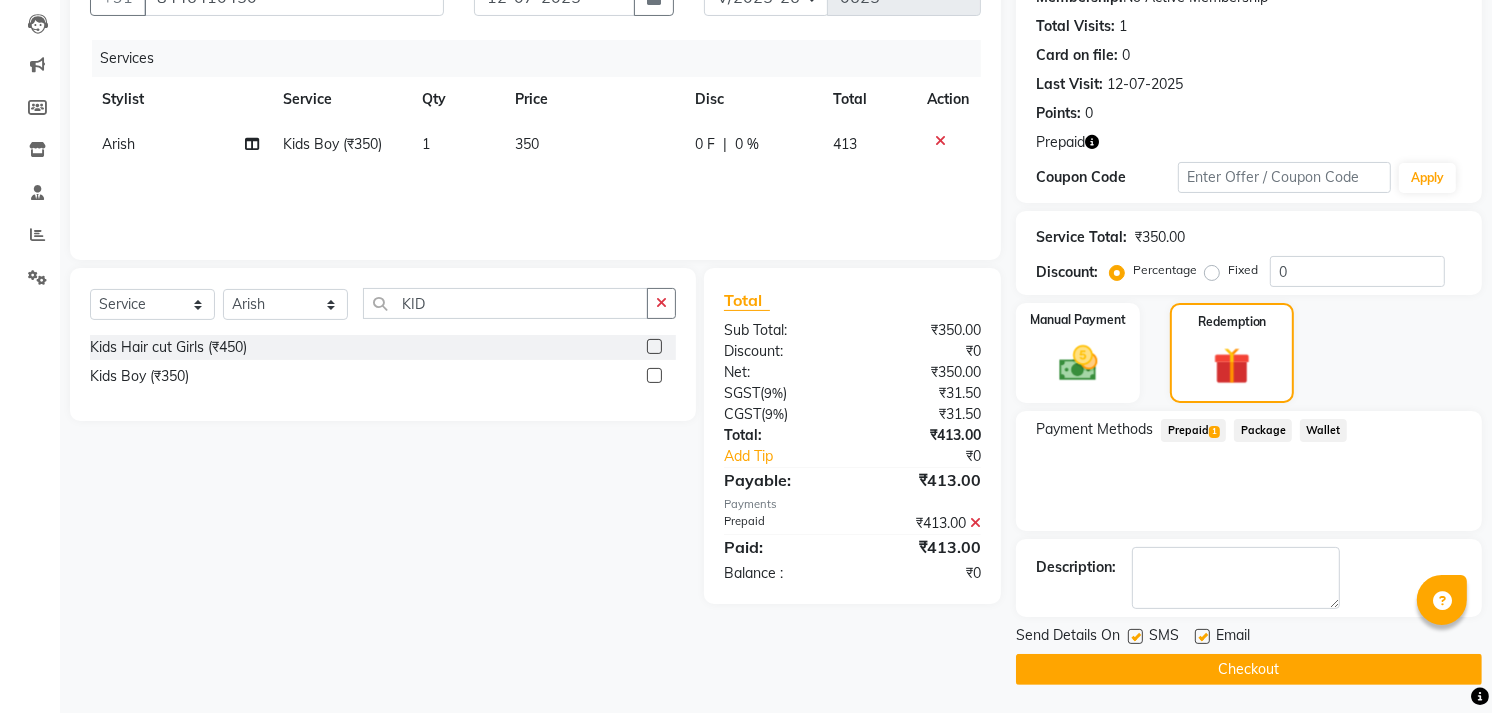 click on "Checkout" 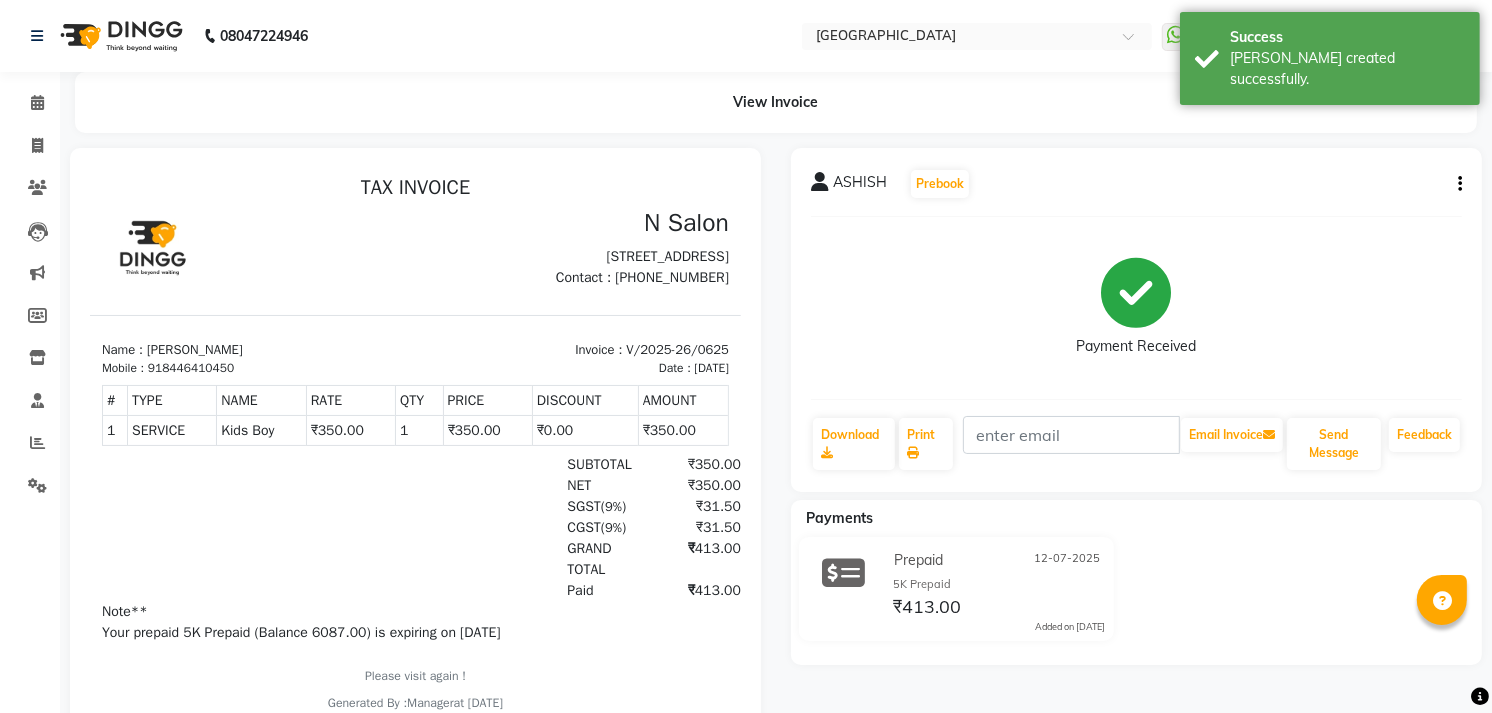 scroll, scrollTop: 0, scrollLeft: 0, axis: both 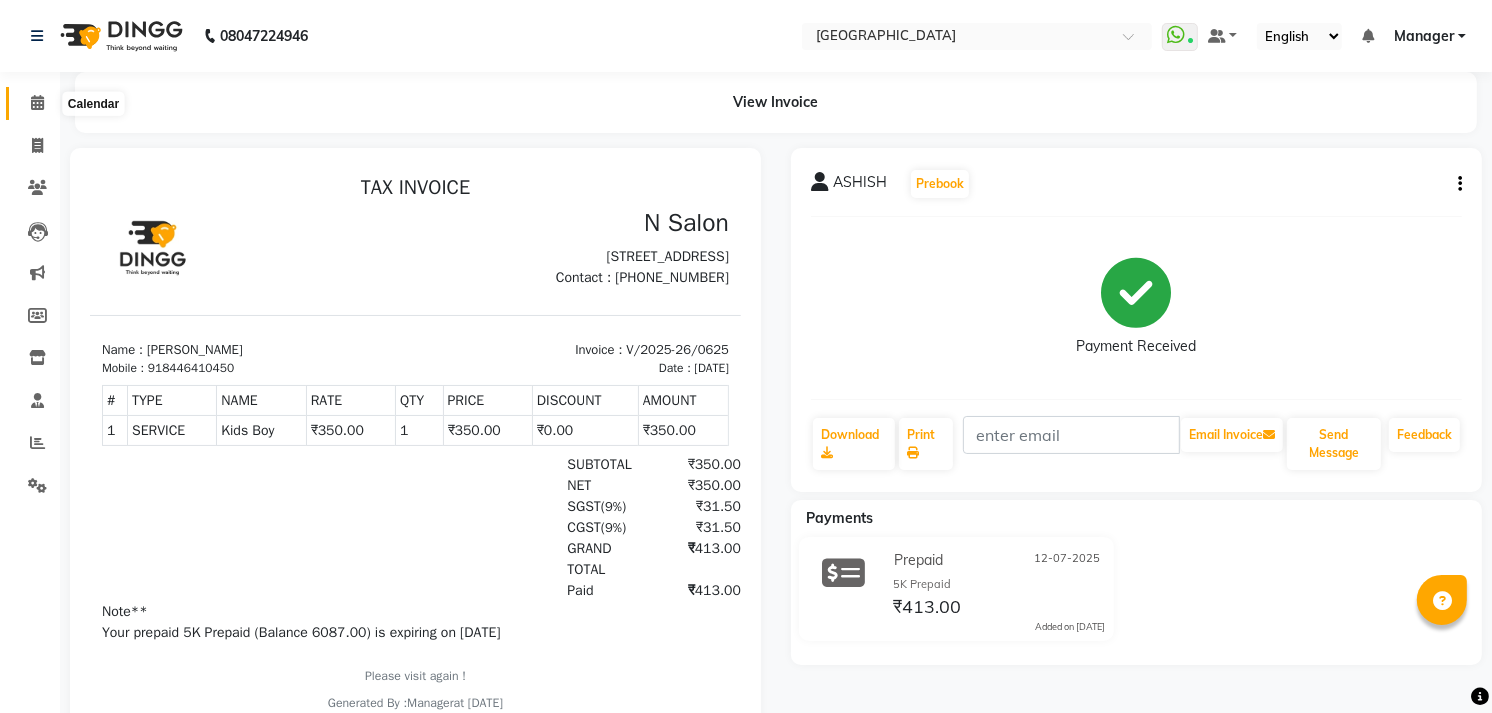 click 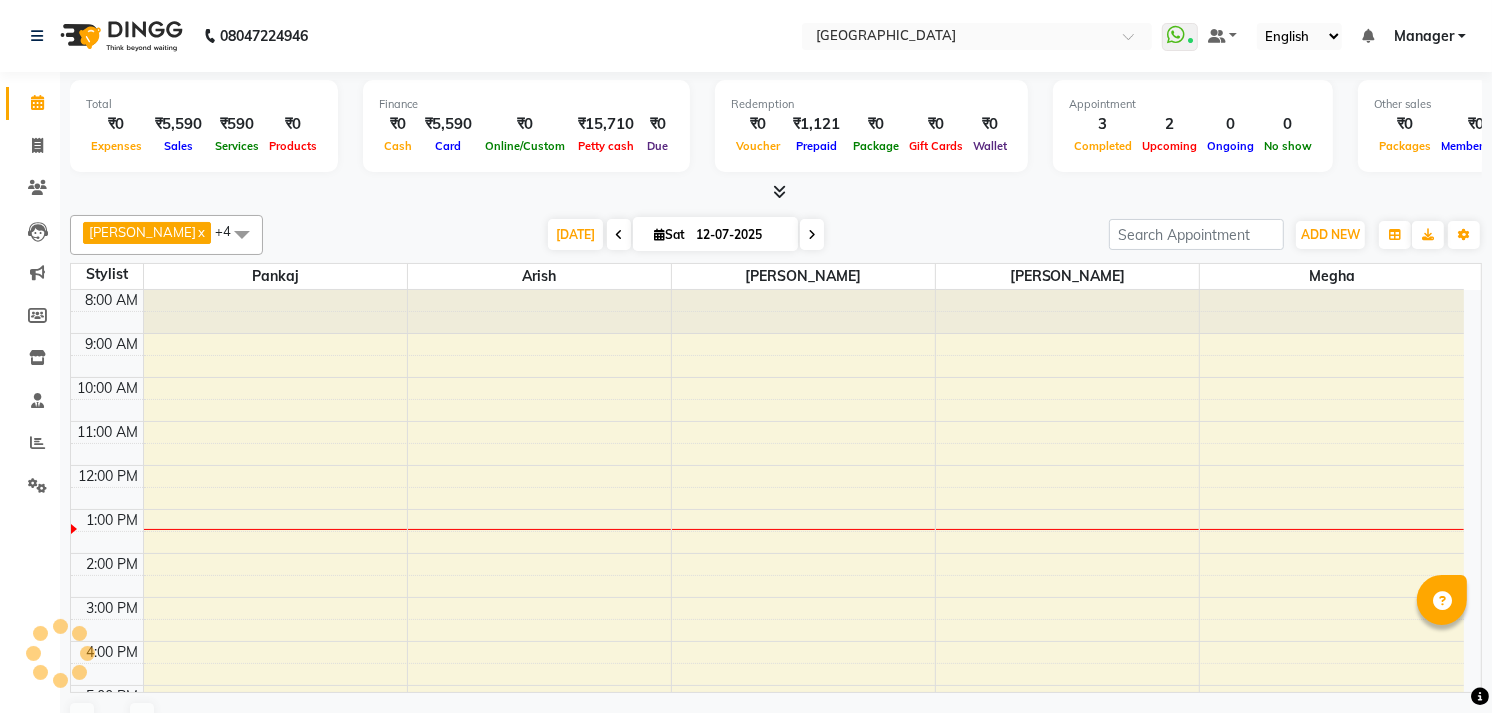 scroll, scrollTop: 0, scrollLeft: 0, axis: both 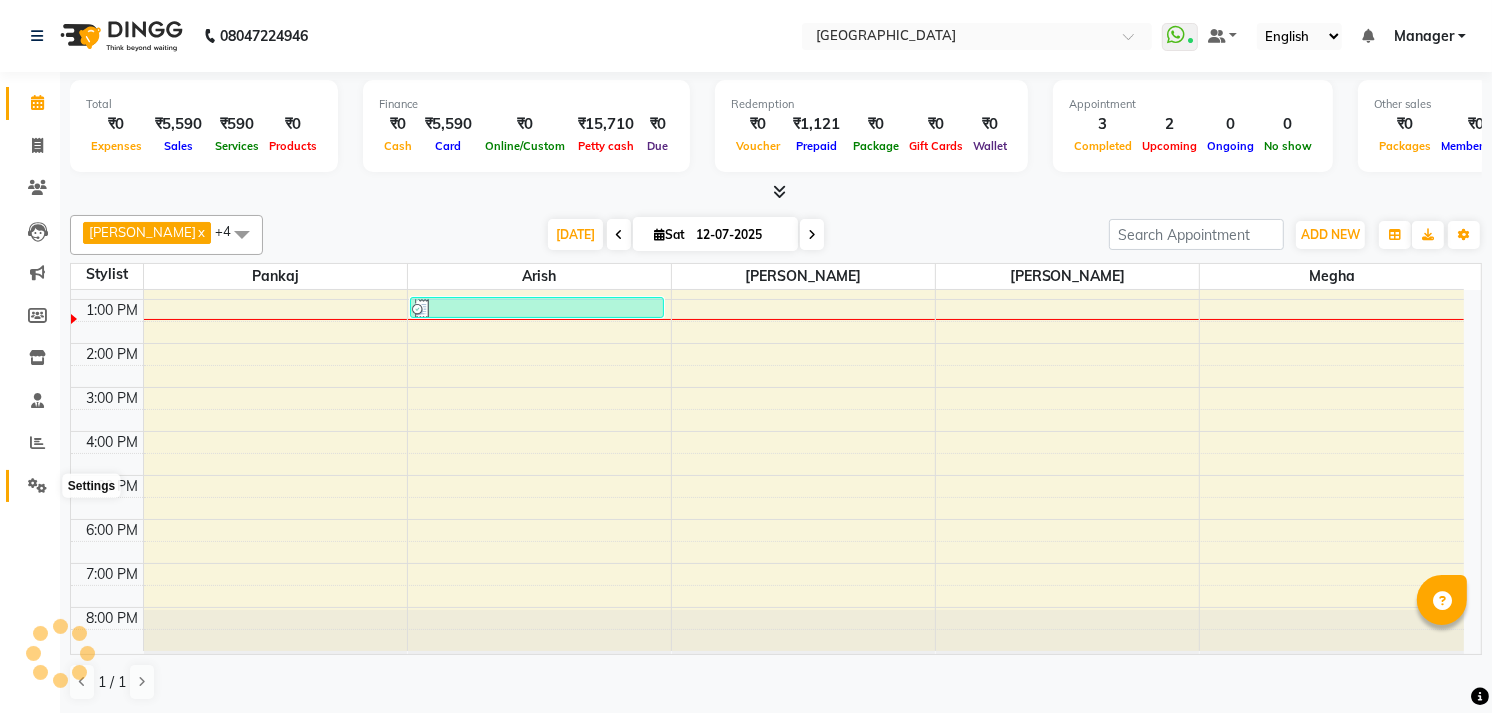 click 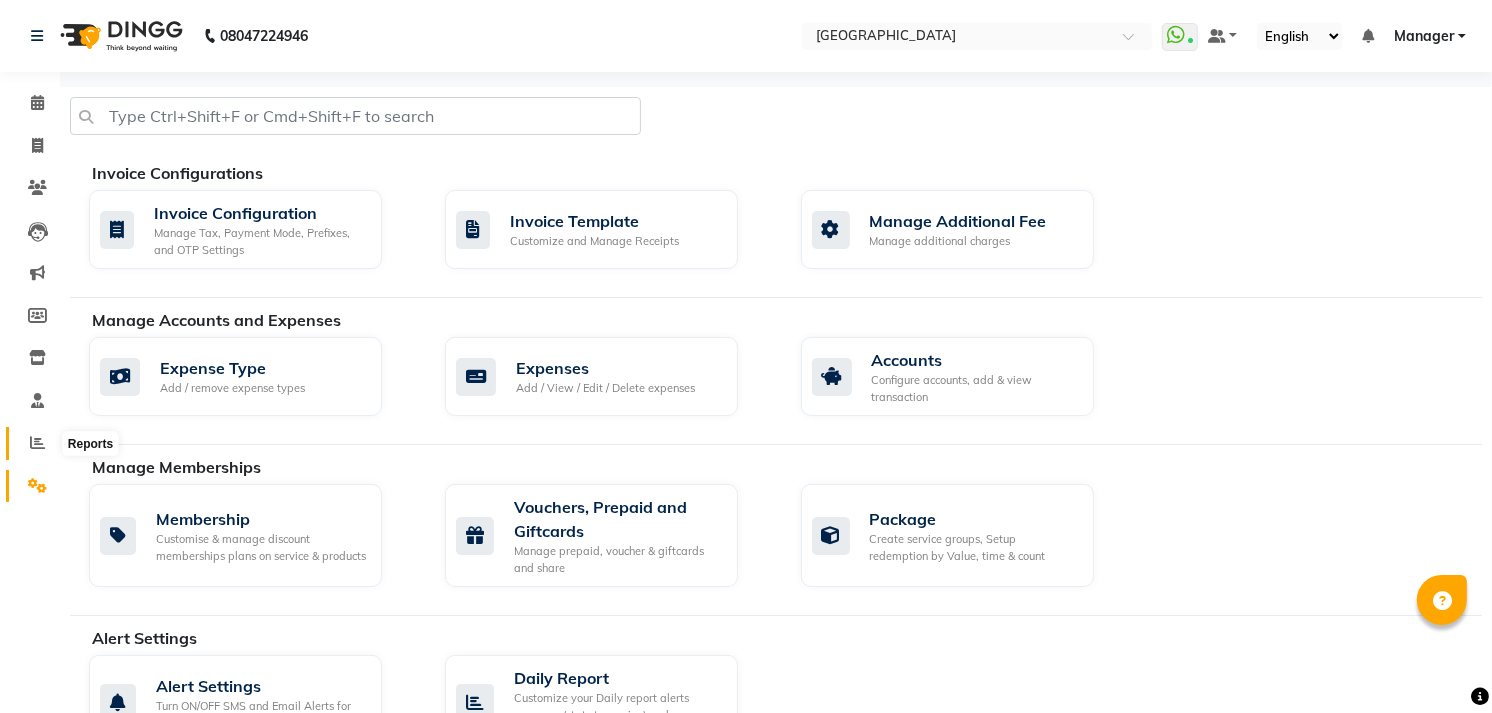 click 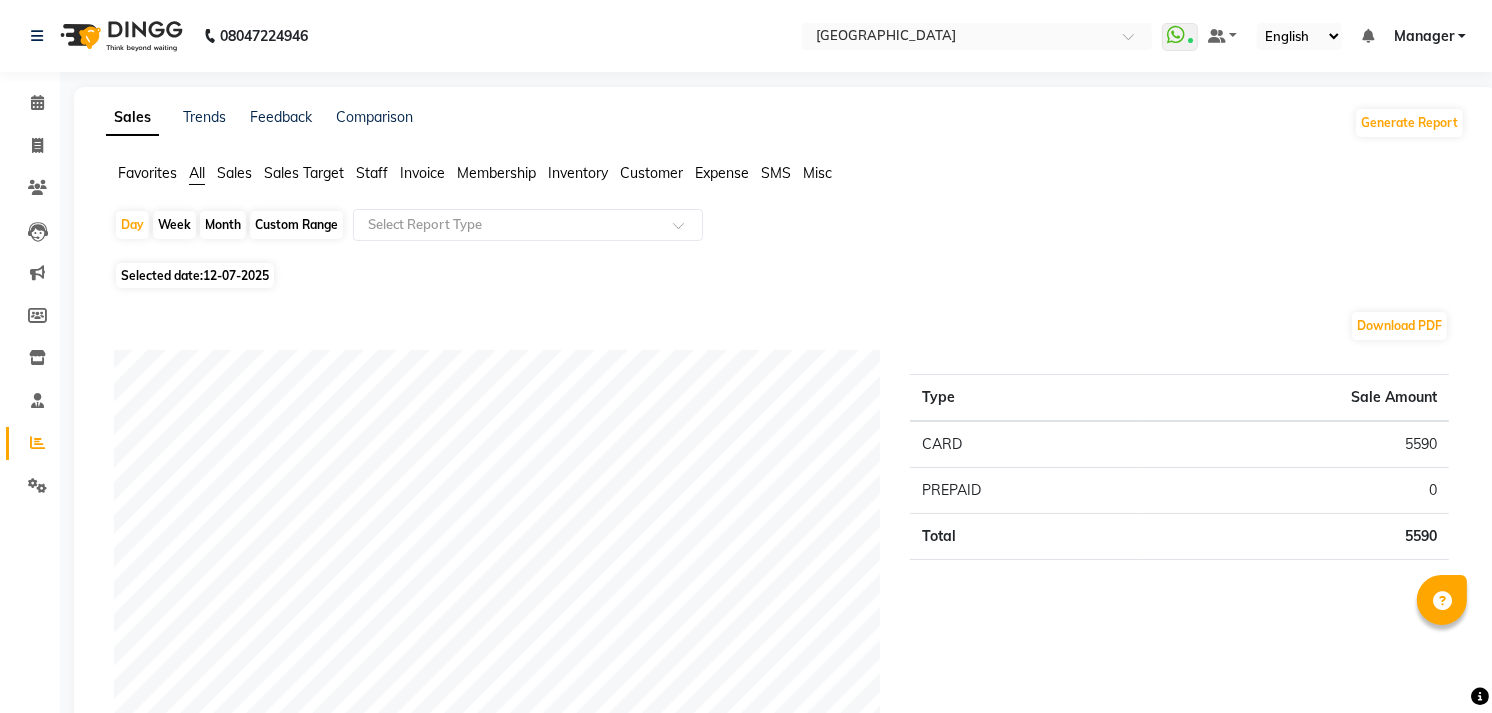 click on "Settings" 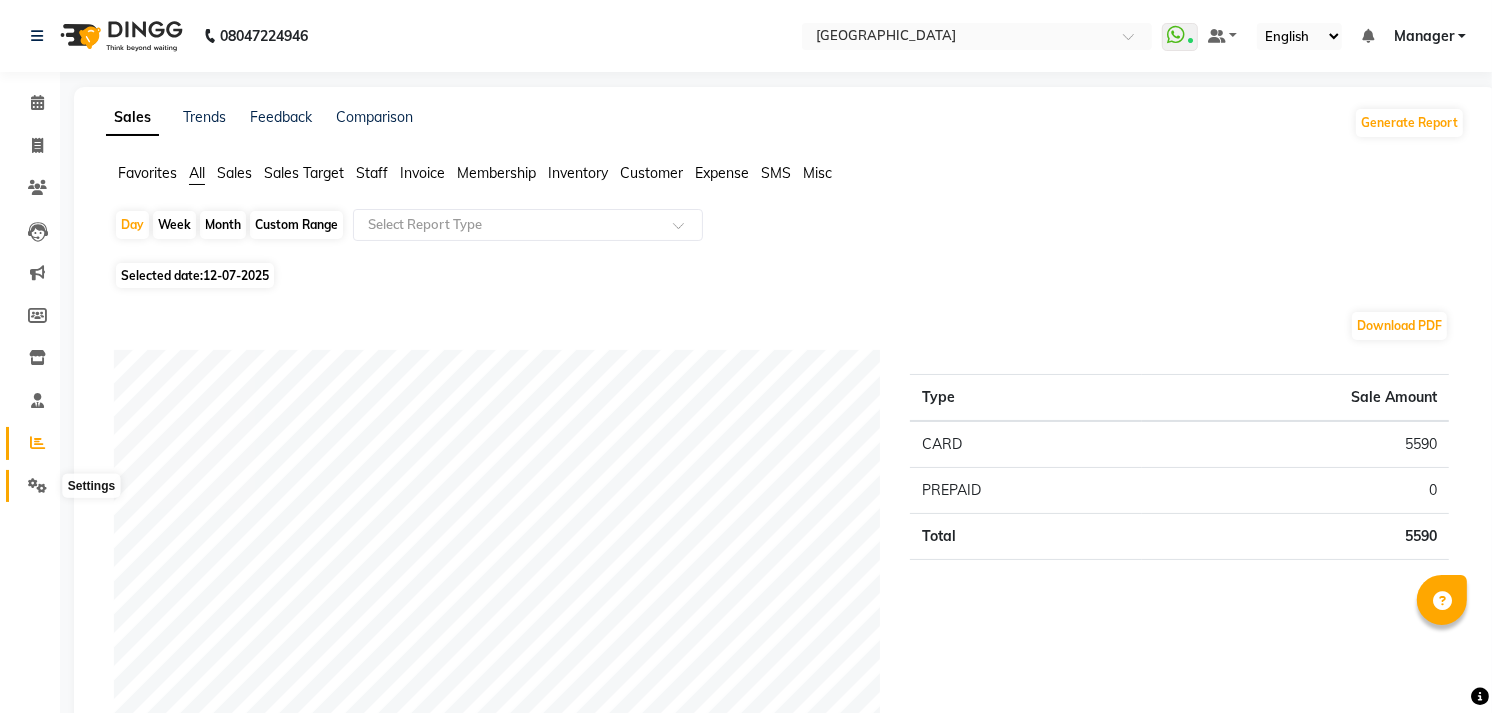 click 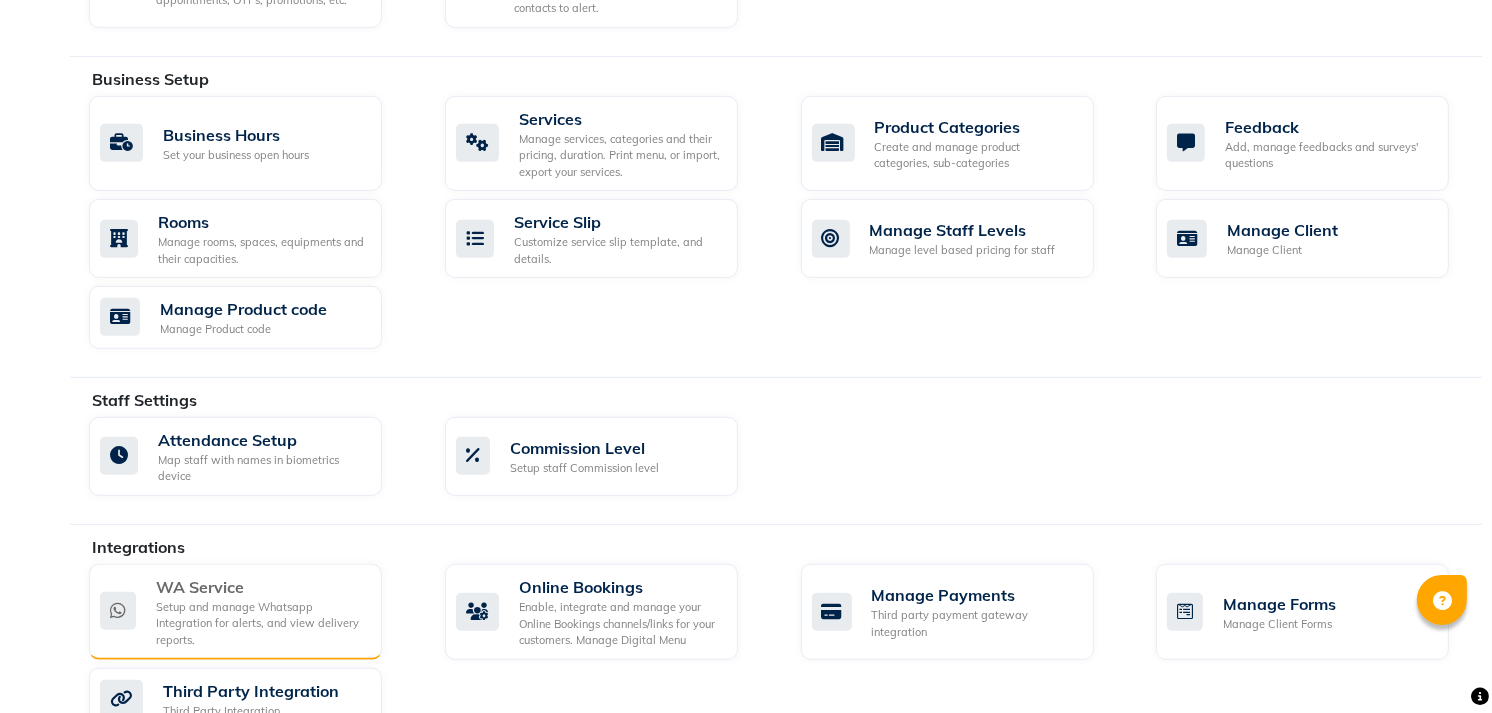 scroll, scrollTop: 777, scrollLeft: 0, axis: vertical 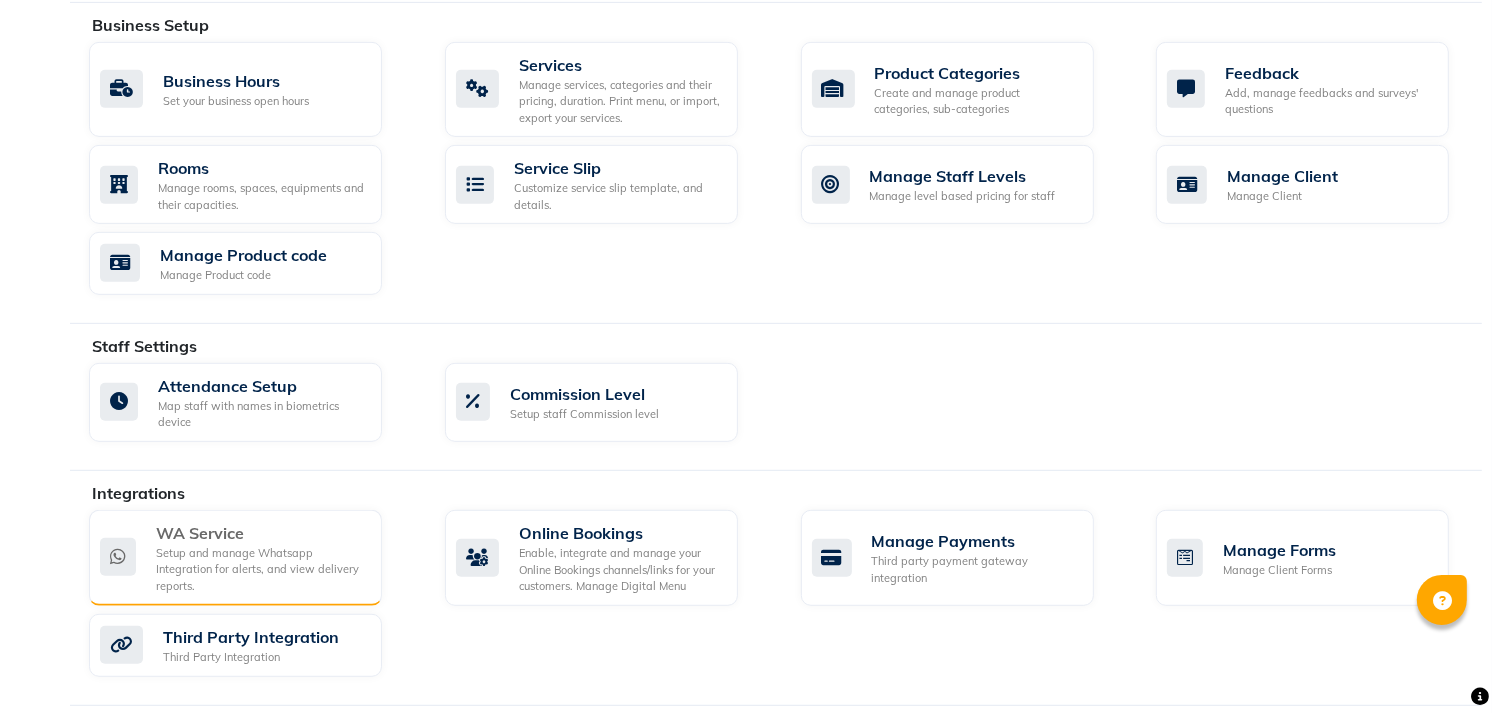 click on "Setup and manage Whatsapp Integration for alerts, and view delivery reports." 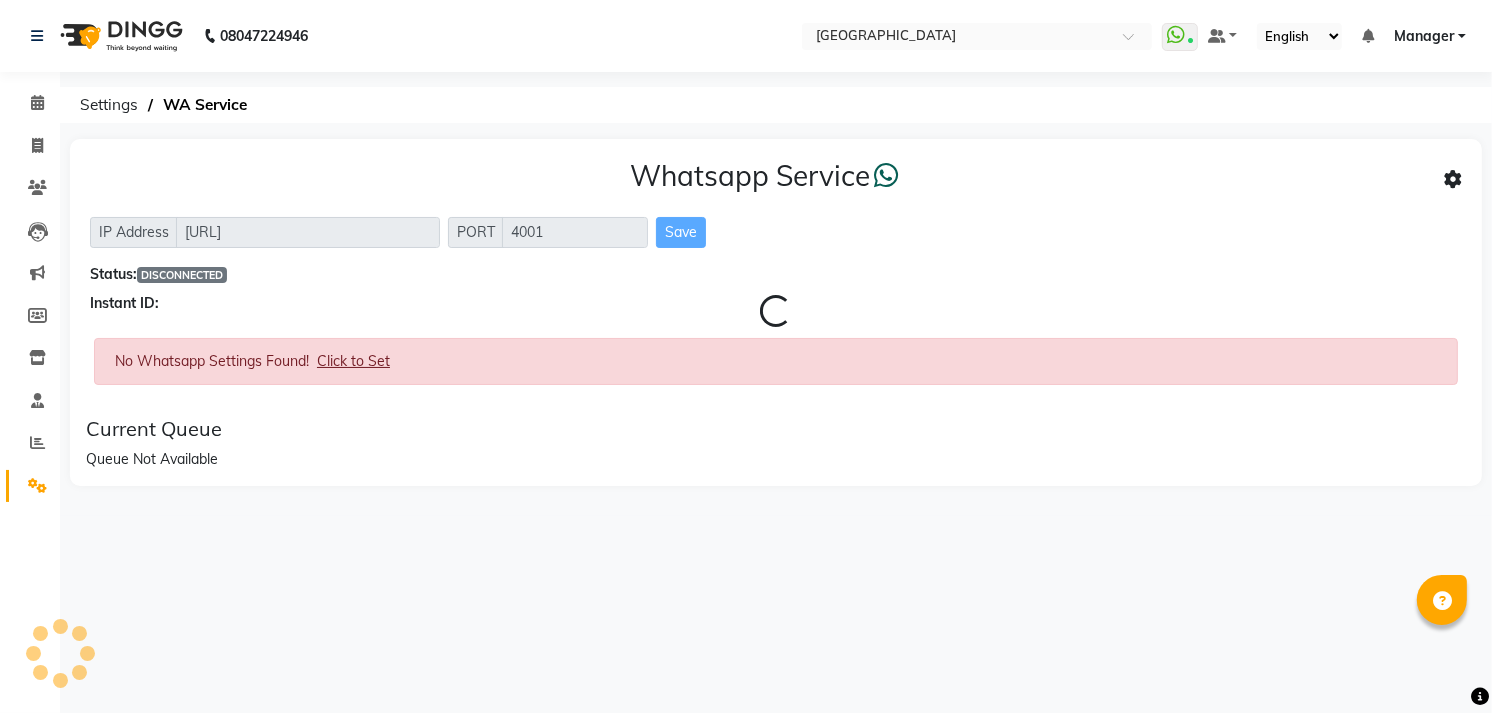 scroll, scrollTop: 0, scrollLeft: 0, axis: both 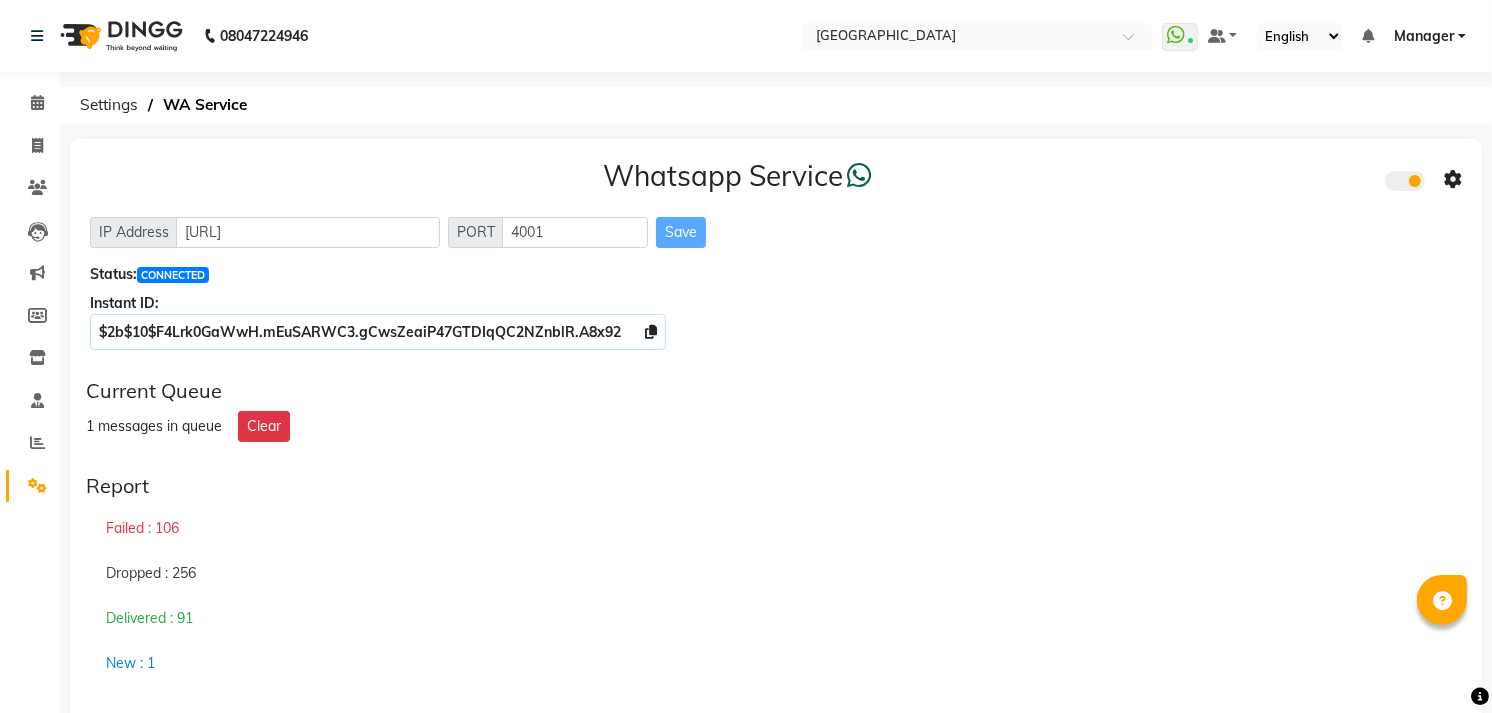 click on "Failed : 106" 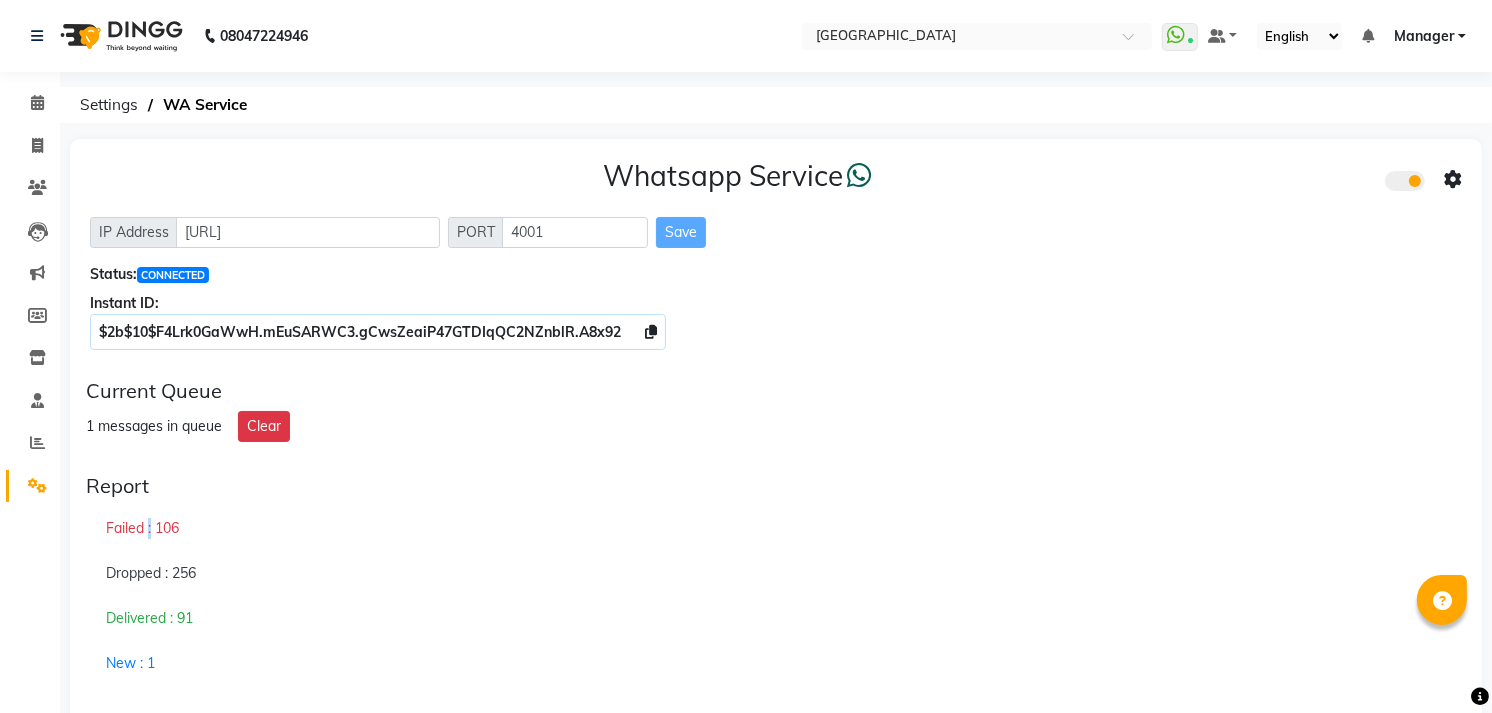 click on "Failed : 106" 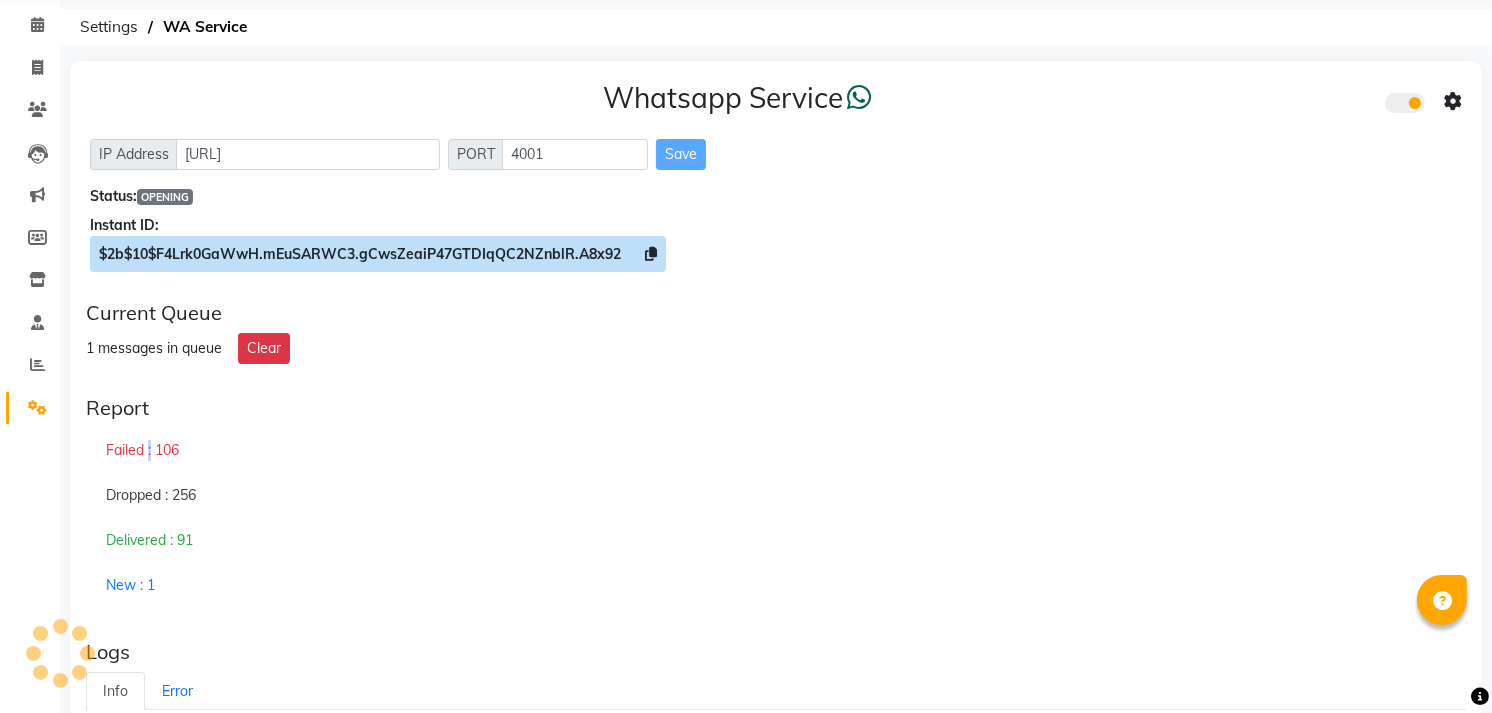 scroll, scrollTop: 40, scrollLeft: 0, axis: vertical 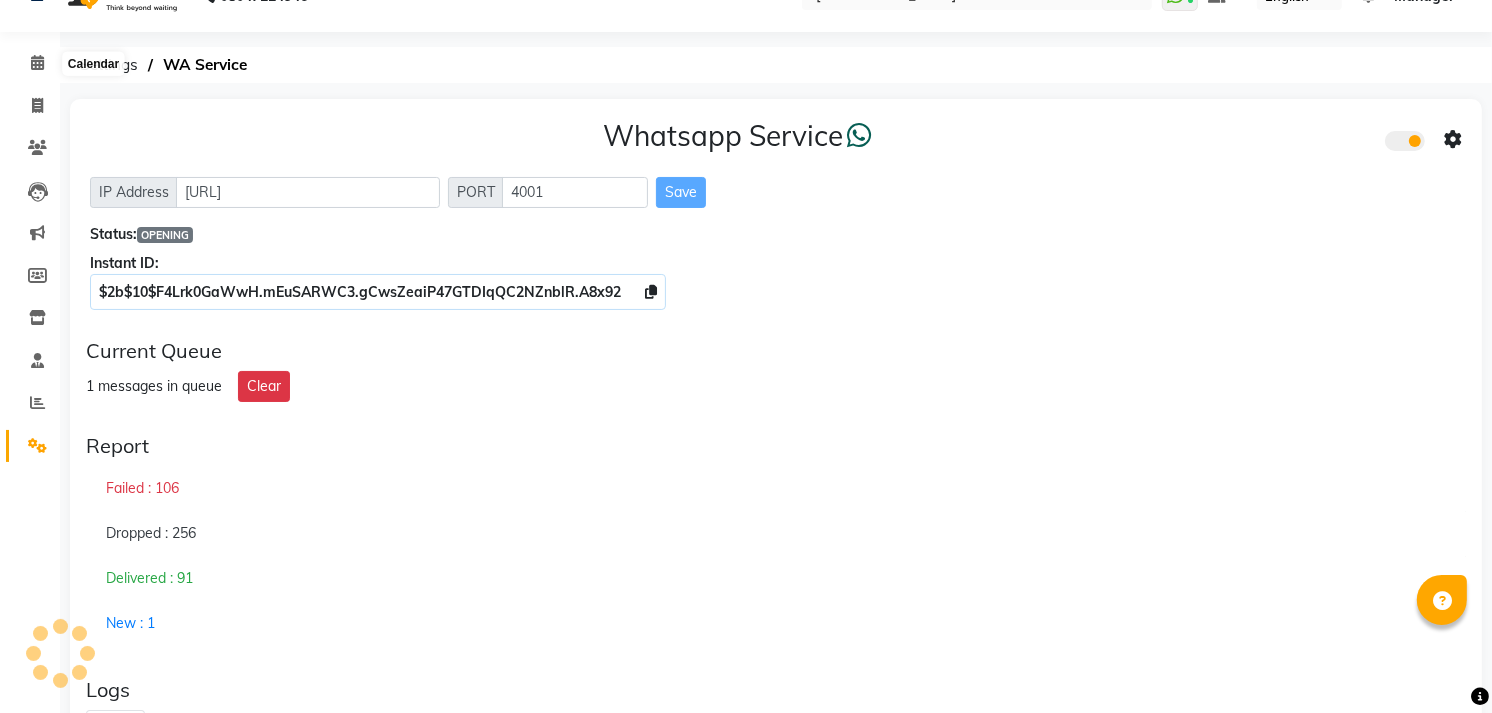 click on "Calendar" 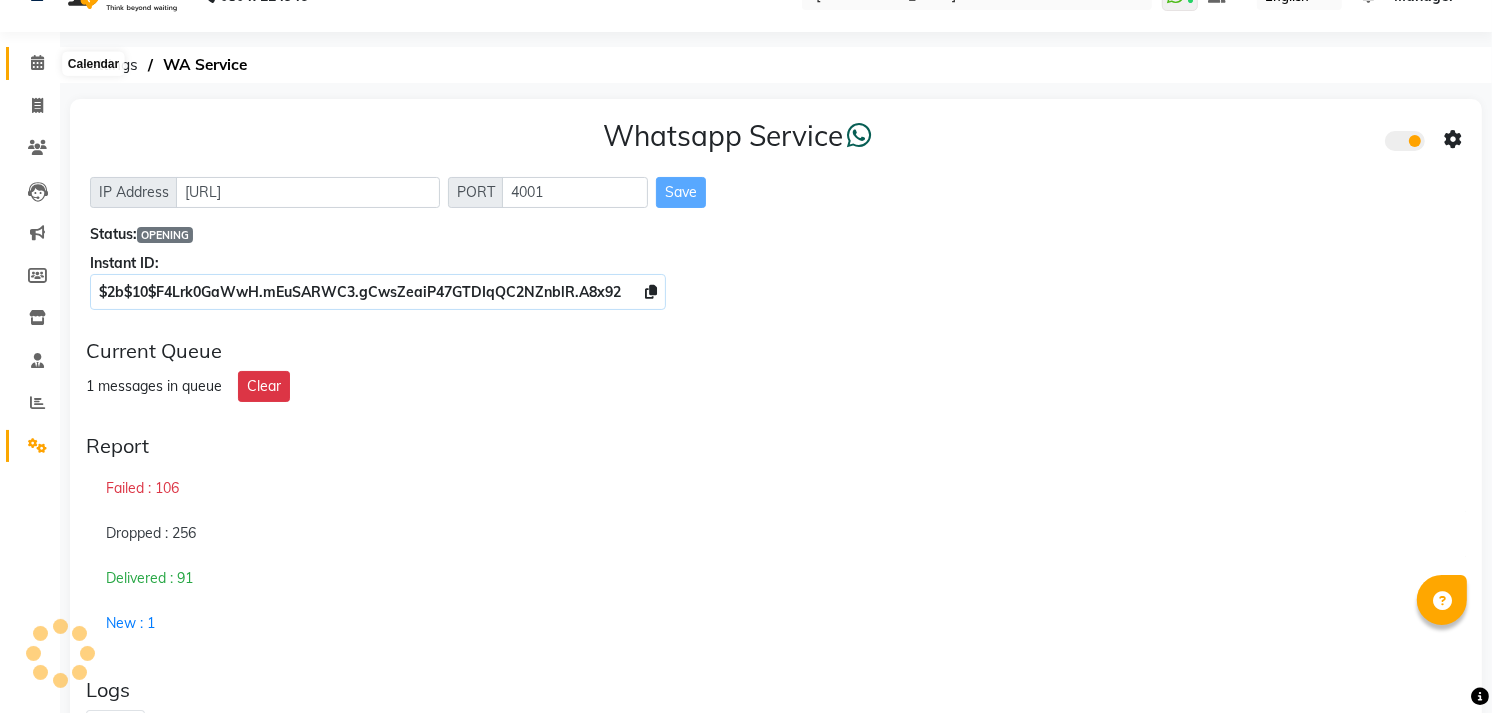 click 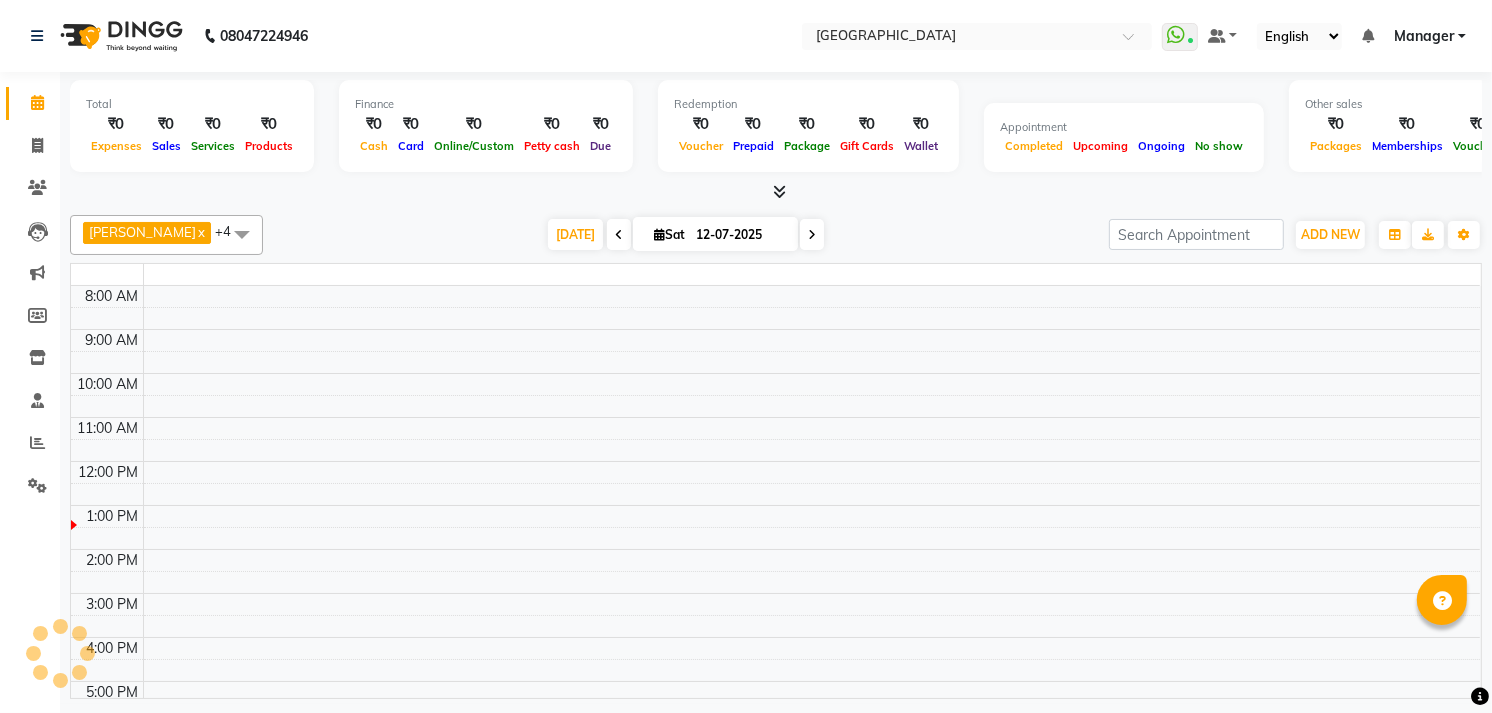 click on "Calendar" 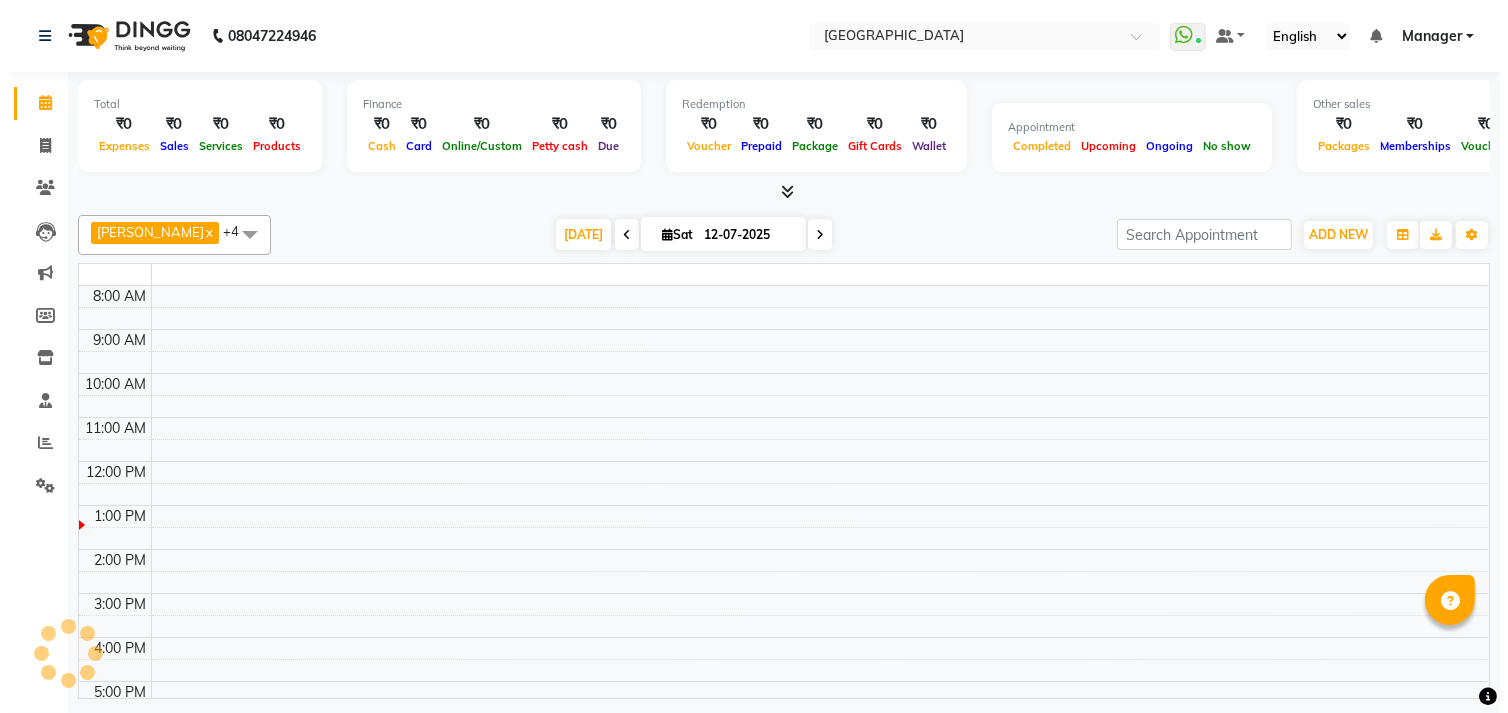 scroll, scrollTop: 0, scrollLeft: 0, axis: both 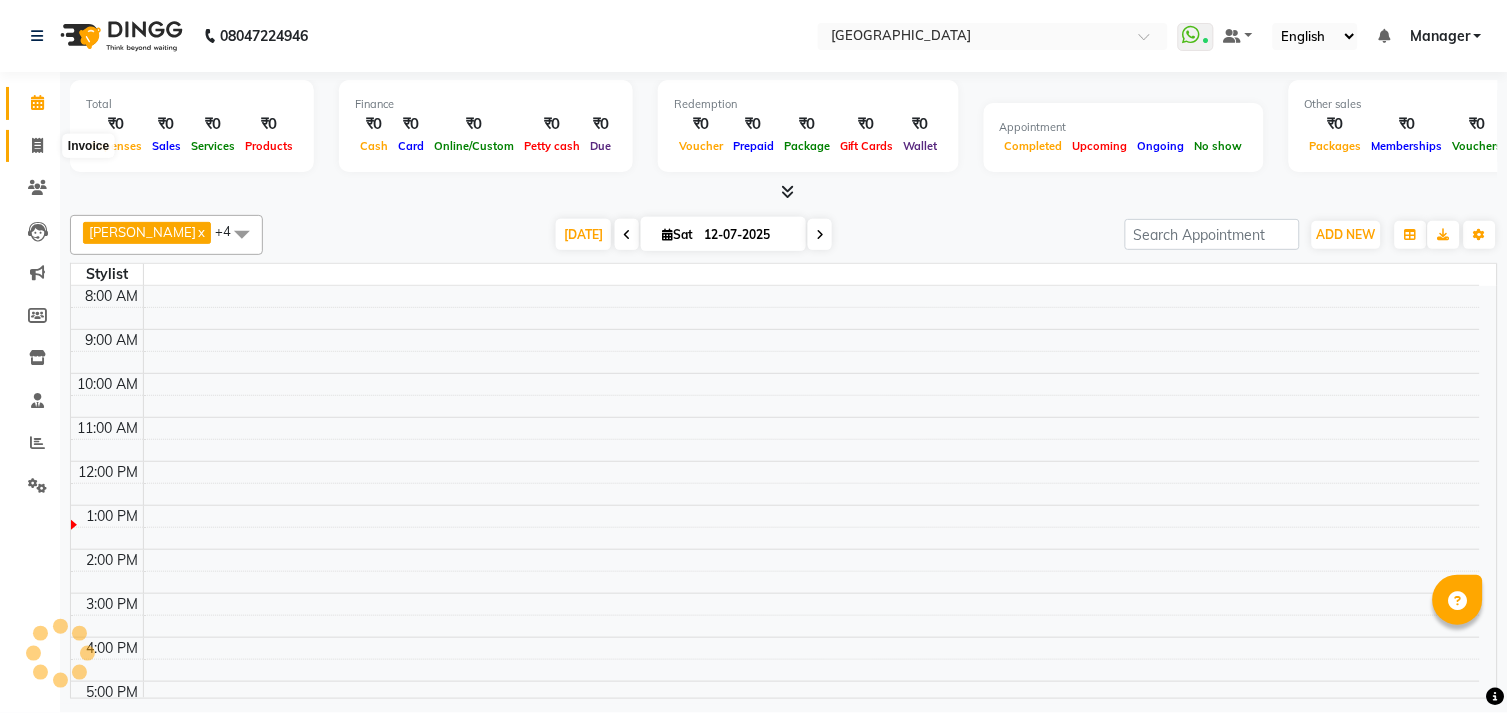 click 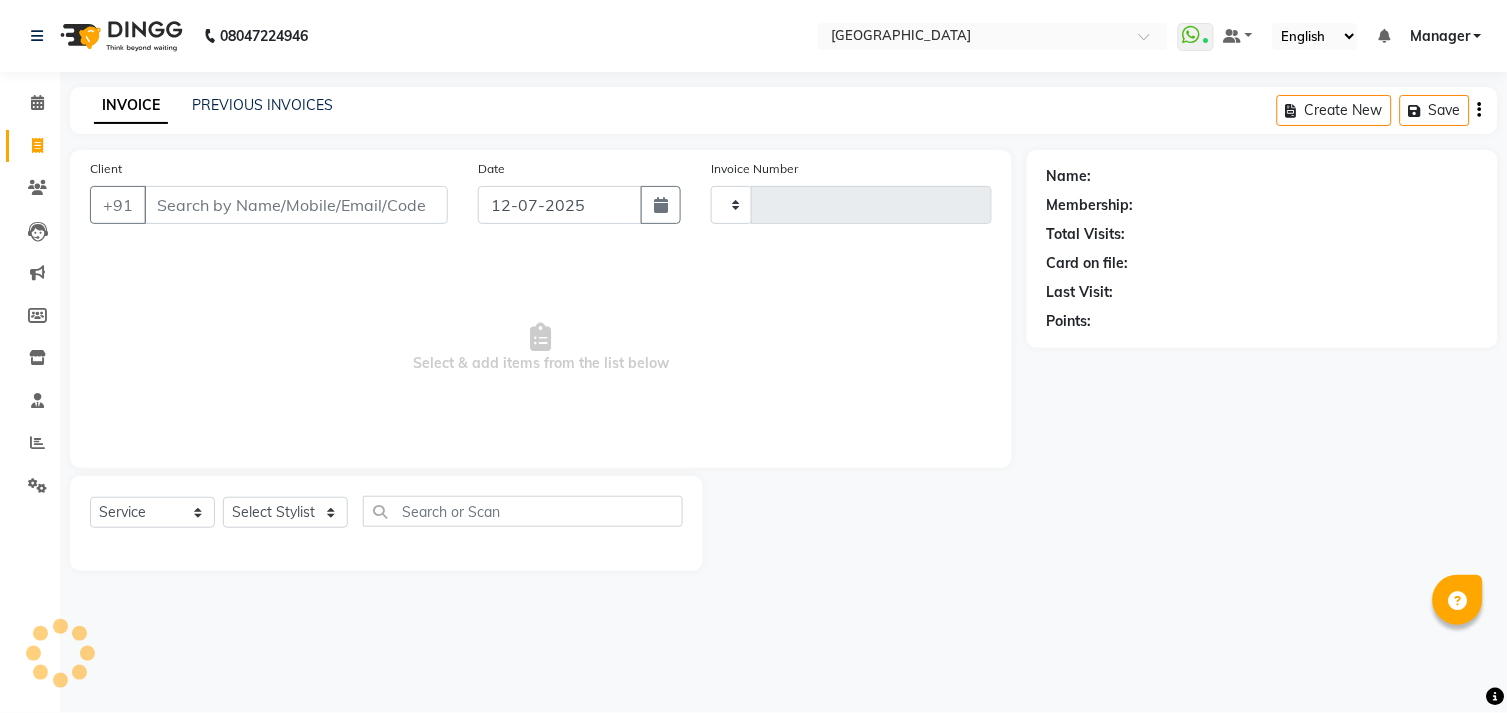 type on "0626" 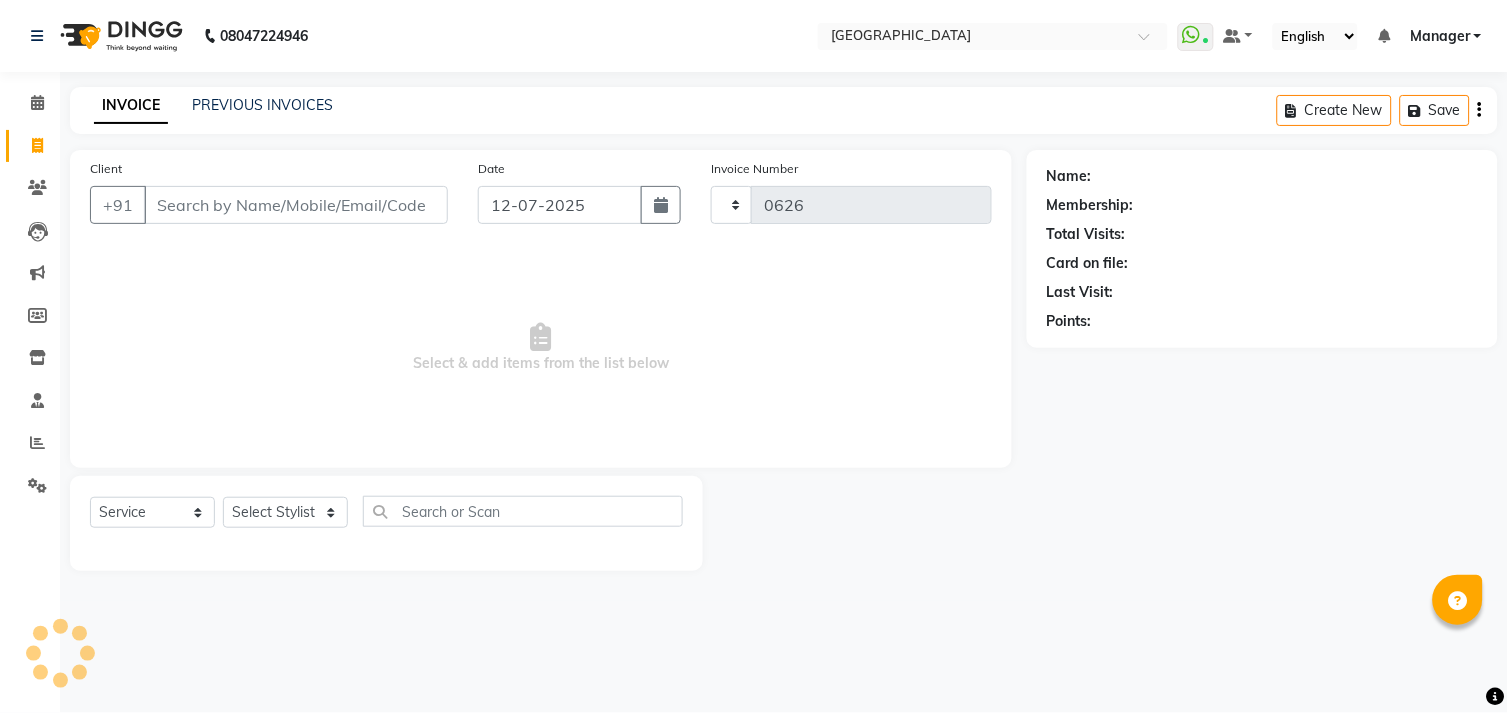 select on "7871" 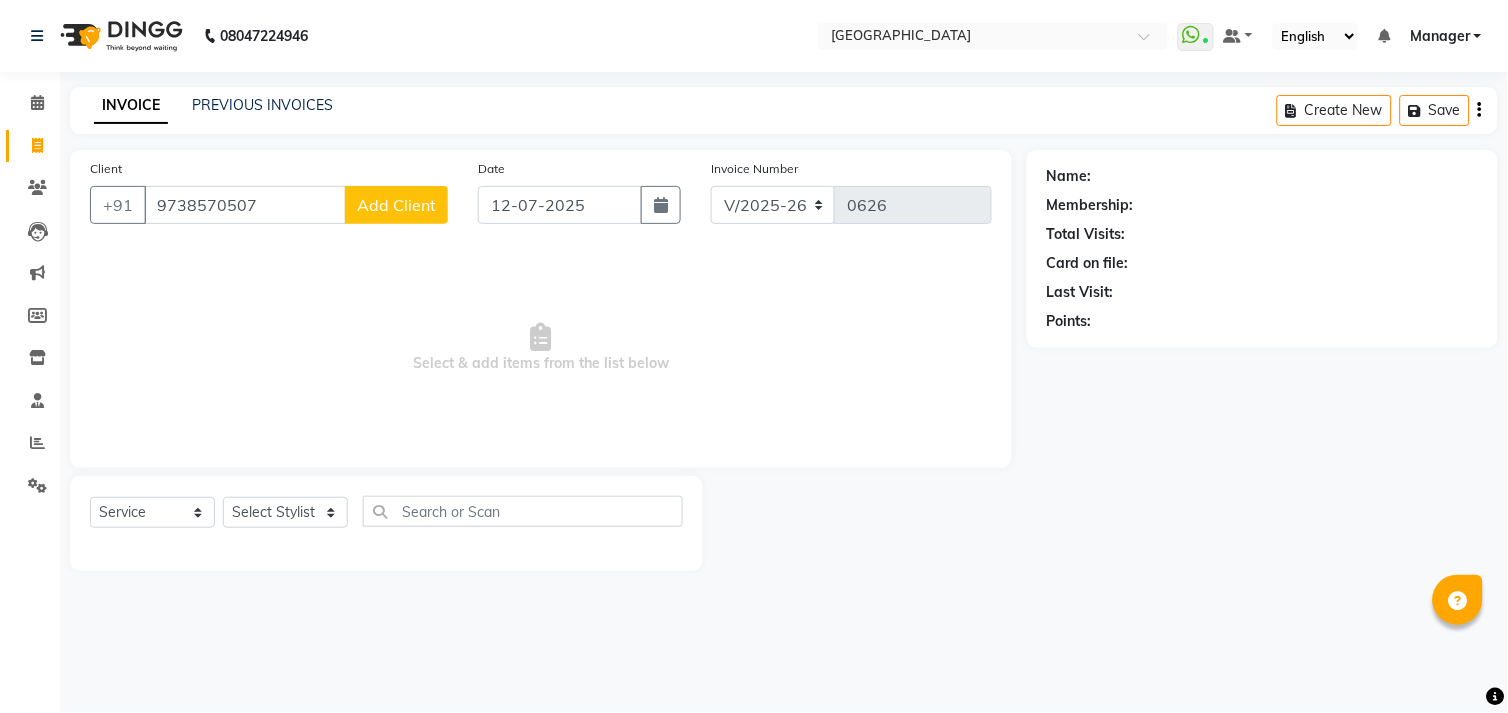 type on "9738570507" 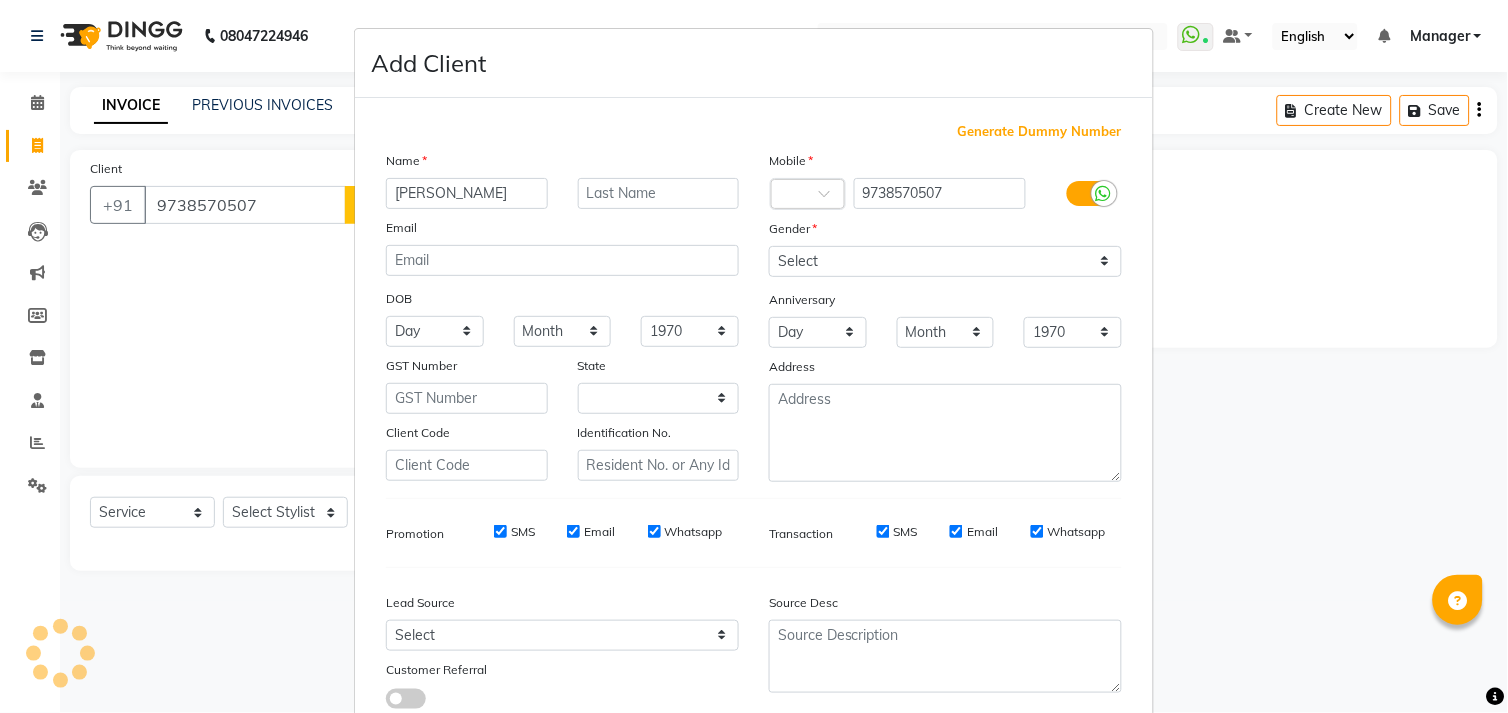 type on "[PERSON_NAME]" 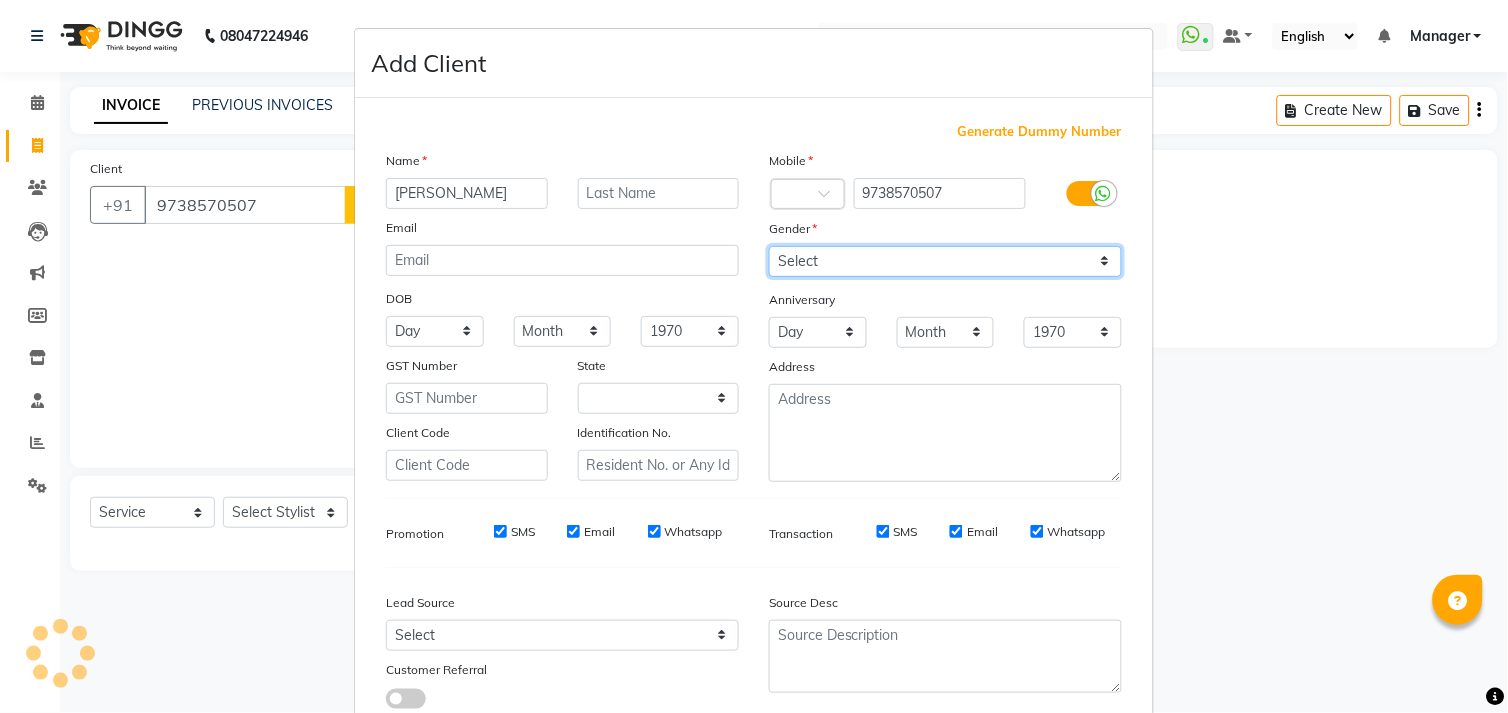 click on "Select Male Female Other Prefer Not To Say" at bounding box center [945, 261] 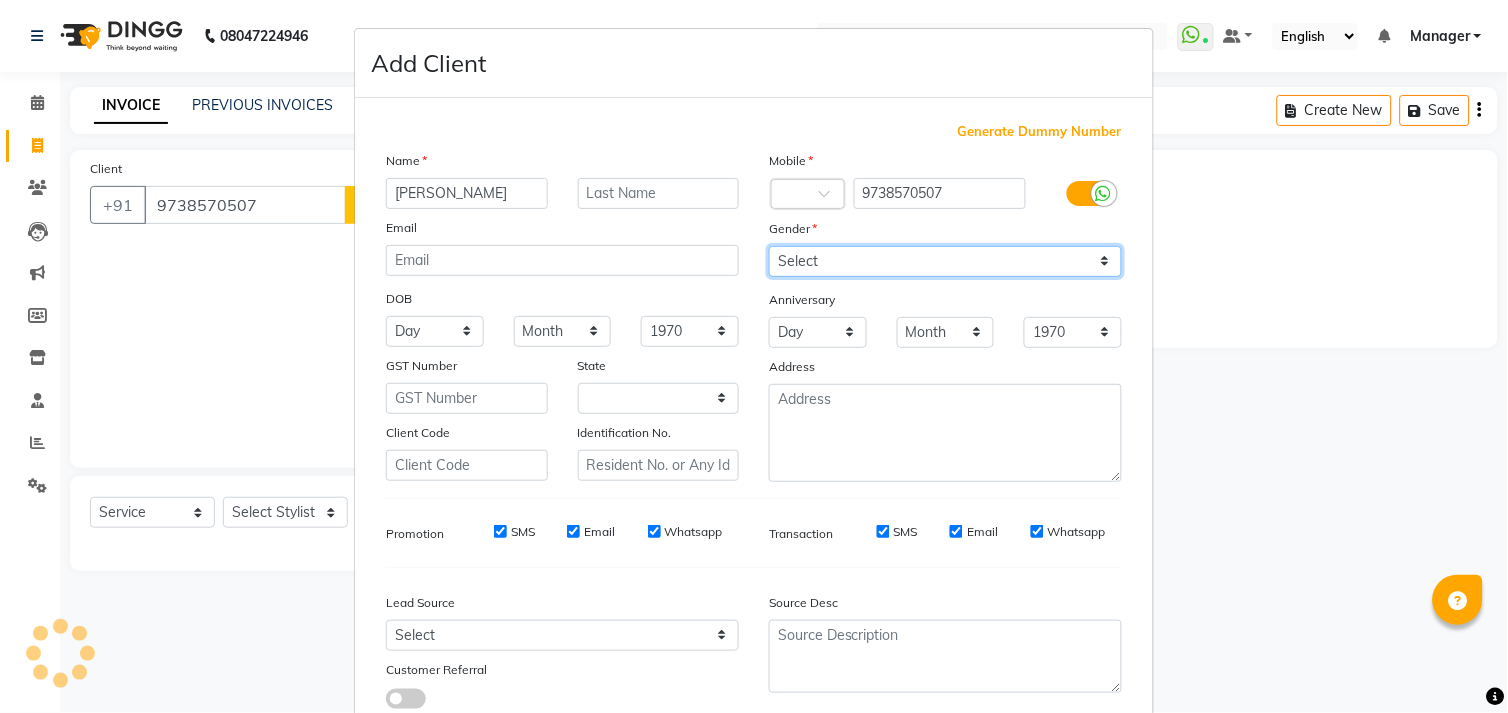 select on "female" 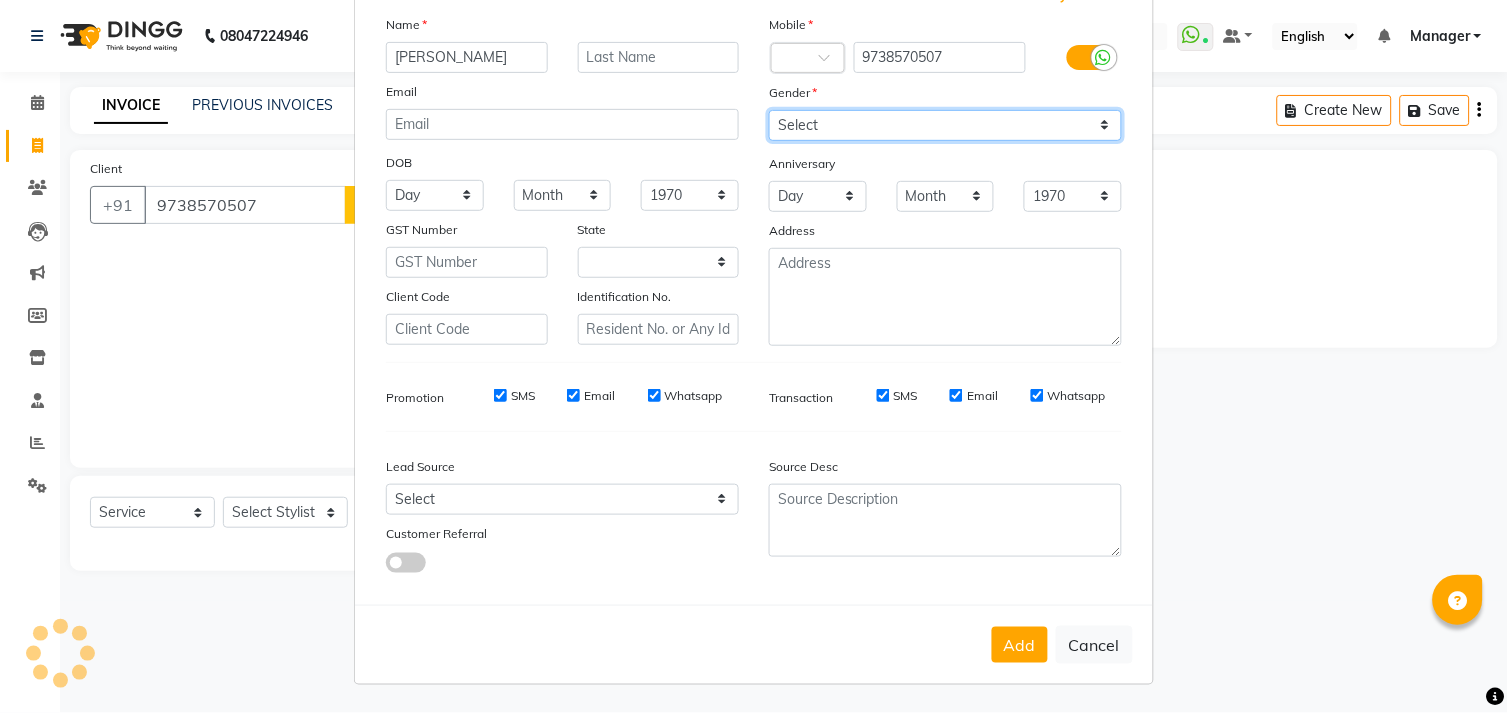 scroll, scrollTop: 137, scrollLeft: 0, axis: vertical 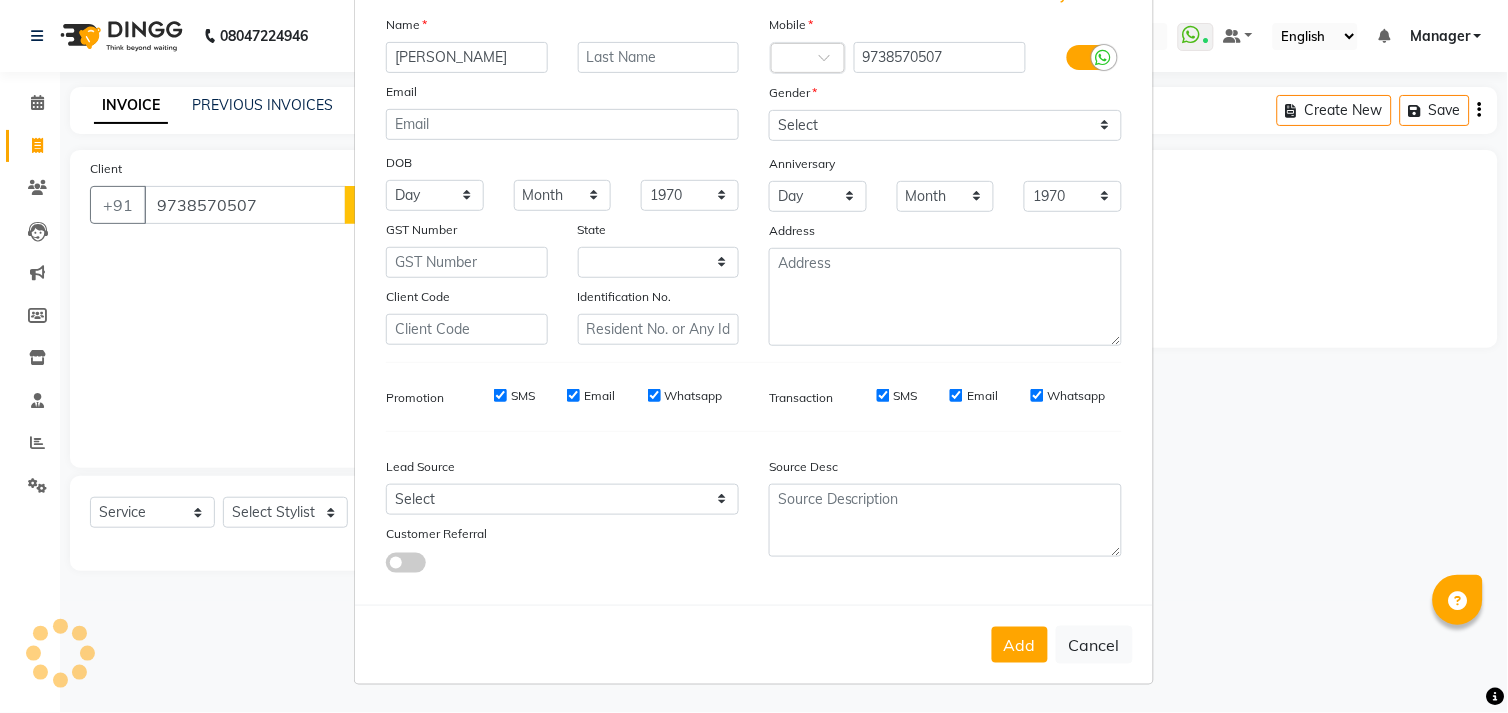 click on "Add" at bounding box center (1020, 645) 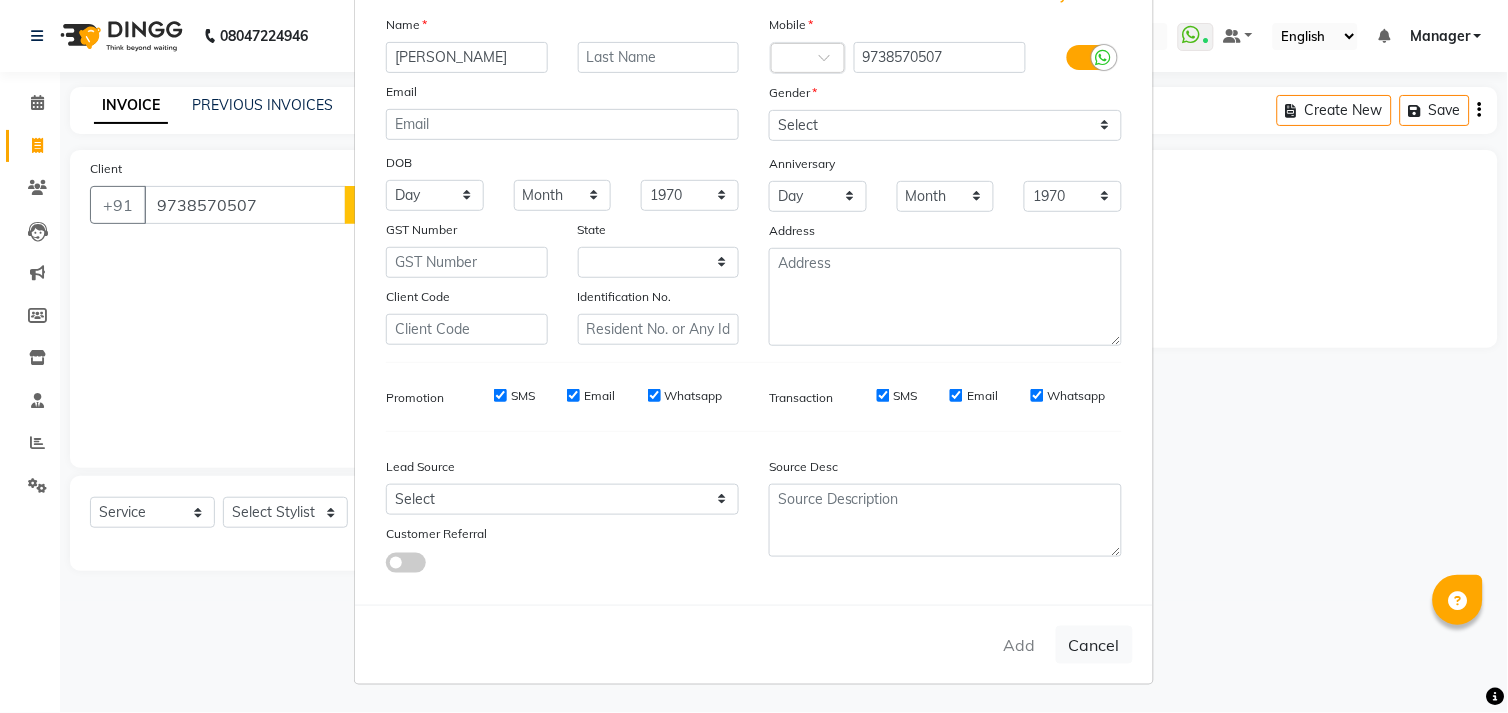 click on "Add Client Generate Dummy Number Name RANISHA Email DOB Day 01 02 03 04 05 06 07 08 09 10 11 12 13 14 15 16 17 18 19 20 21 22 23 24 25 26 27 28 29 30 31 Month January February March April May June July August September October November December 1940 1941 1942 1943 1944 1945 1946 1947 1948 1949 1950 1951 1952 1953 1954 1955 1956 1957 1958 1959 1960 1961 1962 1963 1964 1965 1966 1967 1968 1969 1970 1971 1972 1973 1974 1975 1976 1977 1978 1979 1980 1981 1982 1983 1984 1985 1986 1987 1988 1989 1990 1991 1992 1993 1994 1995 1996 1997 1998 1999 2000 2001 2002 2003 2004 2005 2006 2007 2008 2009 2010 2011 2012 2013 2014 2015 2016 2017 2018 2019 2020 2021 2022 2023 2024 GST Number State Select Client Code Identification No. Mobile Country Code × 9738570507 Gender Select Male Female Other Prefer Not To Say Anniversary Day 01 02 03 04 05 06 07 08 09 10 11 12 13 14 15 16 17 18 19 20 21 22 23 24 25 26 27 28 29 30 31 Month January February March April May June July August September October November December 1970 1971 1972" at bounding box center (754, 356) 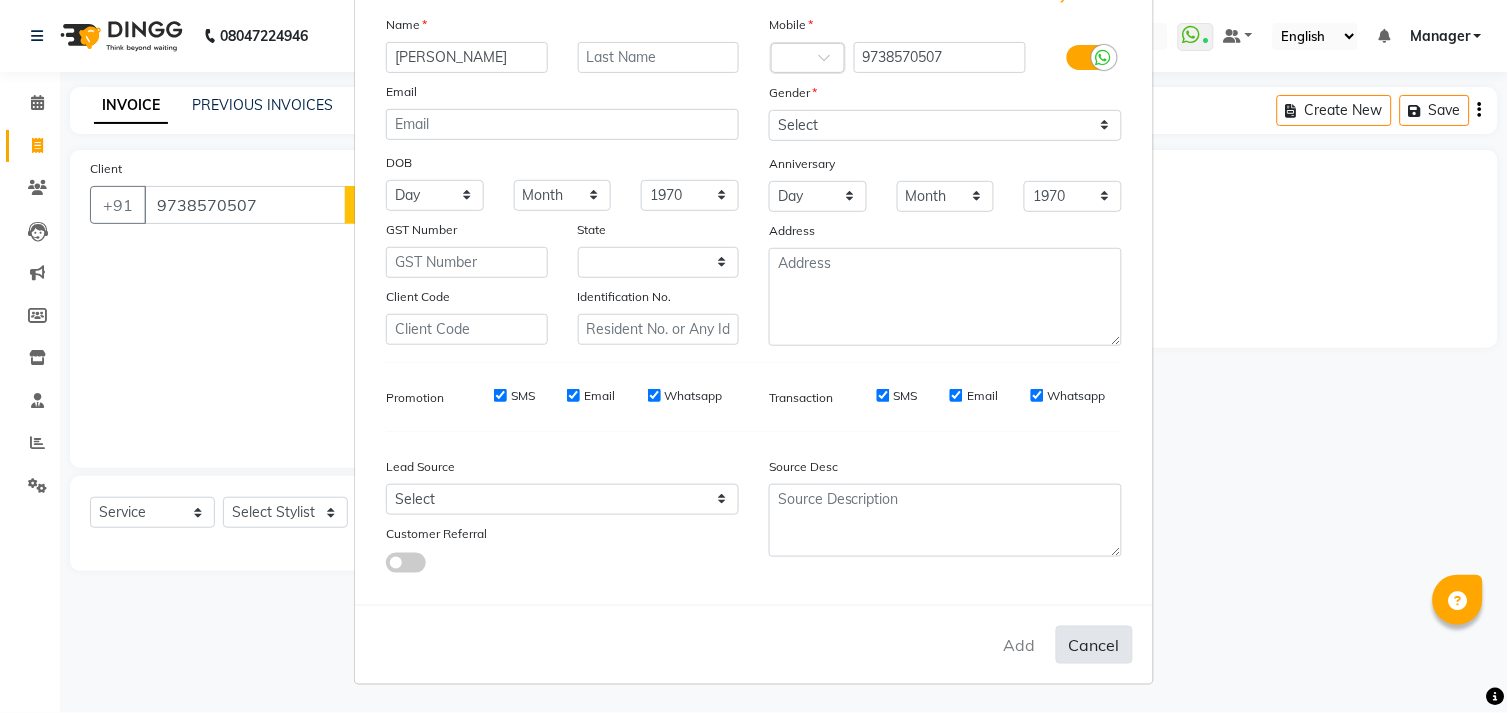 click on "Cancel" at bounding box center (1094, 645) 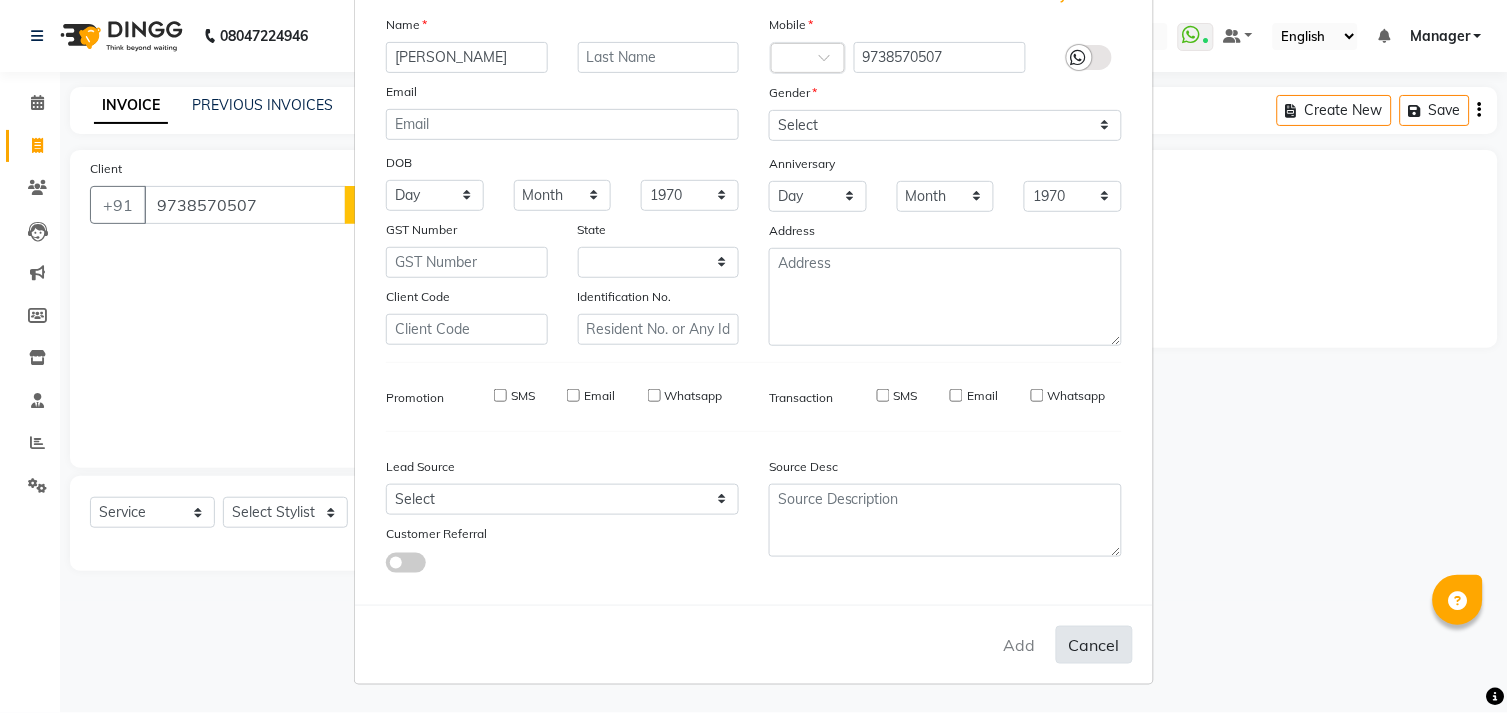 type 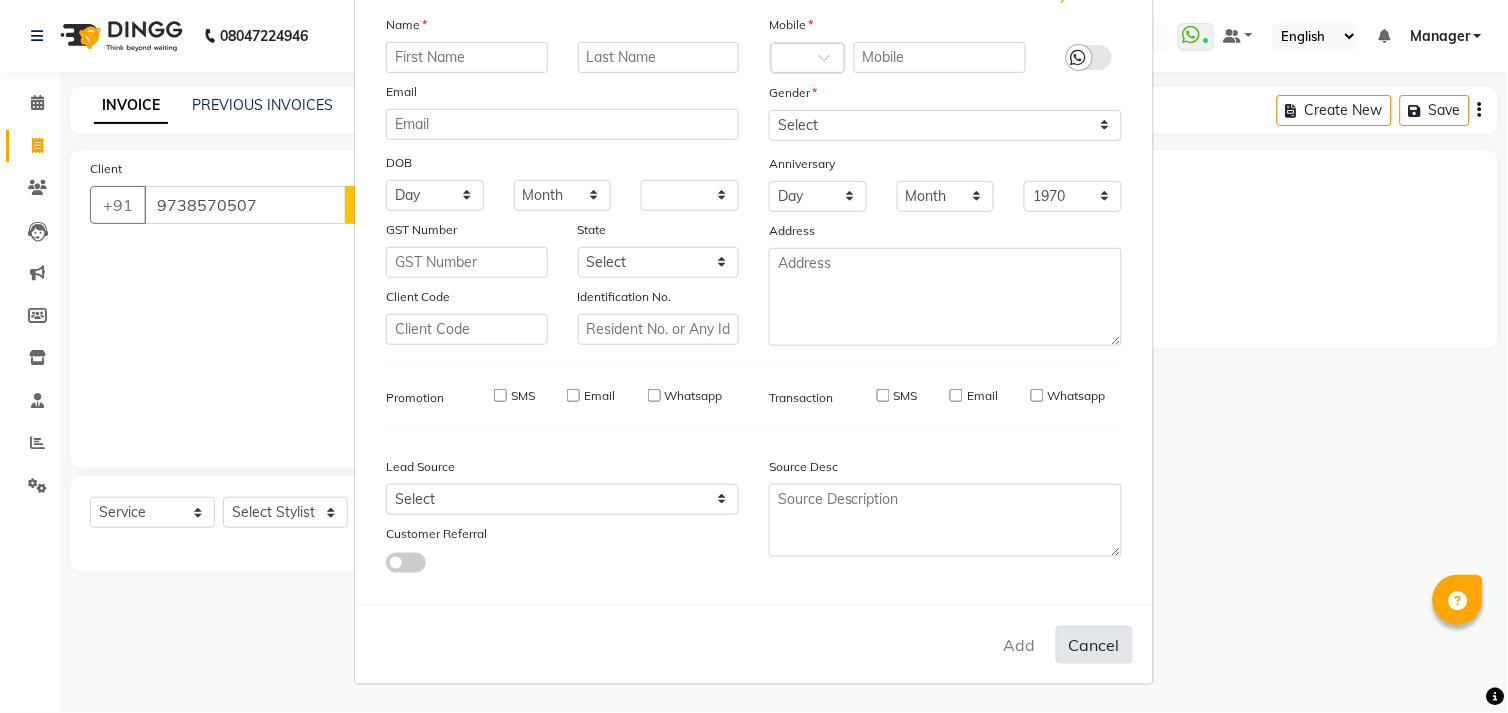 select 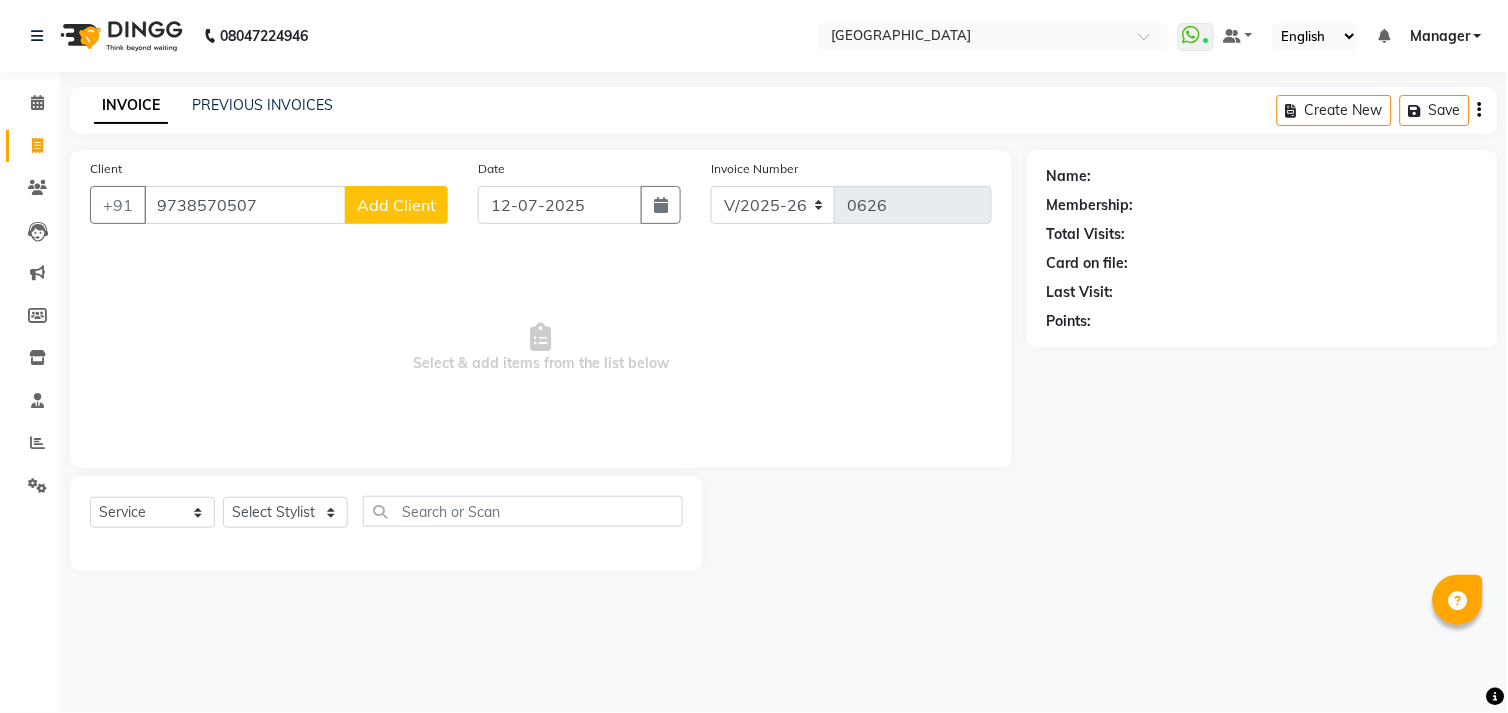 click on "Add Client" 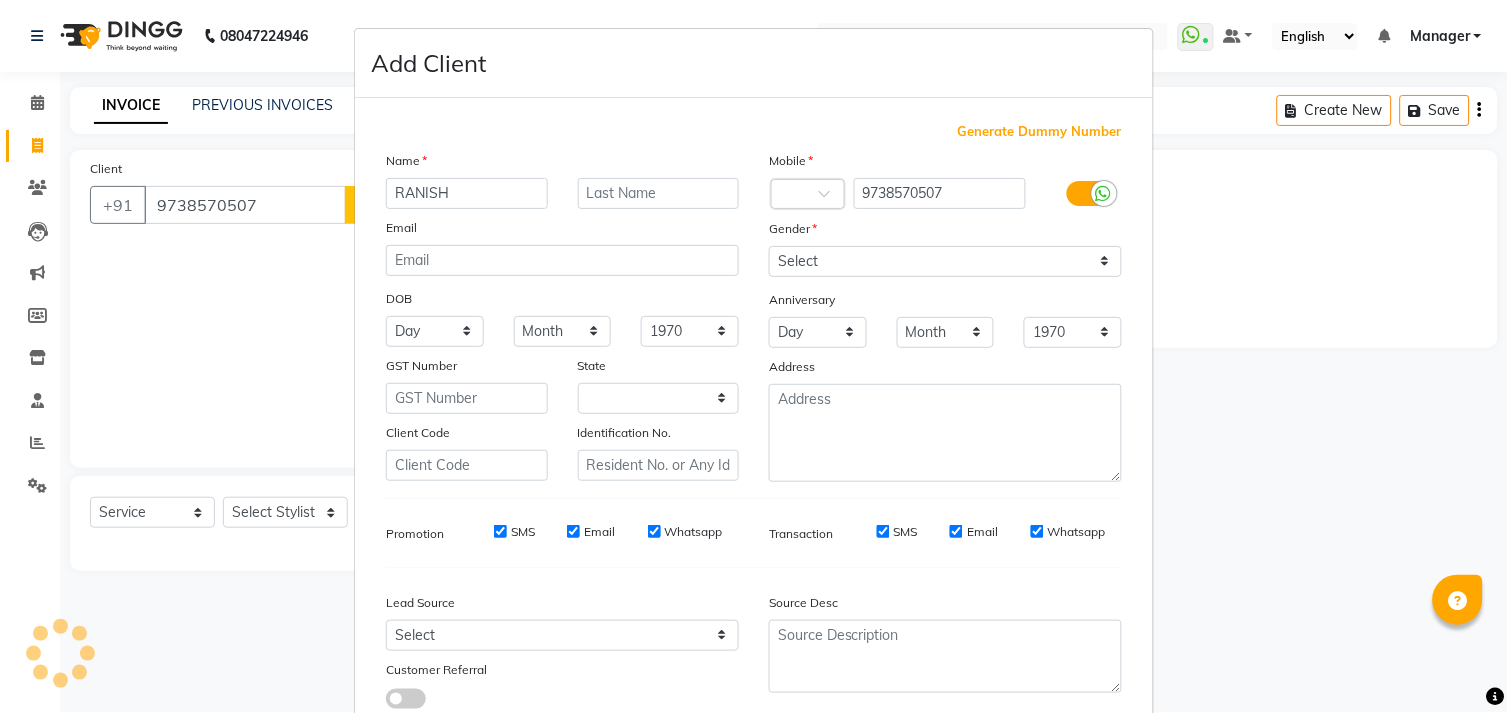 type on "[PERSON_NAME]" 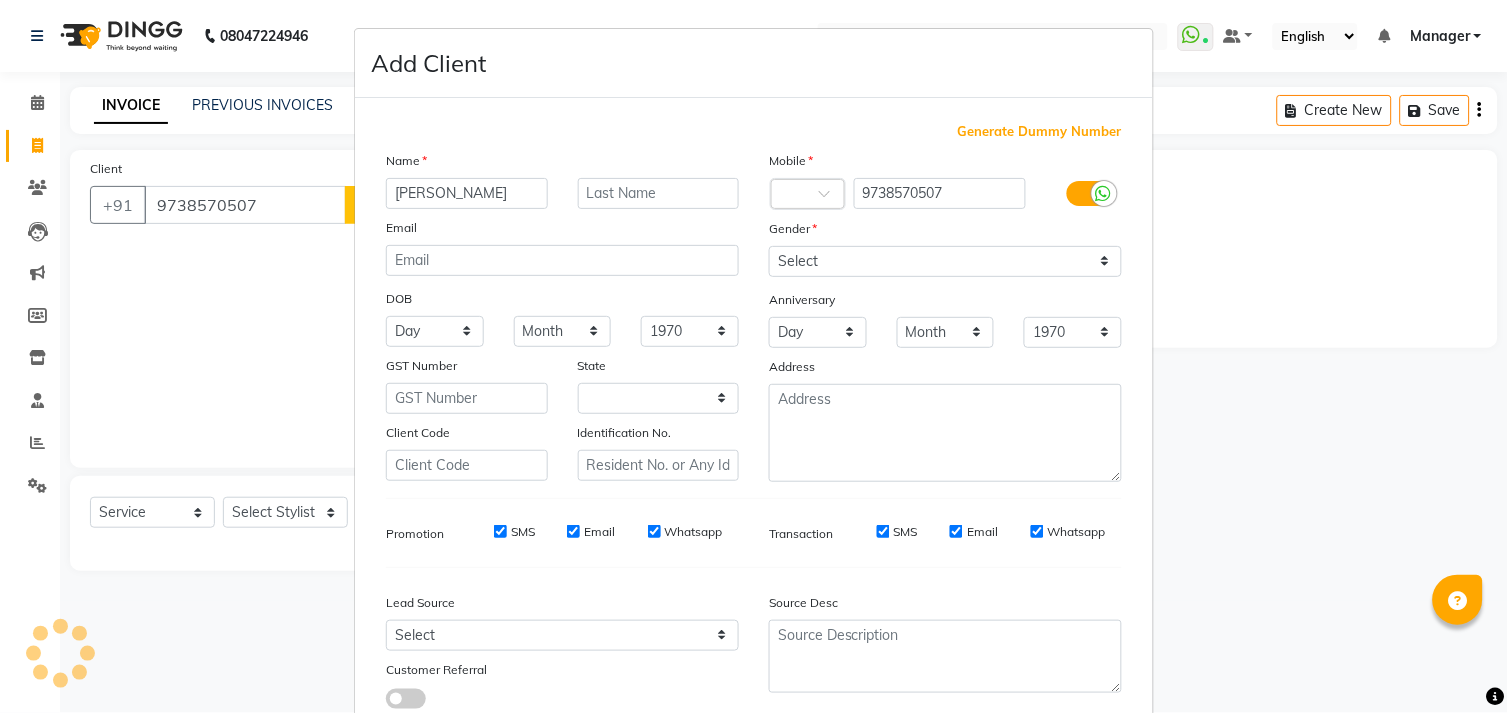 select on "21" 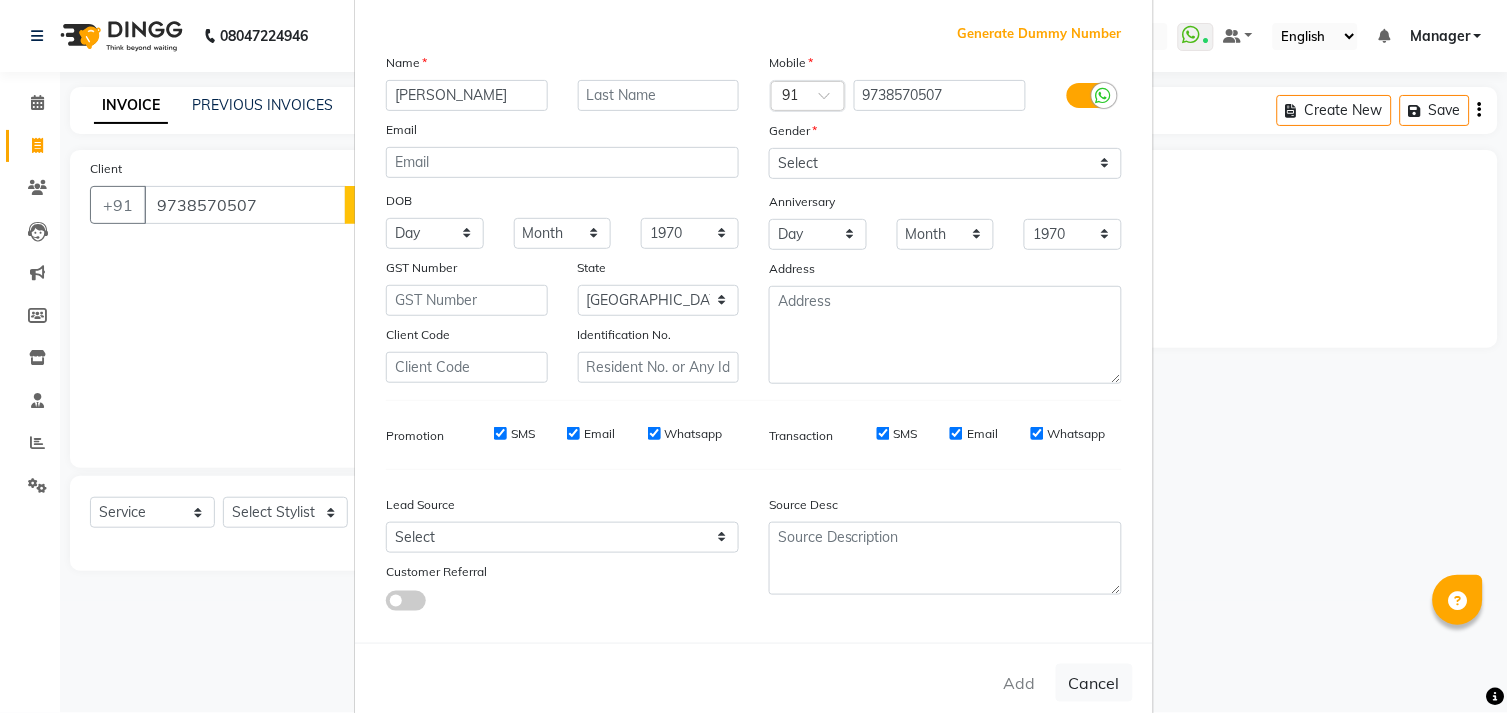scroll, scrollTop: 137, scrollLeft: 0, axis: vertical 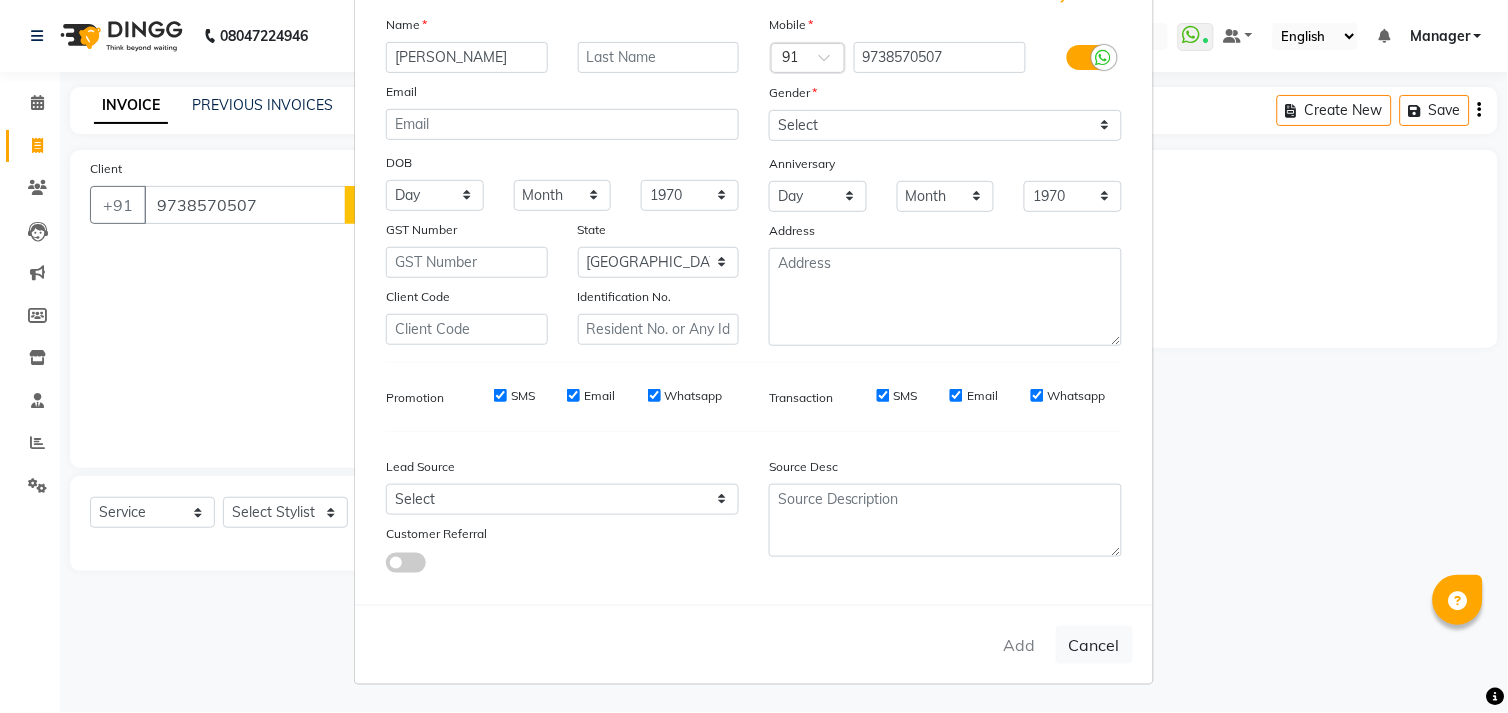 type on "[PERSON_NAME]" 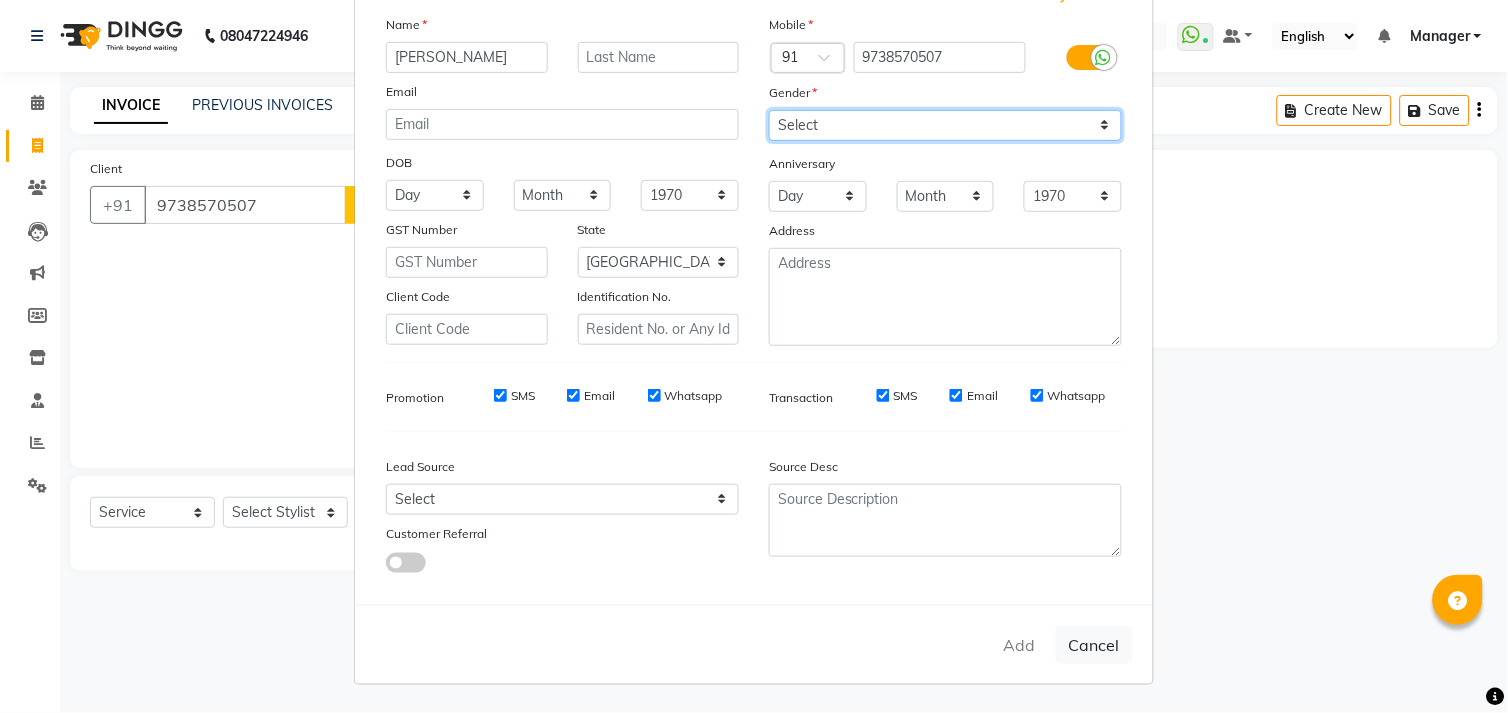 click on "Select Male Female Other Prefer Not To Say" at bounding box center [945, 125] 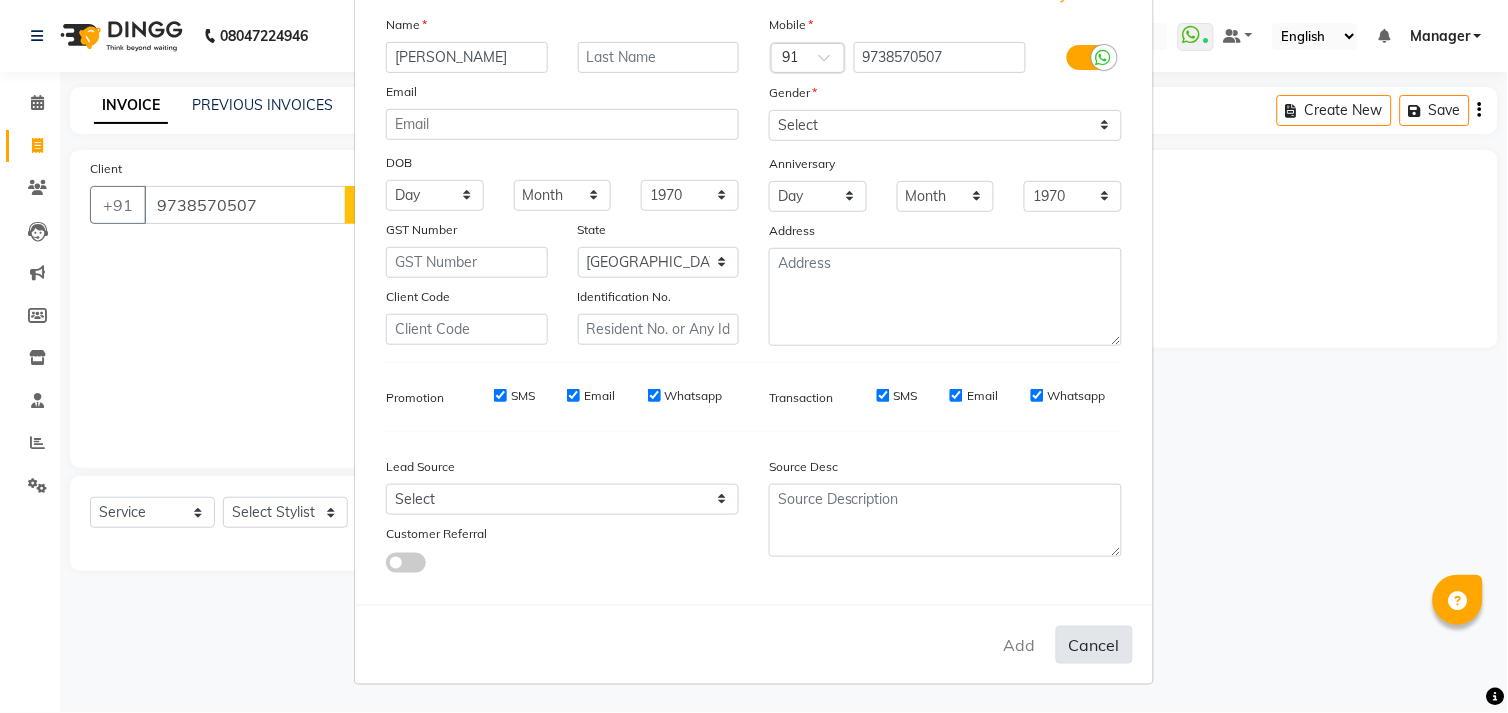 click on "Cancel" at bounding box center (1094, 645) 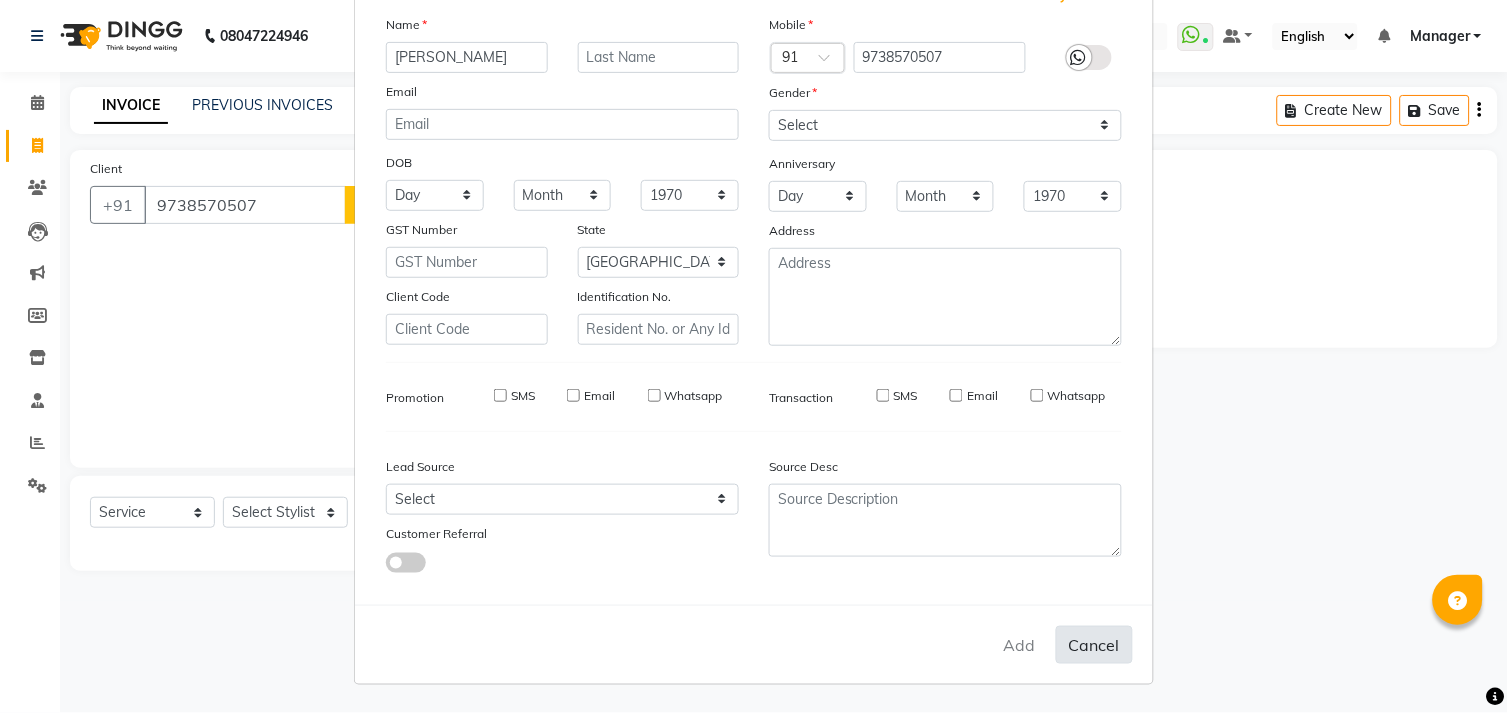 type 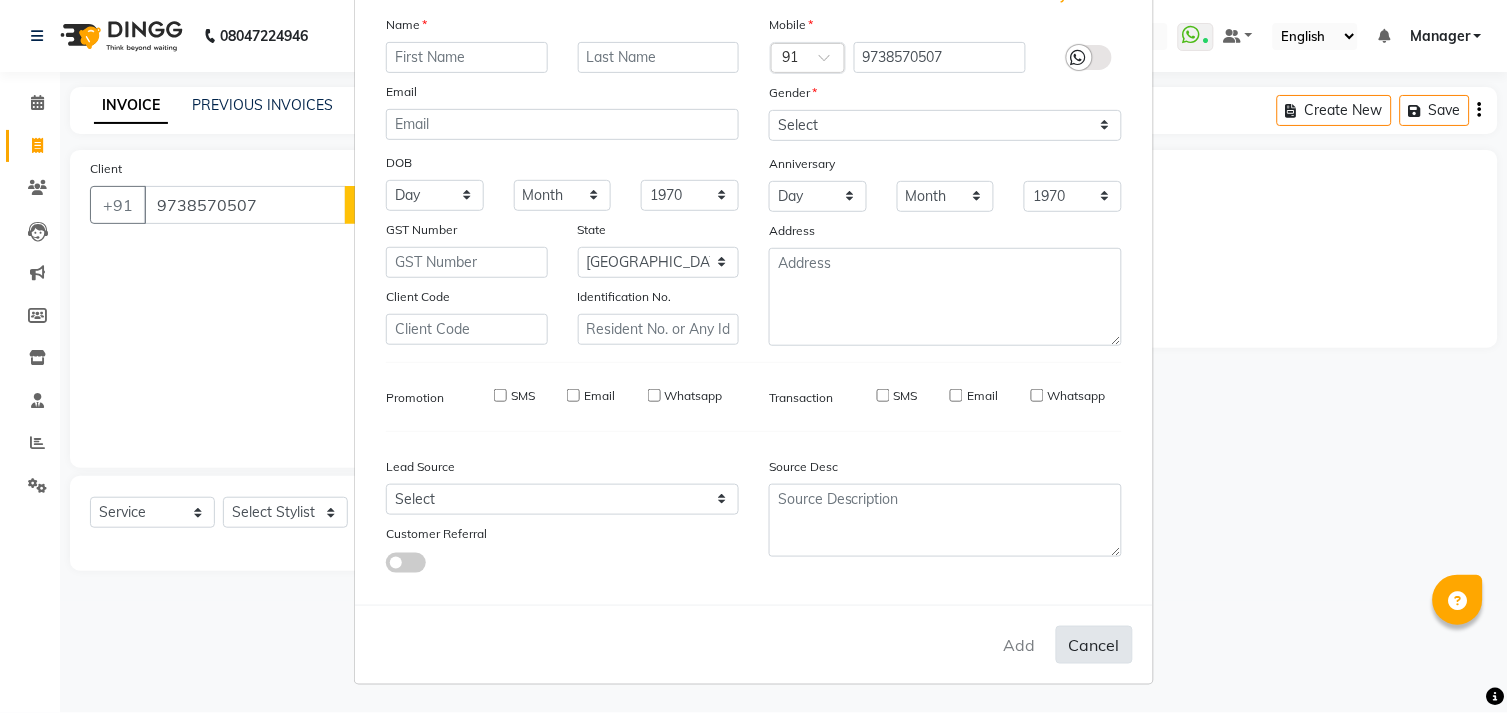 select 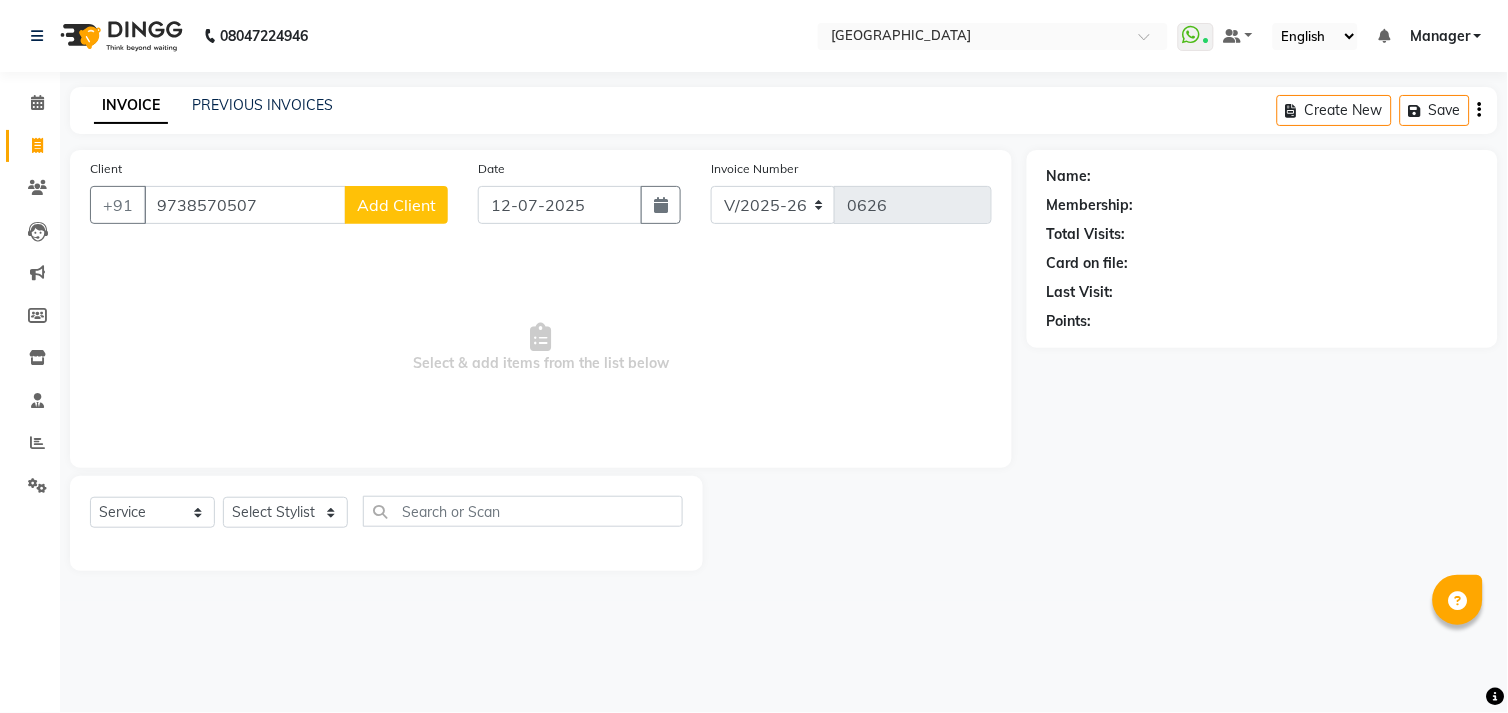 click on "Add Client" 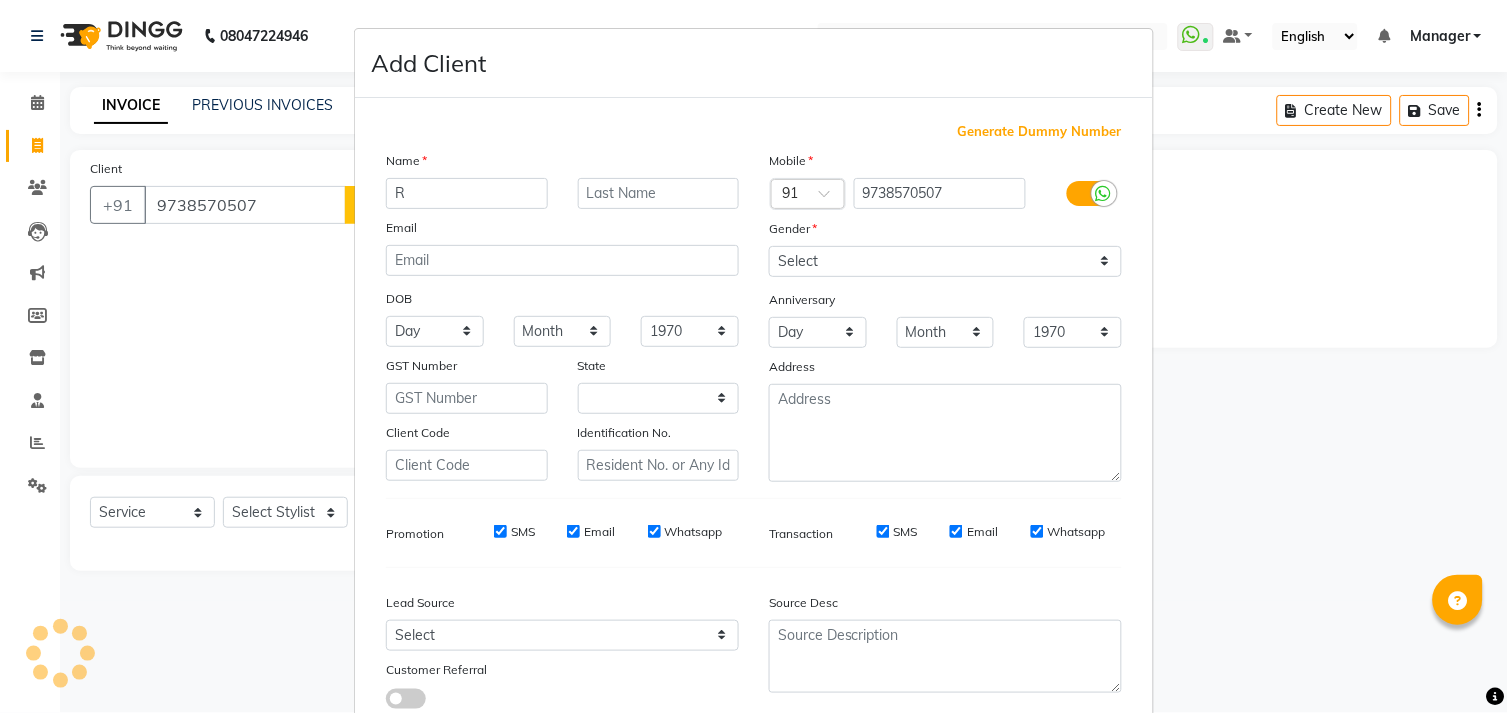 type on "RA" 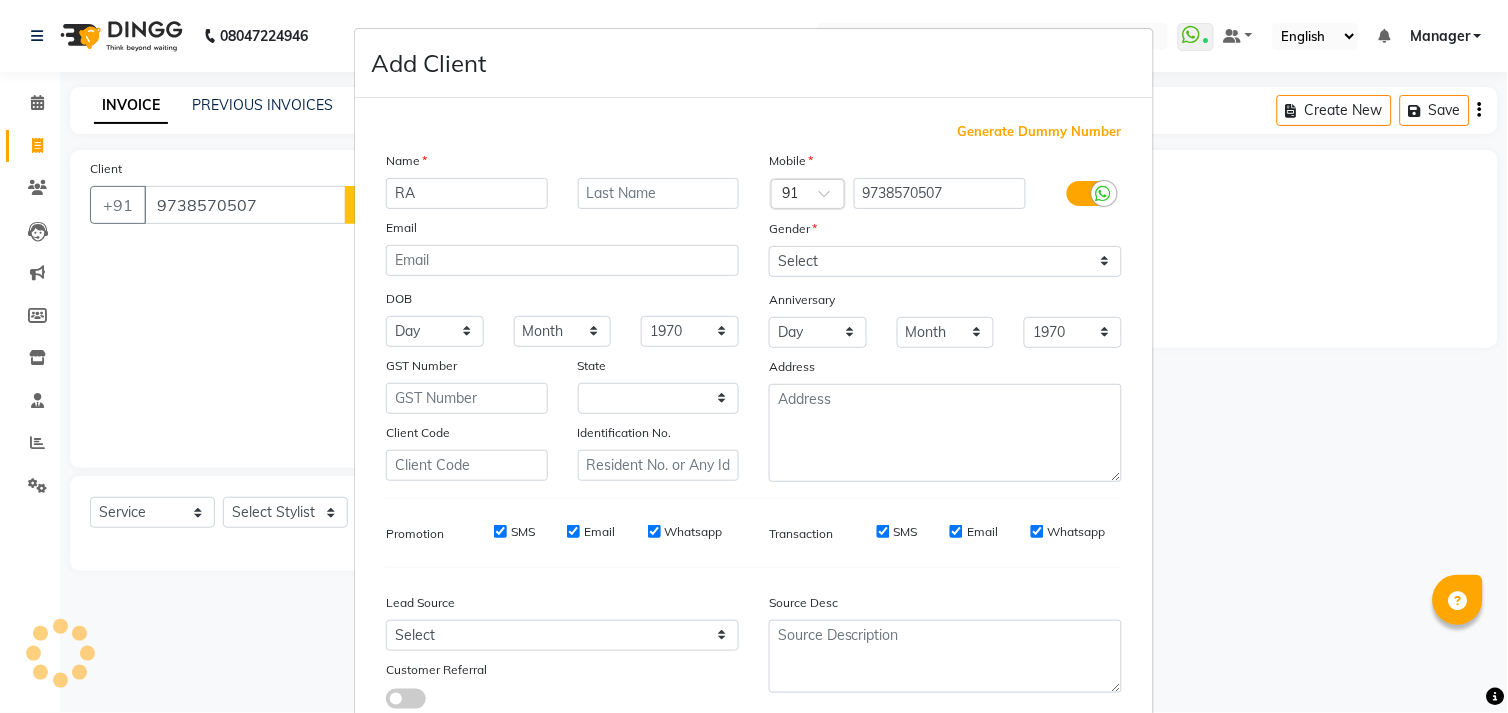 select on "21" 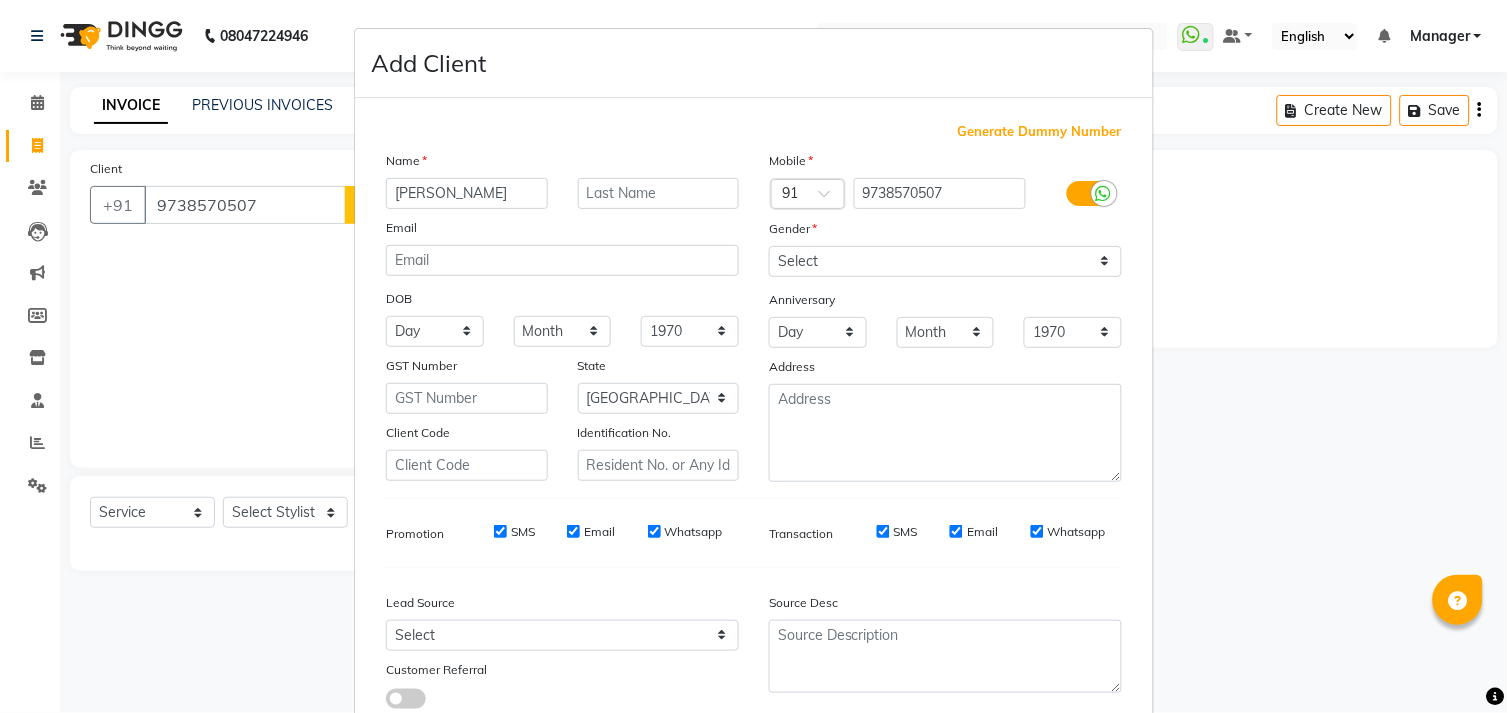 type on "[PERSON_NAME]" 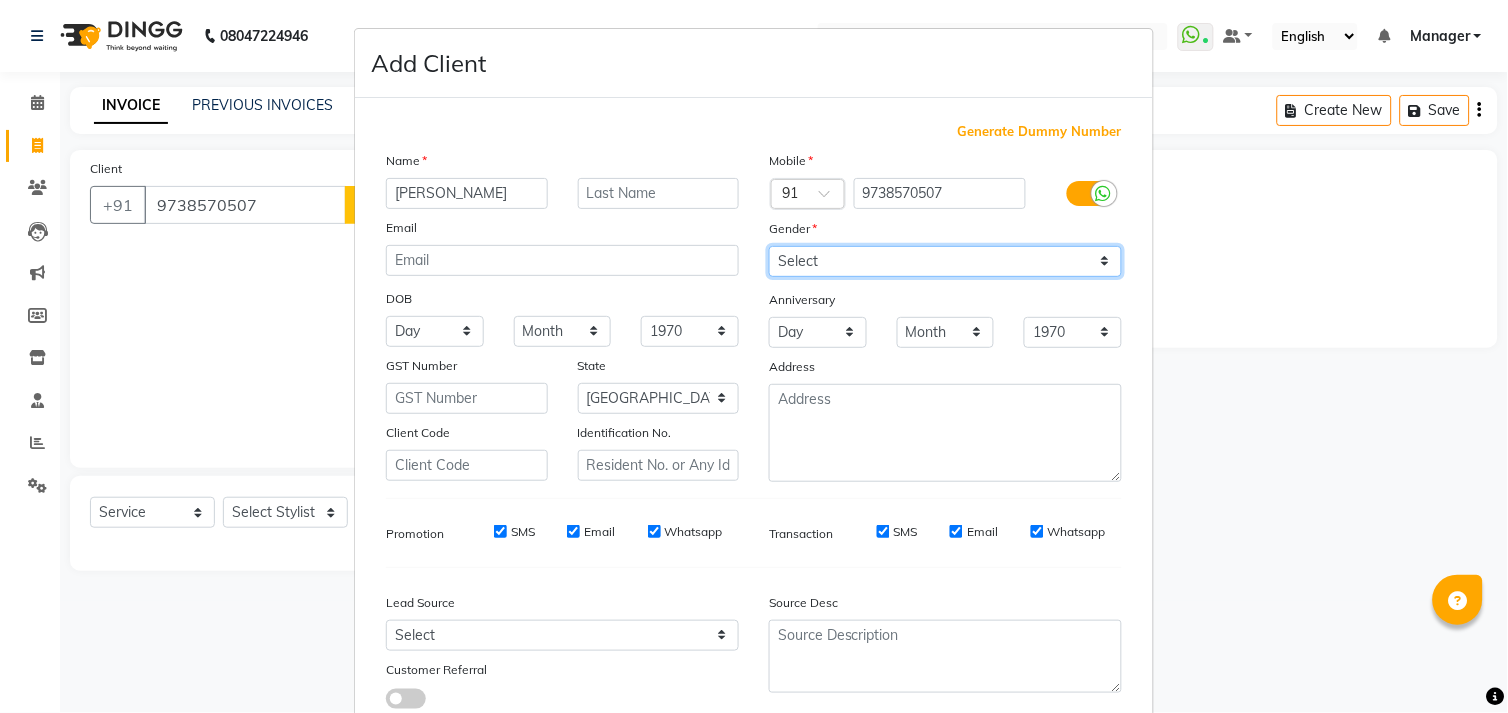 click on "Select Male Female Other Prefer Not To Say" at bounding box center [945, 261] 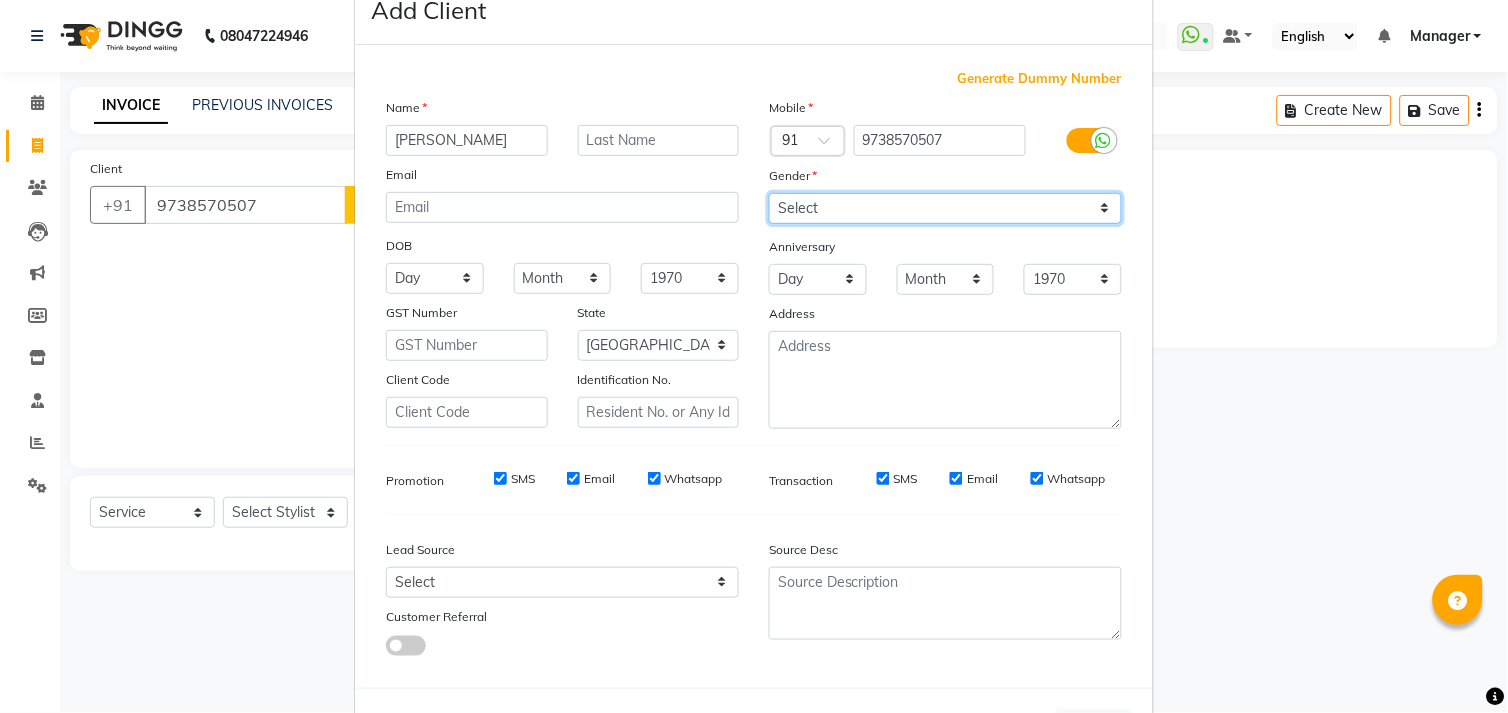 scroll, scrollTop: 137, scrollLeft: 0, axis: vertical 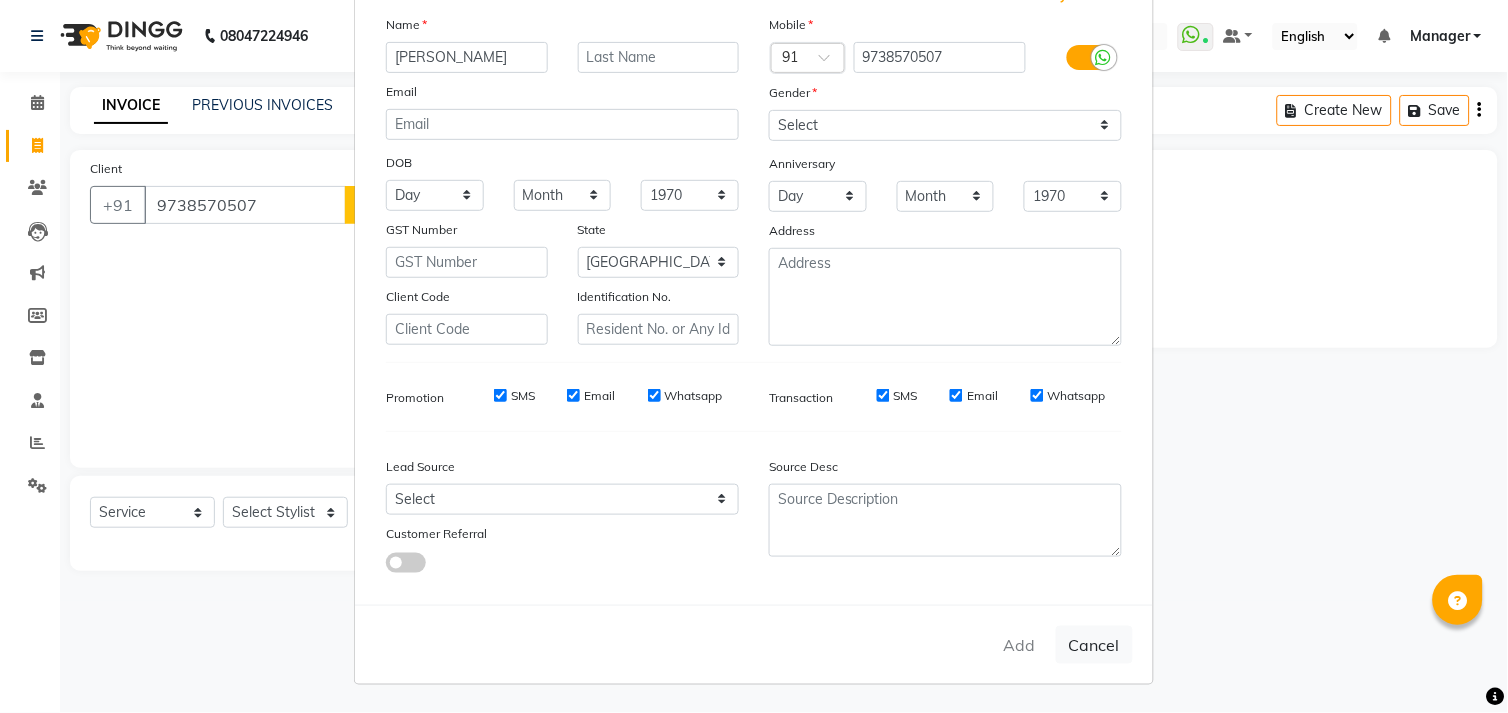 click on "Add   Cancel" at bounding box center [754, 644] 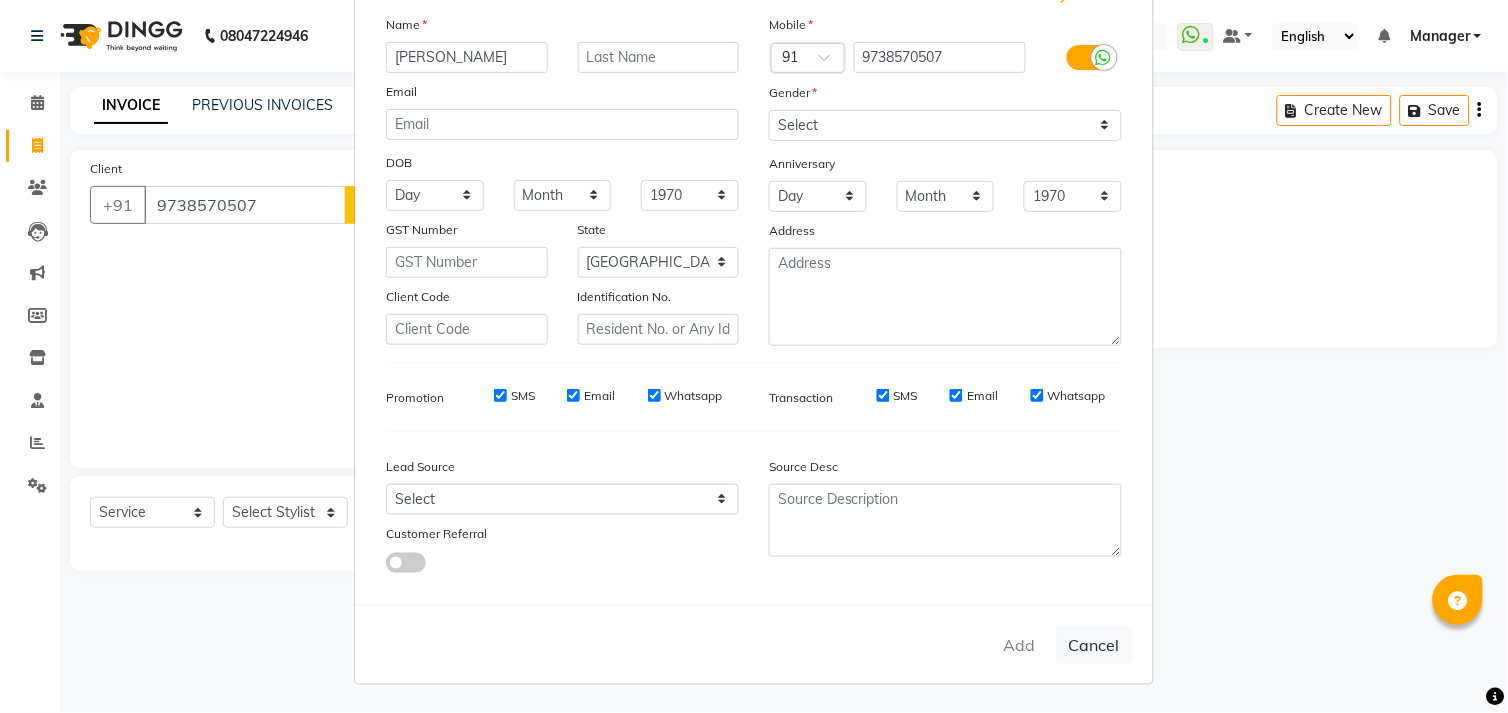 drag, startPoint x: 276, startPoint y: 212, endPoint x: 182, endPoint y: 178, distance: 99.95999 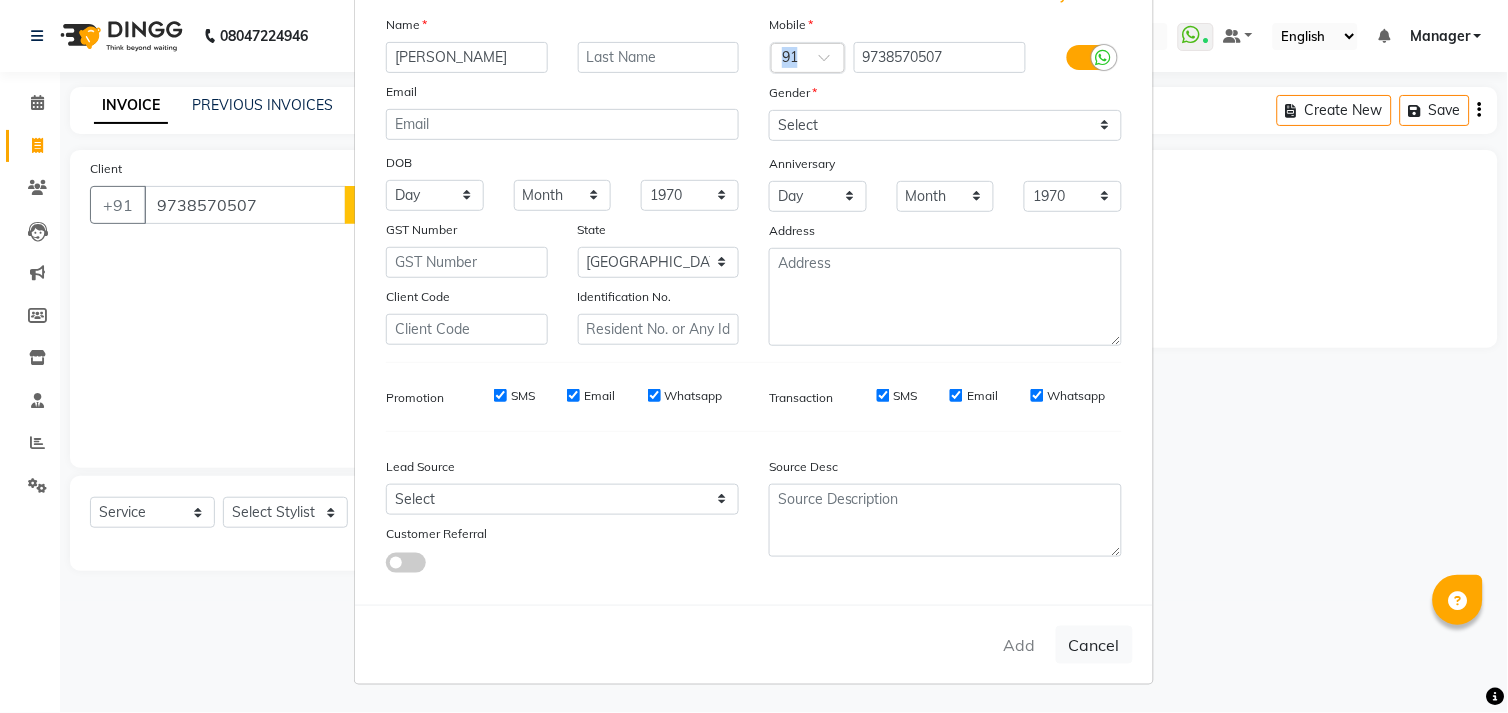 drag, startPoint x: 953, startPoint y: 40, endPoint x: 863, endPoint y: 46, distance: 90.199776 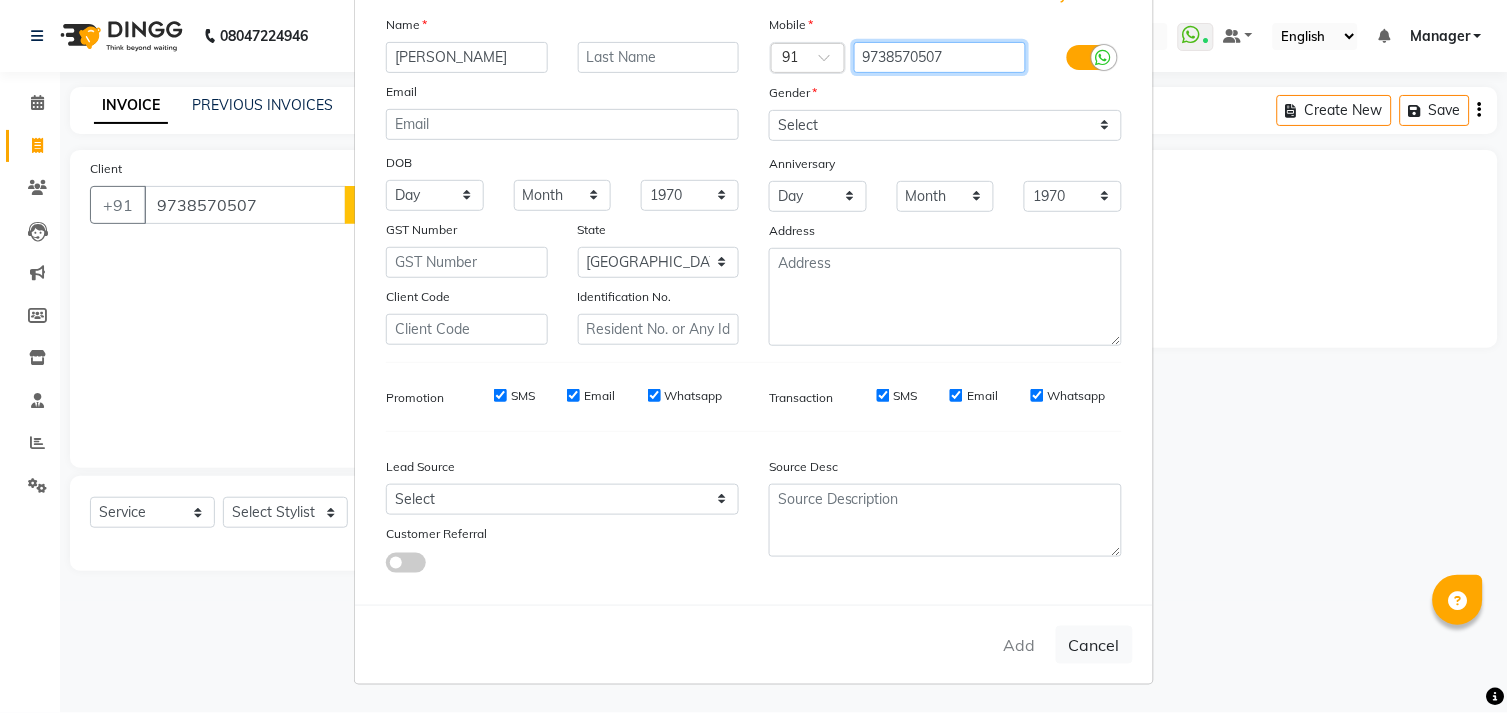 click on "9738570507" at bounding box center [940, 57] 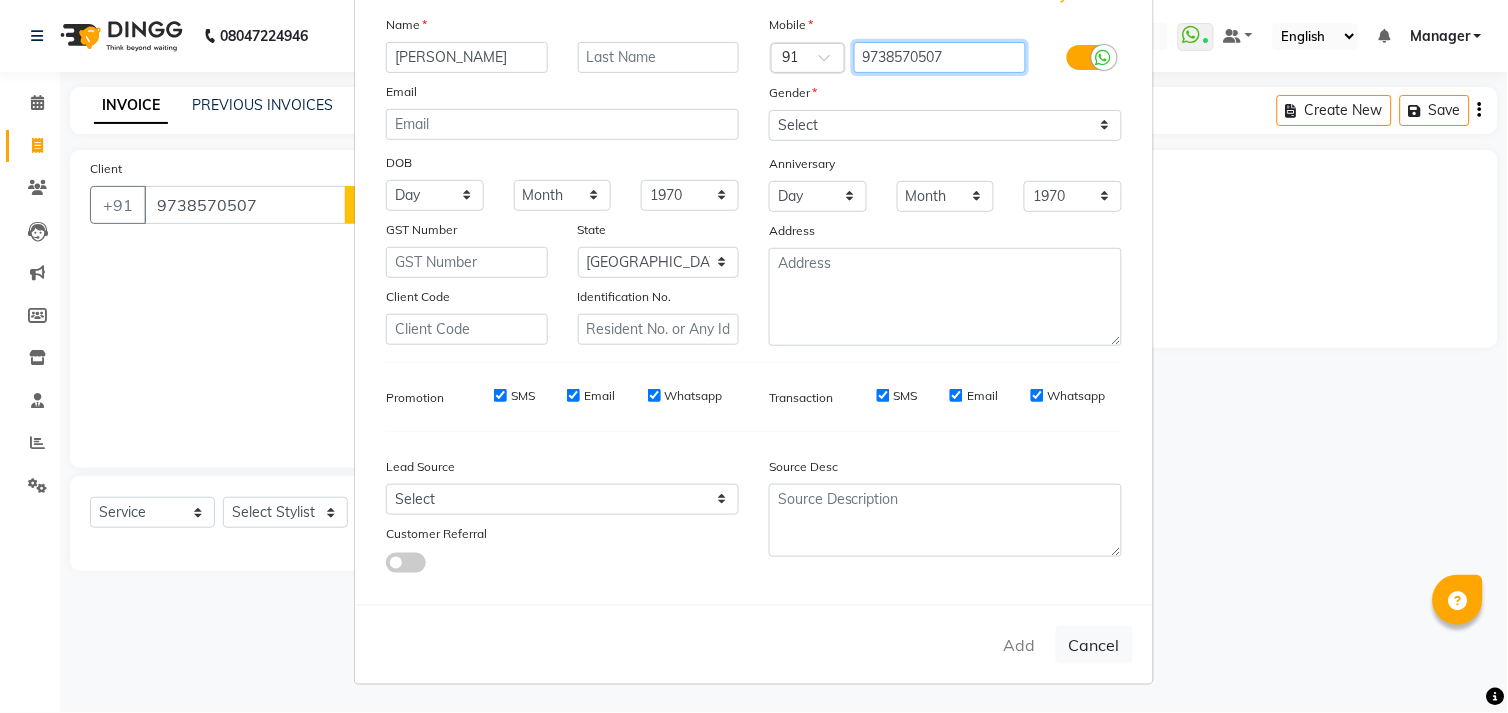 drag, startPoint x: 951, startPoint y: 47, endPoint x: 842, endPoint y: 47, distance: 109 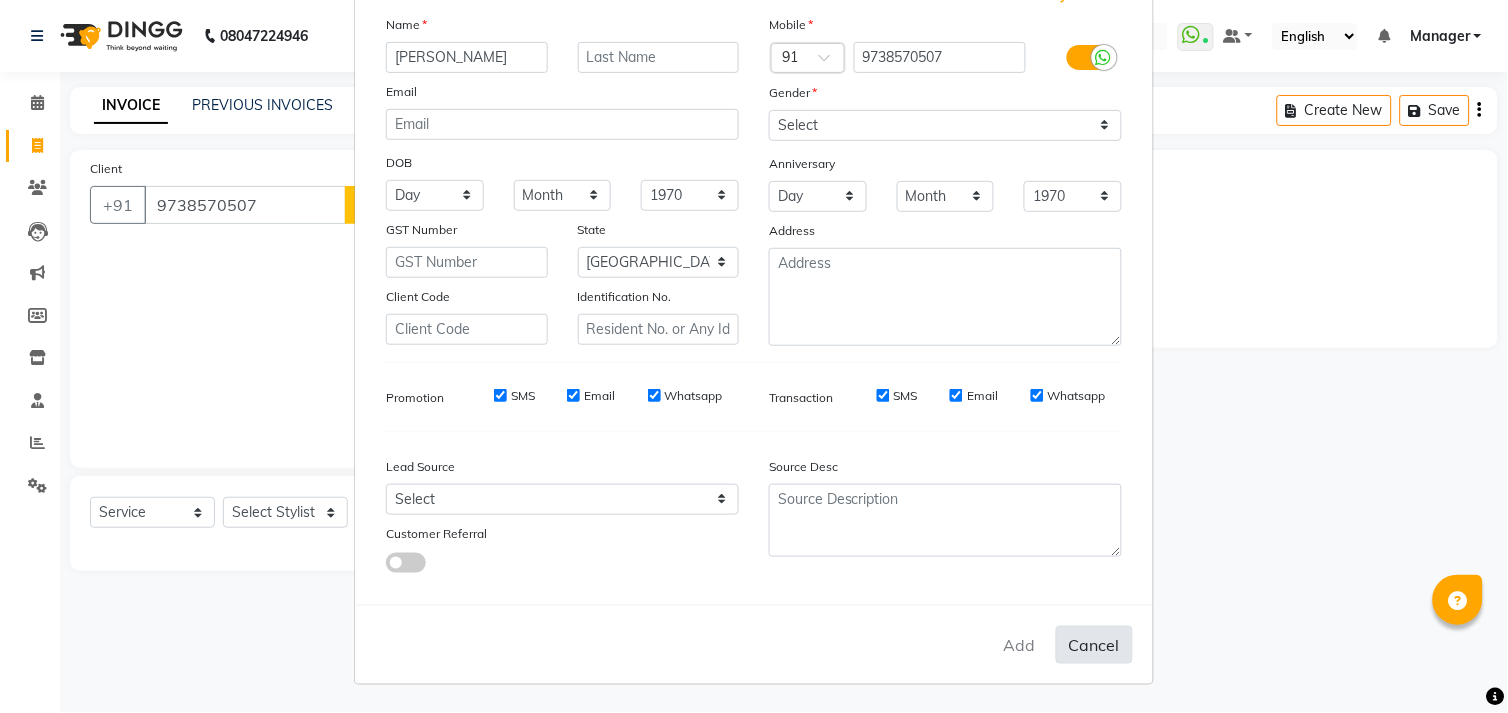 click on "Cancel" at bounding box center (1094, 645) 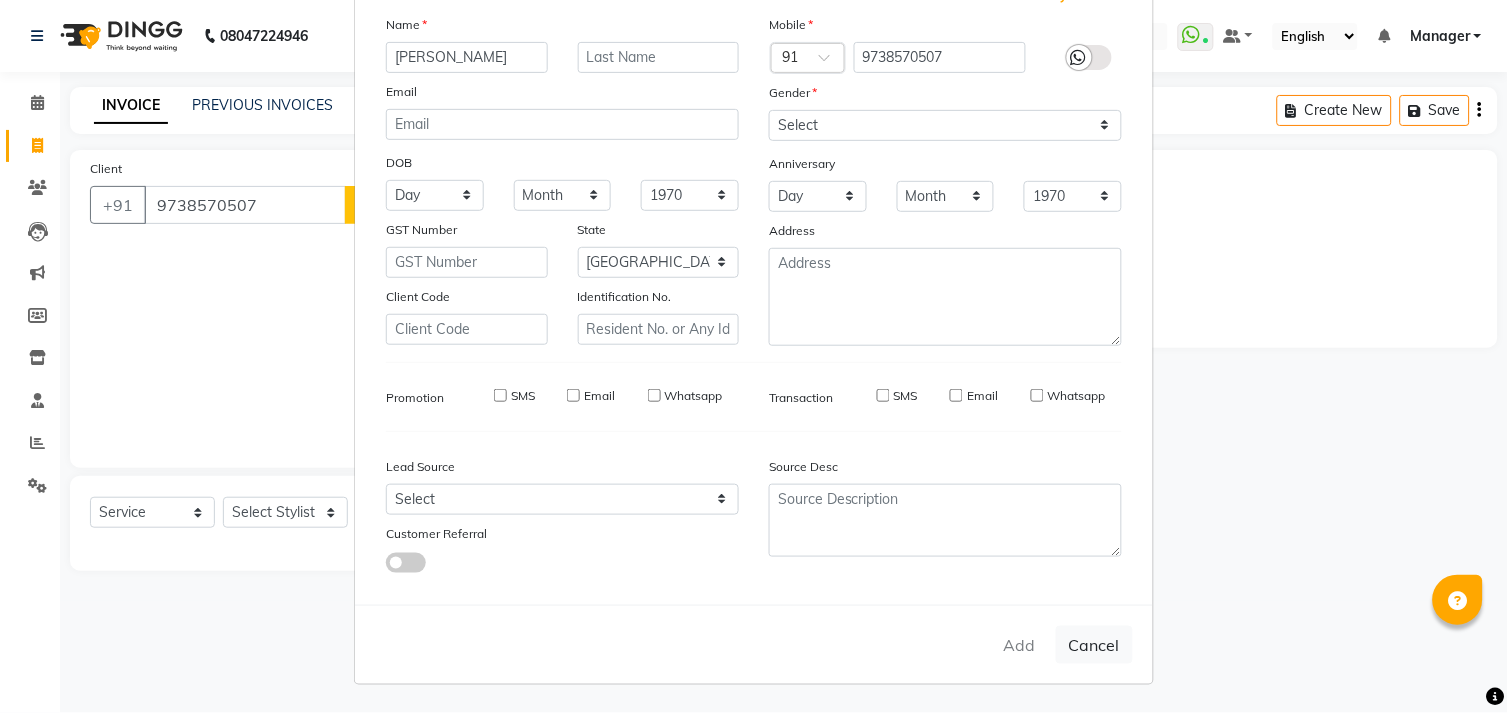 type 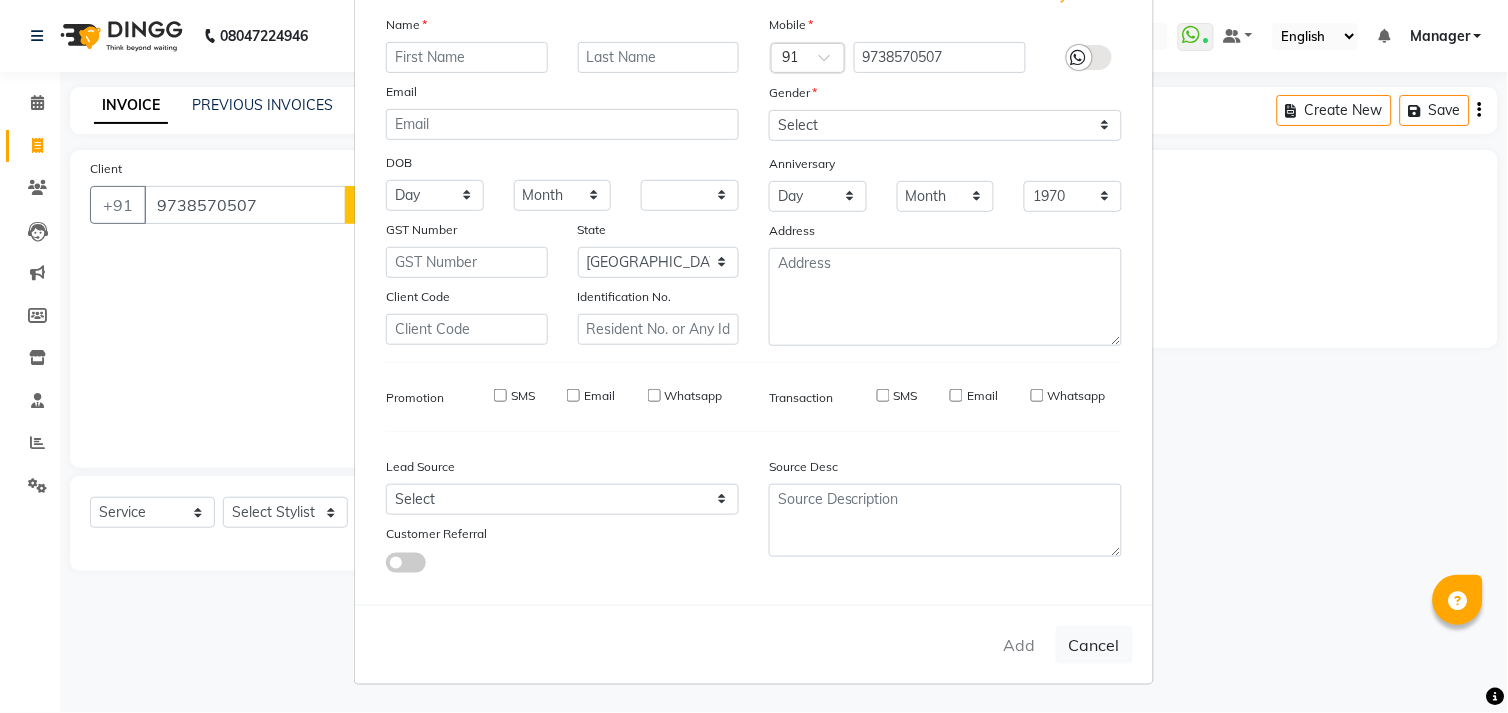 select on "null" 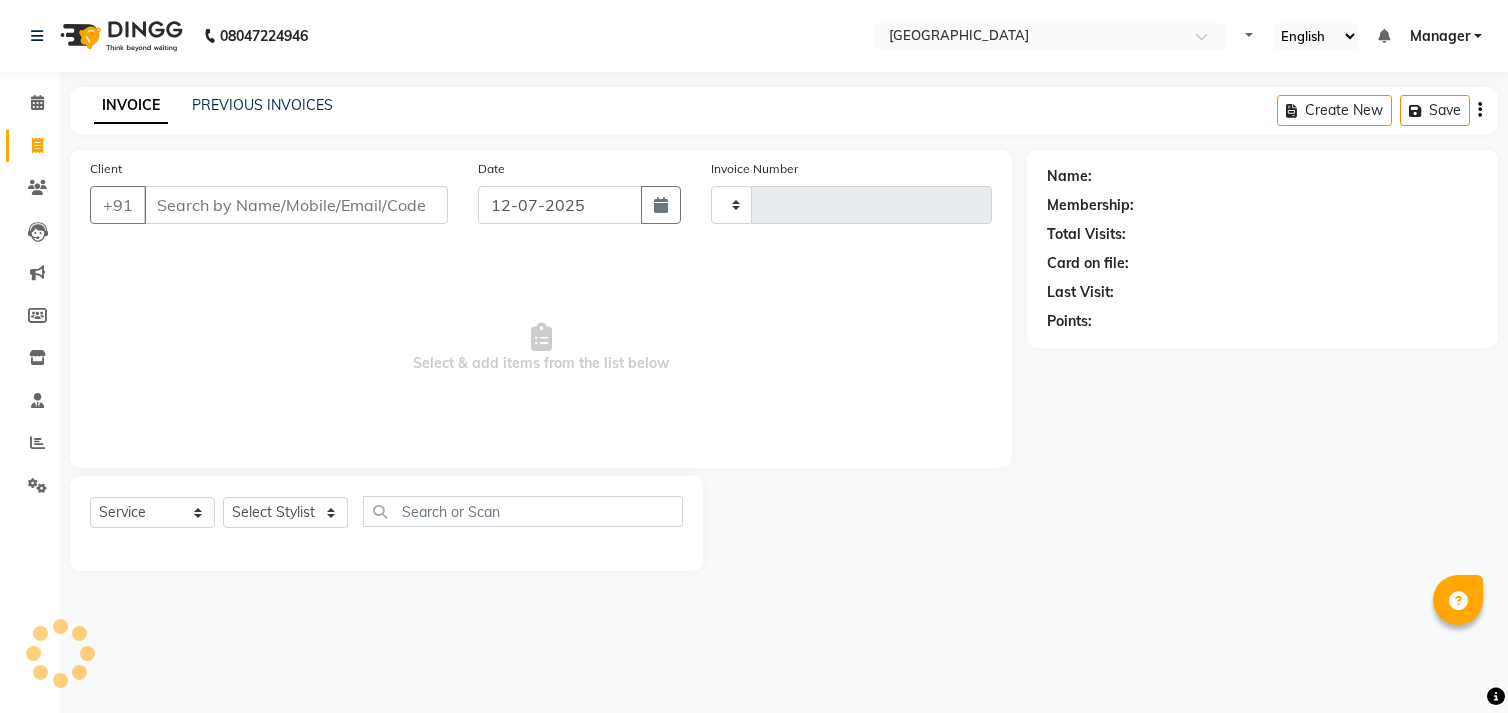 select on "service" 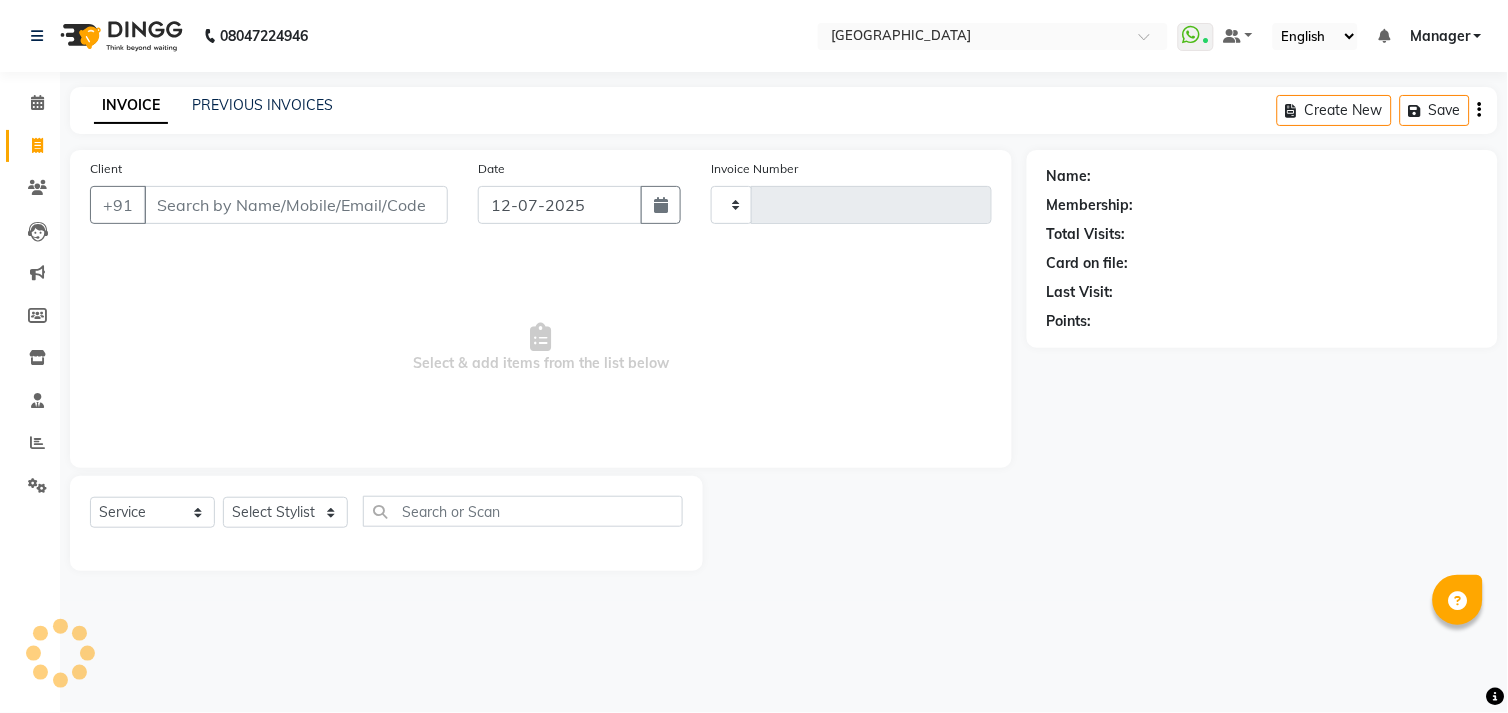 type on "0626" 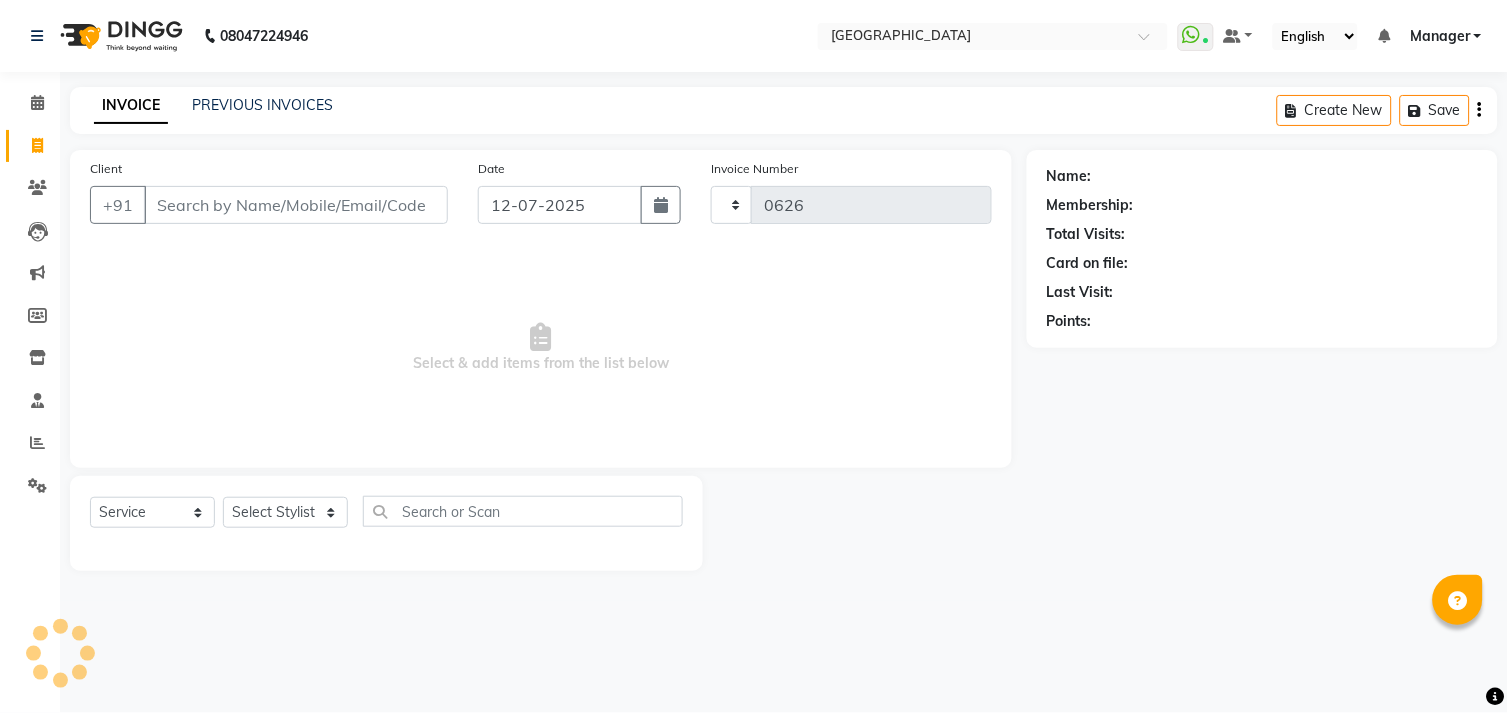 select on "7871" 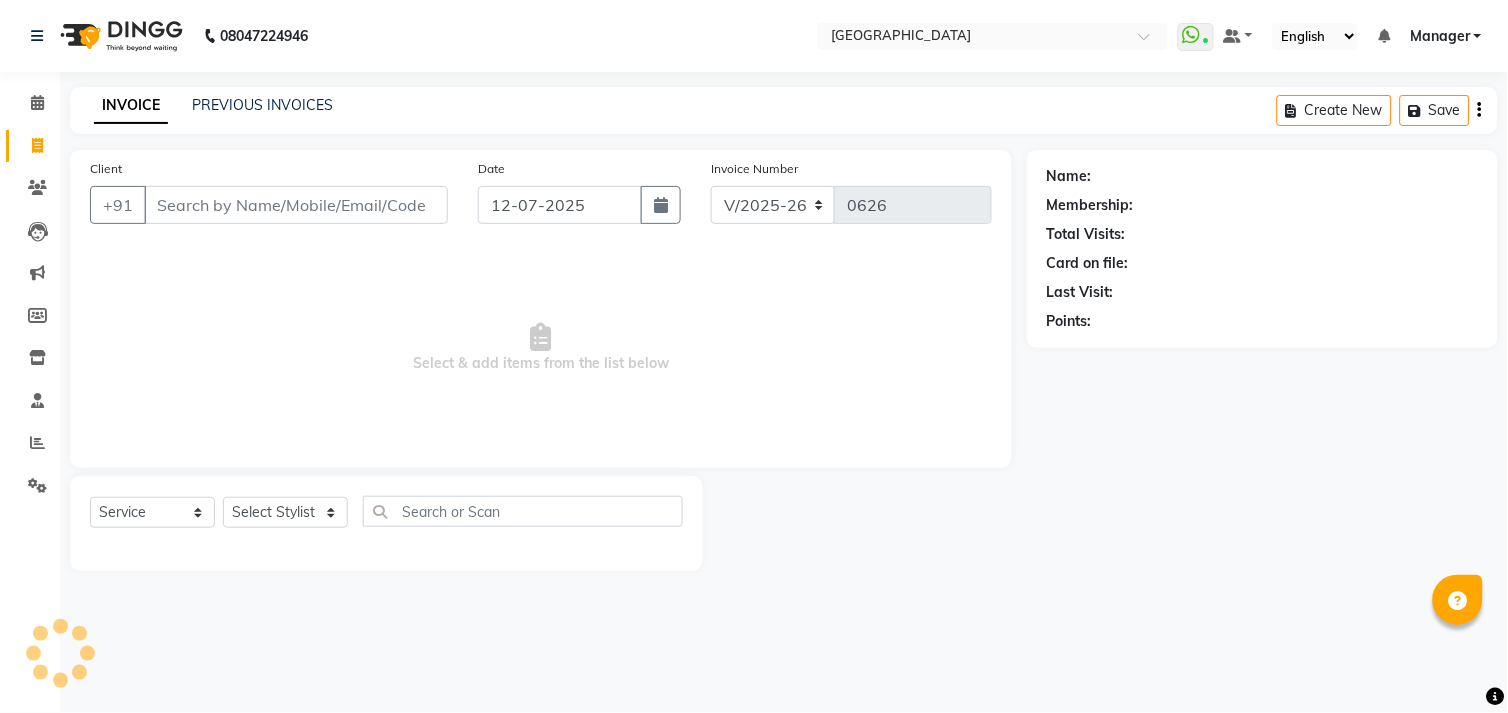 click on "Client" at bounding box center (296, 205) 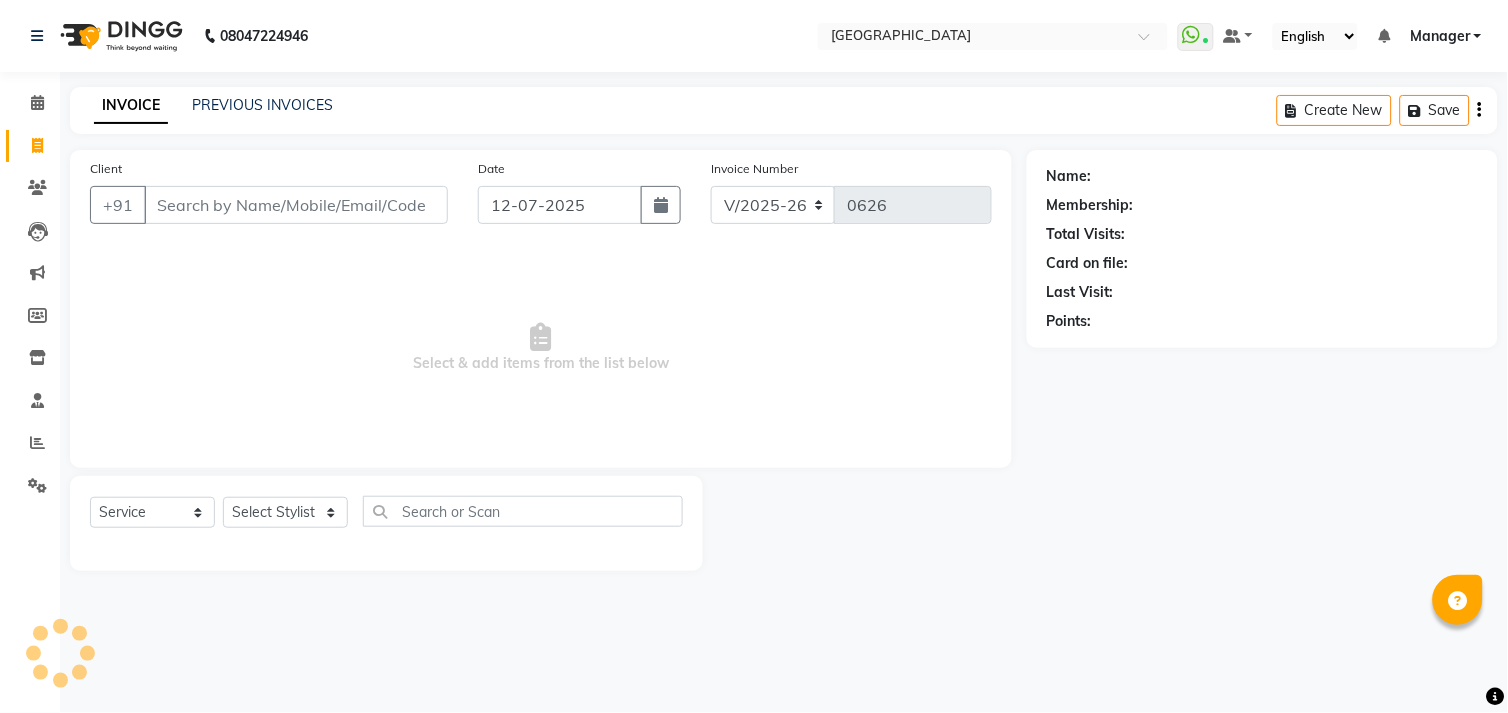click on "Client" at bounding box center (296, 205) 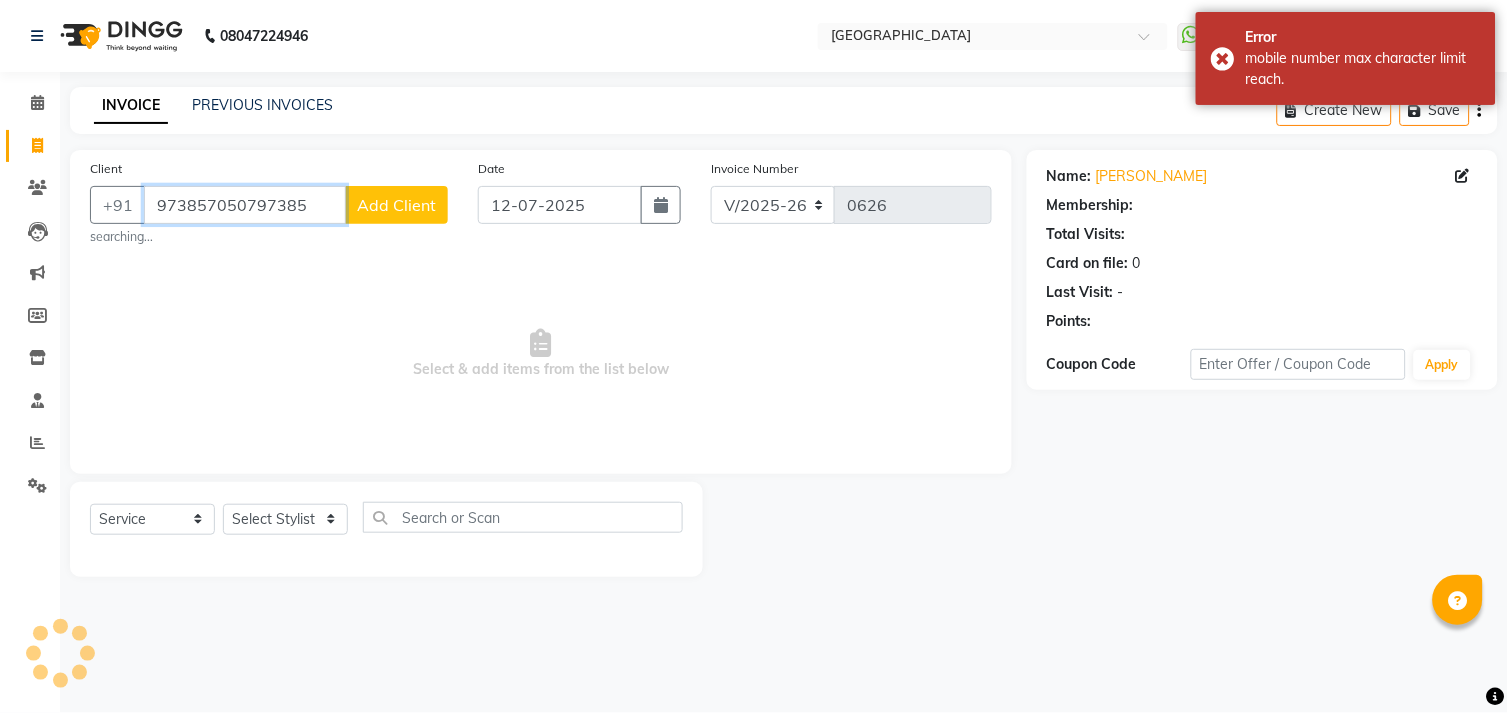 click on "973857050797385" at bounding box center (245, 205) 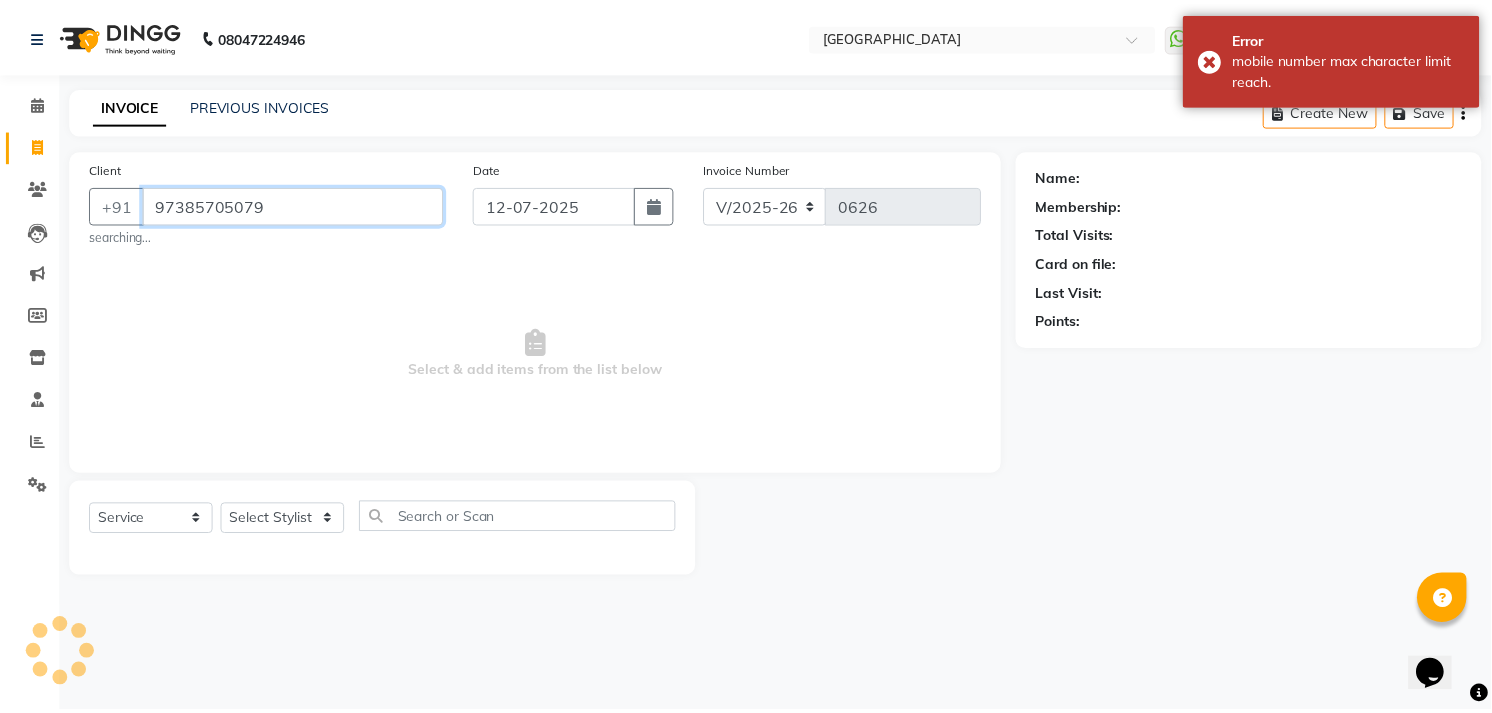 scroll, scrollTop: 0, scrollLeft: 0, axis: both 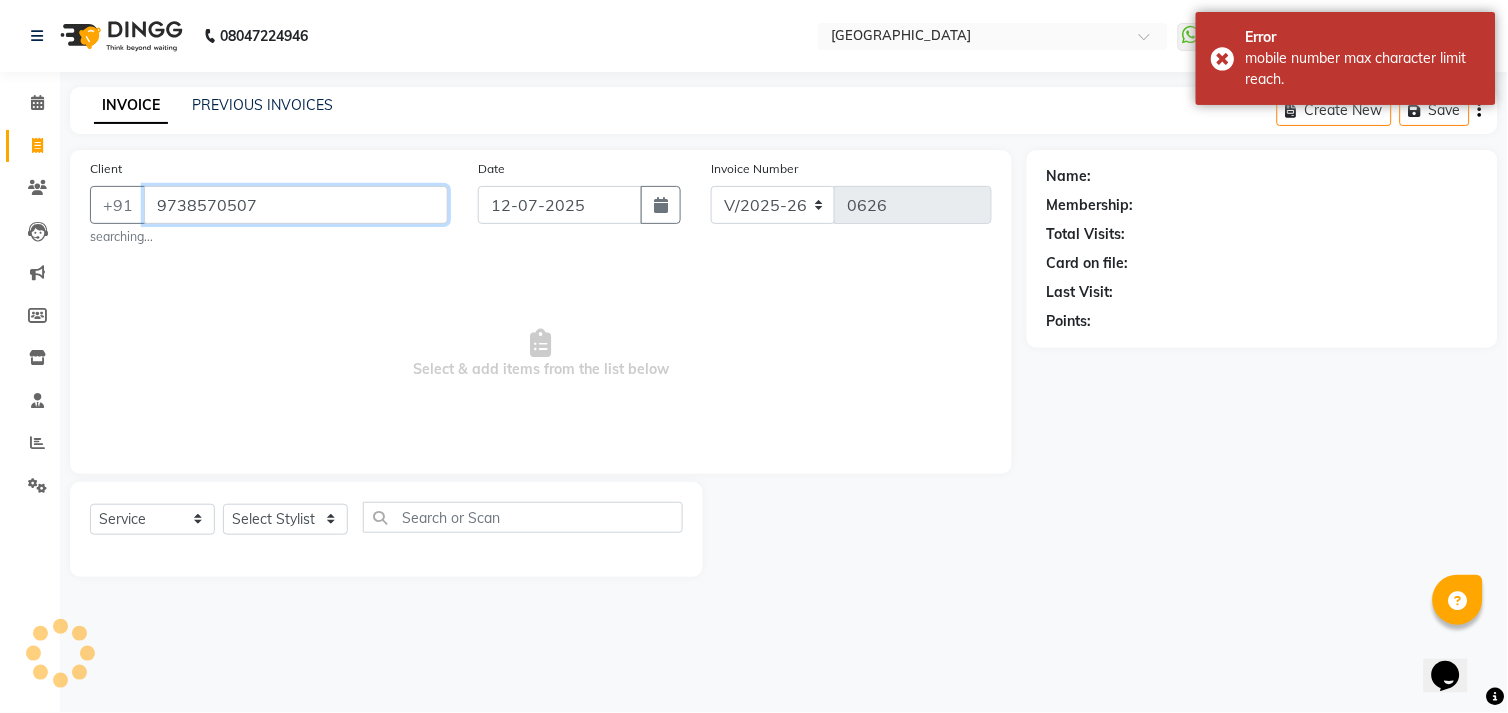 type on "9738570507" 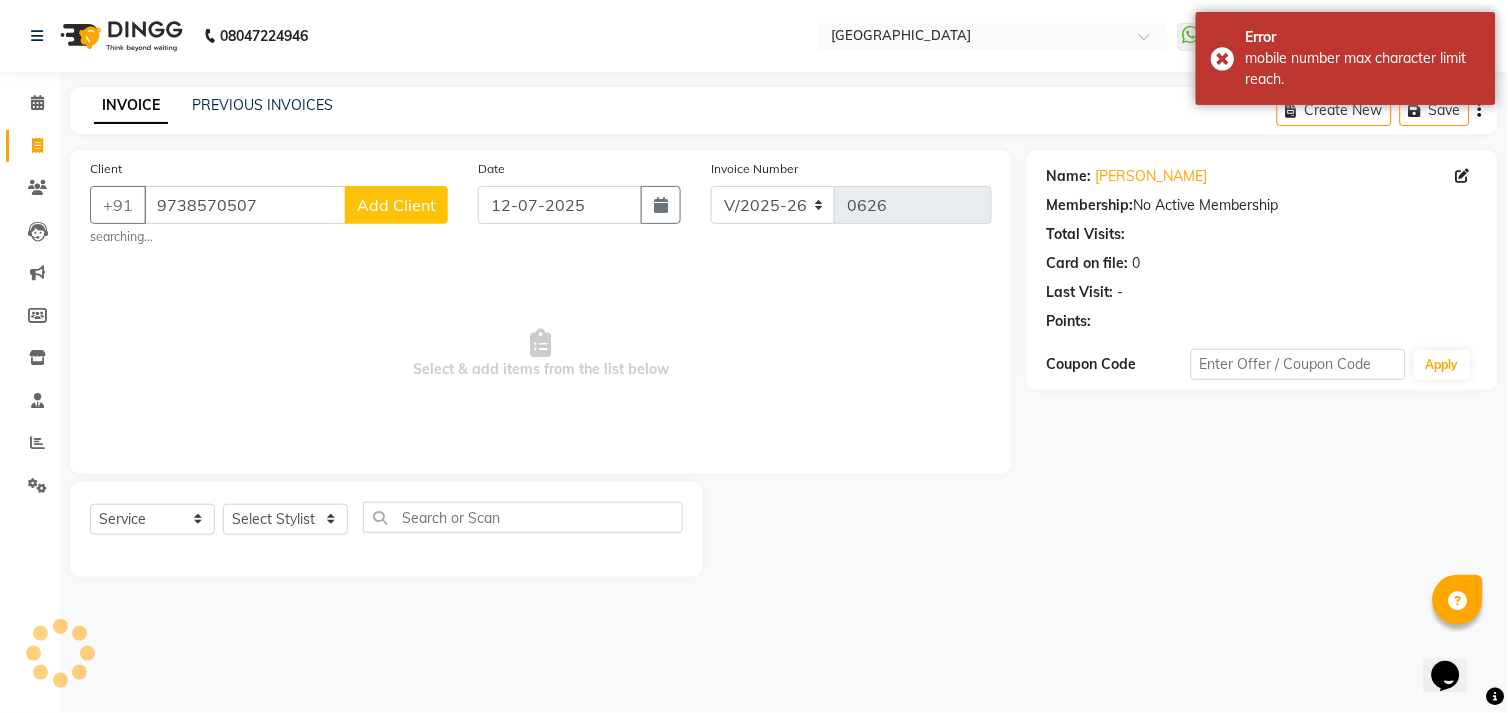 drag, startPoint x: 243, startPoint y: 544, endPoint x: 251, endPoint y: 527, distance: 18.788294 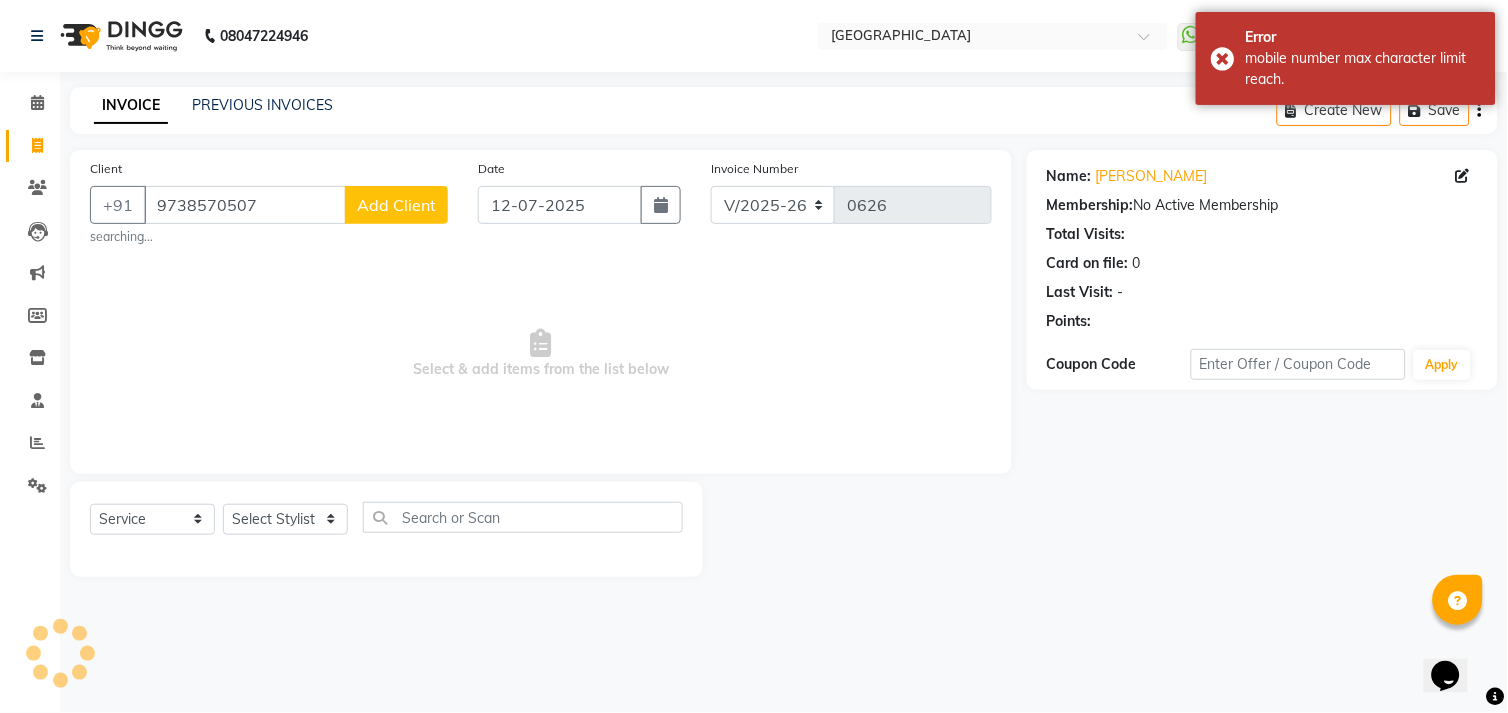 click on "Select  Service  Product  Membership  Package Voucher Prepaid Gift Card  Select Stylist Amgha Arish [PERSON_NAME] [PERSON_NAME]  Manager [PERSON_NAME] Owner [PERSON_NAME] Rahul Sir [PERSON_NAME]" 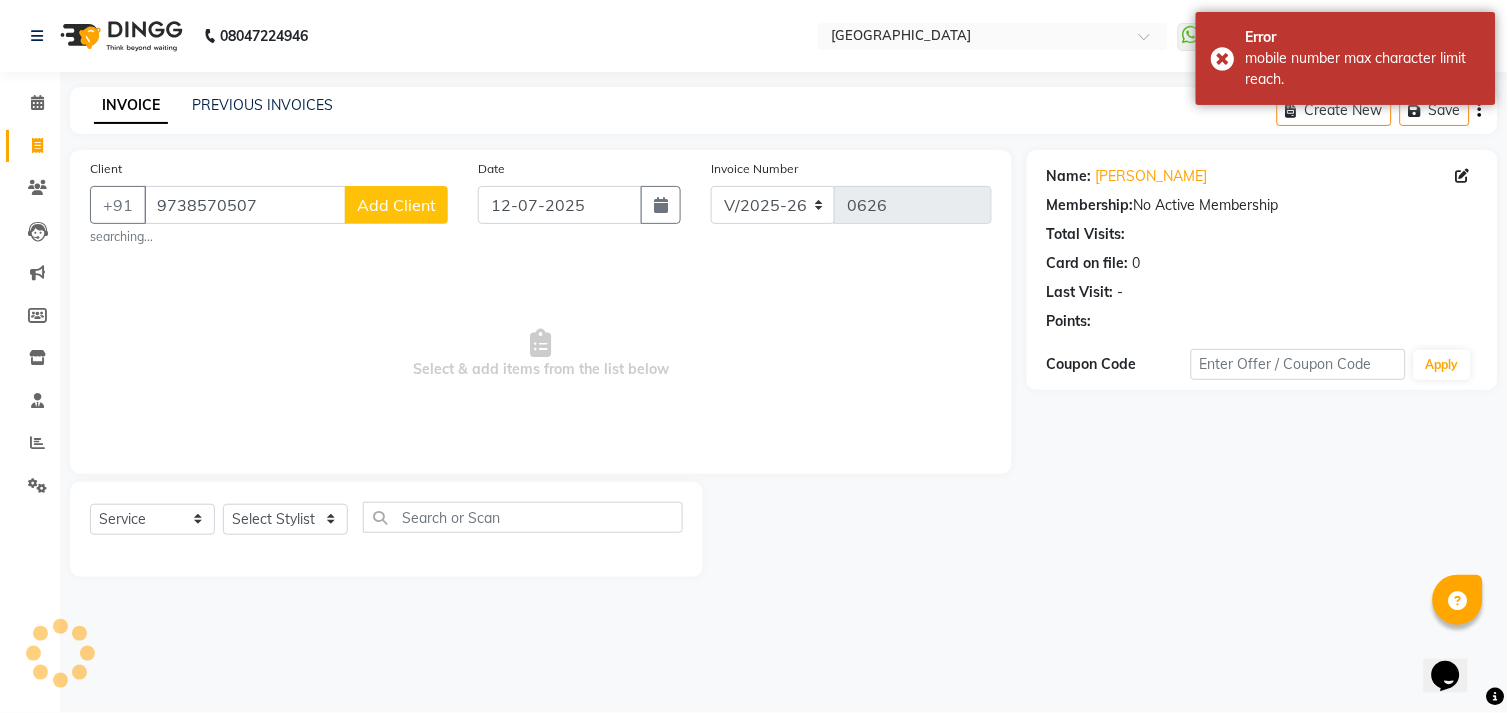 drag, startPoint x: 273, startPoint y: 501, endPoint x: 275, endPoint y: 523, distance: 22.090721 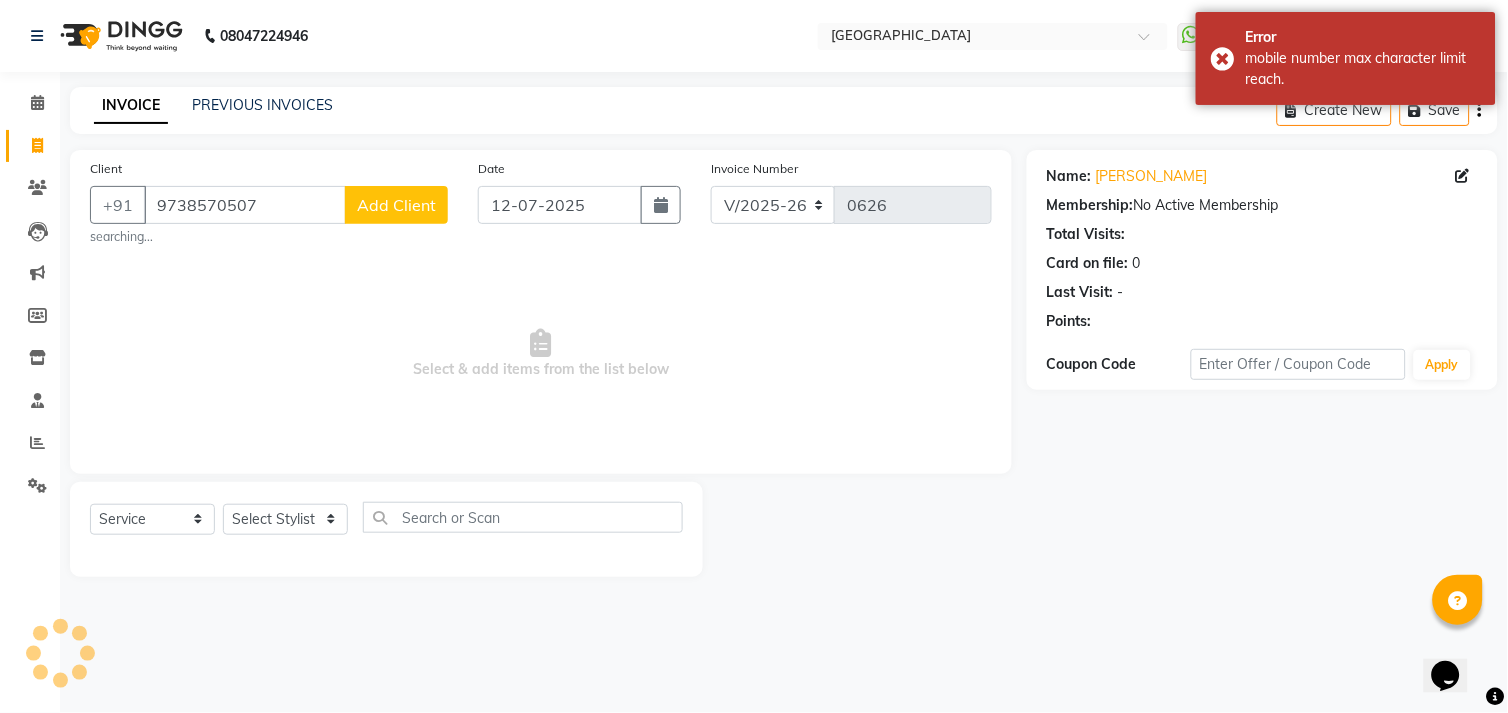 click on "Select  Service  Product  Membership  Package Voucher Prepaid Gift Card  Select Stylist Amgha Arish [PERSON_NAME] [PERSON_NAME]  Manager [PERSON_NAME] Owner [PERSON_NAME] Rahul Sir [PERSON_NAME]" 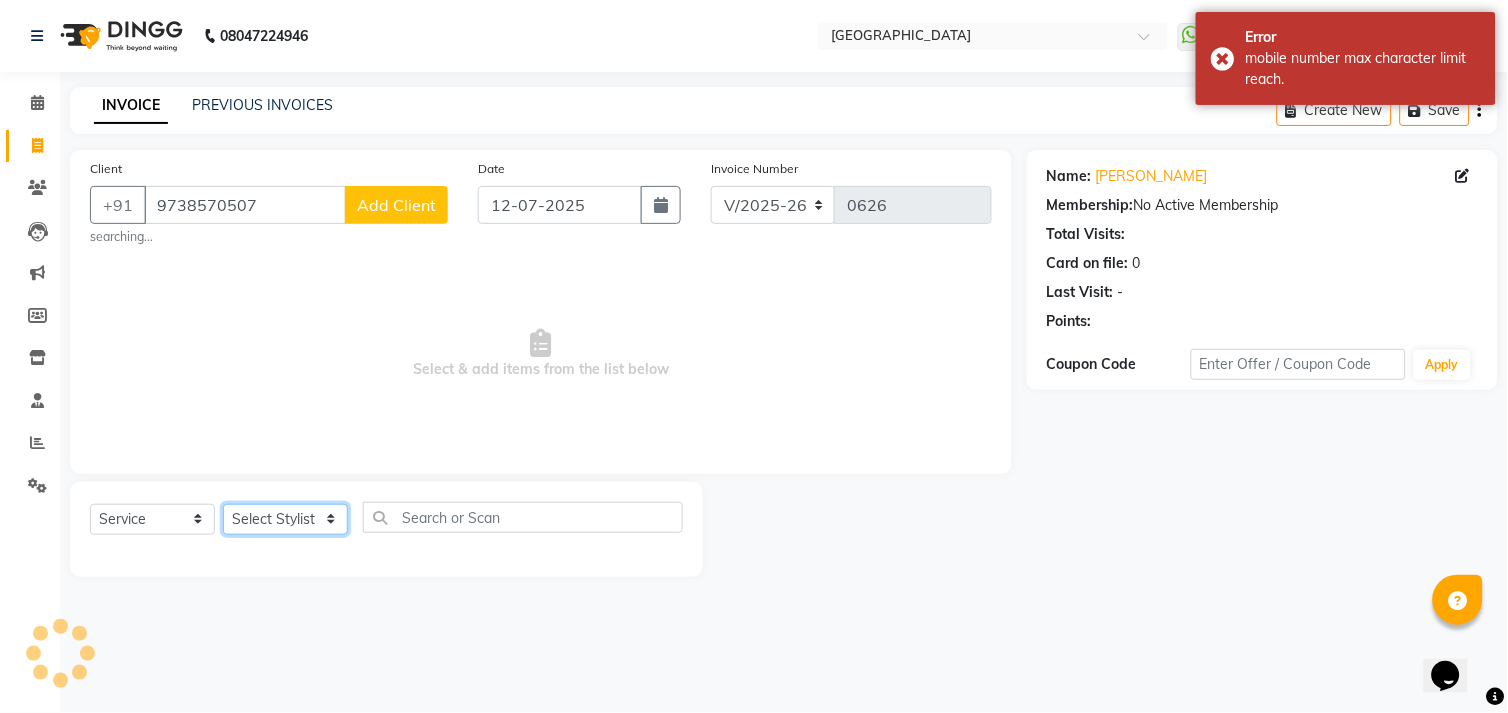 click on "Select Stylist [PERSON_NAME] [PERSON_NAME]  Manager [PERSON_NAME] Owner [PERSON_NAME] Rahul Sir [PERSON_NAME]" 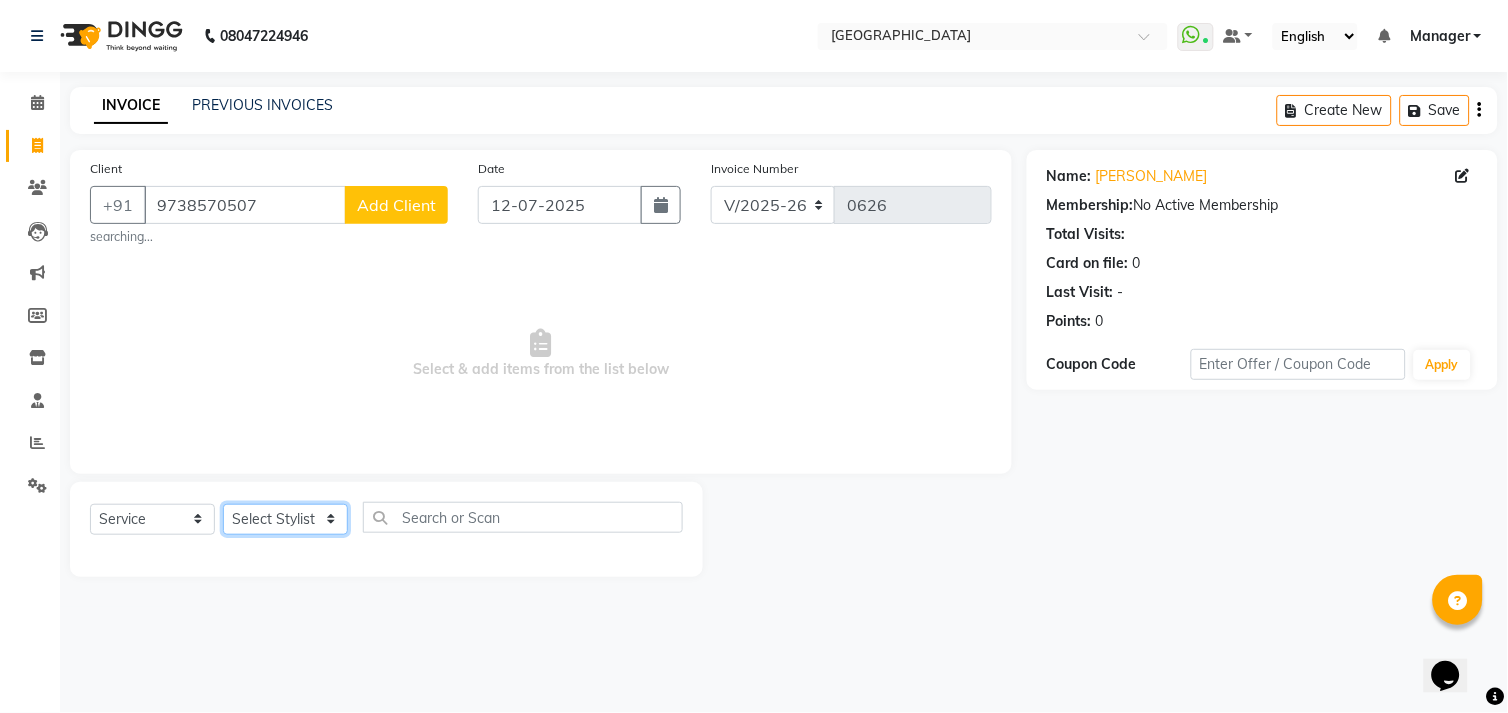 select on "78759" 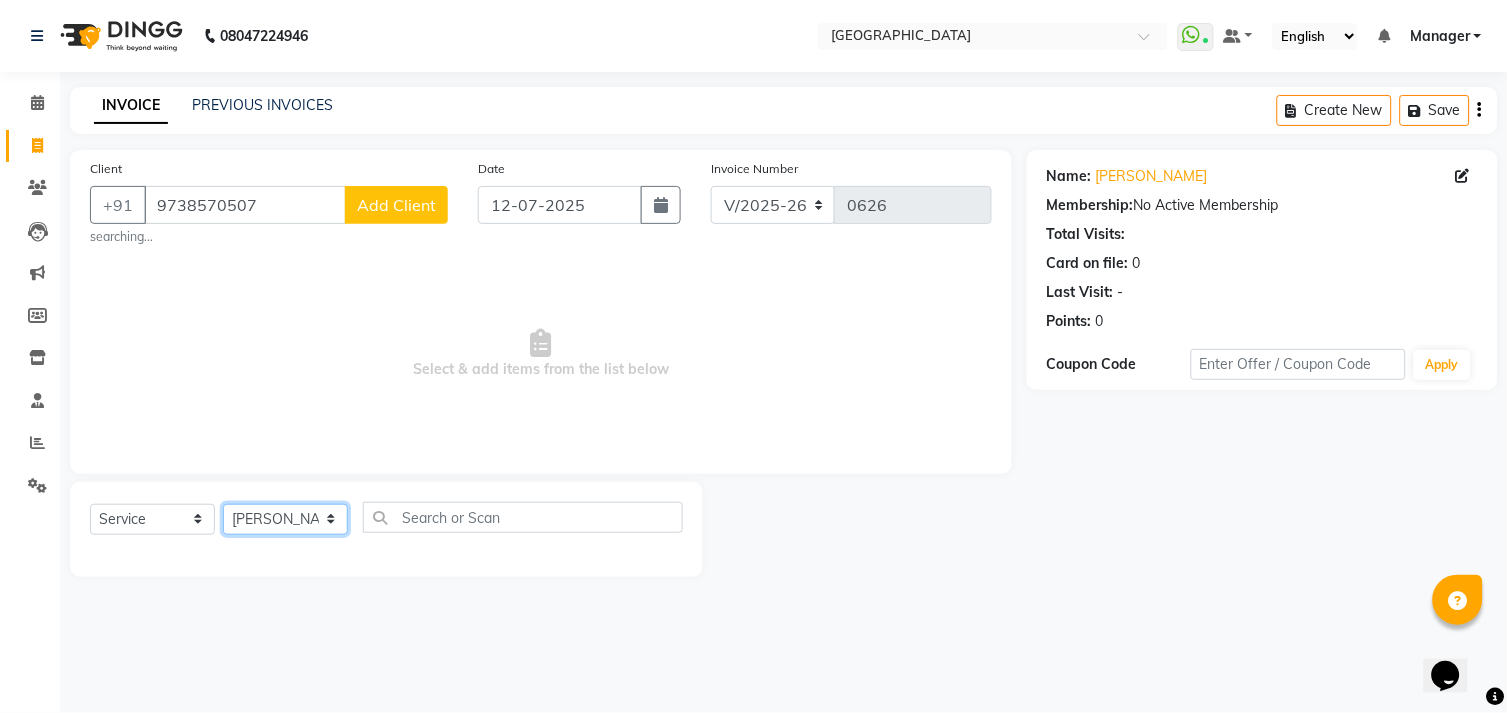 click on "Select Stylist [PERSON_NAME] [PERSON_NAME]  Manager [PERSON_NAME] Owner [PERSON_NAME] Rahul Sir [PERSON_NAME]" 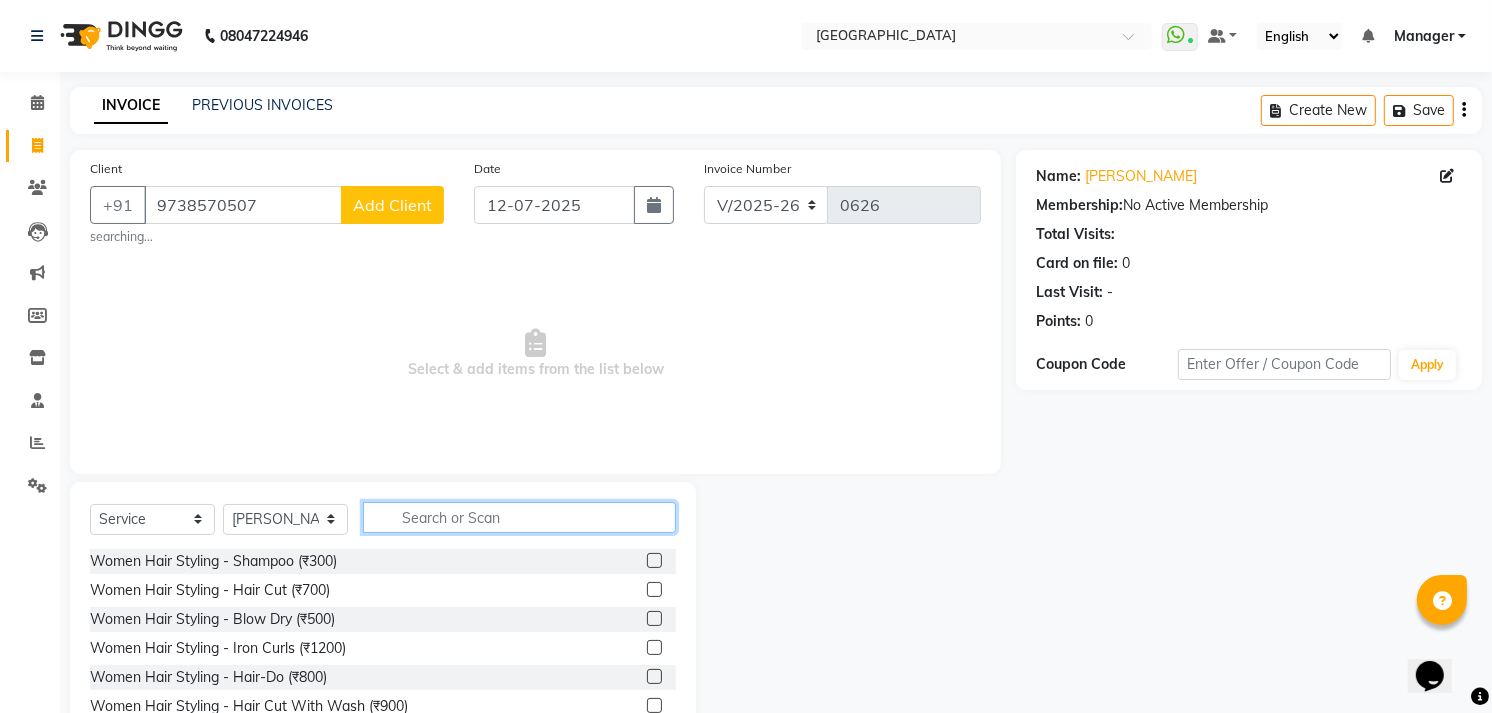 drag, startPoint x: 428, startPoint y: 521, endPoint x: 414, endPoint y: 501, distance: 24.41311 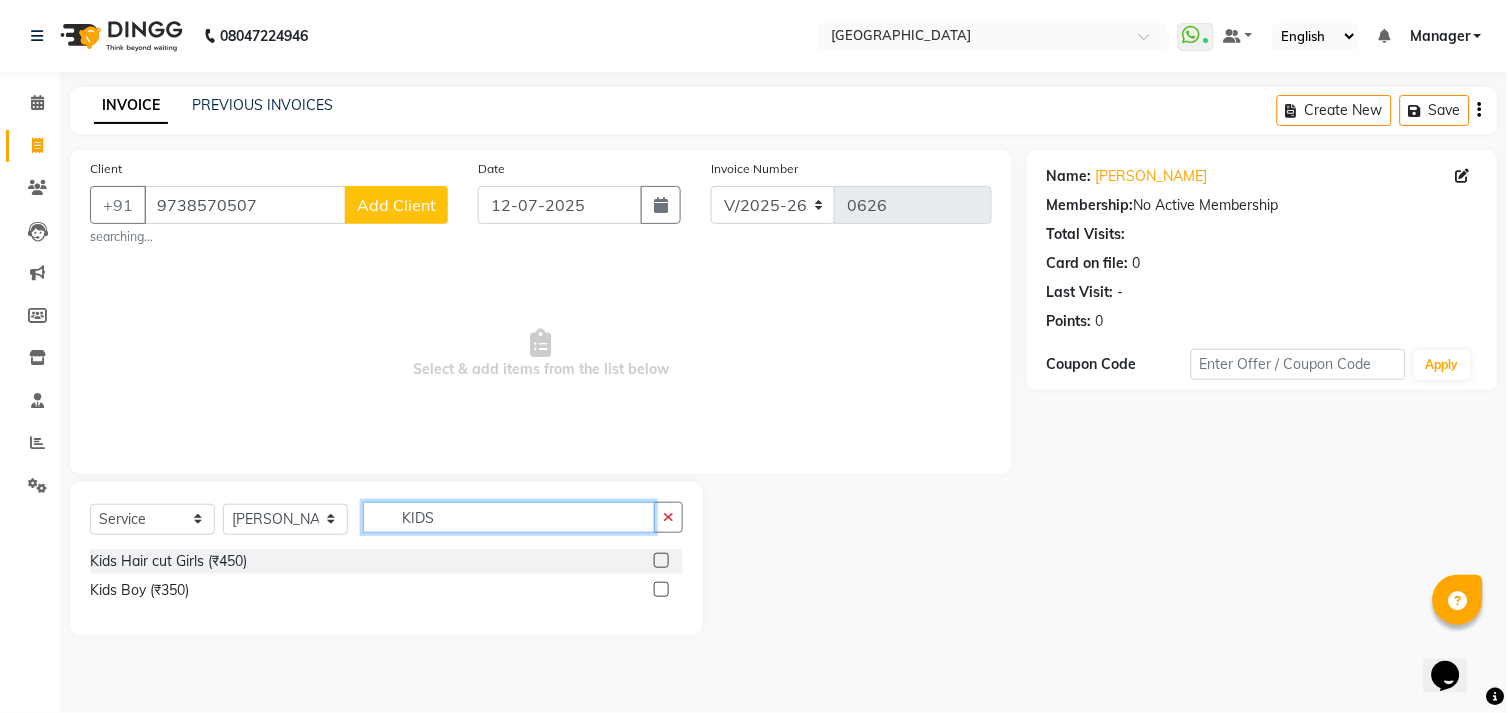 type on "KIDS" 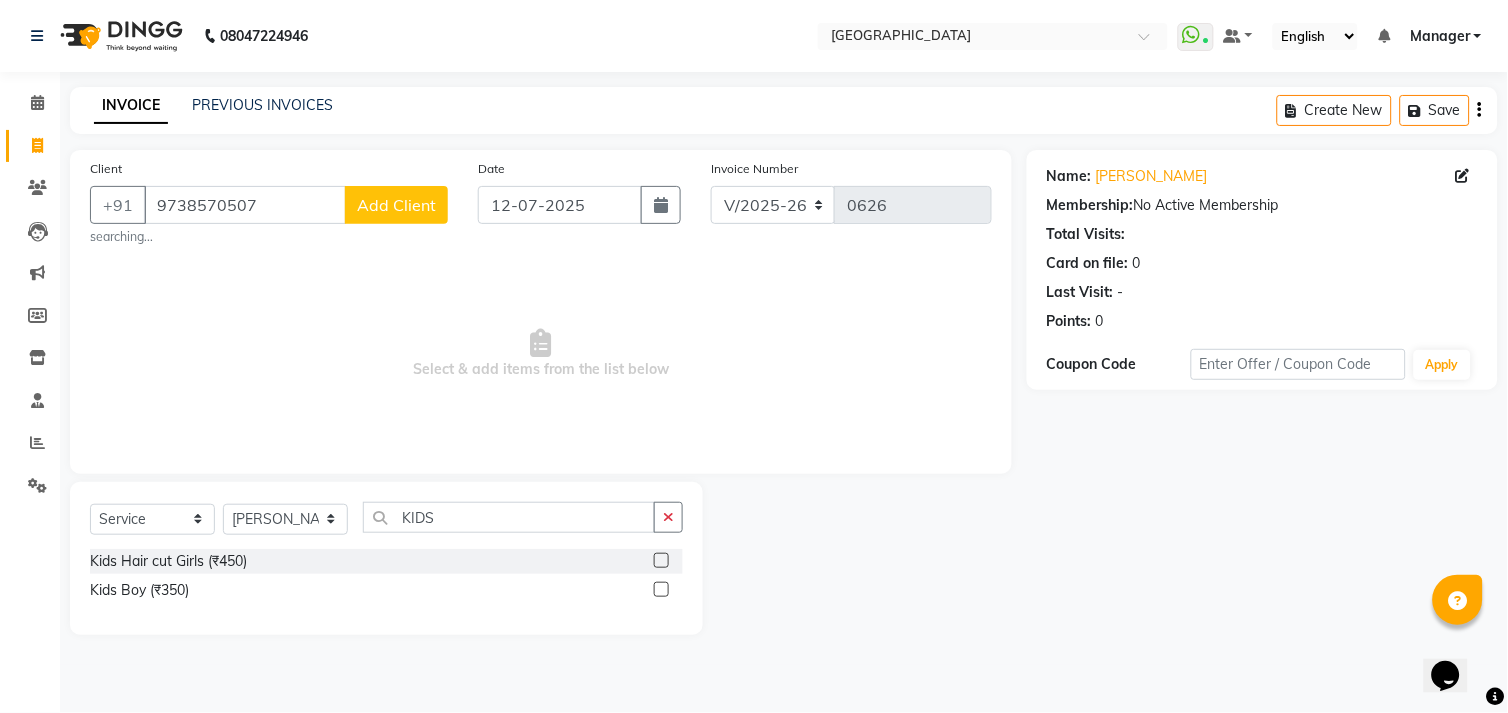 click 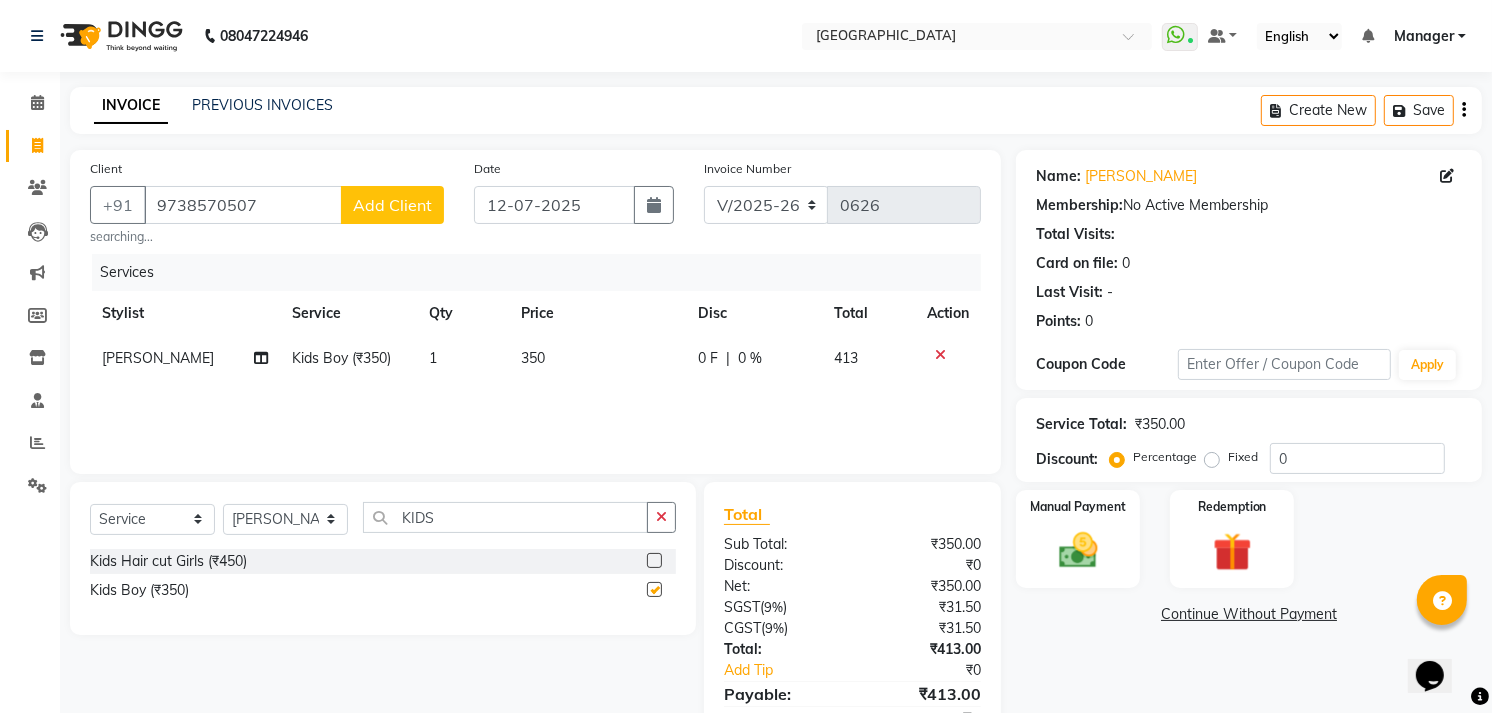 checkbox on "false" 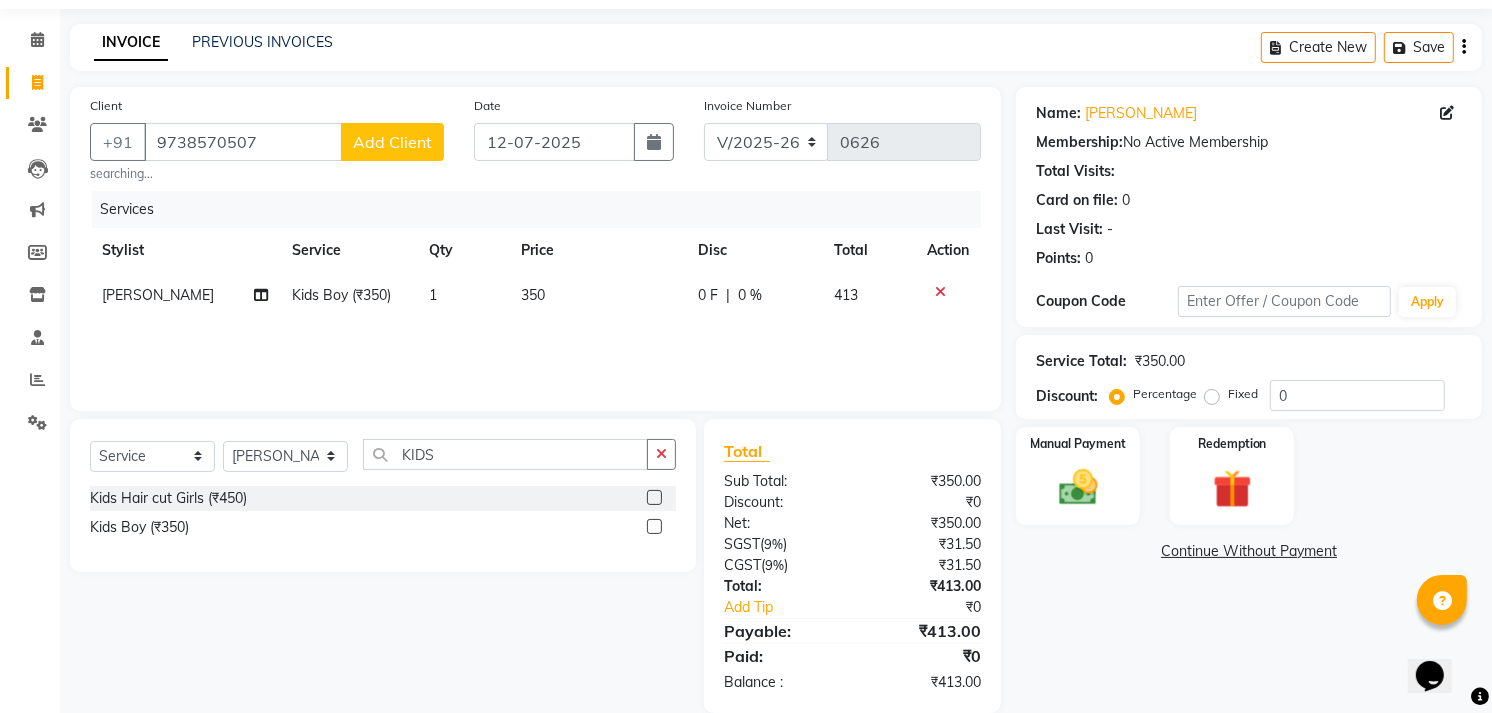 scroll, scrollTop: 93, scrollLeft: 0, axis: vertical 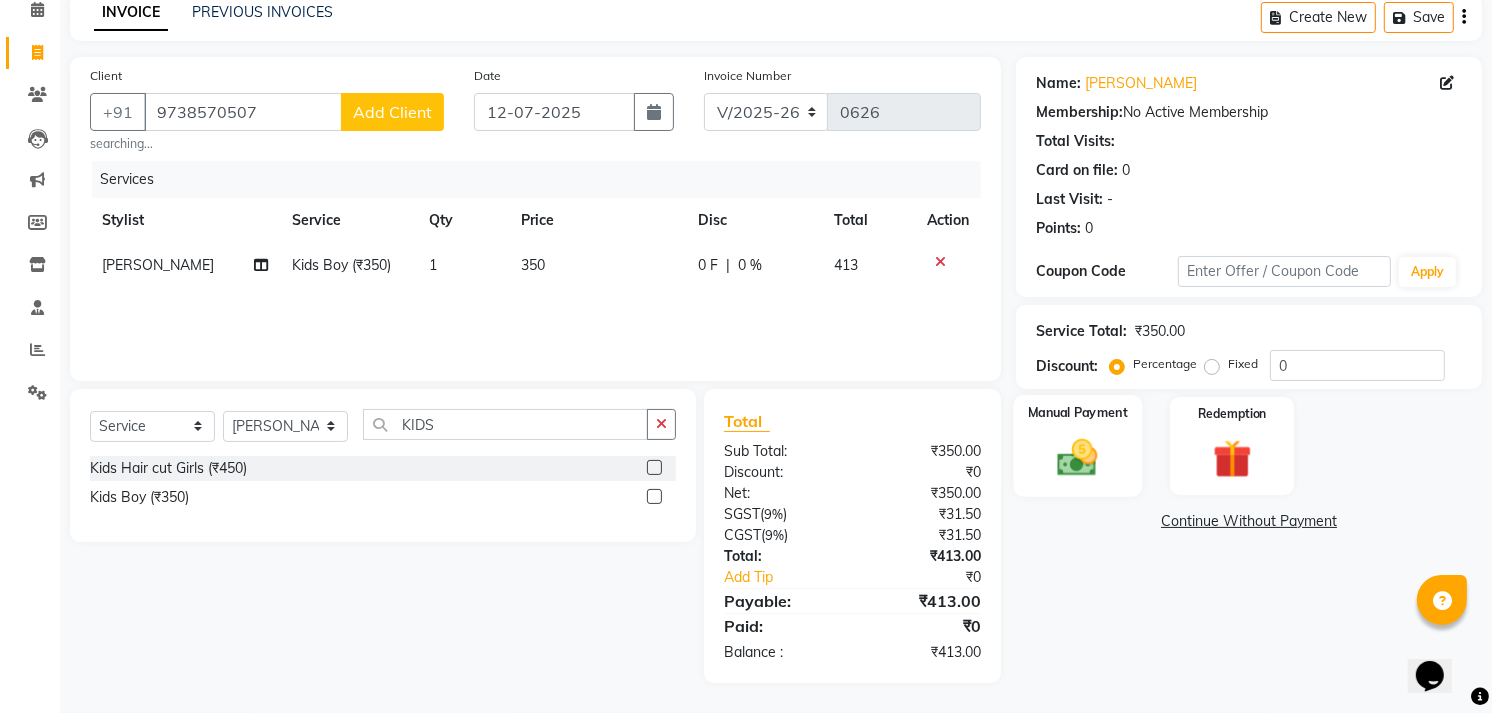 click 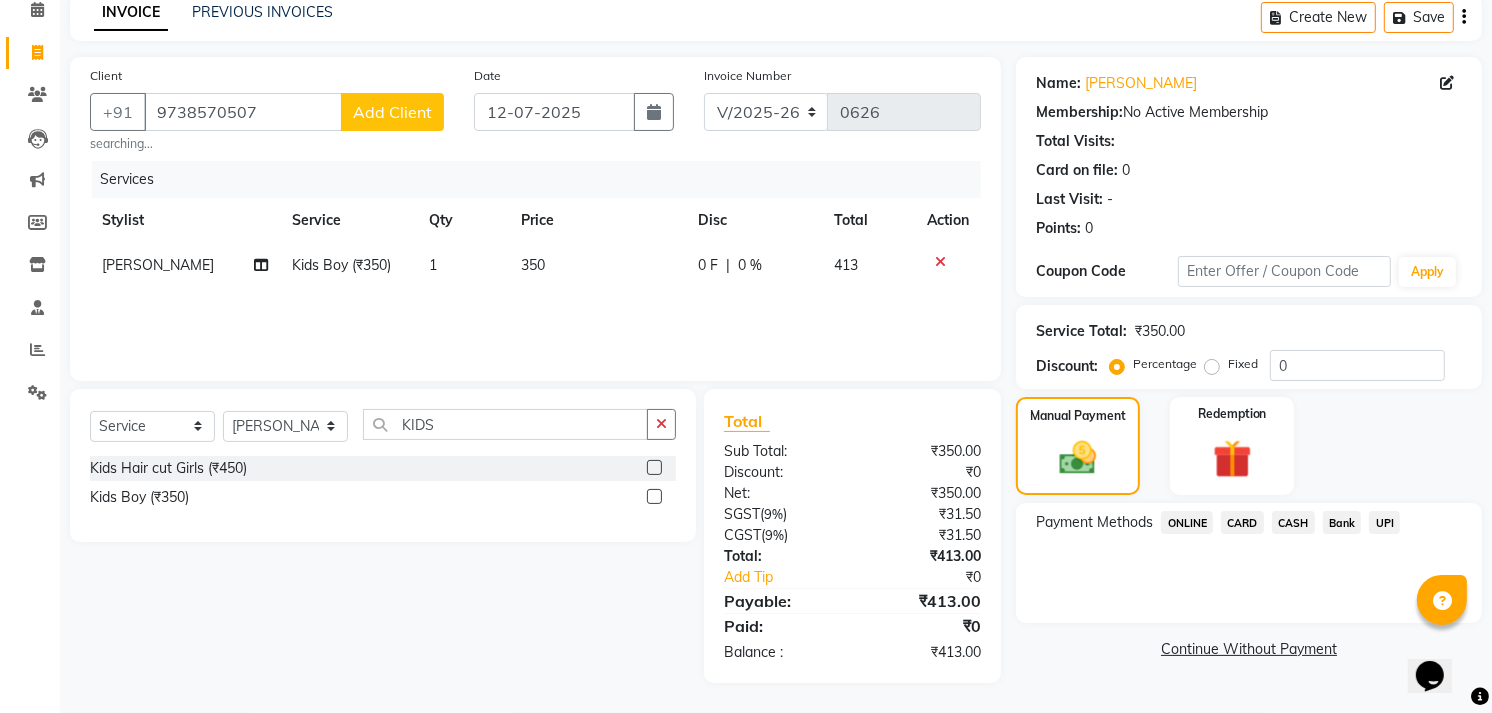 click on "UPI" 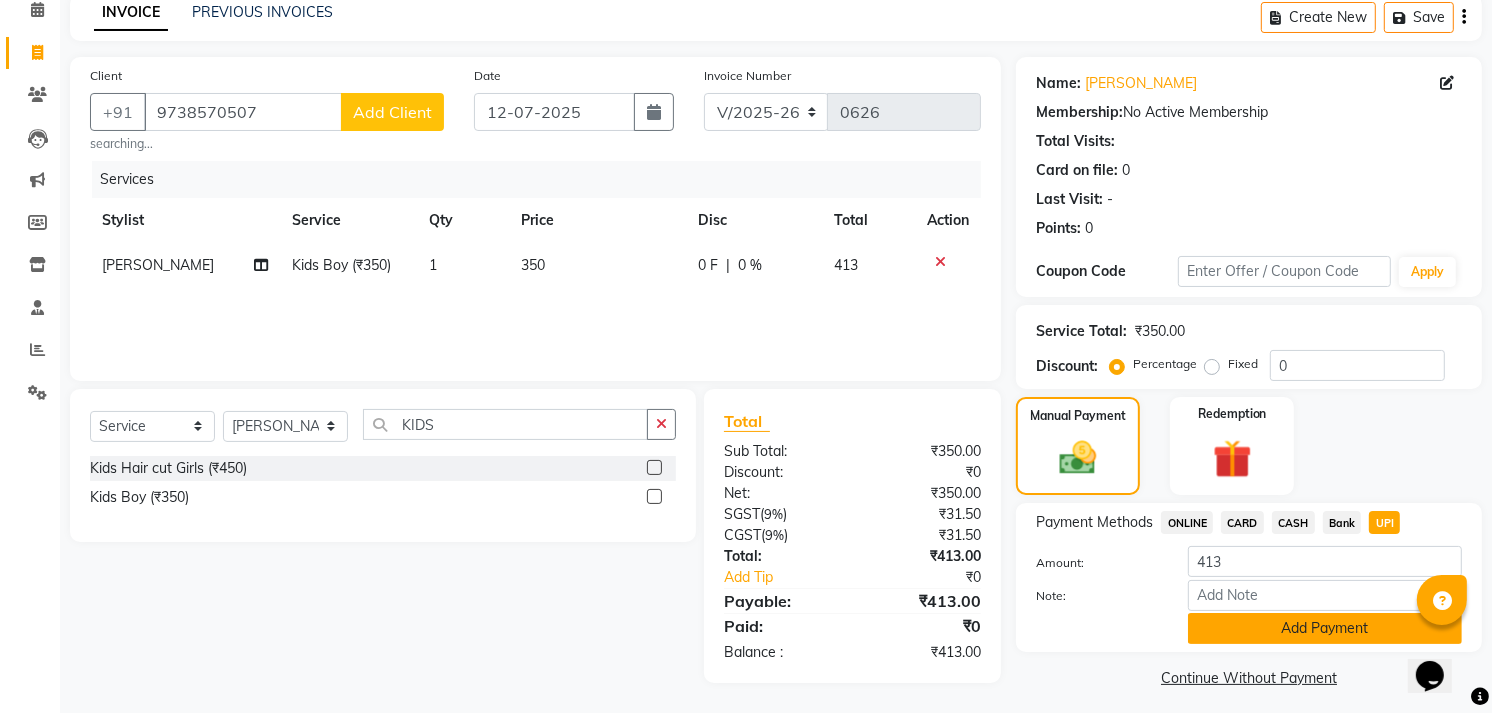 click on "Add Payment" 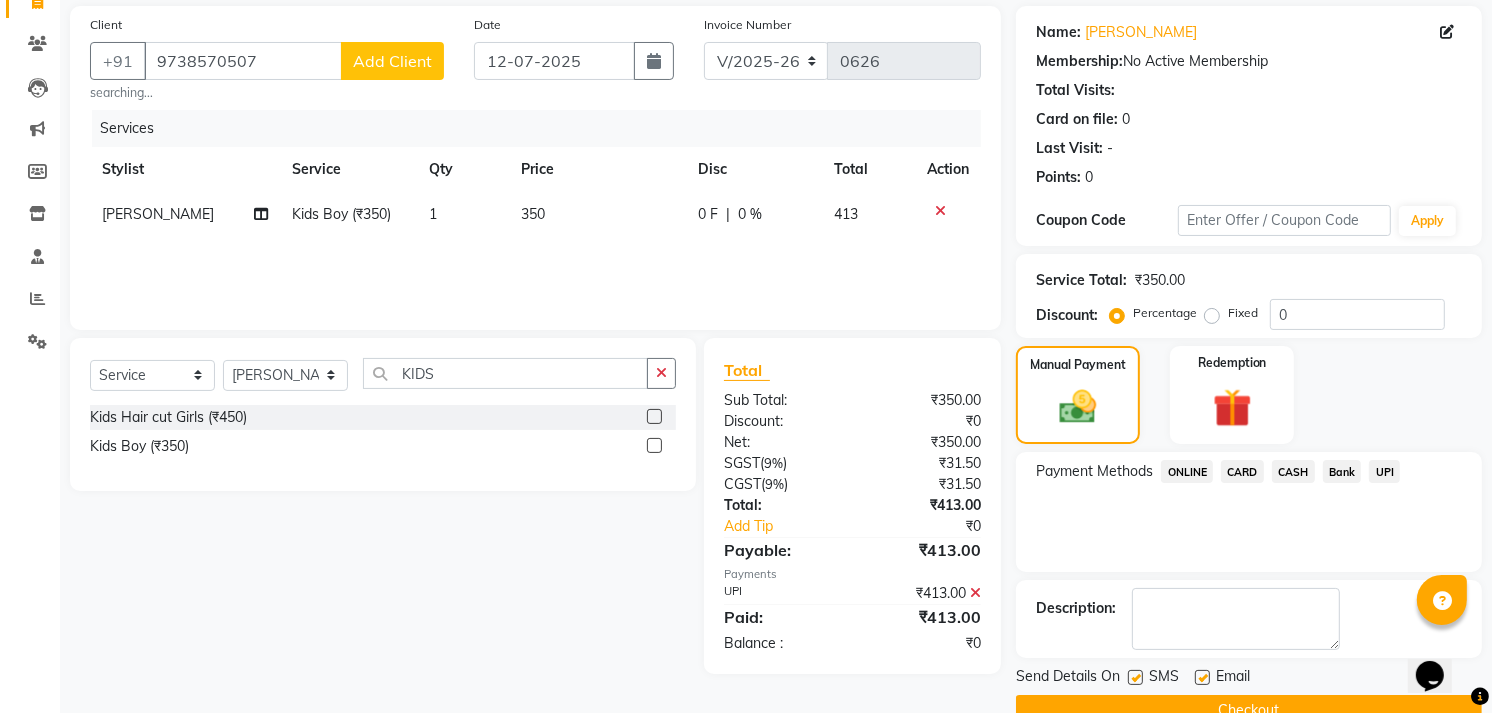 scroll, scrollTop: 186, scrollLeft: 0, axis: vertical 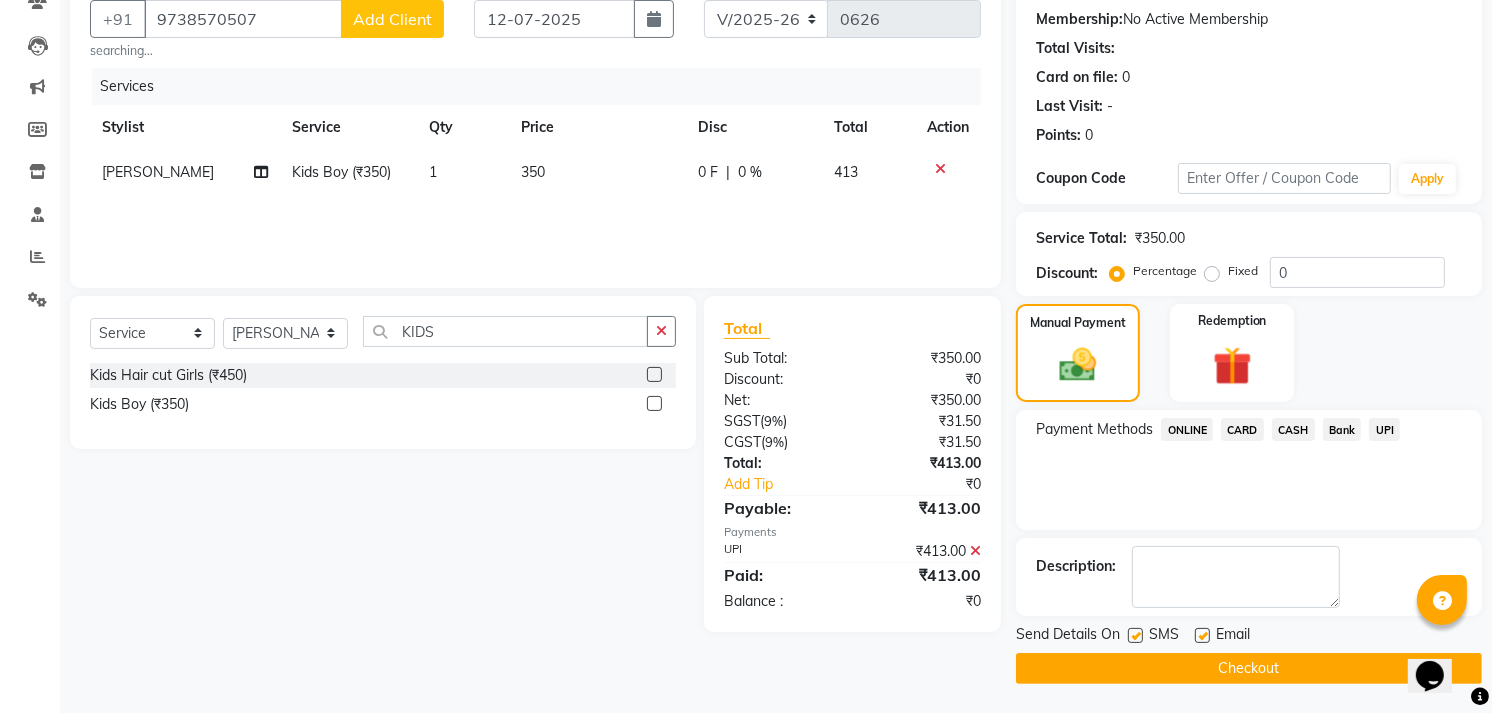 click on "Checkout" 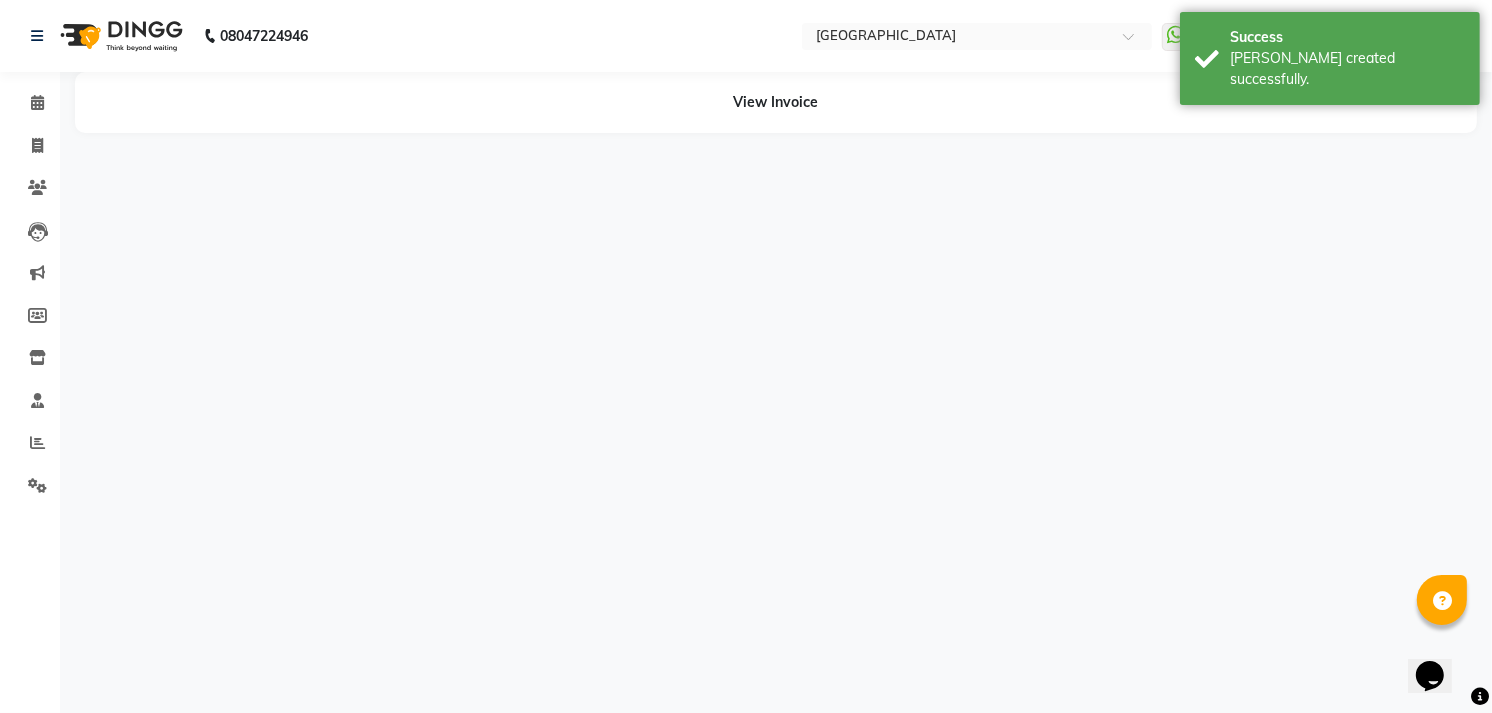 scroll, scrollTop: 0, scrollLeft: 0, axis: both 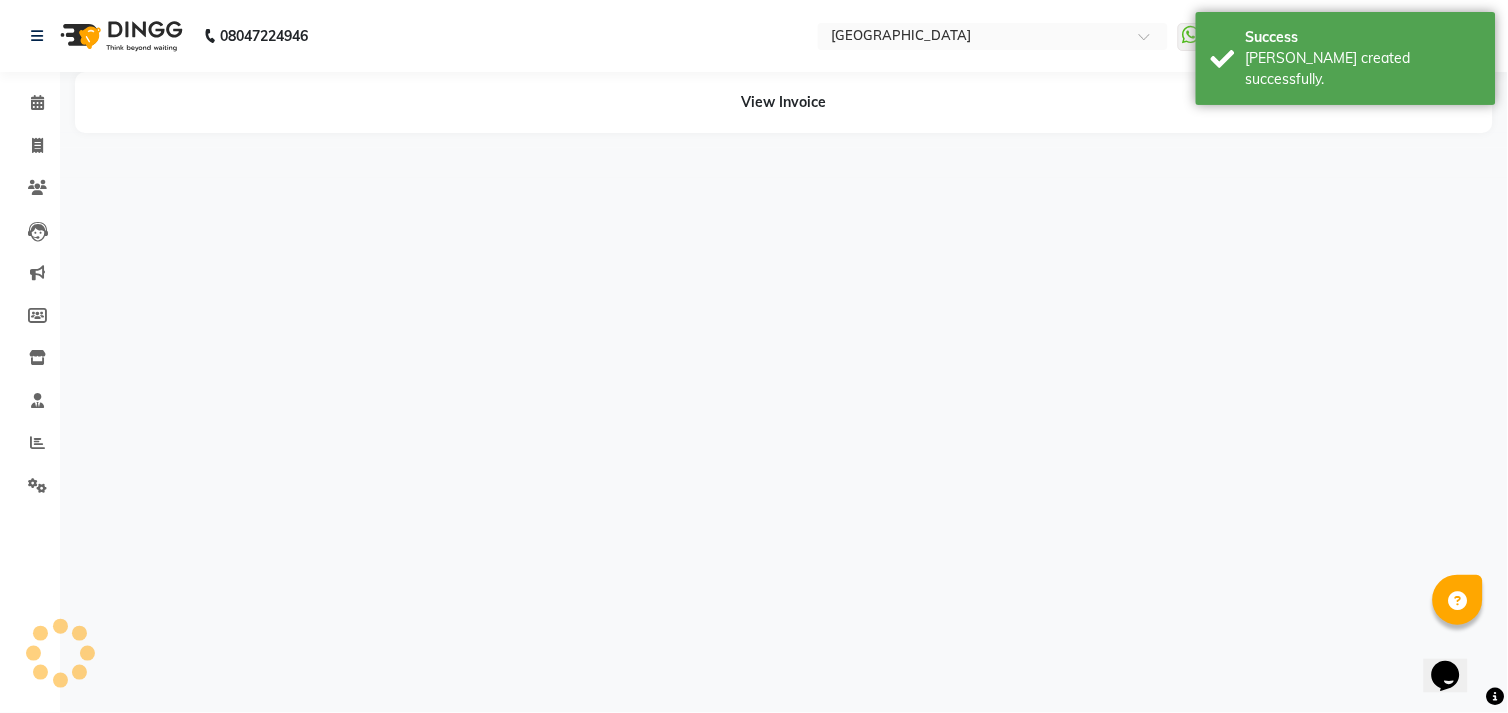 click on "Calendar" 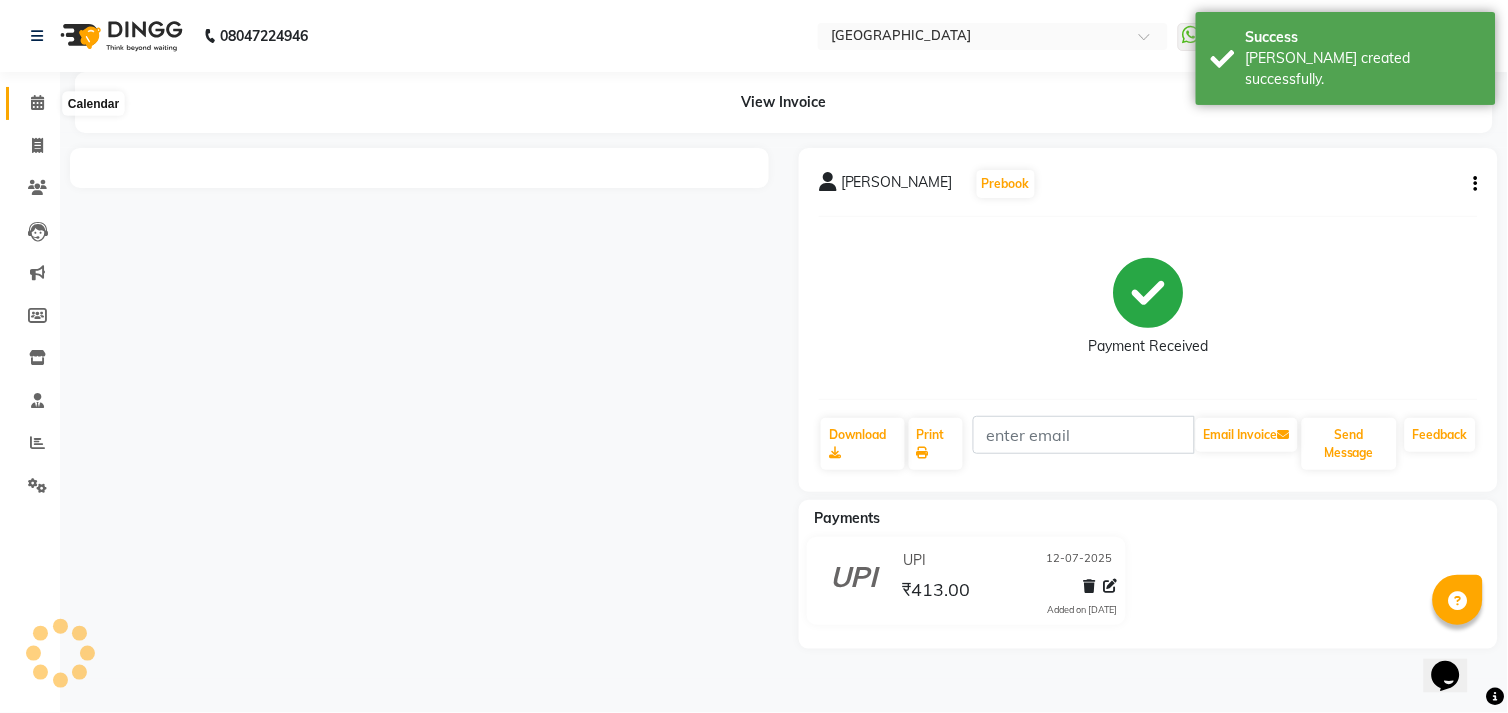 click 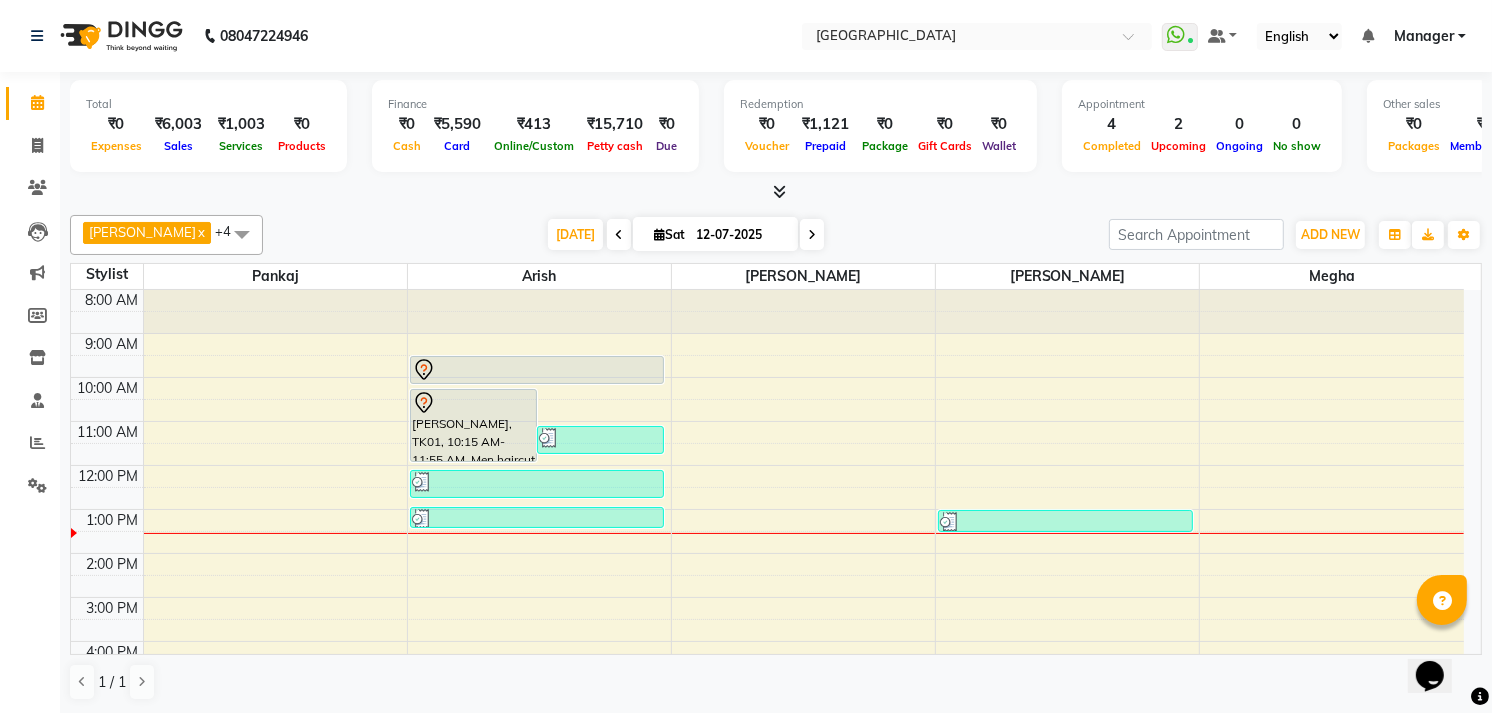 scroll, scrollTop: 0, scrollLeft: 0, axis: both 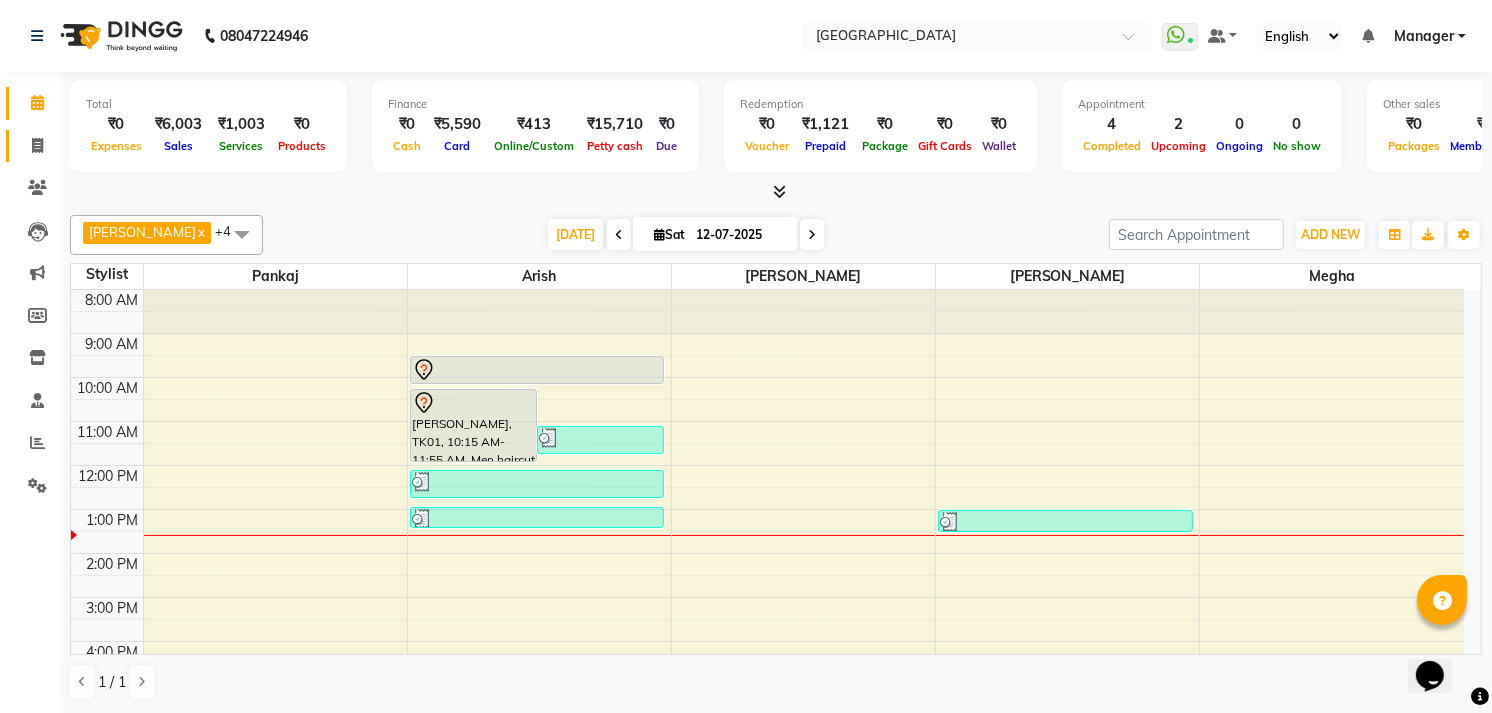 click on "Invoice" 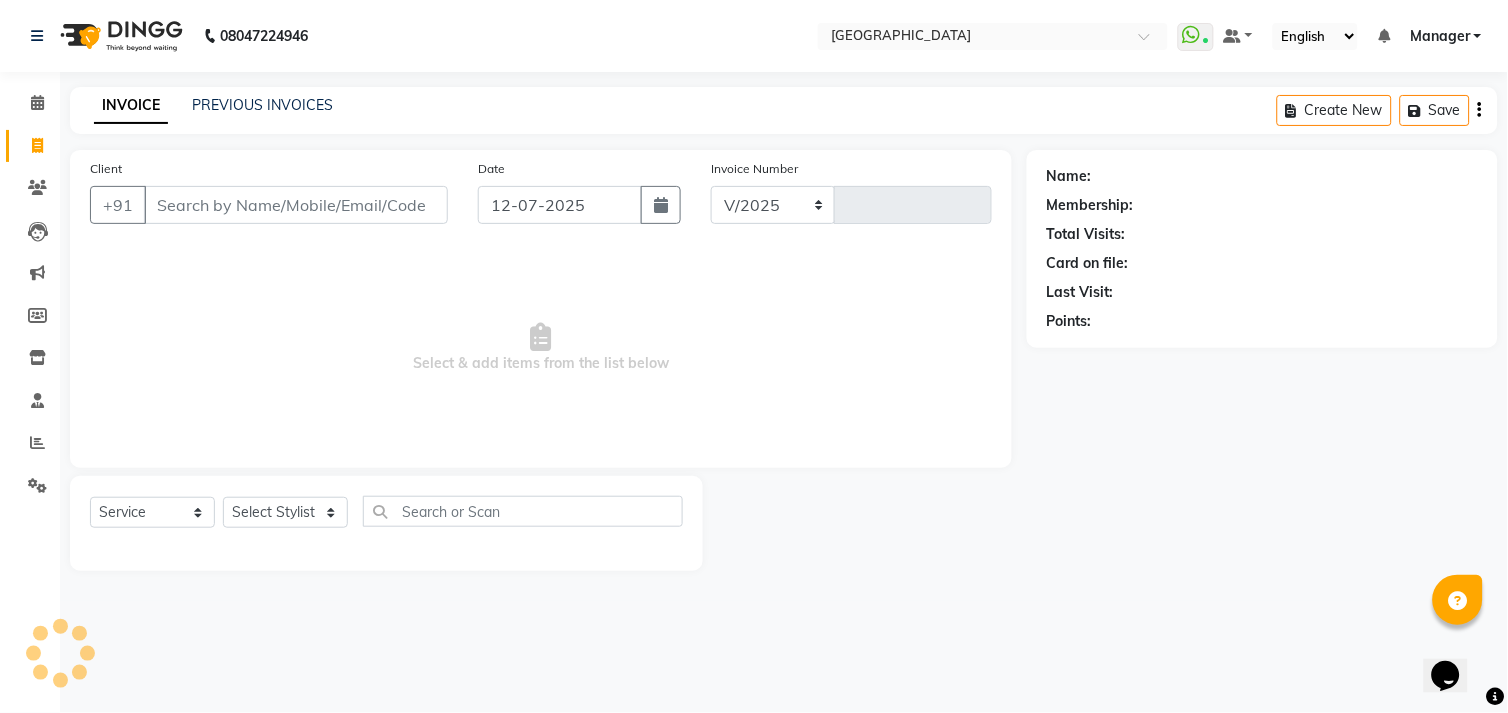 select on "7871" 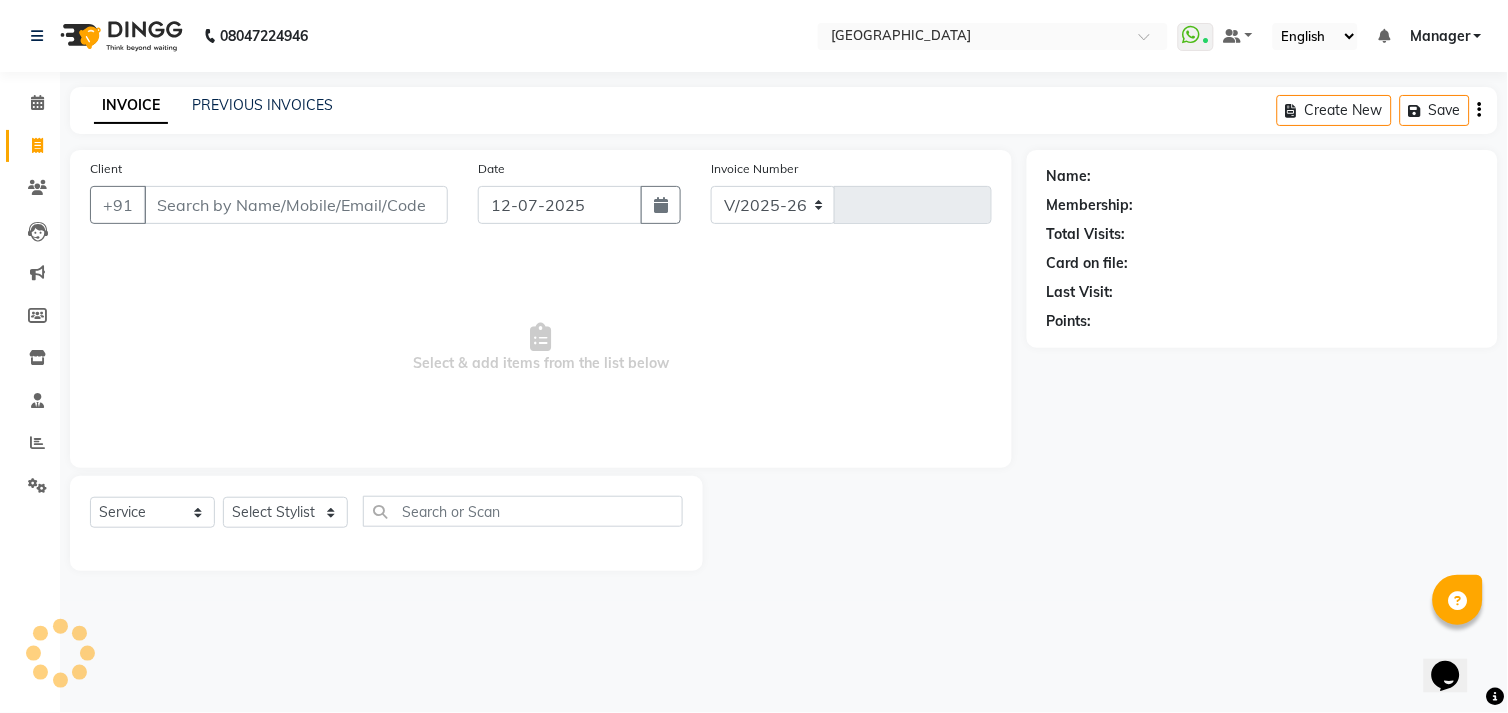 type on "0627" 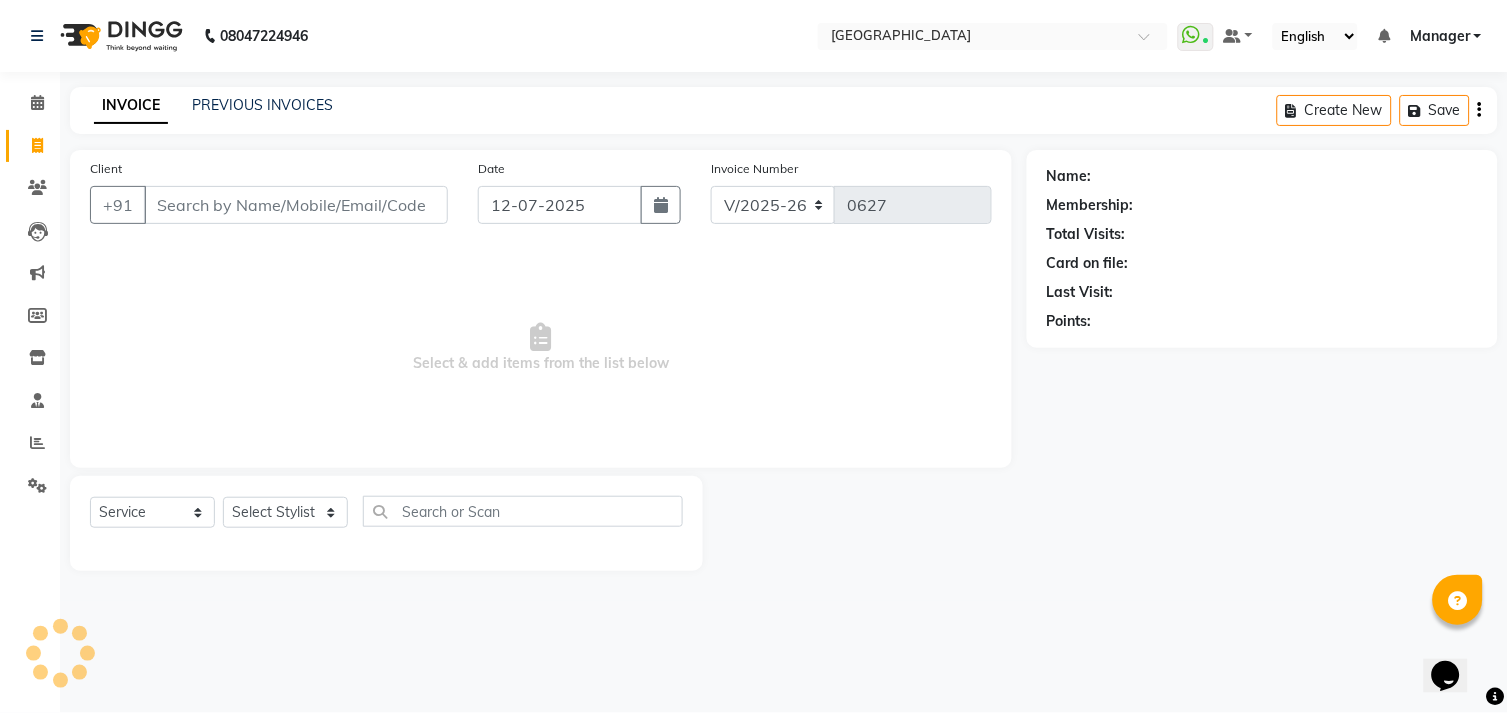 click on "PREVIOUS INVOICES" 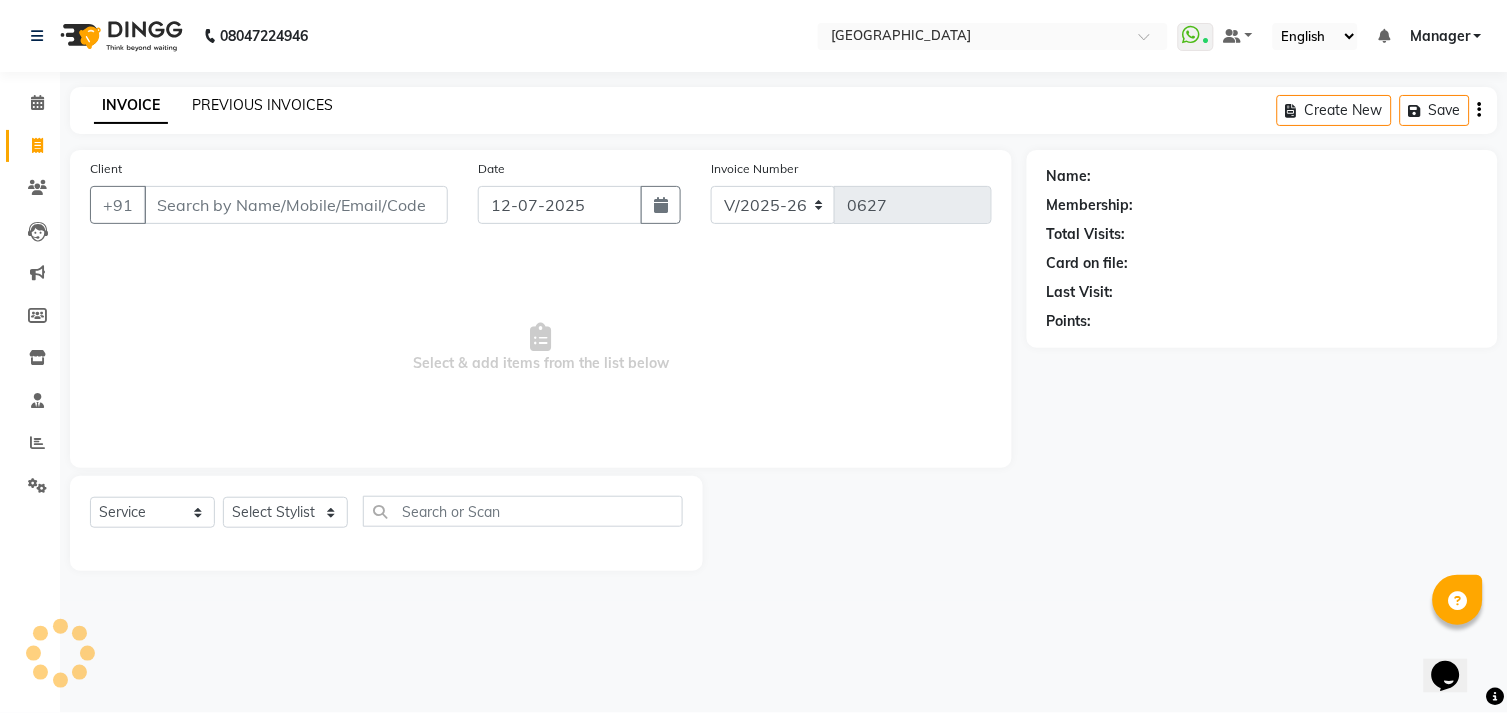 click on "PREVIOUS INVOICES" 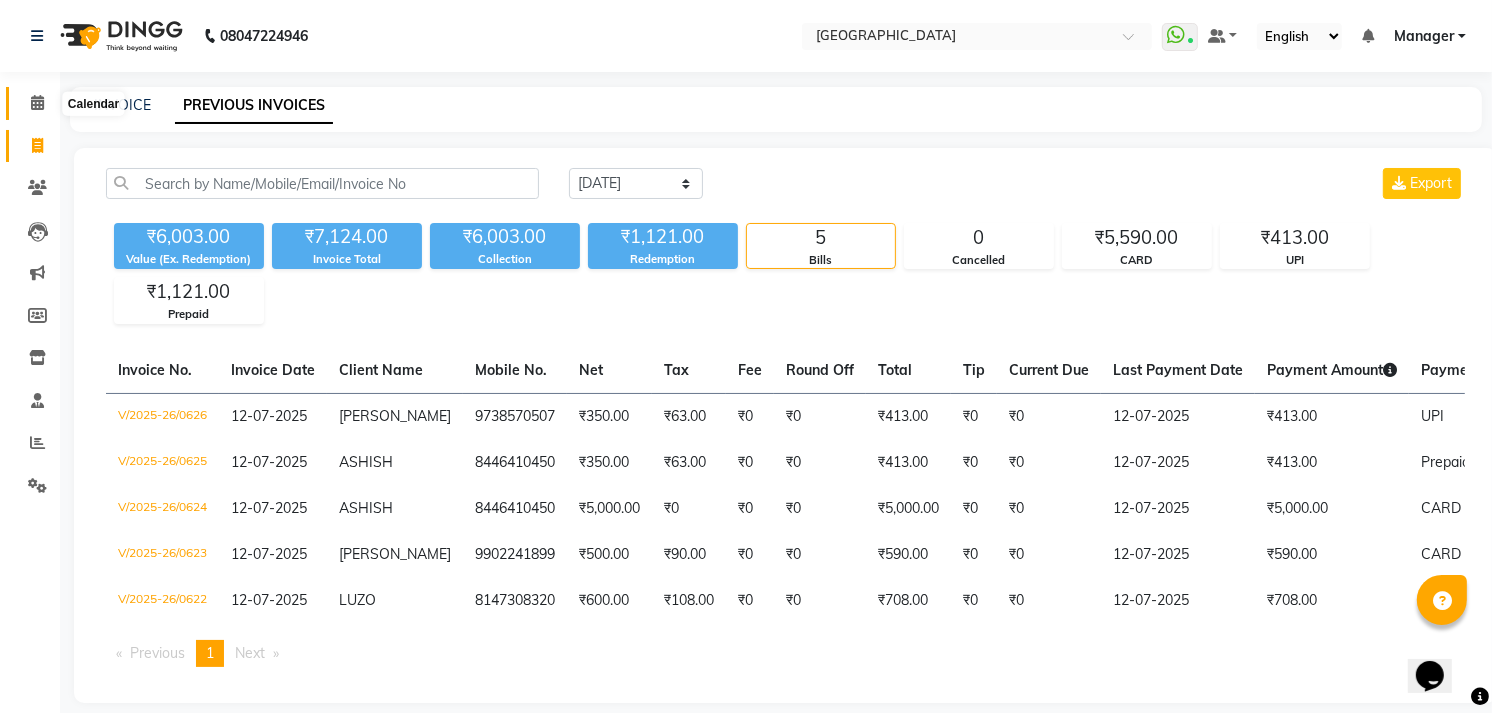 click 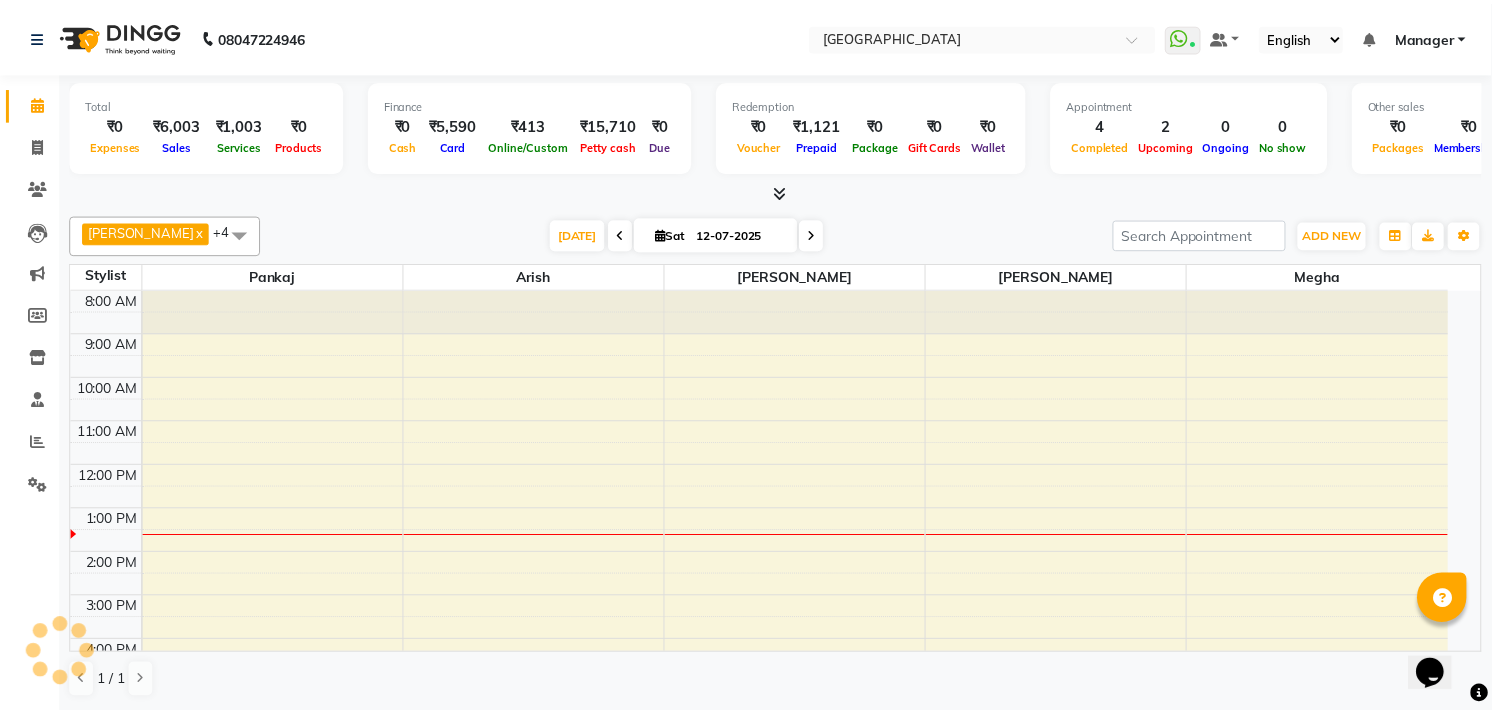 scroll, scrollTop: 0, scrollLeft: 0, axis: both 